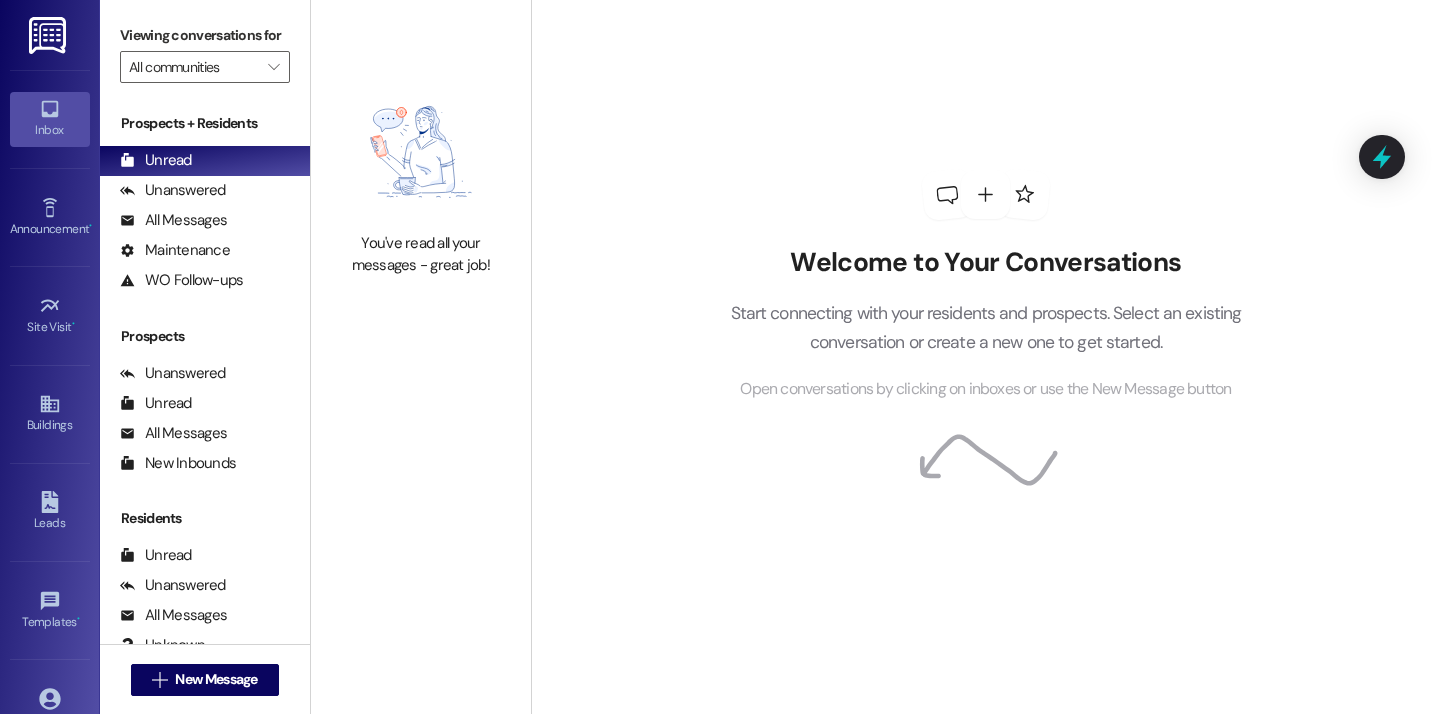 scroll, scrollTop: 0, scrollLeft: 0, axis: both 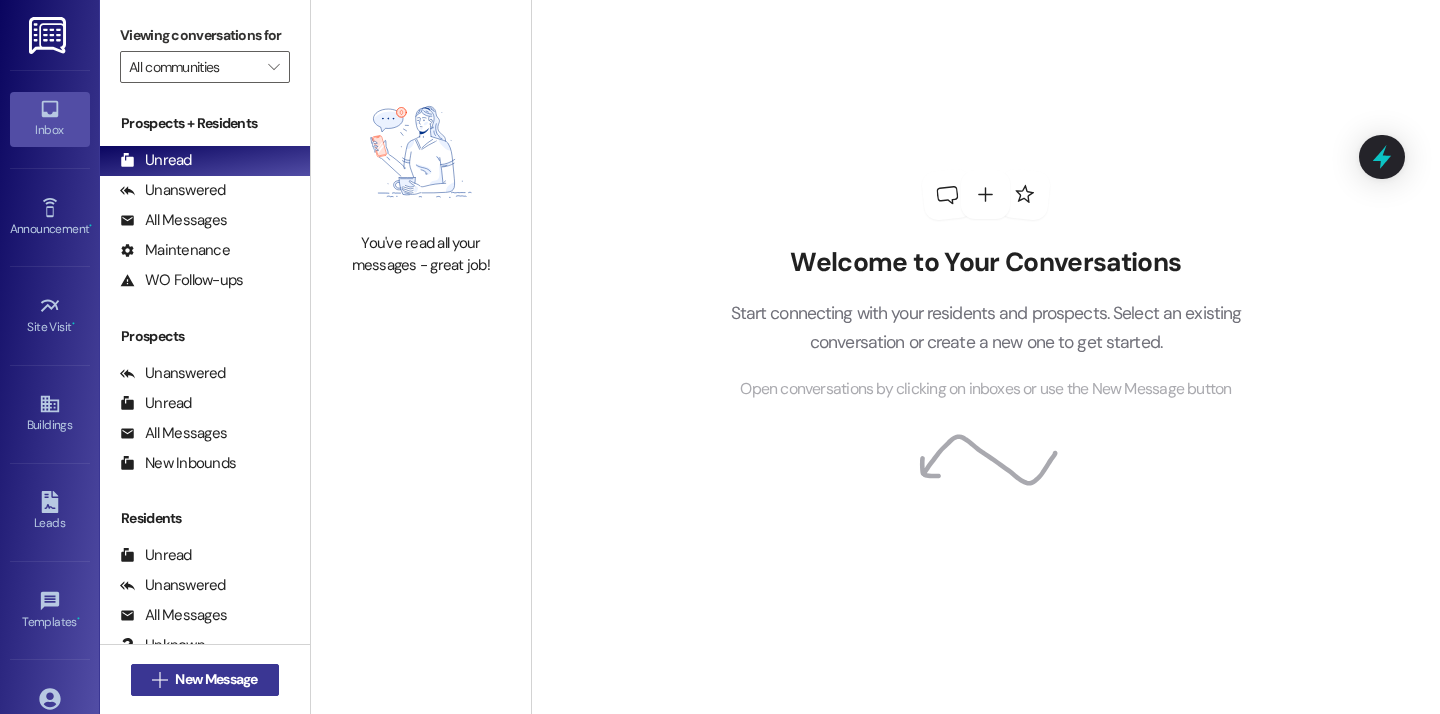 click on "New Message" at bounding box center [216, 679] 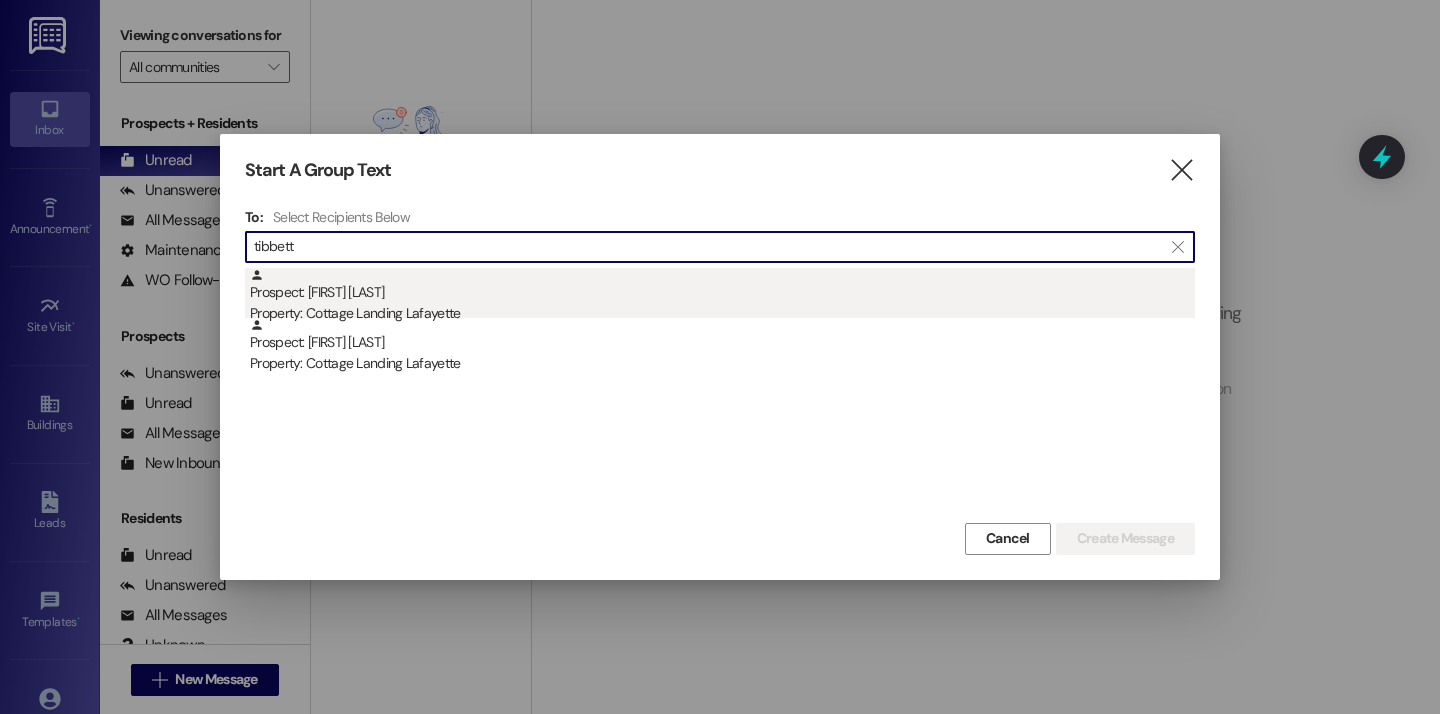 type on "tibbett" 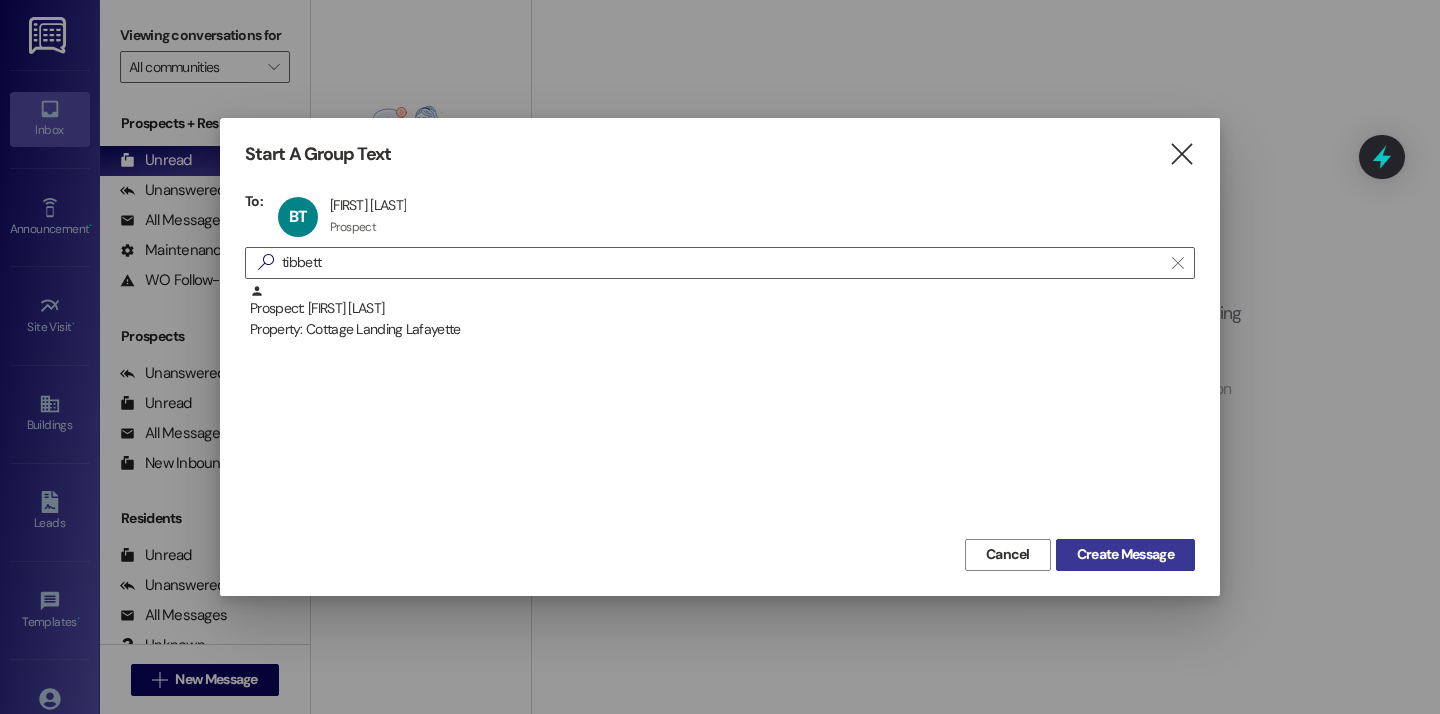 click on "Create Message" at bounding box center (1125, 554) 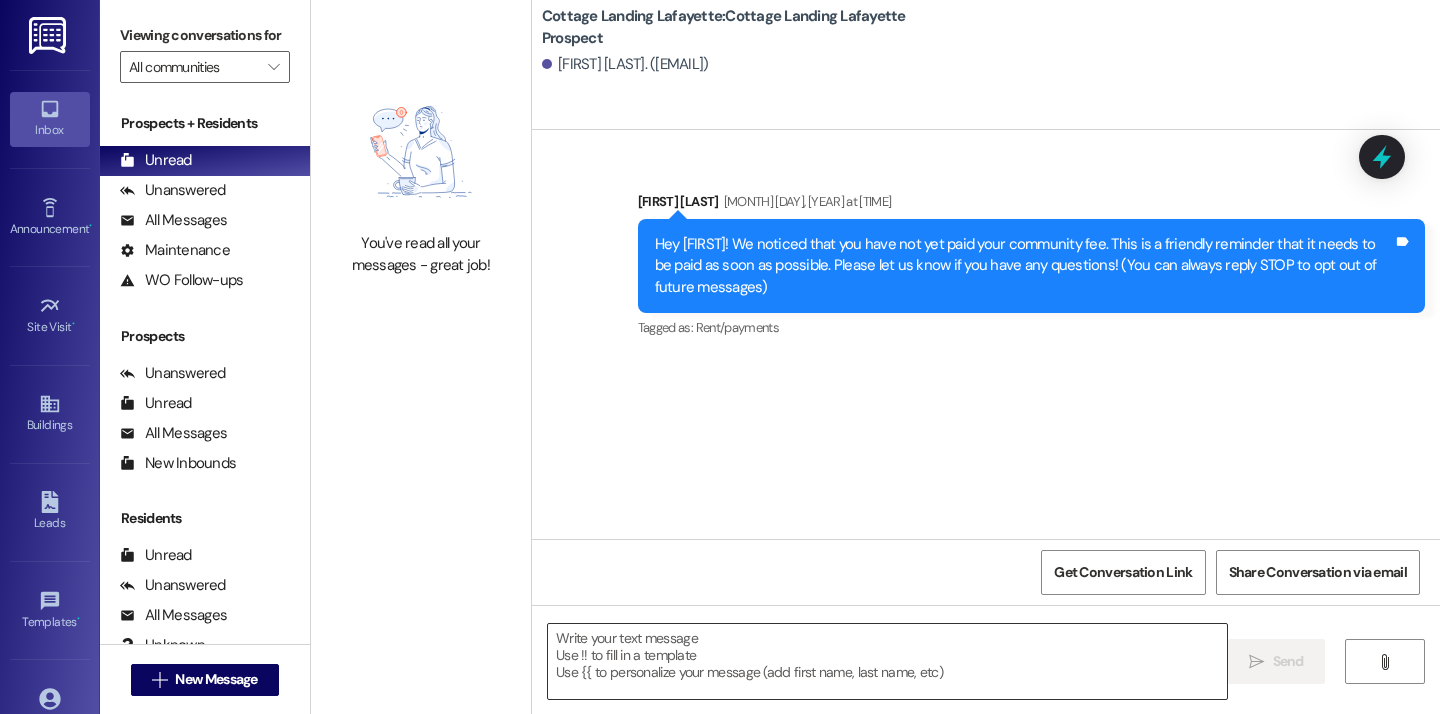 click at bounding box center (887, 661) 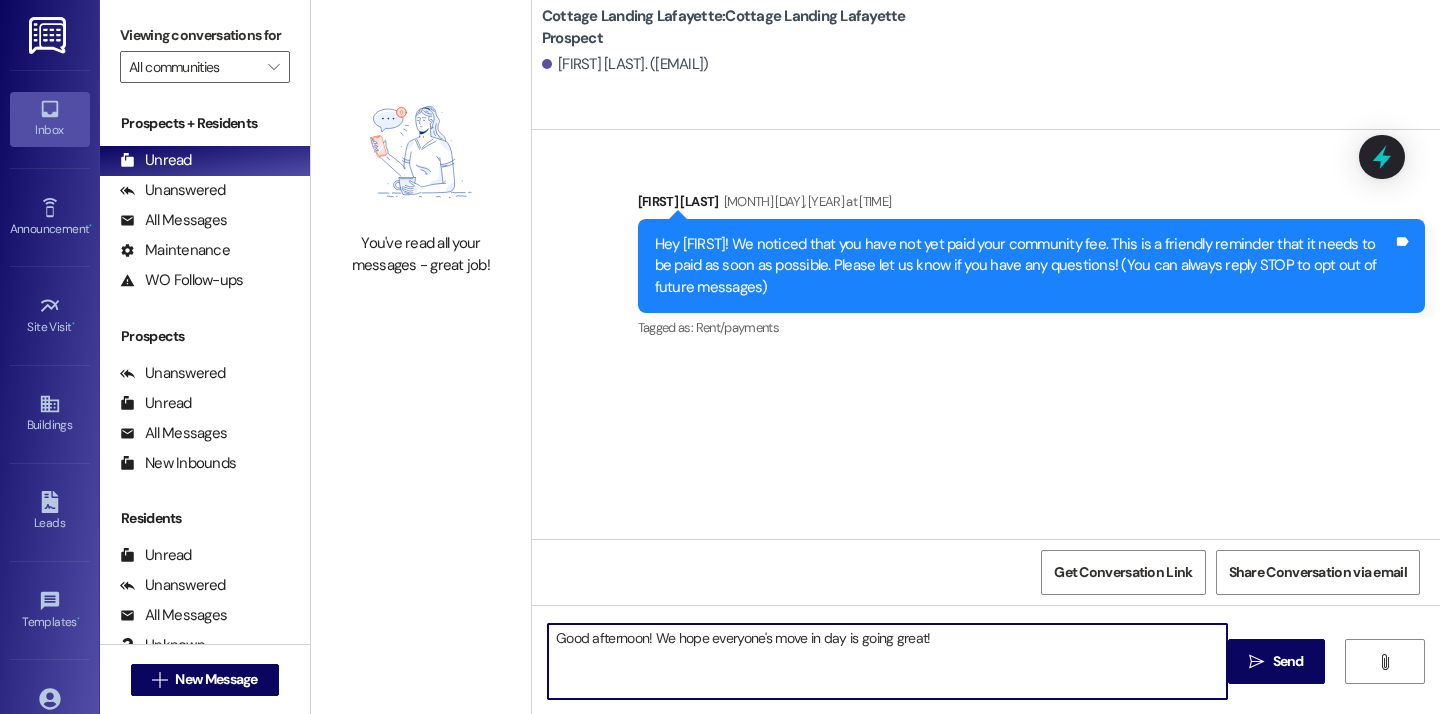 click on "Good afternoon! We hope everyone's move in day is going great!" at bounding box center [887, 661] 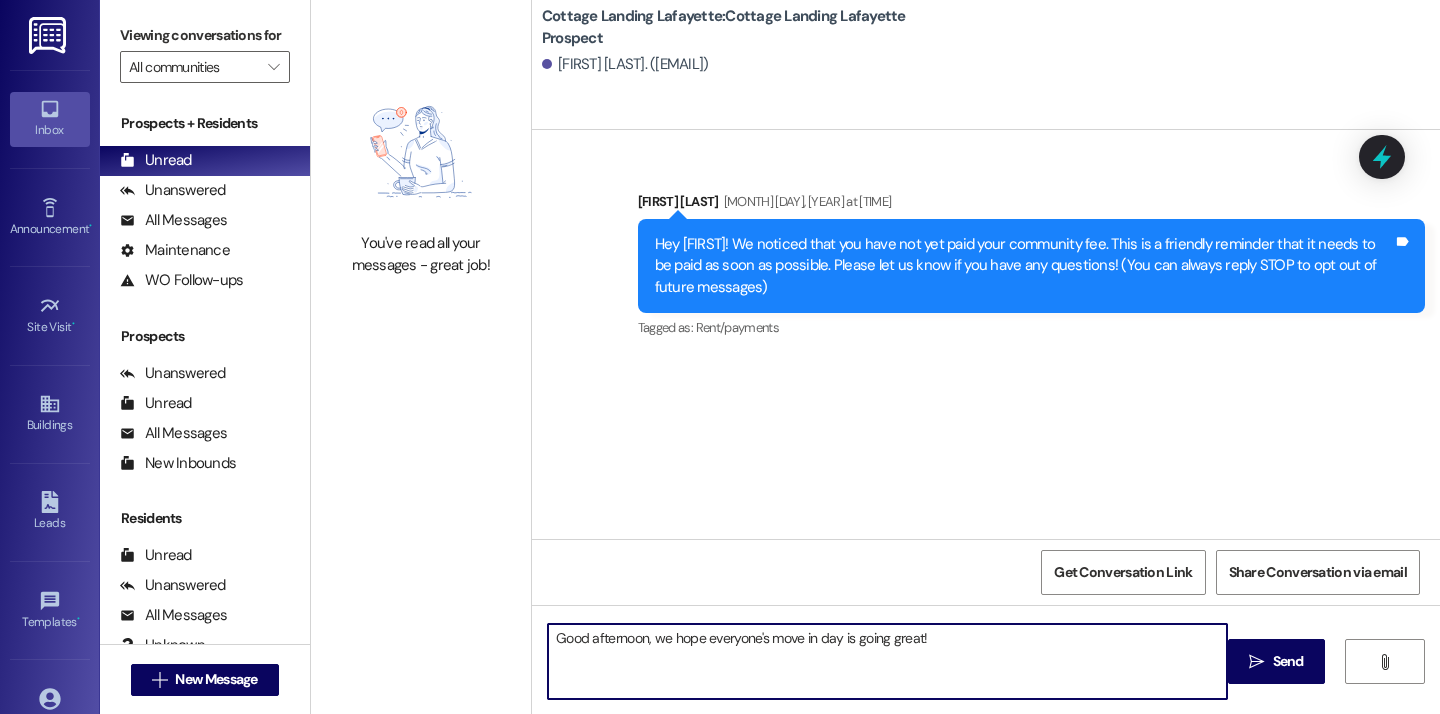 click on "Good afternoon, we hope everyone's move in day is going great!" at bounding box center [887, 661] 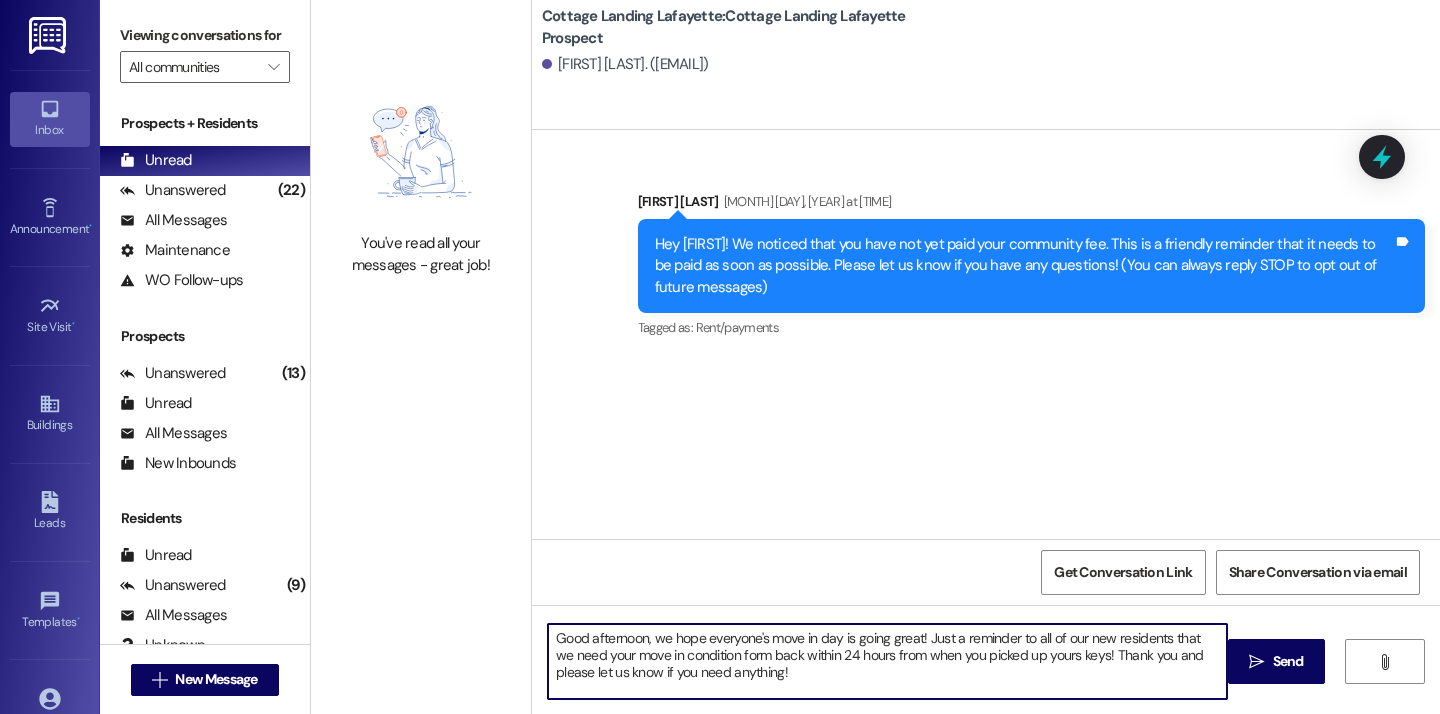 click on "Good afternoon, we hope everyone's move in day is going great! Just a reminder to all of our new residents that we need your move in condition form back within 24 hours from when you picked up yours keys! Thank you and please let us know if you need anything!" at bounding box center [887, 661] 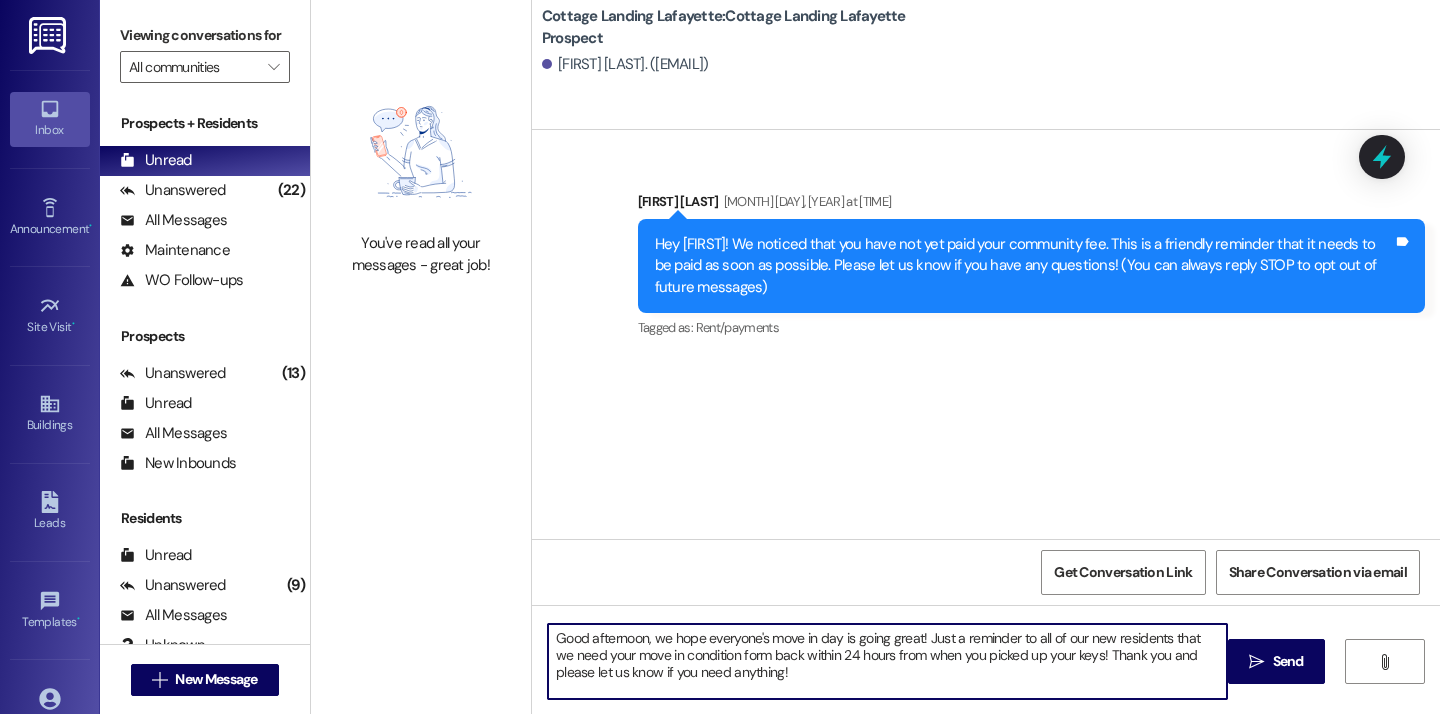 click on "Good afternoon, we hope everyone's move in day is going great! Just a reminder to all of our new residents that we need your move in condition form back within 24 hours from when you picked up your keys! Thank you and please let us know if you need anything!" at bounding box center (887, 661) 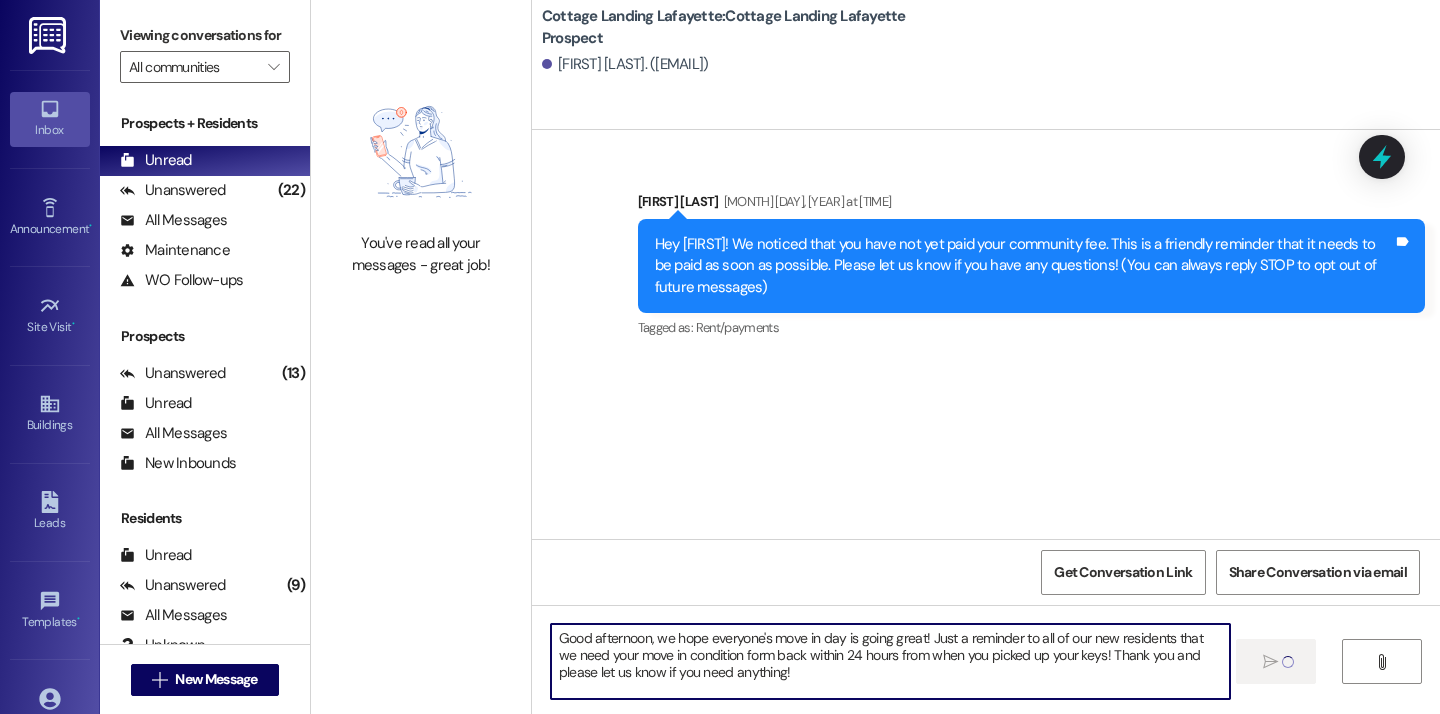 type 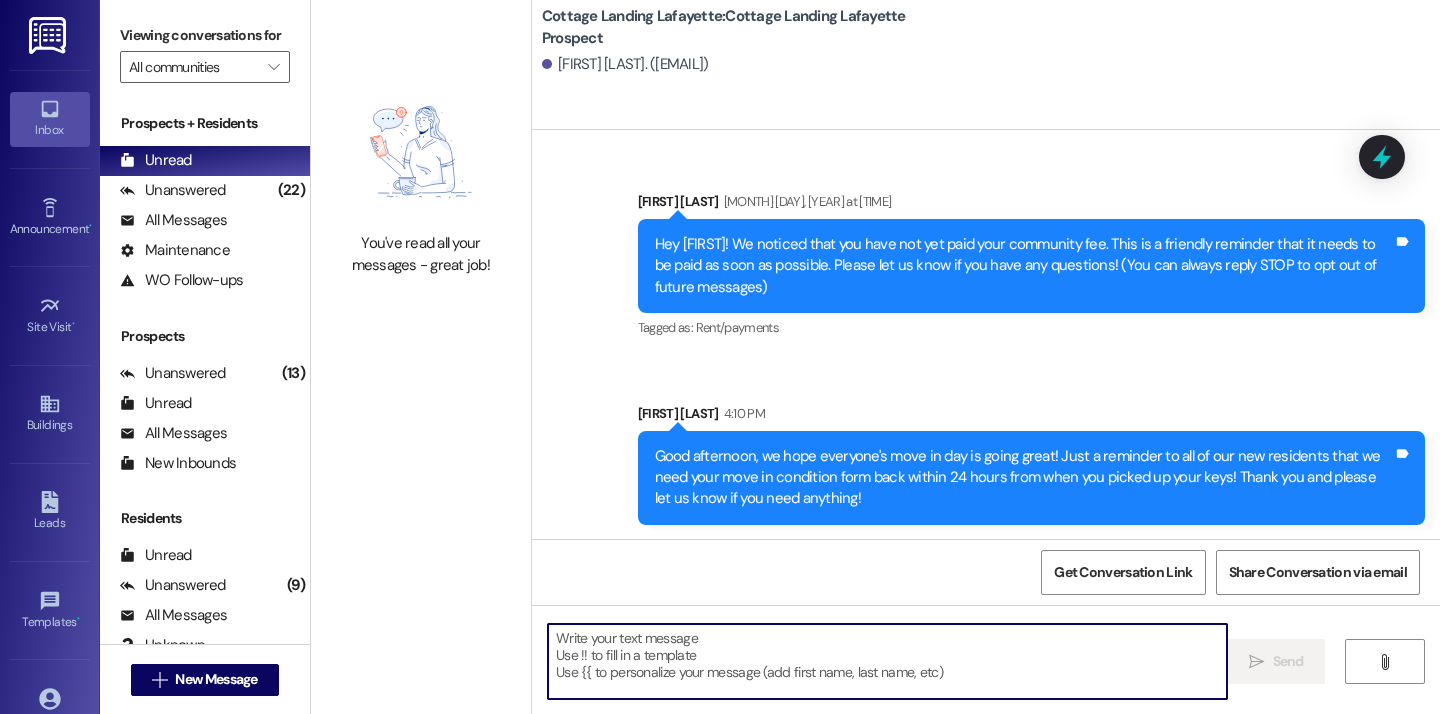 scroll, scrollTop: 2, scrollLeft: 0, axis: vertical 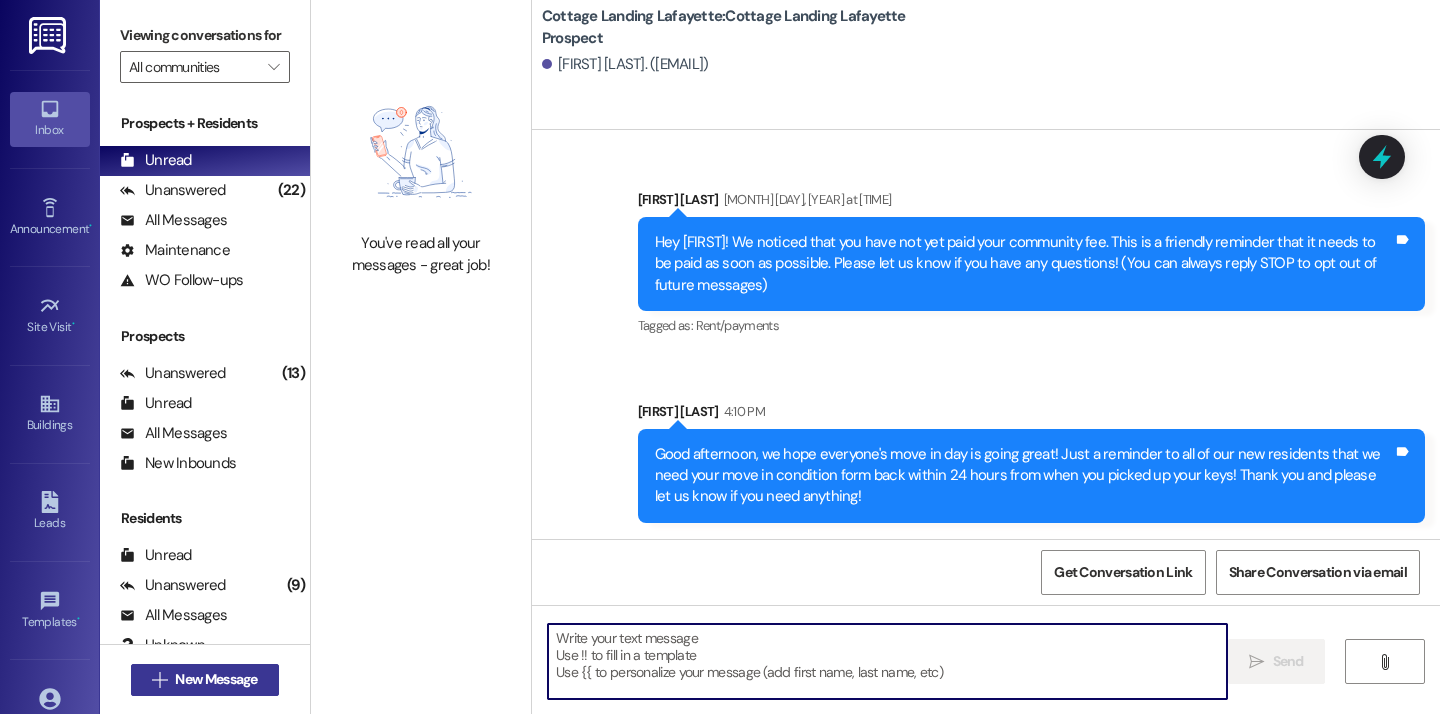 click on "New Message" at bounding box center (216, 679) 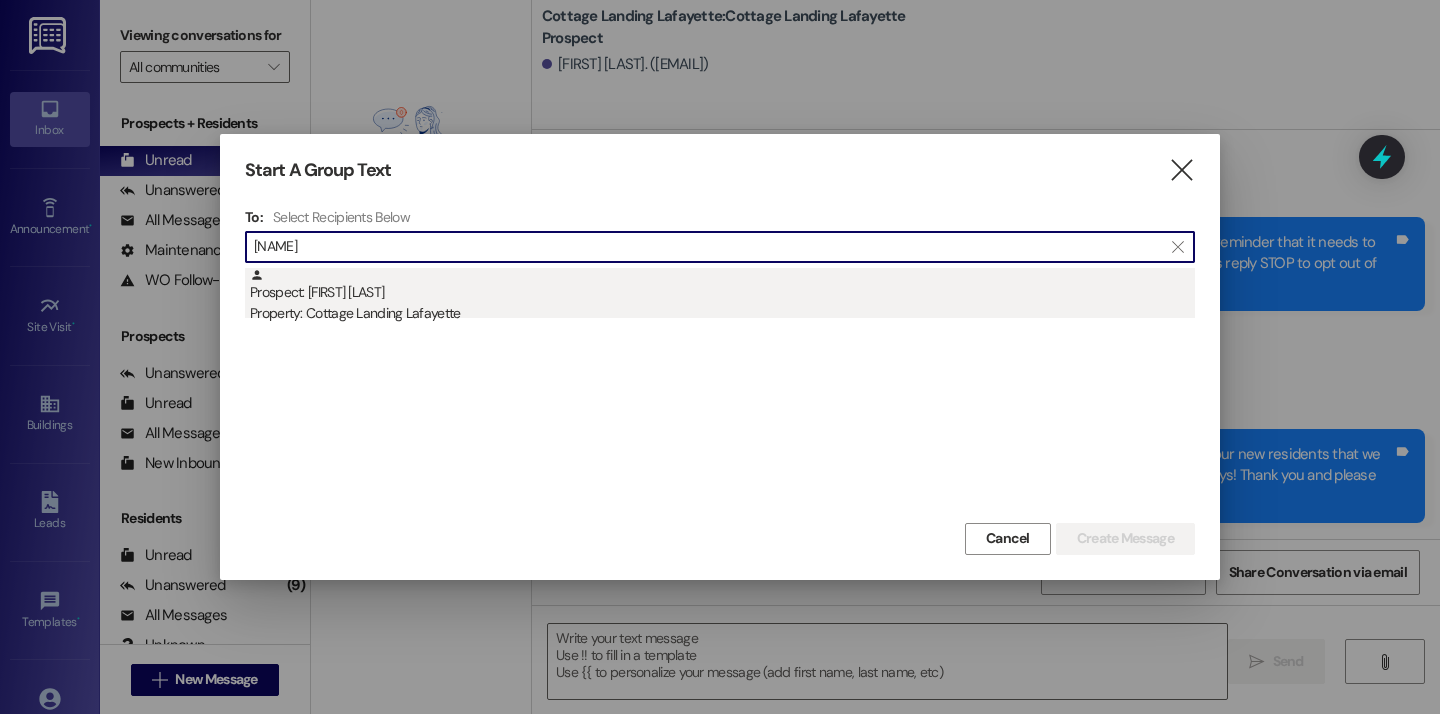 type on "webb" 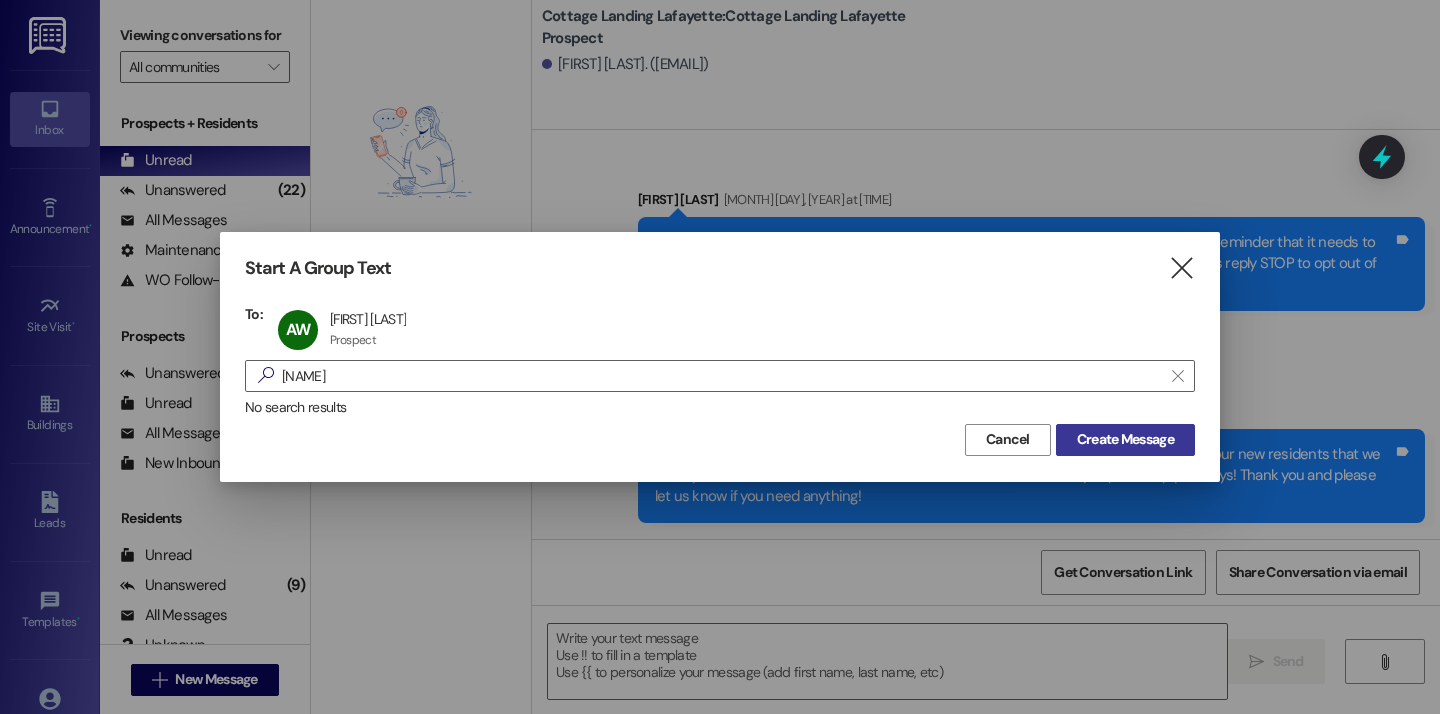 click on "Create Message" at bounding box center [1125, 440] 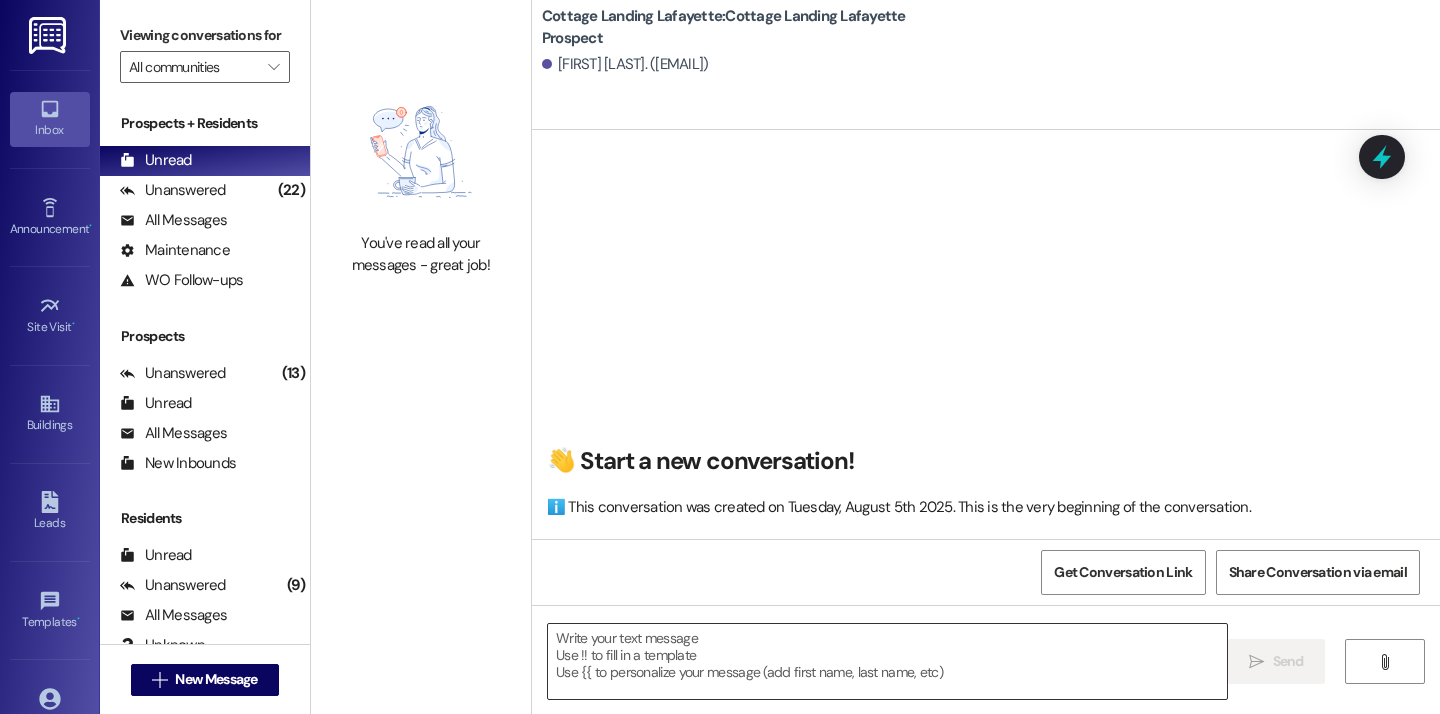 scroll, scrollTop: 1, scrollLeft: 0, axis: vertical 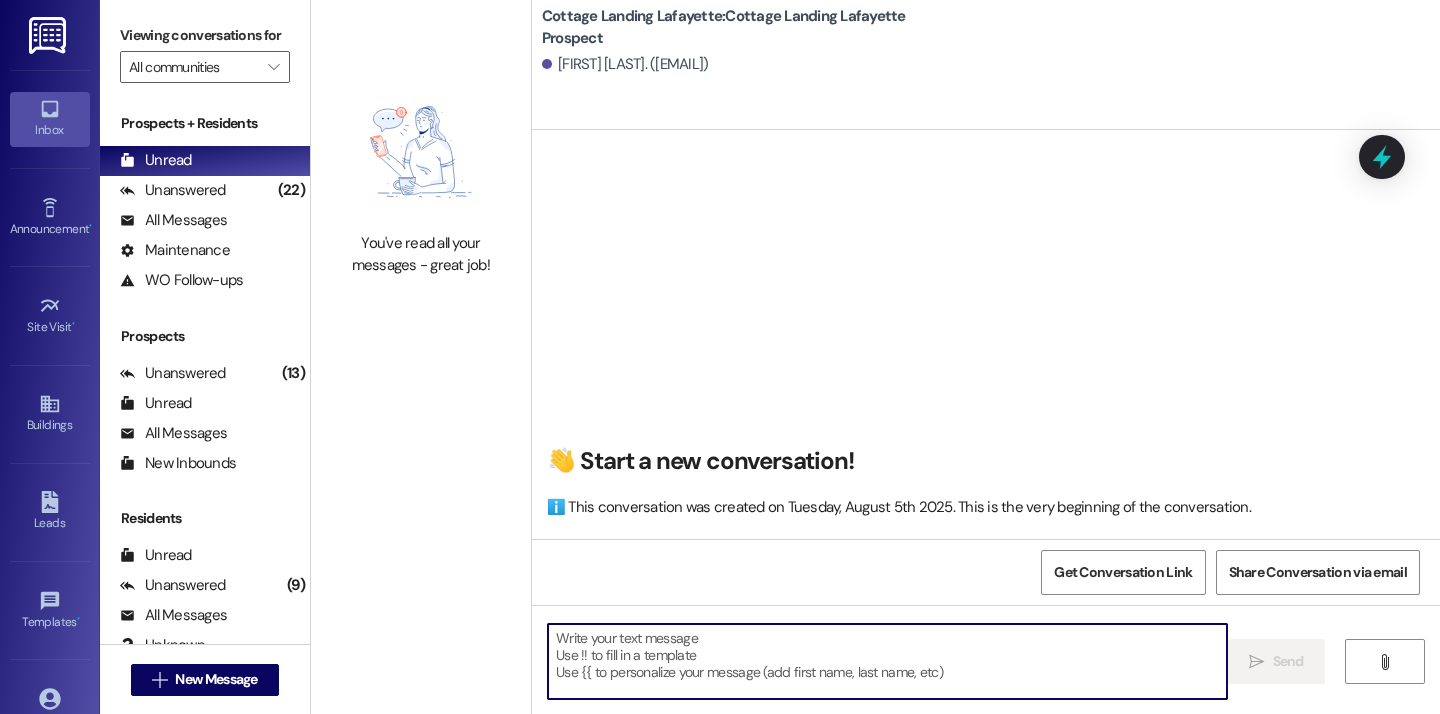 click at bounding box center (887, 661) 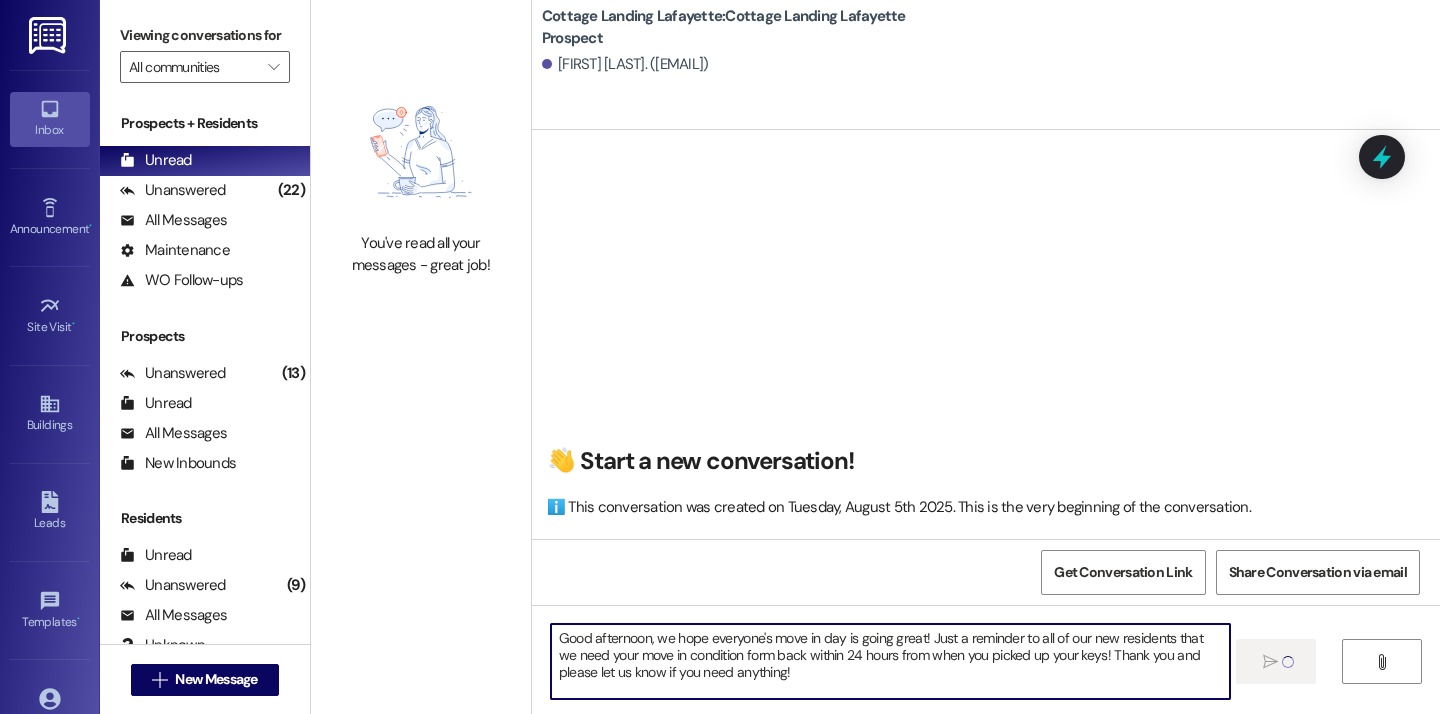 type 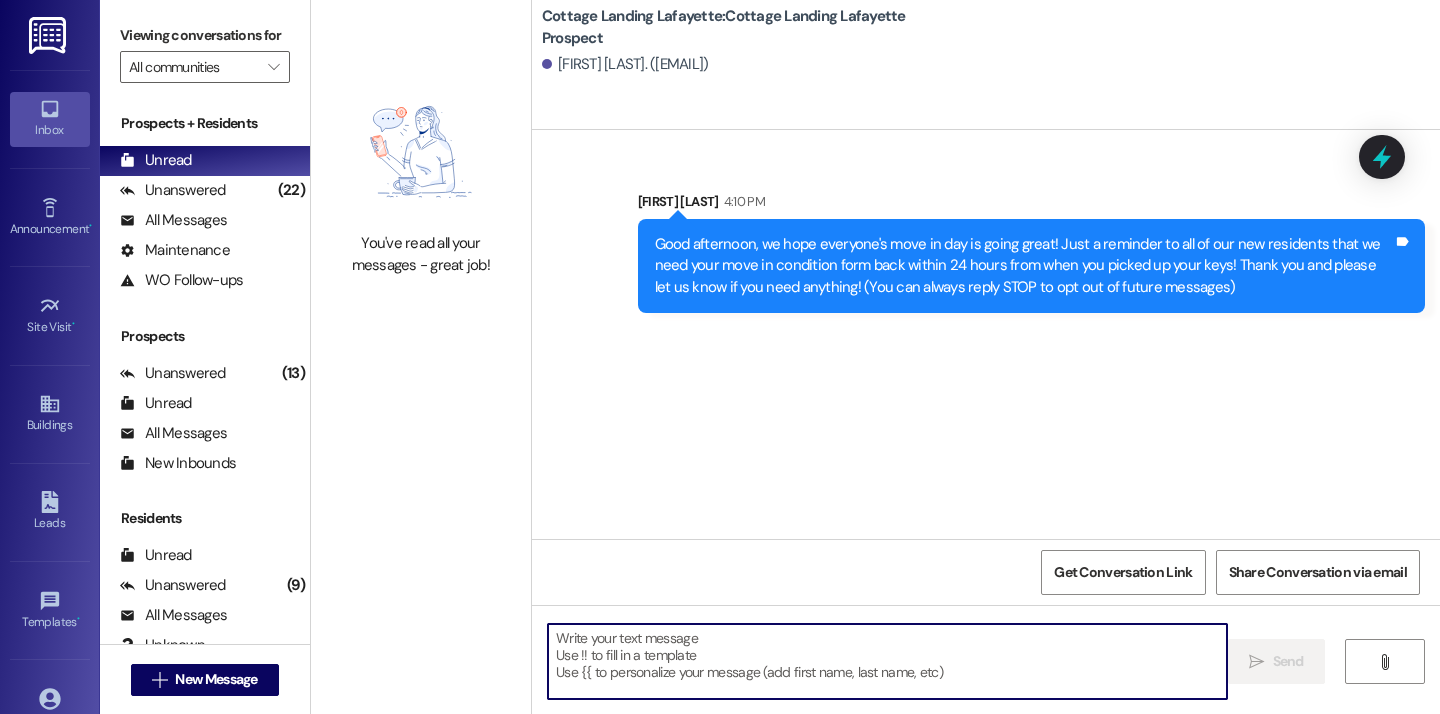scroll, scrollTop: 0, scrollLeft: 0, axis: both 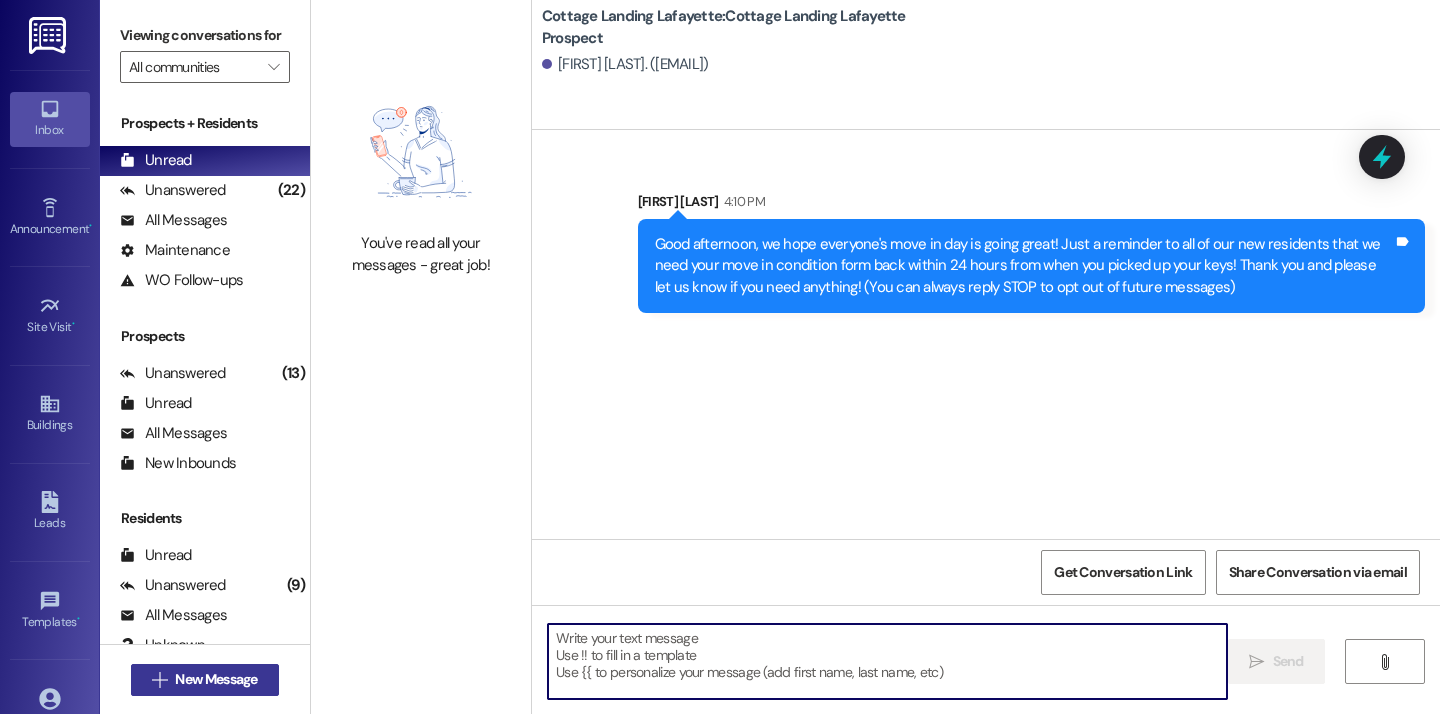 click on " New Message" at bounding box center (205, 680) 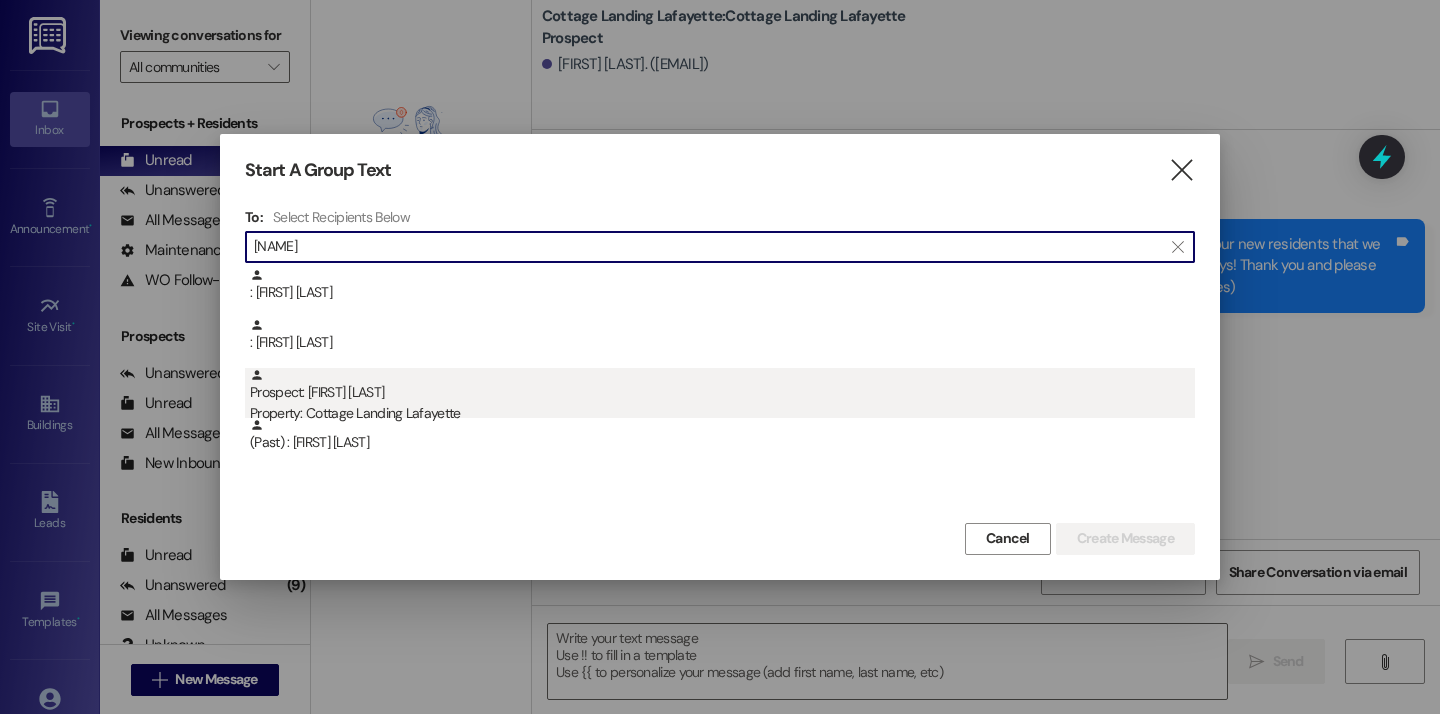 type on "landry" 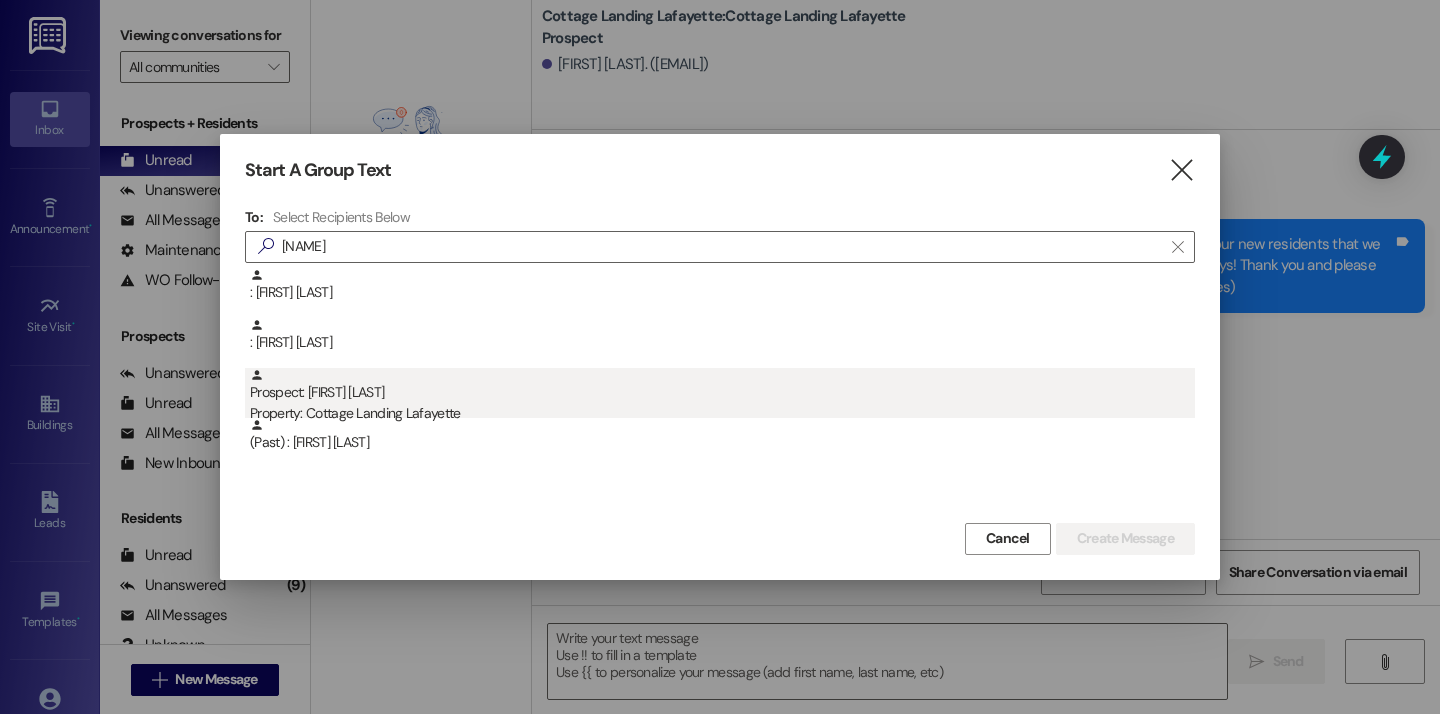click on "Property: Cottage Landing Lafayette" at bounding box center (722, 413) 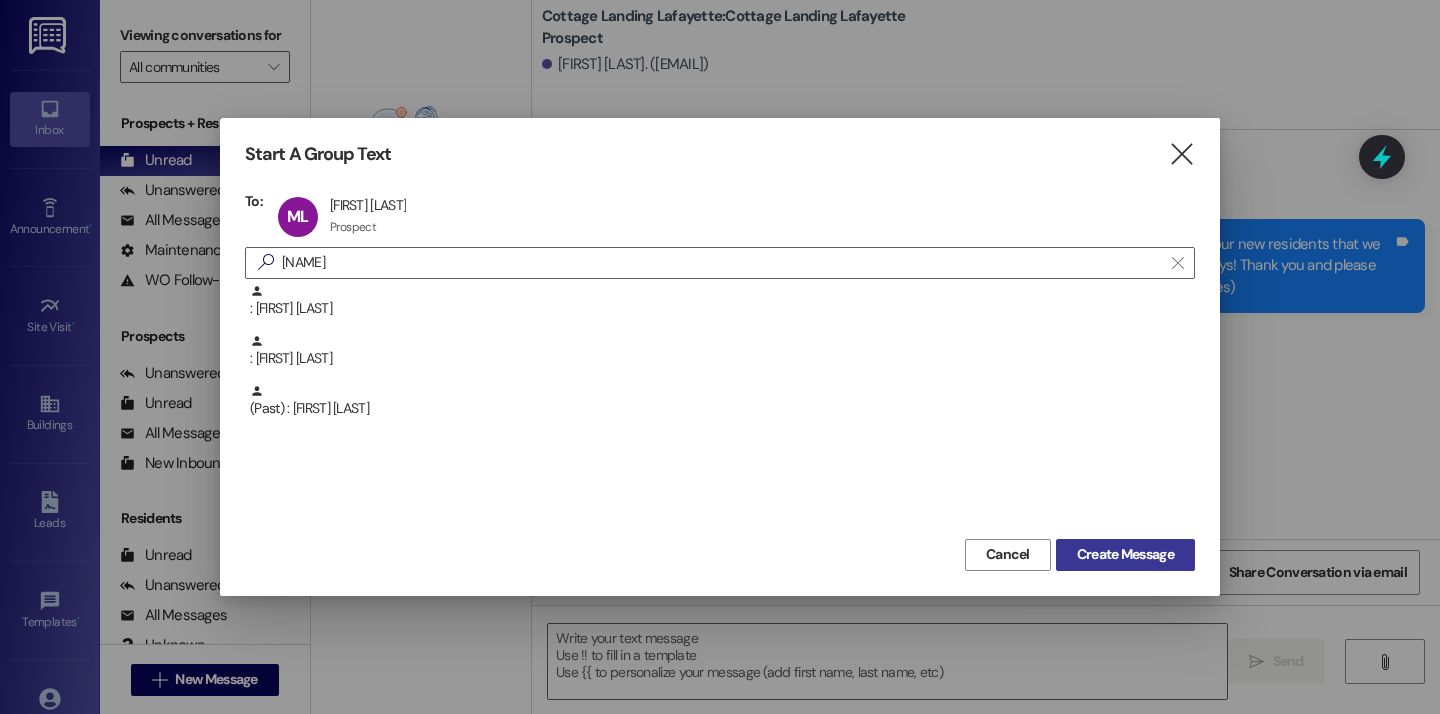 click on "Create Message" at bounding box center (1125, 554) 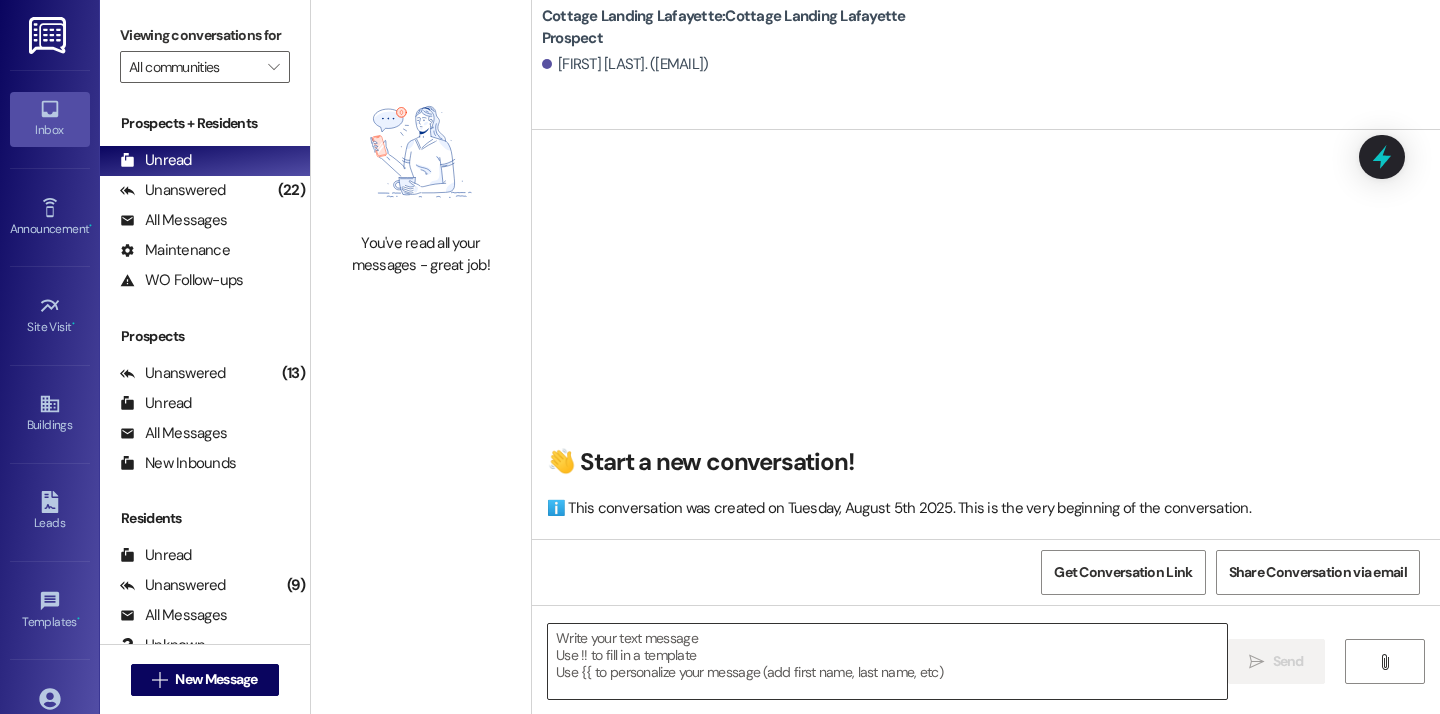 click at bounding box center (887, 661) 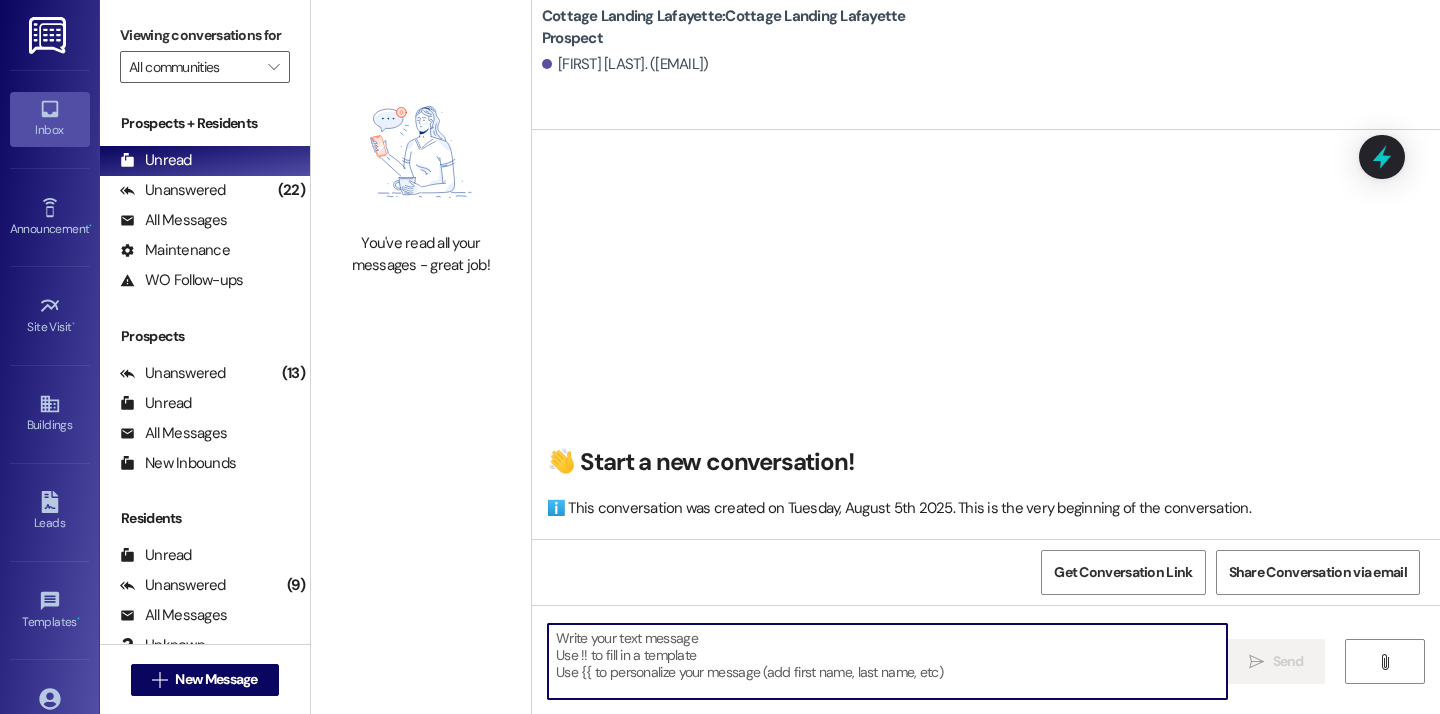 paste on "Good afternoon, we hope everyone's move in day is going great! Just a reminder to all of our new residents that we need your move in condition form back within 24 hours from when you picked up your keys! Thank you and please let us know if you need anything!" 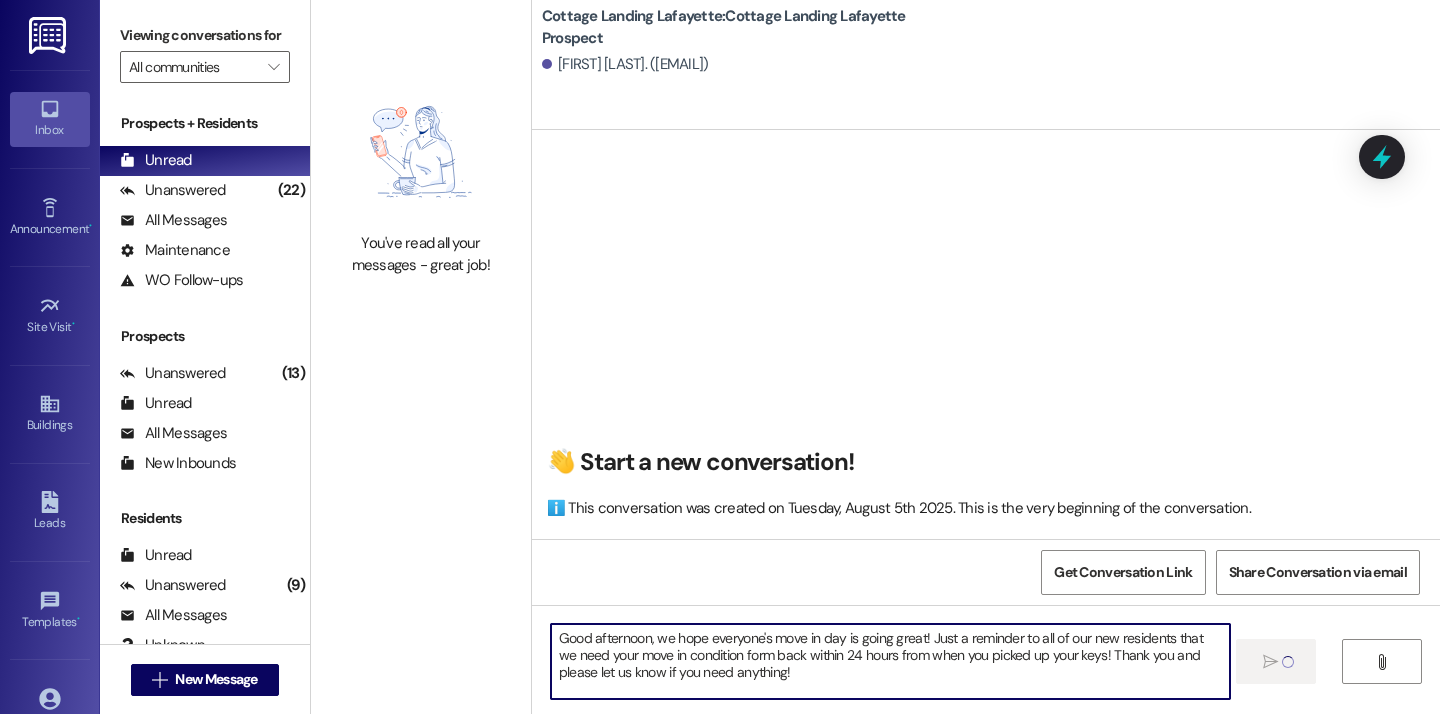 type 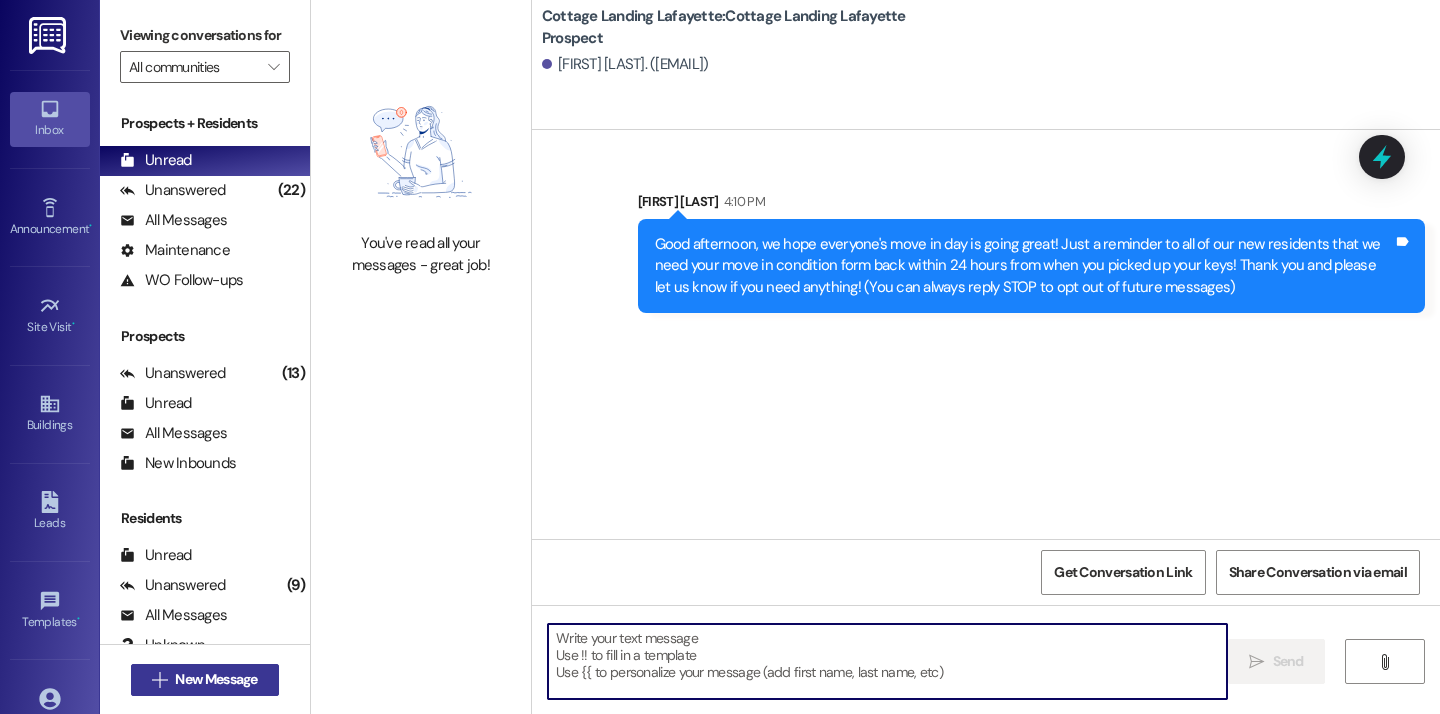 click on "New Message" at bounding box center (216, 679) 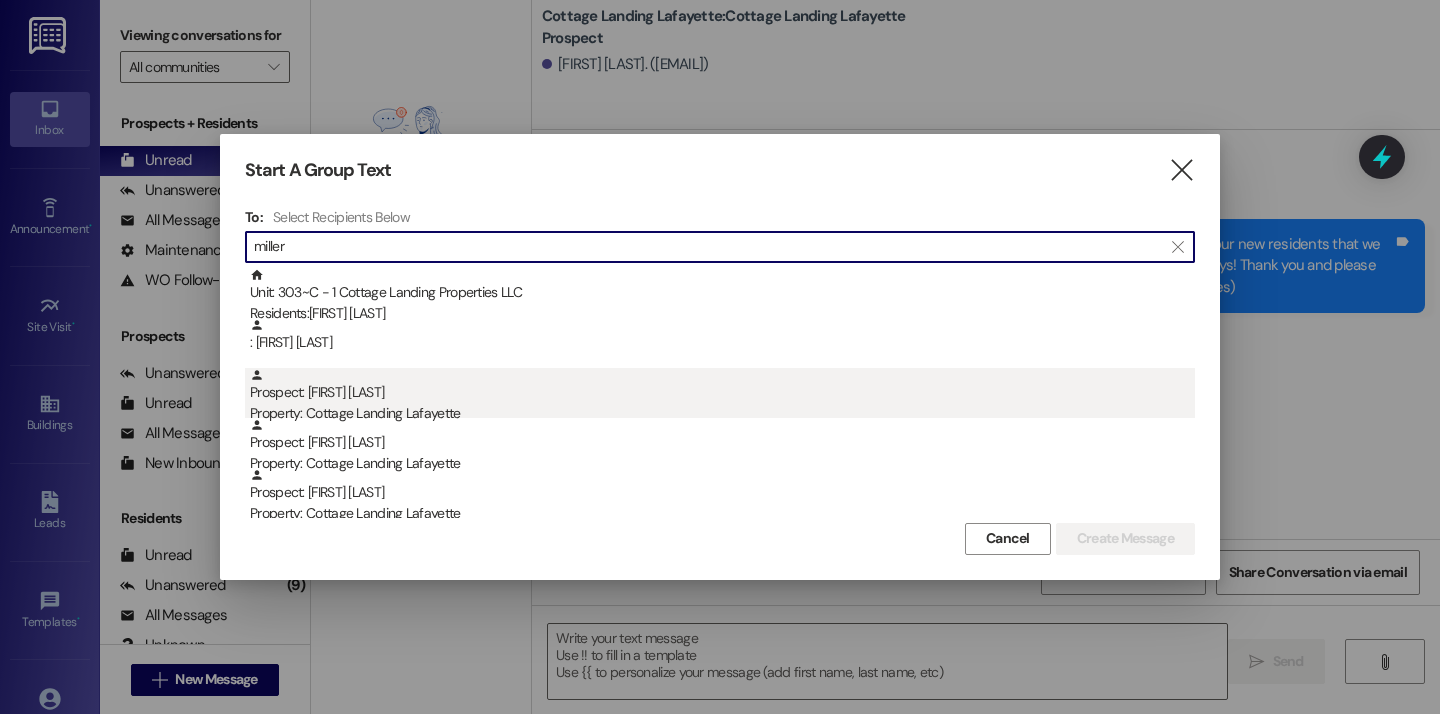type on "miller" 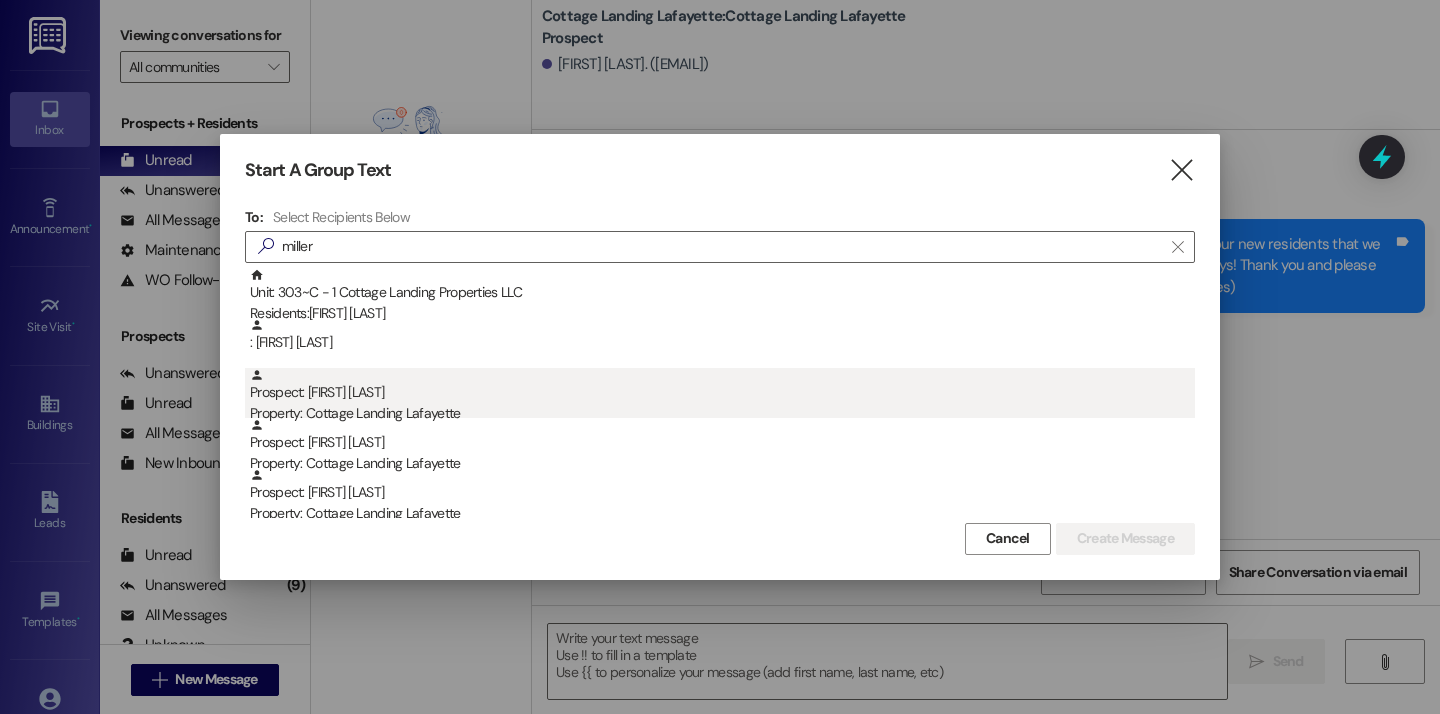 click on "Property: Cottage Landing Lafayette" at bounding box center (722, 413) 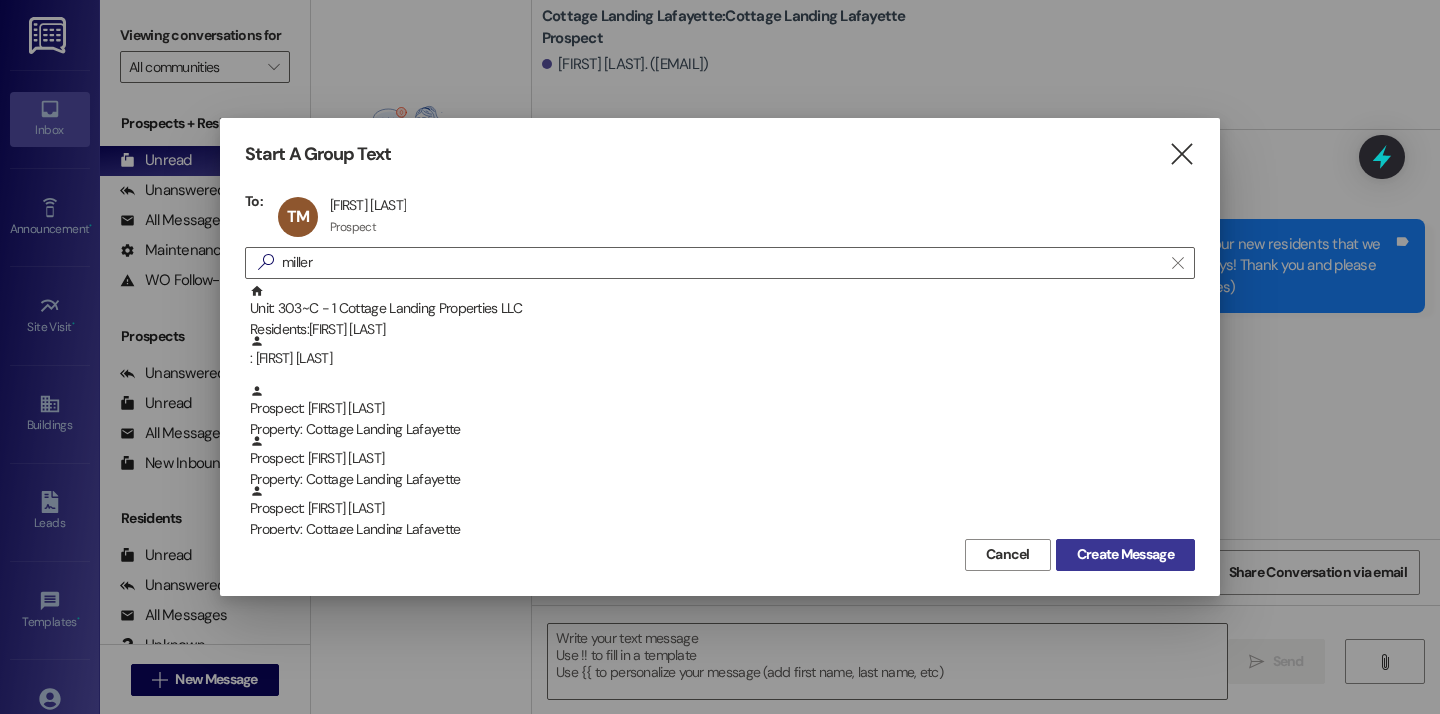 click on "Create Message" at bounding box center [1125, 554] 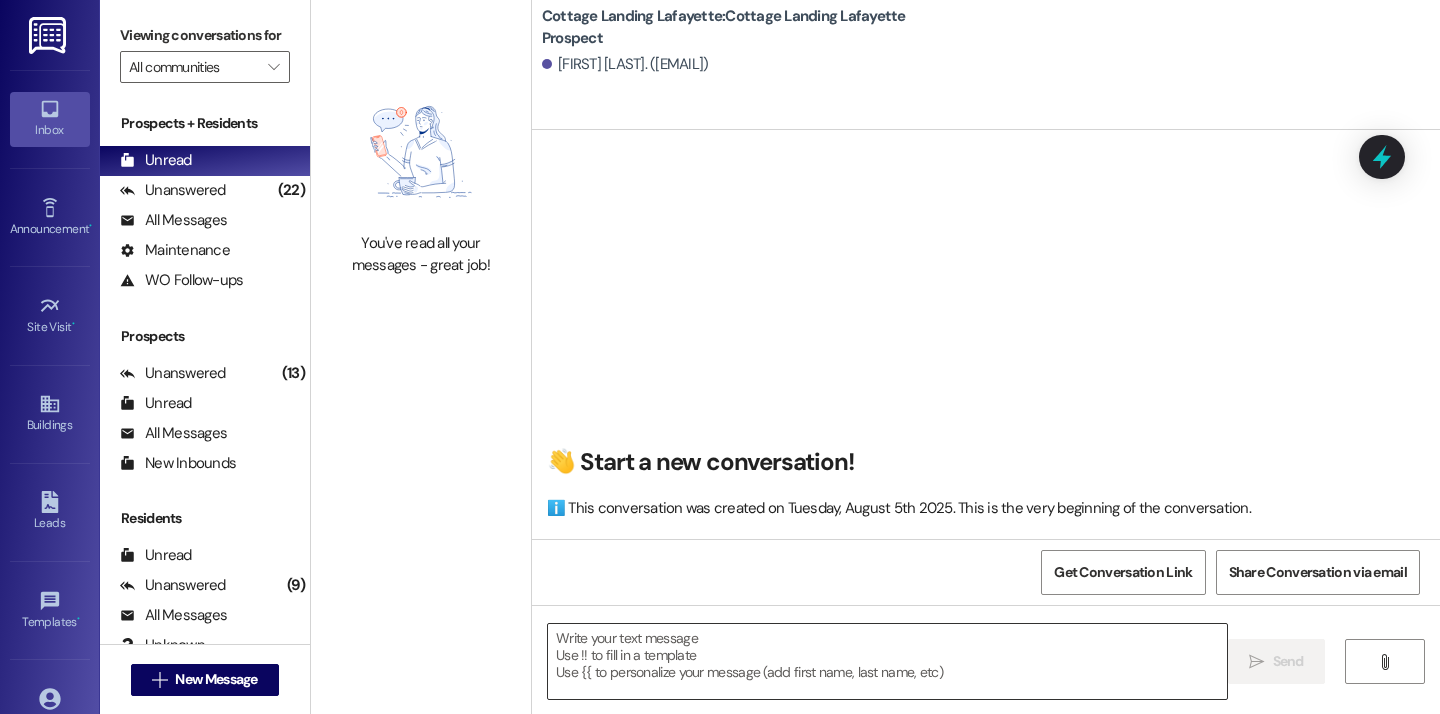 click at bounding box center (887, 661) 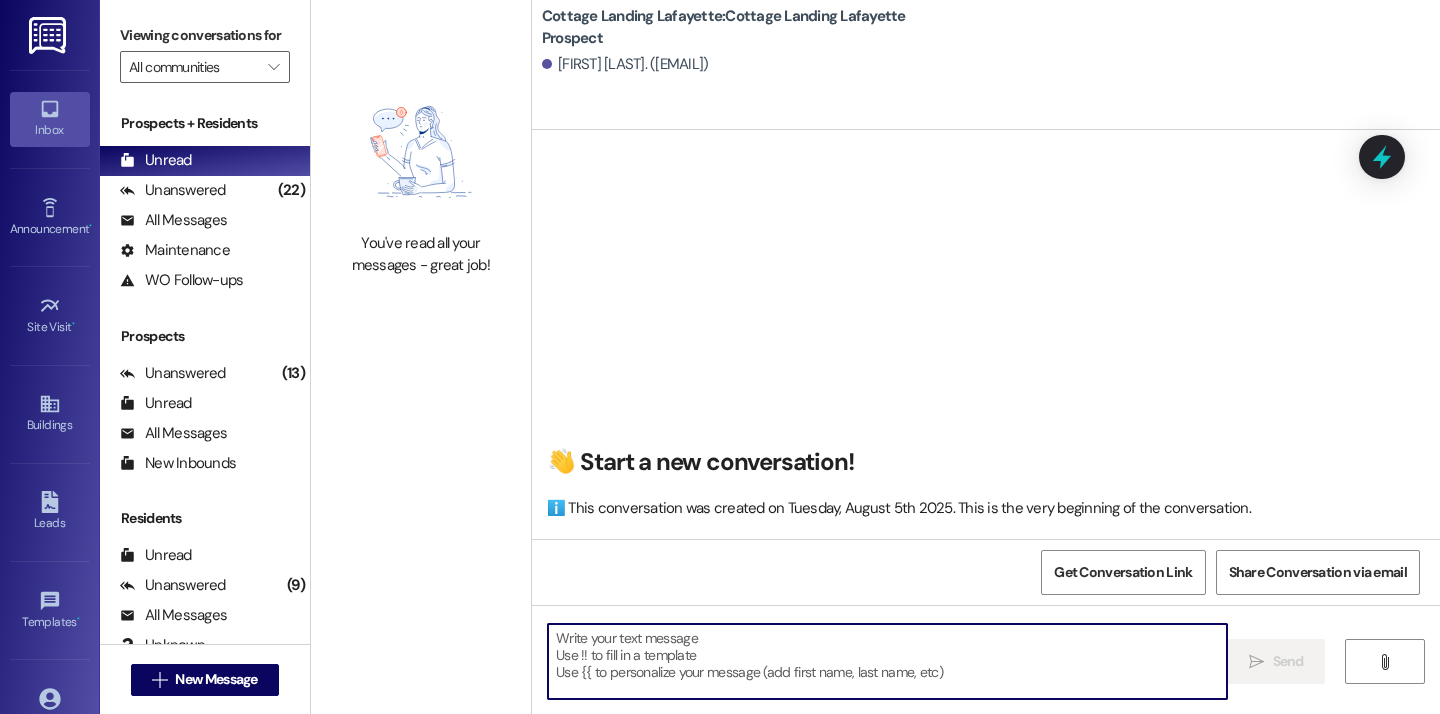 paste on "Good afternoon, we hope everyone's move in day is going great! Just a reminder to all of our new residents that we need your move in condition form back within 24 hours from when you picked up your keys! Thank you and please let us know if you need anything!" 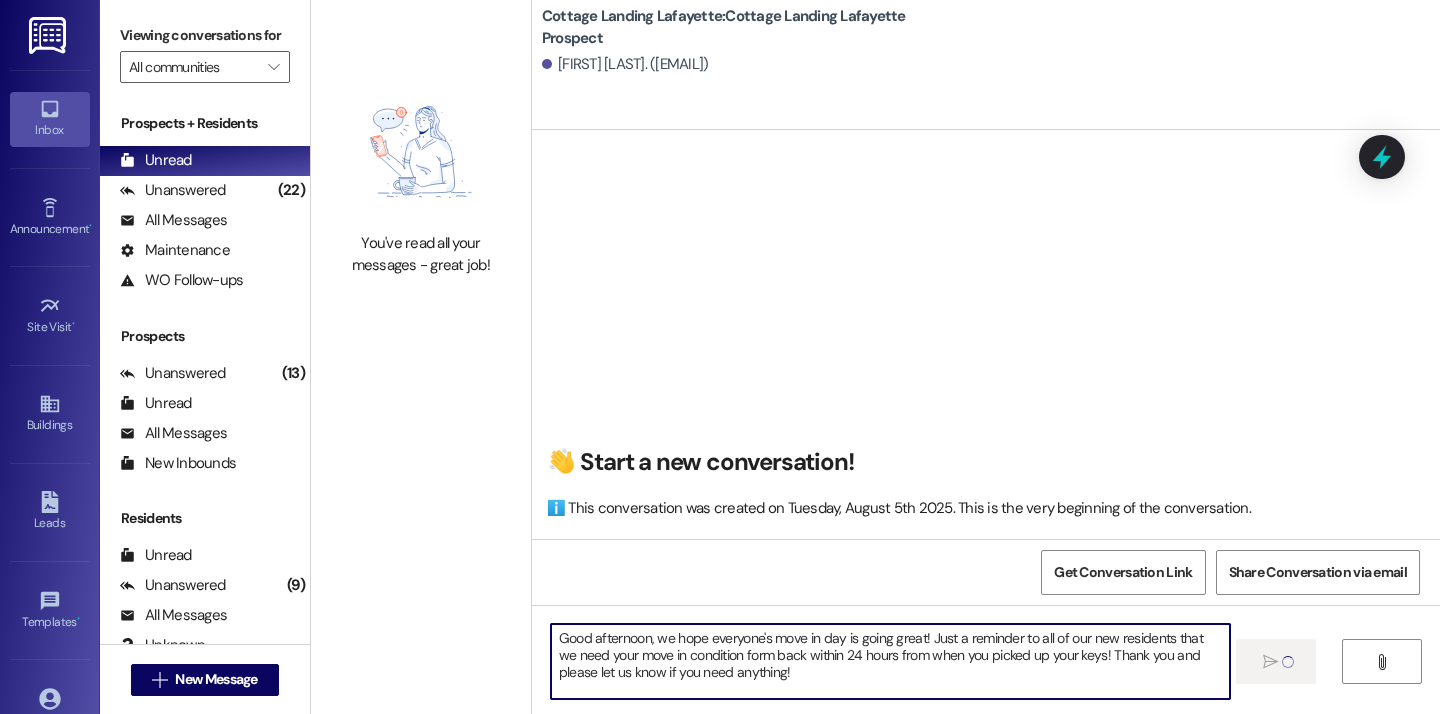 type 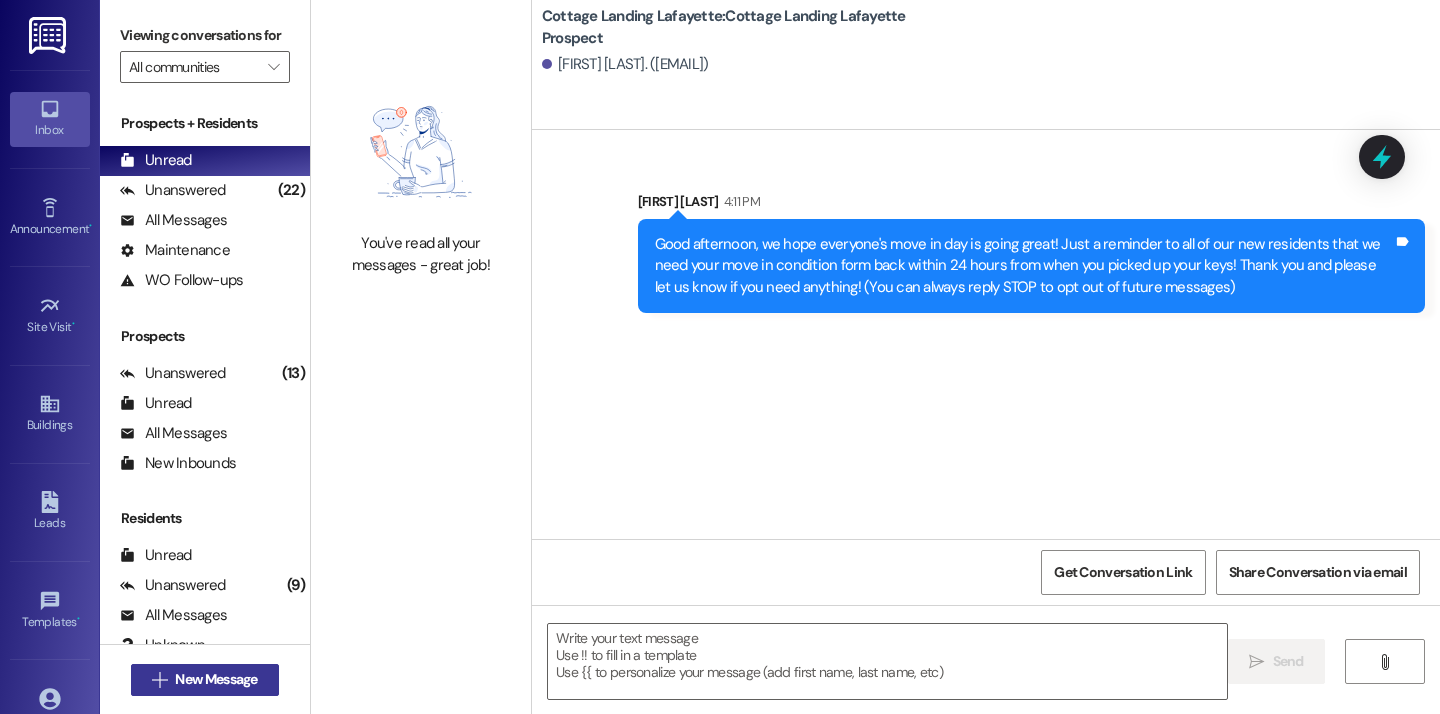 click on "New Message" at bounding box center (216, 679) 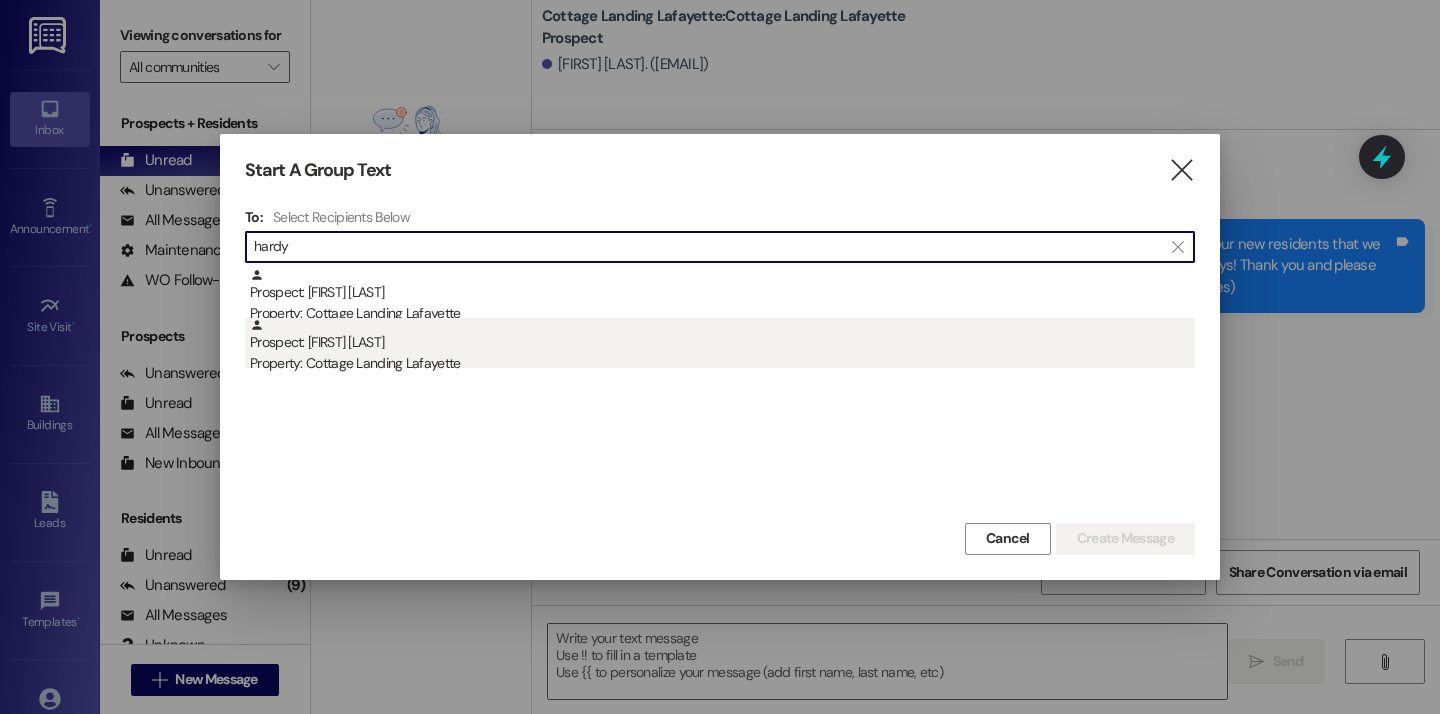 type on "hardy" 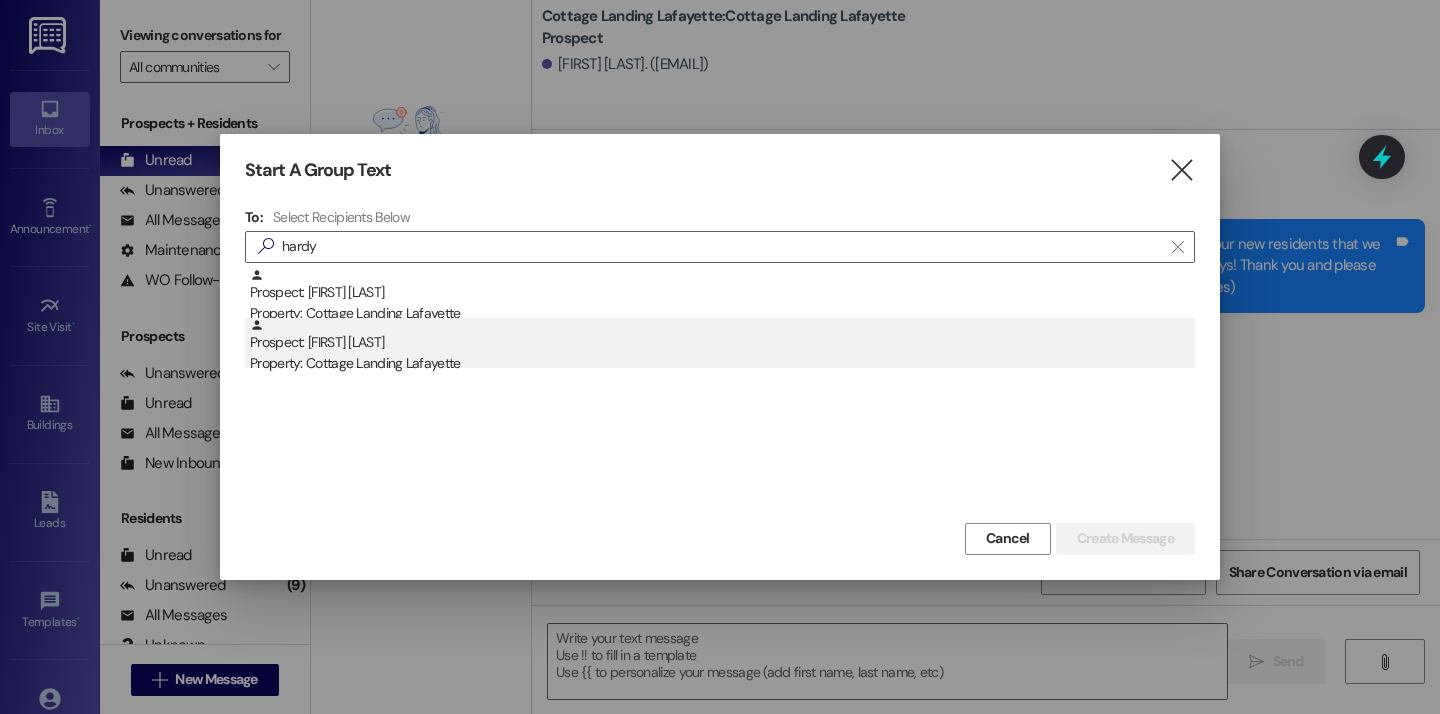 click on "Property: Cottage Landing Lafayette" at bounding box center (722, 363) 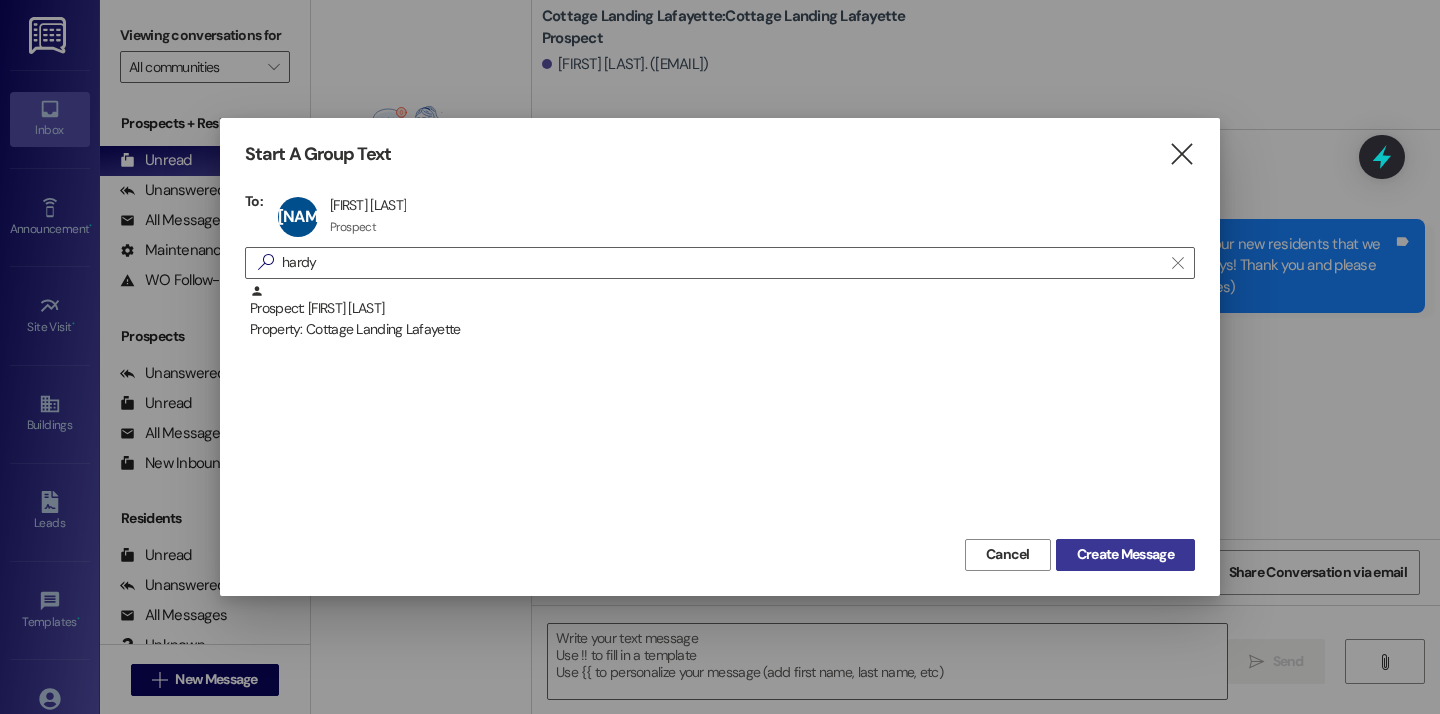 click on "Create Message" at bounding box center [1125, 555] 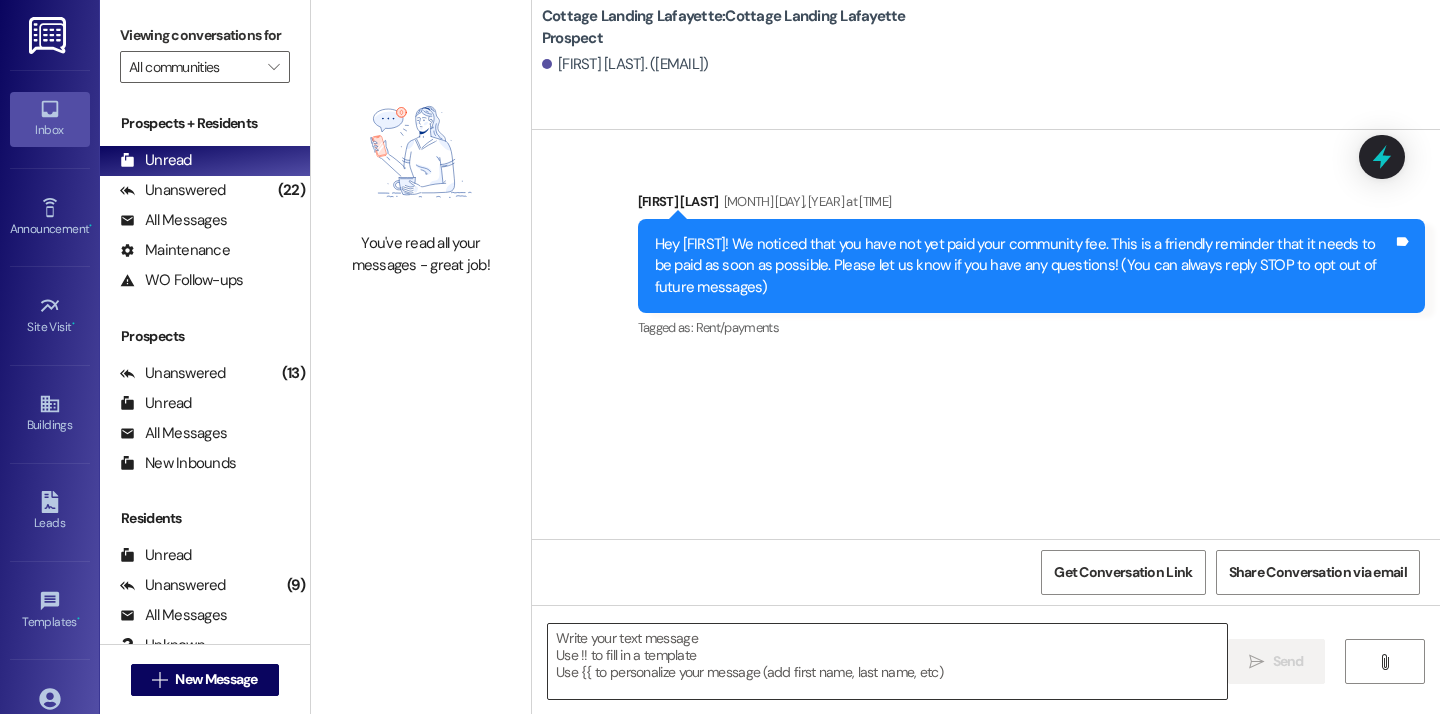 click at bounding box center (887, 661) 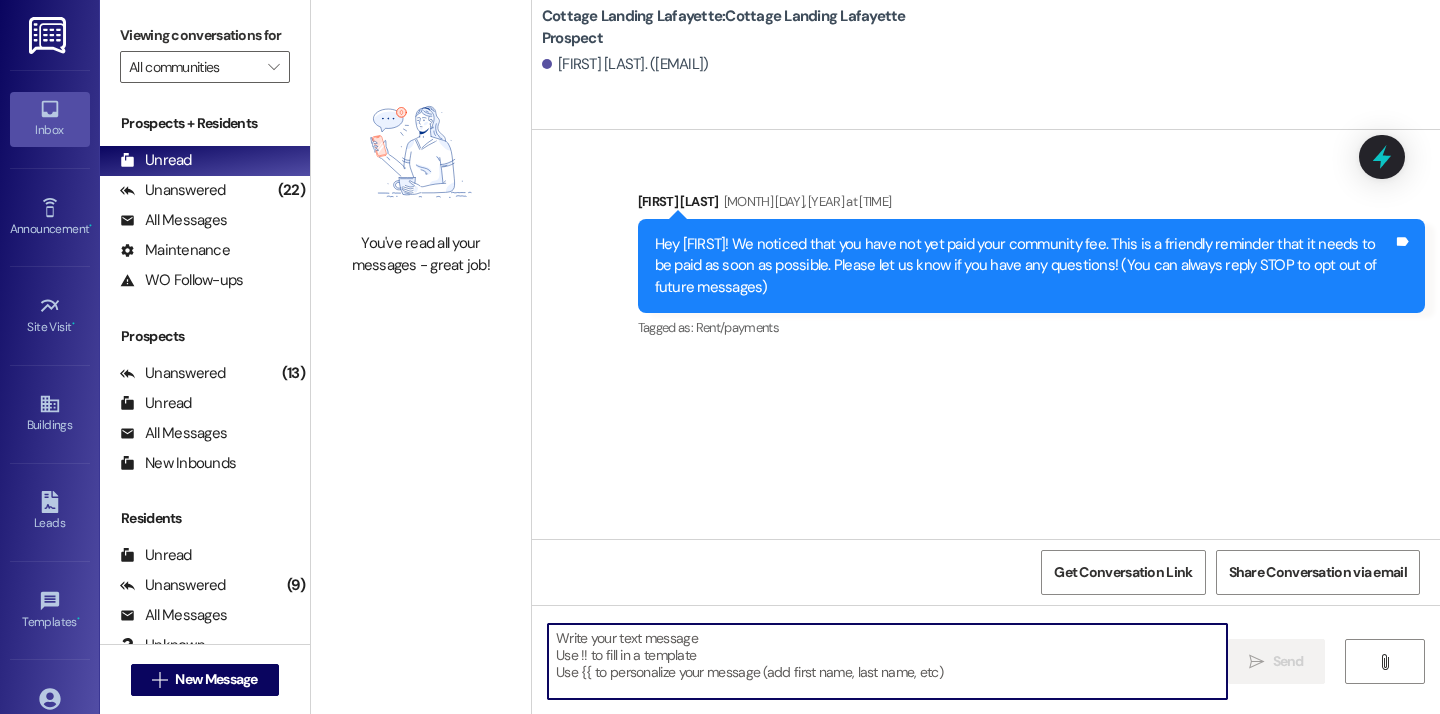 paste on "Good afternoon, we hope everyone's move in day is going great! Just a reminder to all of our new residents that we need your move in condition form back within 24 hours from when you picked up your keys! Thank you and please let us know if you need anything!" 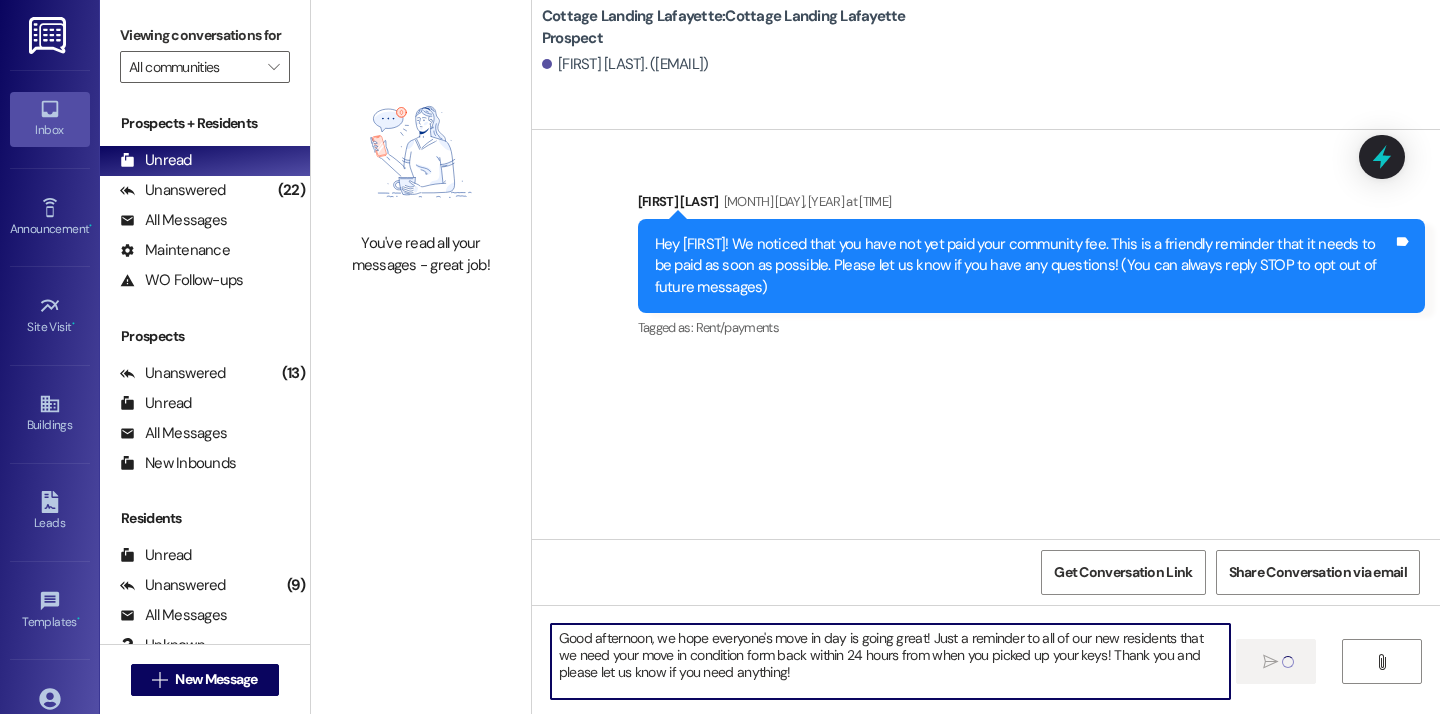 type 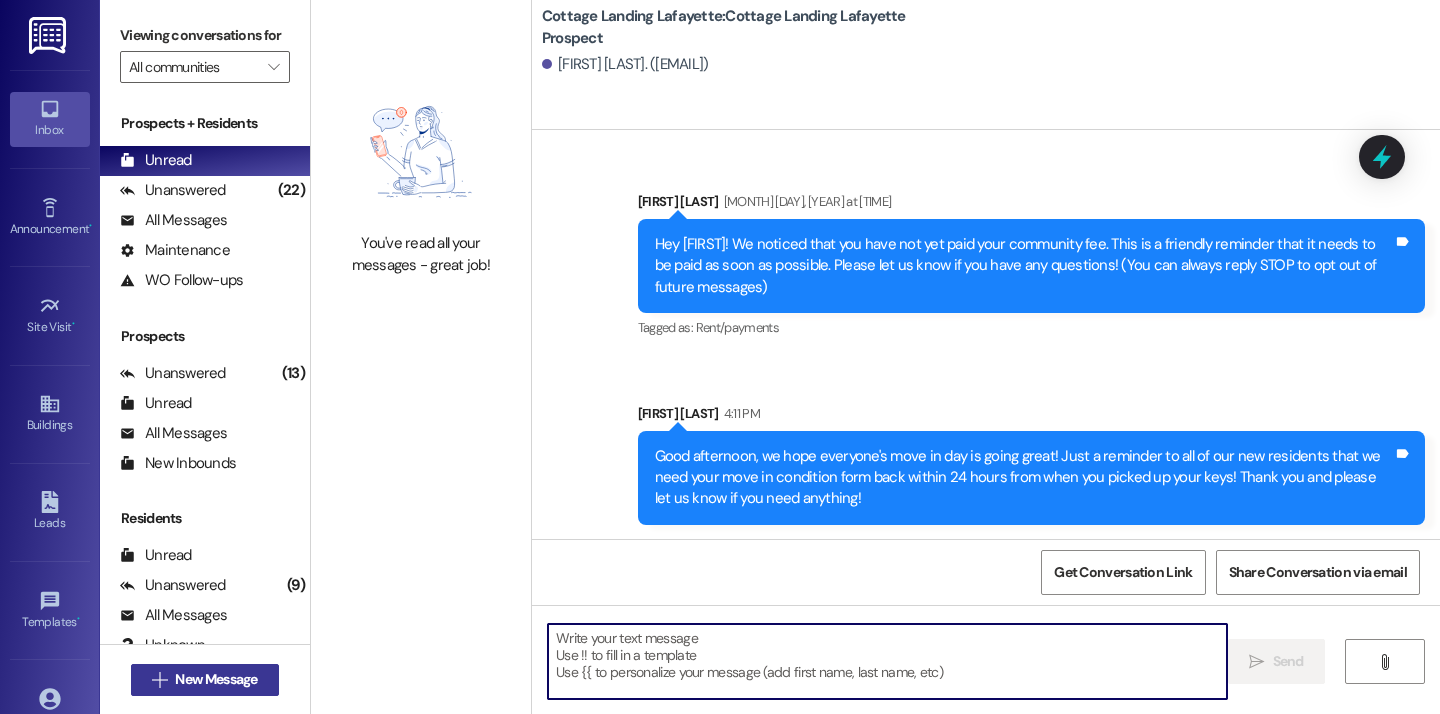 click on " New Message" at bounding box center (205, 680) 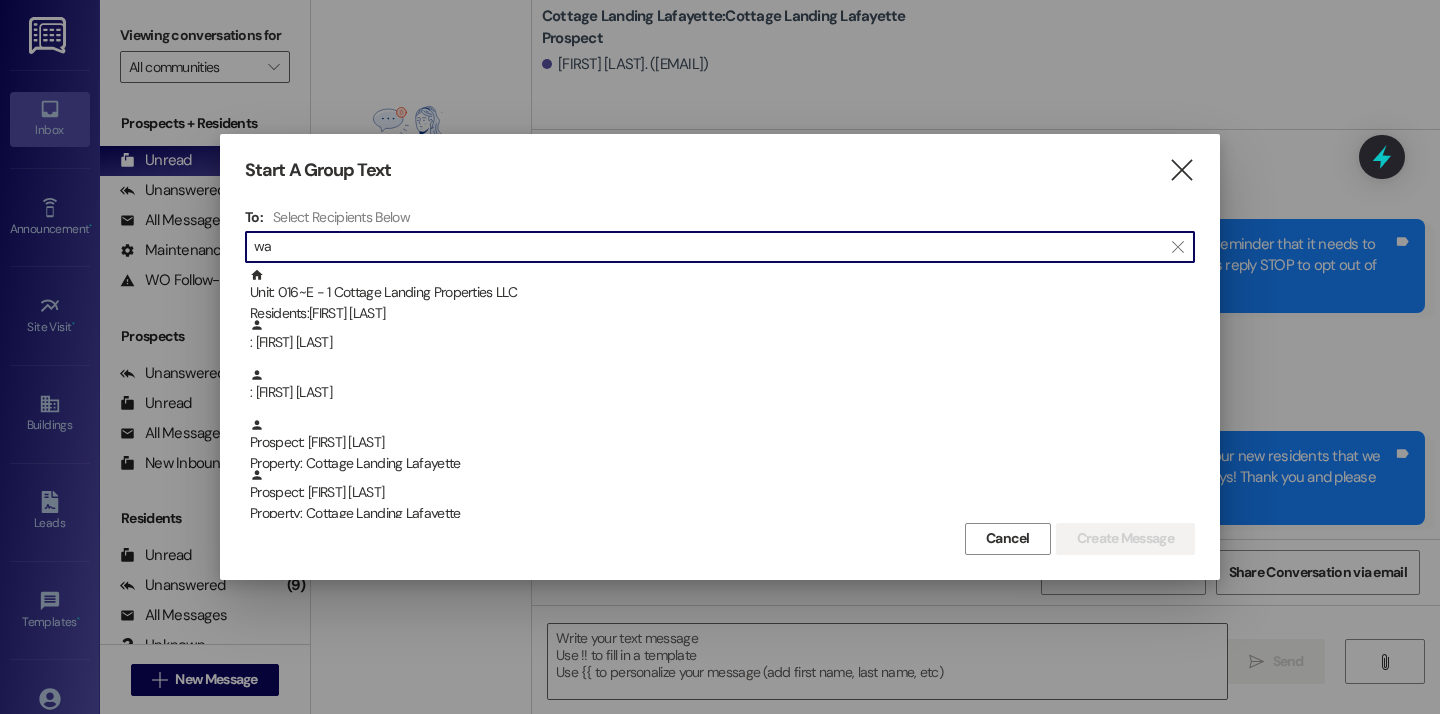 type on "w" 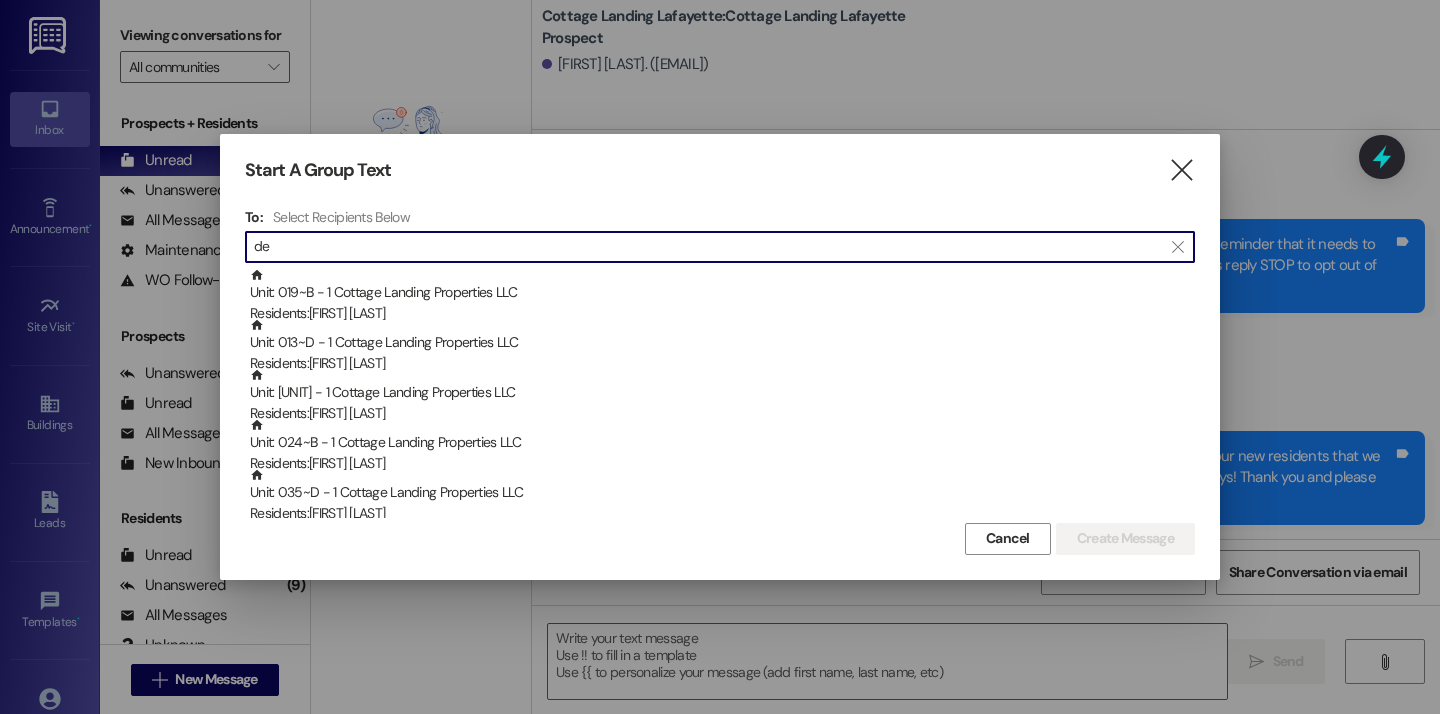 type on "d" 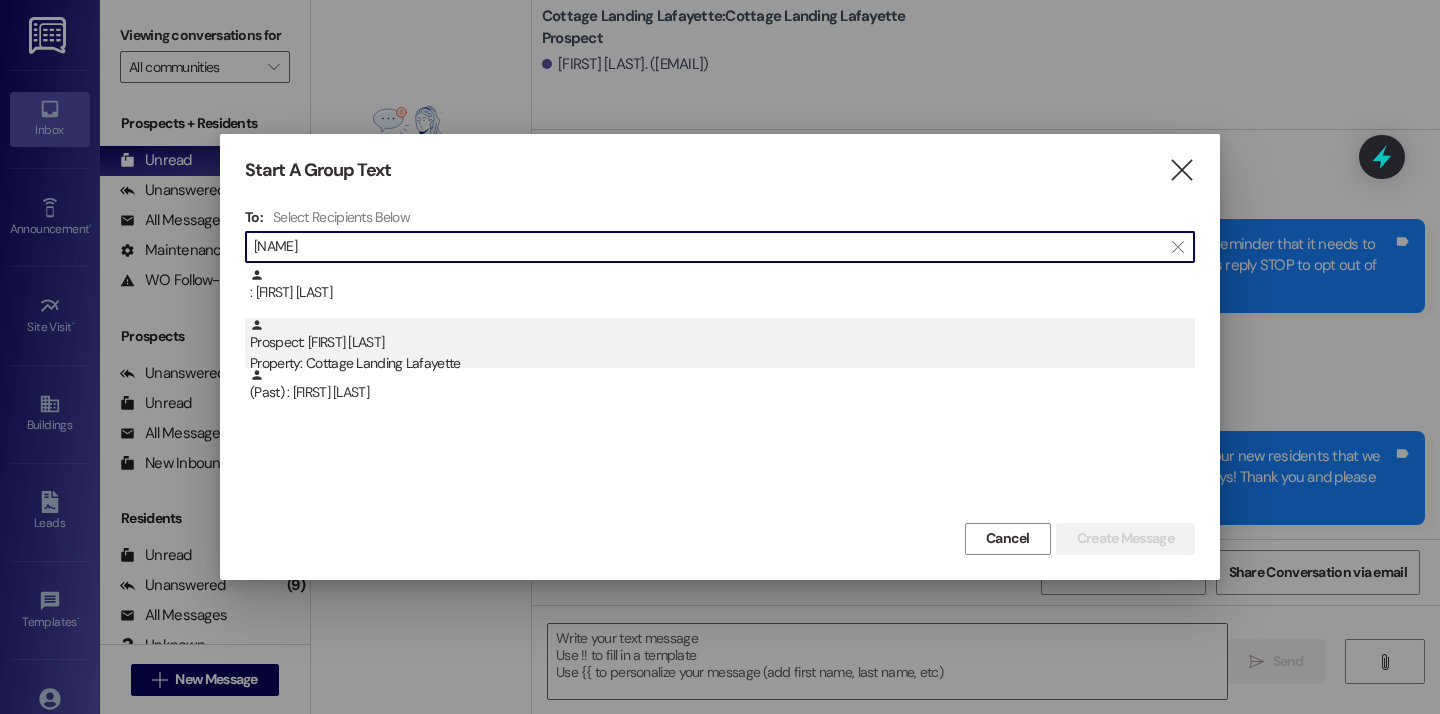 type on "chey" 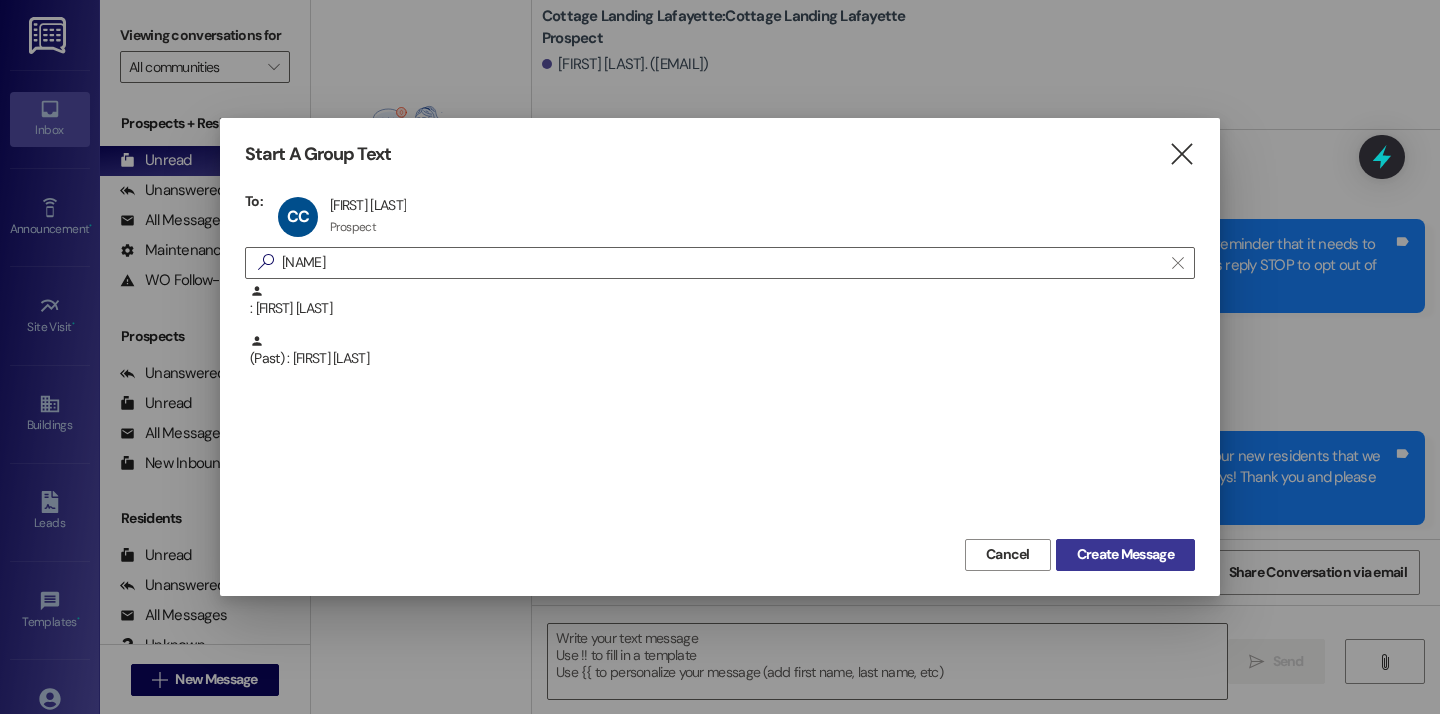 click on "Create Message" at bounding box center [1125, 554] 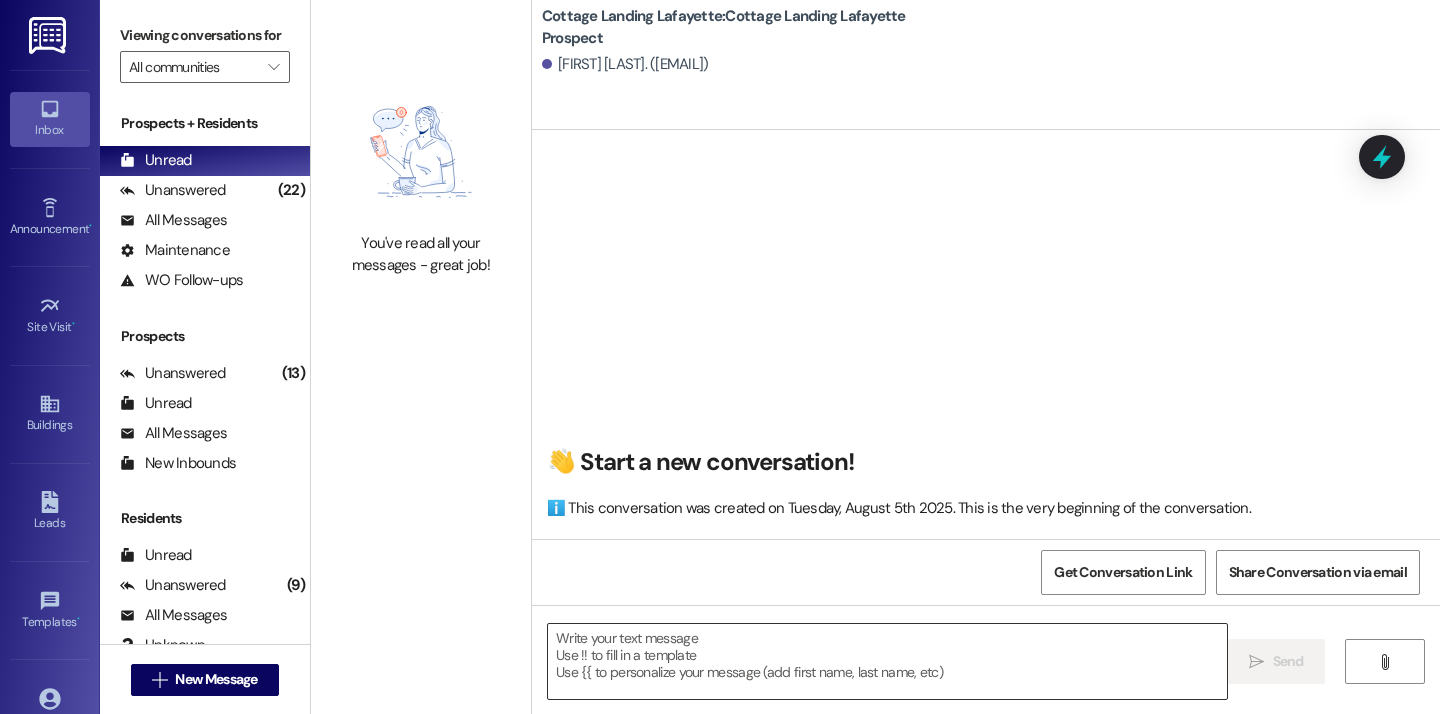 click at bounding box center (887, 661) 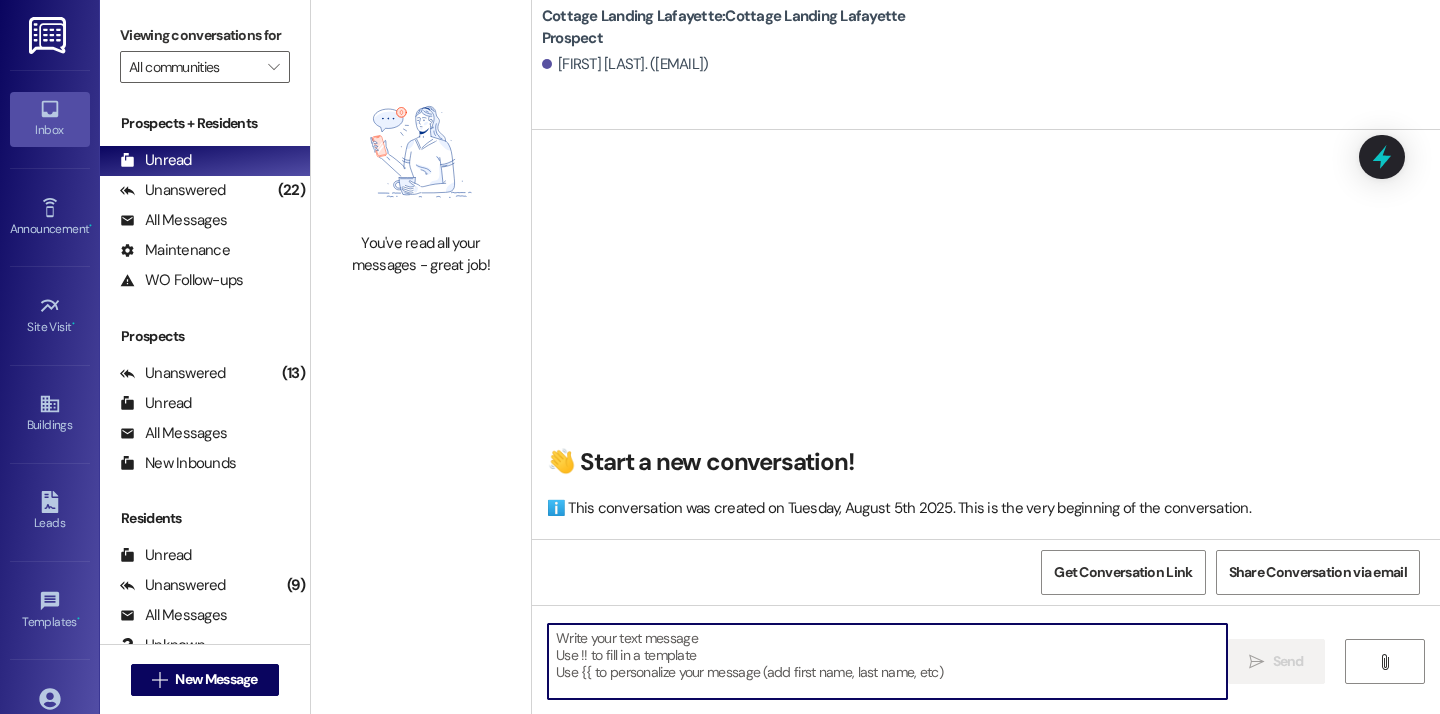 paste on "Good afternoon, we hope everyone's move in day is going great! Just a reminder to all of our new residents that we need your move in condition form back within 24 hours from when you picked up your keys! Thank you and please let us know if you need anything!" 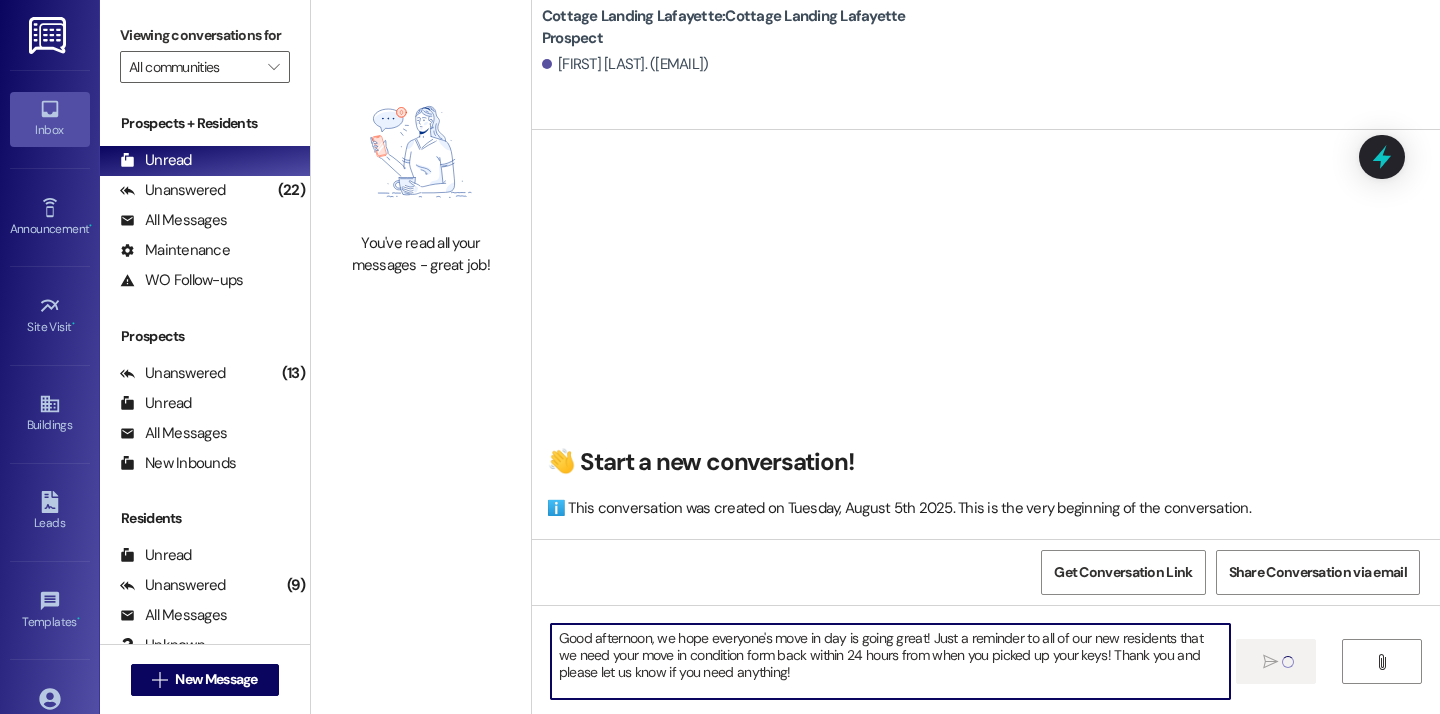 type 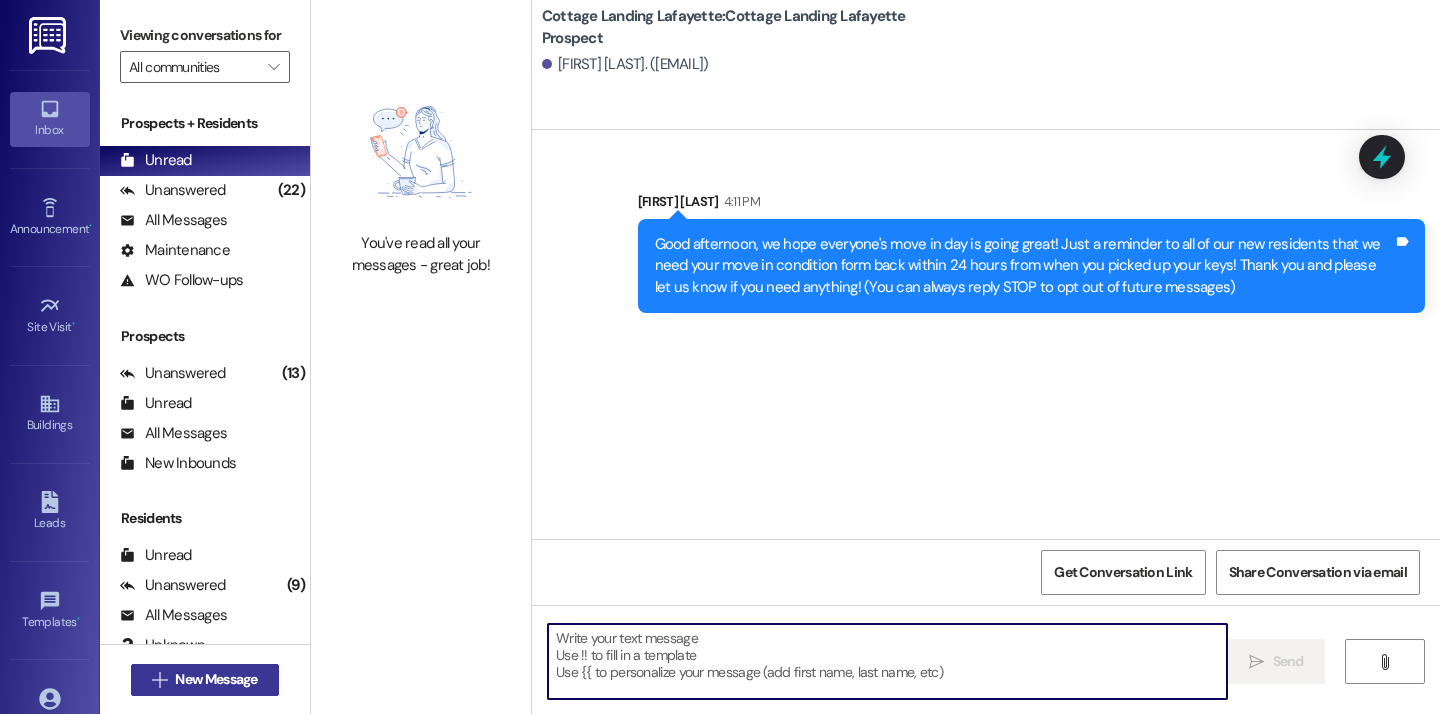 click on "" at bounding box center (159, 680) 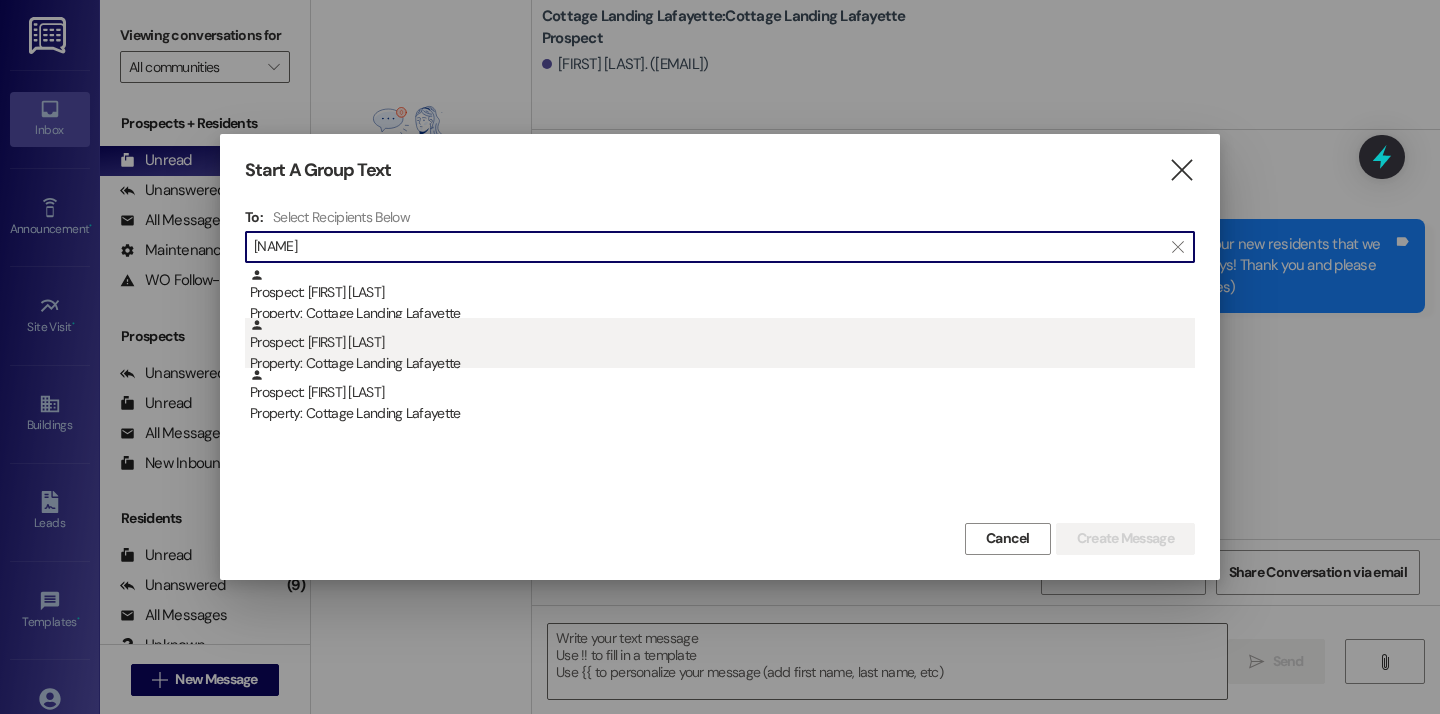 type on "murph" 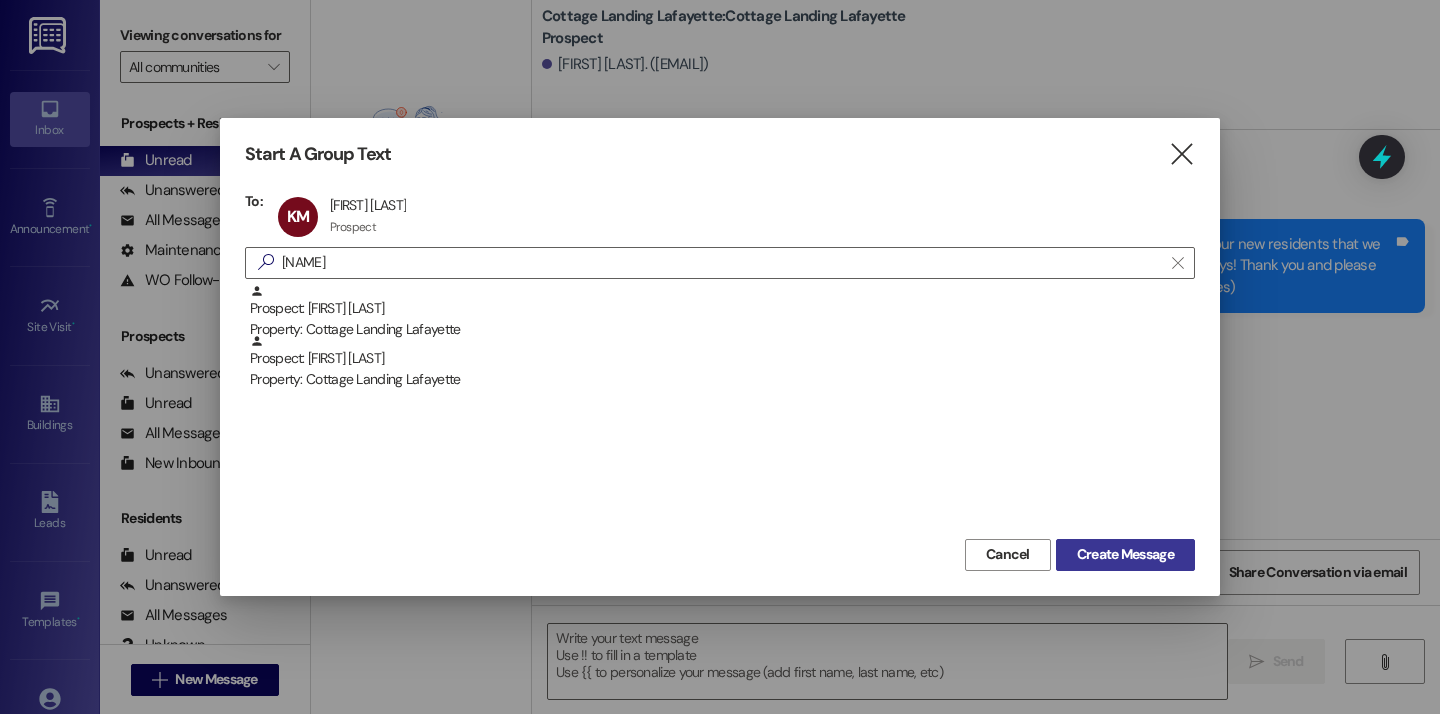 click on "Create Message" at bounding box center [1125, 554] 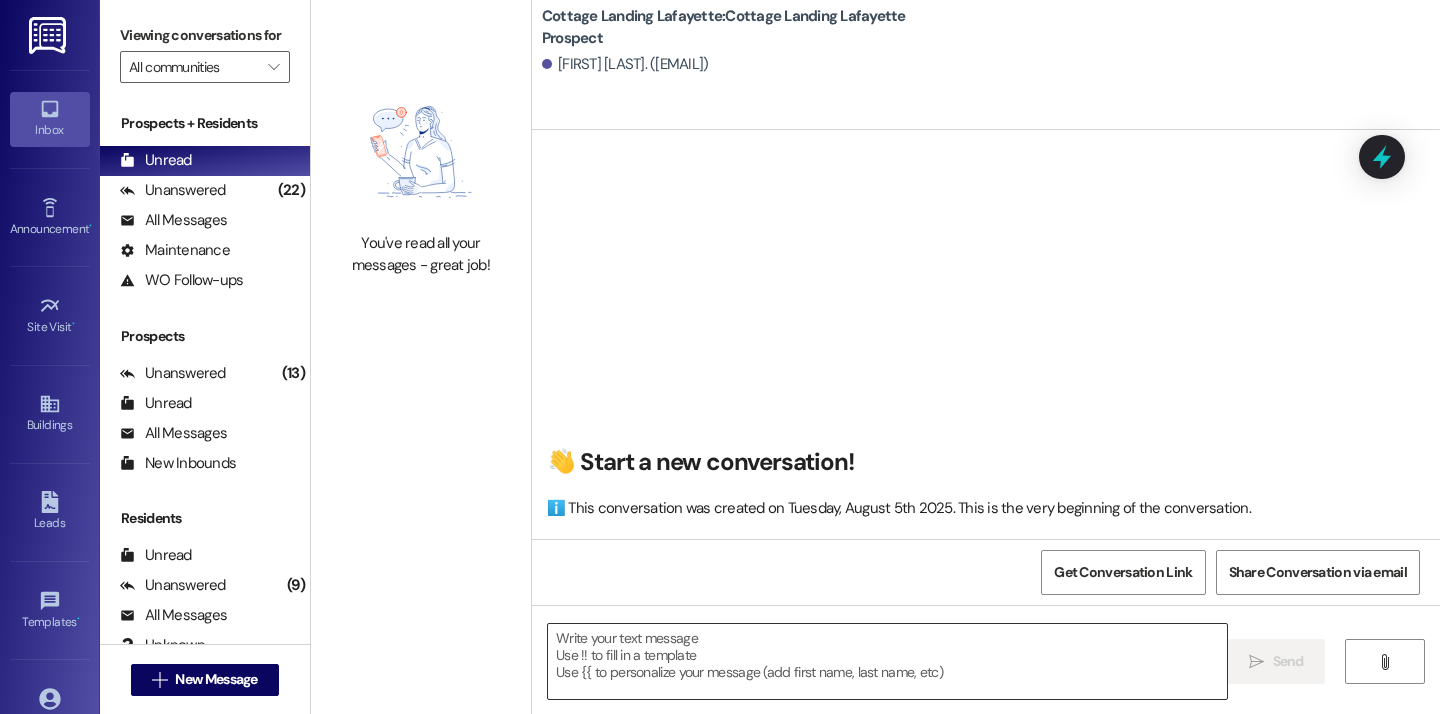 click at bounding box center [887, 661] 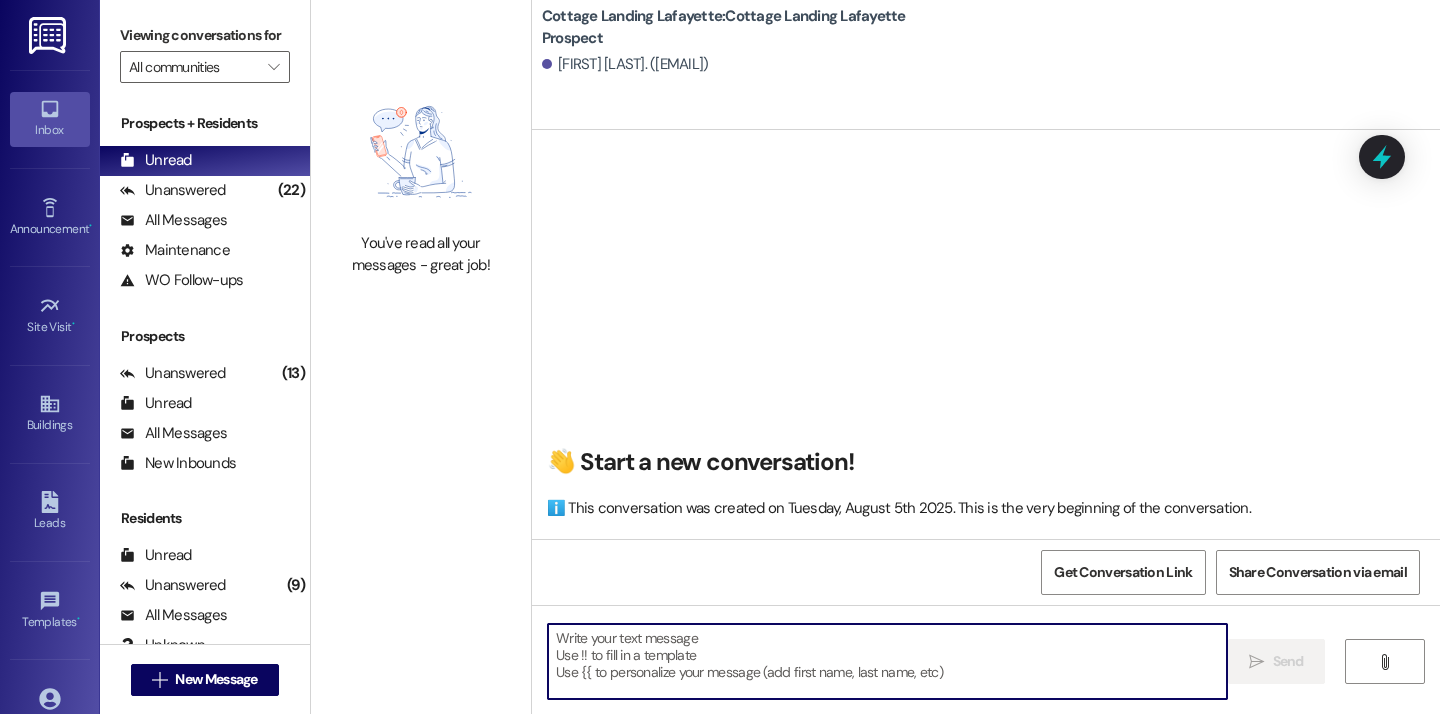 paste on "Good afternoon, we hope everyone's move in day is going great! Just a reminder to all of our new residents that we need your move in condition form back within 24 hours from when you picked up your keys! Thank you and please let us know if you need anything!" 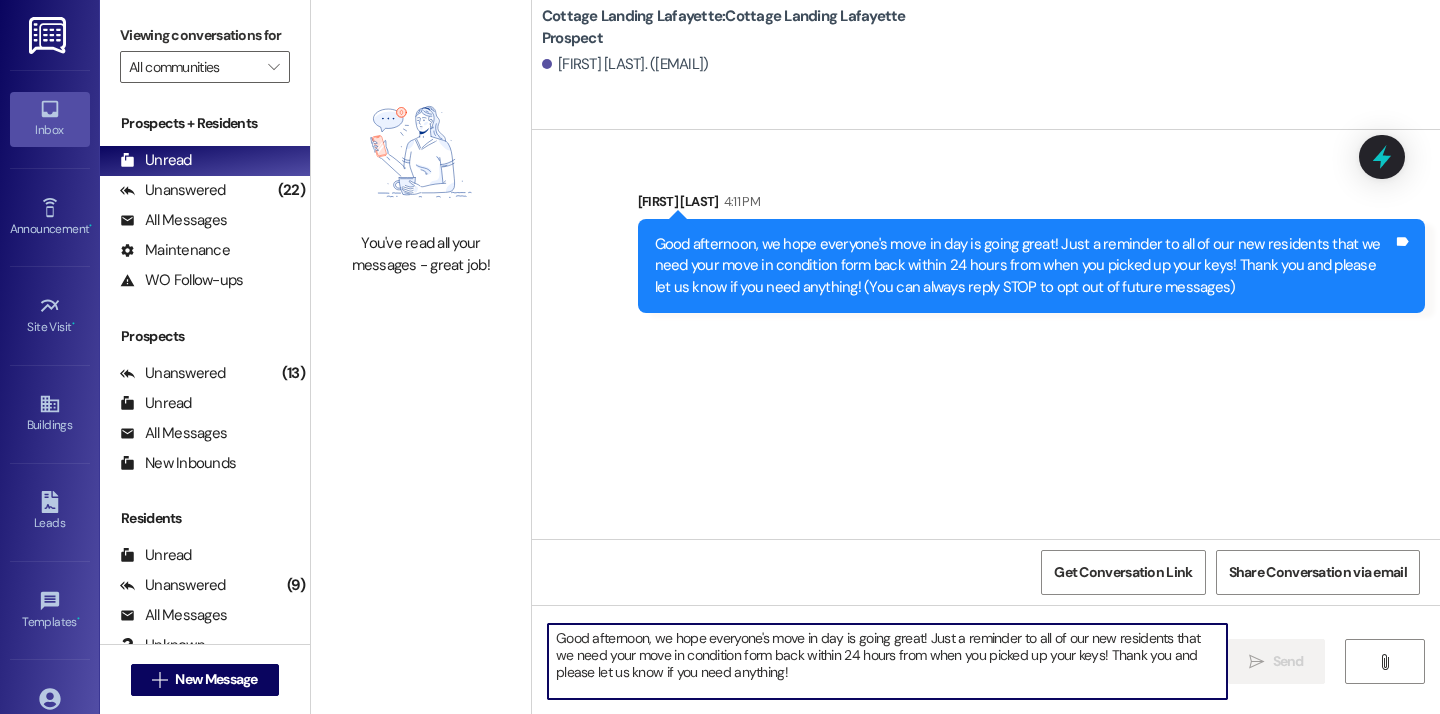 type 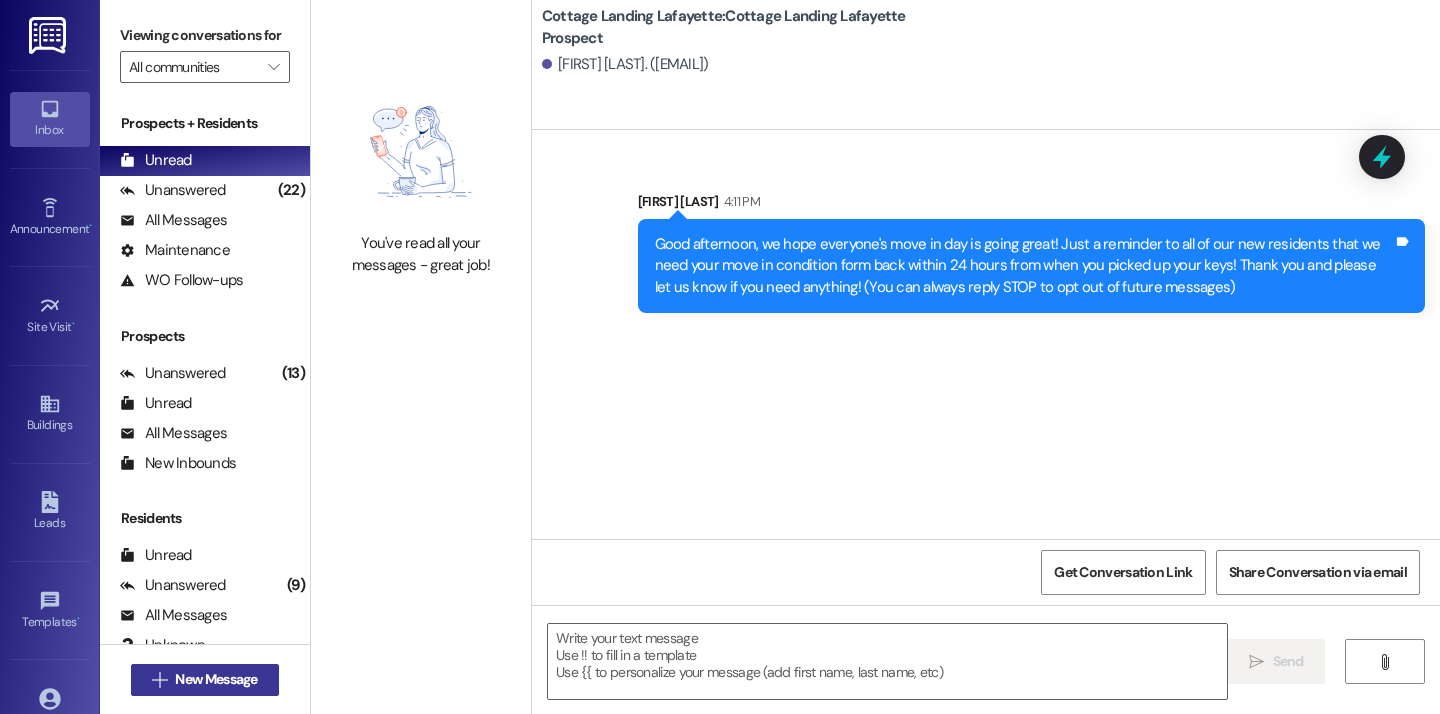click on "New Message" at bounding box center (216, 679) 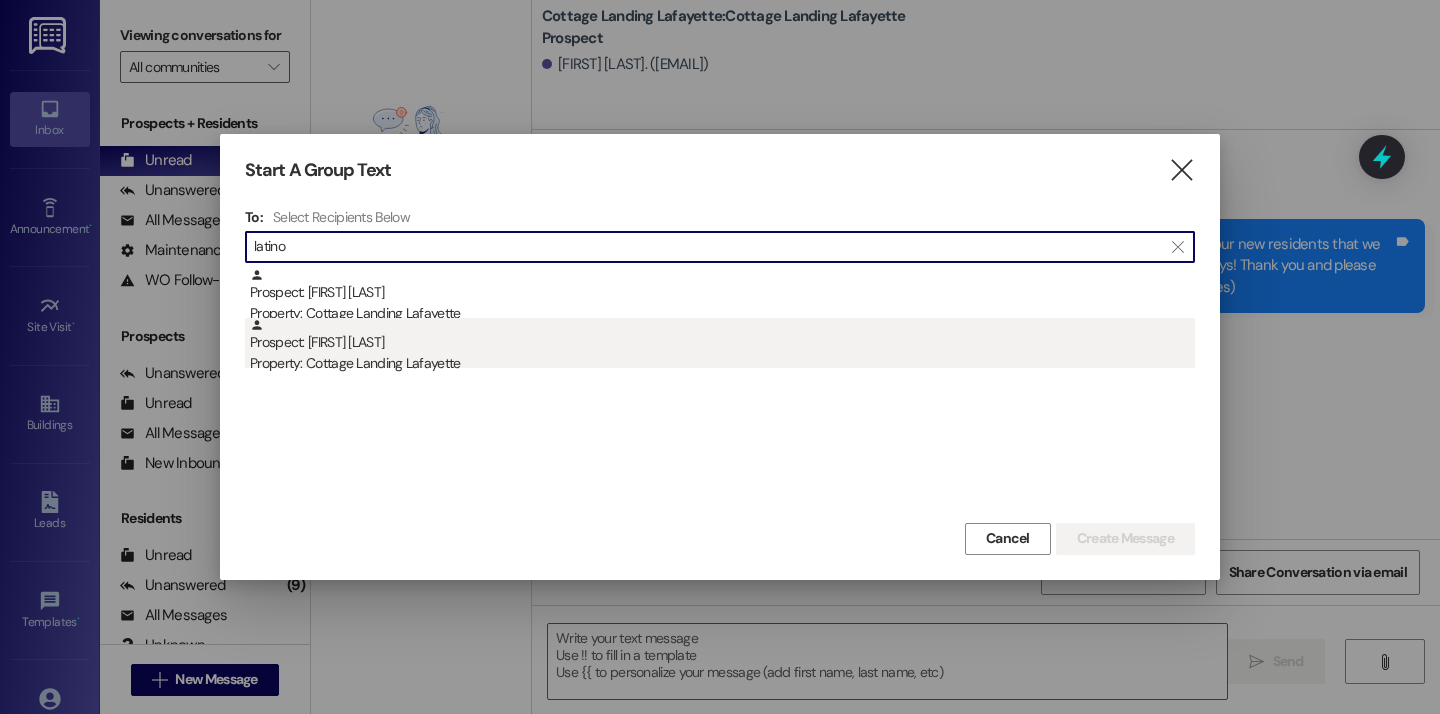 type on "latino" 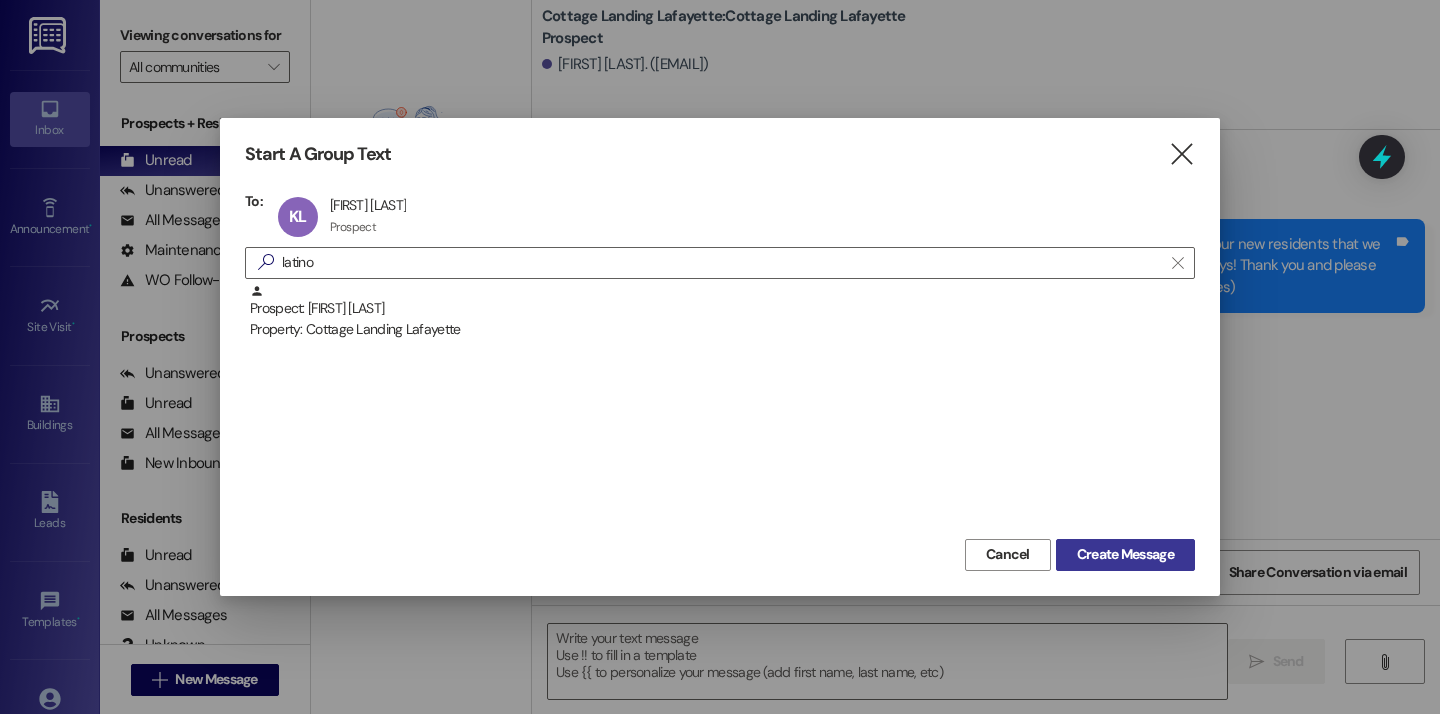 click on "Create Message" at bounding box center (1125, 555) 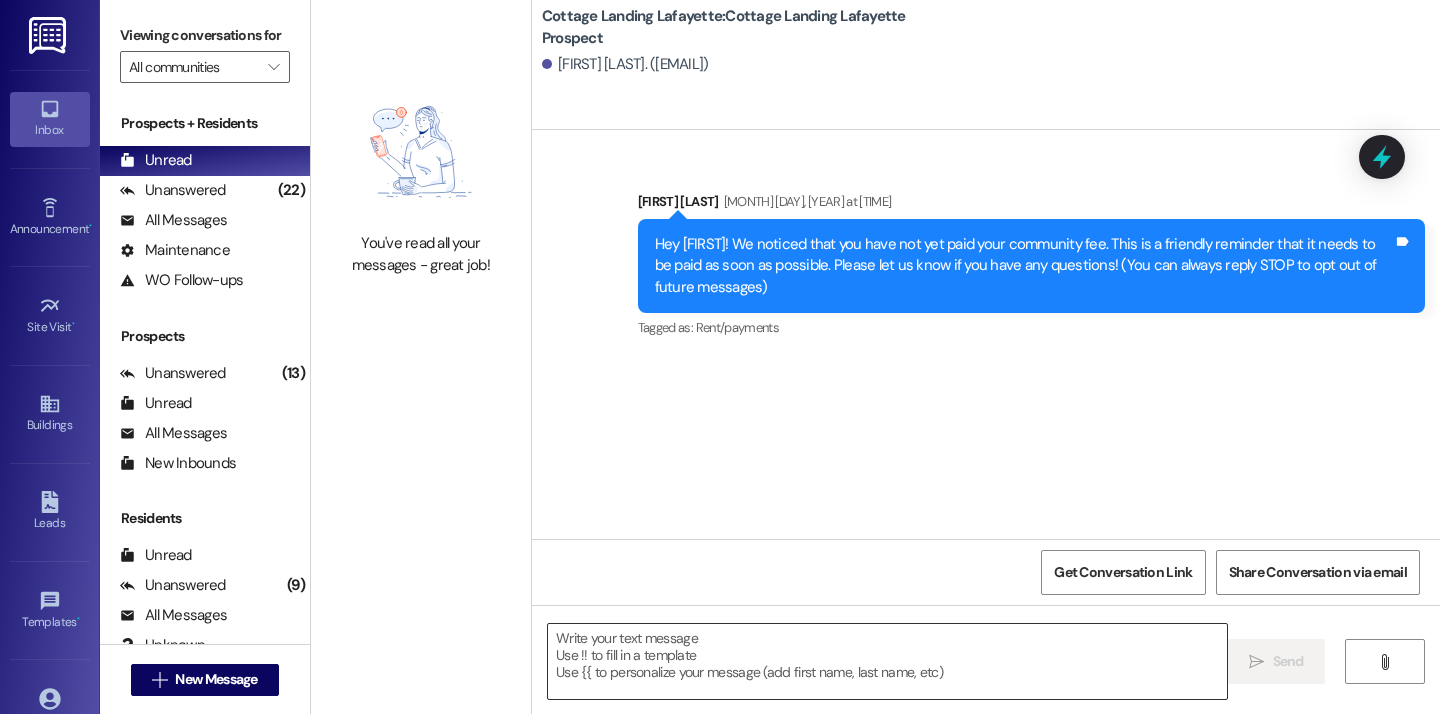 click at bounding box center (887, 661) 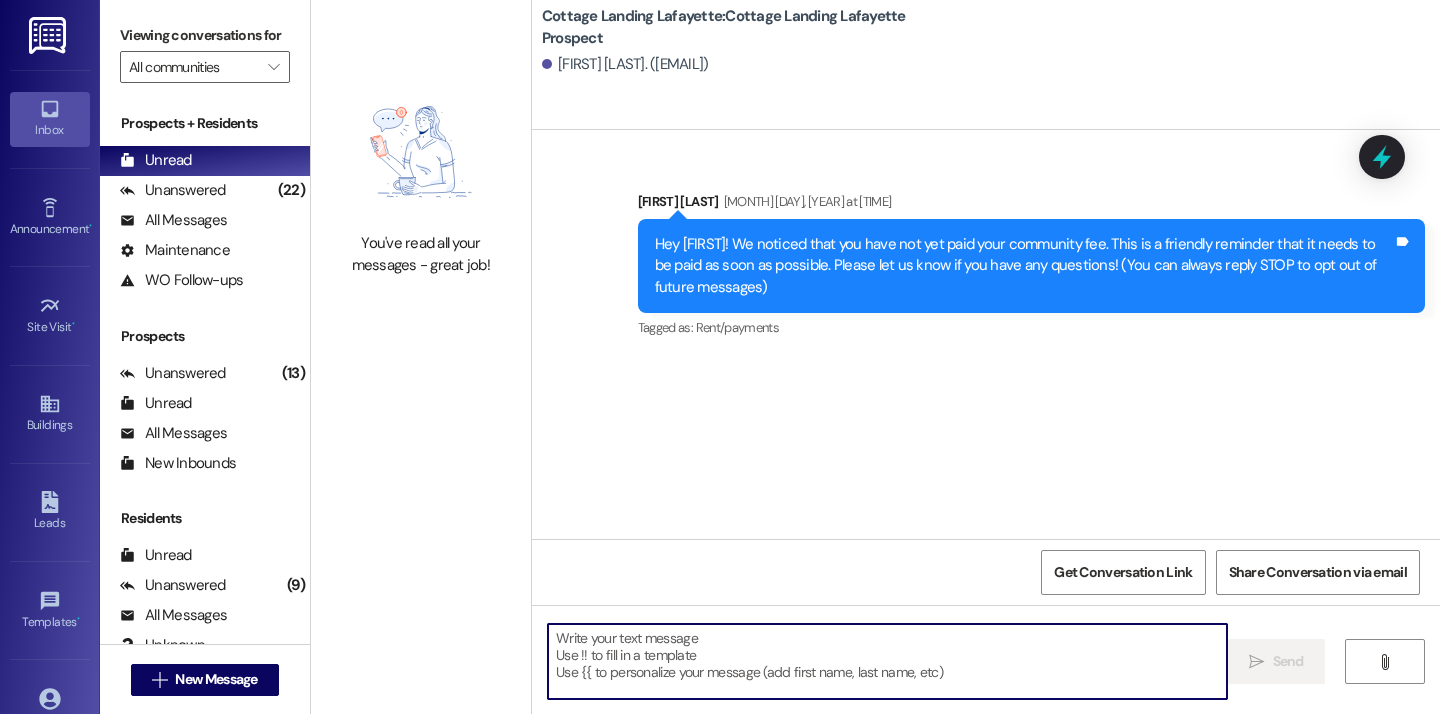 paste on "Good afternoon, we hope everyone's move in day is going great! Just a reminder to all of our new residents that we need your move in condition form back within 24 hours from when you picked up your keys! Thank you and please let us know if you need anything!" 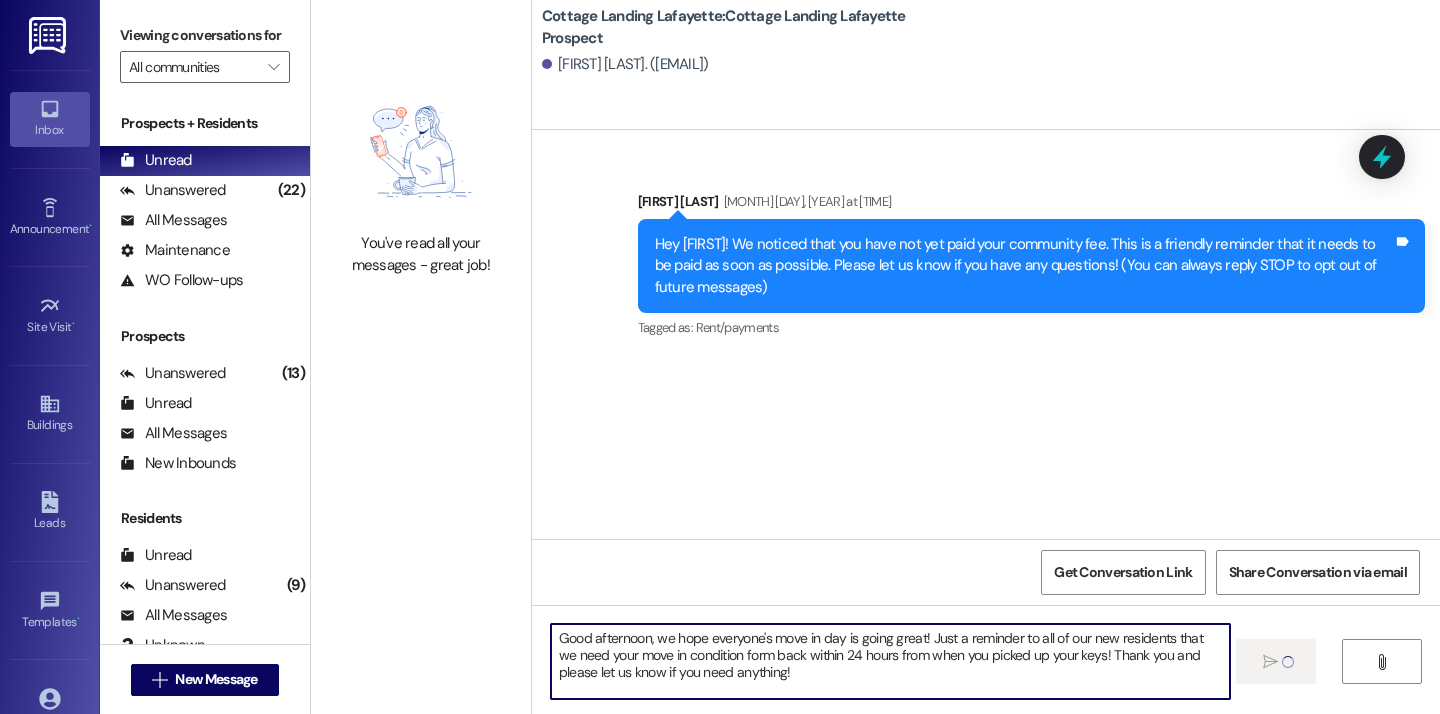 type 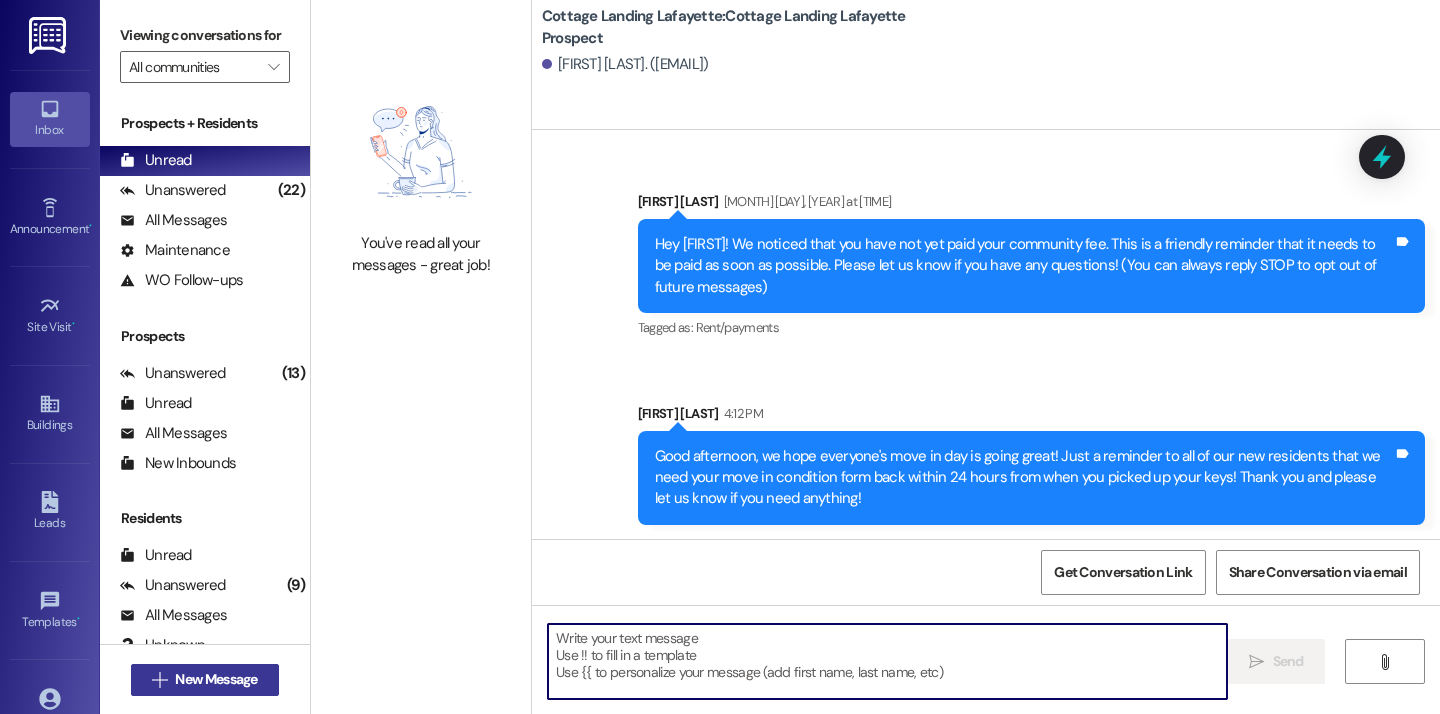 click on "New Message" at bounding box center [216, 679] 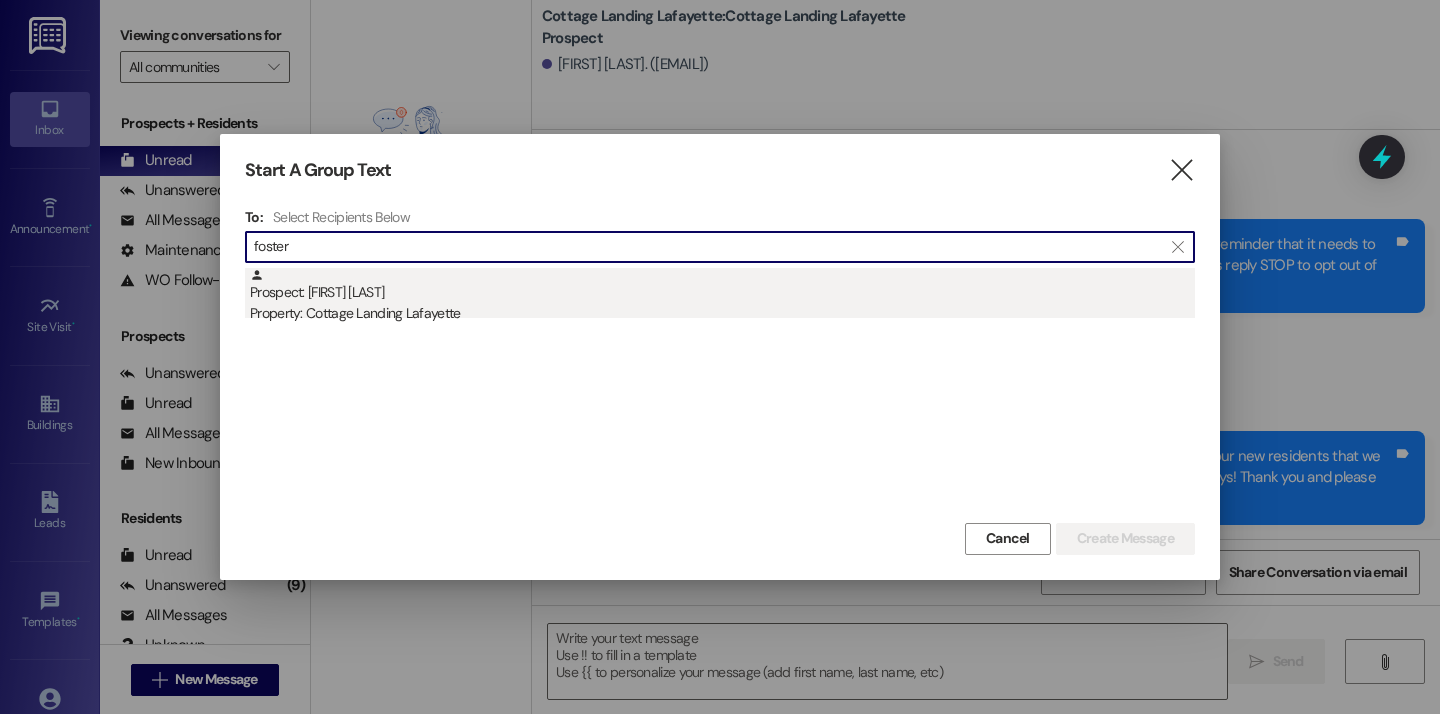 type on "foster" 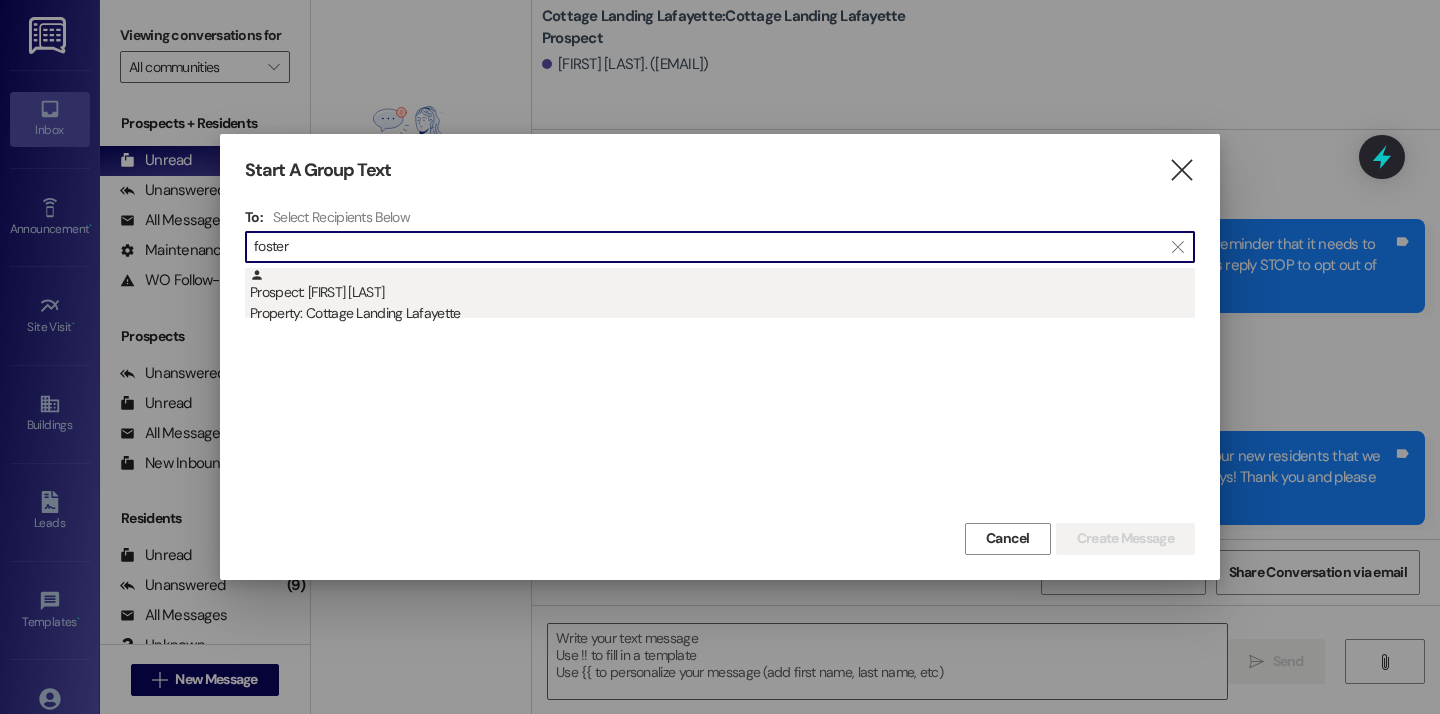 click on "Property: Cottage Landing Lafayette" at bounding box center [722, 313] 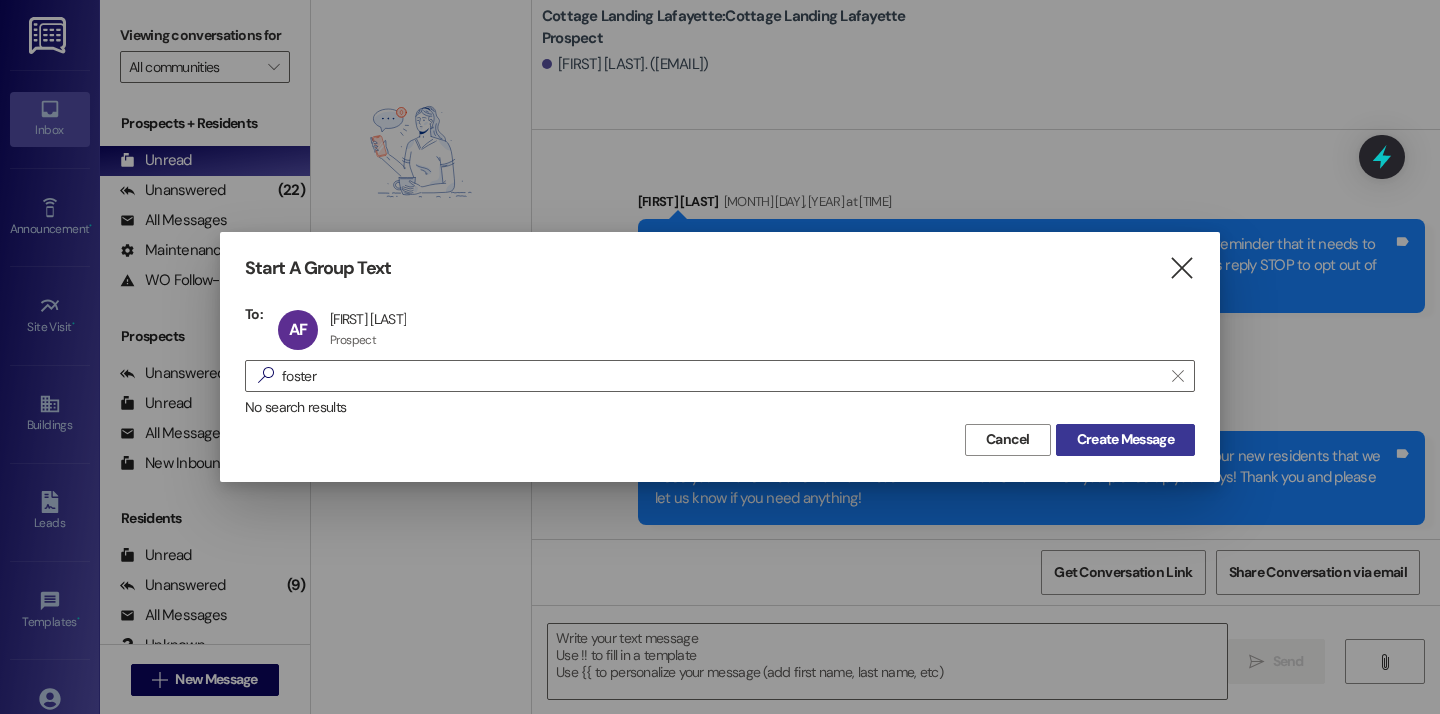 click on "Create Message" at bounding box center [1125, 439] 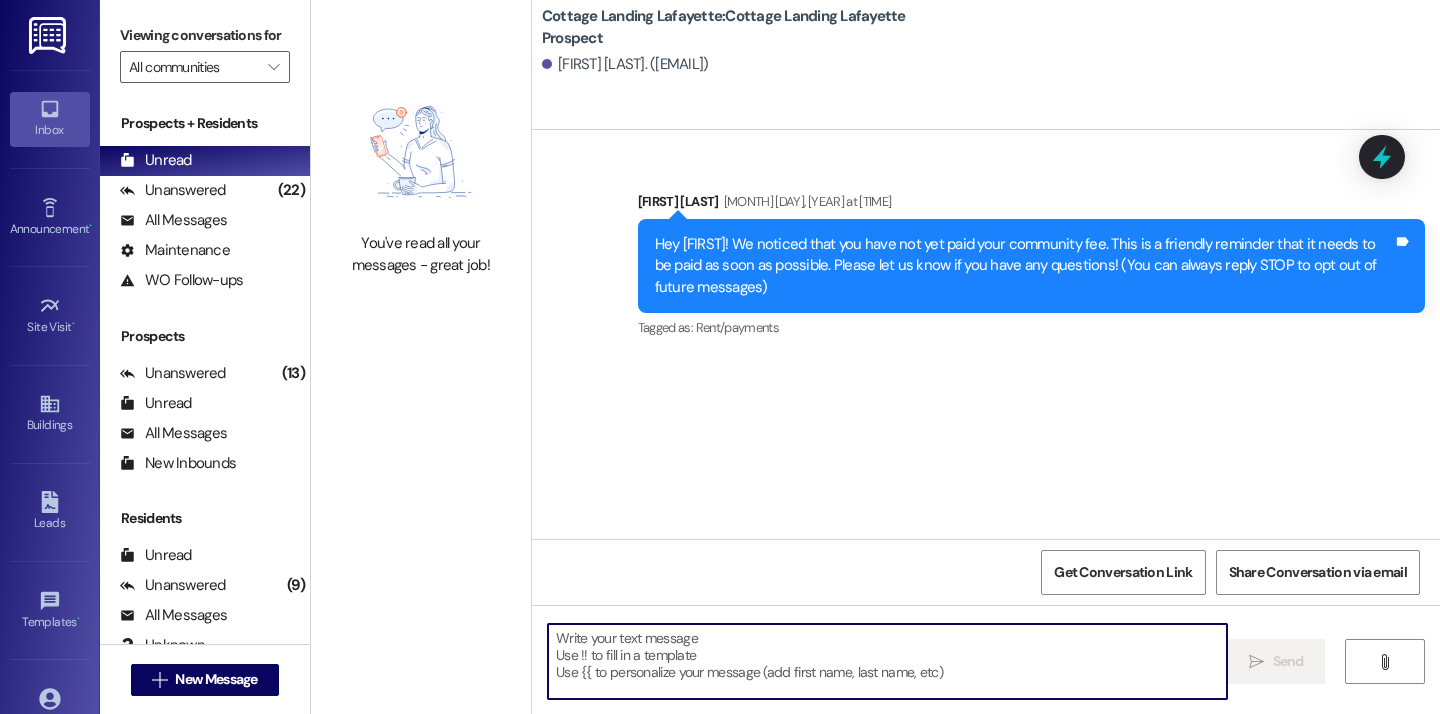 click at bounding box center [887, 661] 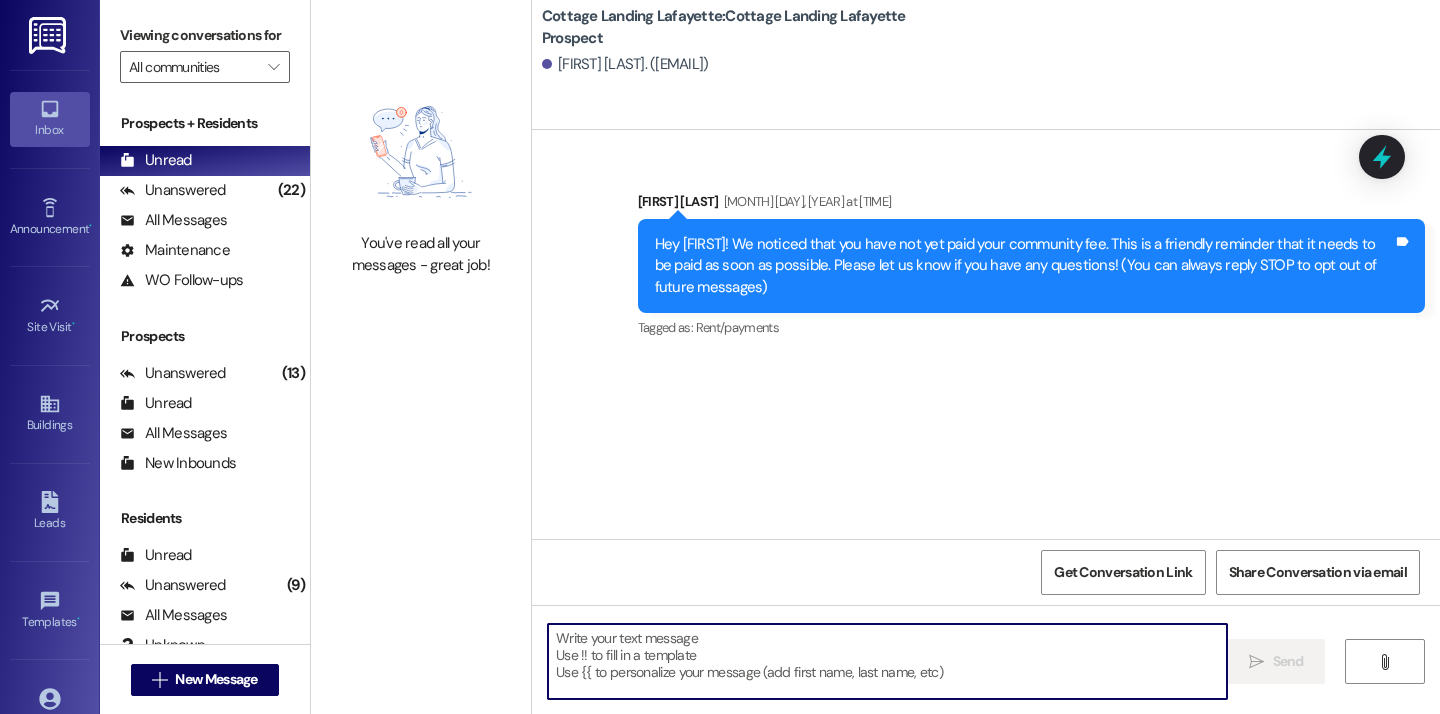 paste on "Good afternoon, we hope everyone's move in day is going great! Just a reminder to all of our new residents that we need your move in condition form back within 24 hours from when you picked up your keys! Thank you and please let us know if you need anything!" 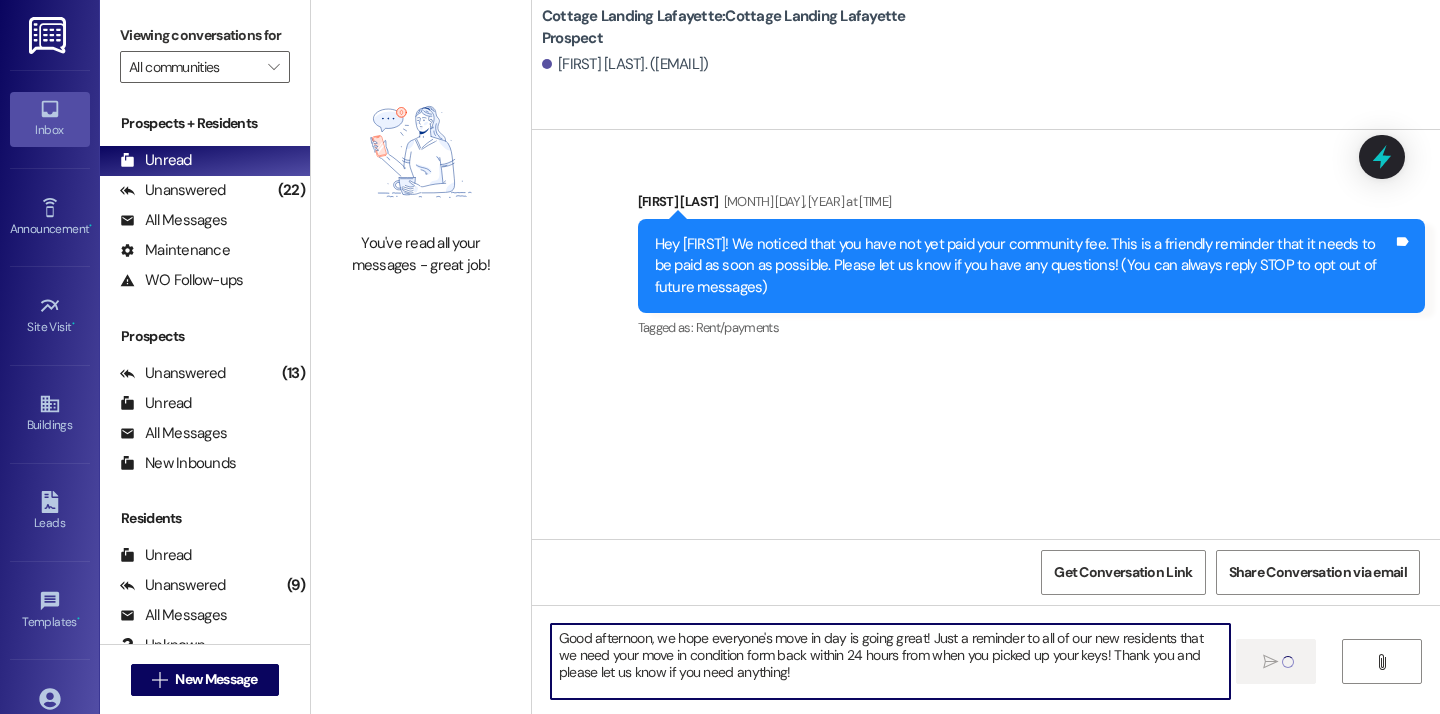 type 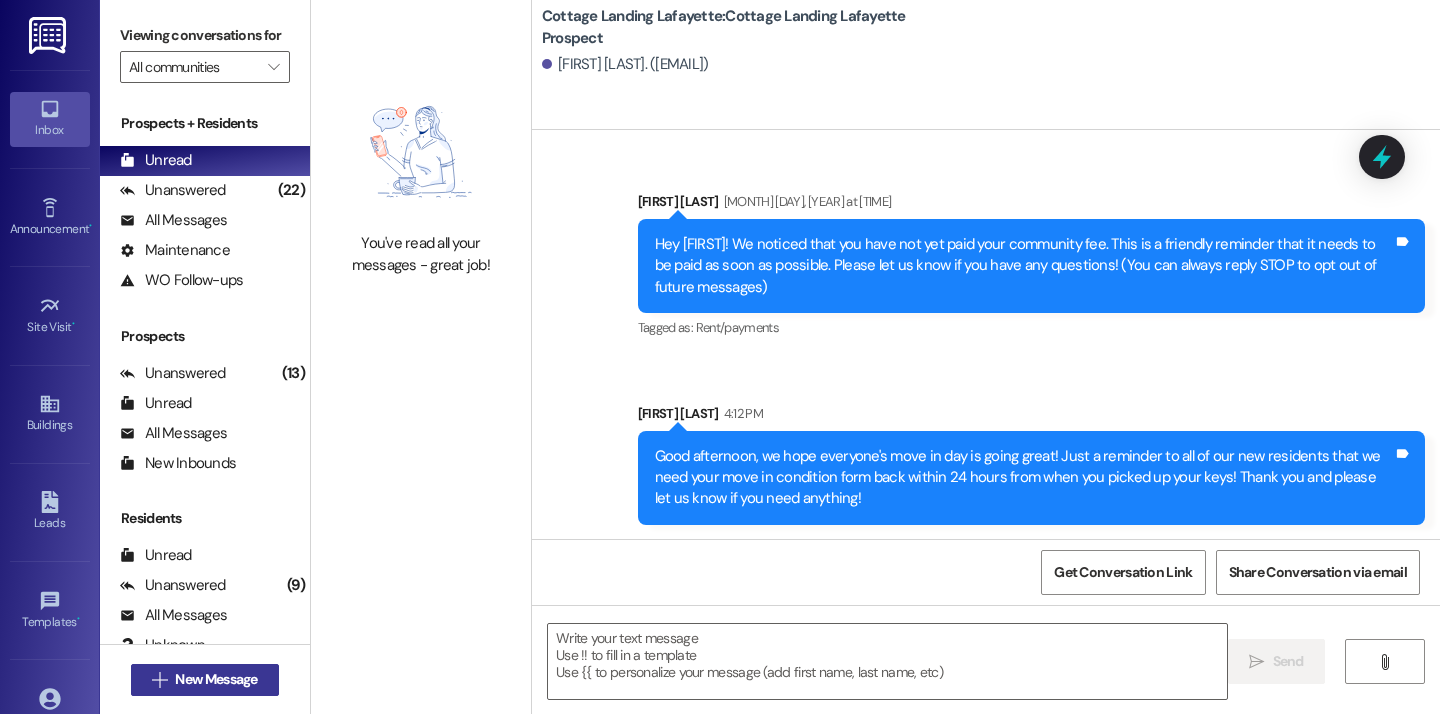 click on " New Message" at bounding box center (205, 680) 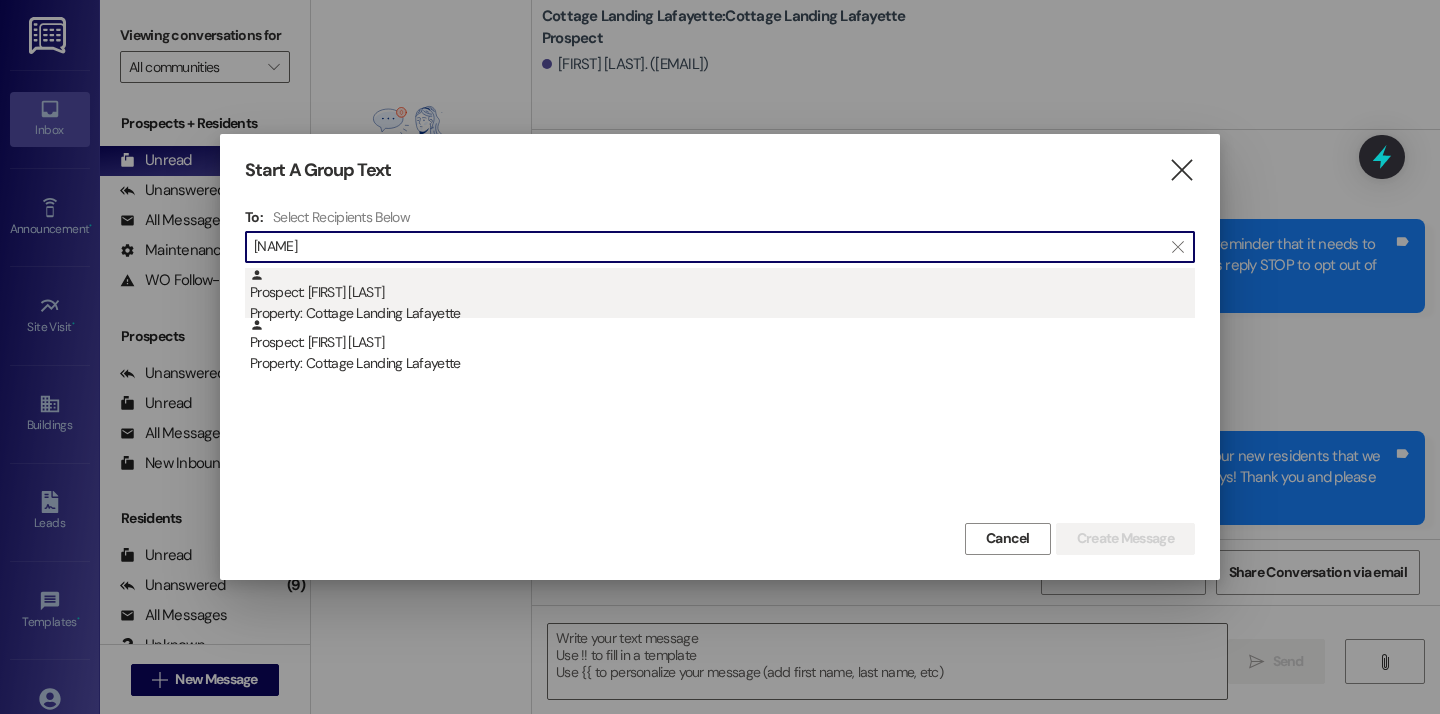 type on "becn" 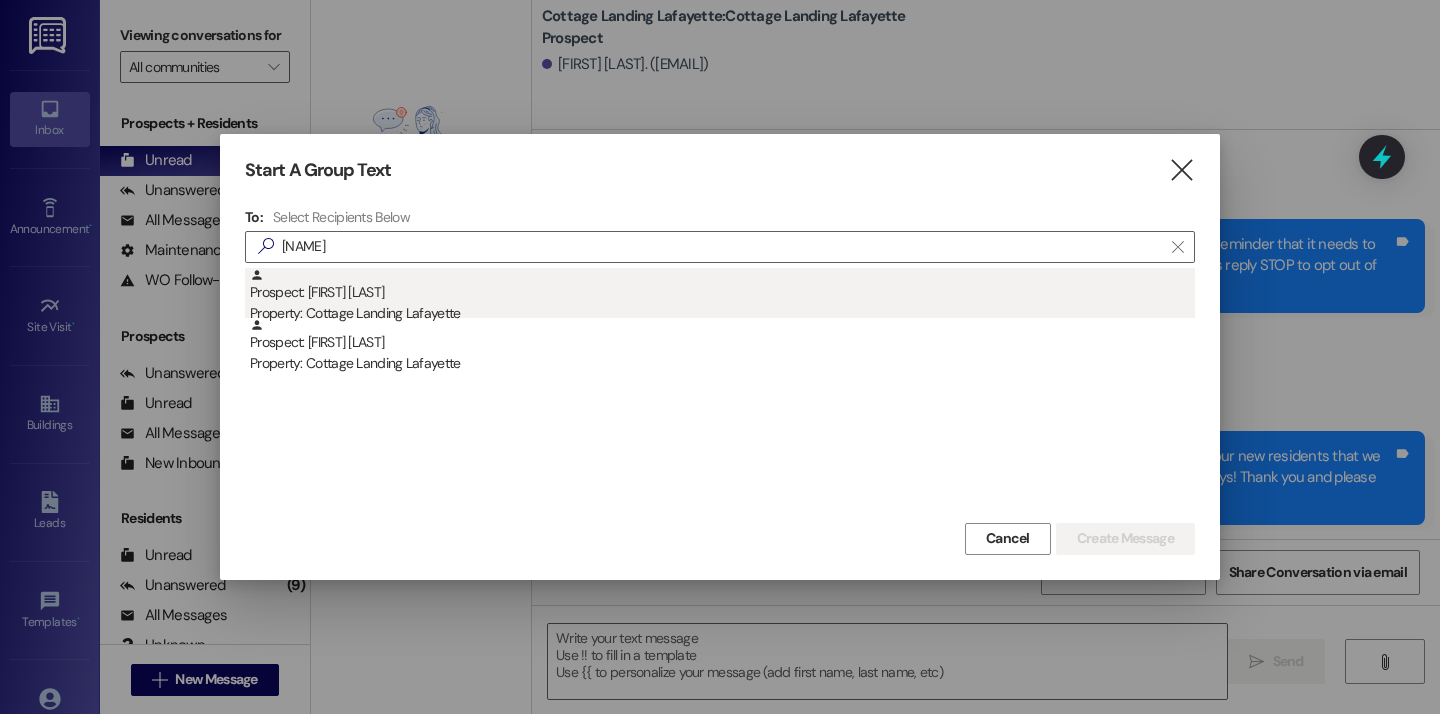 click on "Prospect: Emma Becnel Property: Cottage Landing Lafayette" at bounding box center [722, 296] 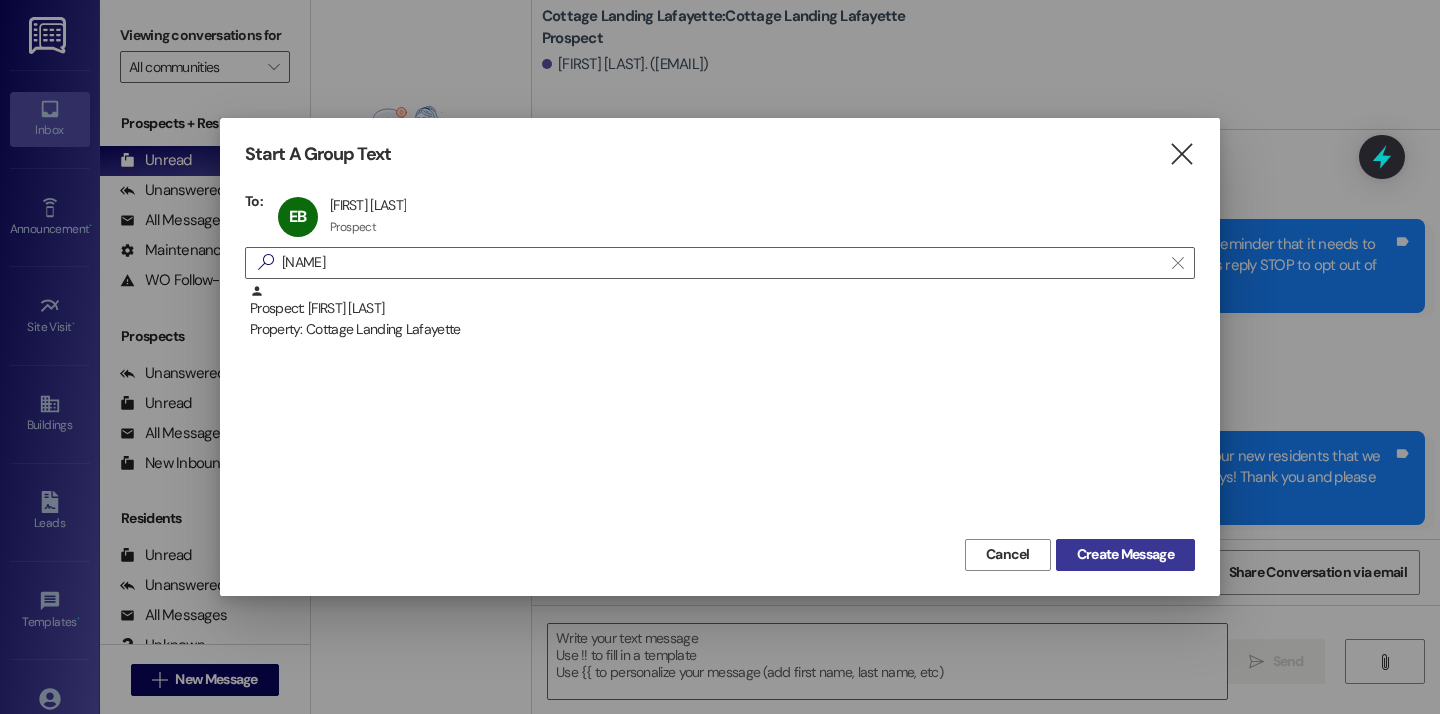 click on "Create Message" at bounding box center [1125, 555] 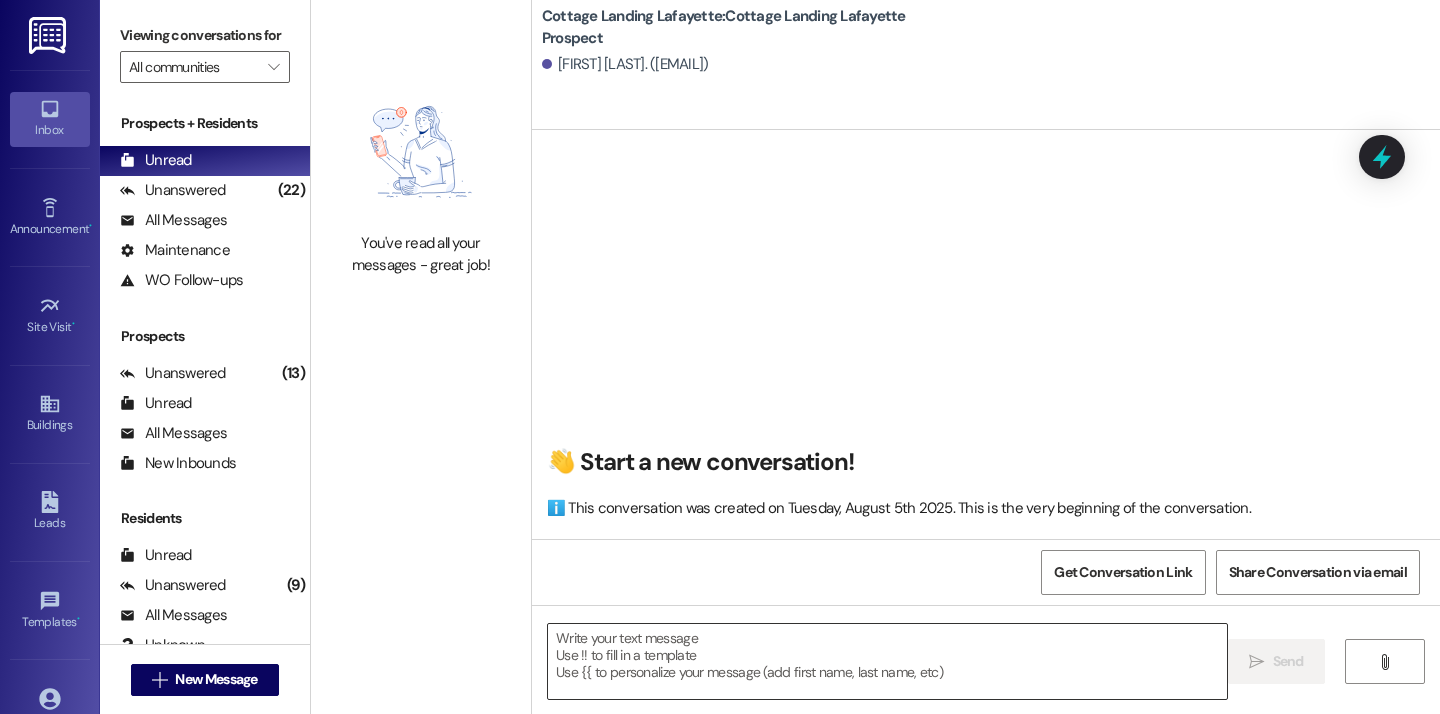 click at bounding box center [887, 661] 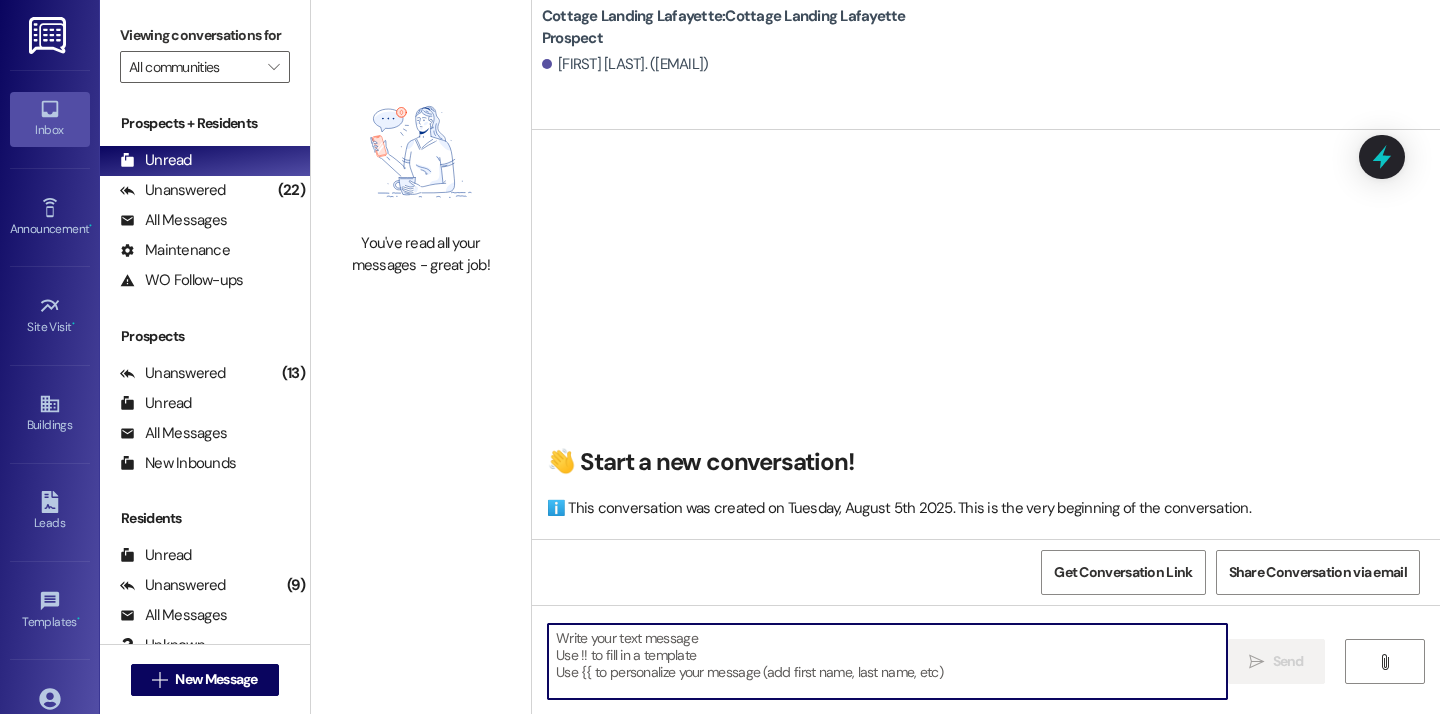 paste on "Good afternoon, we hope everyone's move in day is going great! Just a reminder to all of our new residents that we need your move in condition form back within 24 hours from when you picked up your keys! Thank you and please let us know if you need anything!" 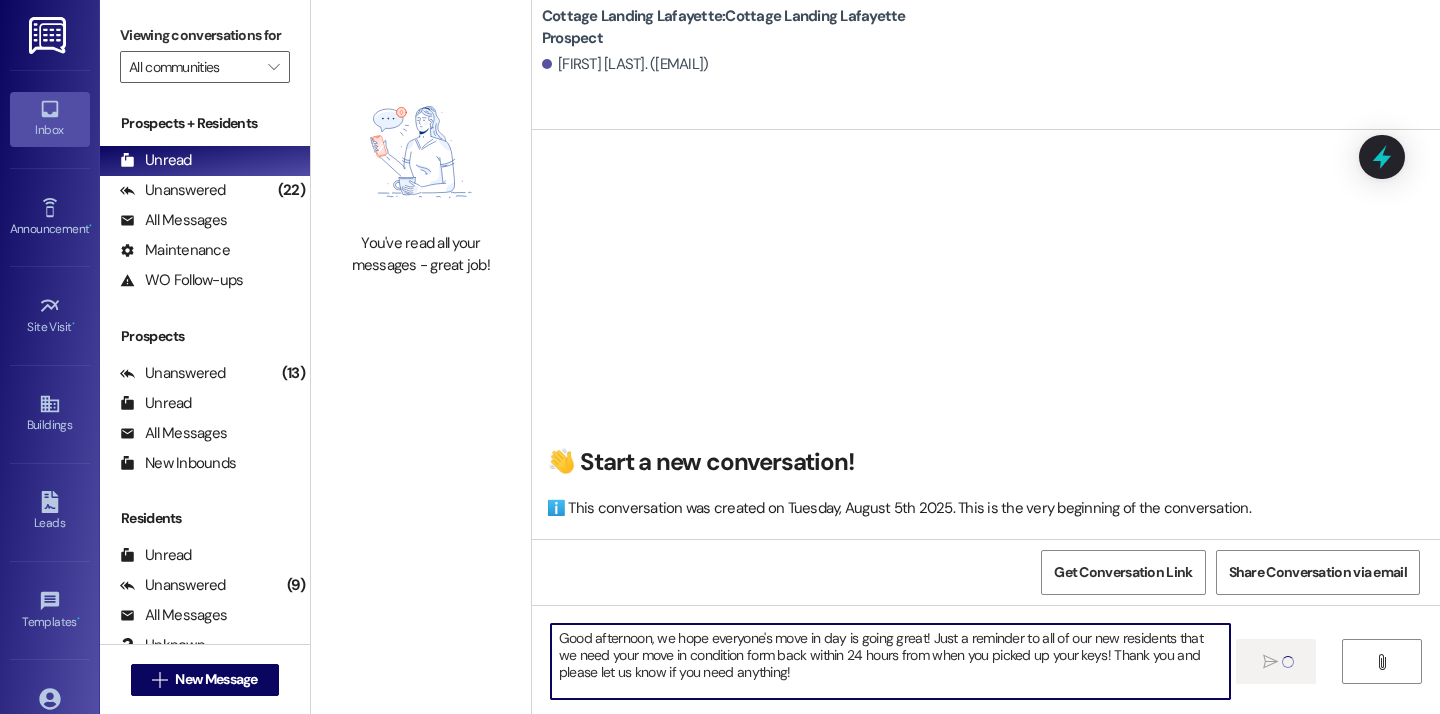 type 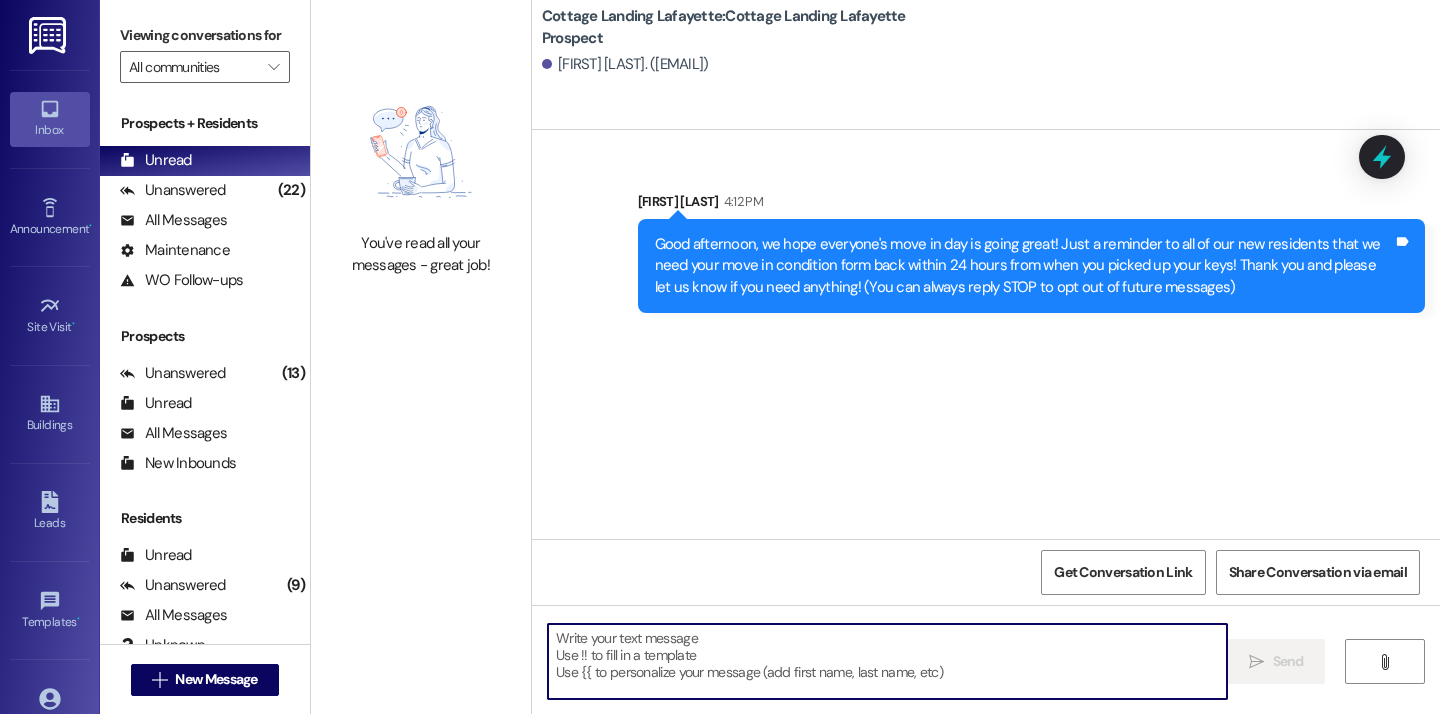 click on " New Message" at bounding box center (205, 680) 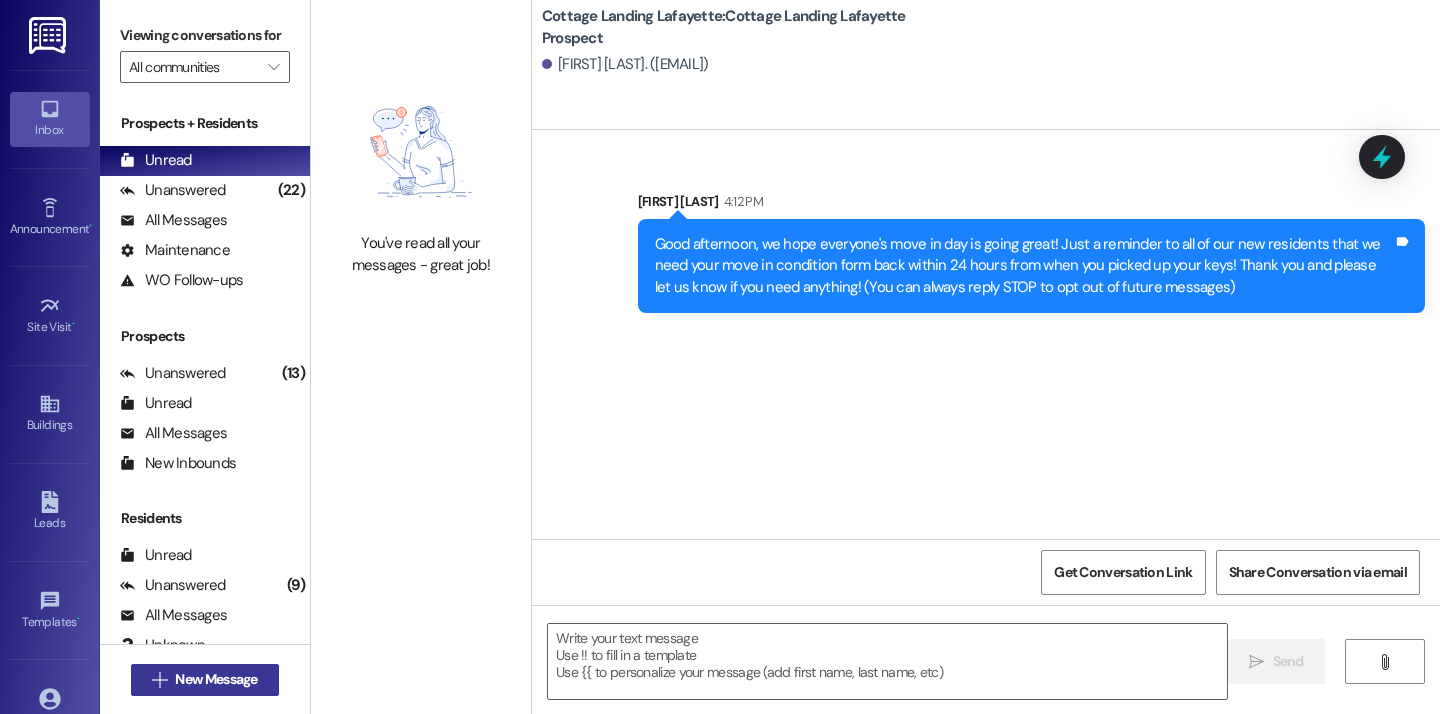 click on "New Message" at bounding box center (216, 679) 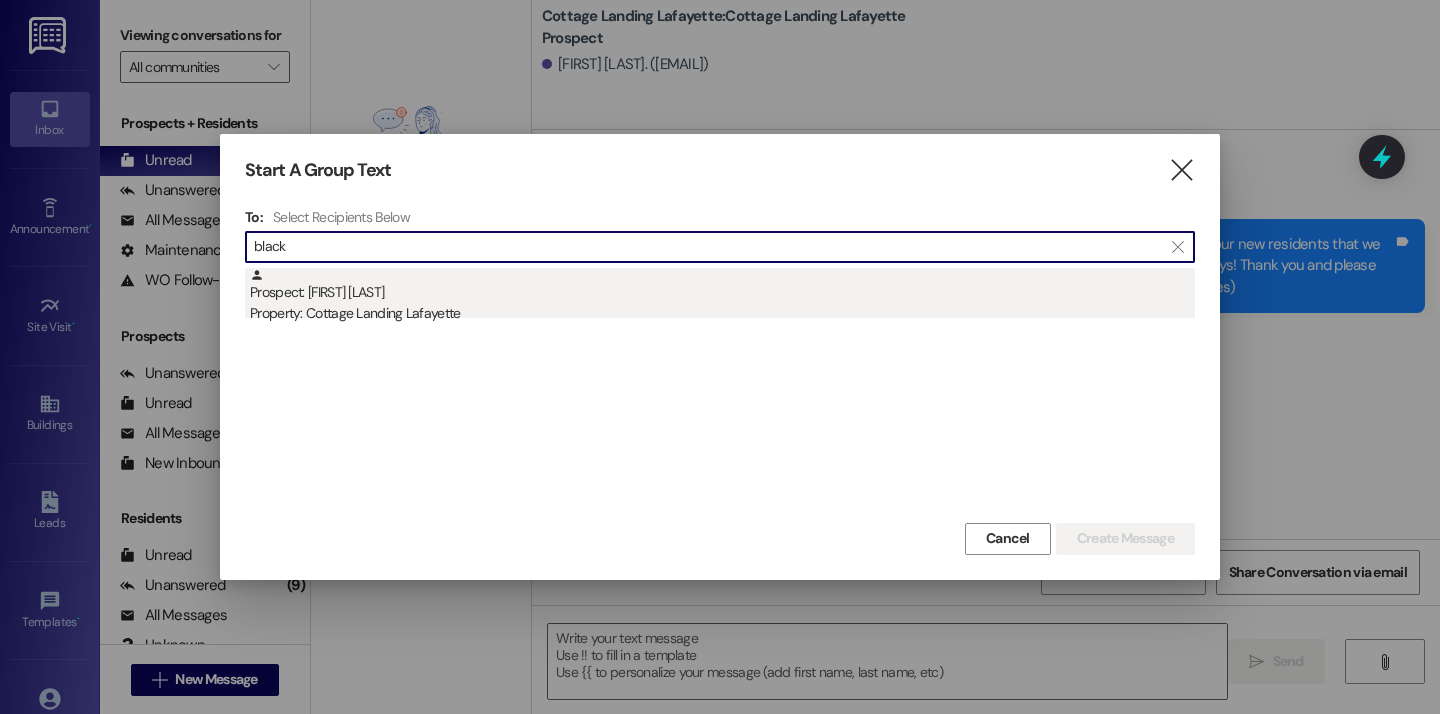 type on "black" 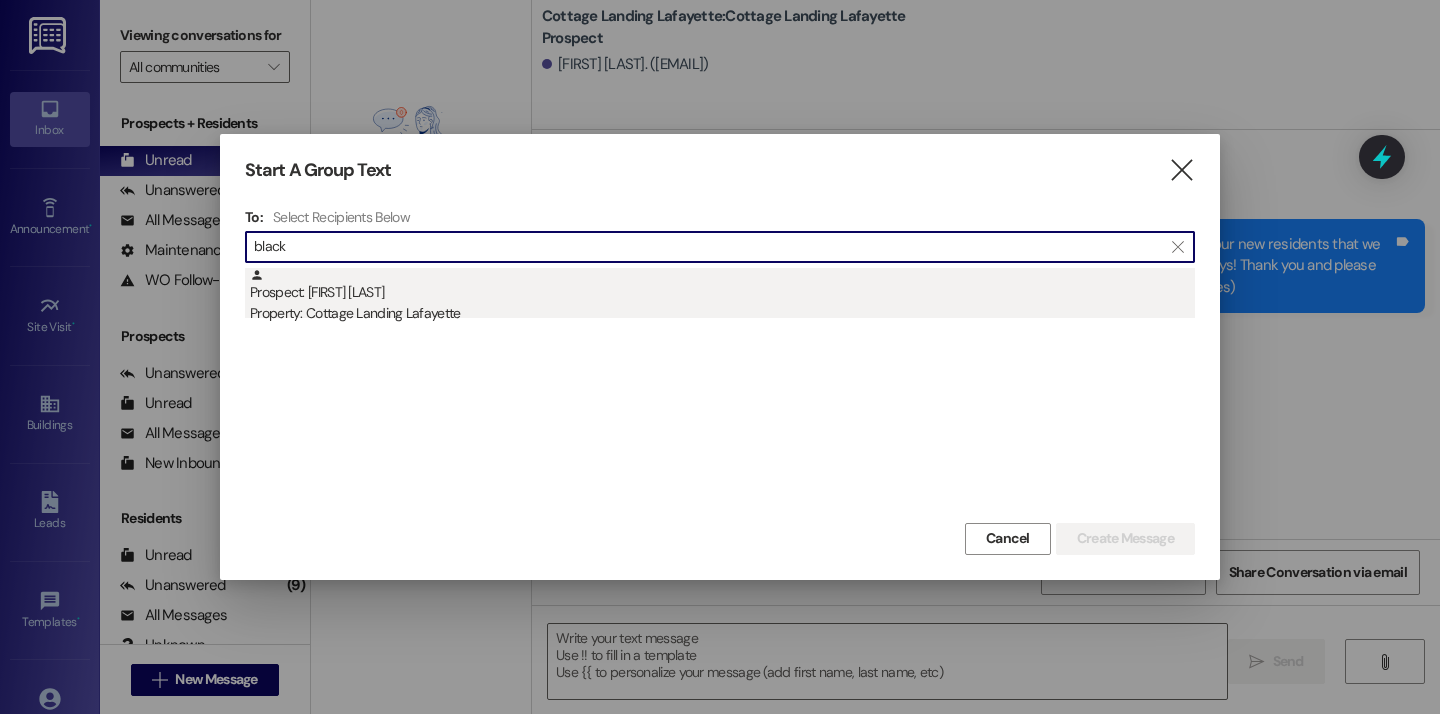 click on "Prospect: Grace Blackmon Property: Cottage Landing Lafayette" at bounding box center [722, 296] 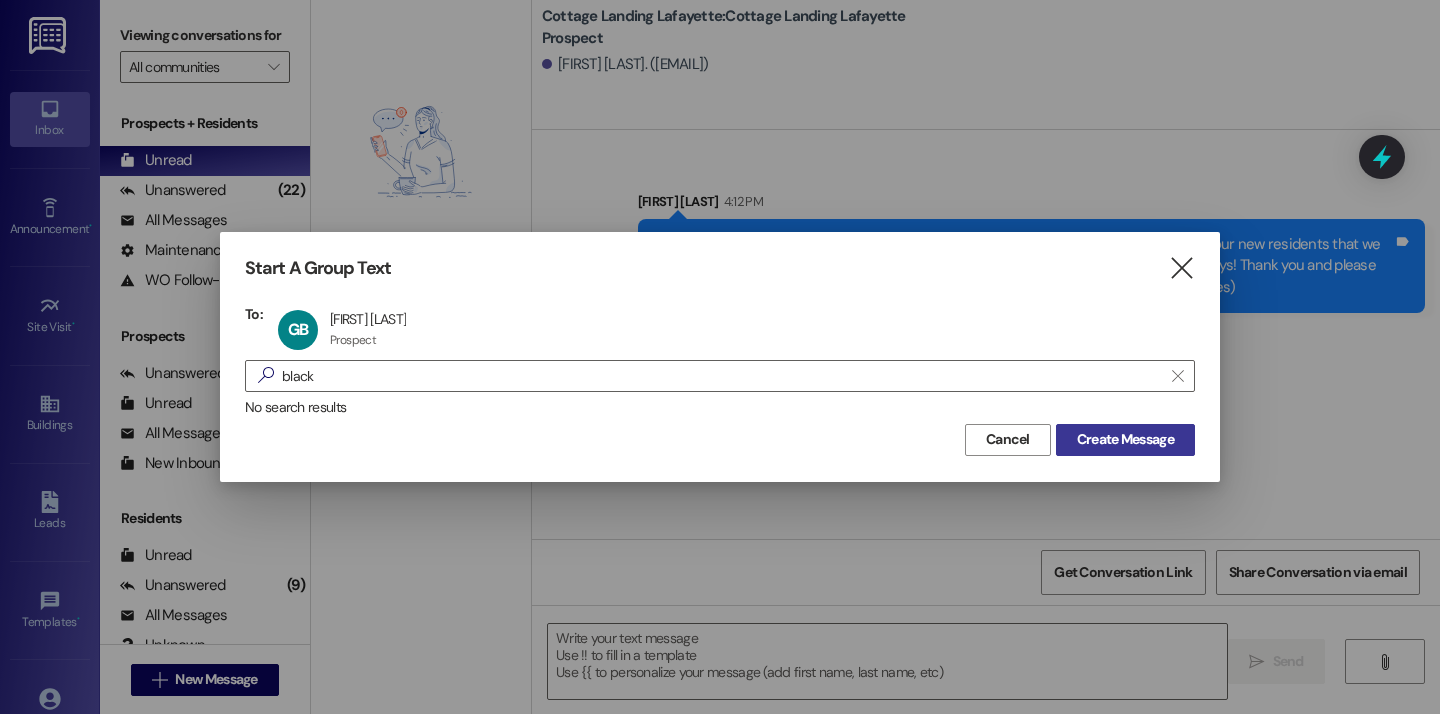 click on "Create Message" at bounding box center (1125, 439) 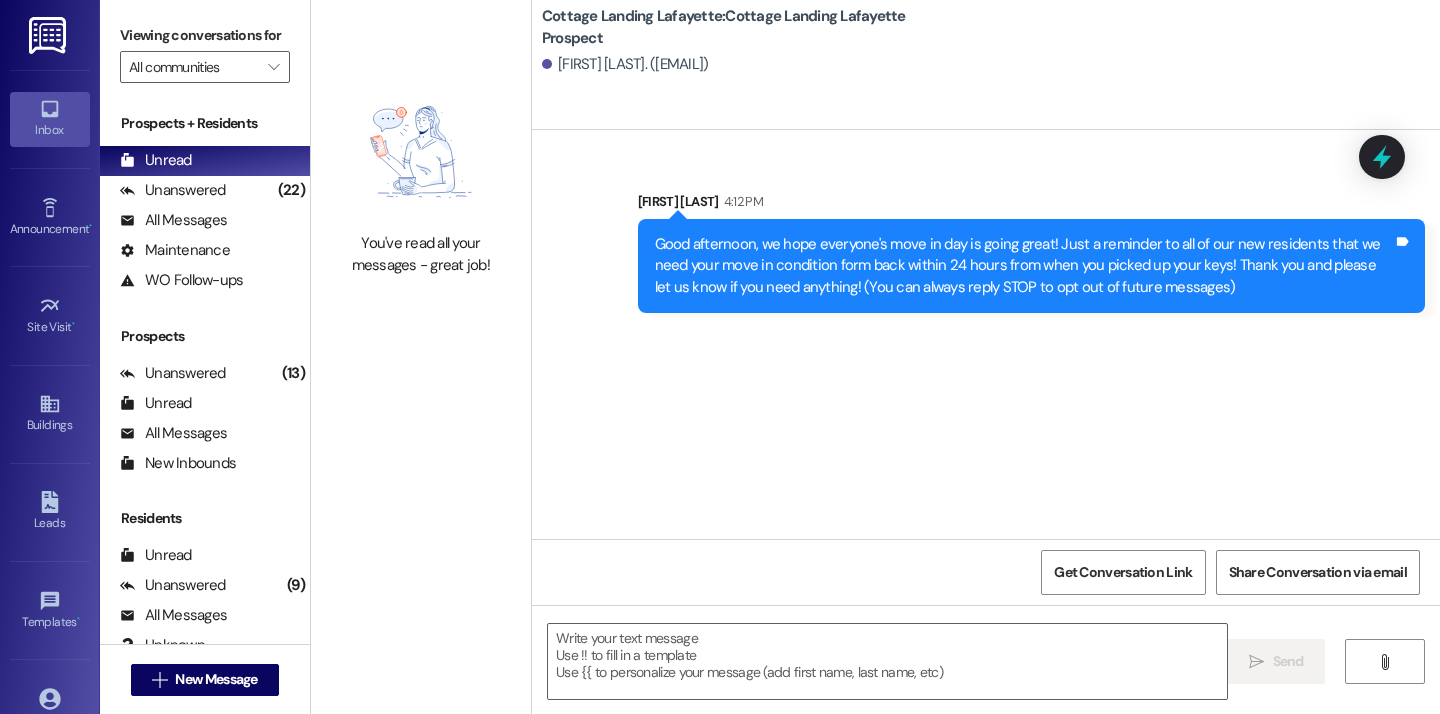 scroll, scrollTop: 8, scrollLeft: 0, axis: vertical 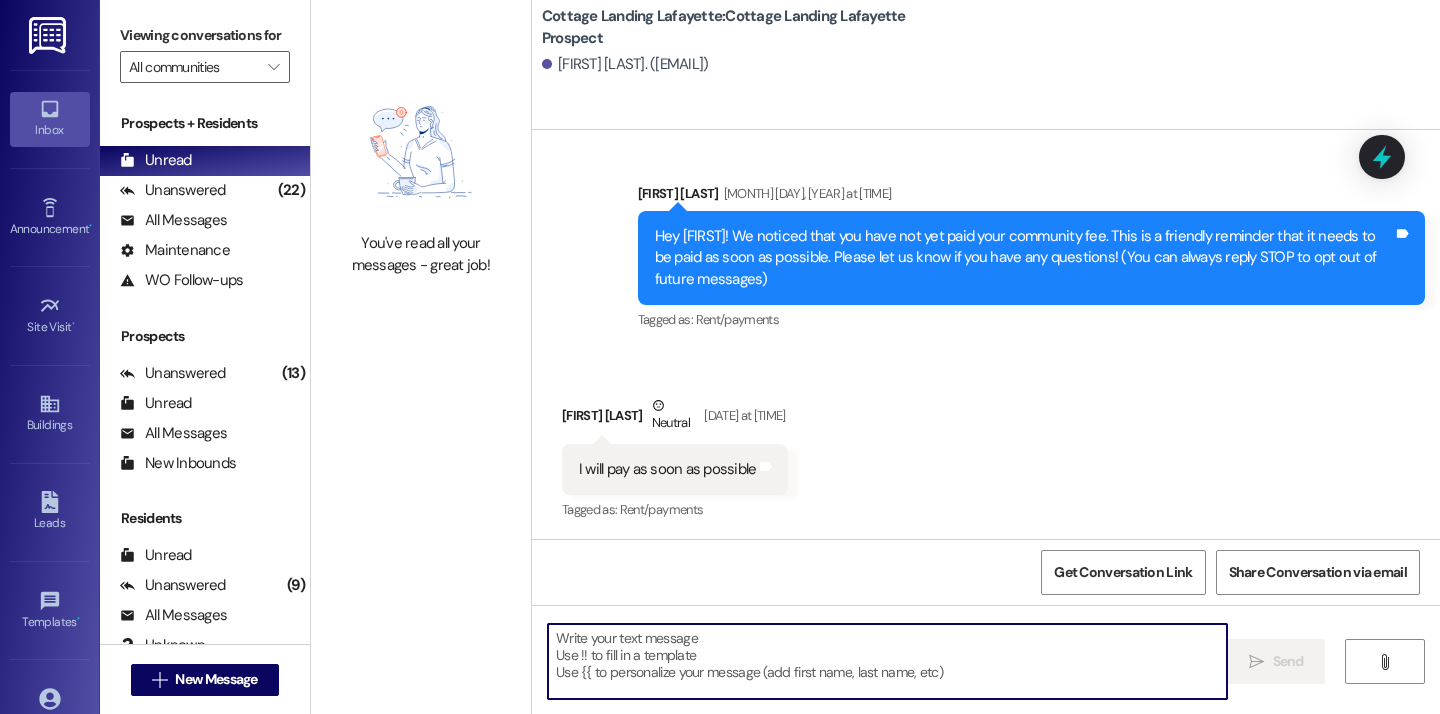click at bounding box center (887, 661) 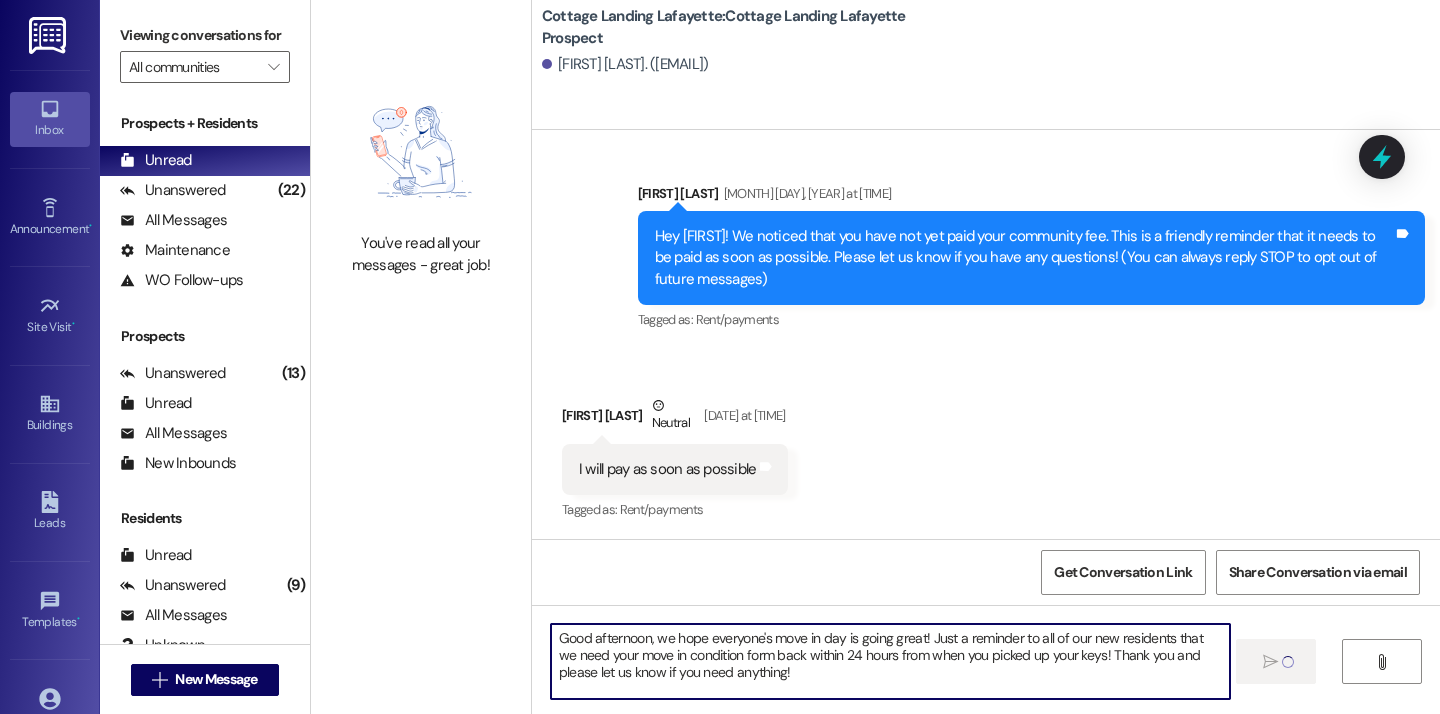 type 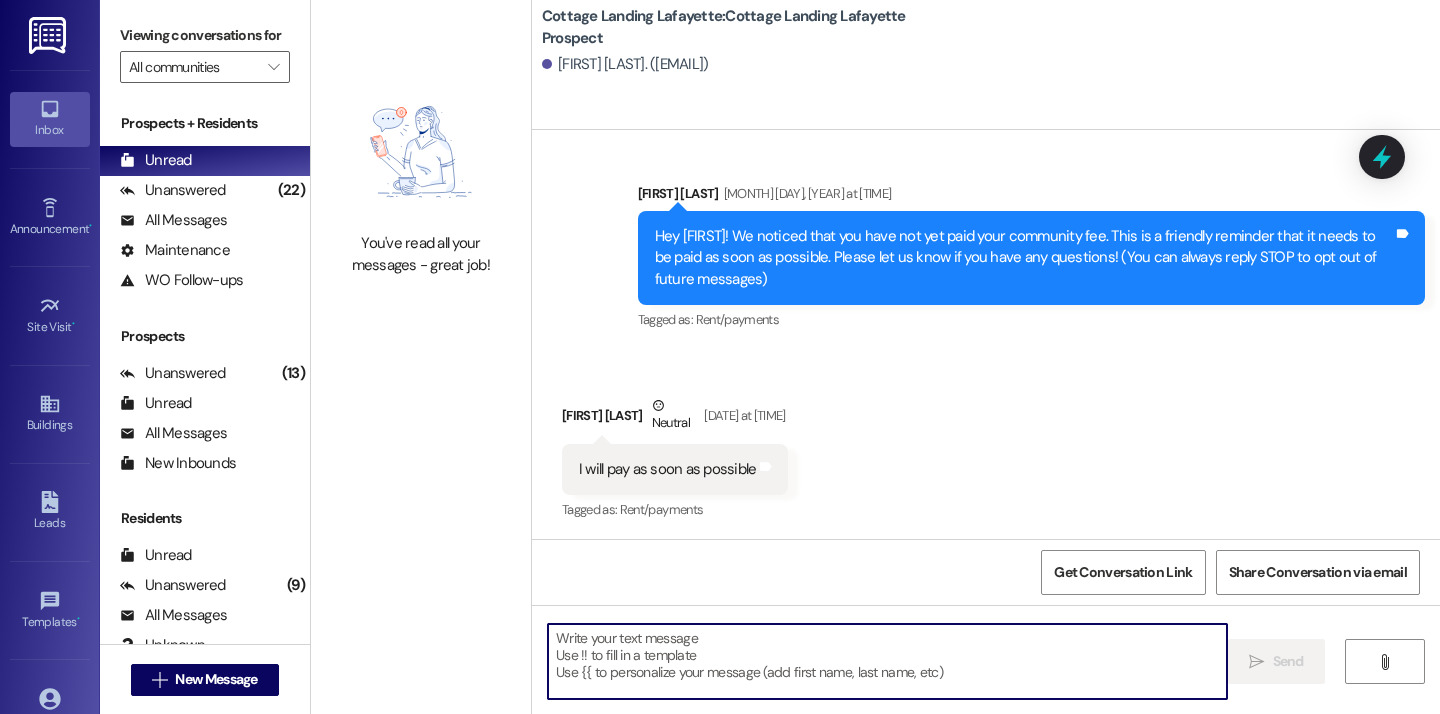 scroll, scrollTop: 711, scrollLeft: 0, axis: vertical 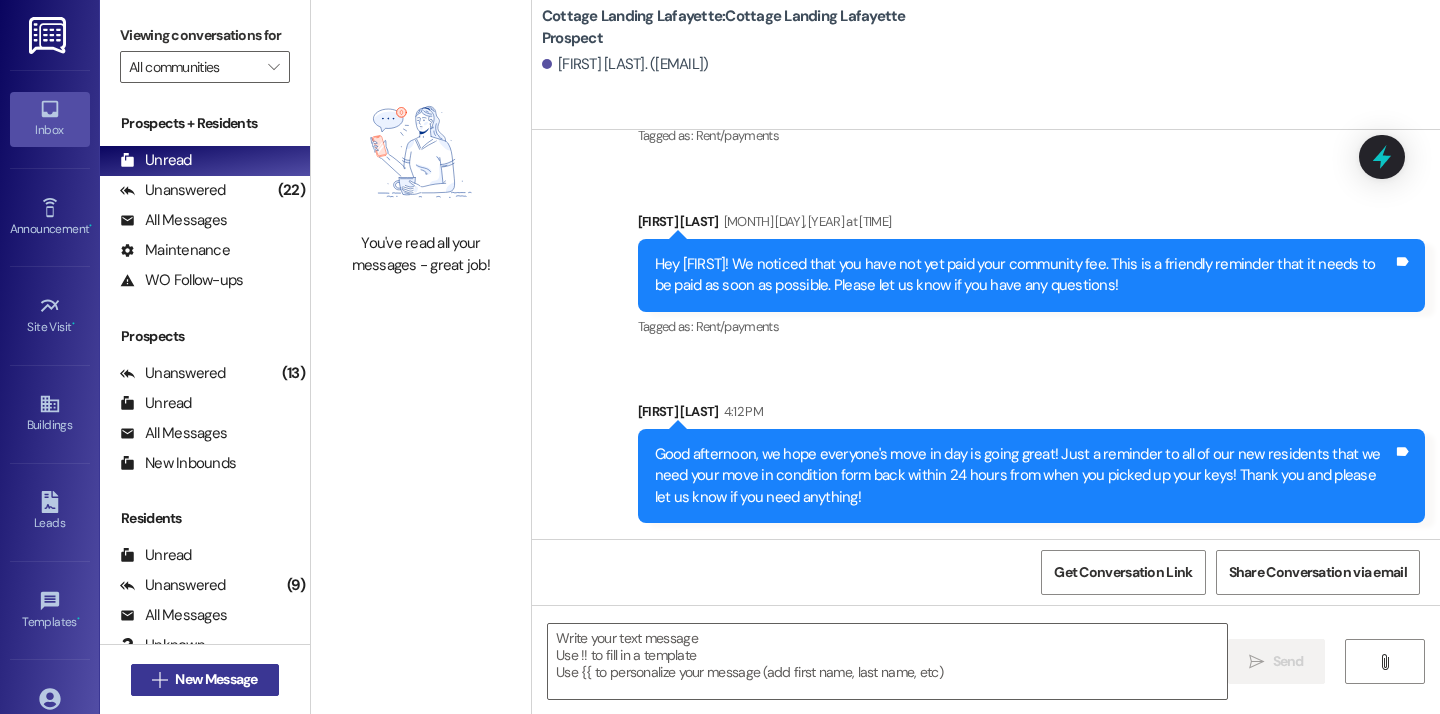 click on "New Message" at bounding box center (216, 679) 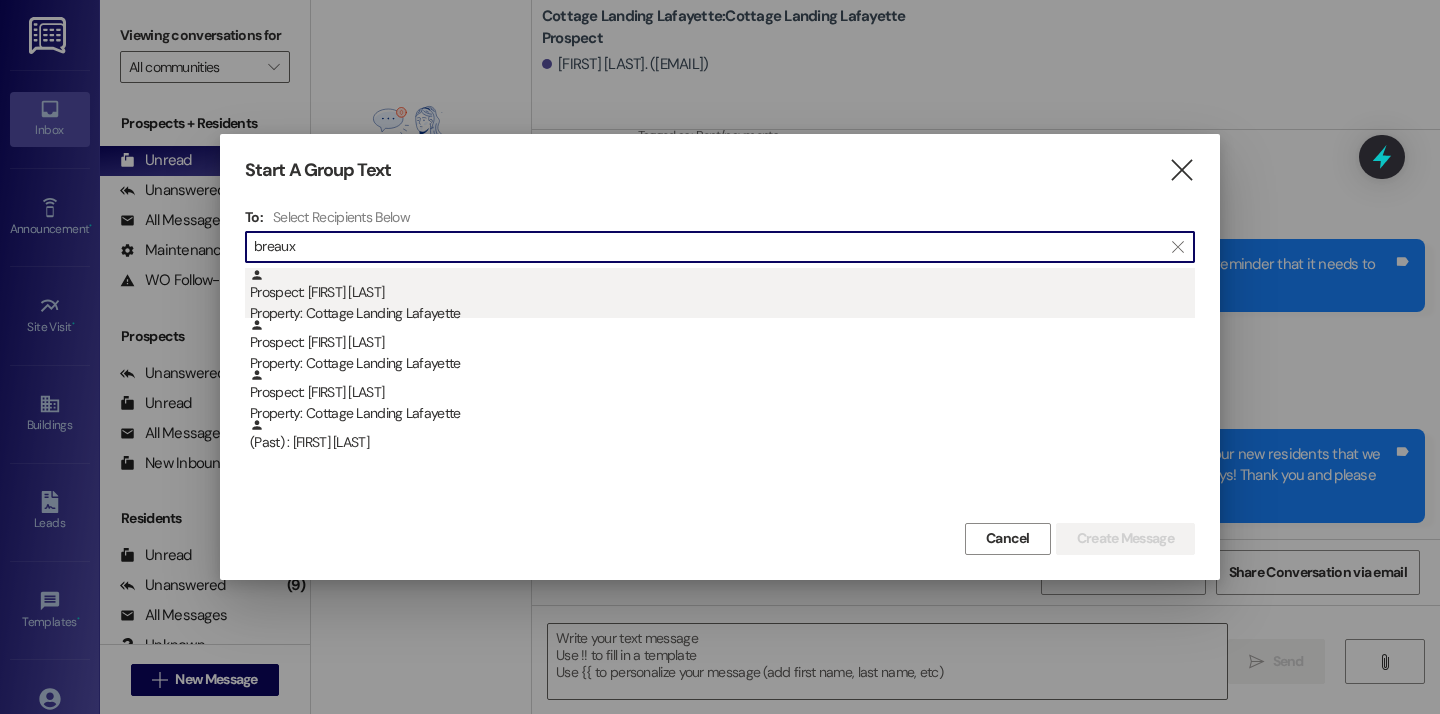 type on "breaux" 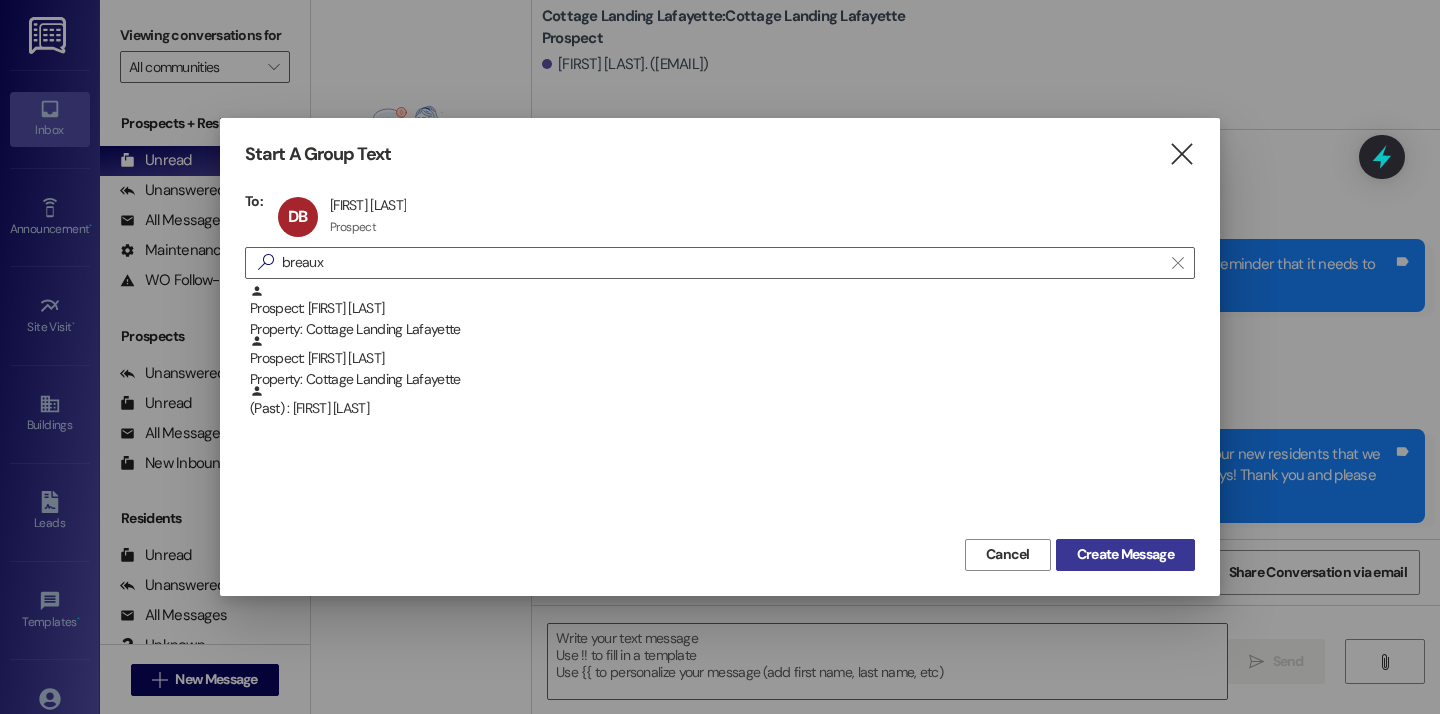 click on "Create Message" at bounding box center [1125, 555] 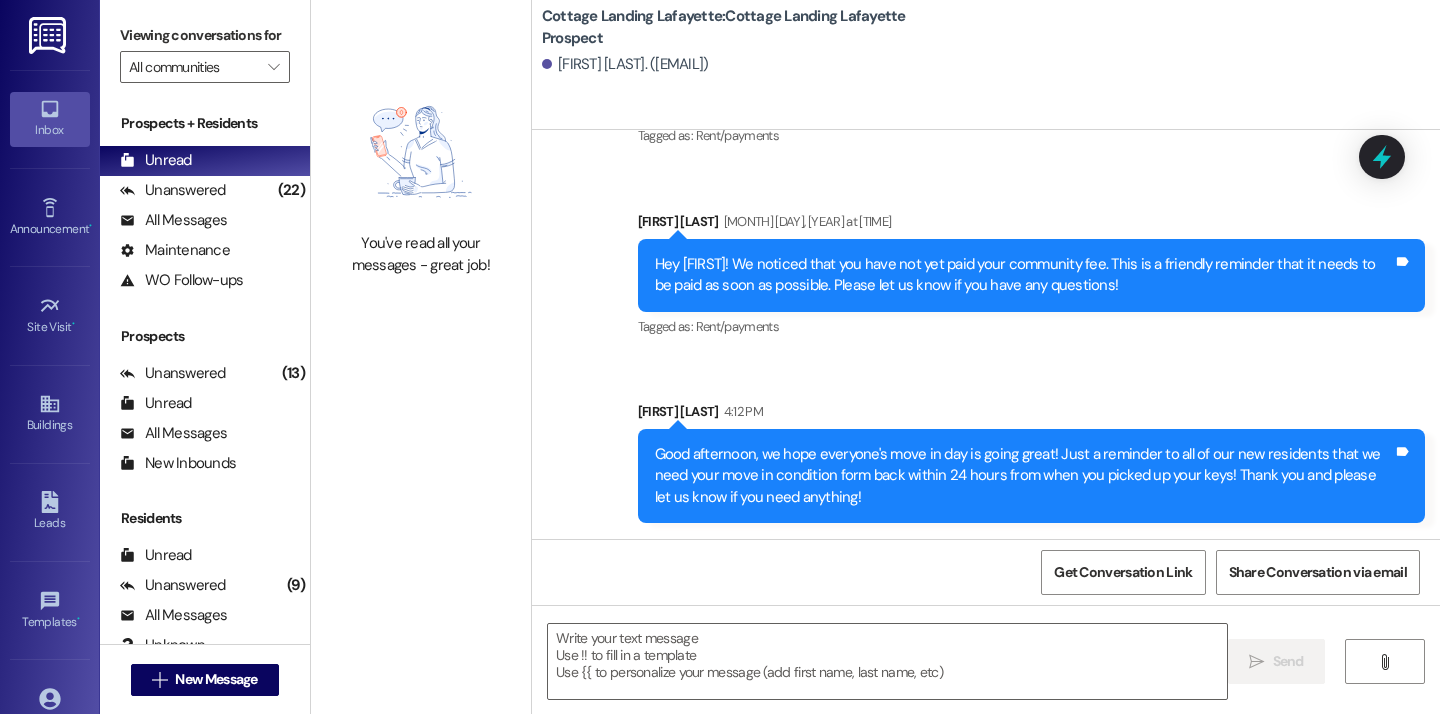 scroll, scrollTop: 1, scrollLeft: 0, axis: vertical 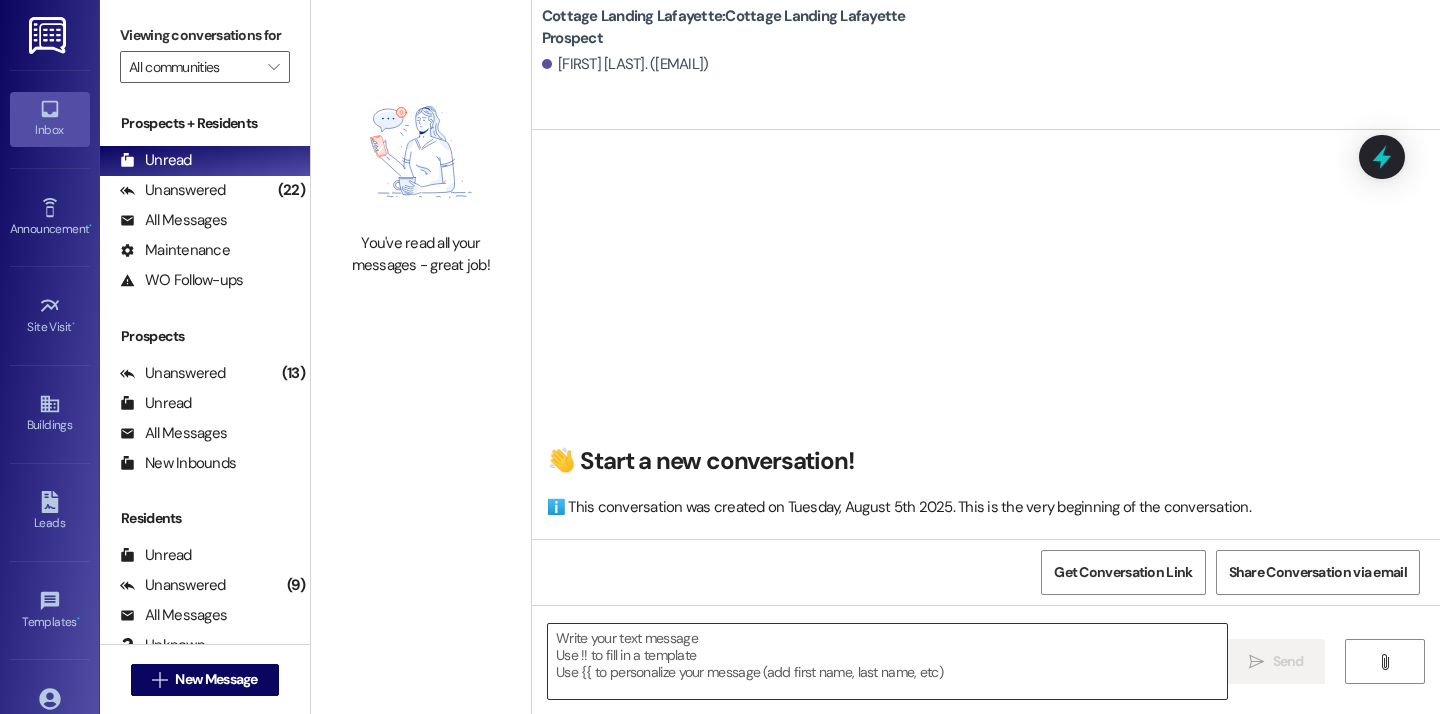 click at bounding box center (887, 661) 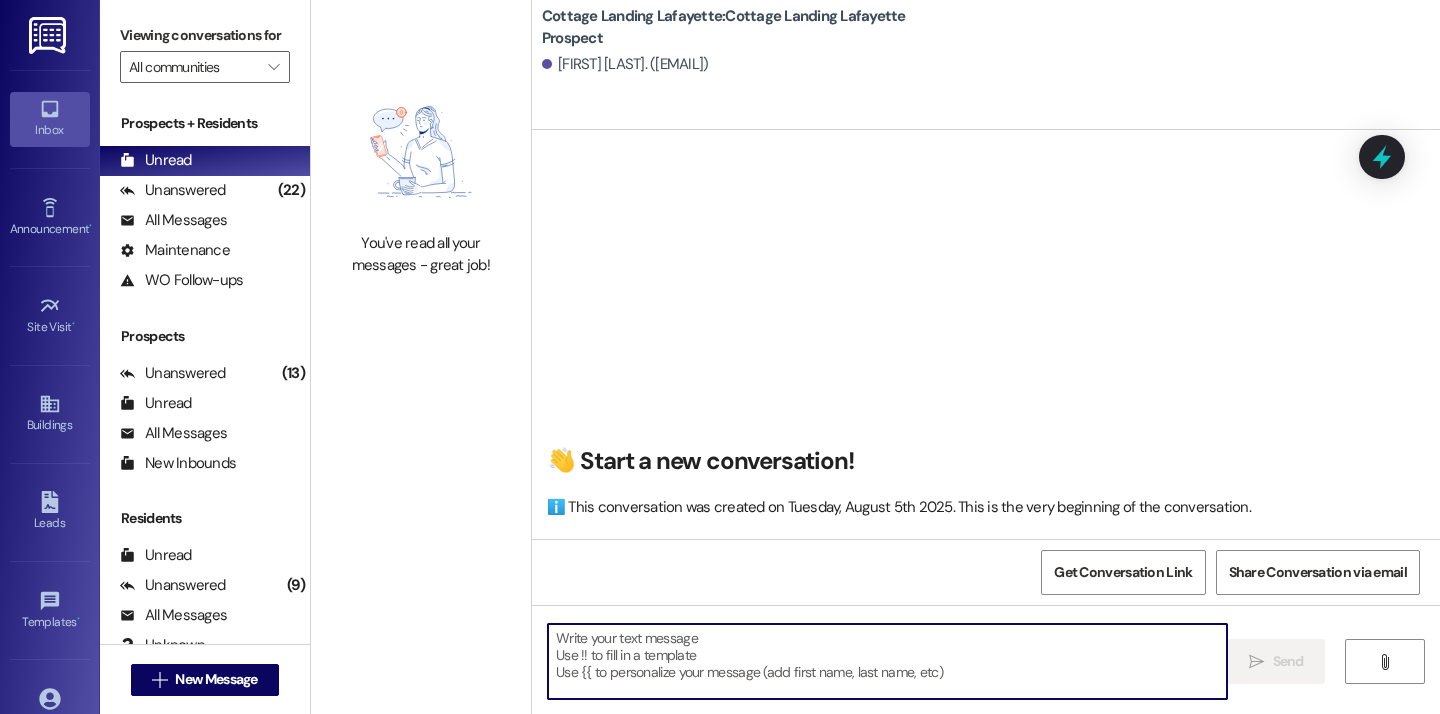 paste on "Good afternoon, we hope everyone's move in day is going great! Just a reminder to all of our new residents that we need your move in condition form back within 24 hours from when you picked up your keys! Thank you and please let us know if you need anything!" 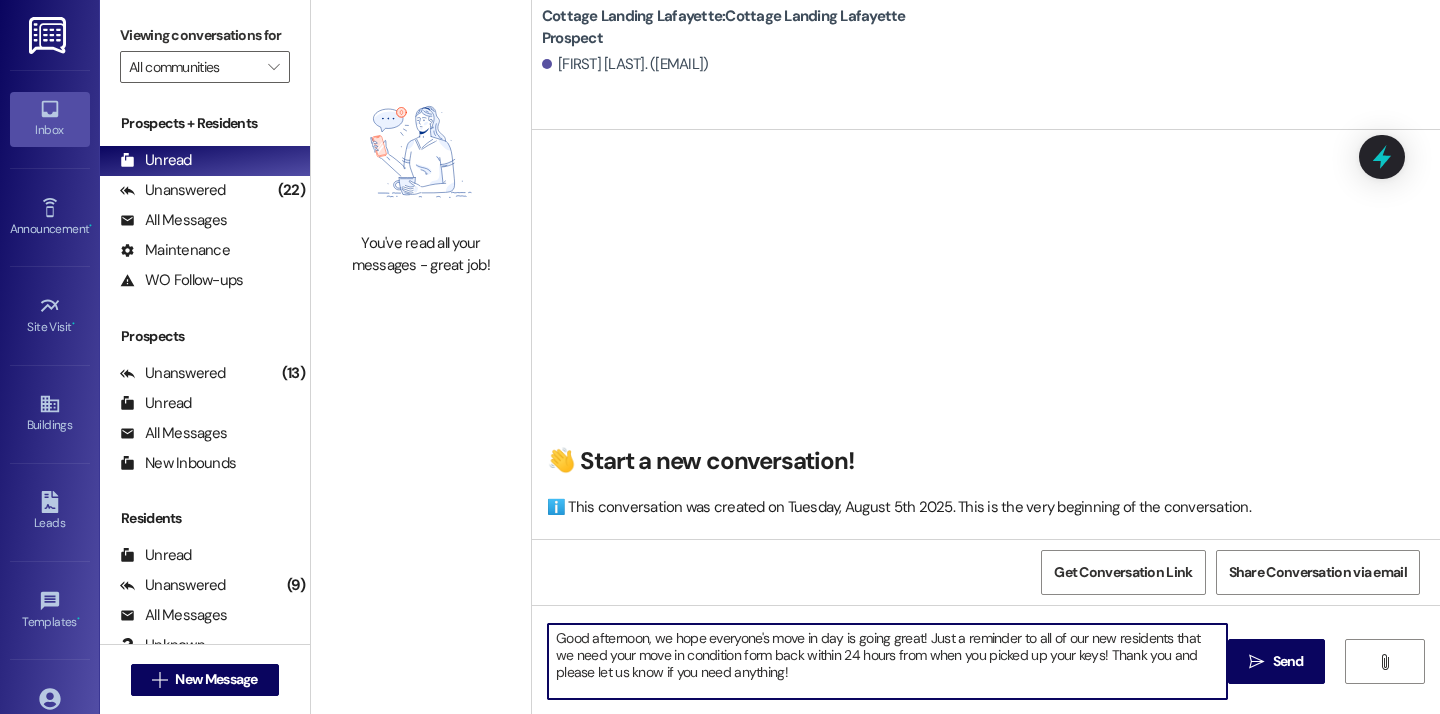 type on "Good afternoon, we hope everyone's move in day is going great! Just a reminder to all of our new residents that we need your move in condition form back within 24 hours from when you picked up your keys! Thank you and please let us know if you need anything!" 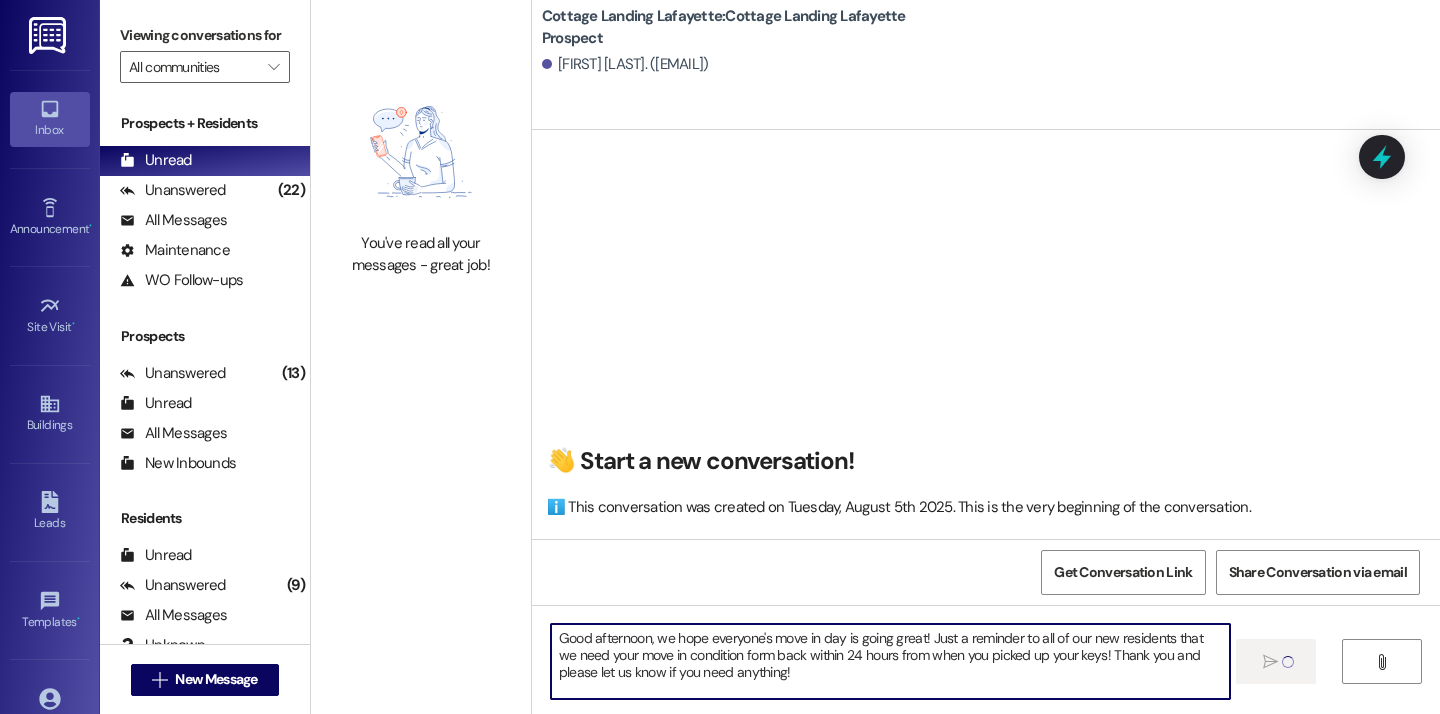 type 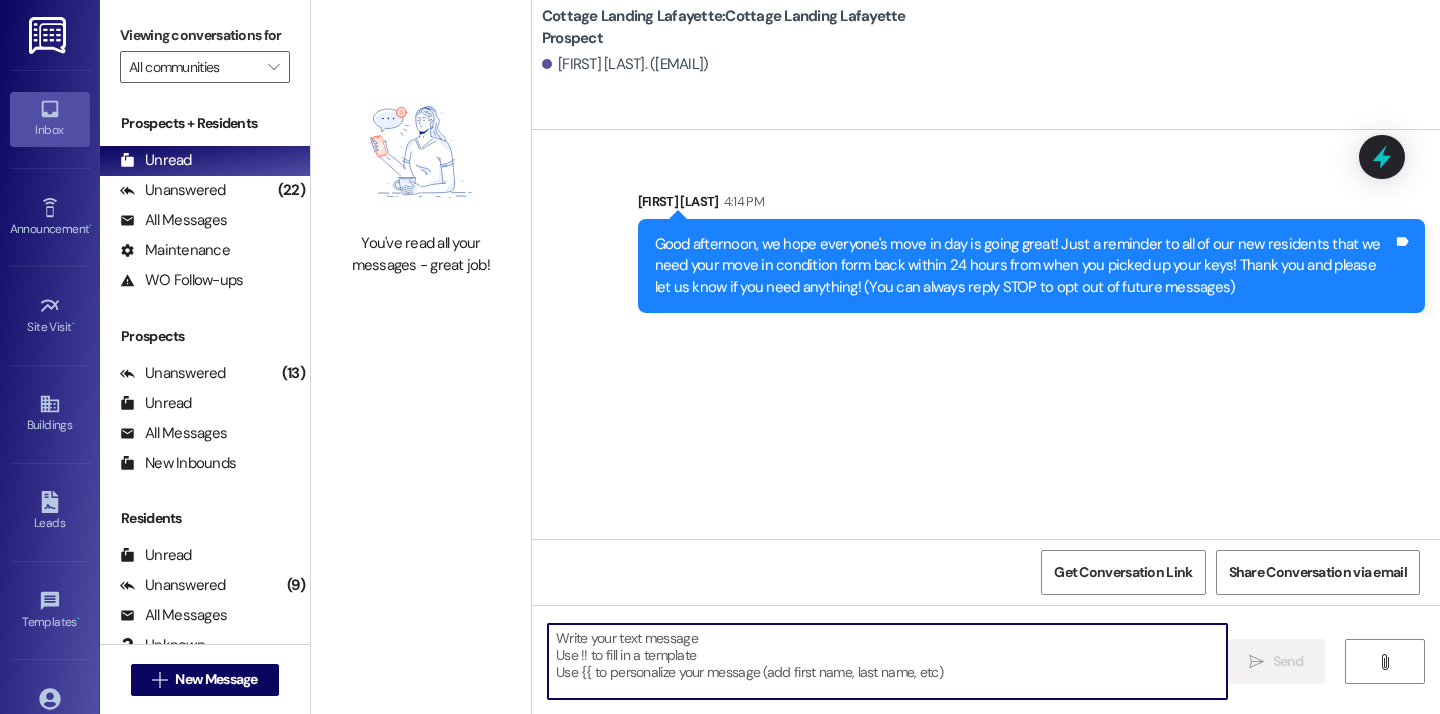 scroll, scrollTop: 0, scrollLeft: 0, axis: both 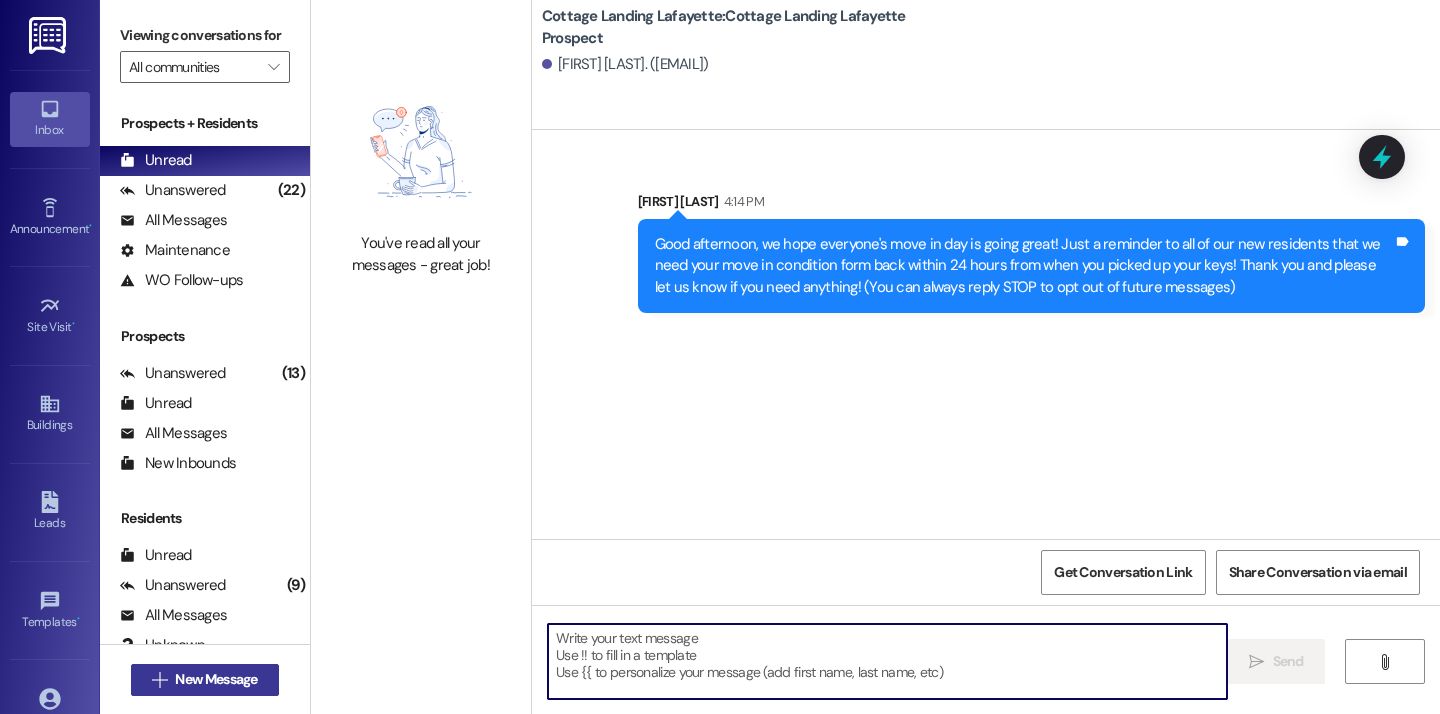 click on "New Message" at bounding box center (216, 679) 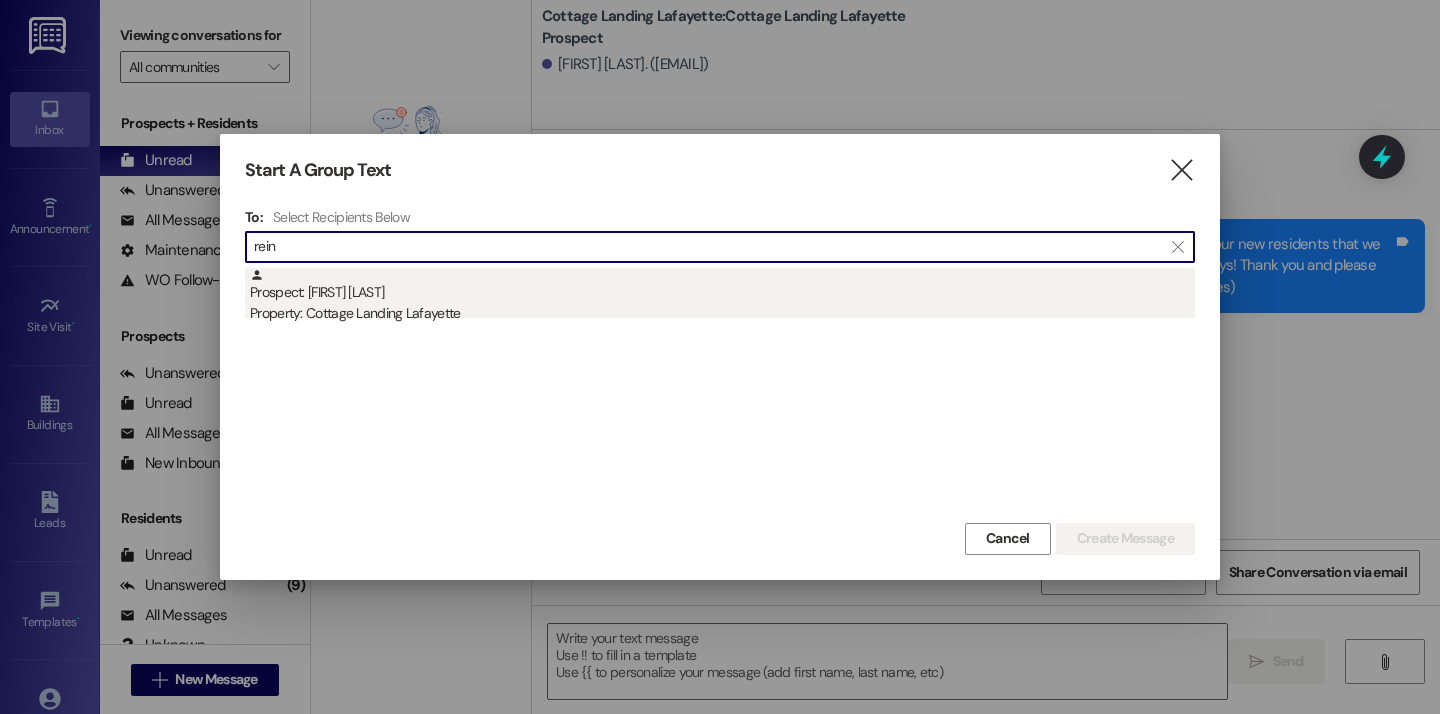 type on "rein" 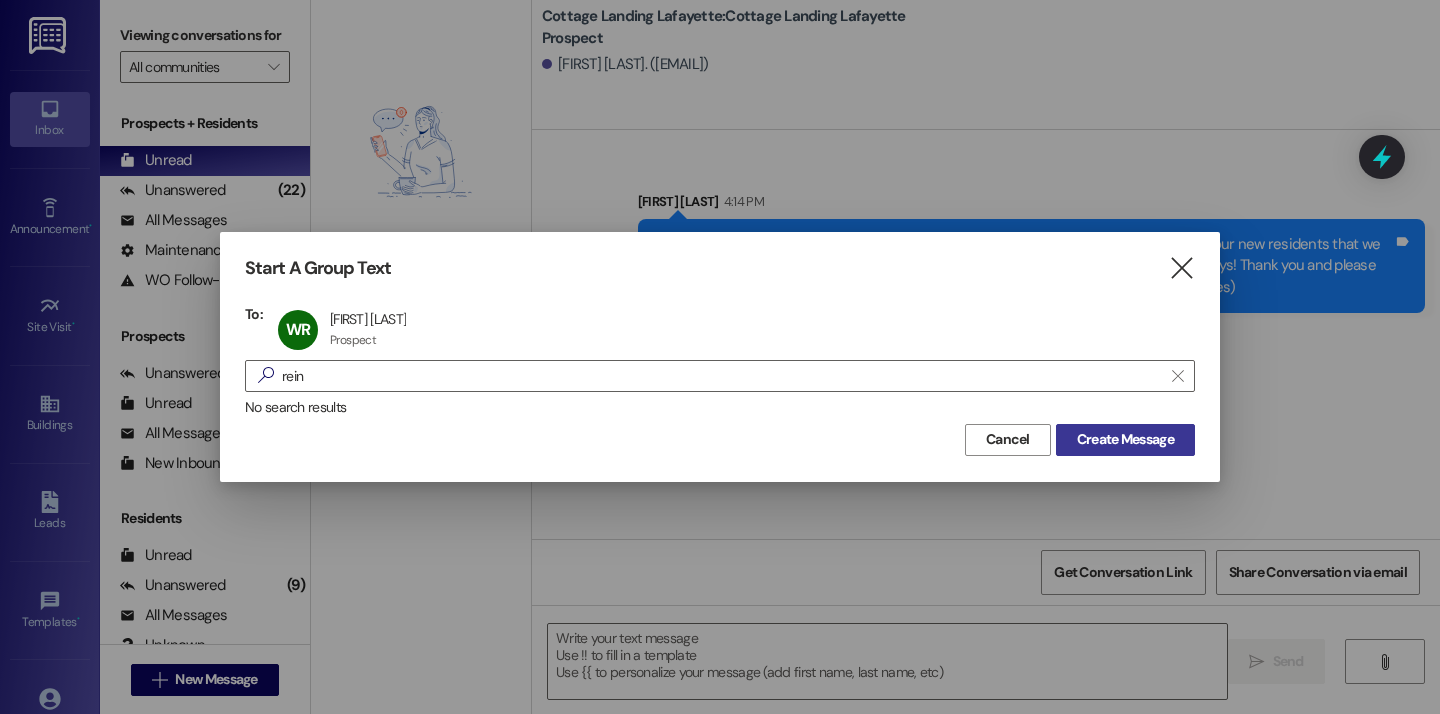 click on "Create Message" at bounding box center (1125, 439) 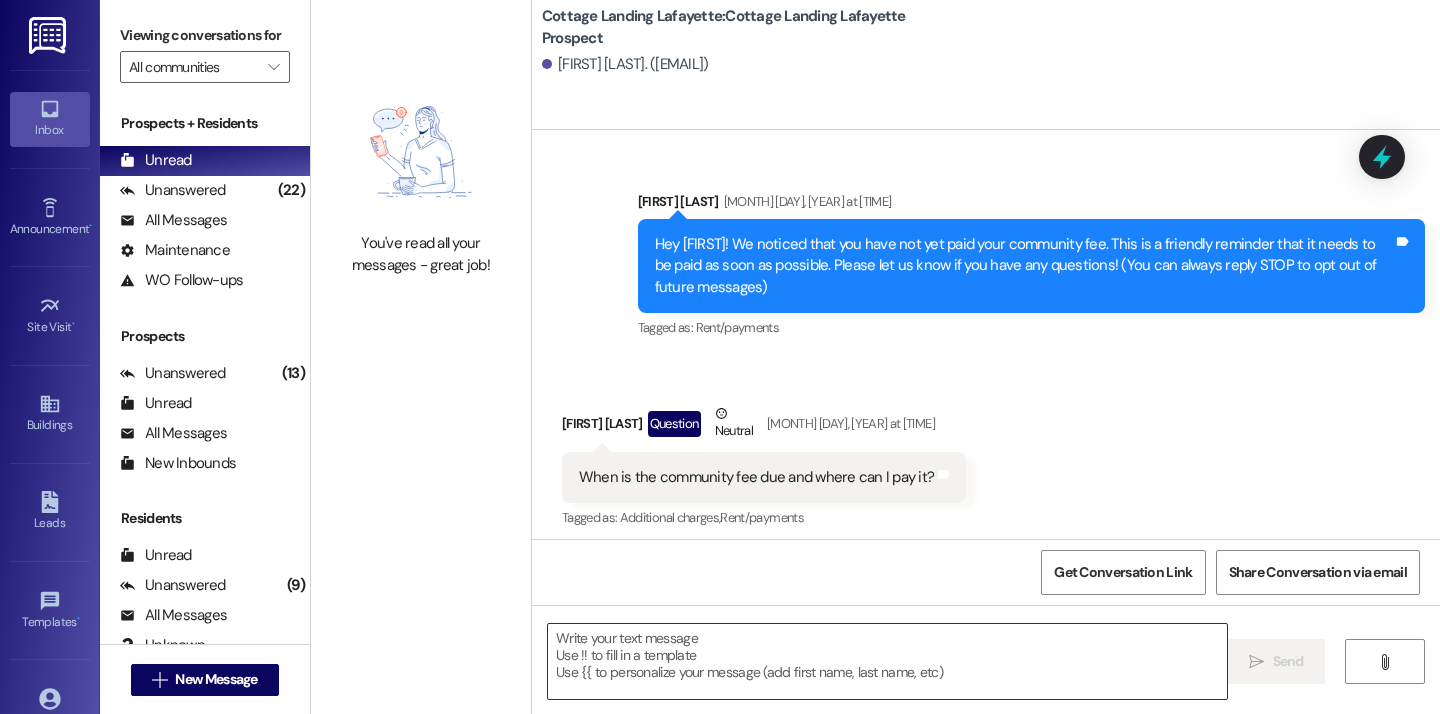 scroll, scrollTop: 8, scrollLeft: 0, axis: vertical 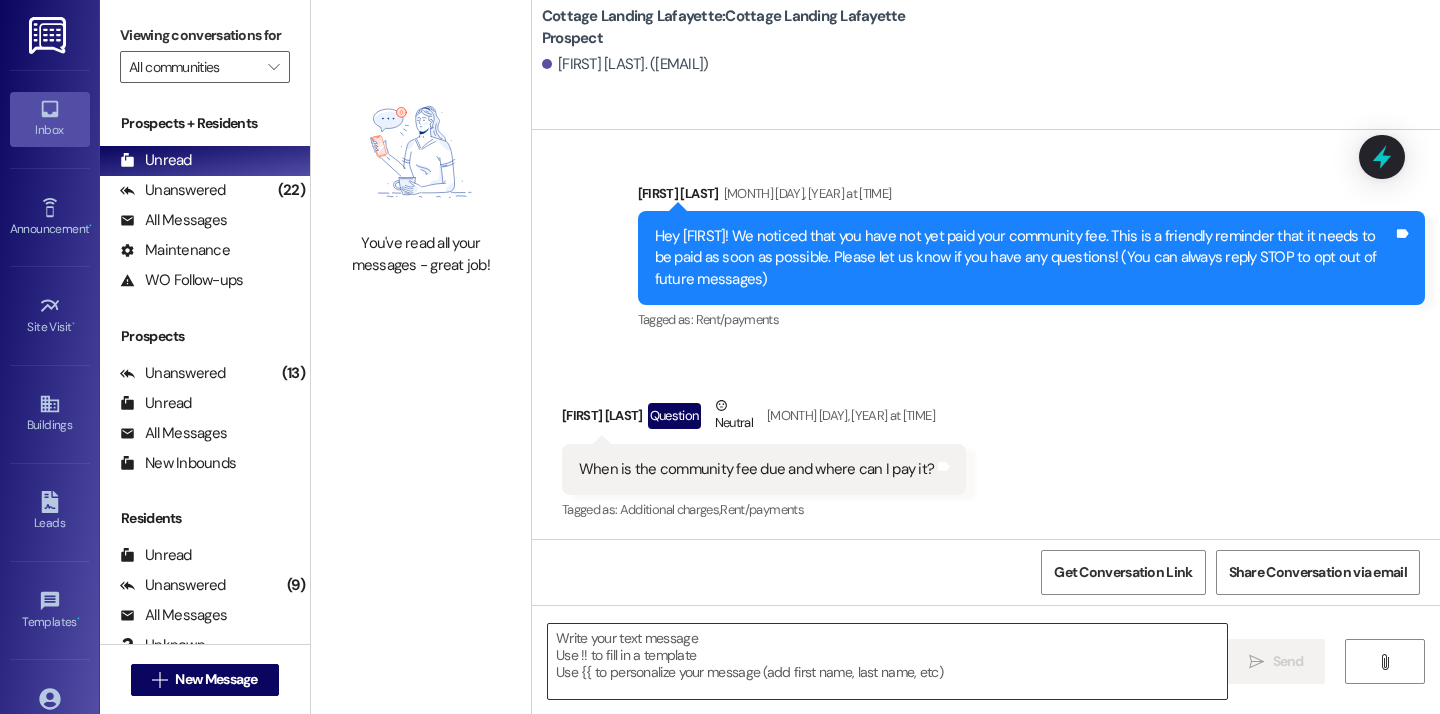 click at bounding box center (887, 661) 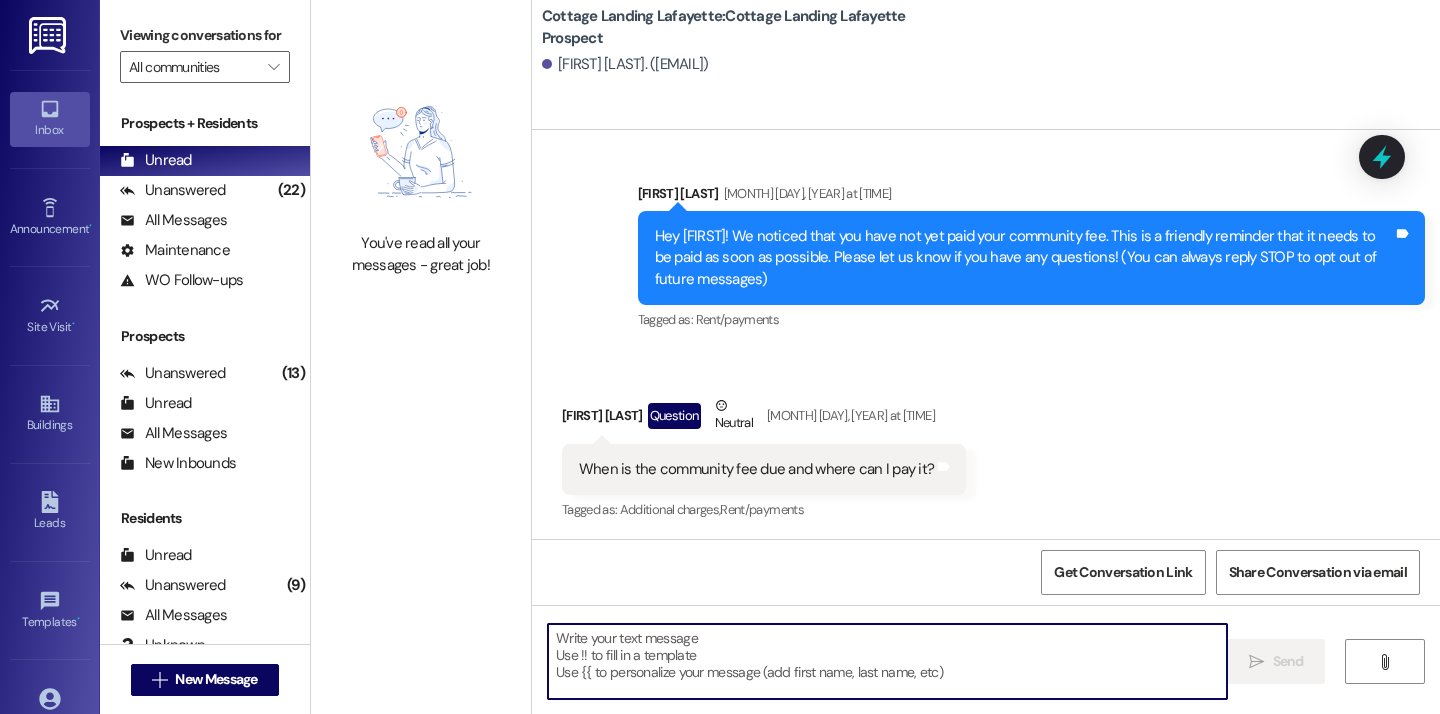 paste on "Good afternoon, we hope everyone's move in day is going great! Just a reminder to all of our new residents that we need your move in condition form back within 24 hours from when you picked up your keys! Thank you and please let us know if you need anything!" 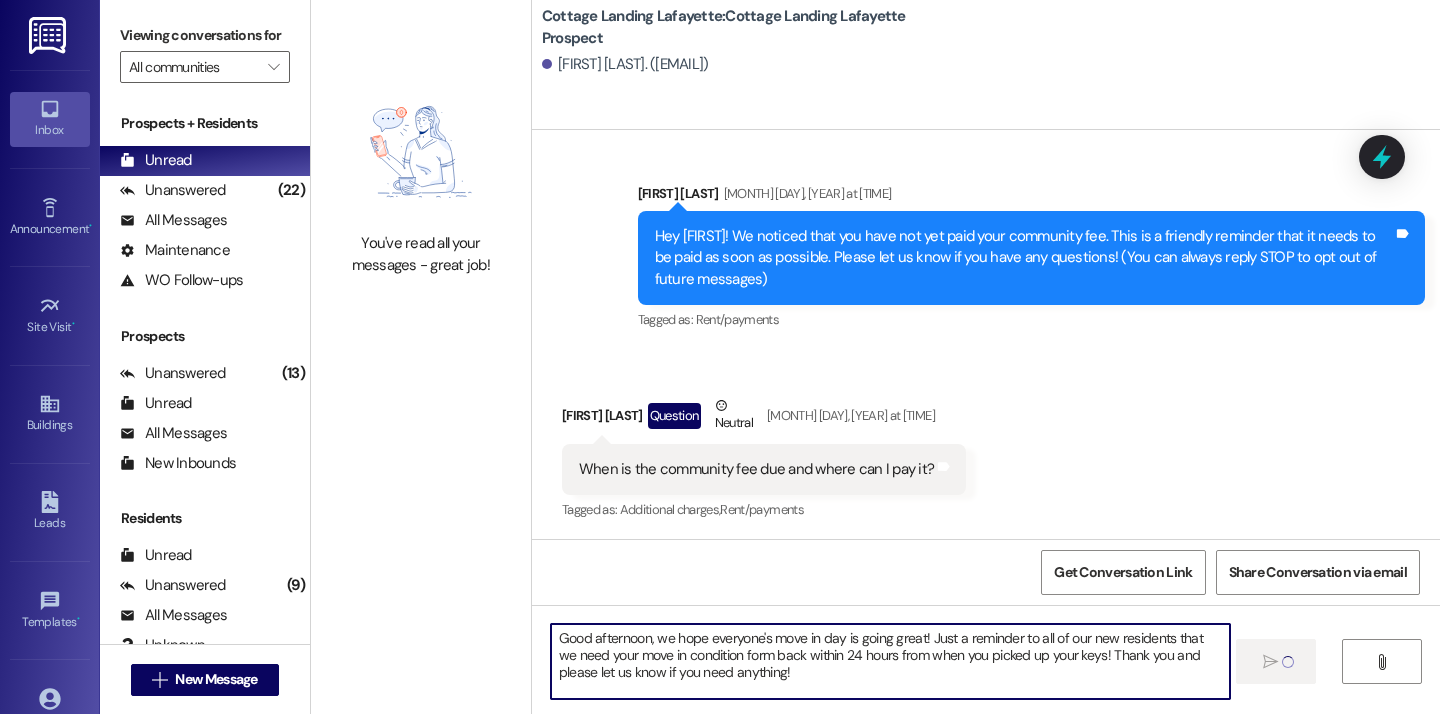 type 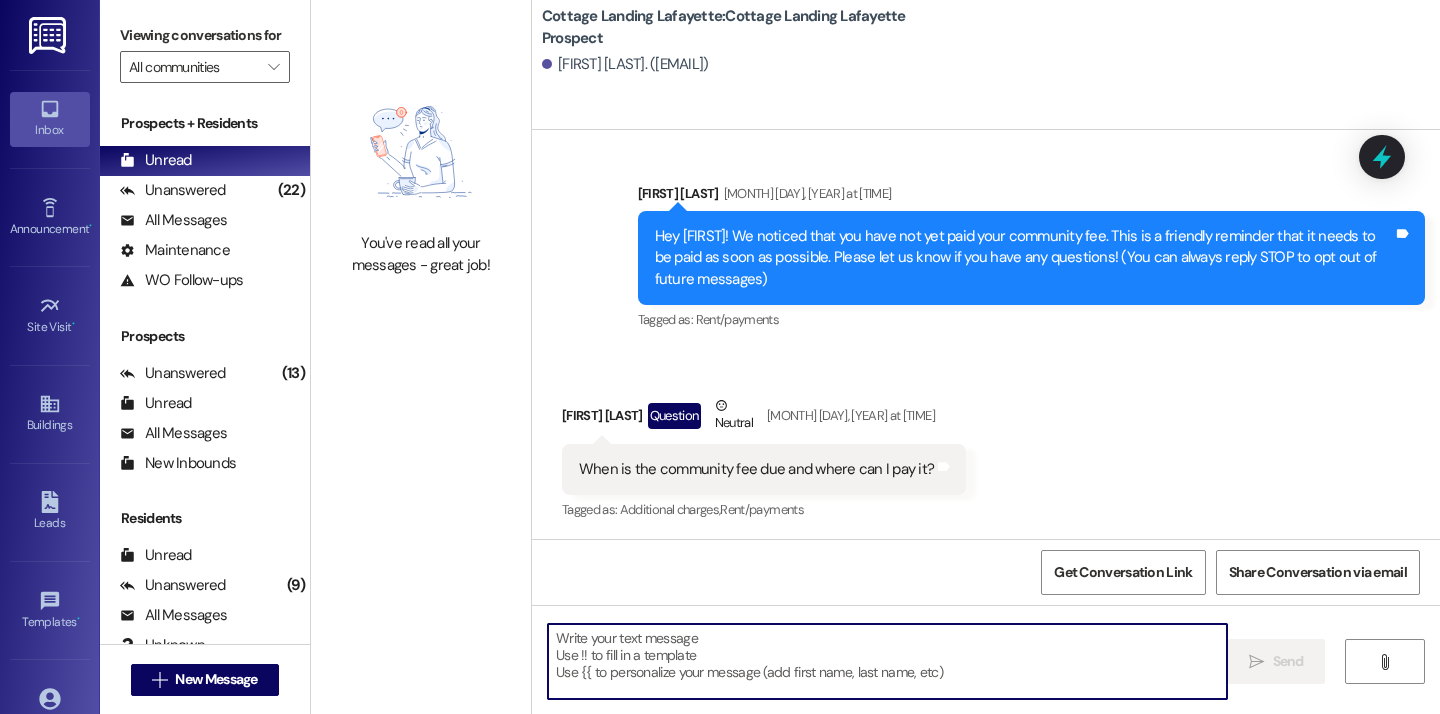 scroll, scrollTop: 403, scrollLeft: 0, axis: vertical 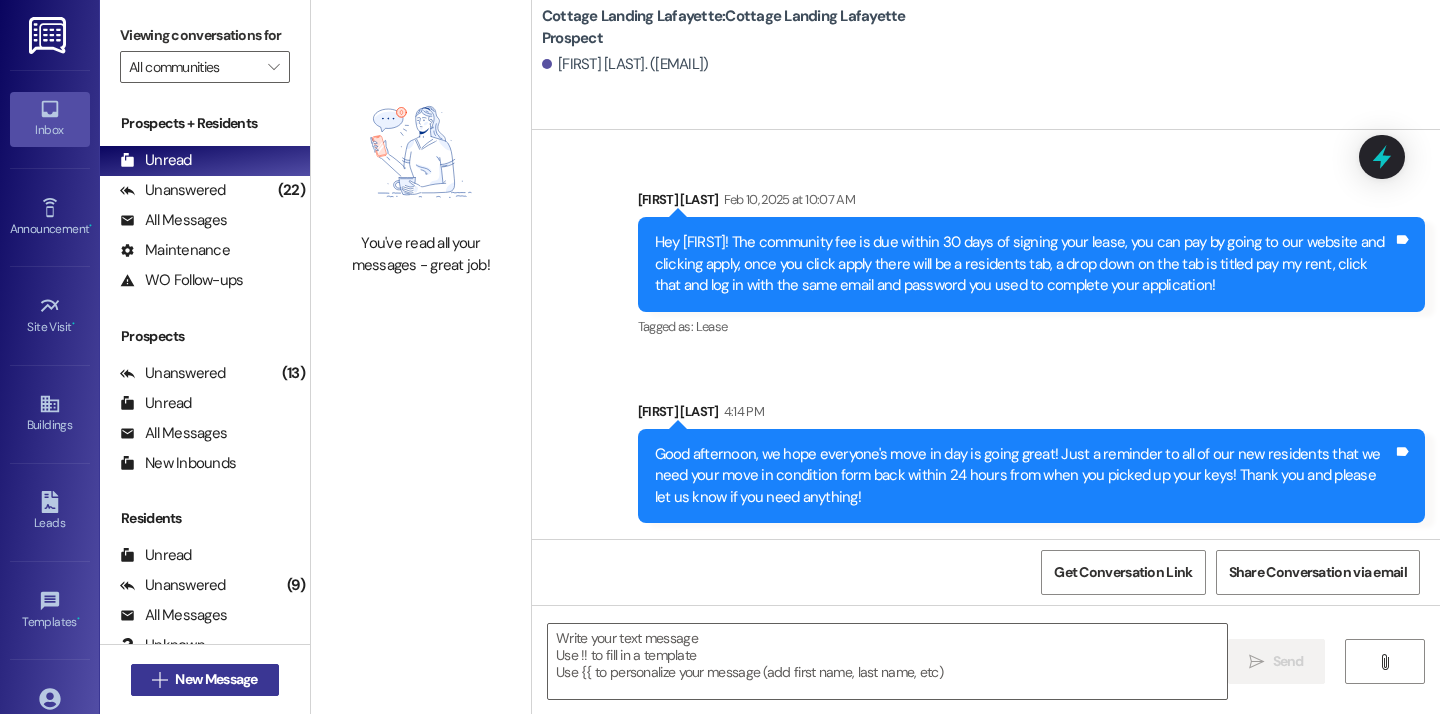 click on "New Message" at bounding box center [216, 679] 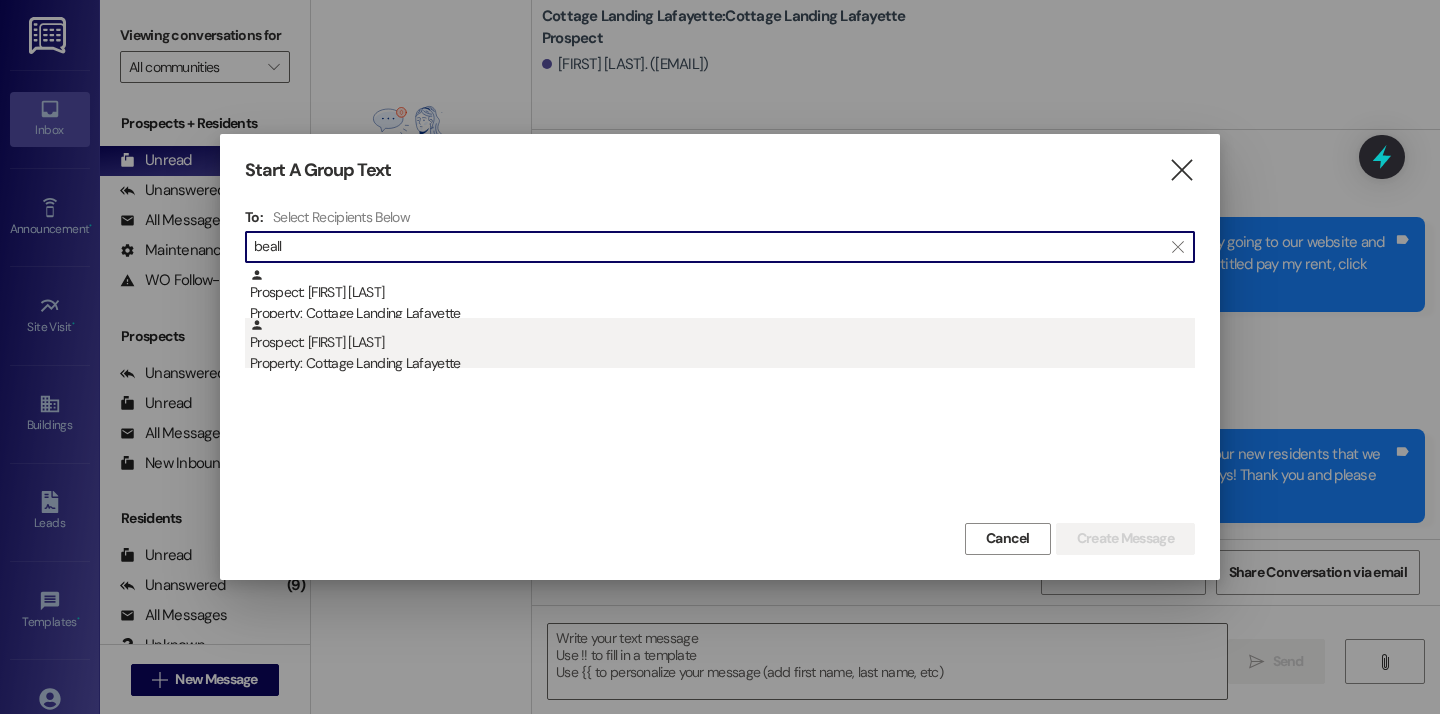 type on "beall" 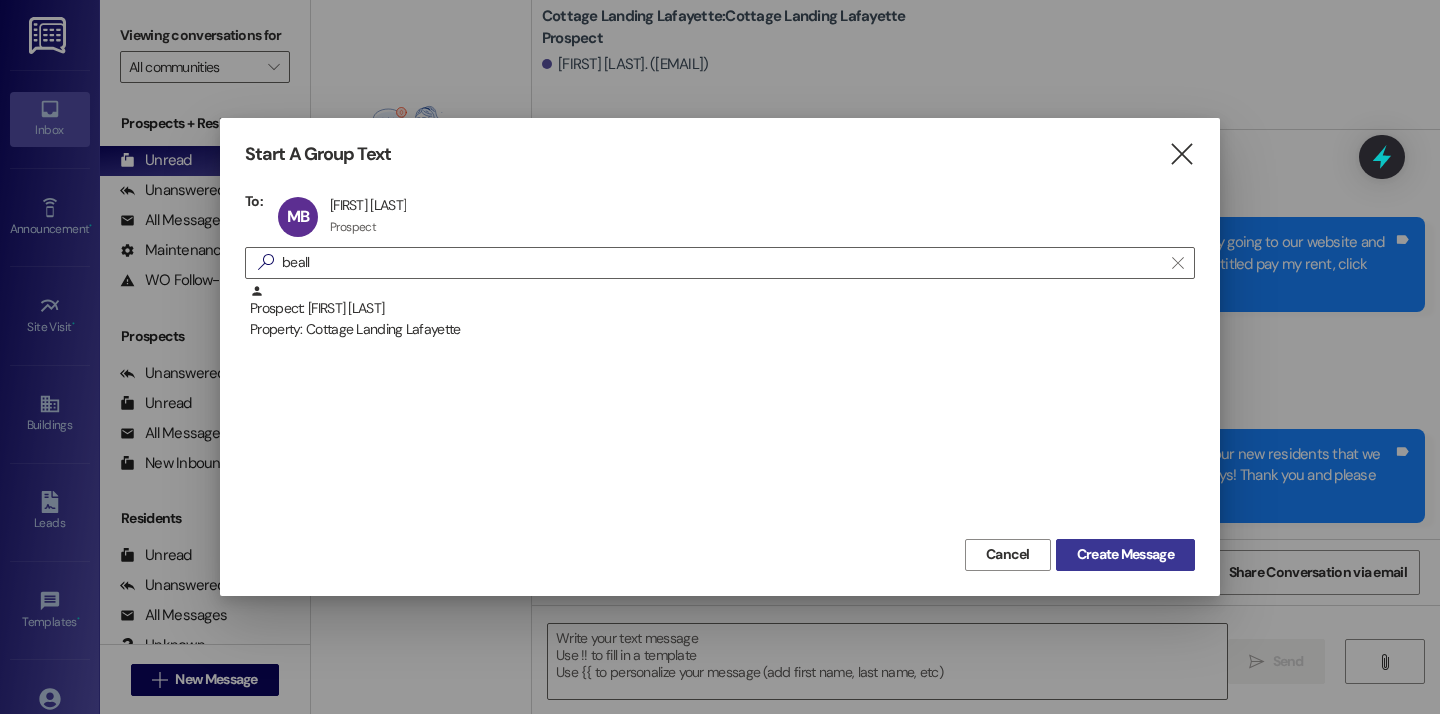 click on "Create Message" at bounding box center [1125, 554] 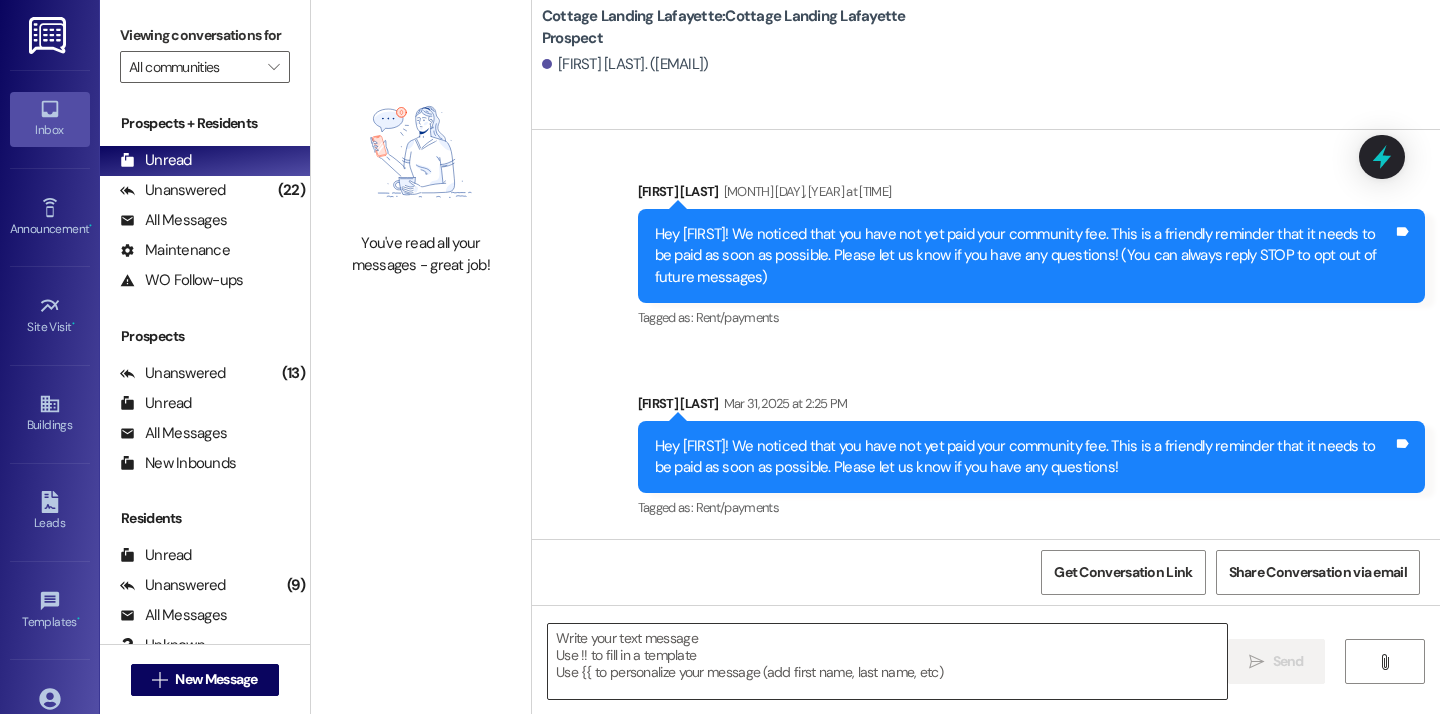 scroll, scrollTop: 8, scrollLeft: 0, axis: vertical 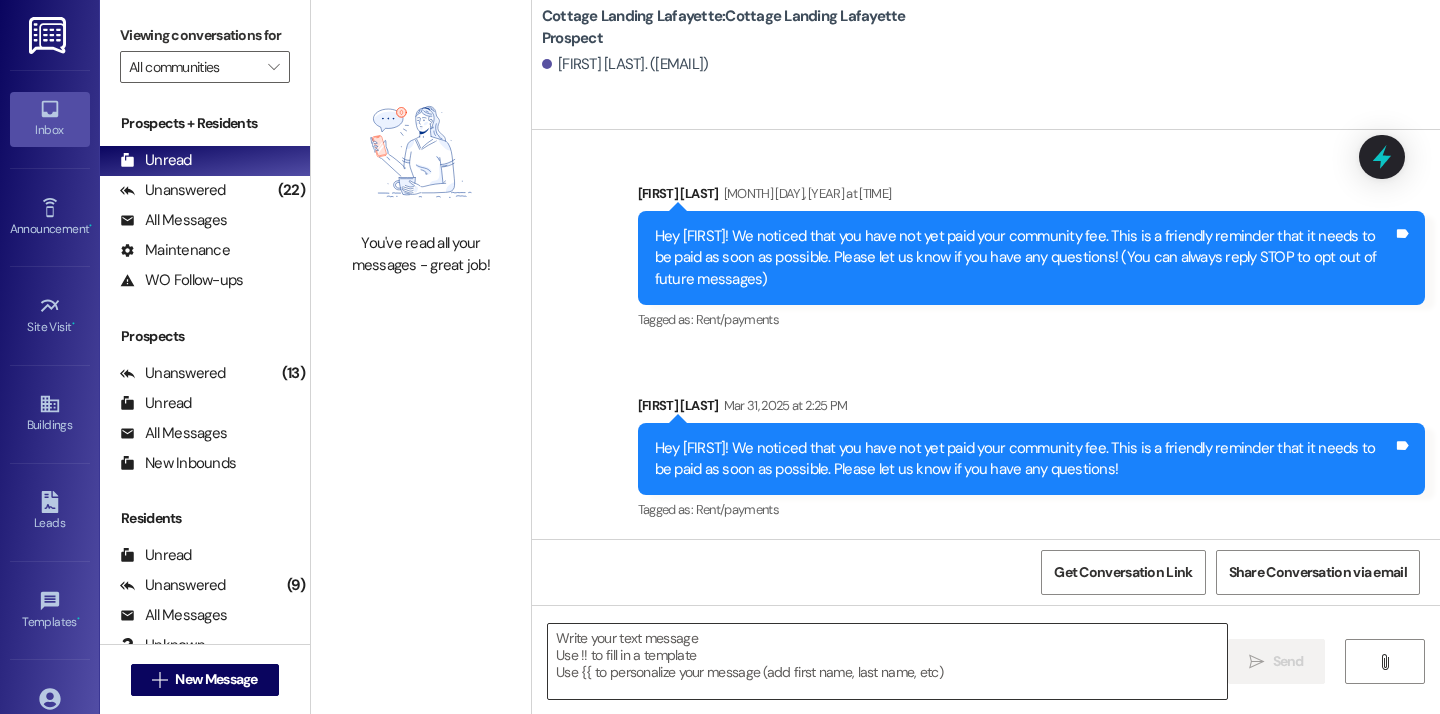 click at bounding box center [887, 661] 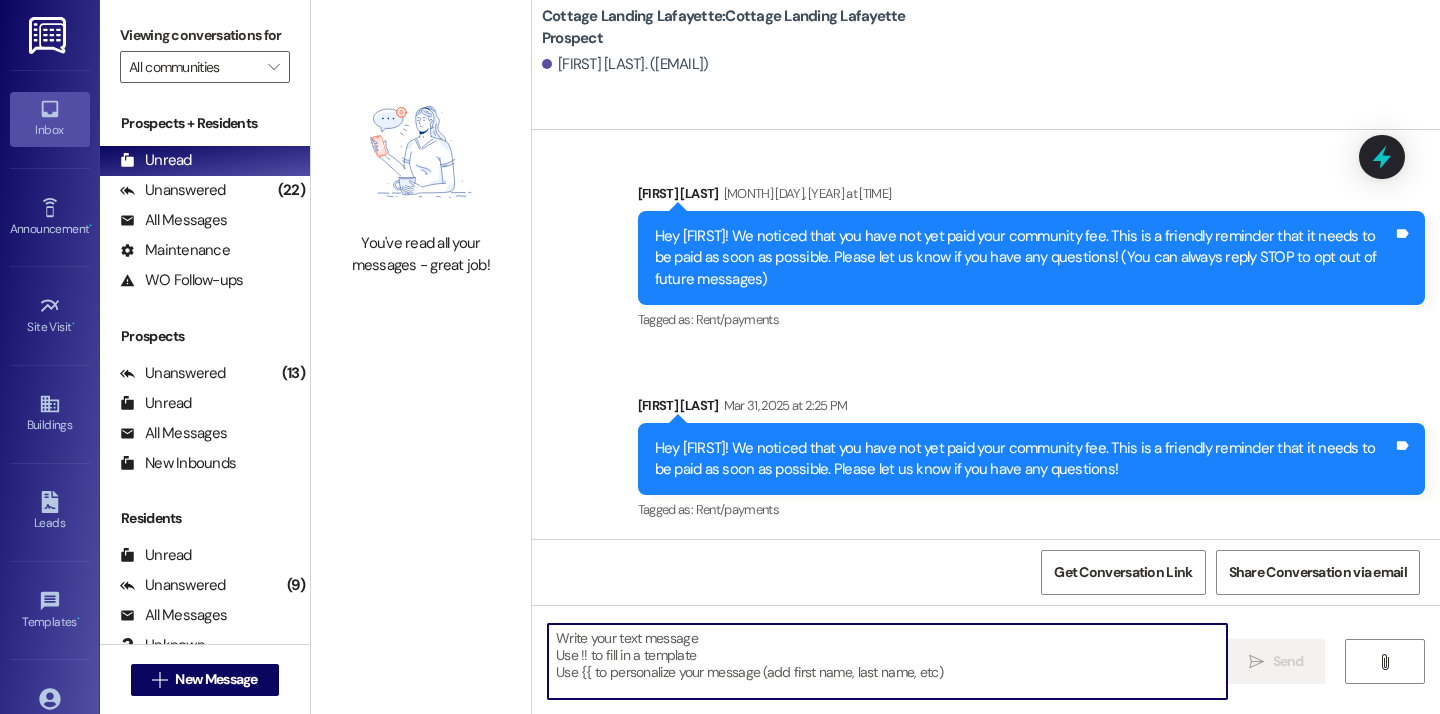 paste on "Good afternoon, we hope everyone's move in day is going great! Just a reminder to all of our new residents that we need your move in condition form back within 24 hours from when you picked up your keys! Thank you and please let us know if you need anything!" 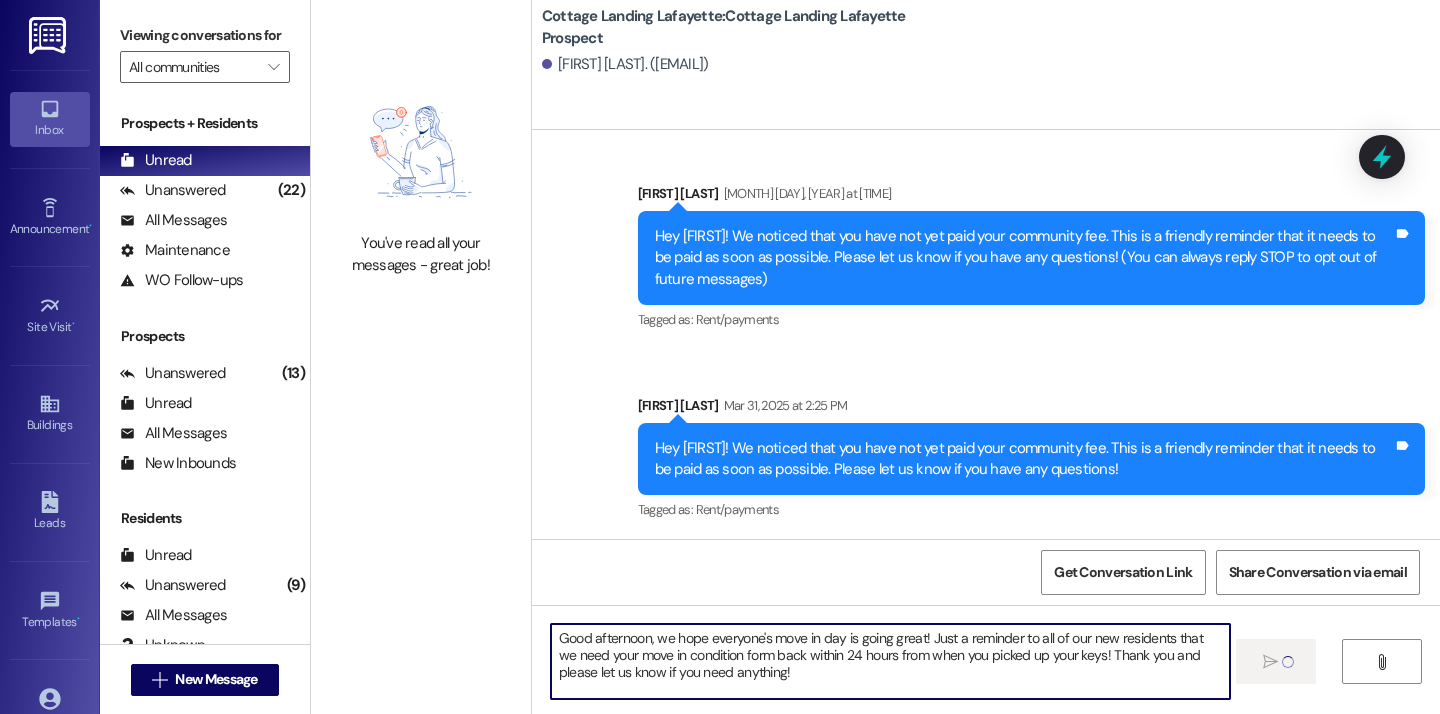 type 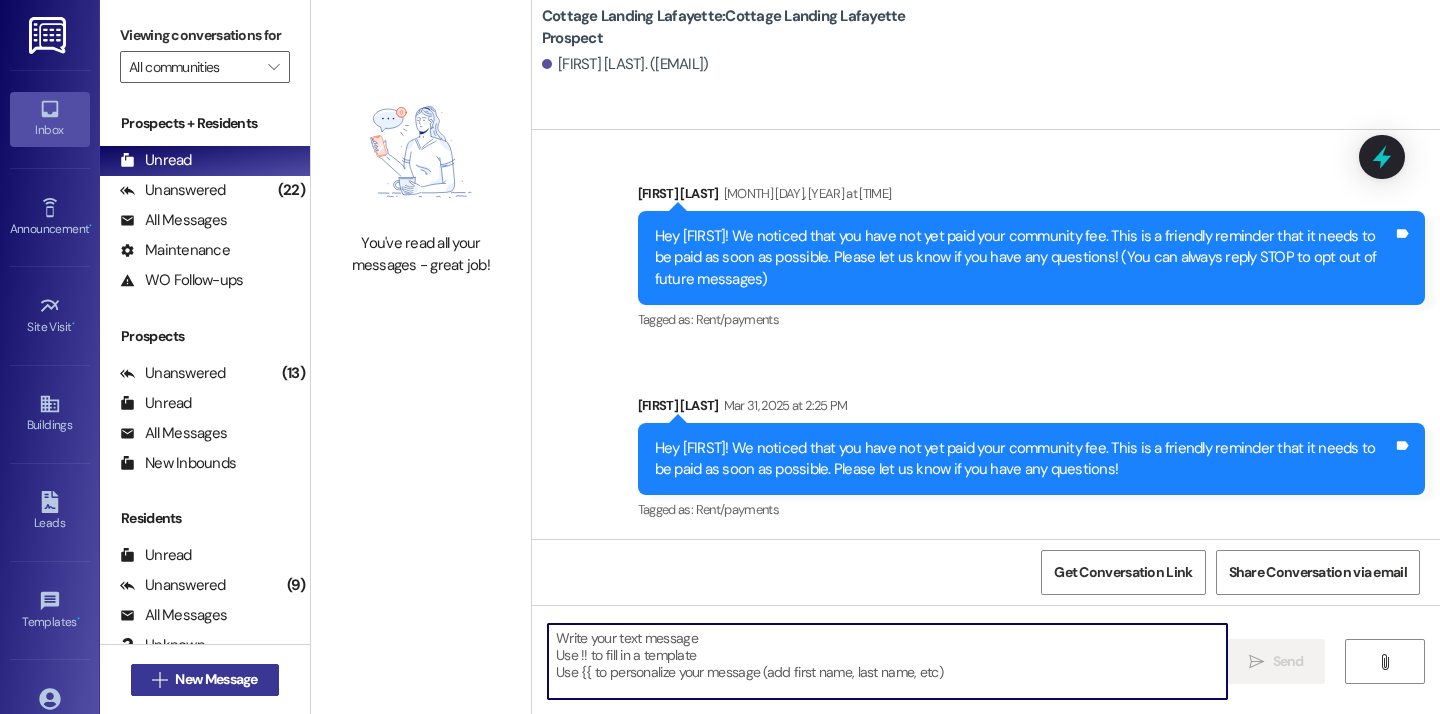 click on "New Message" at bounding box center [216, 679] 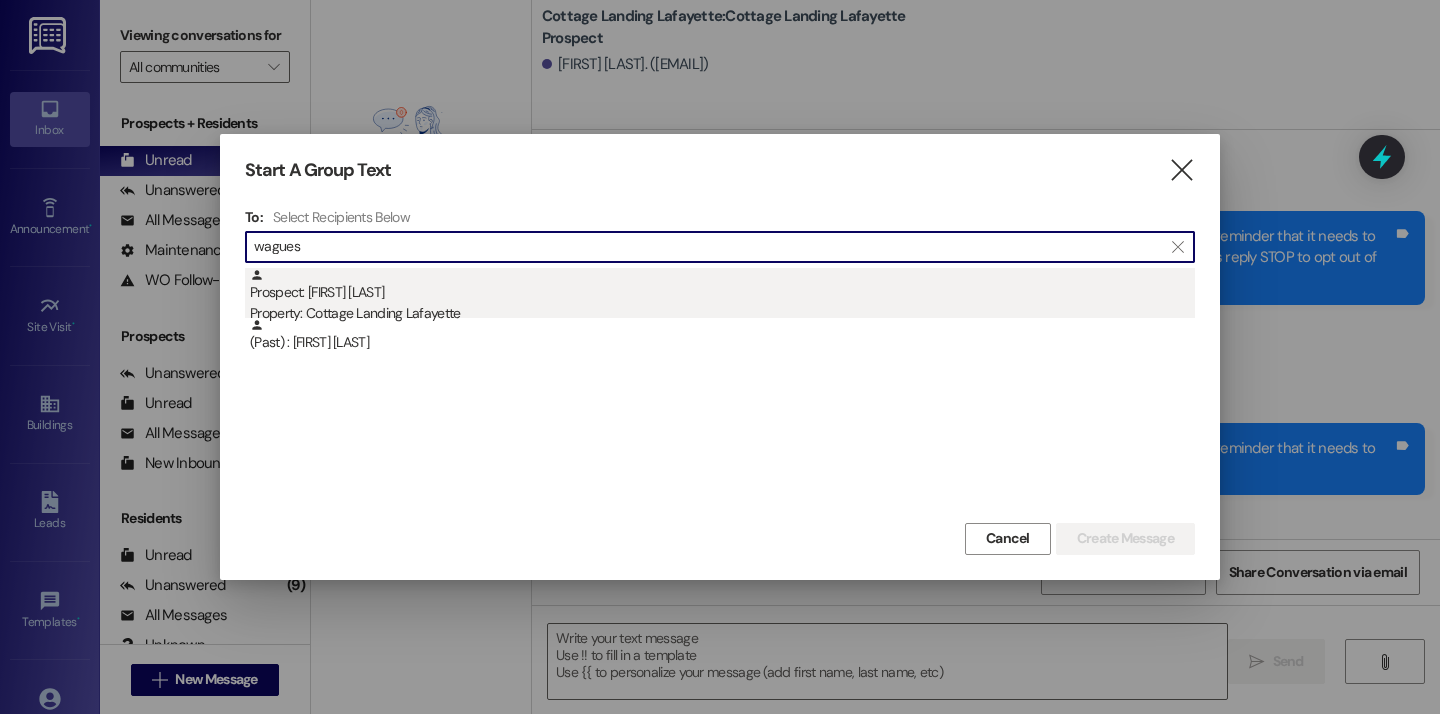 type on "wagues" 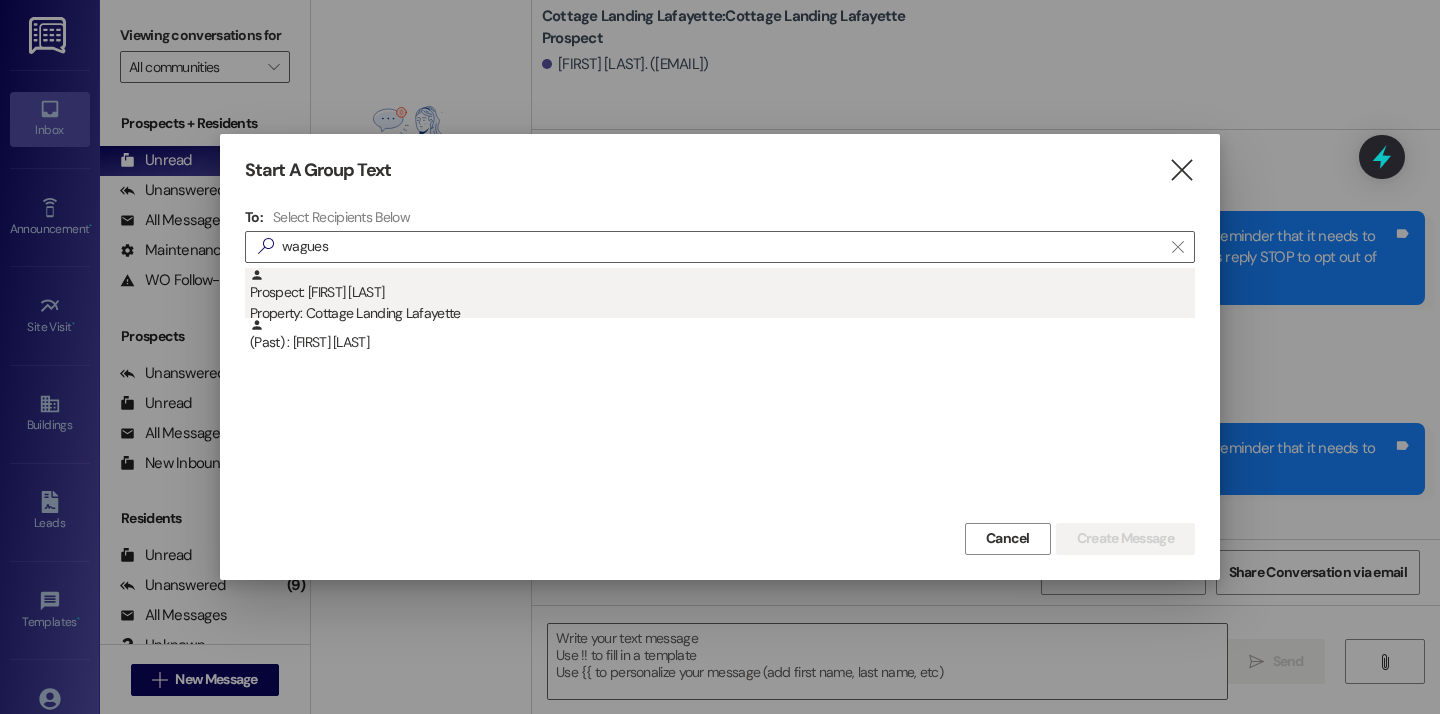 click on "Prospect: Luke Waguespack Property: Cottage Landing Lafayette" at bounding box center [722, 296] 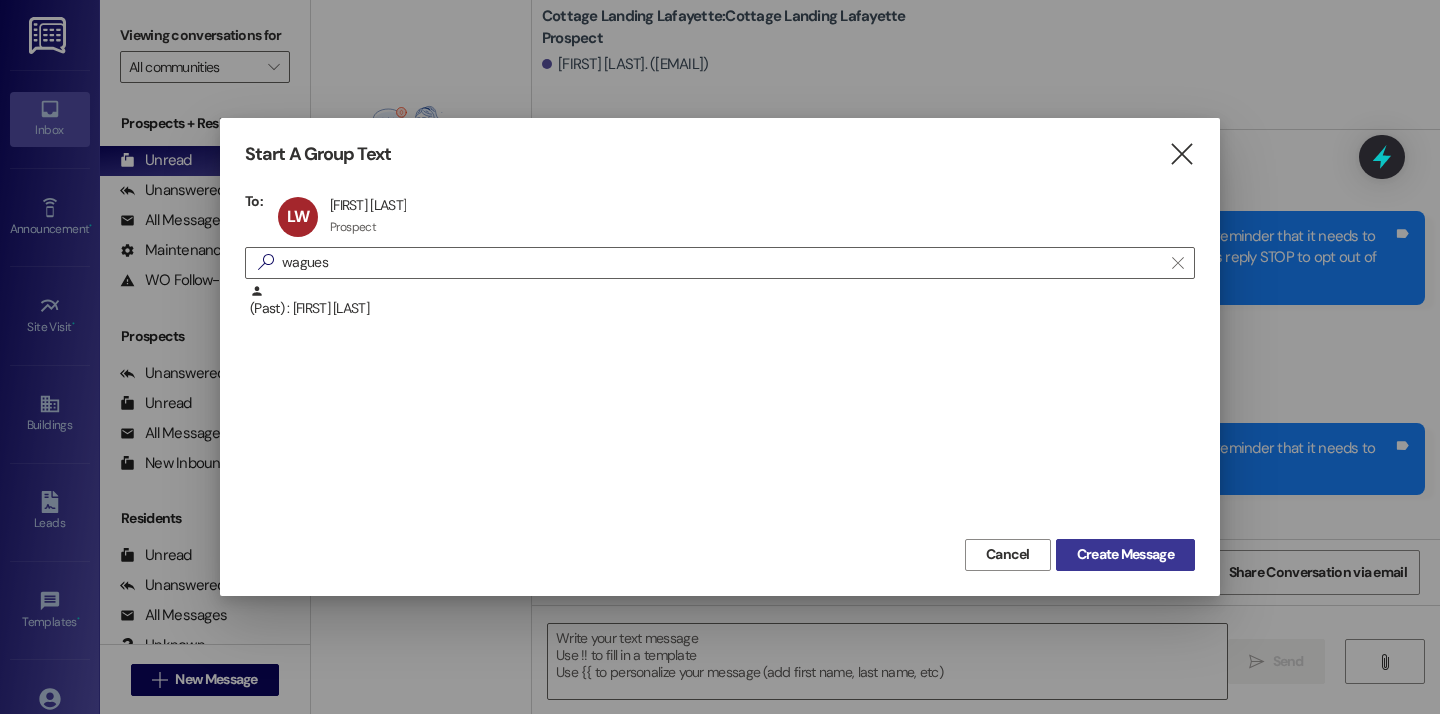 click on "Create Message" at bounding box center (1125, 555) 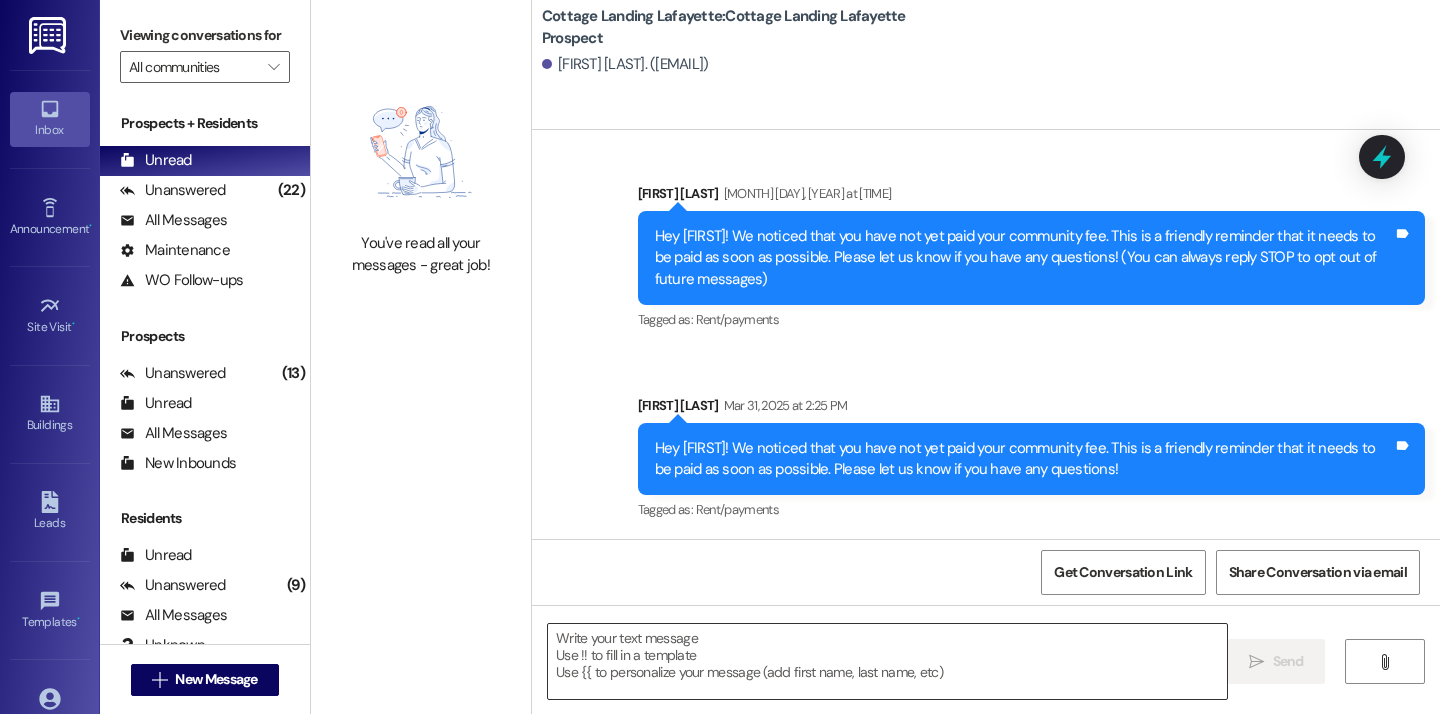 scroll, scrollTop: 0, scrollLeft: 0, axis: both 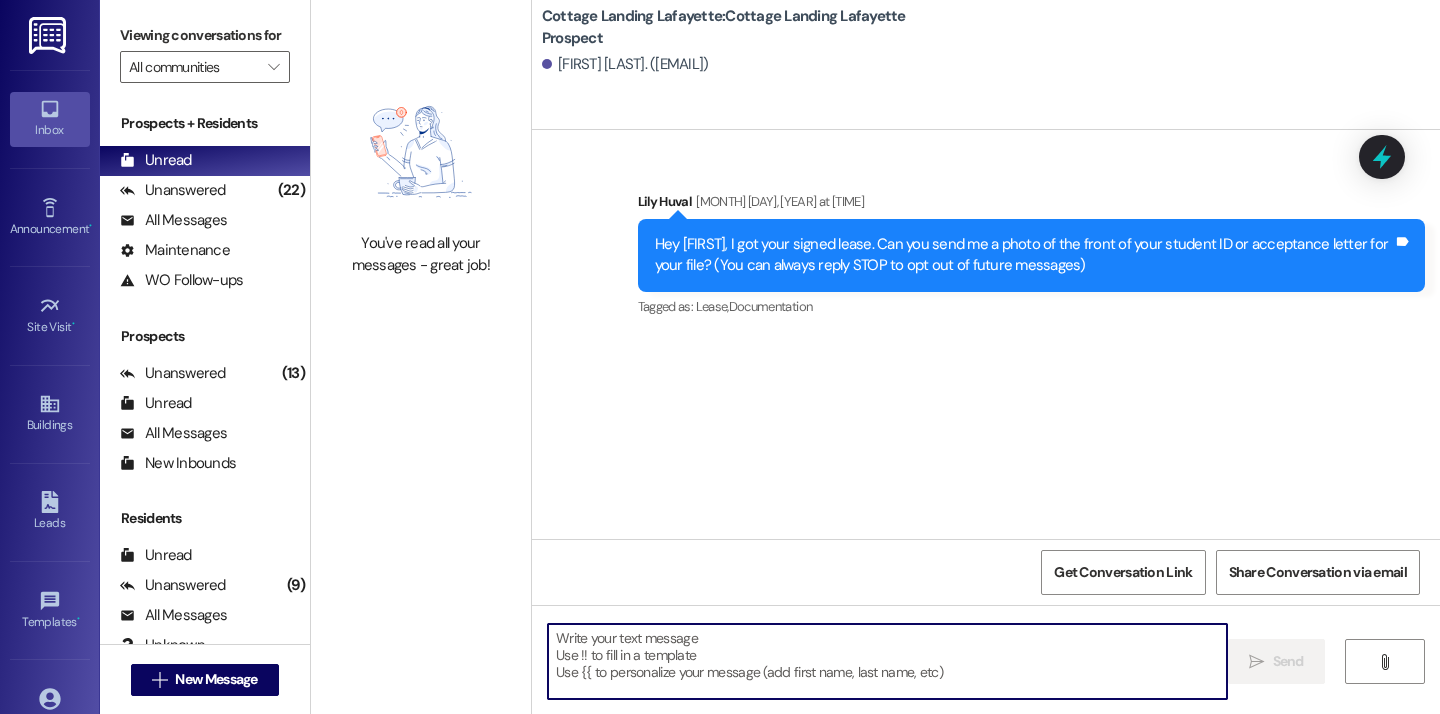 click at bounding box center [887, 661] 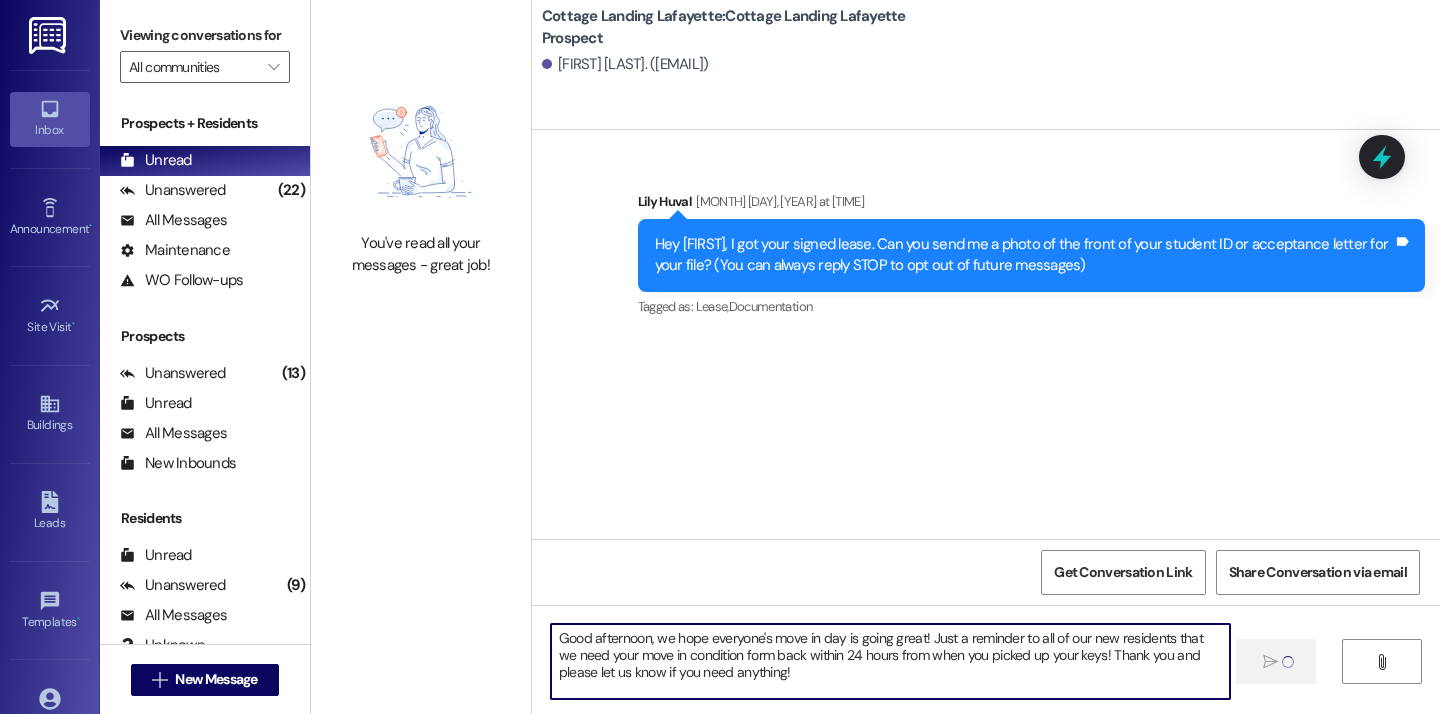 type 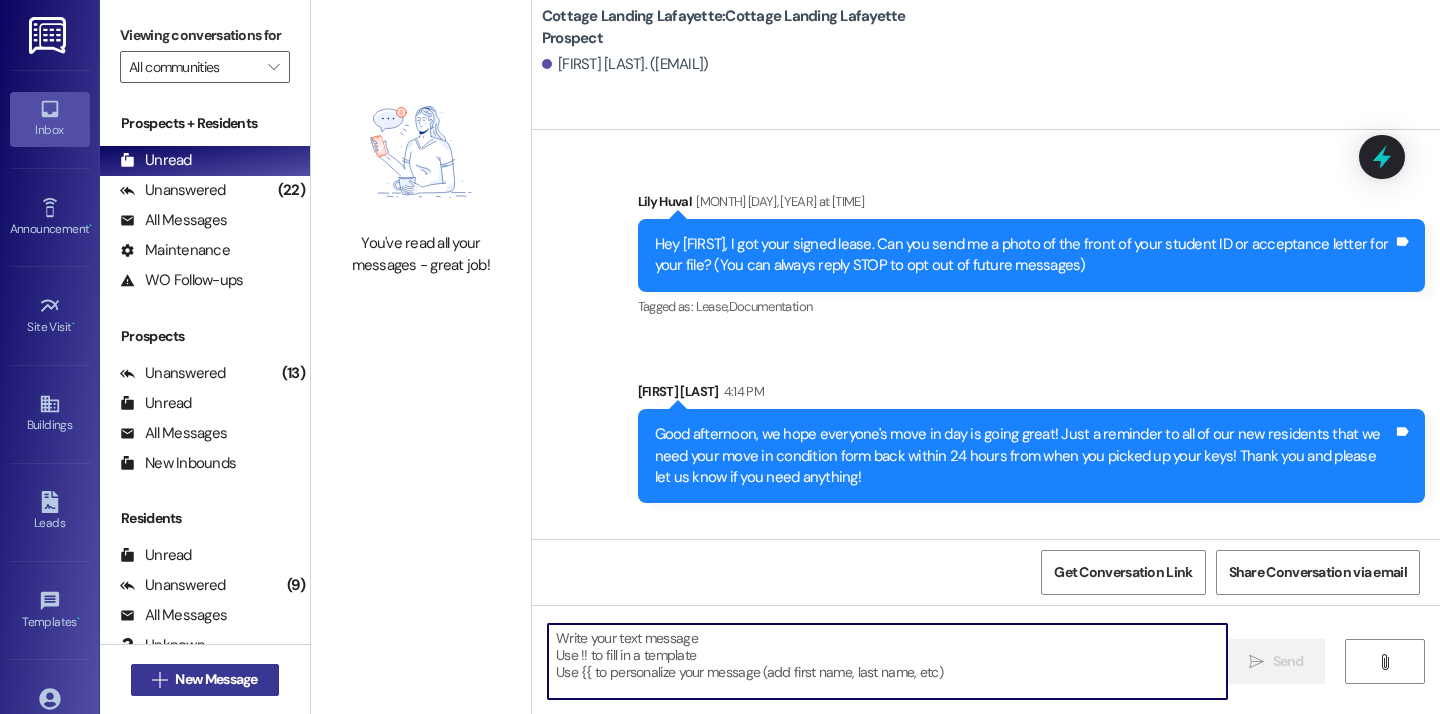 click on "New Message" at bounding box center (216, 679) 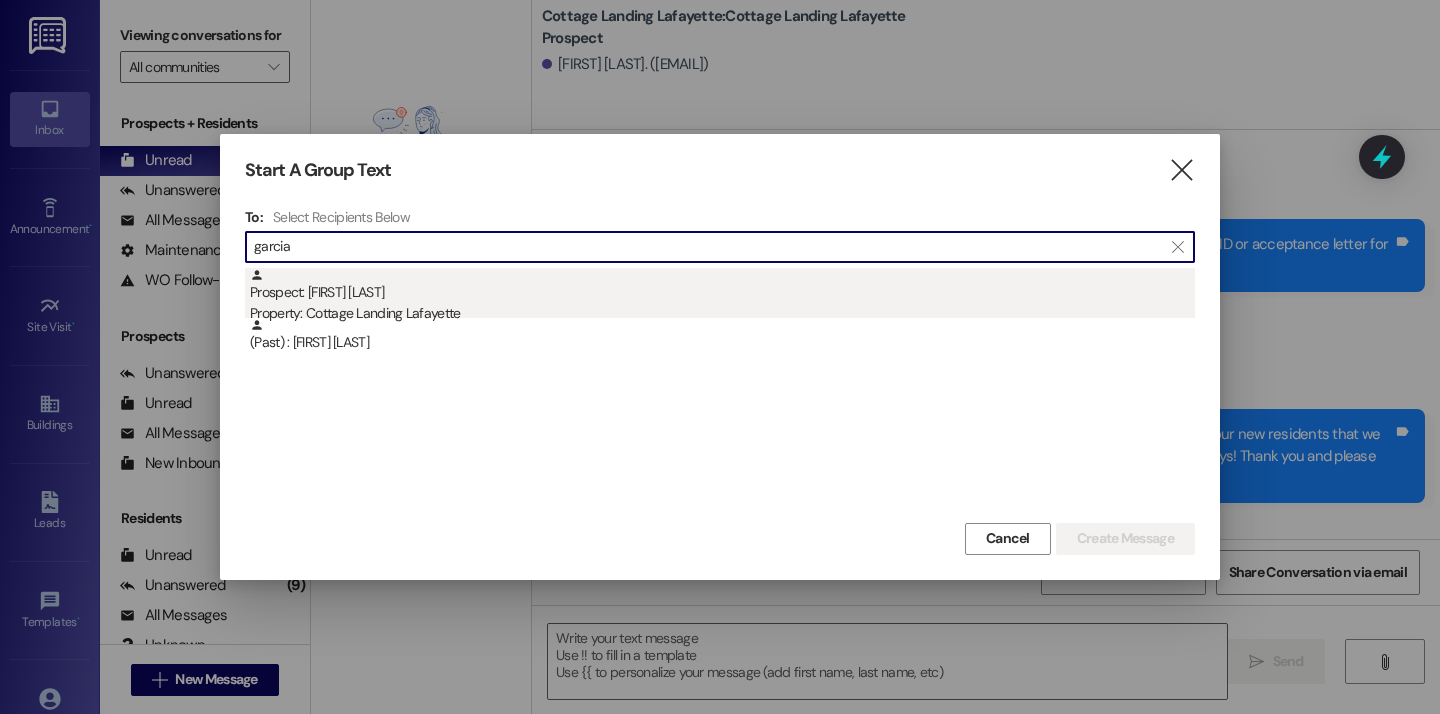 type on "garcia" 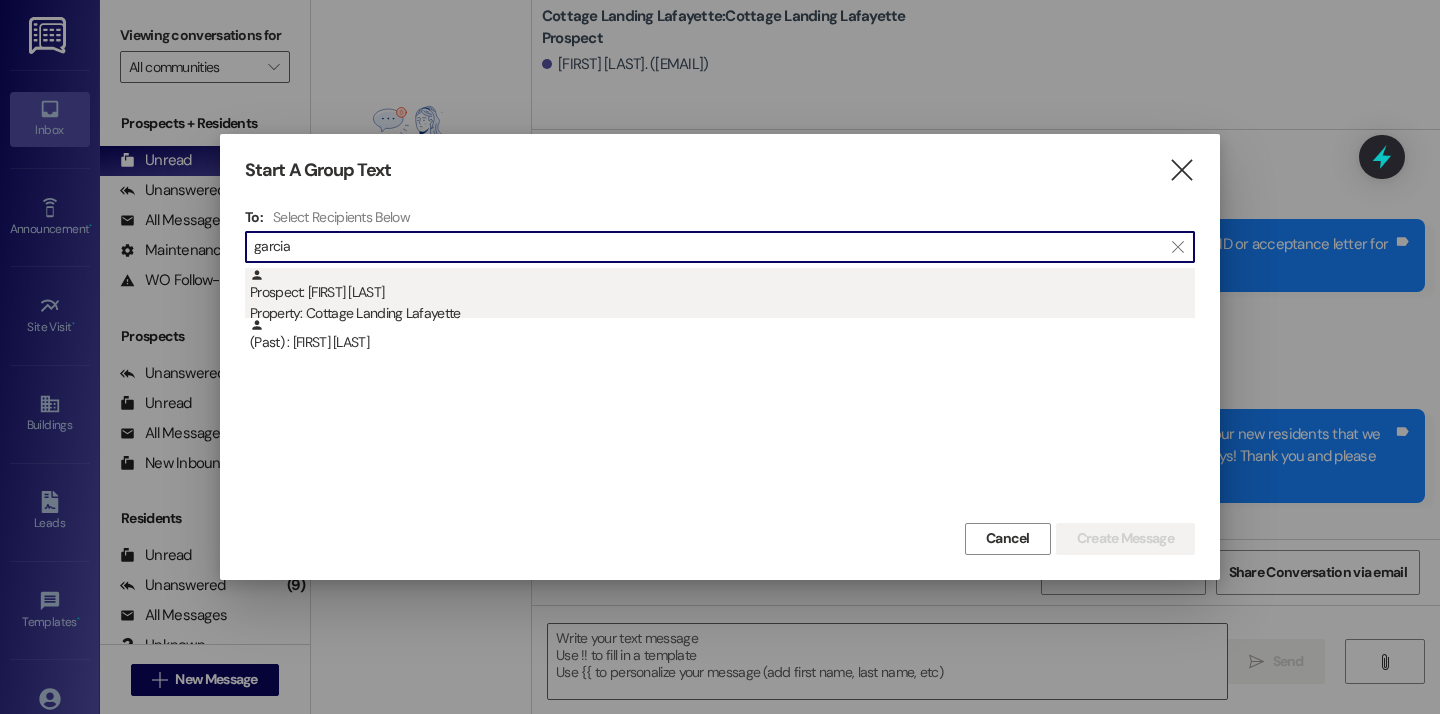 click on "Prospect: Michael Garcia Property: Cottage Landing Lafayette" at bounding box center [722, 296] 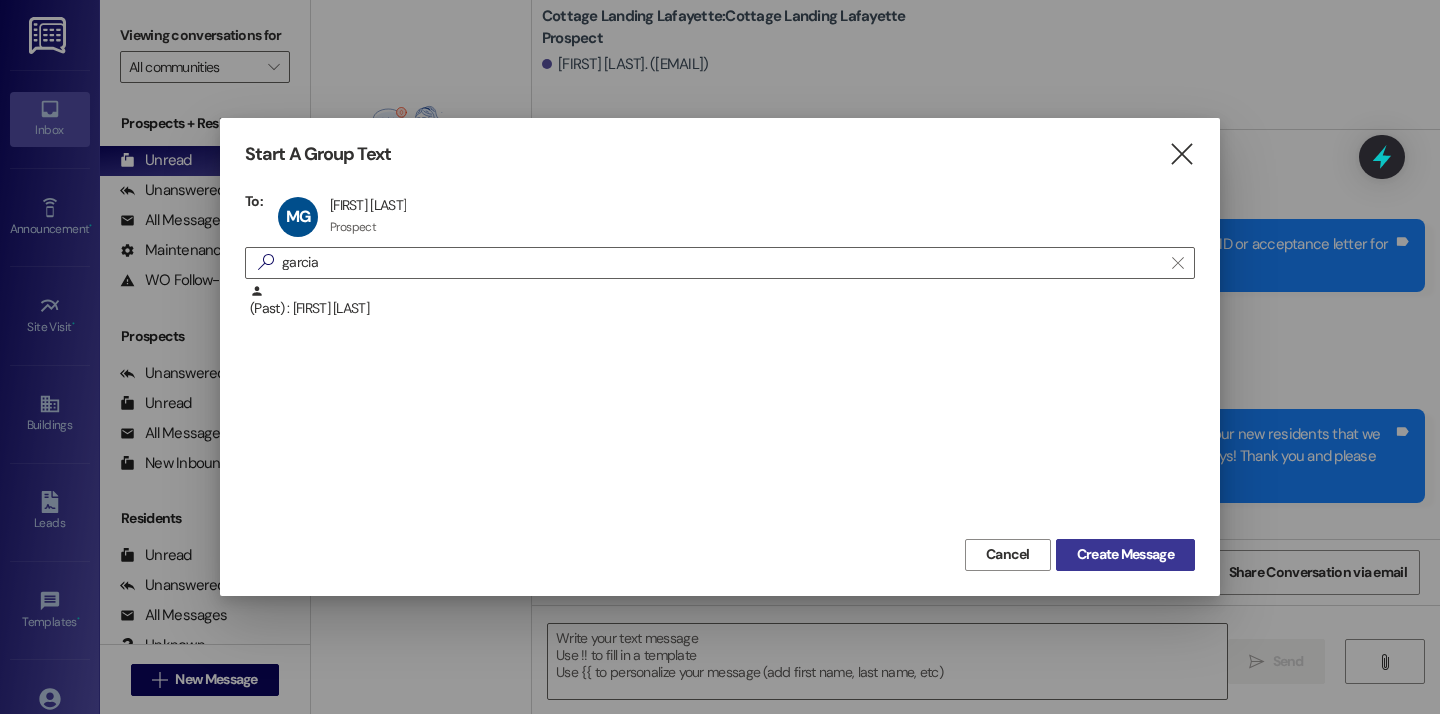 click on "Create Message" at bounding box center [1125, 554] 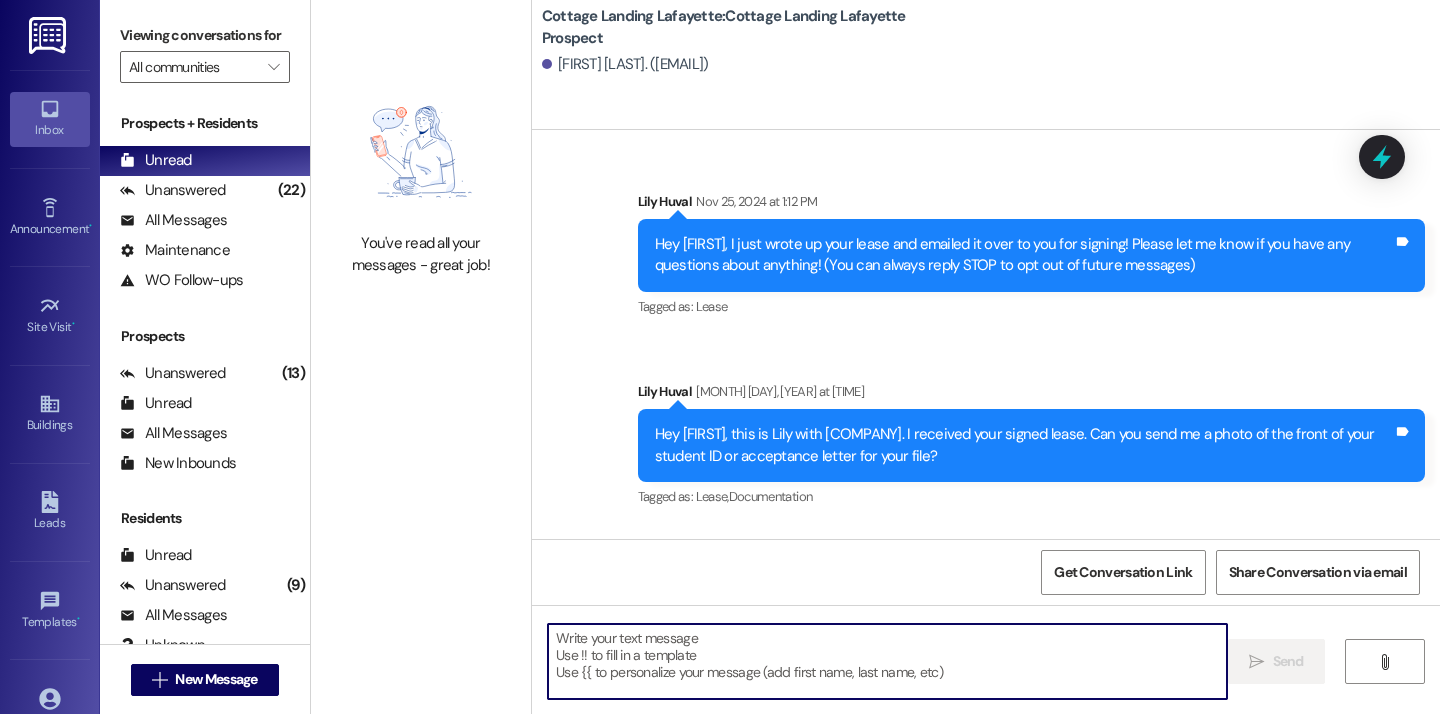 click at bounding box center (887, 661) 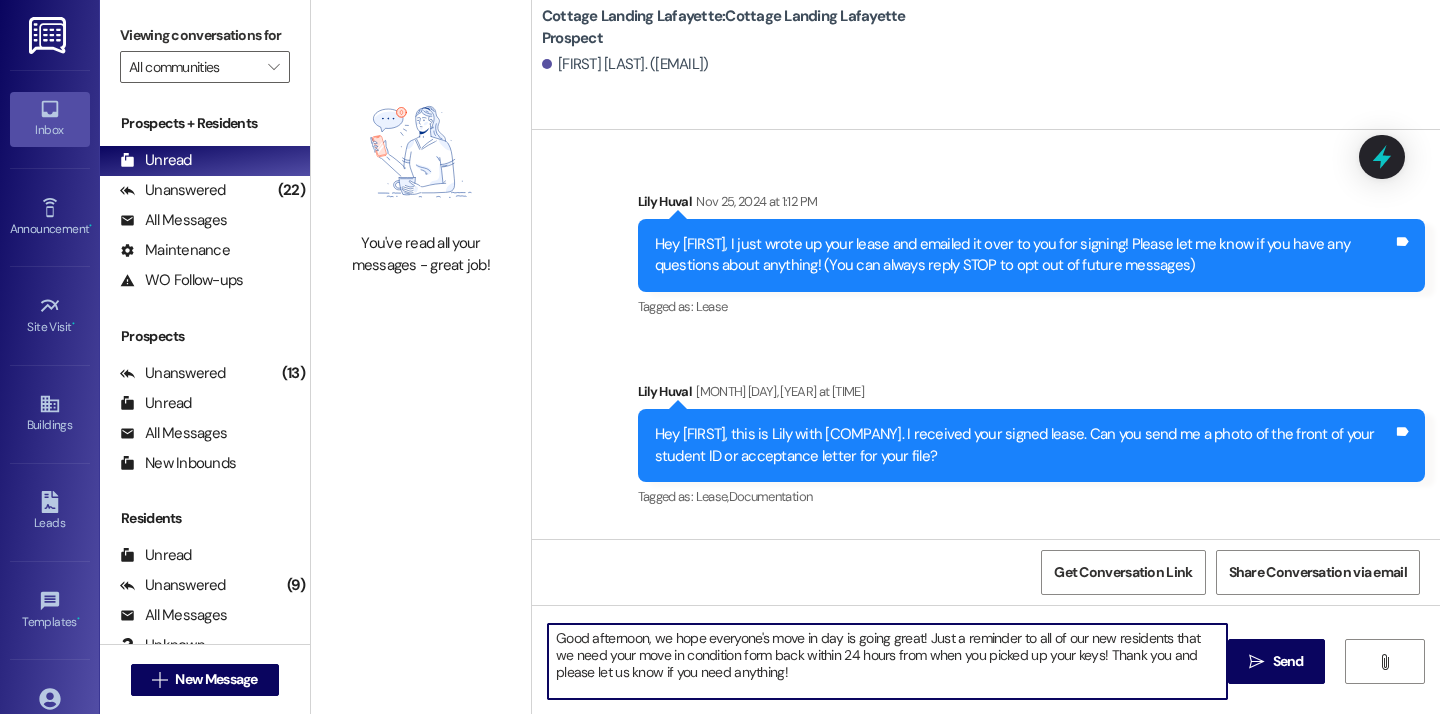 click on "Good afternoon, we hope everyone's move in day is going great! Just a reminder to all of our new residents that we need your move in condition form back within 24 hours from when you picked up your keys! Thank you and please let us know if you need anything!" at bounding box center [887, 661] 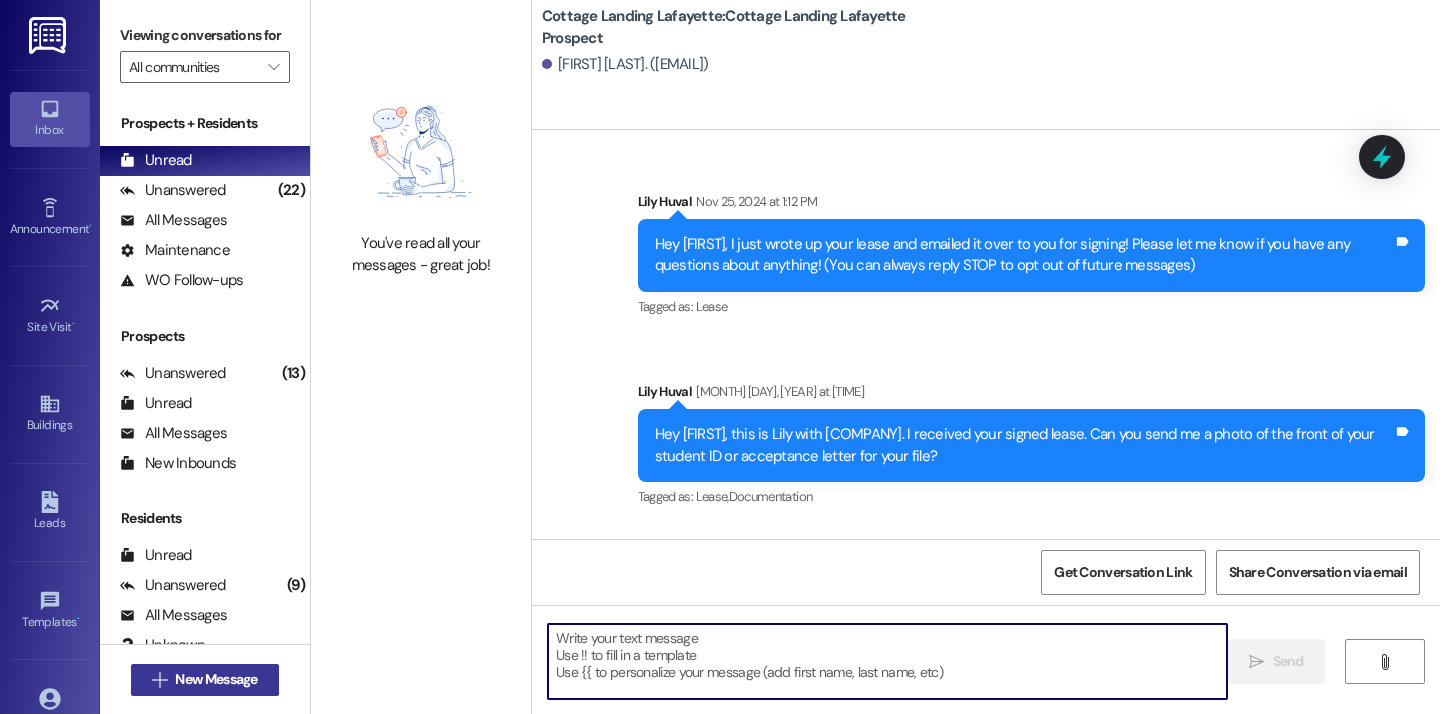 click on "New Message" at bounding box center (216, 679) 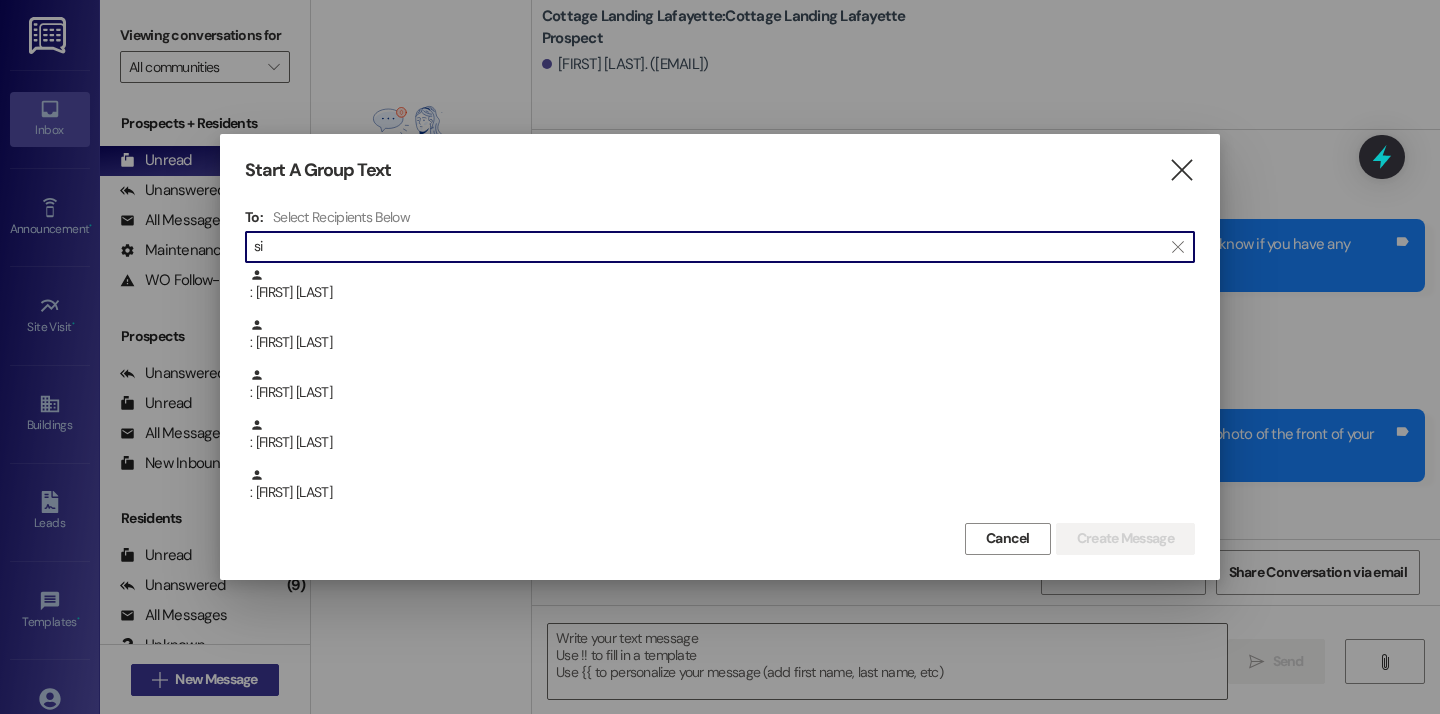 type on "s" 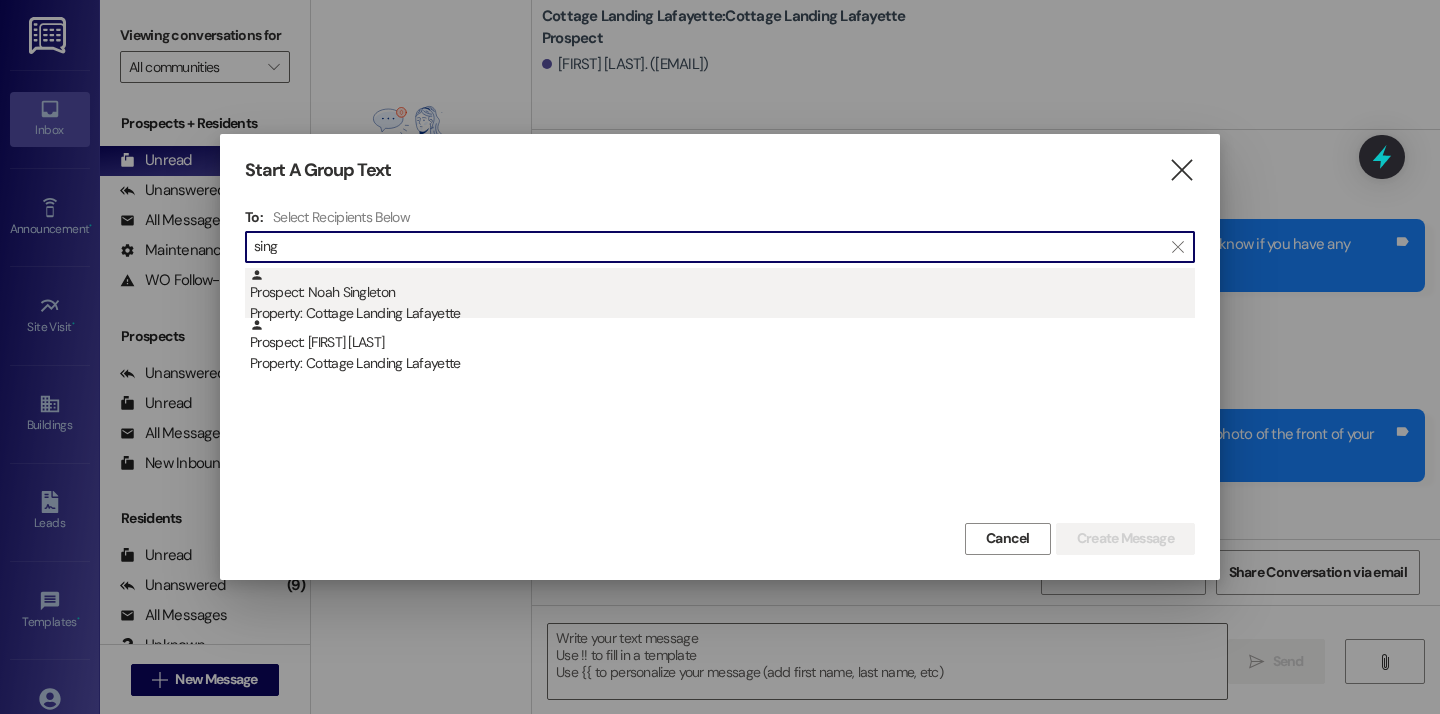 type on "sing" 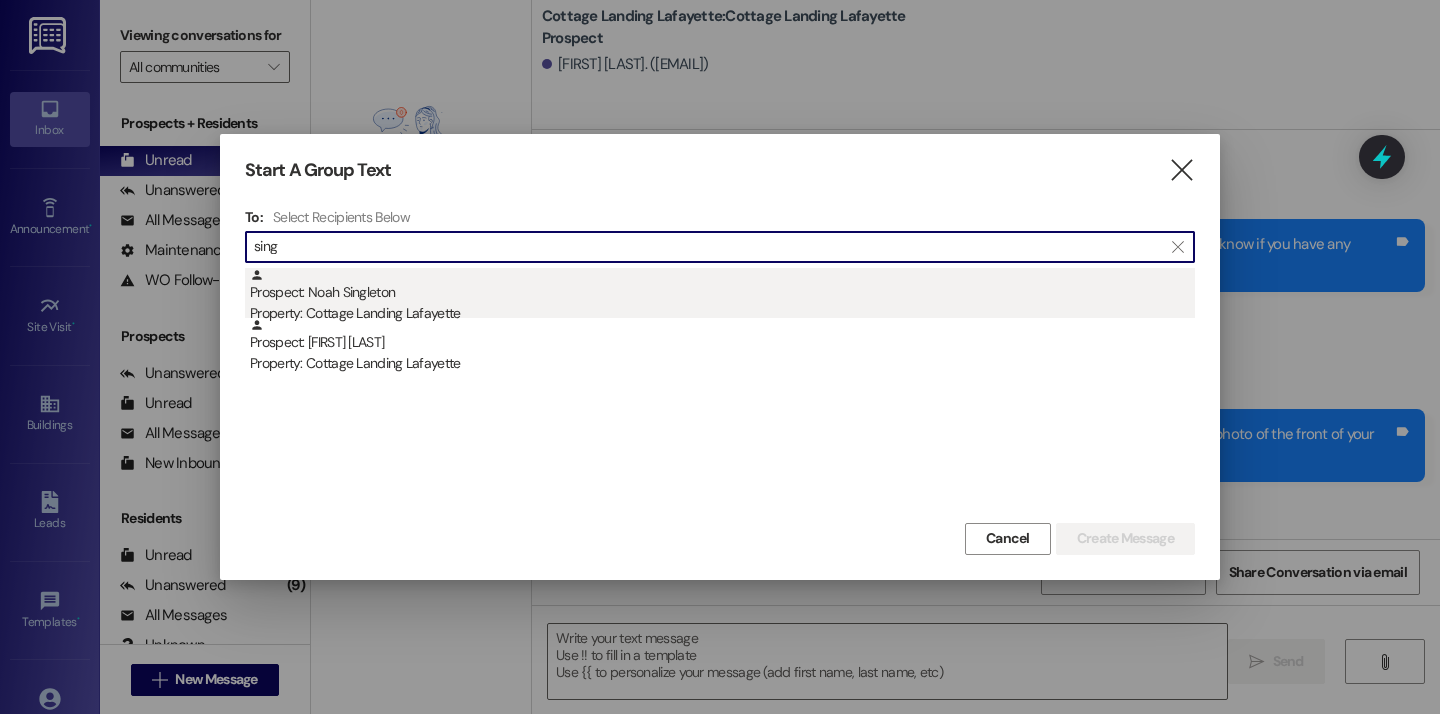 click on "Prospect: Noah Singleton Property: Cottage Landing Lafayette" at bounding box center (722, 296) 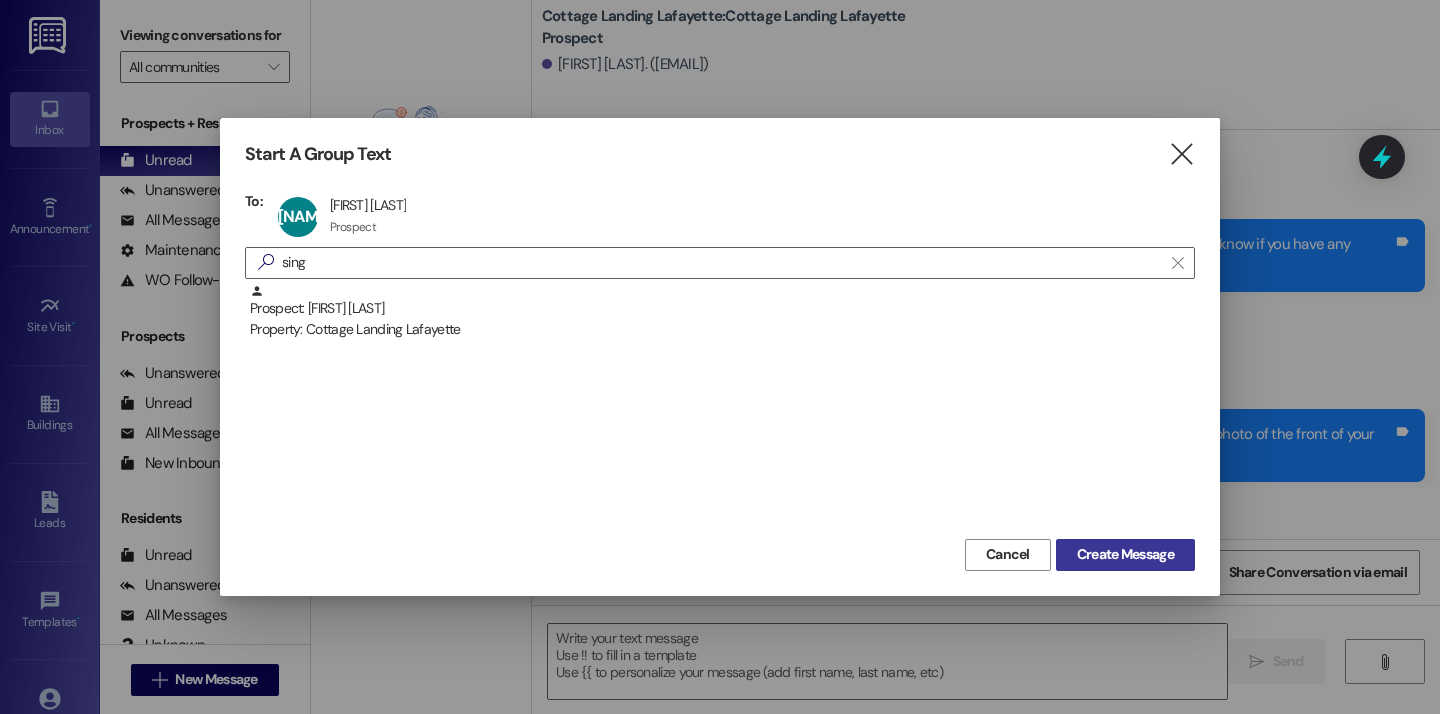 click on "Create Message" at bounding box center [1125, 554] 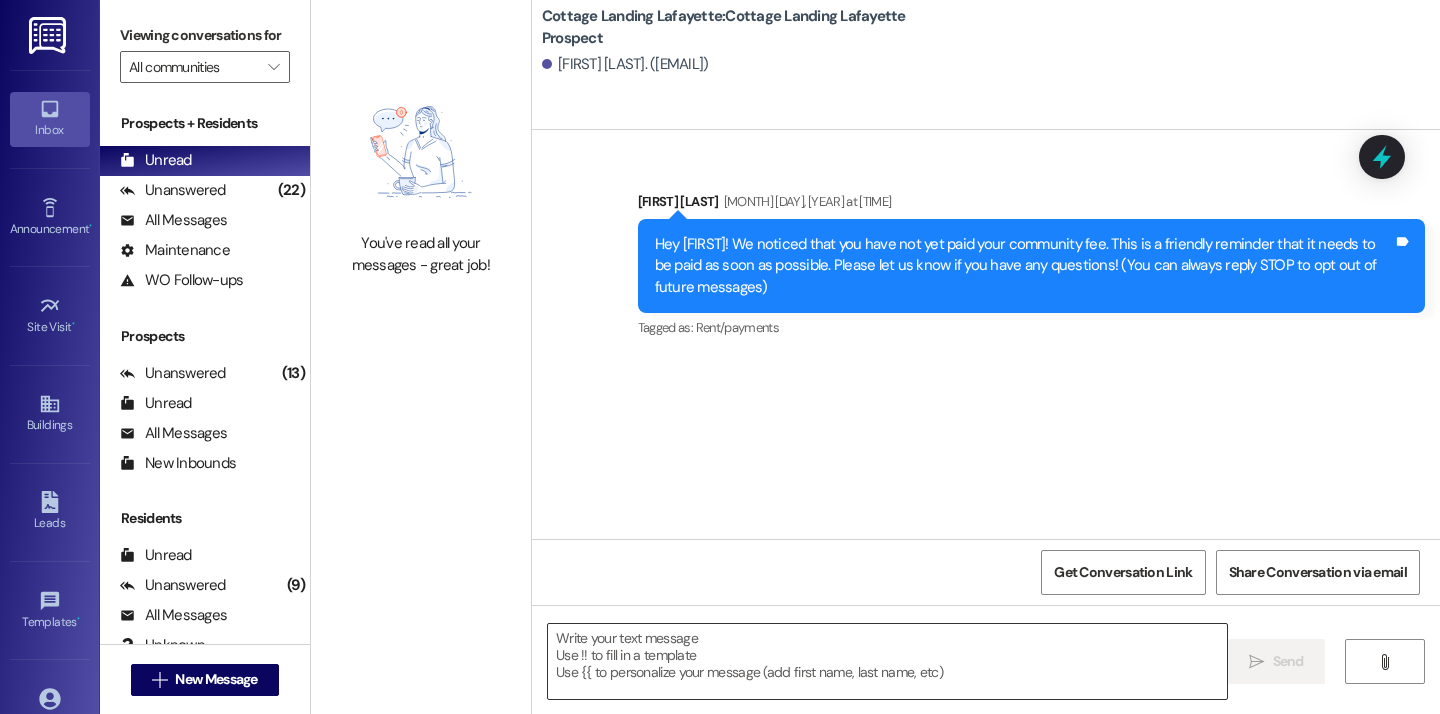 click at bounding box center (887, 661) 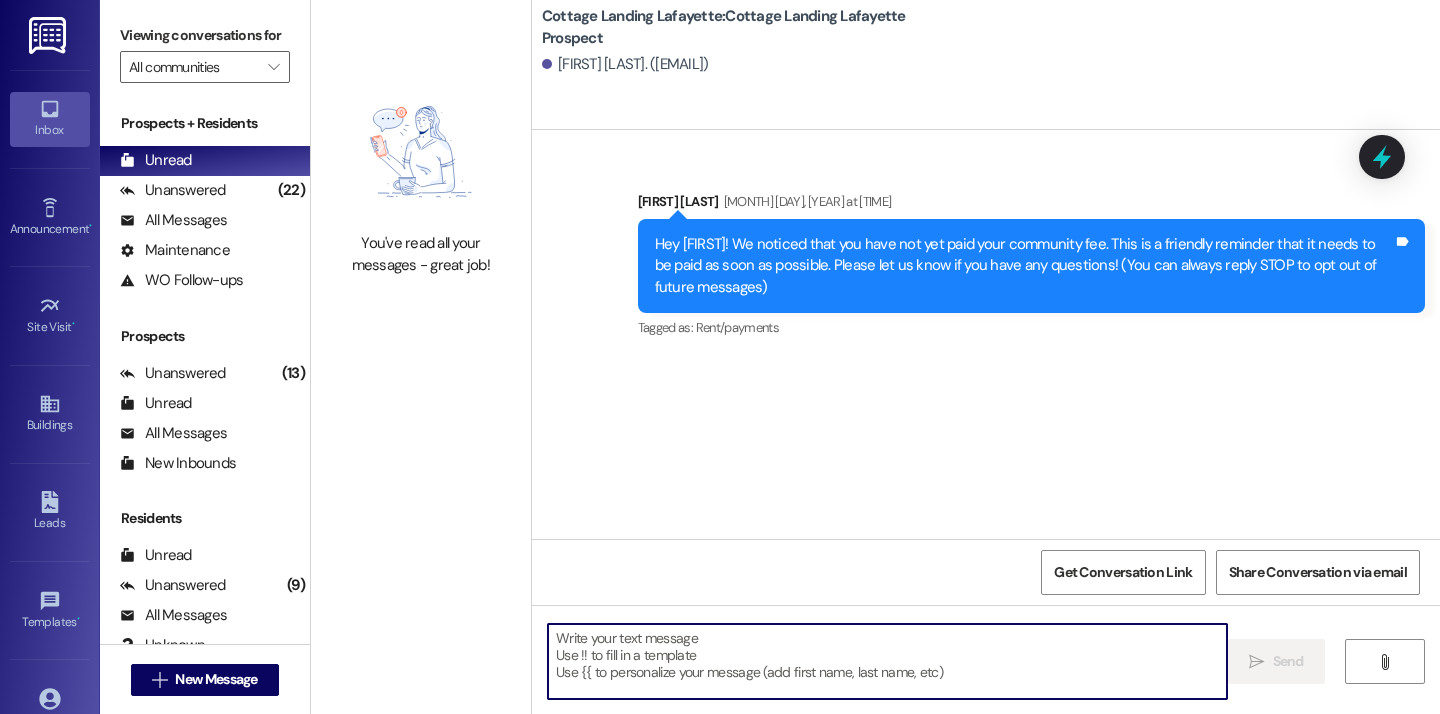 paste on "Good afternoon, we hope everyone's move in day is going great! Just a reminder to all of our new residents that we need your move in condition form back within 24 hours from when you picked up your keys! Thank you and please let us know if you need anything!" 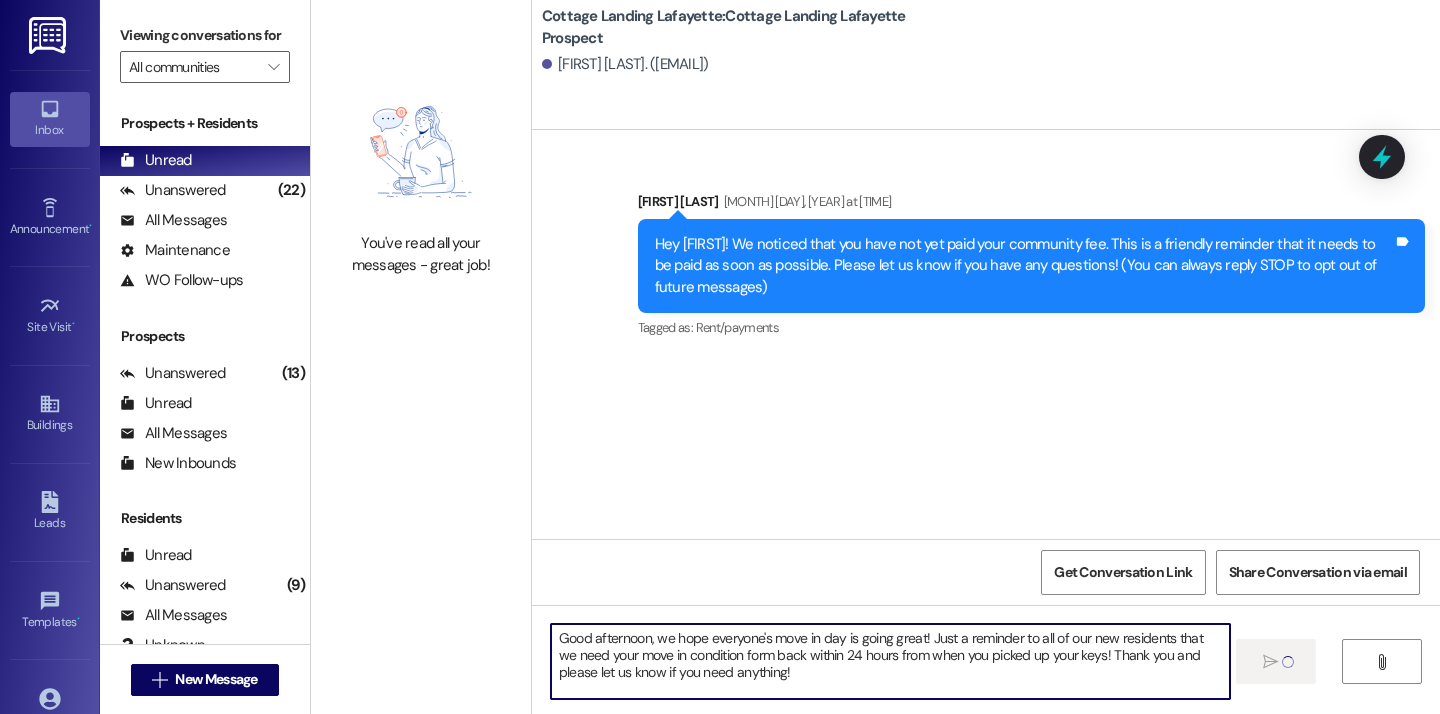 type 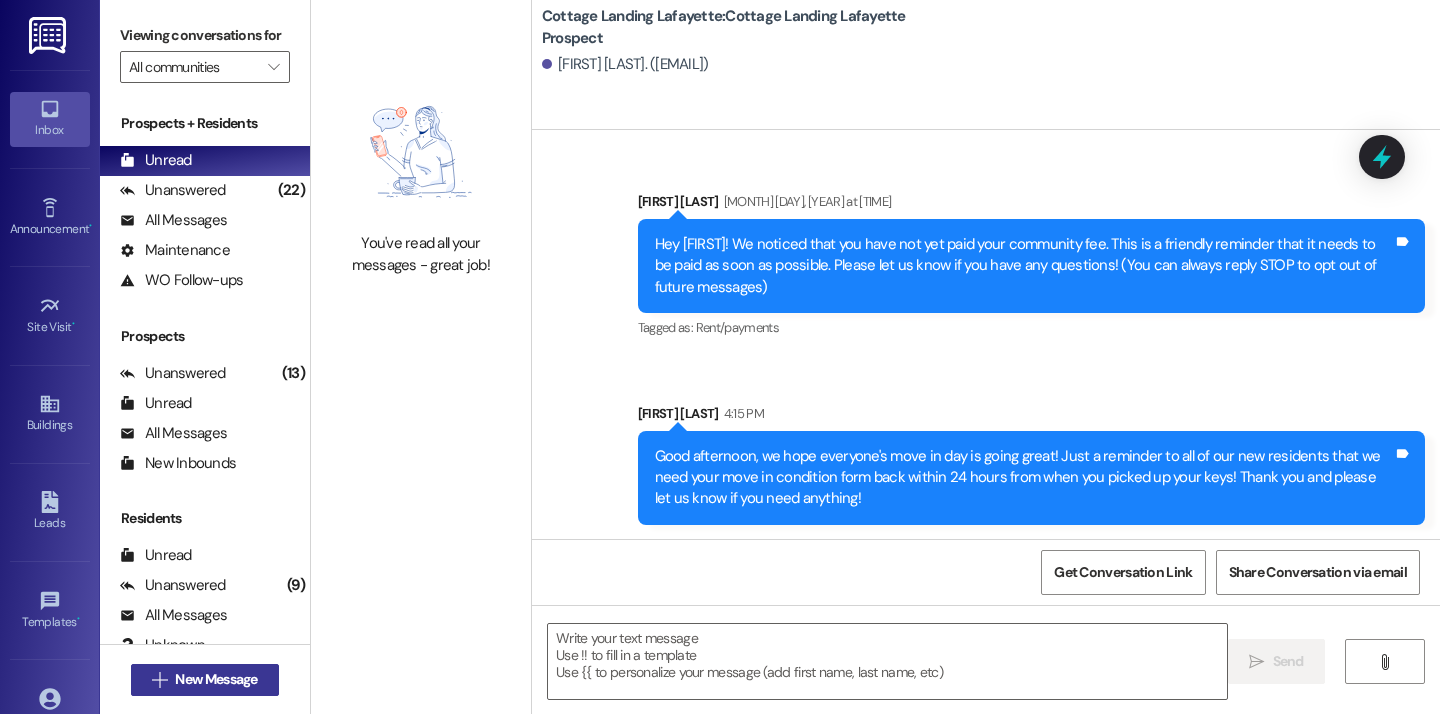 click on "New Message" at bounding box center (216, 679) 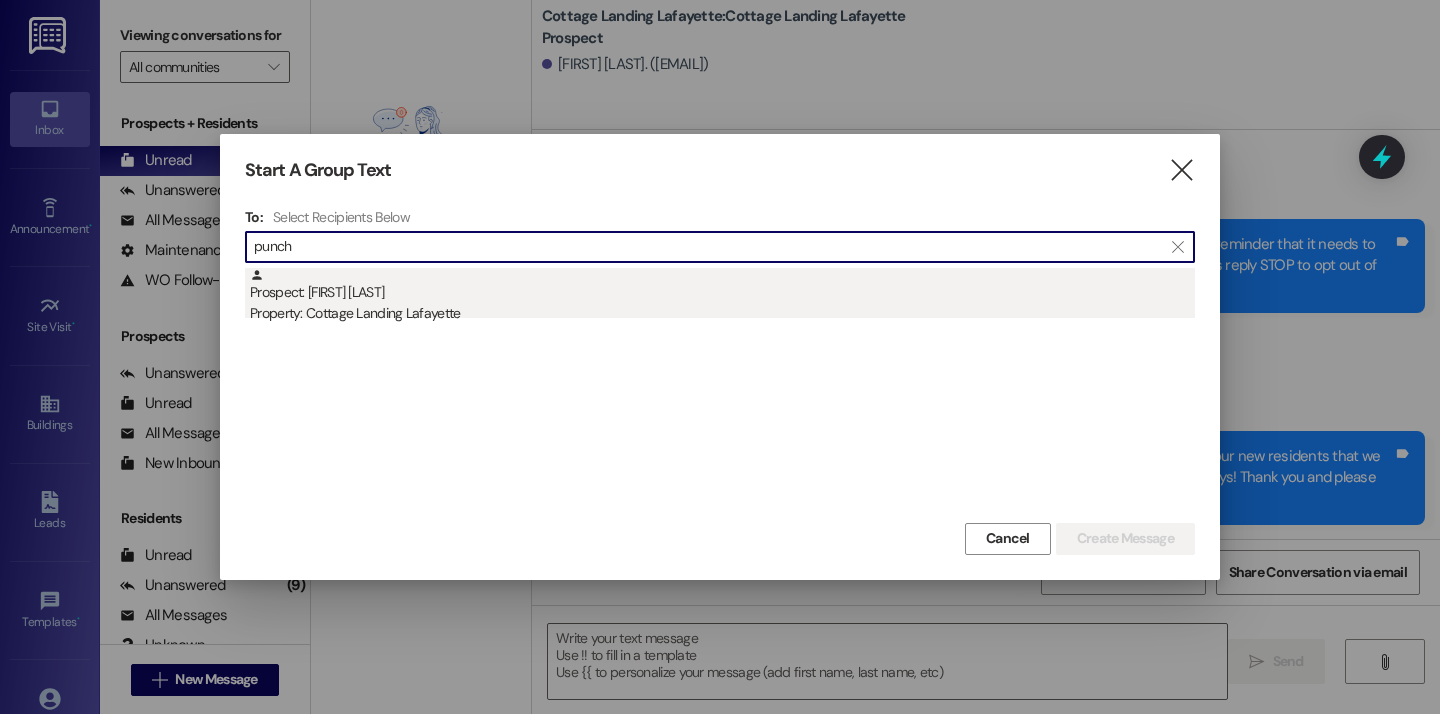 type on "punch" 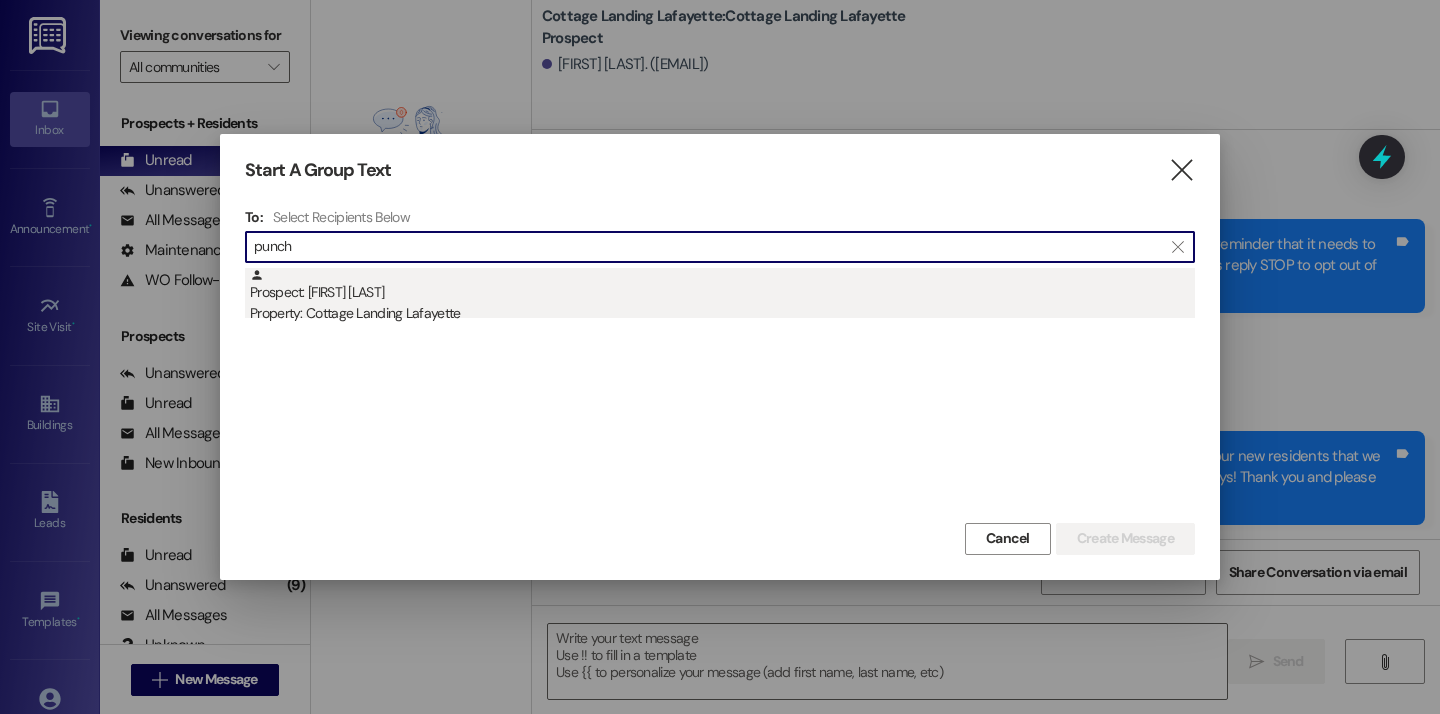 click on "Property: Cottage Landing Lafayette" at bounding box center [722, 313] 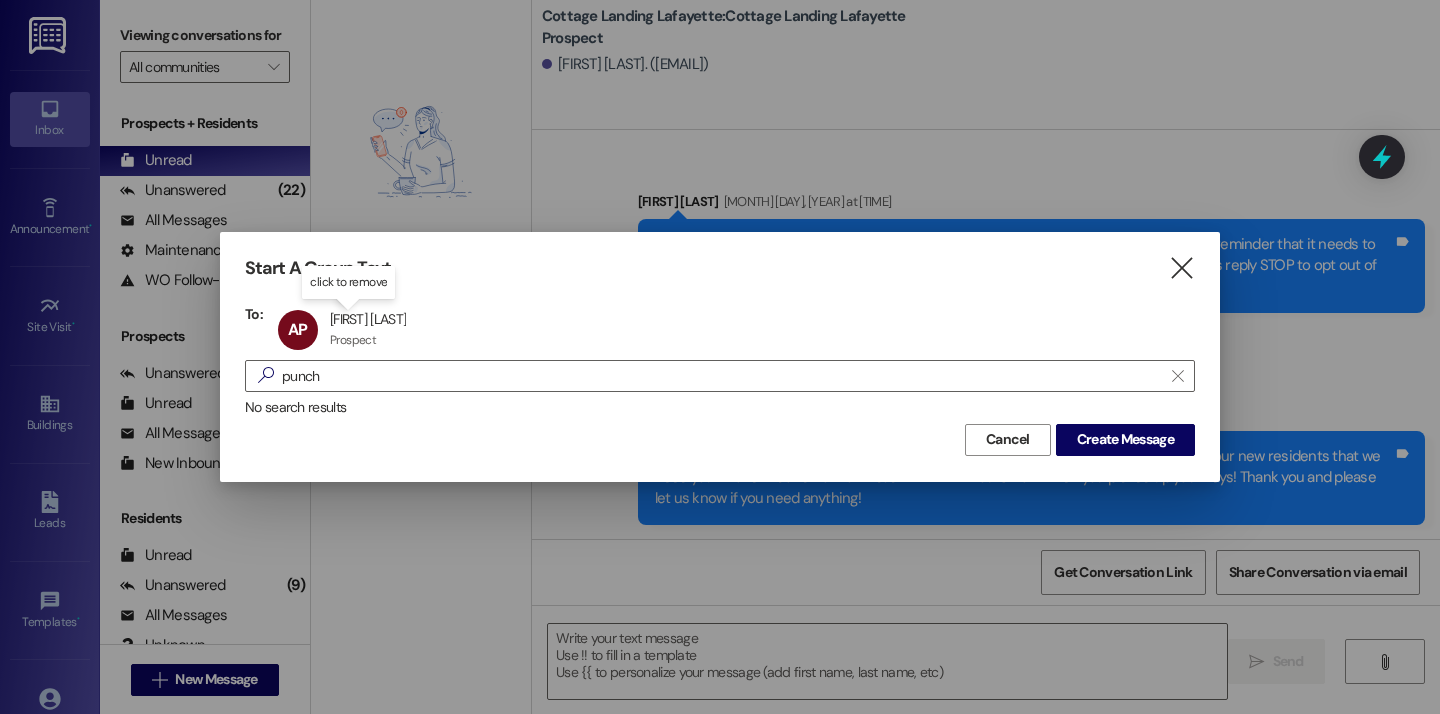 click on "Start A Group Text  To:  AP  Abigail Punch  Abigail Punch Prospect Prospect click to remove  punch  No search results Cancel Create Message" at bounding box center (720, 356) 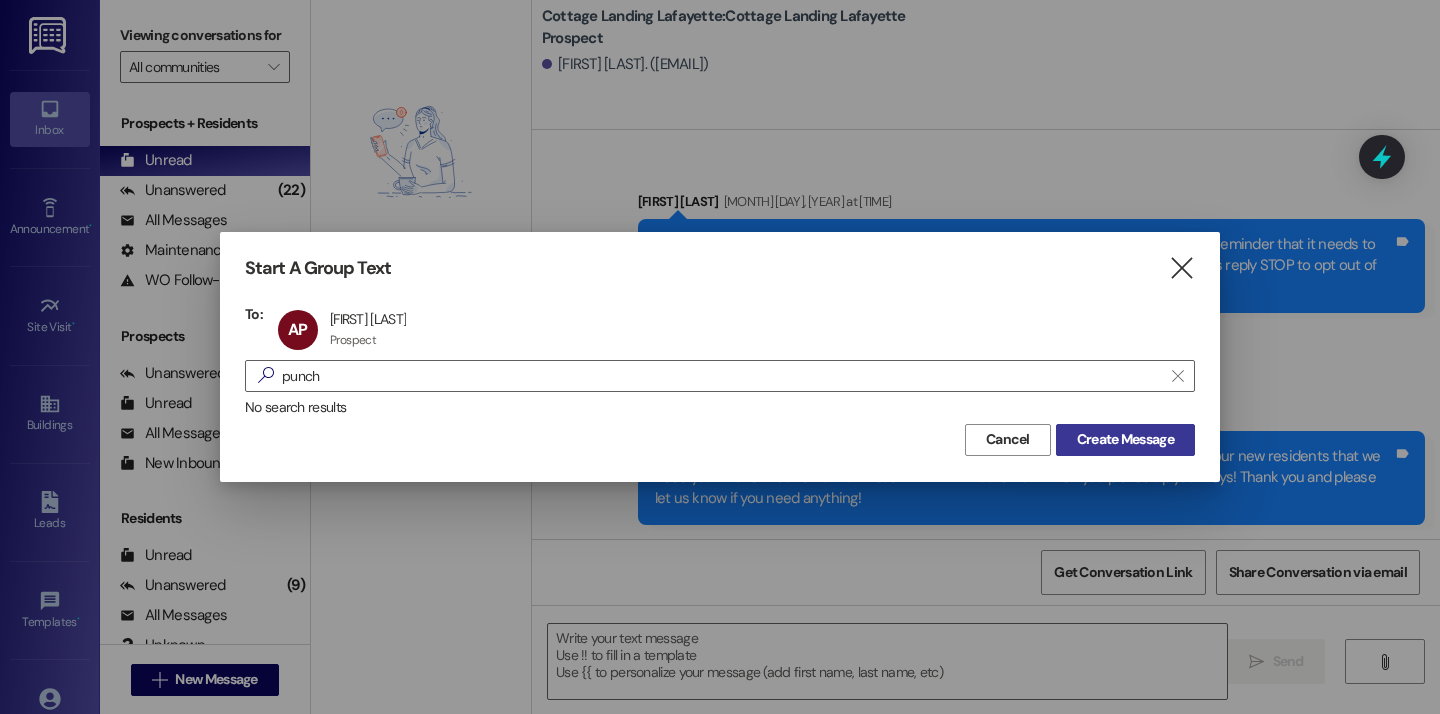 click on "Create Message" at bounding box center [1125, 439] 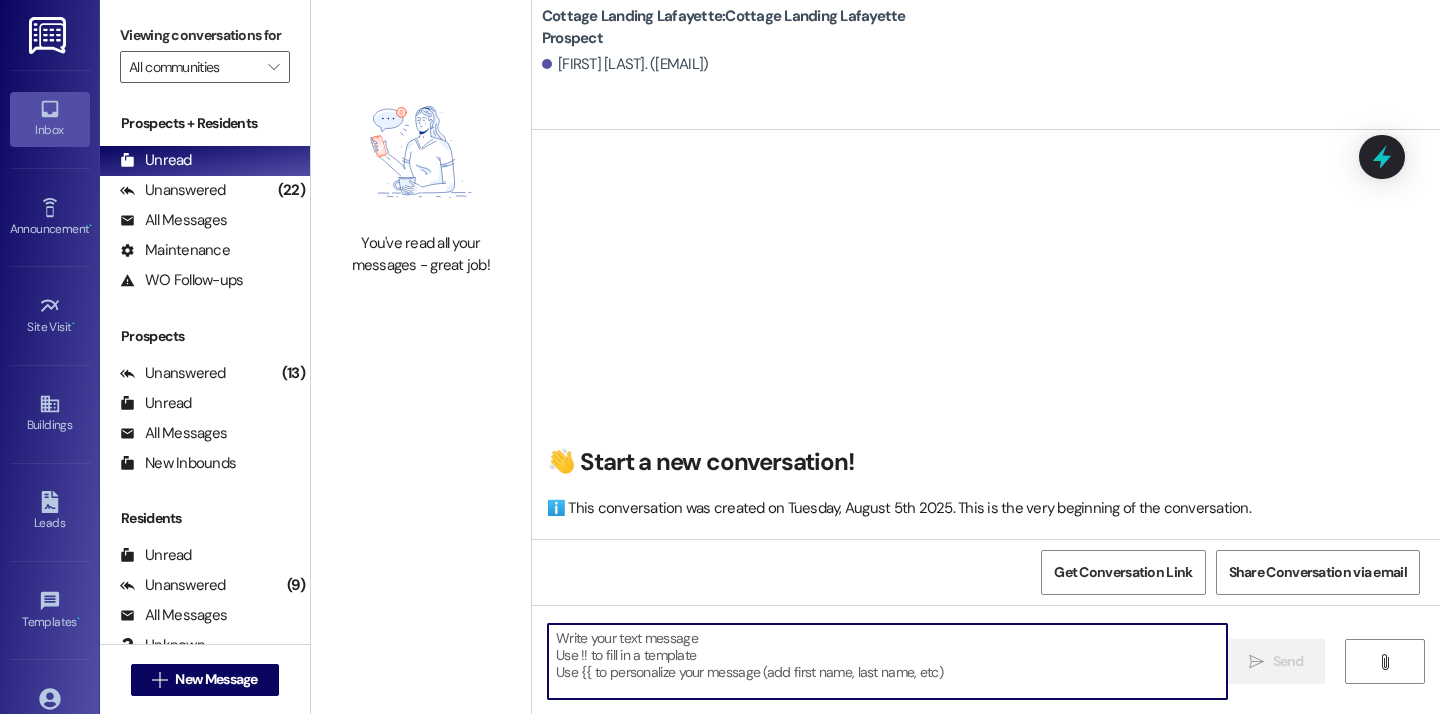 click at bounding box center (887, 661) 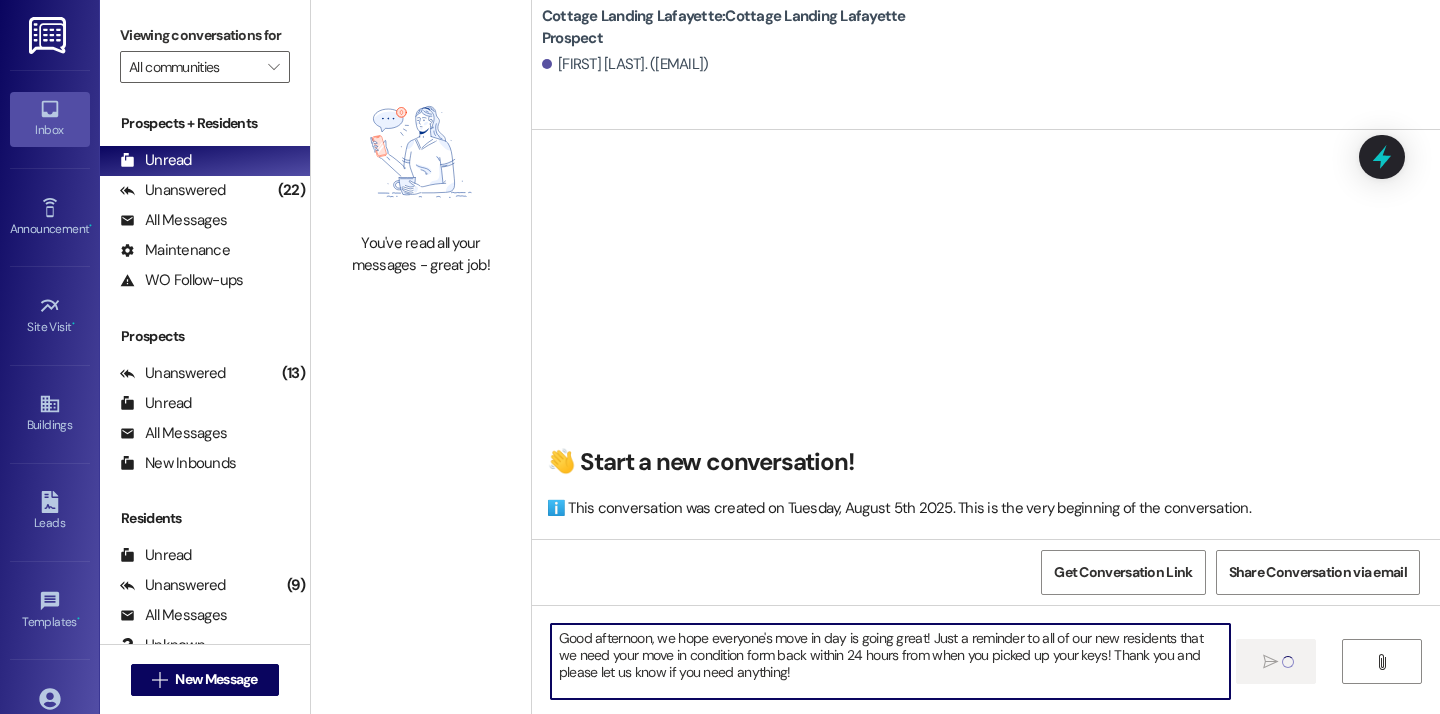 type 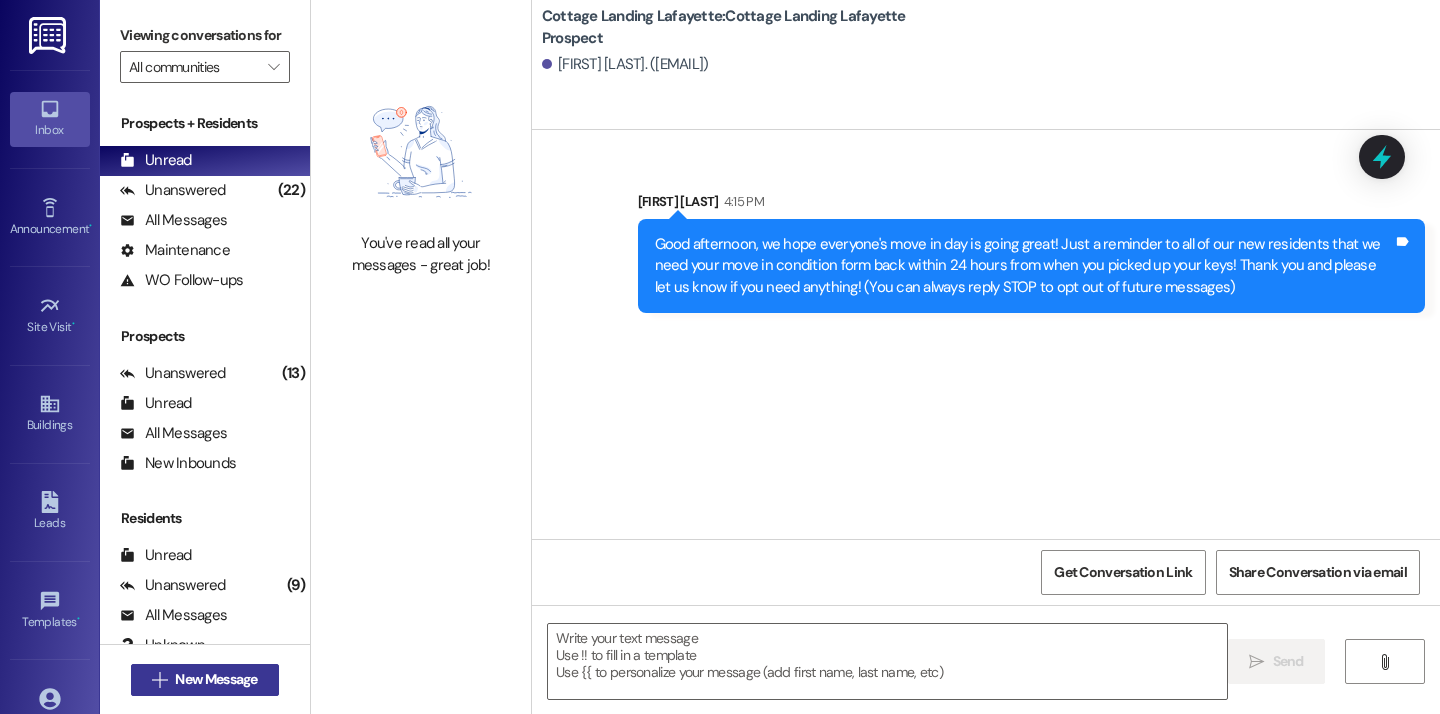 click on "New Message" at bounding box center [216, 679] 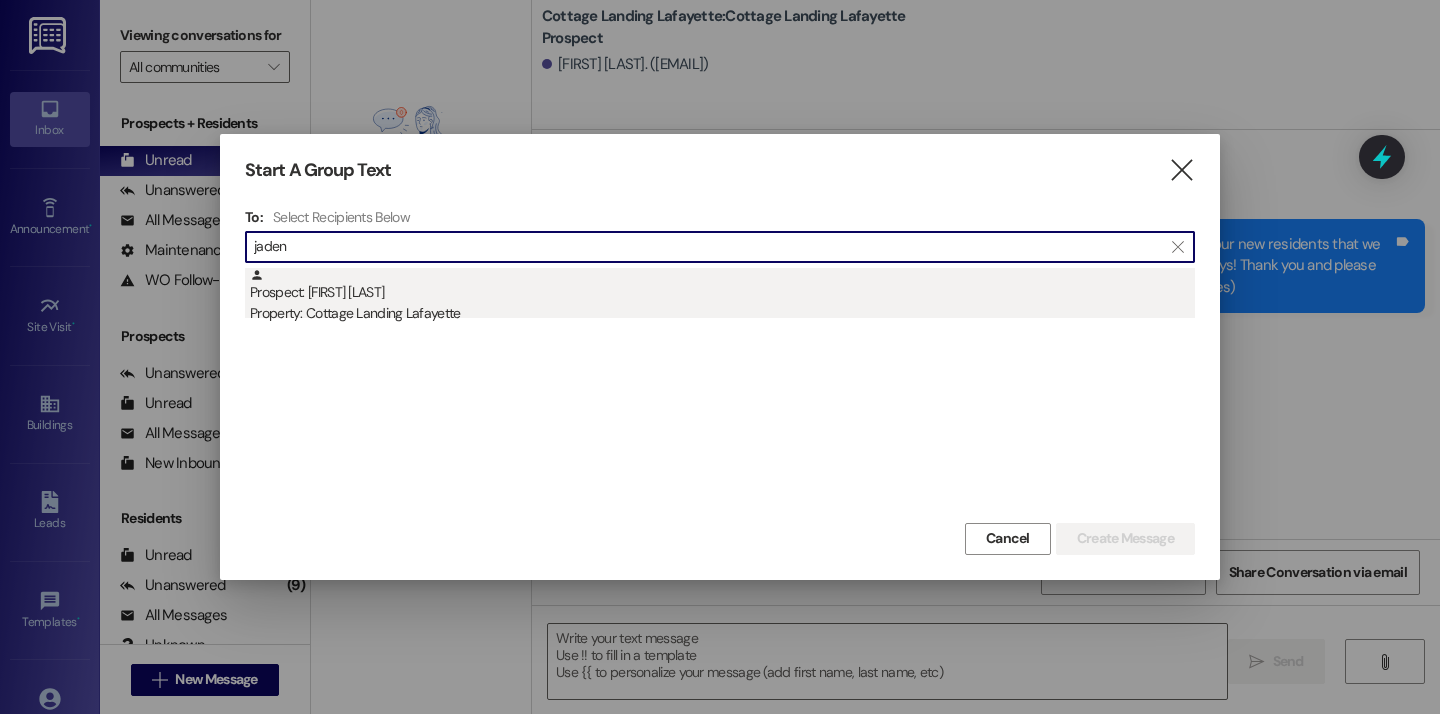 type on "jaden" 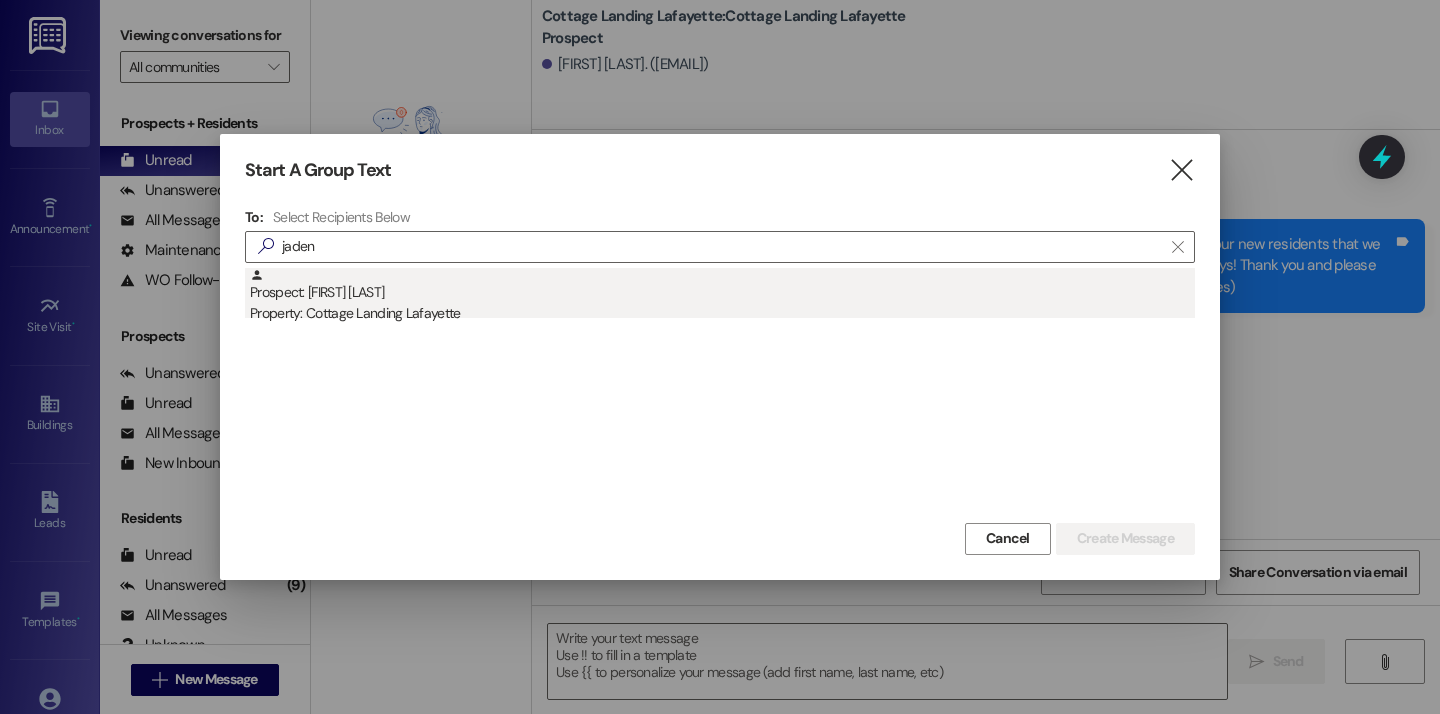 click on "Property: Cottage Landing Lafayette" at bounding box center (722, 313) 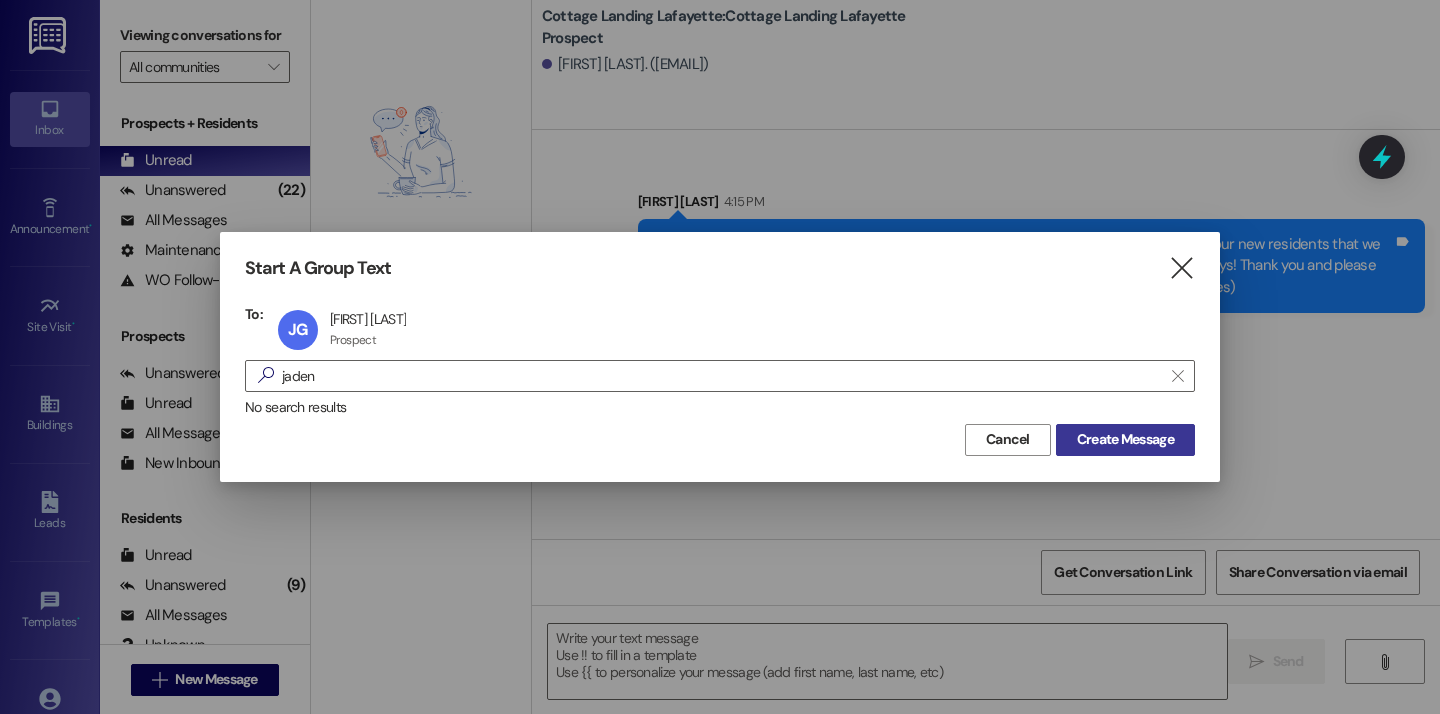 click on "Create Message" at bounding box center [1125, 439] 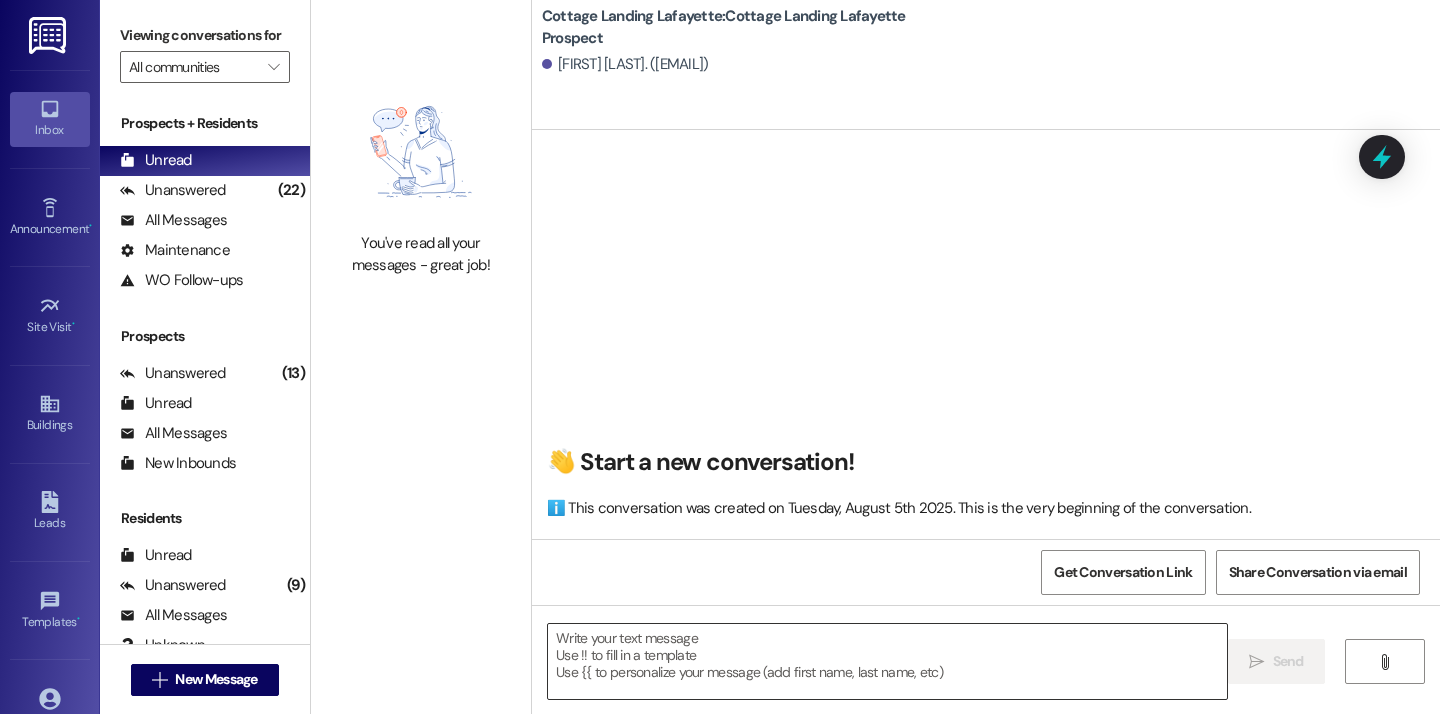 click at bounding box center (887, 661) 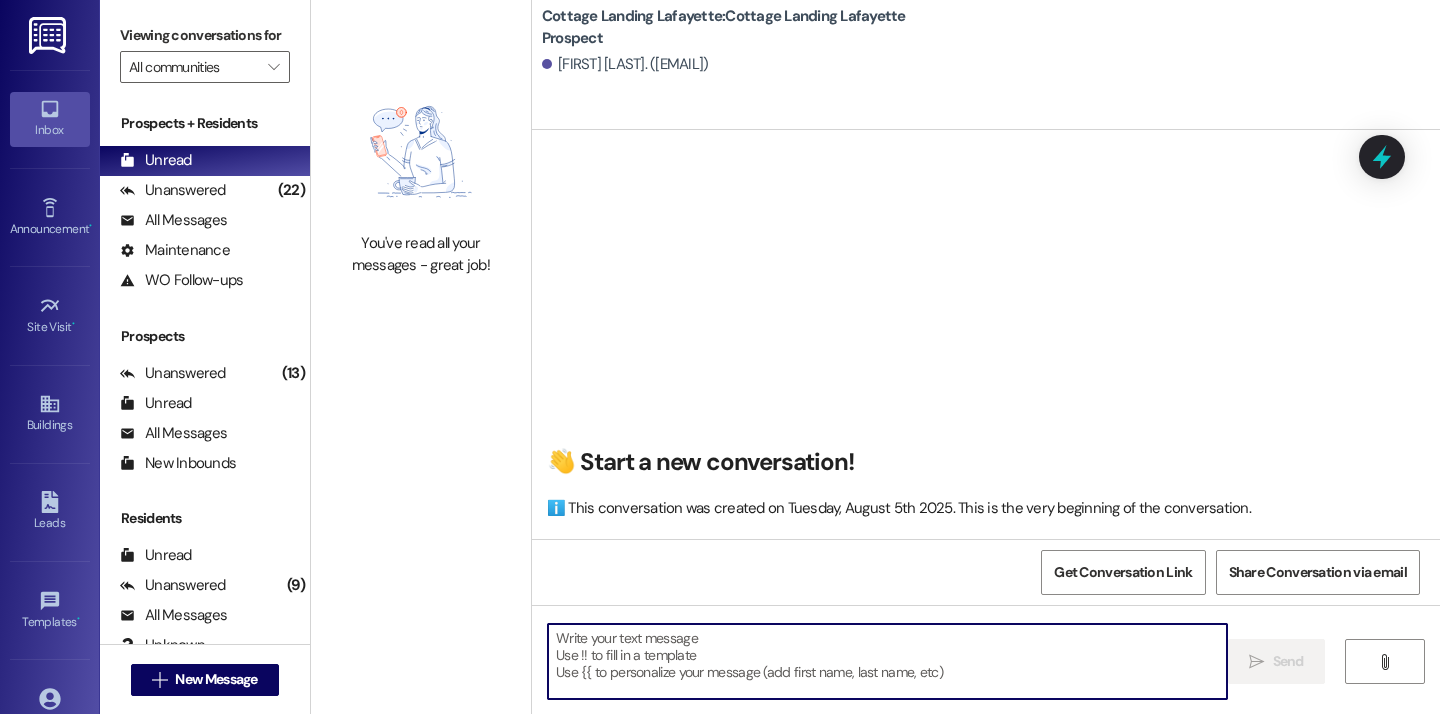 paste on "Good afternoon, we hope everyone's move in day is going great! Just a reminder to all of our new residents that we need your move in condition form back within 24 hours from when you picked up your keys! Thank you and please let us know if you need anything!" 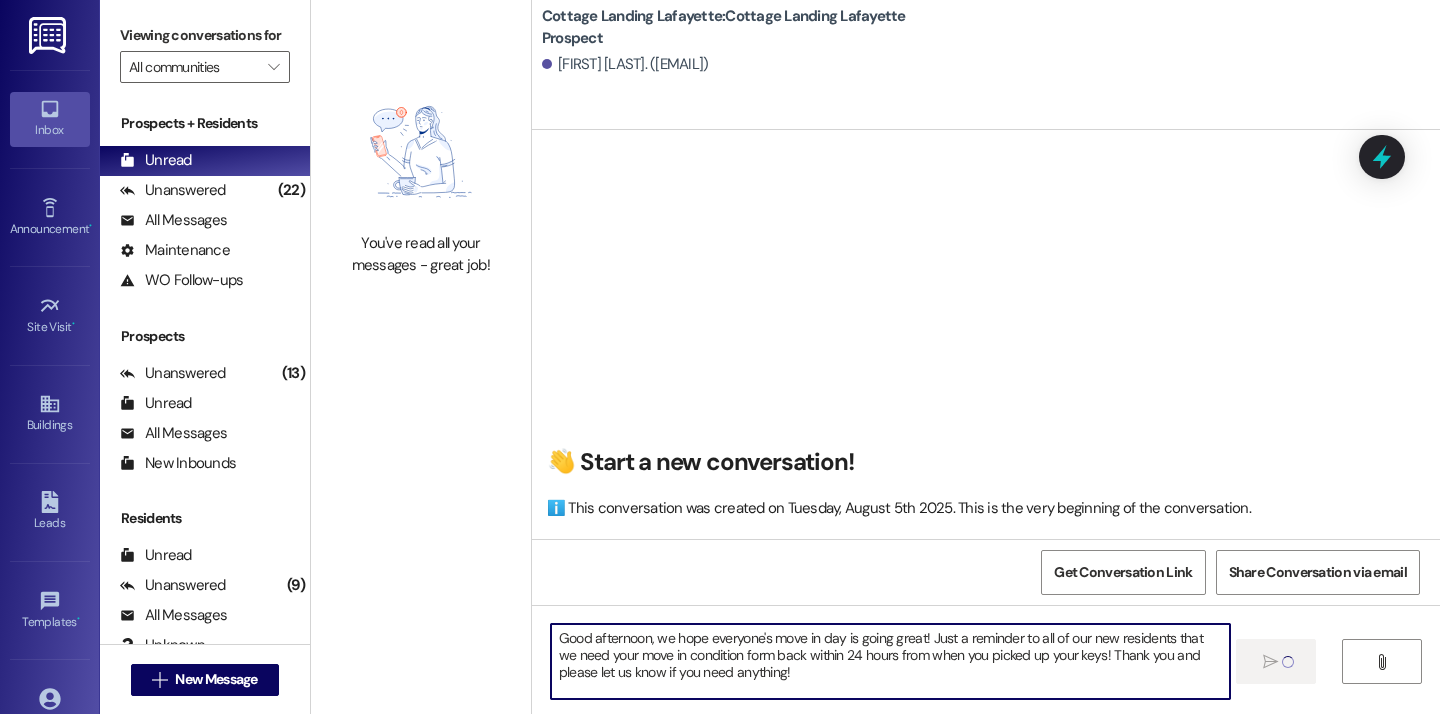 type 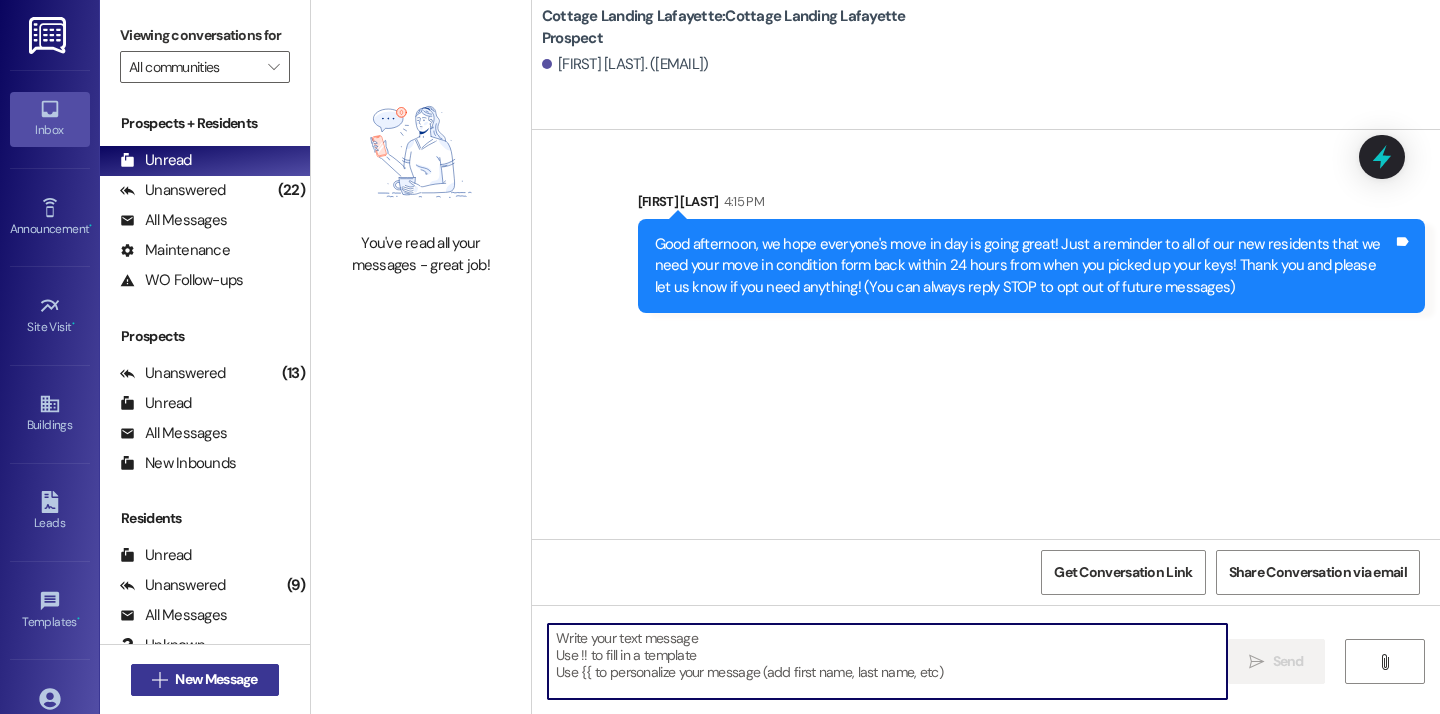 click on " New Message" at bounding box center [205, 680] 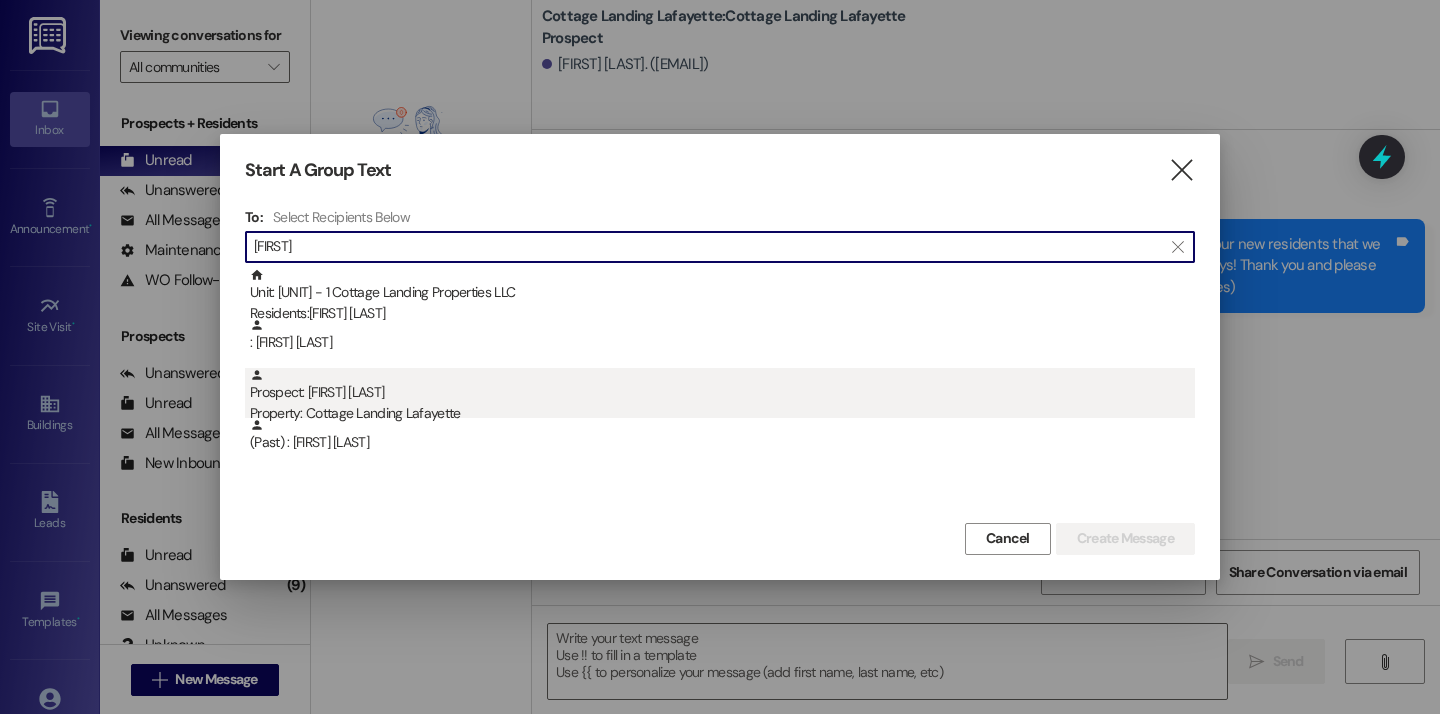 type on "brenna" 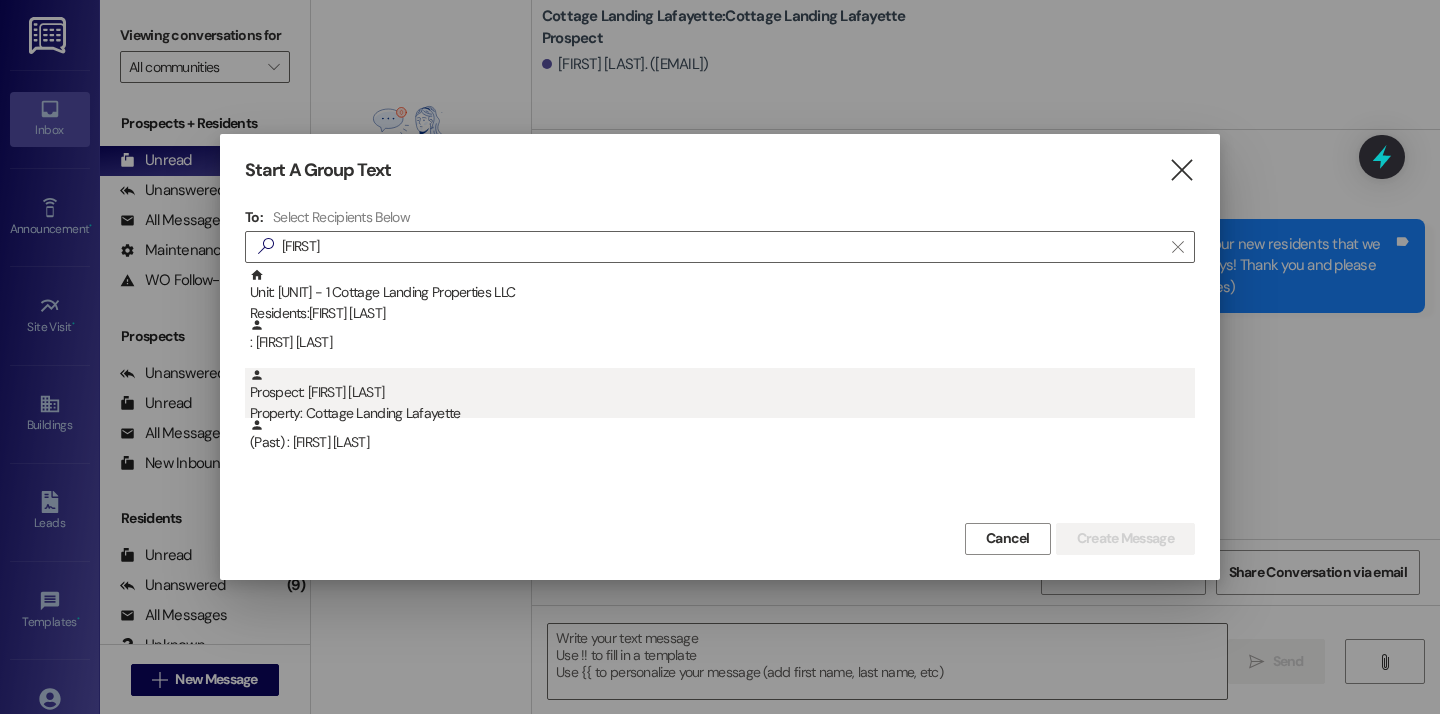 click on "Property: Cottage Landing Lafayette" at bounding box center (722, 413) 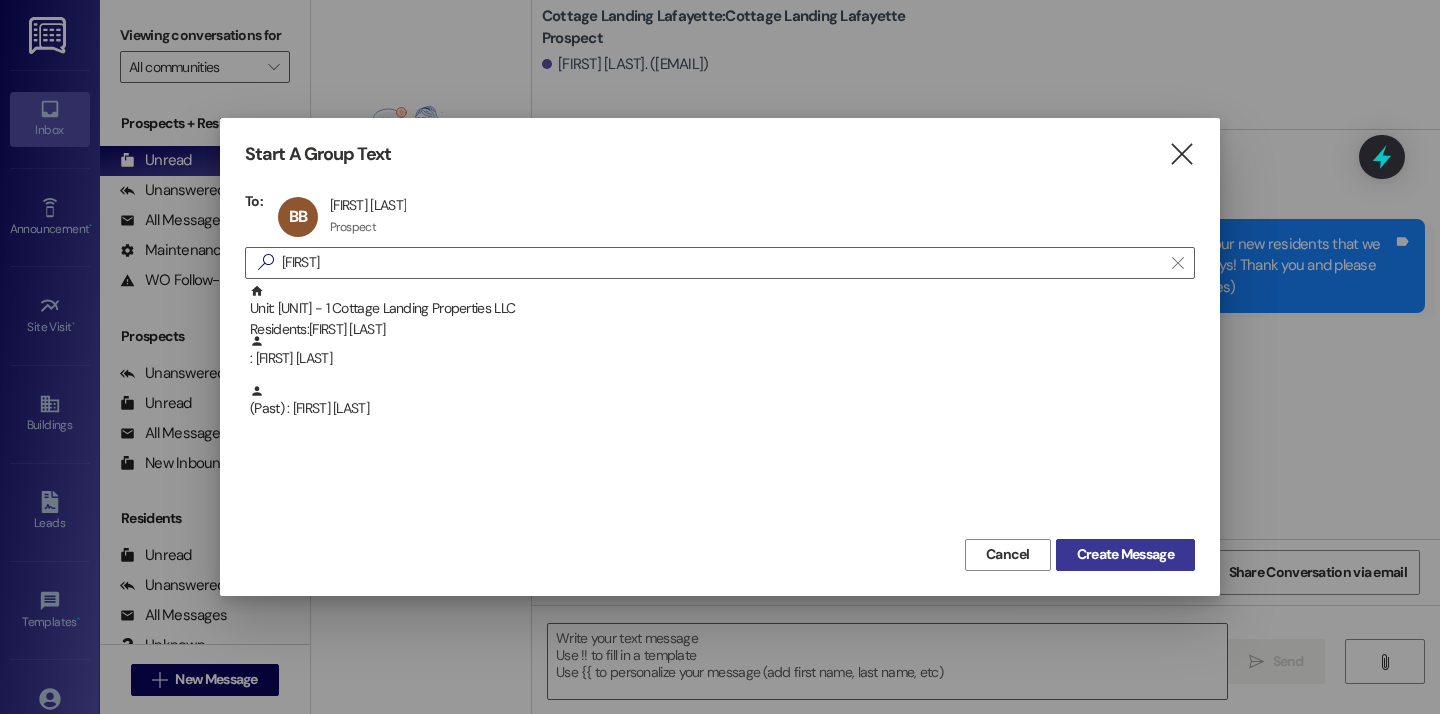 click on "Create Message" at bounding box center (1125, 554) 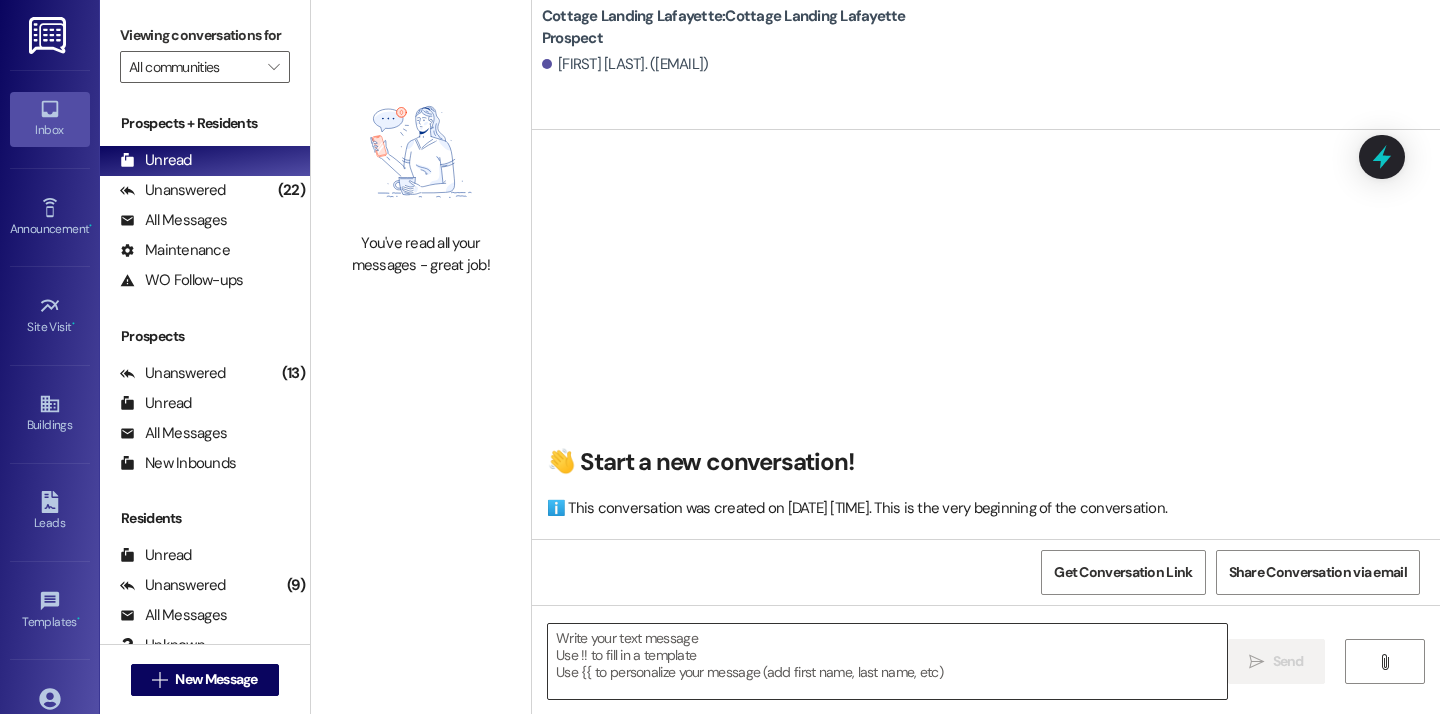 click at bounding box center (887, 661) 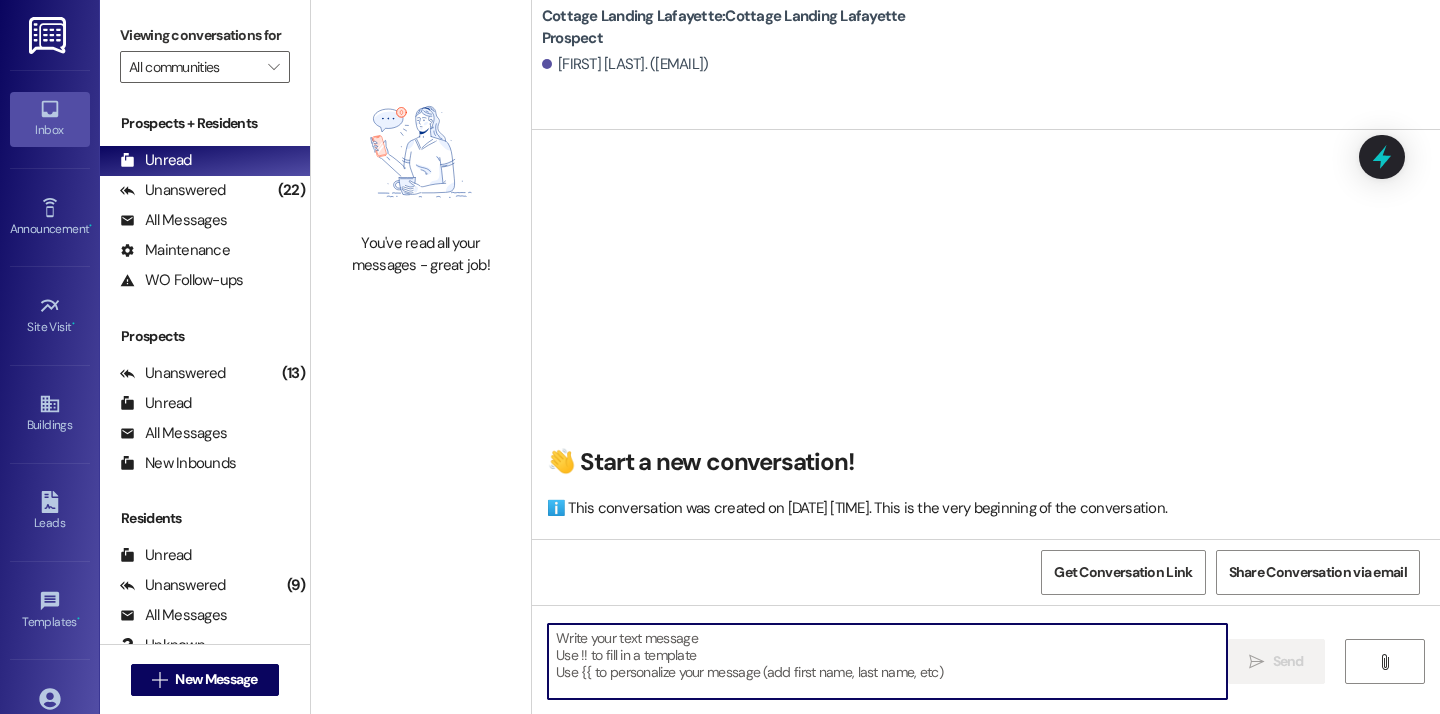 paste on "Good afternoon, we hope everyone's move in day is going great! Just a reminder to all of our new residents that we need your move in condition form back within 24 hours from when you picked up your keys! Thank you and please let us know if you need anything!" 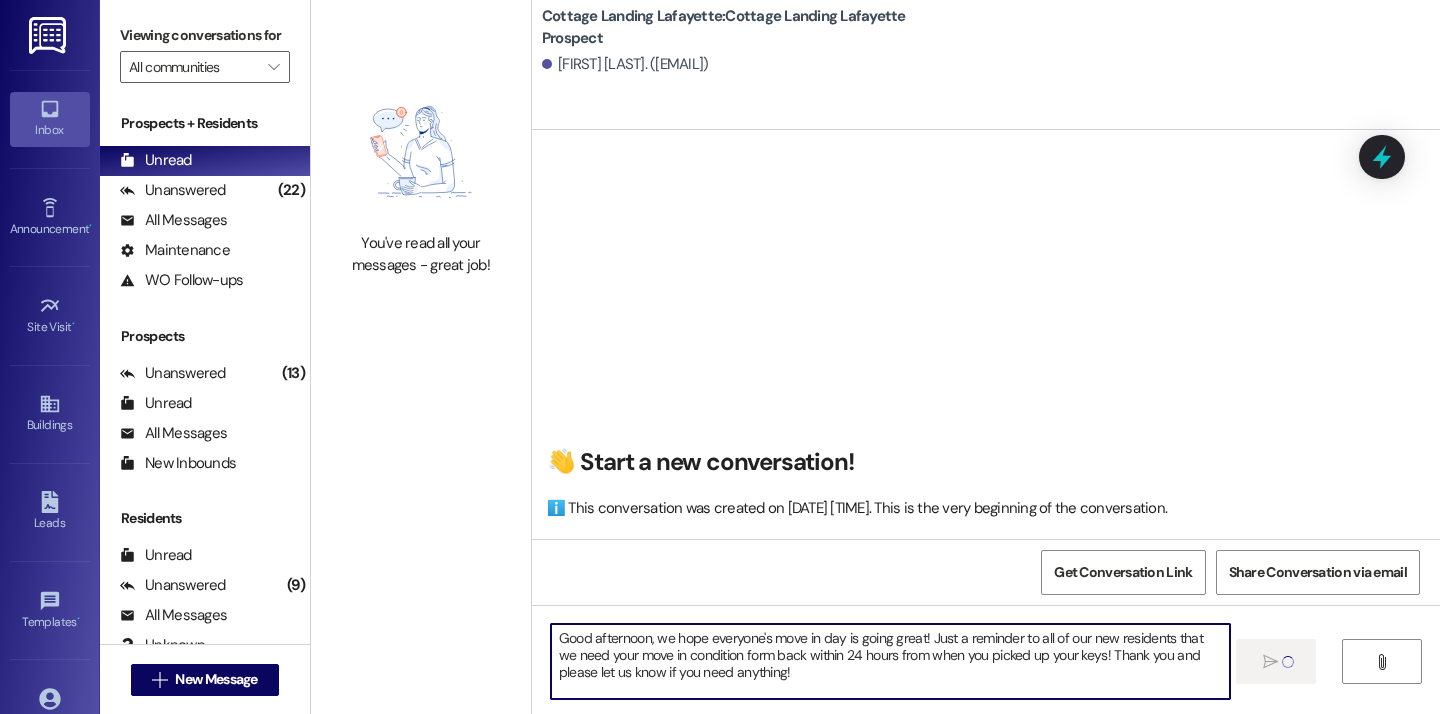 type 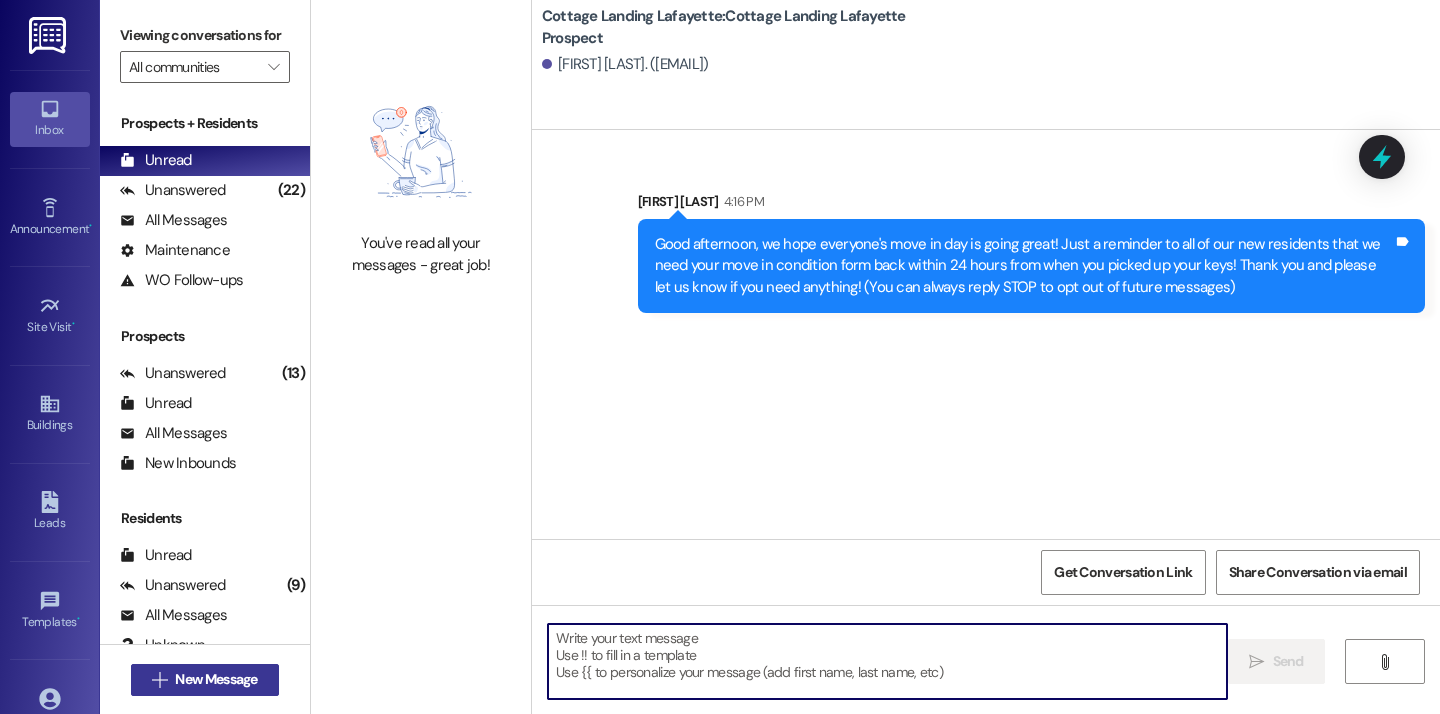 click on "New Message" at bounding box center (216, 679) 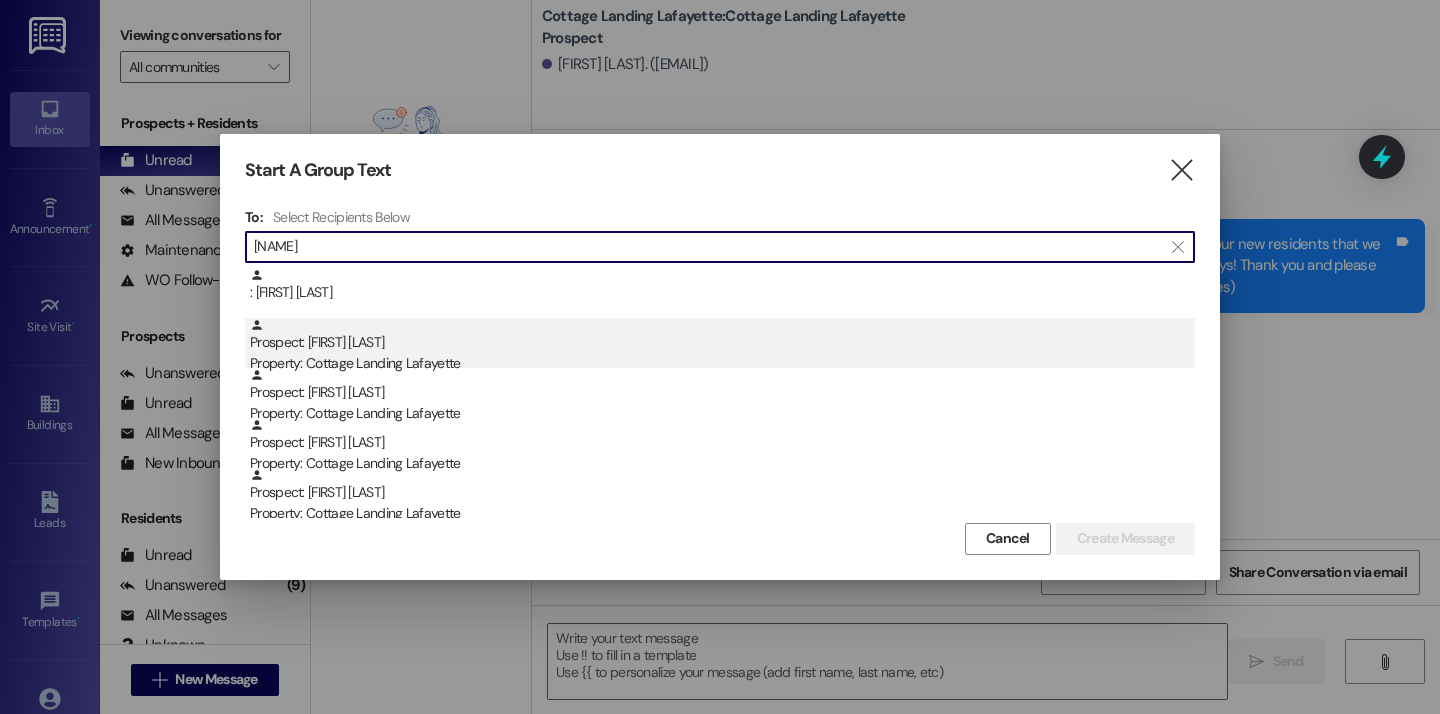 type on "taylor" 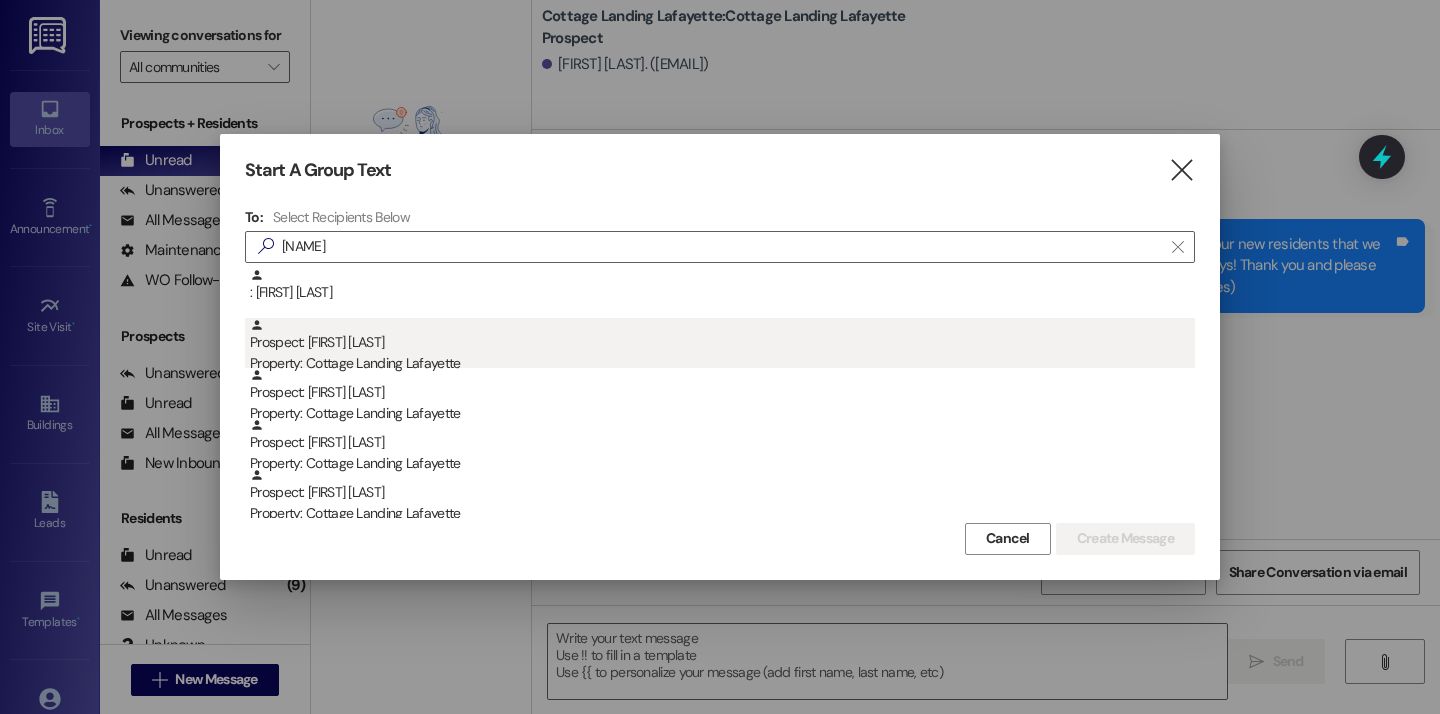 click on "Property: Cottage Landing Lafayette" at bounding box center [722, 363] 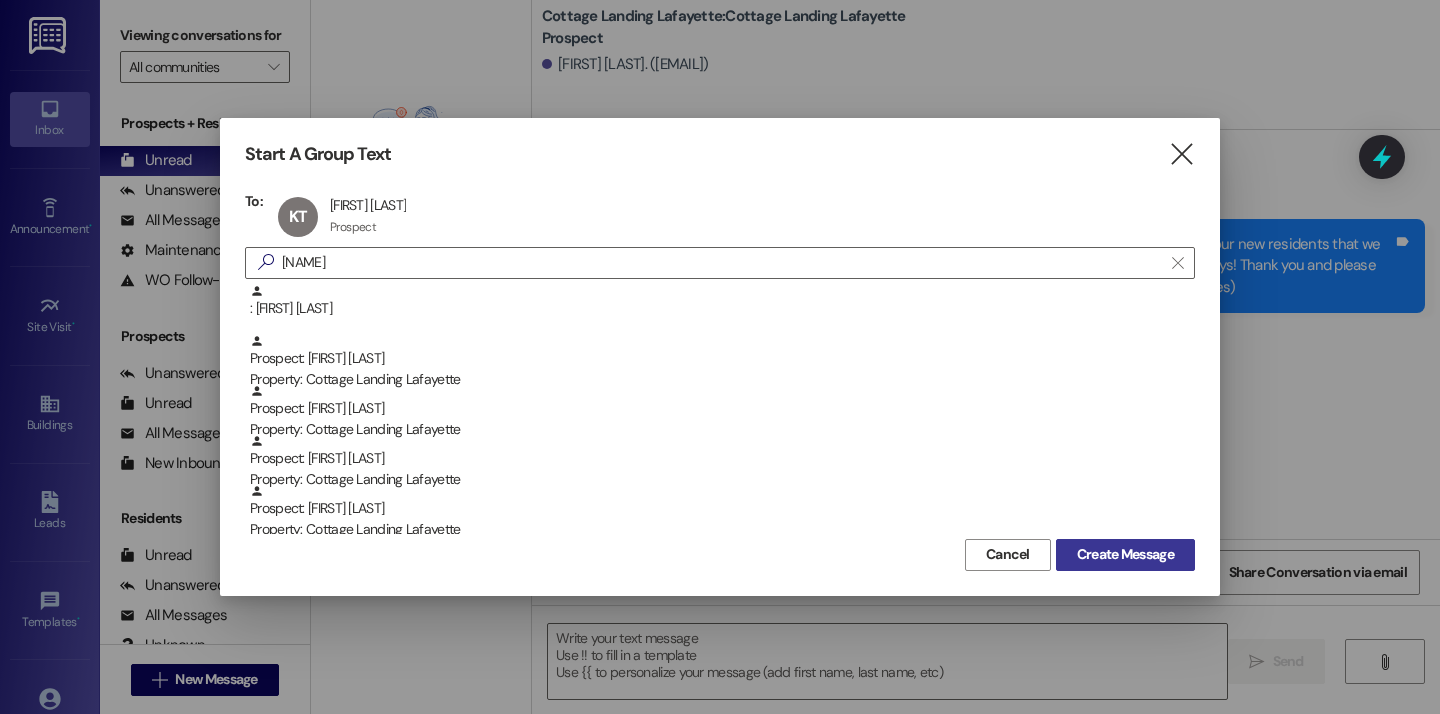 click on "Create Message" at bounding box center (1125, 554) 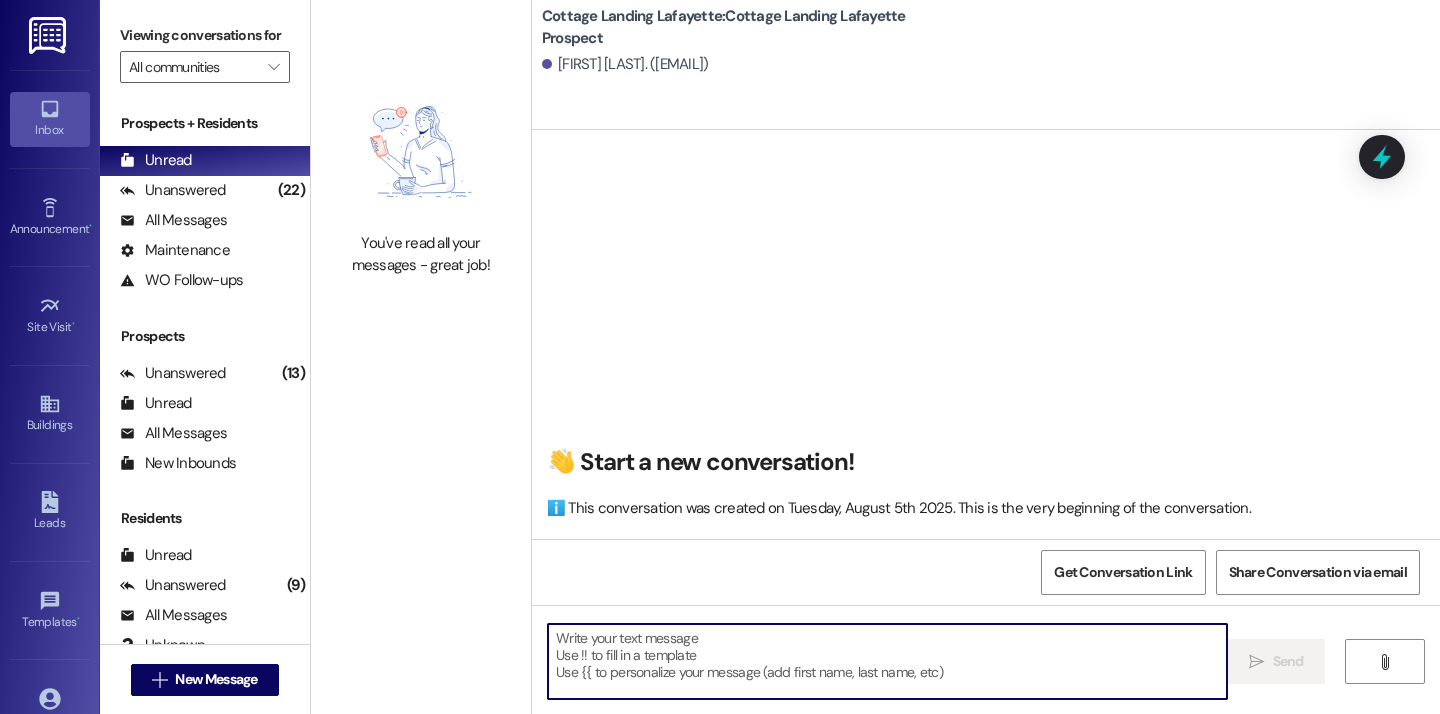 click at bounding box center (887, 661) 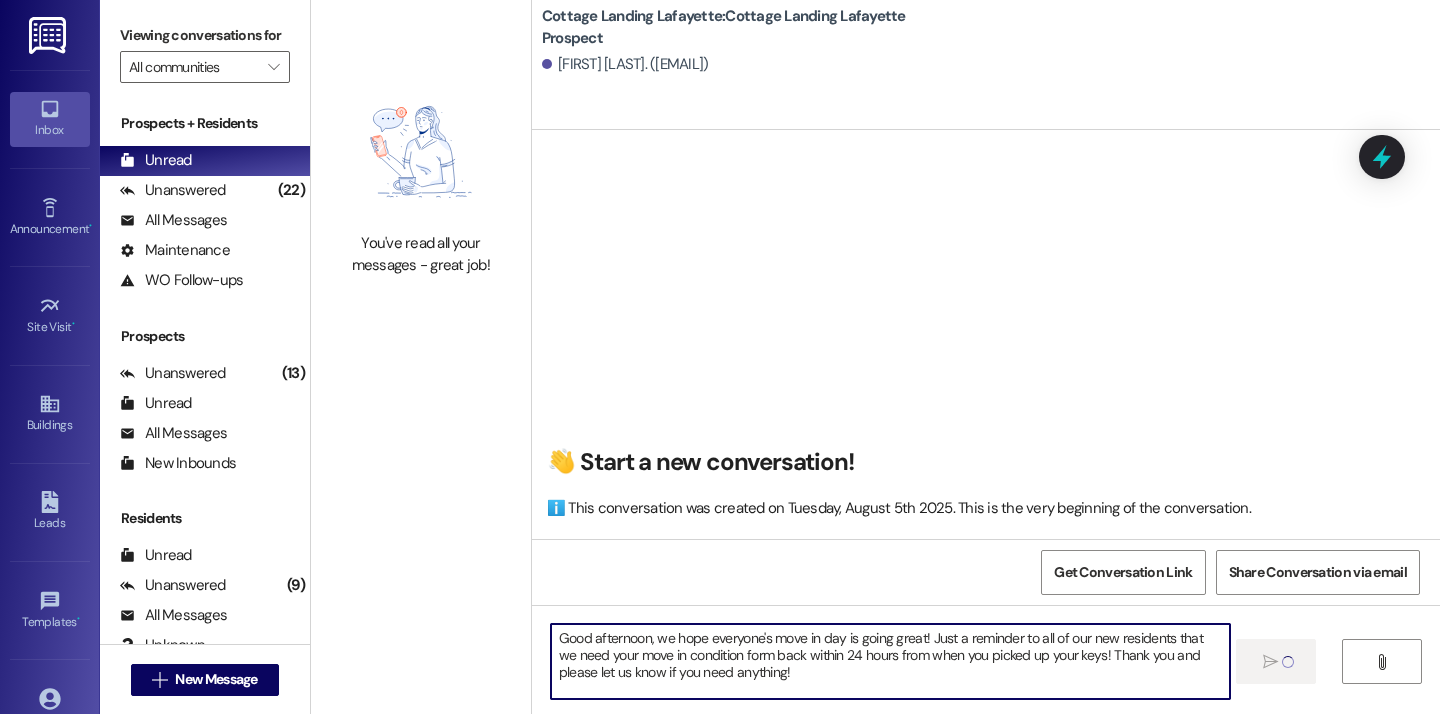 type 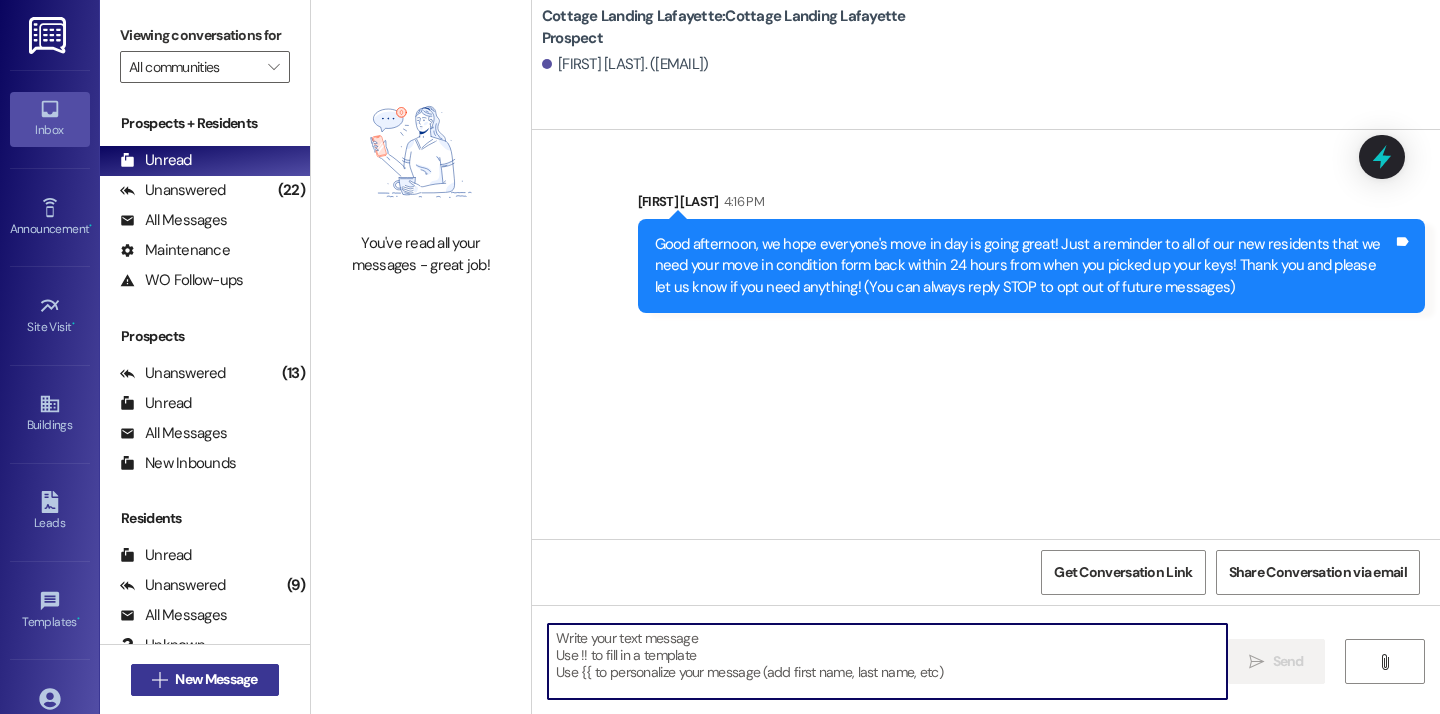 click on "New Message" at bounding box center (216, 679) 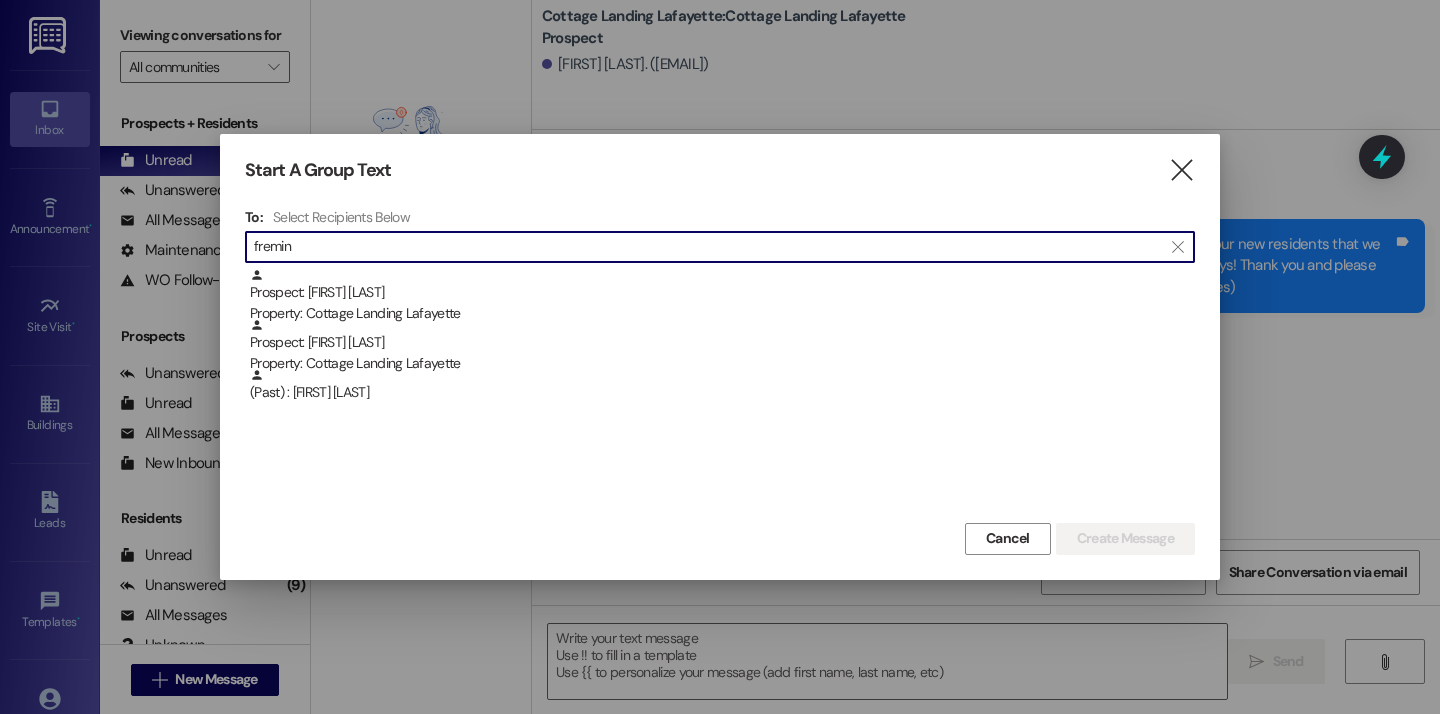 click on "fremin" at bounding box center [708, 247] 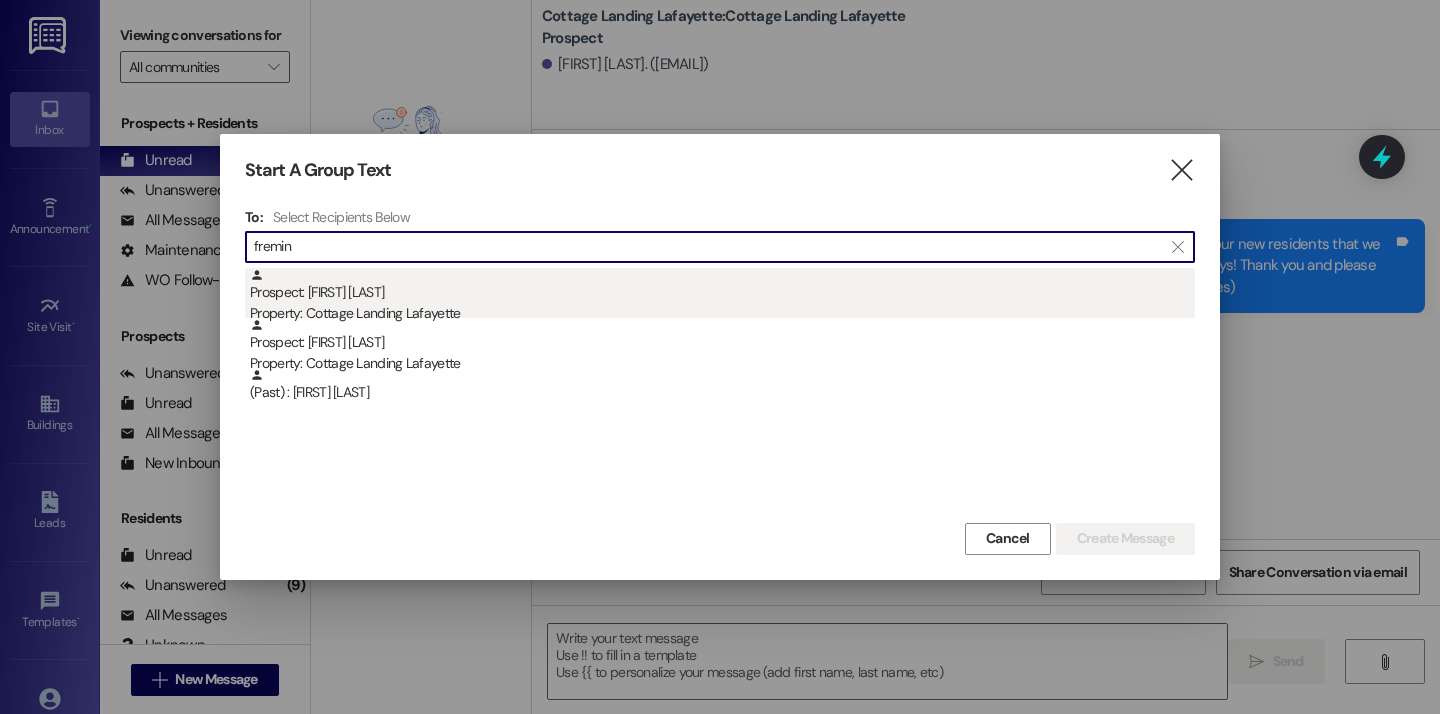 type on "fremin" 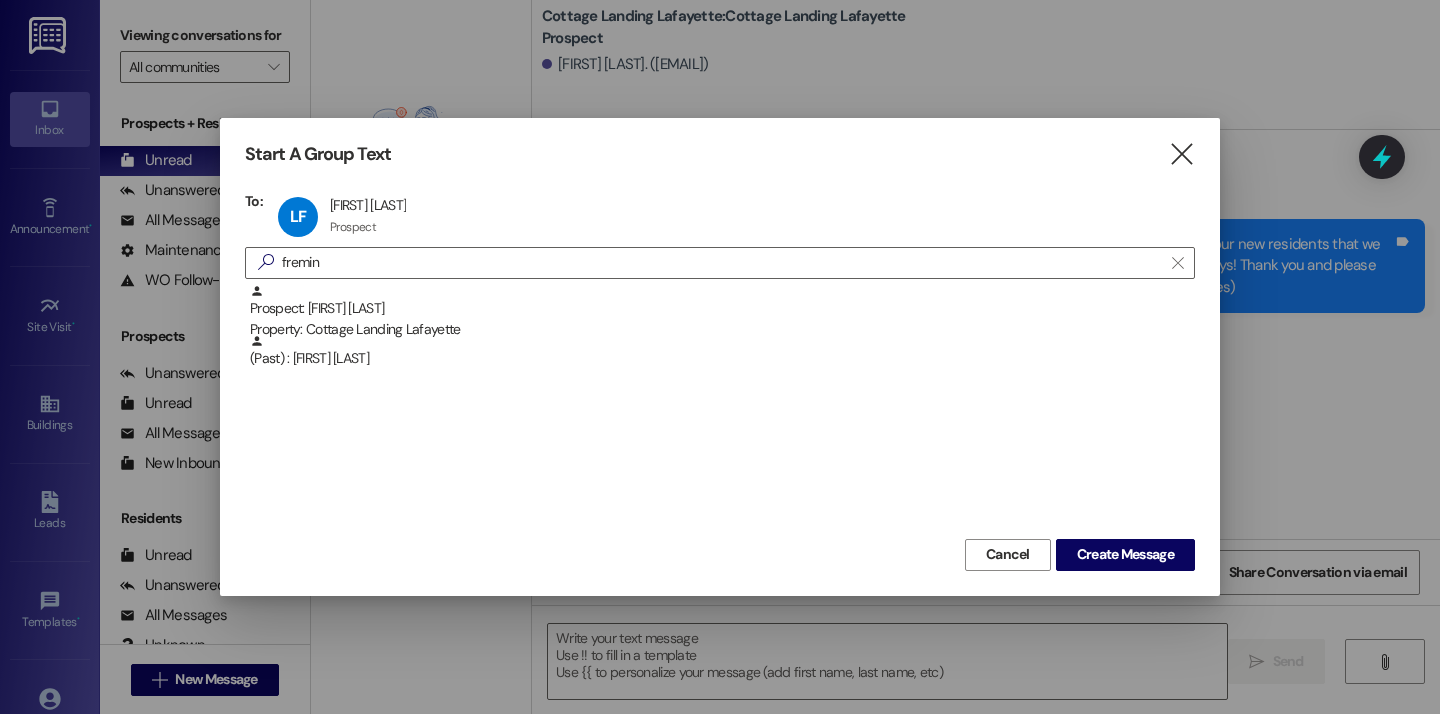 click on "Start A Group Text  To:  LF  Lauren Fremin  Lauren Fremin Prospect Prospect click to remove  fremin  Prospect: Sharon Fremin Property: Cottage Landing Lafayette (Past) : Zac Fremin Cancel Create Message" at bounding box center [720, 356] 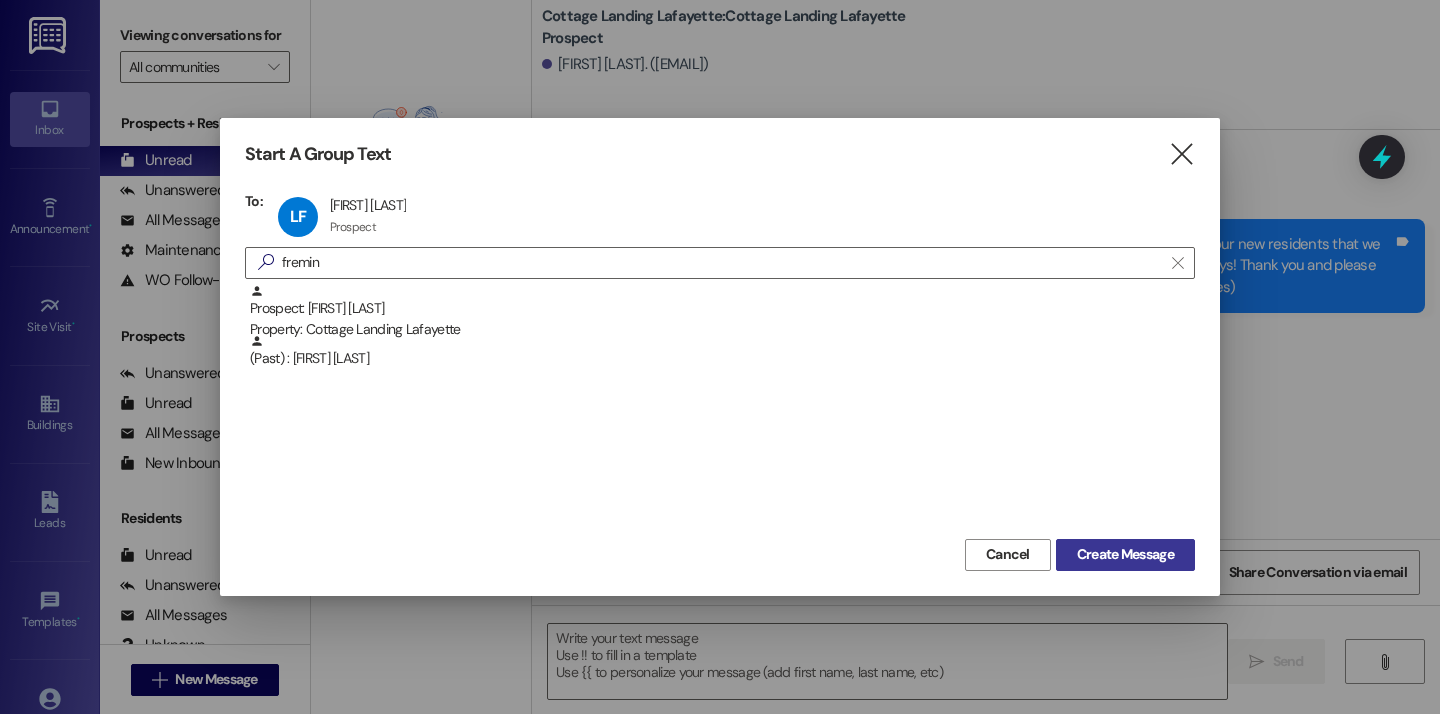 click on "Create Message" at bounding box center [1125, 554] 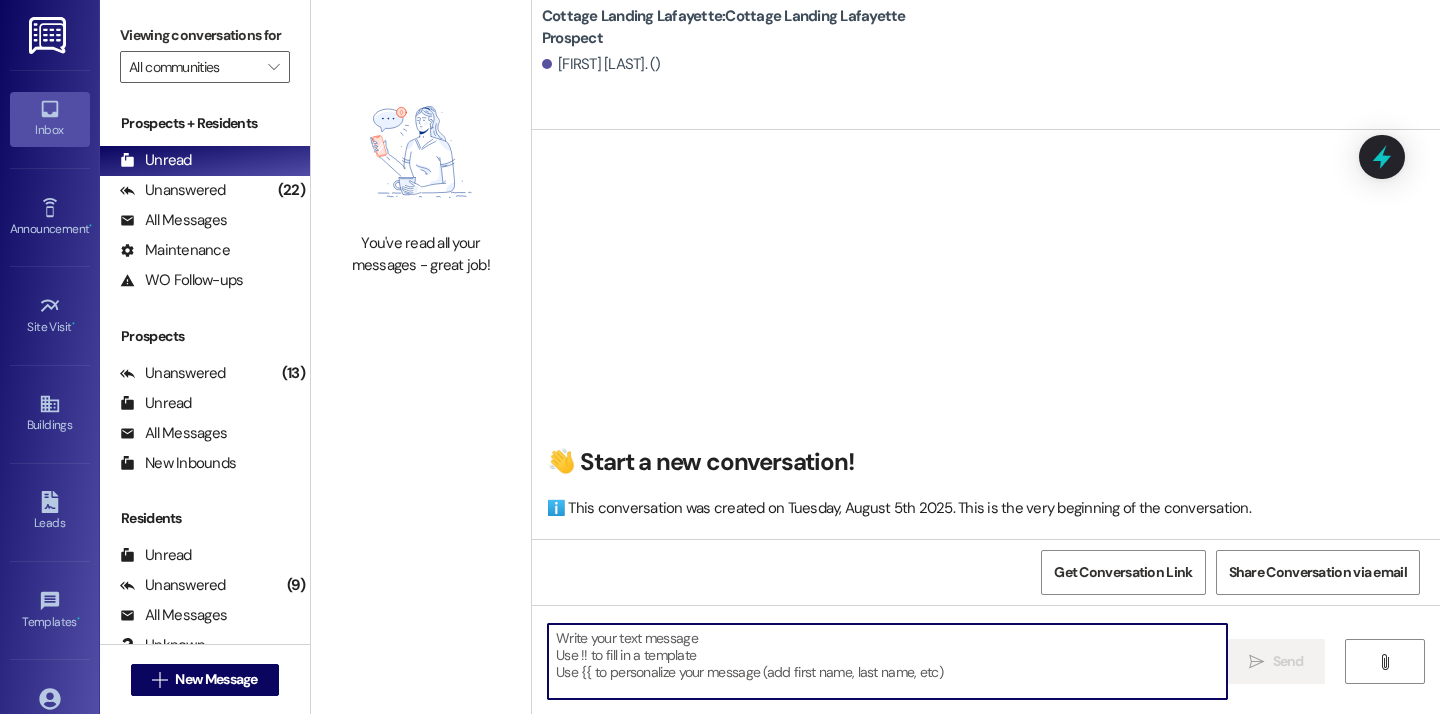 click at bounding box center (887, 661) 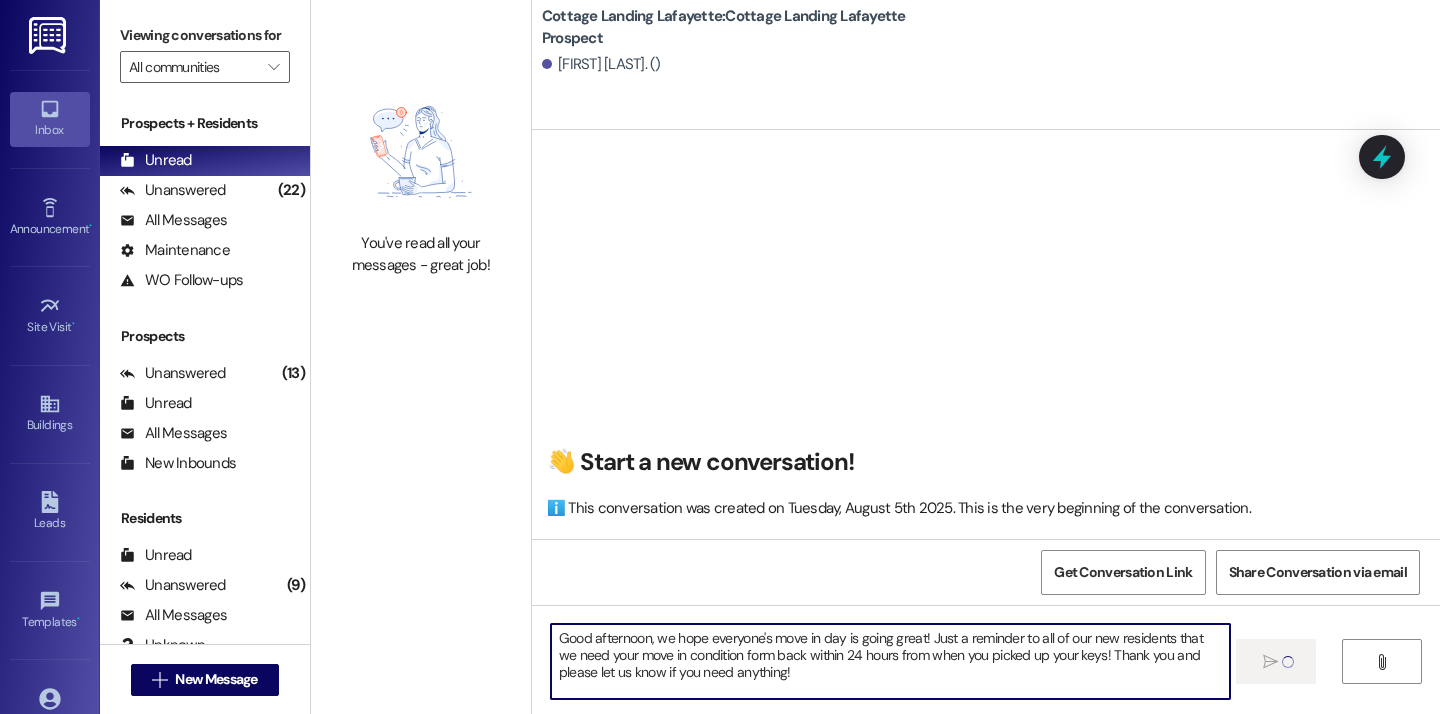 type 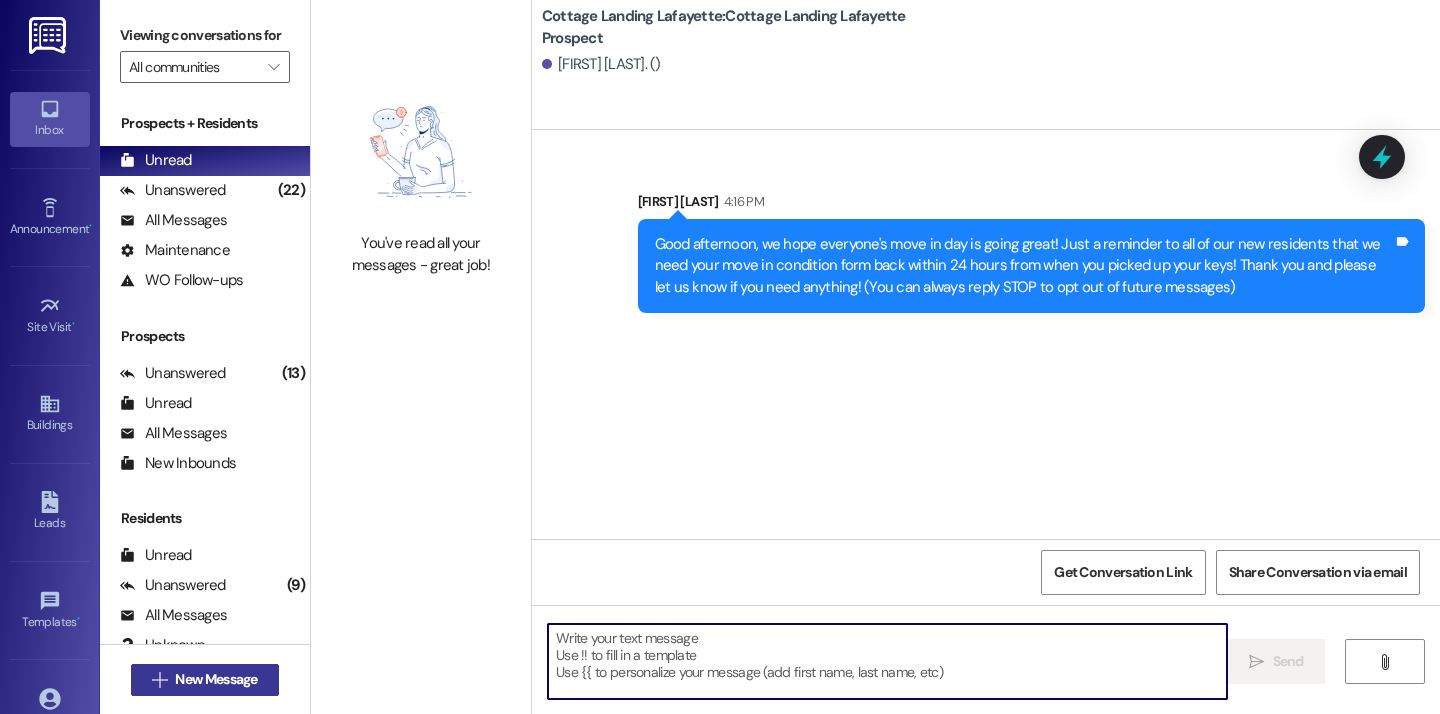 click on " New Message" at bounding box center (205, 680) 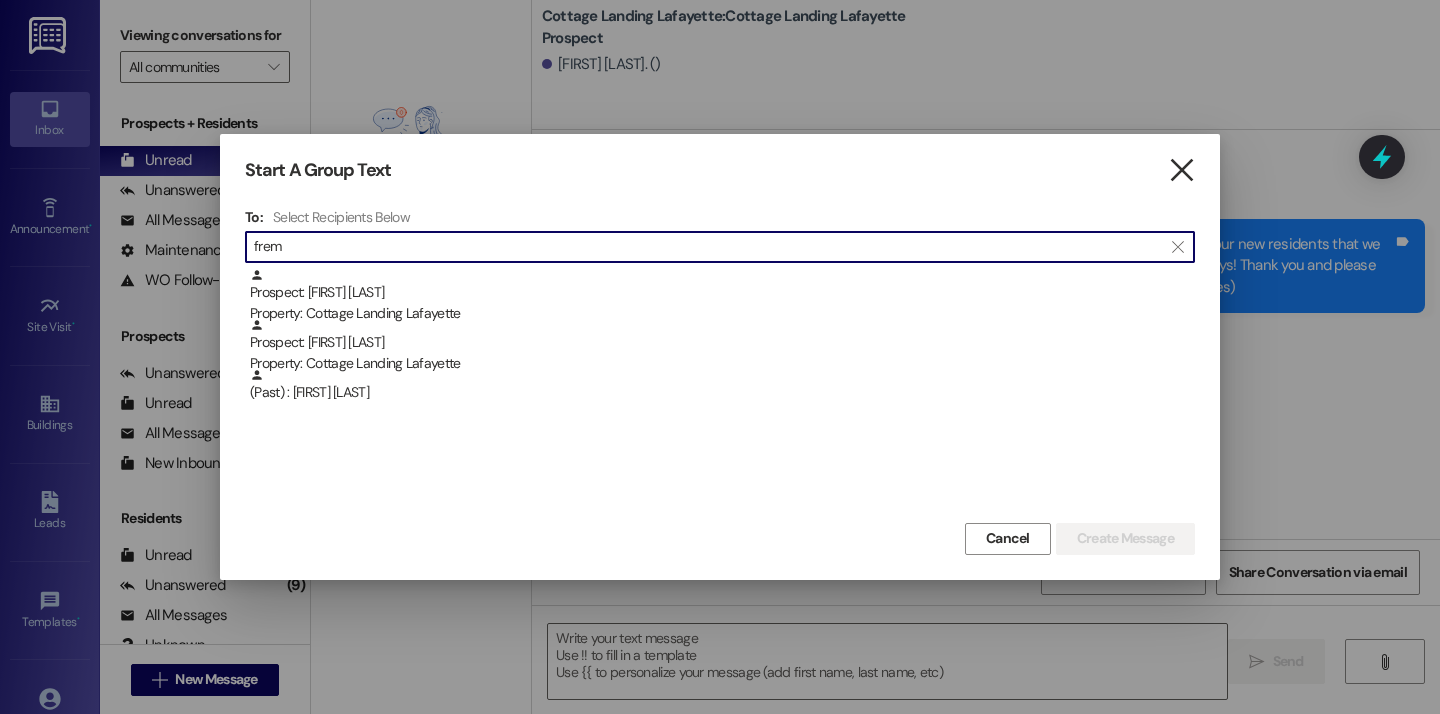 type on "frem" 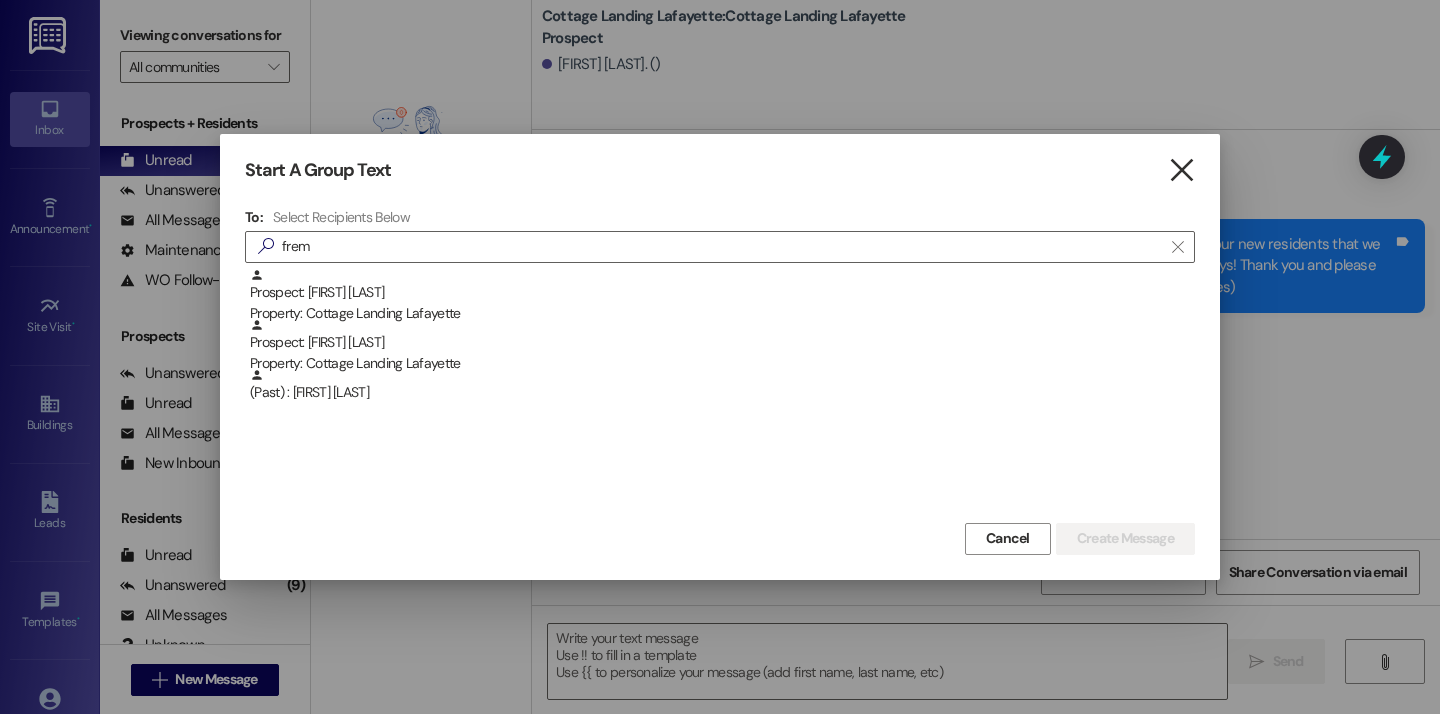click on "" at bounding box center (1181, 170) 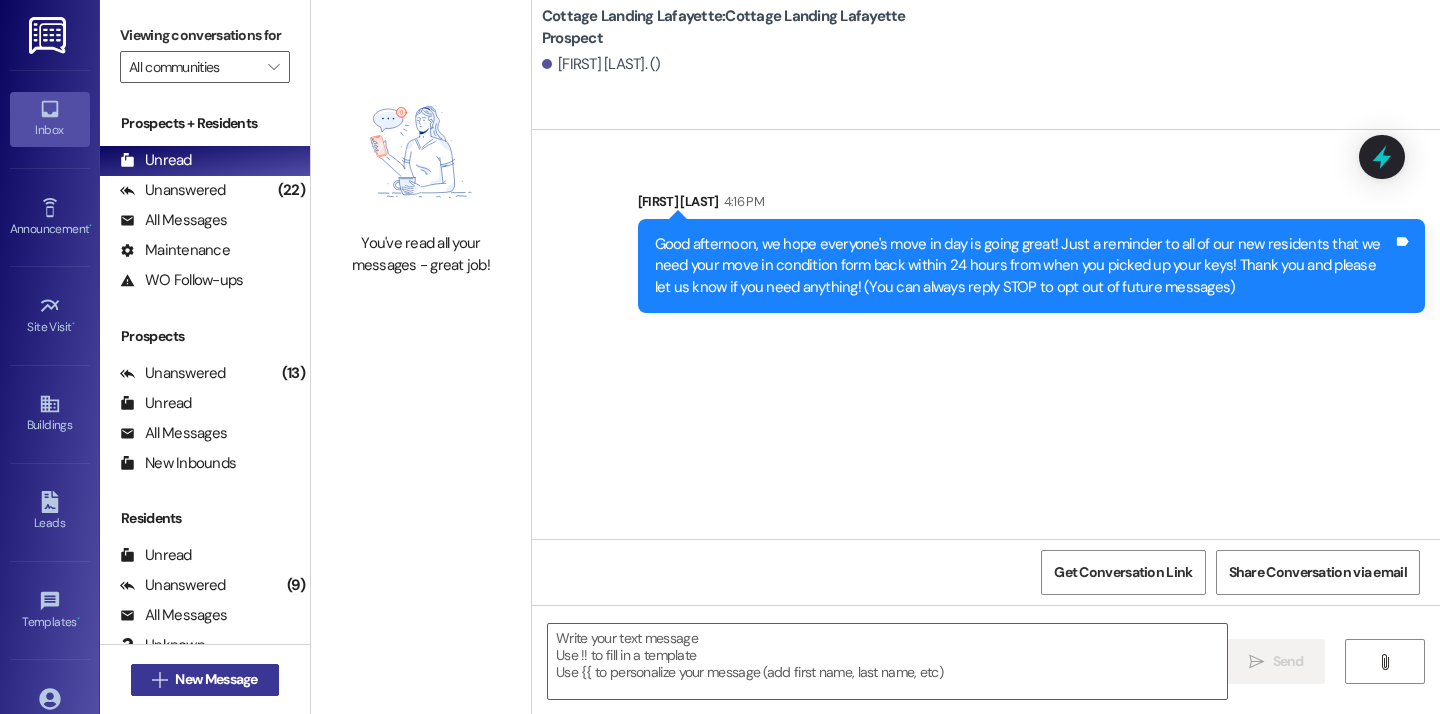 click on "New Message" at bounding box center [216, 679] 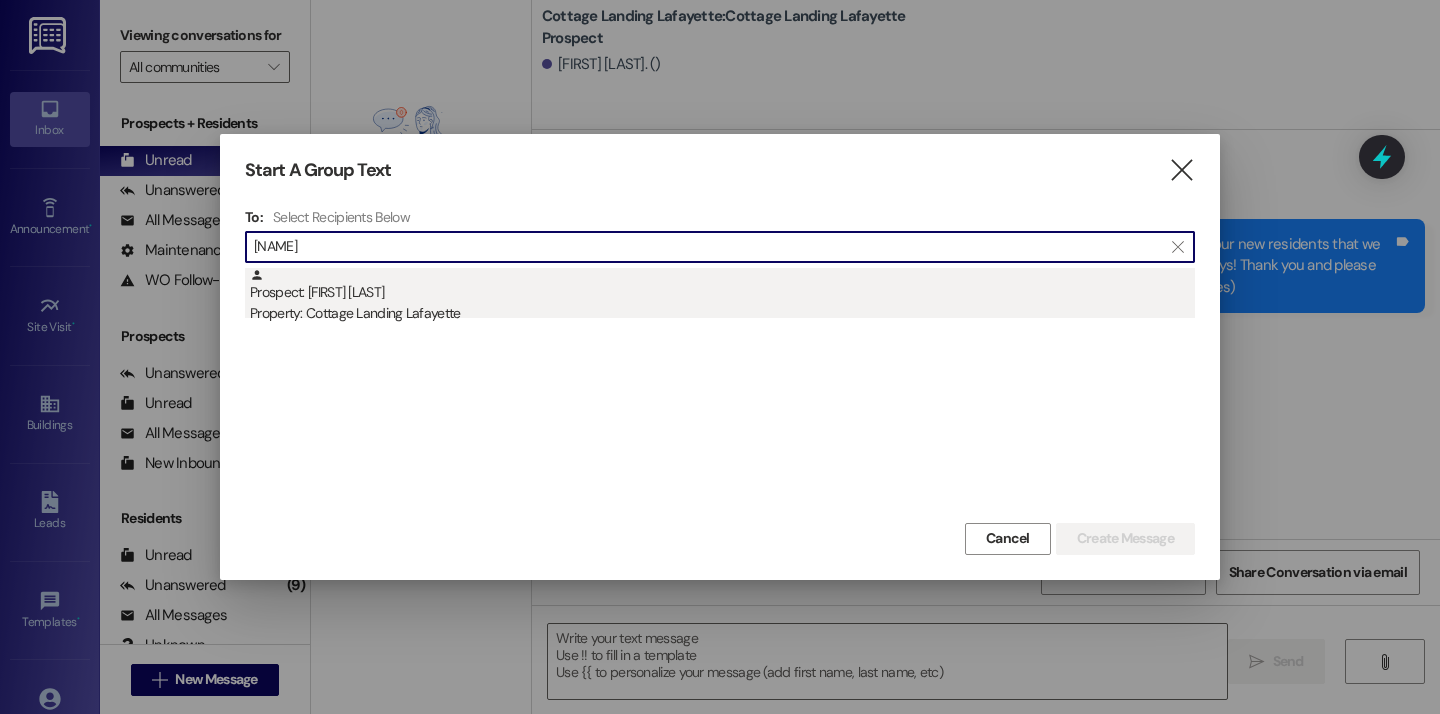 type on "romero" 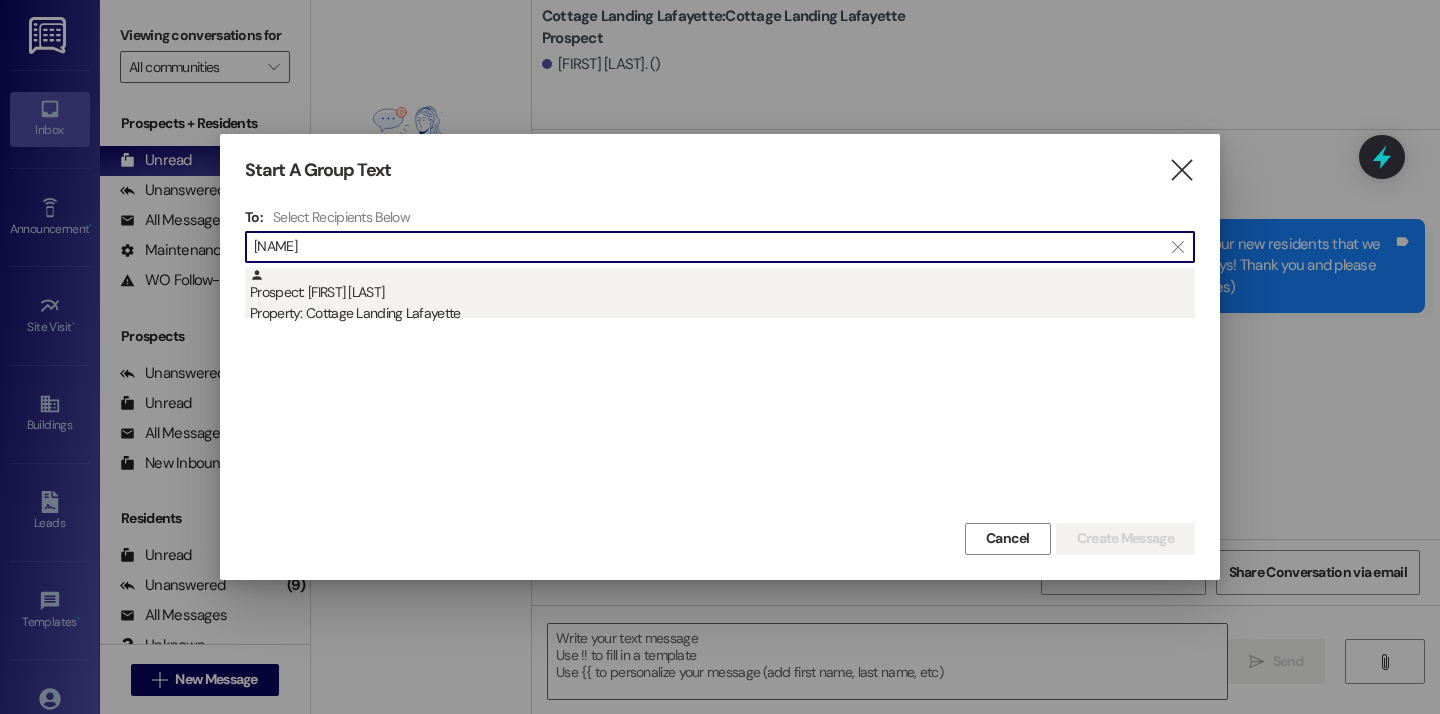 click on "Prospect: Audrey Romero Property: Cottage Landing Lafayette" at bounding box center [722, 296] 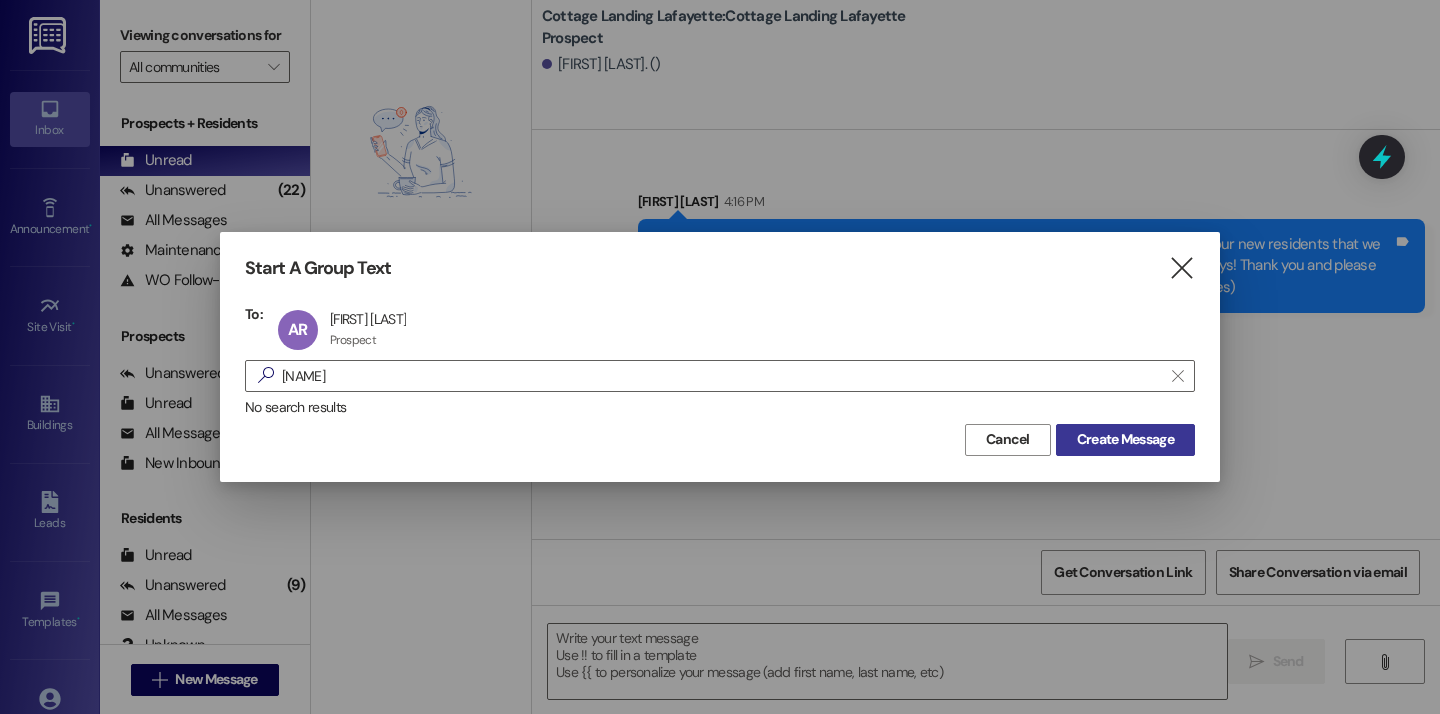 click on "Create Message" at bounding box center [1125, 440] 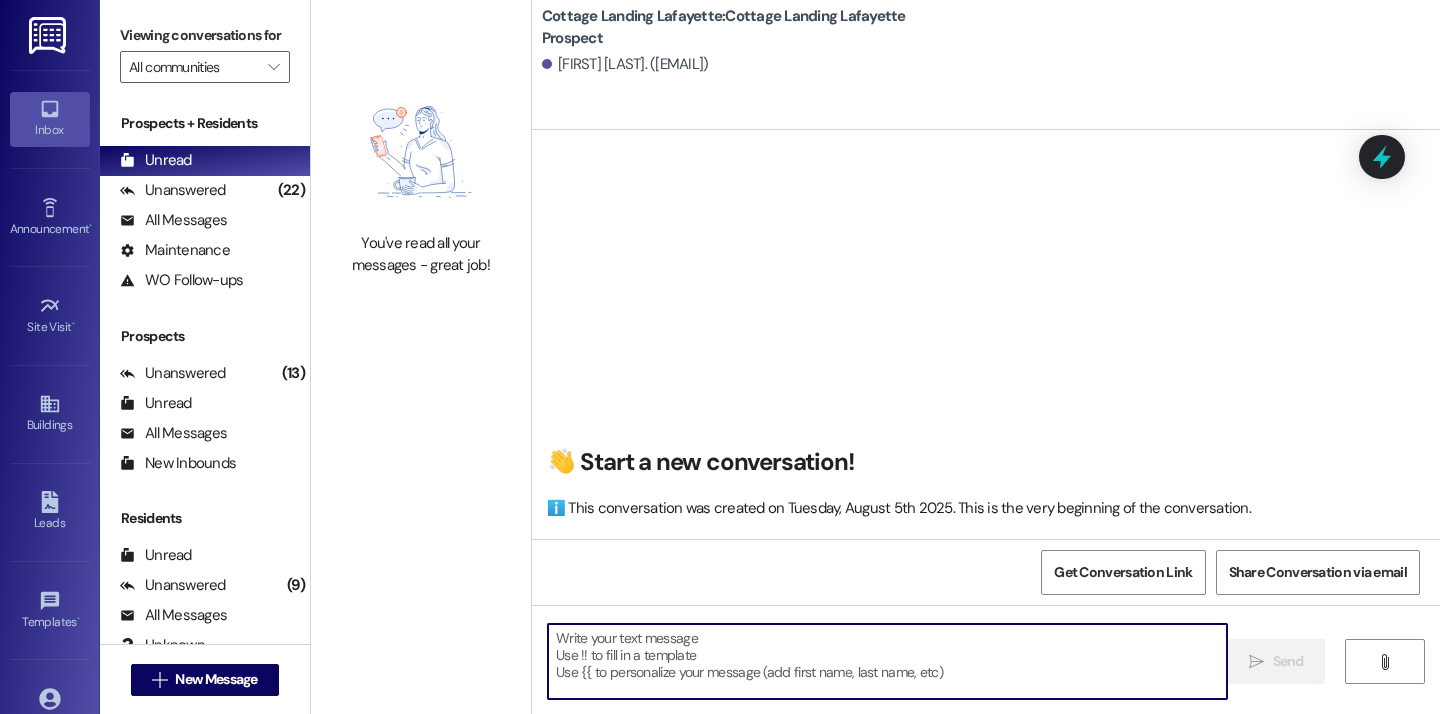 click at bounding box center [887, 661] 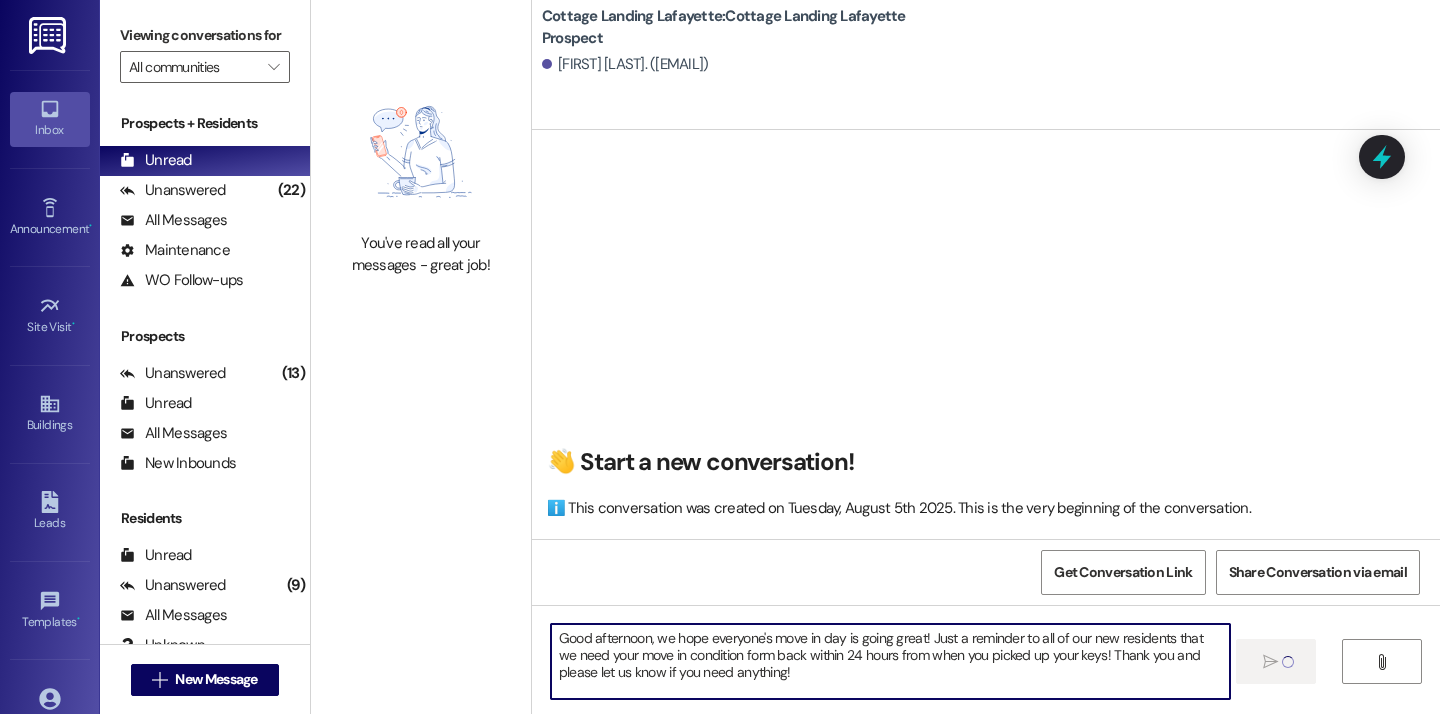 type 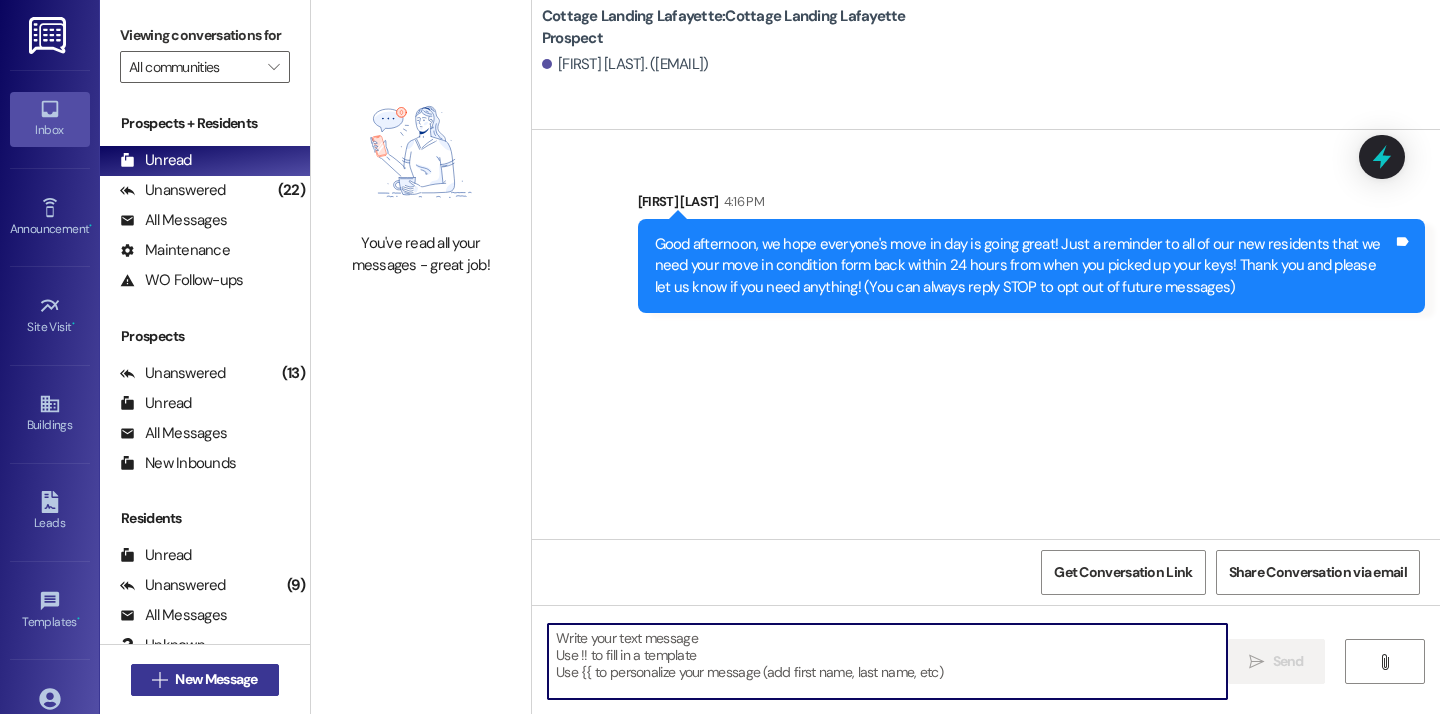 click on "New Message" at bounding box center (216, 679) 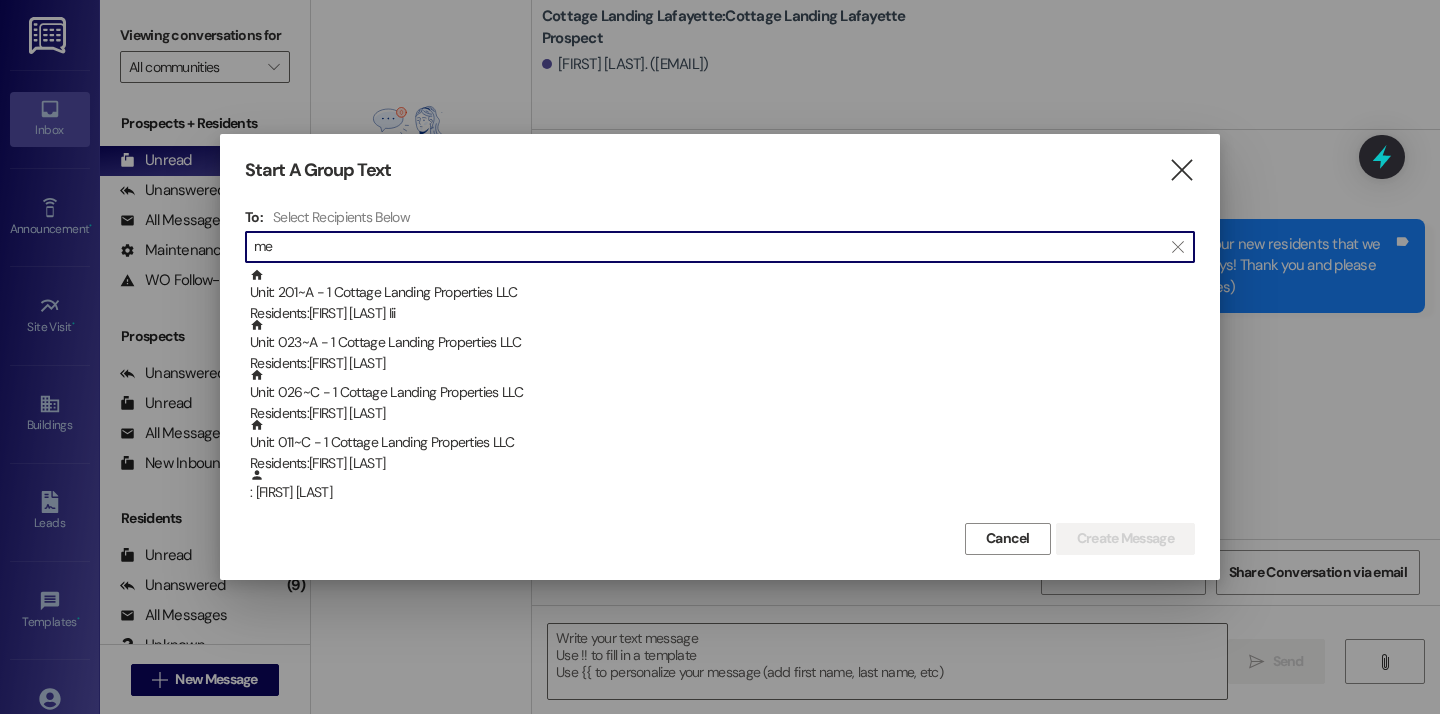 type on "m" 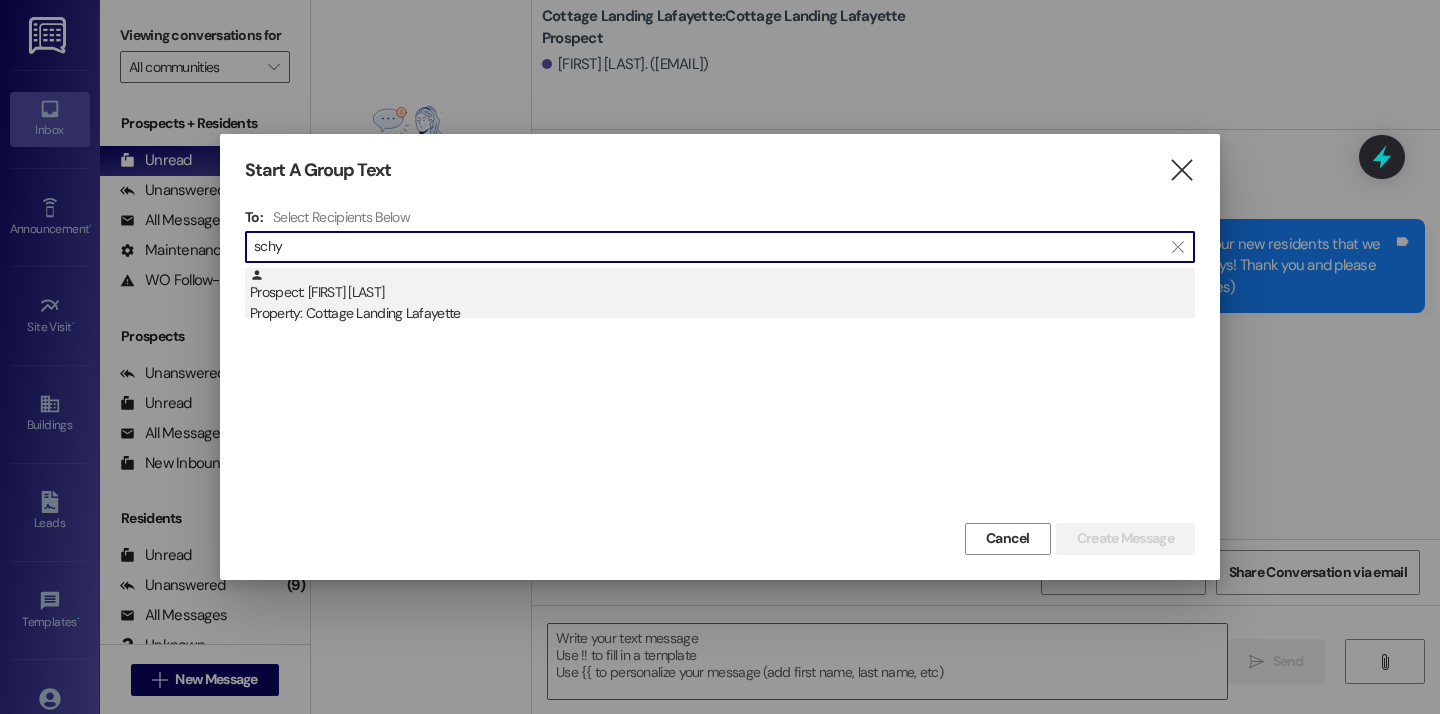 type on "schy" 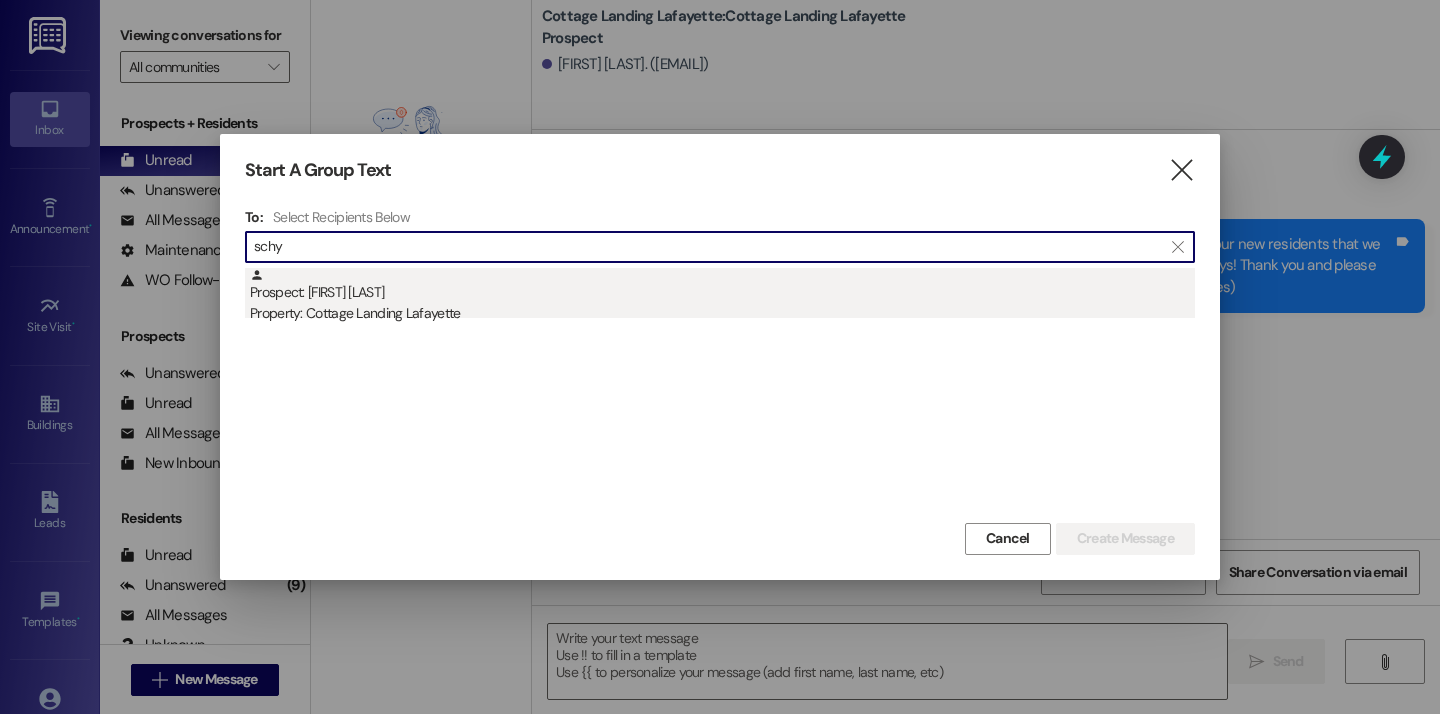 click on "Prospect: Shay Schysm Property: Cottage Landing Lafayette" at bounding box center [722, 296] 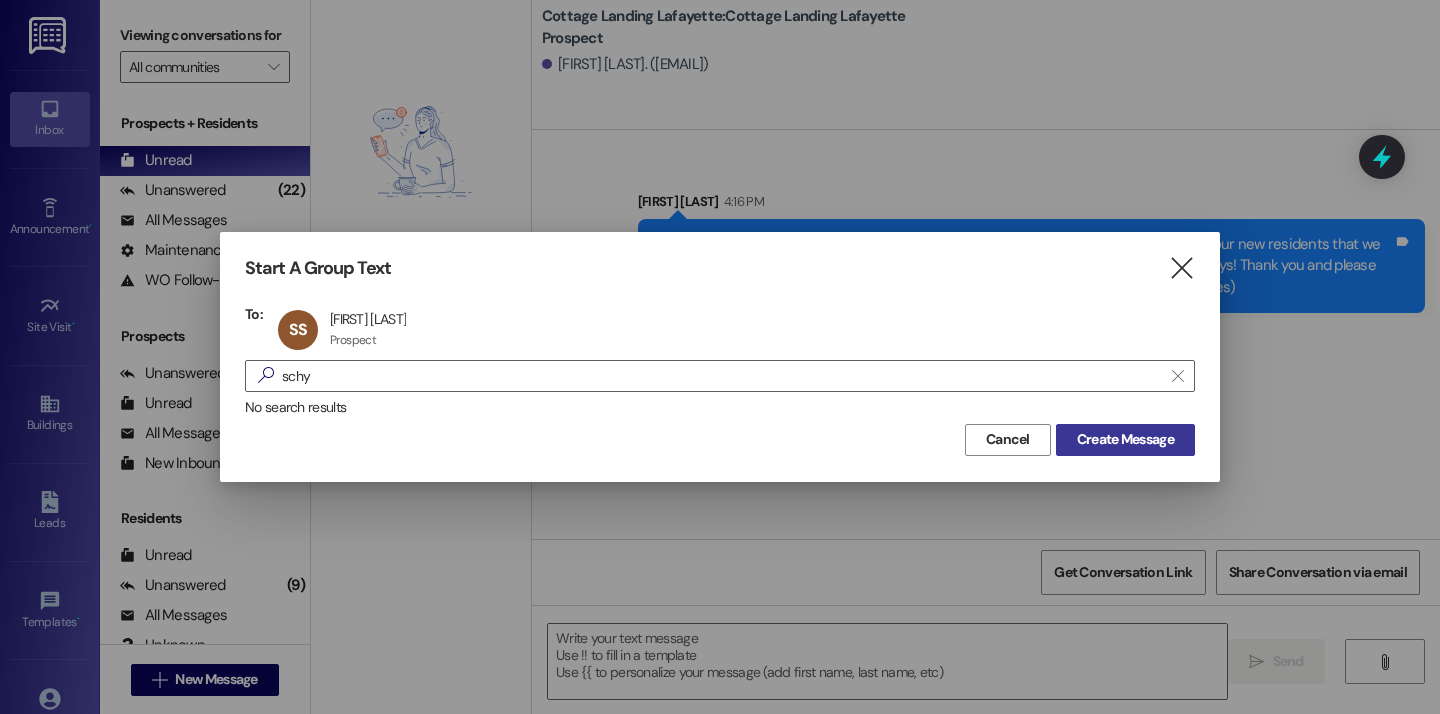 click on "Create Message" at bounding box center (1125, 440) 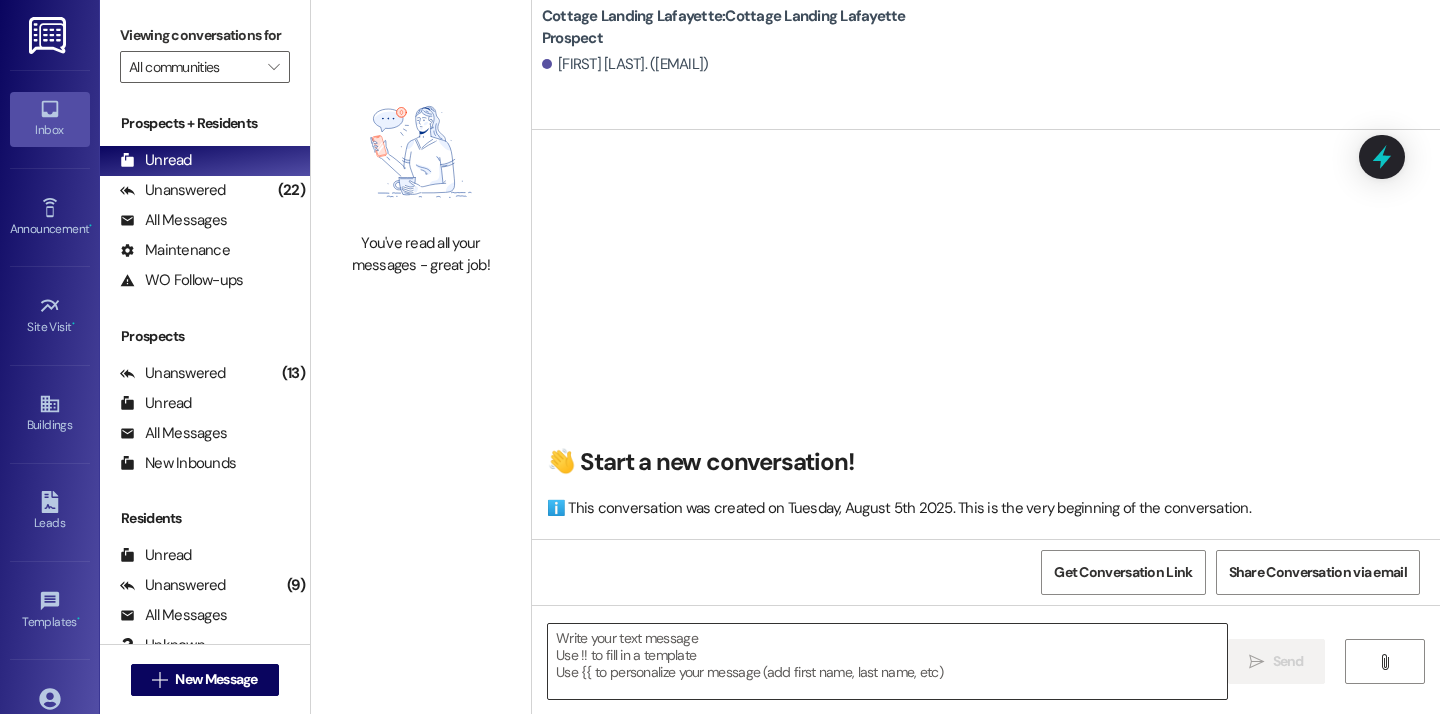 click at bounding box center (887, 661) 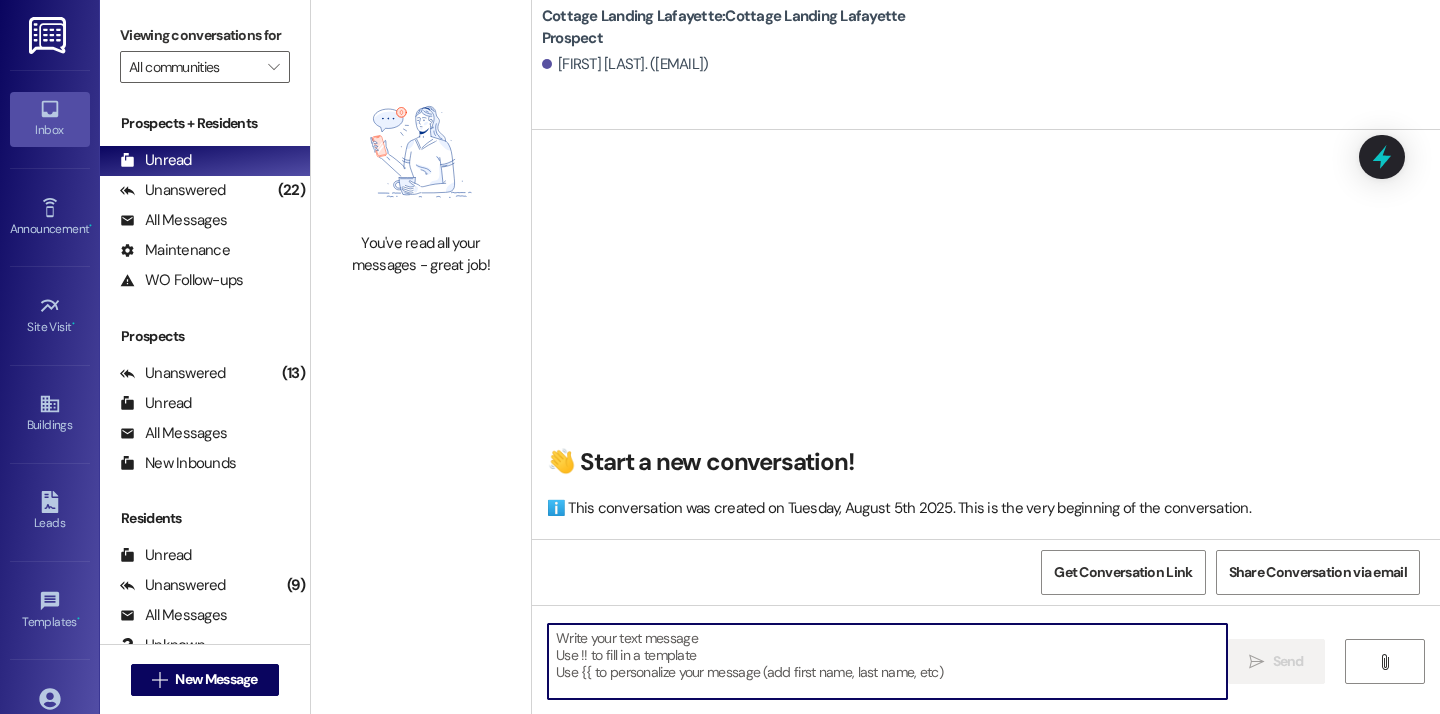 paste on "Good afternoon, we hope everyone's move in day is going great! Just a reminder to all of our new residents that we need your move in condition form back within 24 hours from when you picked up your keys! Thank you and please let us know if you need anything!" 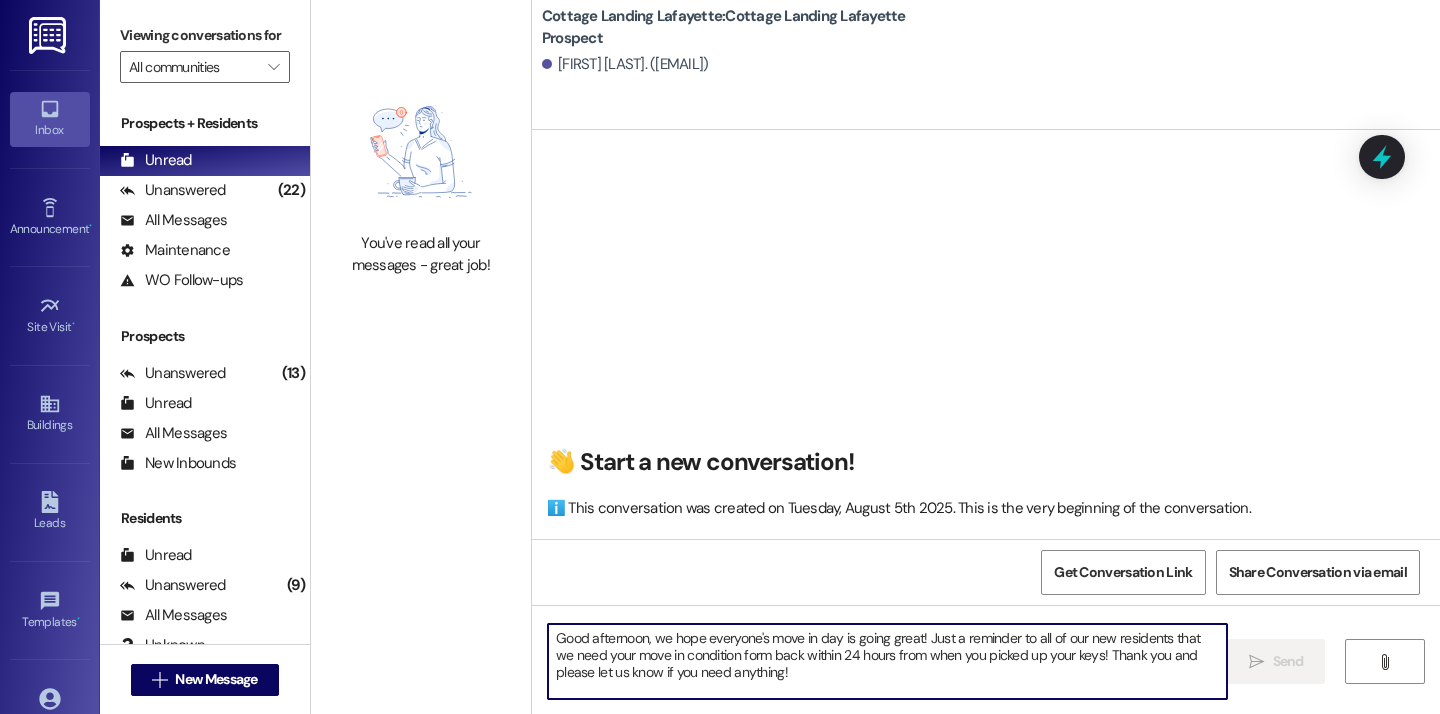 type 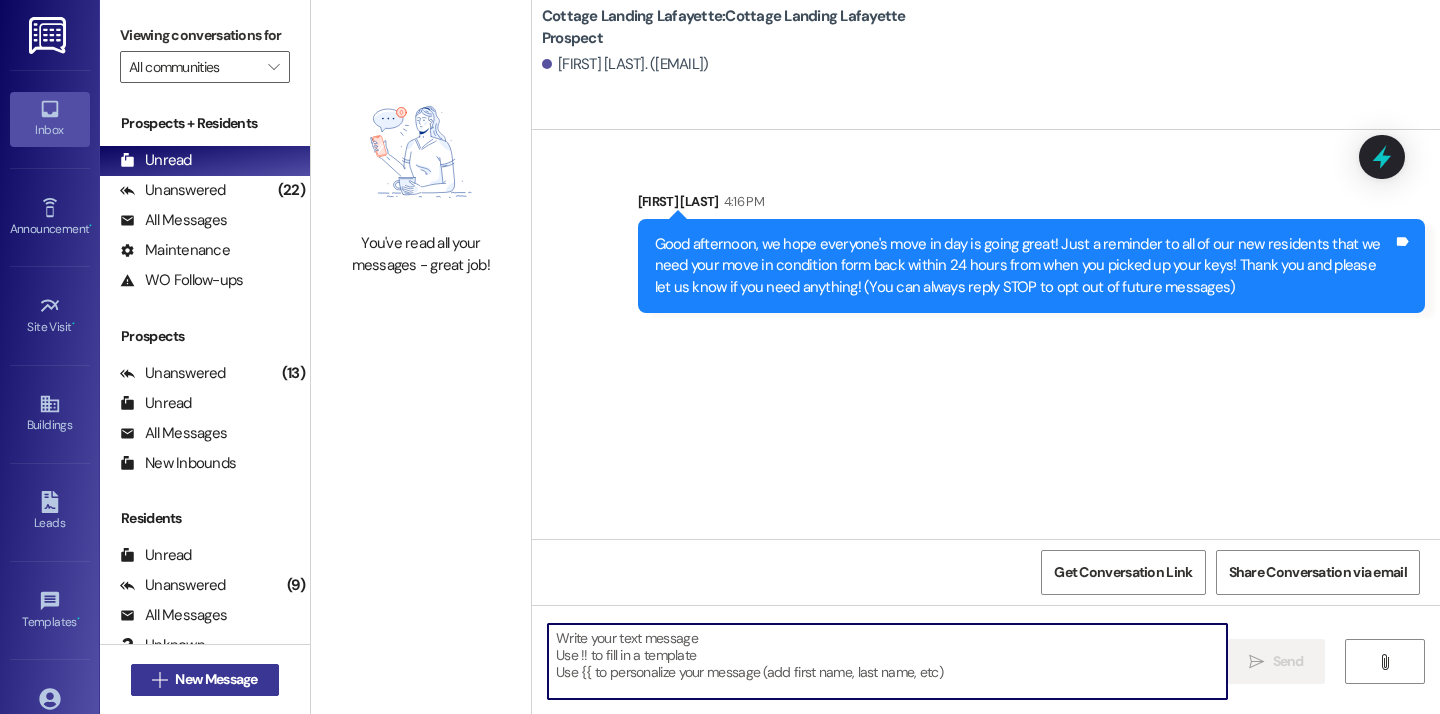 click on "New Message" at bounding box center [216, 679] 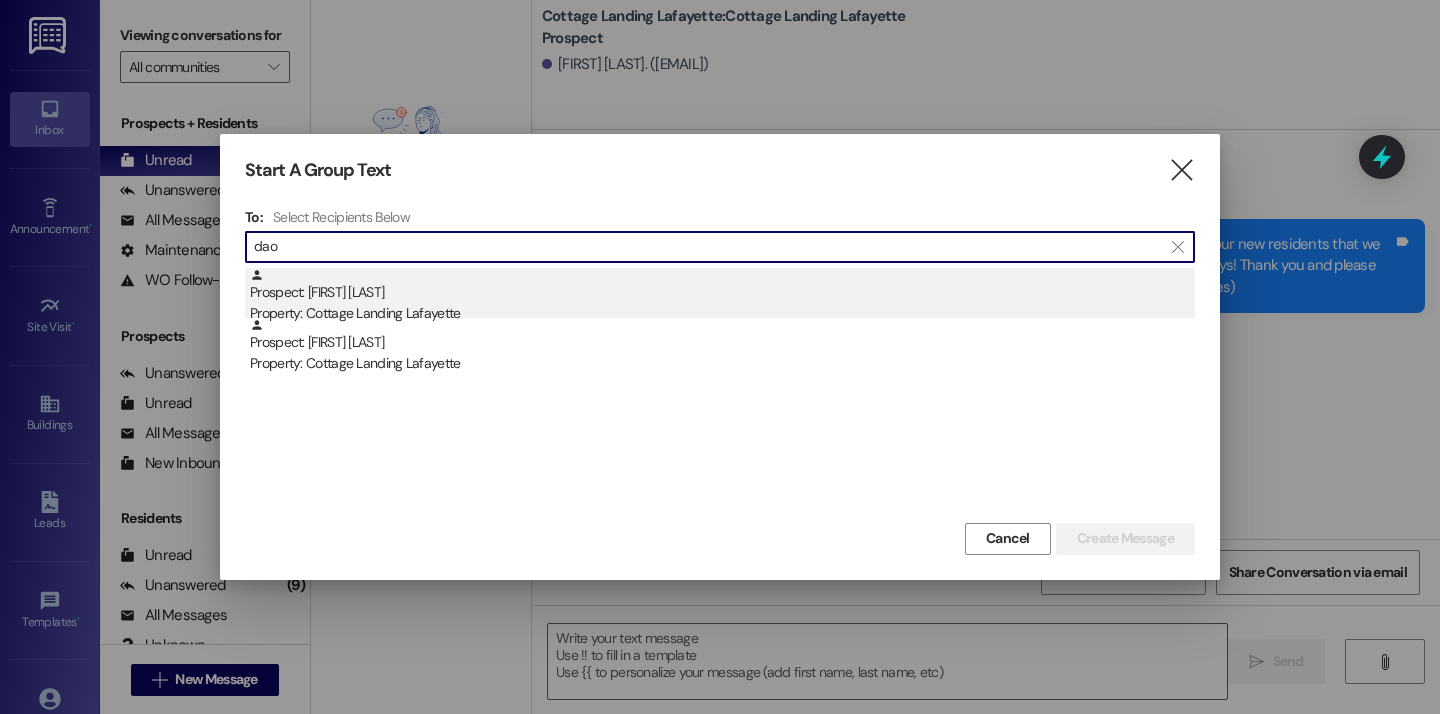 type on "dao" 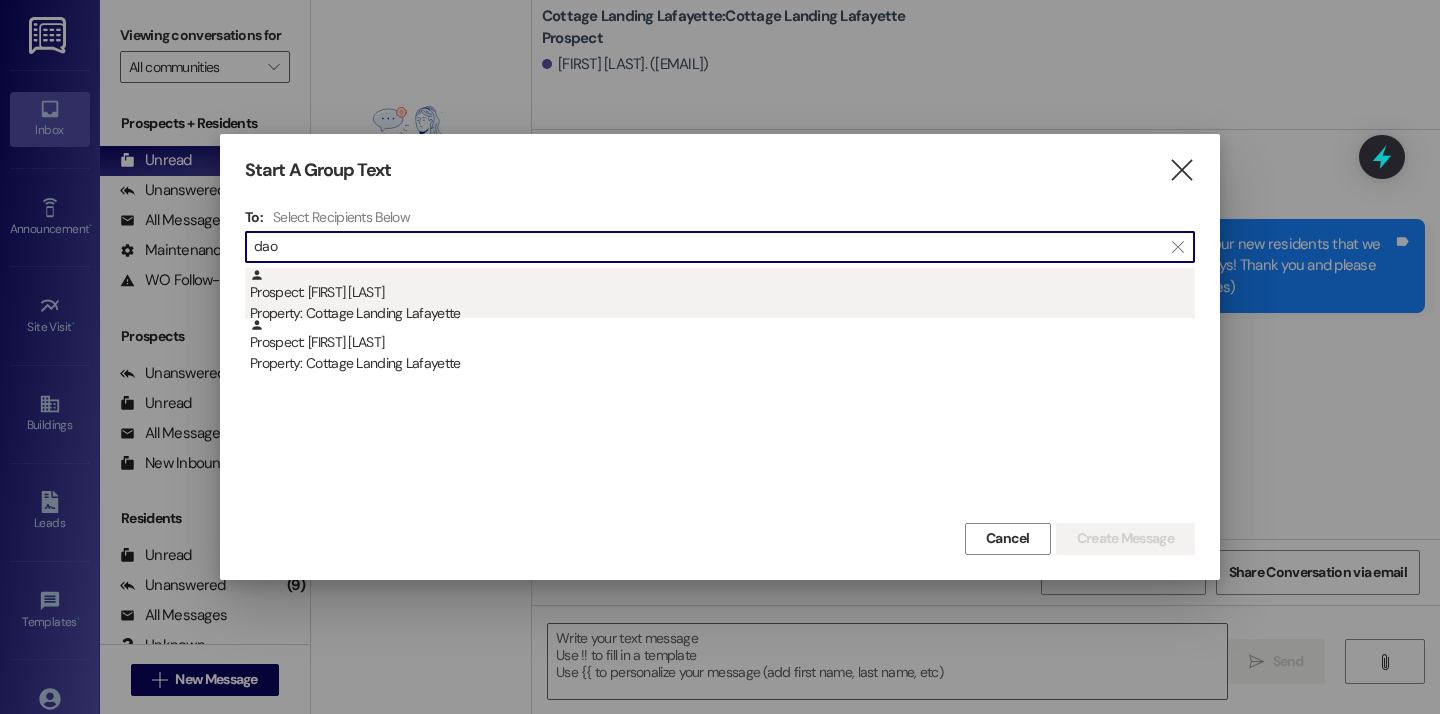 click on "Property: Cottage Landing Lafayette" at bounding box center [722, 313] 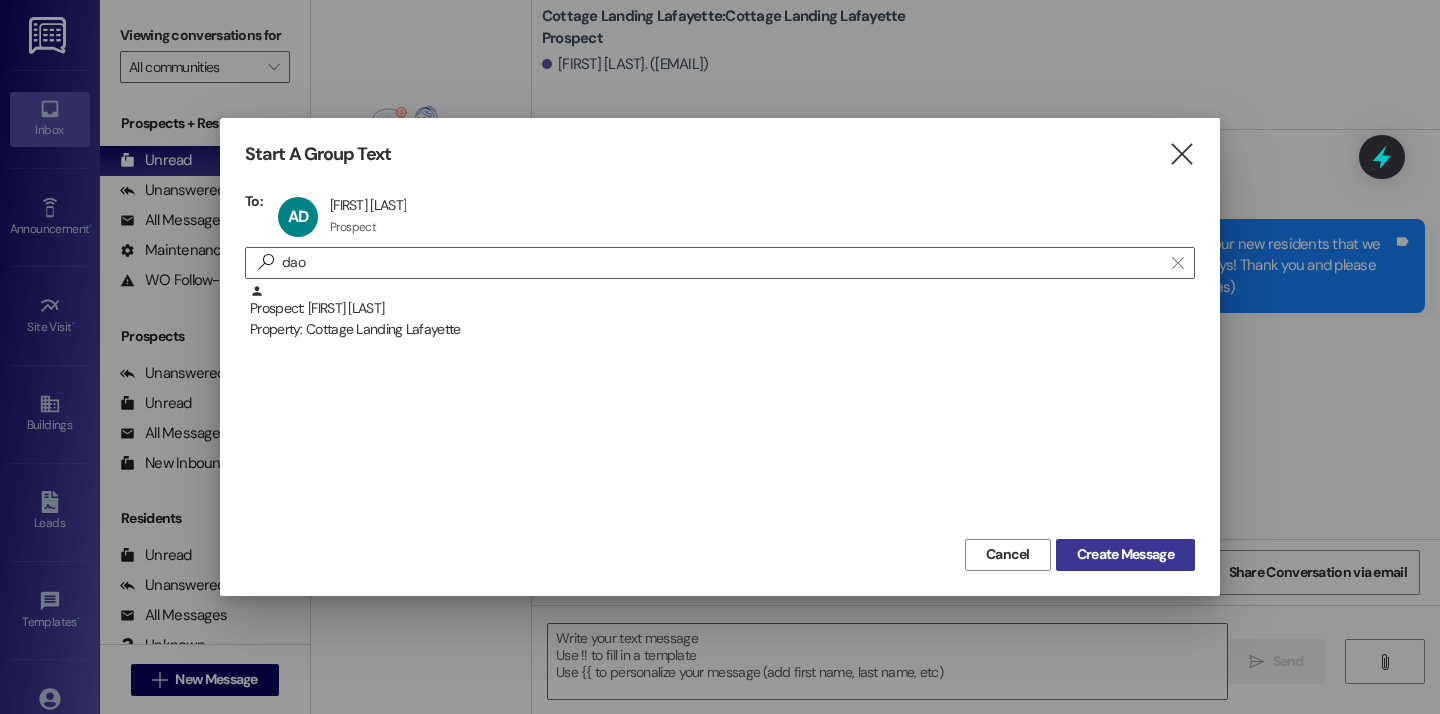 click on "Create Message" at bounding box center (1125, 555) 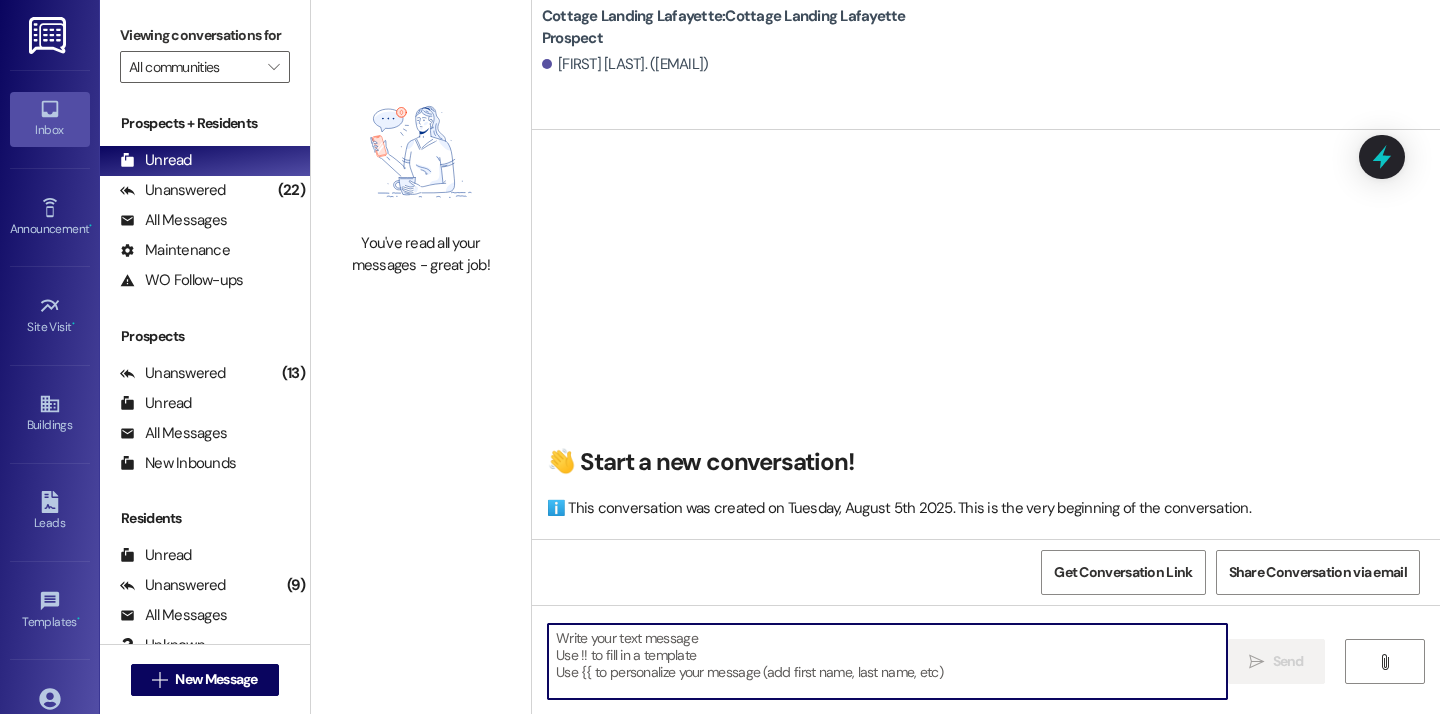 click at bounding box center (887, 661) 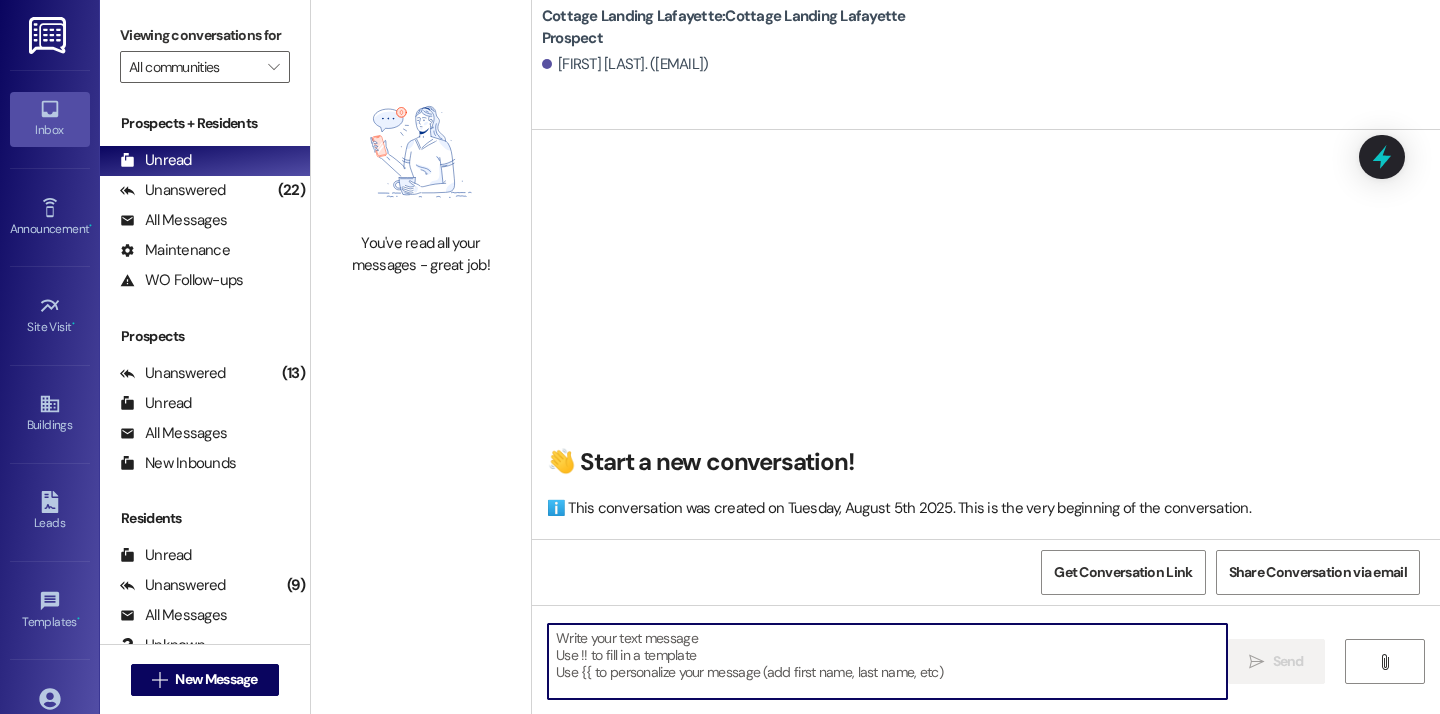 paste on "Good afternoon, we hope everyone's move in day is going great! Just a reminder to all of our new residents that we need your move in condition form back within 24 hours from when you picked up your keys! Thank you and please let us know if you need anything!" 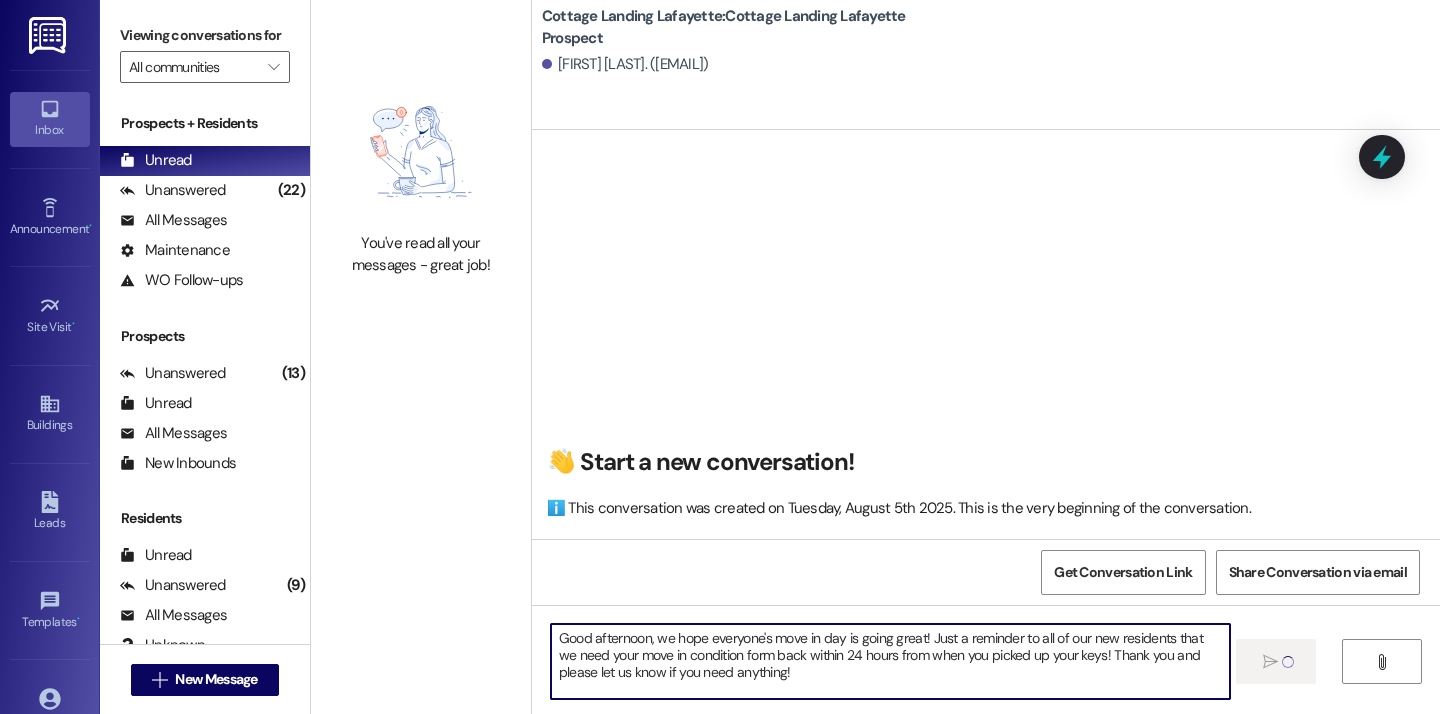 type 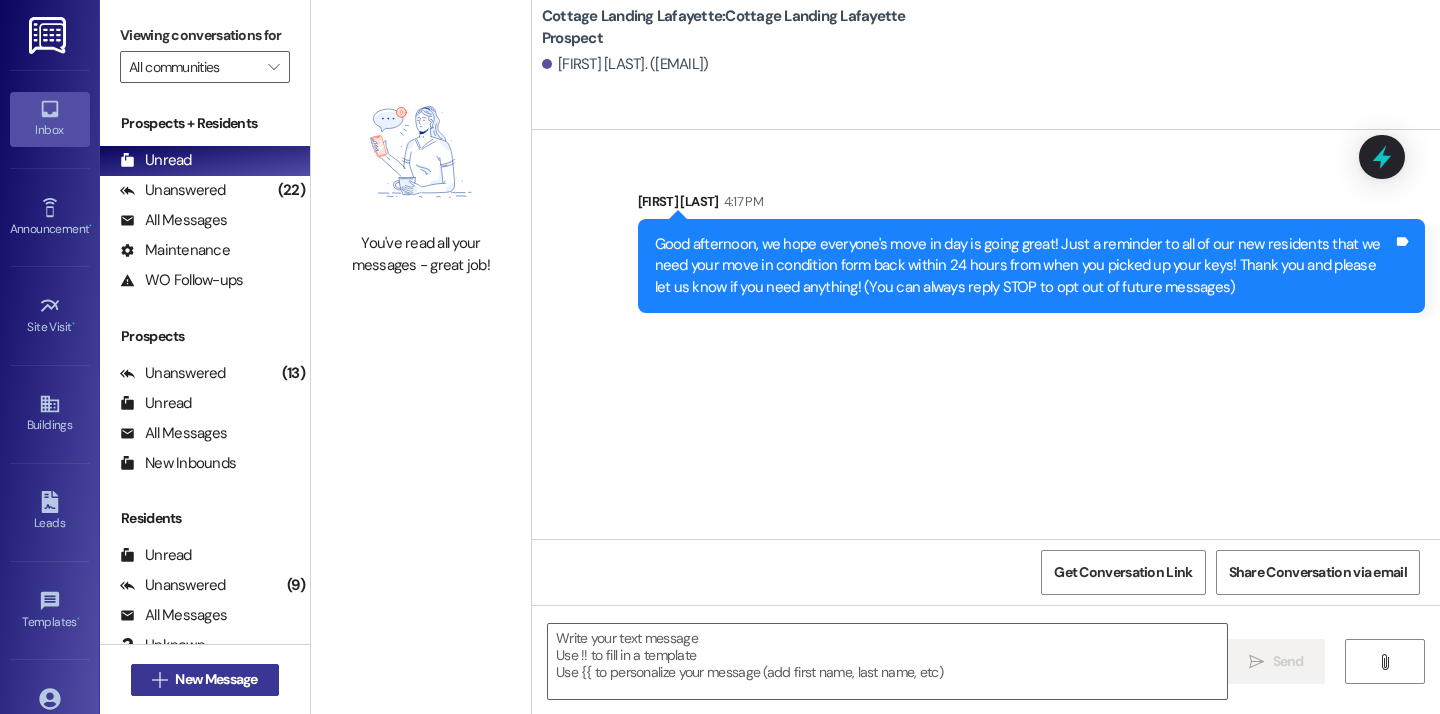 click on "New Message" at bounding box center (216, 679) 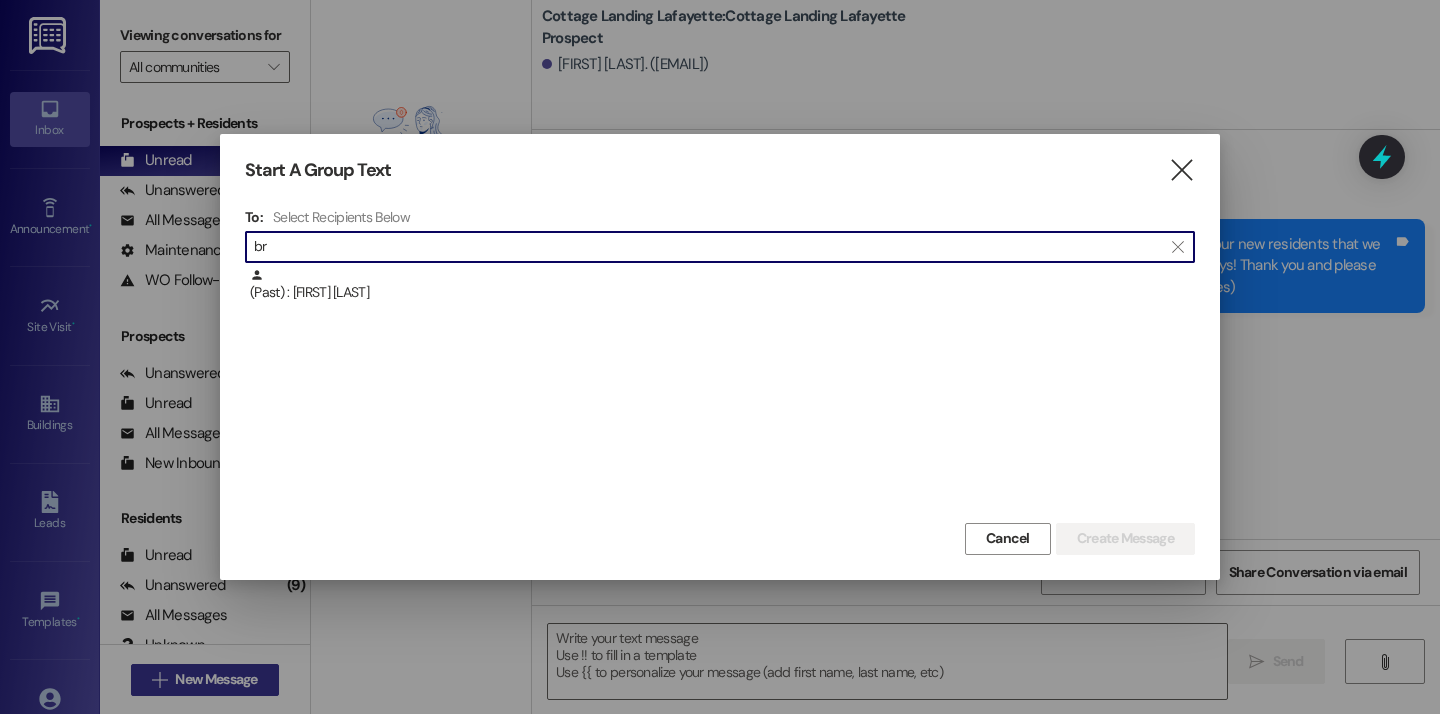 type on "b" 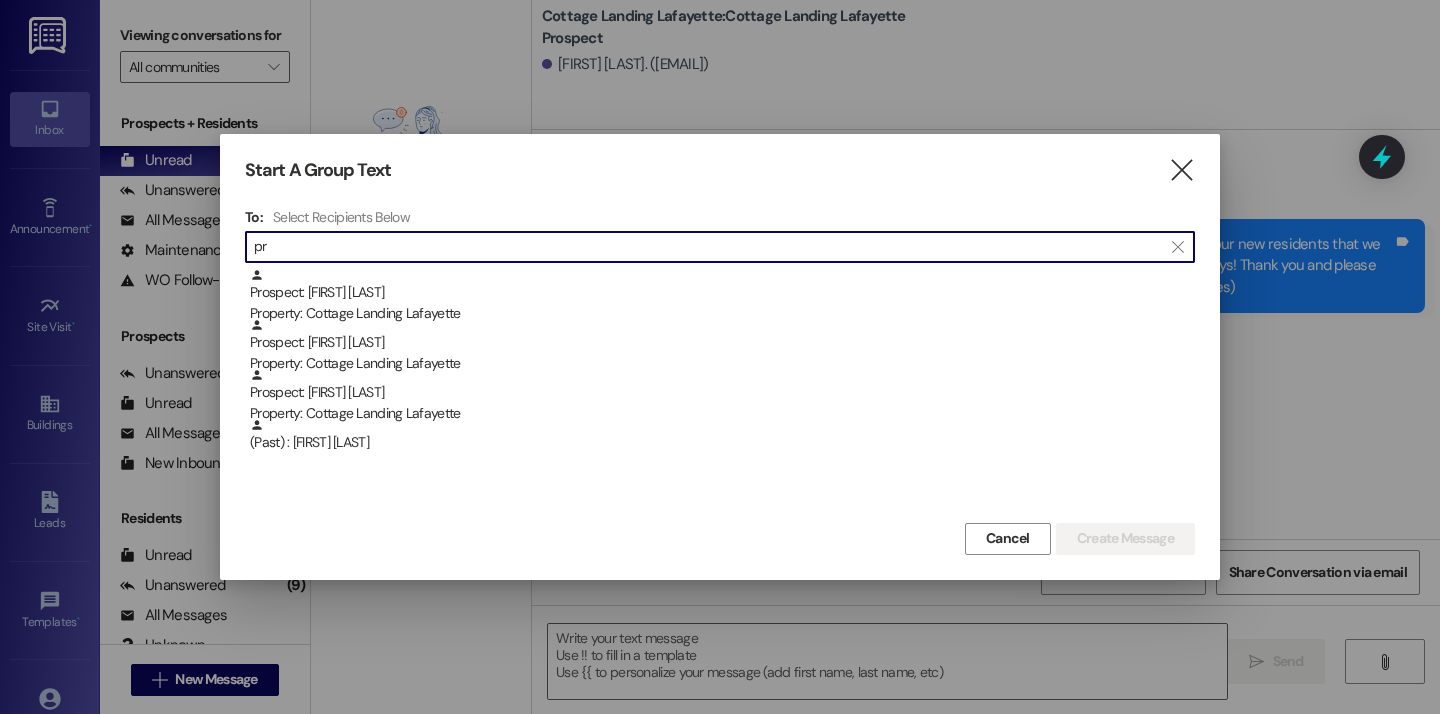 type on "p" 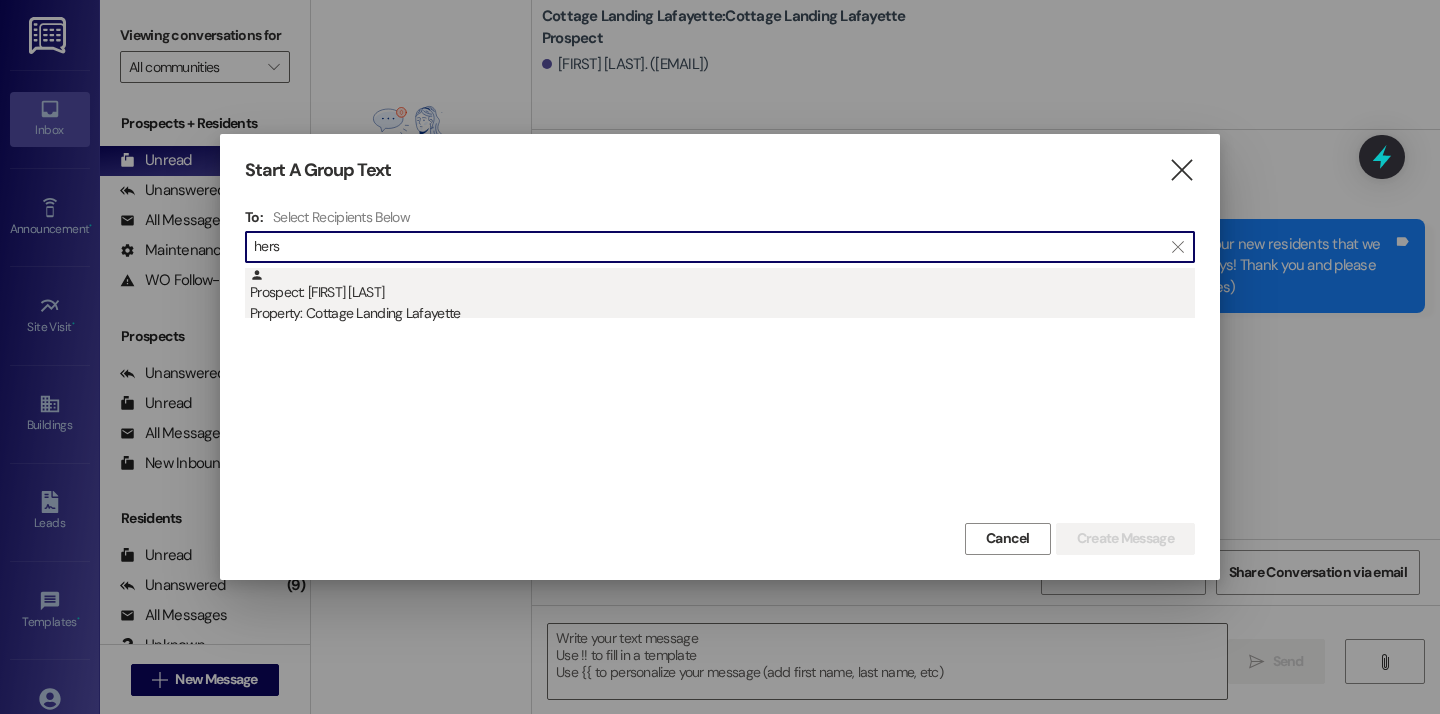 type on "hers" 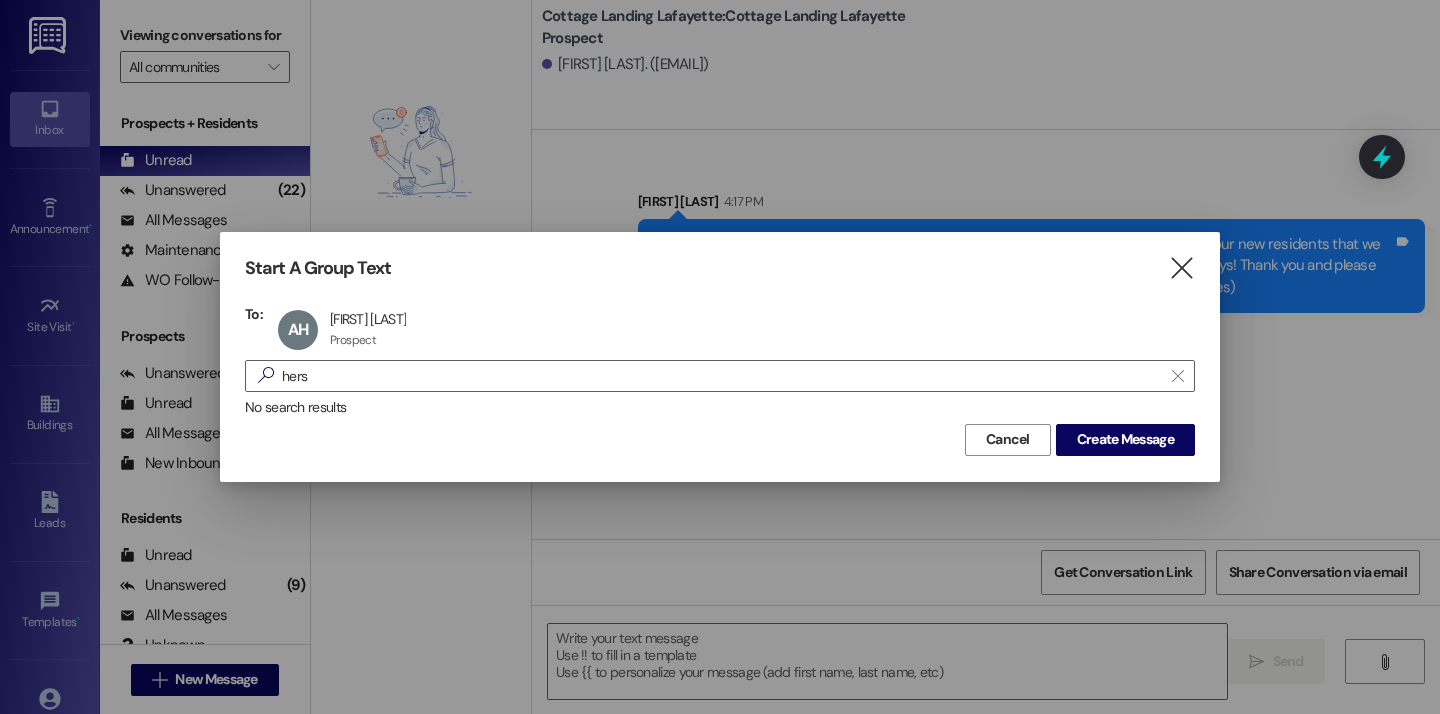 click on "Start A Group Text  To:  AH  Addyson Herschlag  Addyson Herschlag Prospect Prospect click to remove  hers  No search results Cancel Create Message" at bounding box center [720, 356] 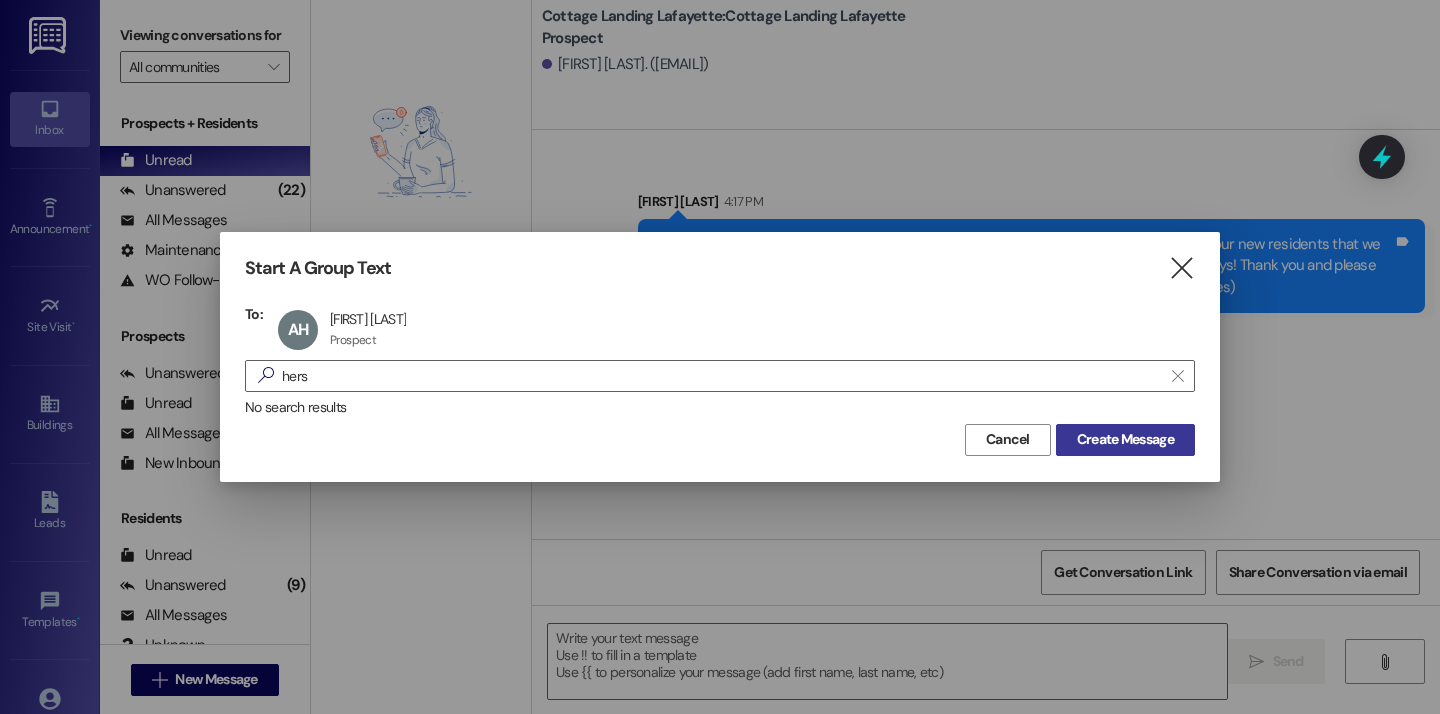click on "Create Message" at bounding box center (1125, 439) 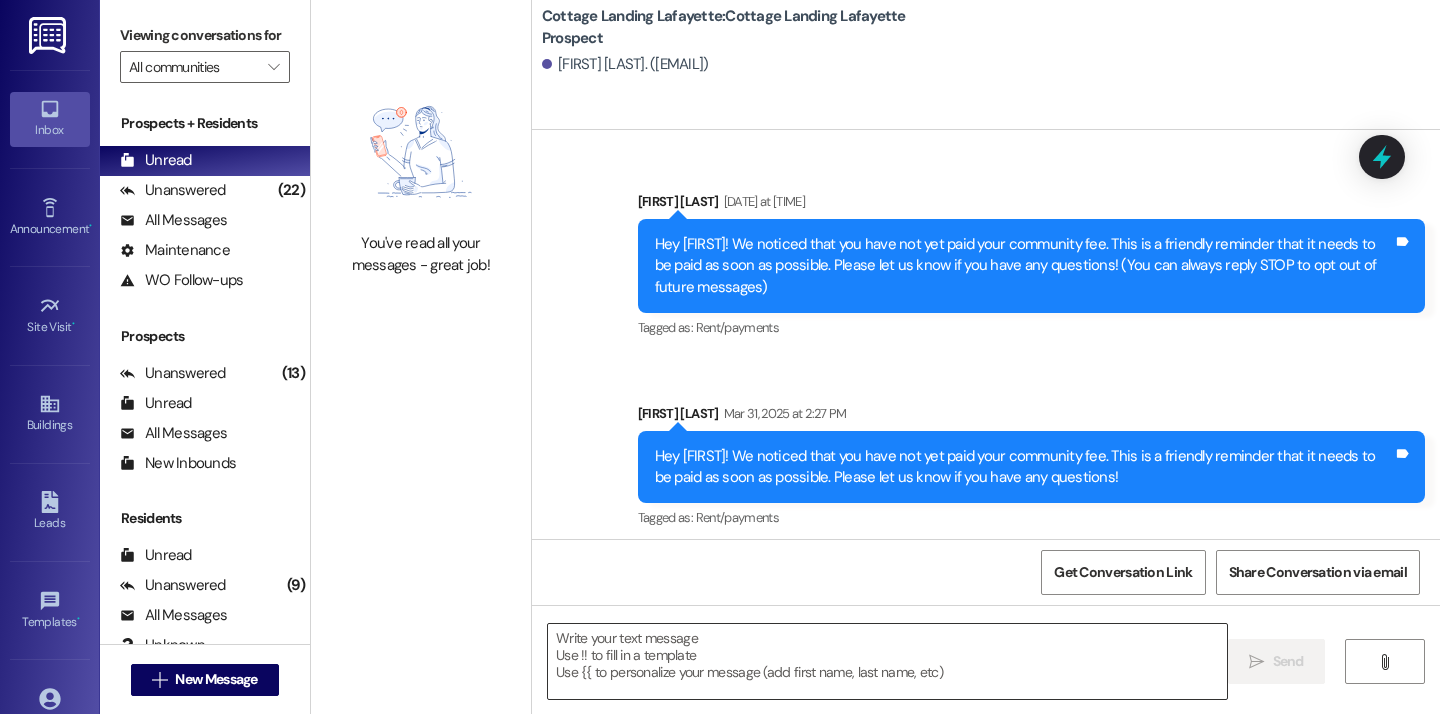 click at bounding box center [887, 661] 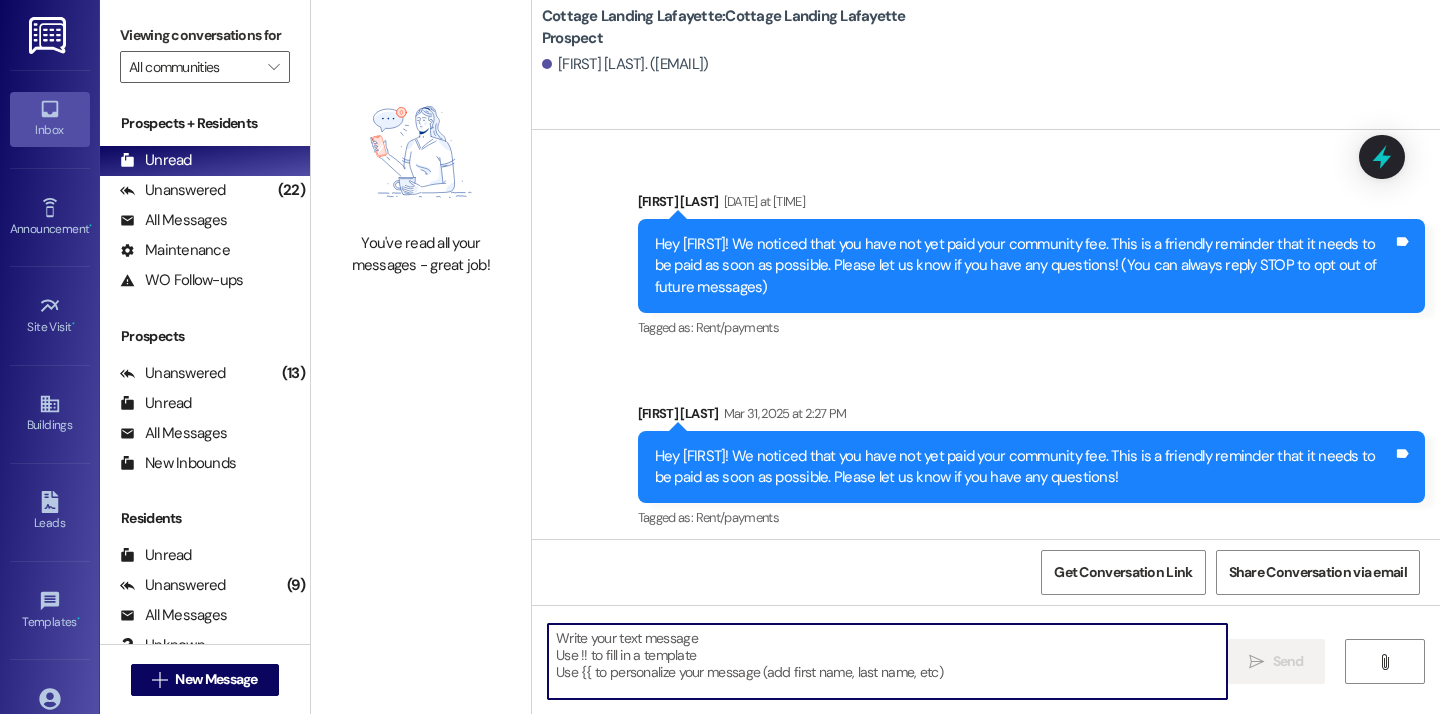 paste on "Good afternoon, we hope everyone's move in day is going great! Just a reminder to all of our new residents that we need your move in condition form back within 24 hours from when you picked up your keys! Thank you and please let us know if you need anything!" 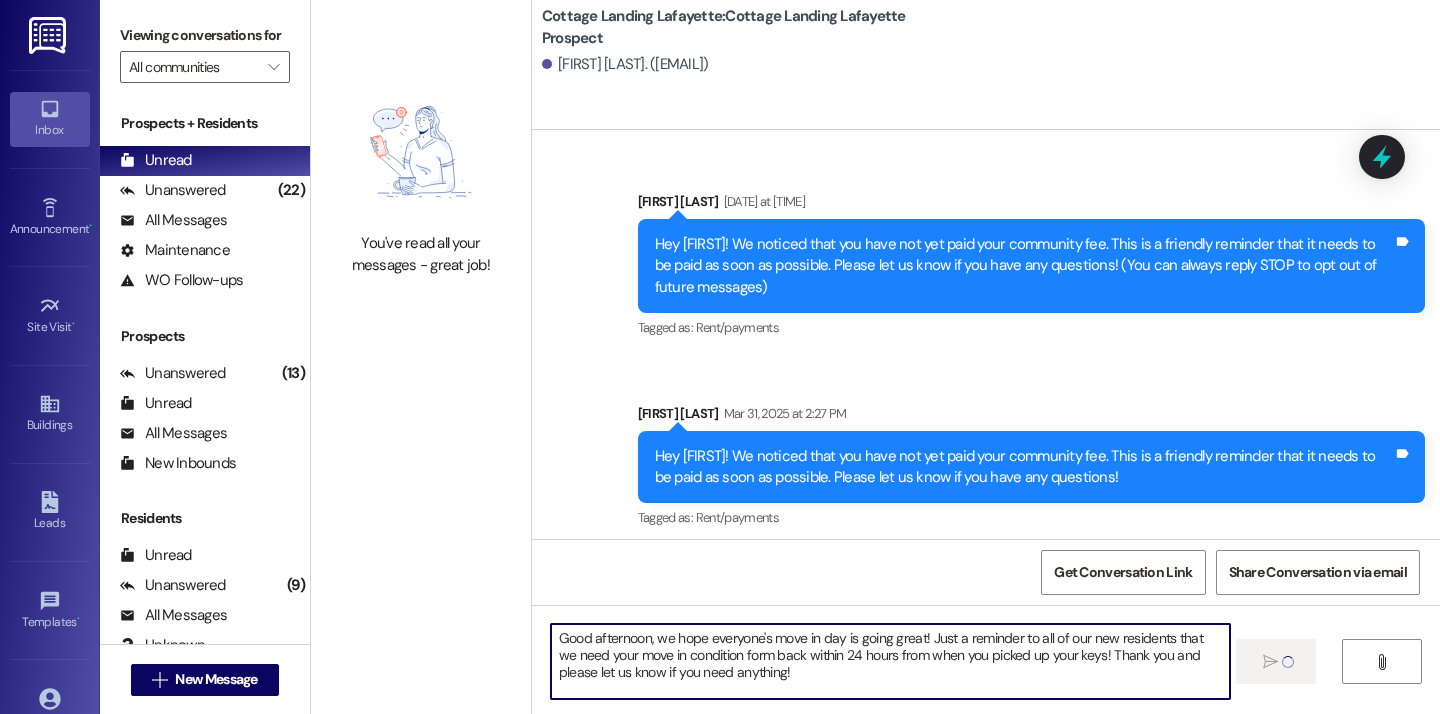 type 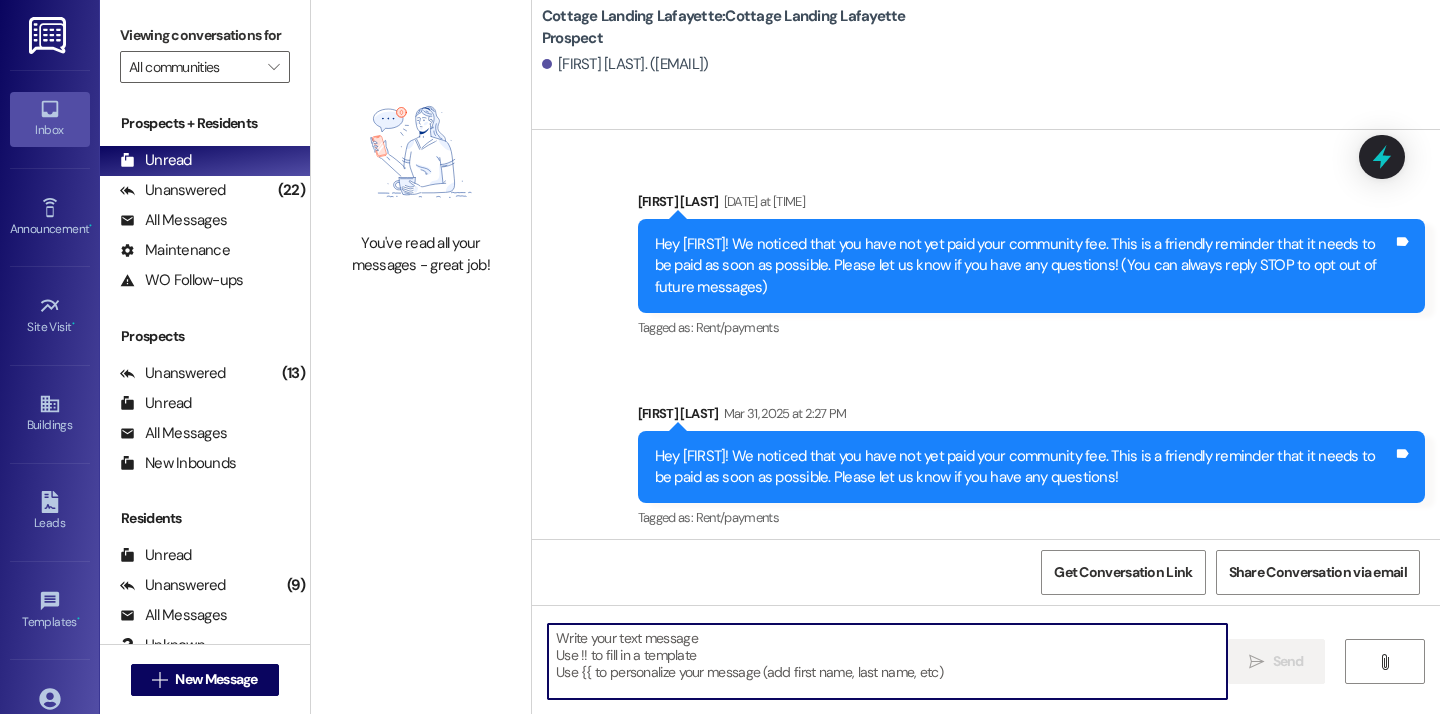 scroll, scrollTop: 192, scrollLeft: 0, axis: vertical 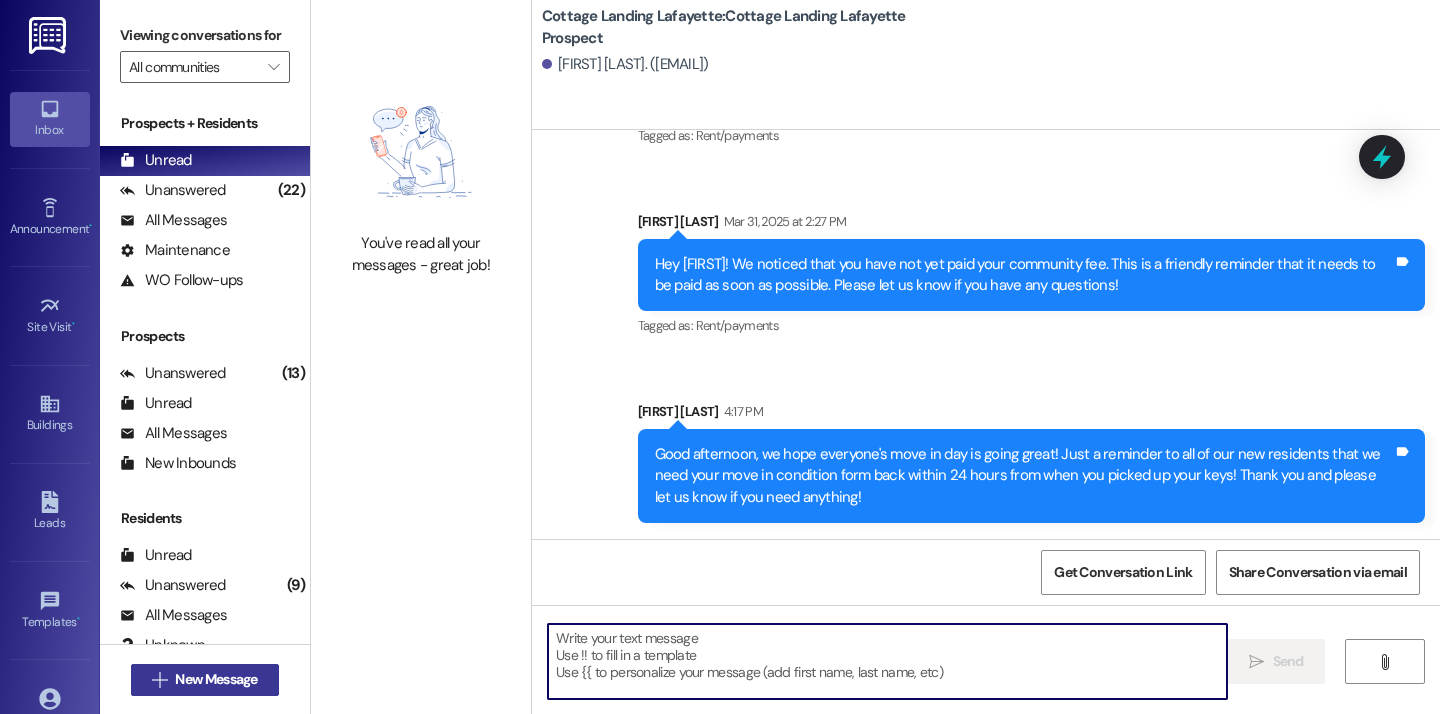 click on "New Message" at bounding box center [216, 679] 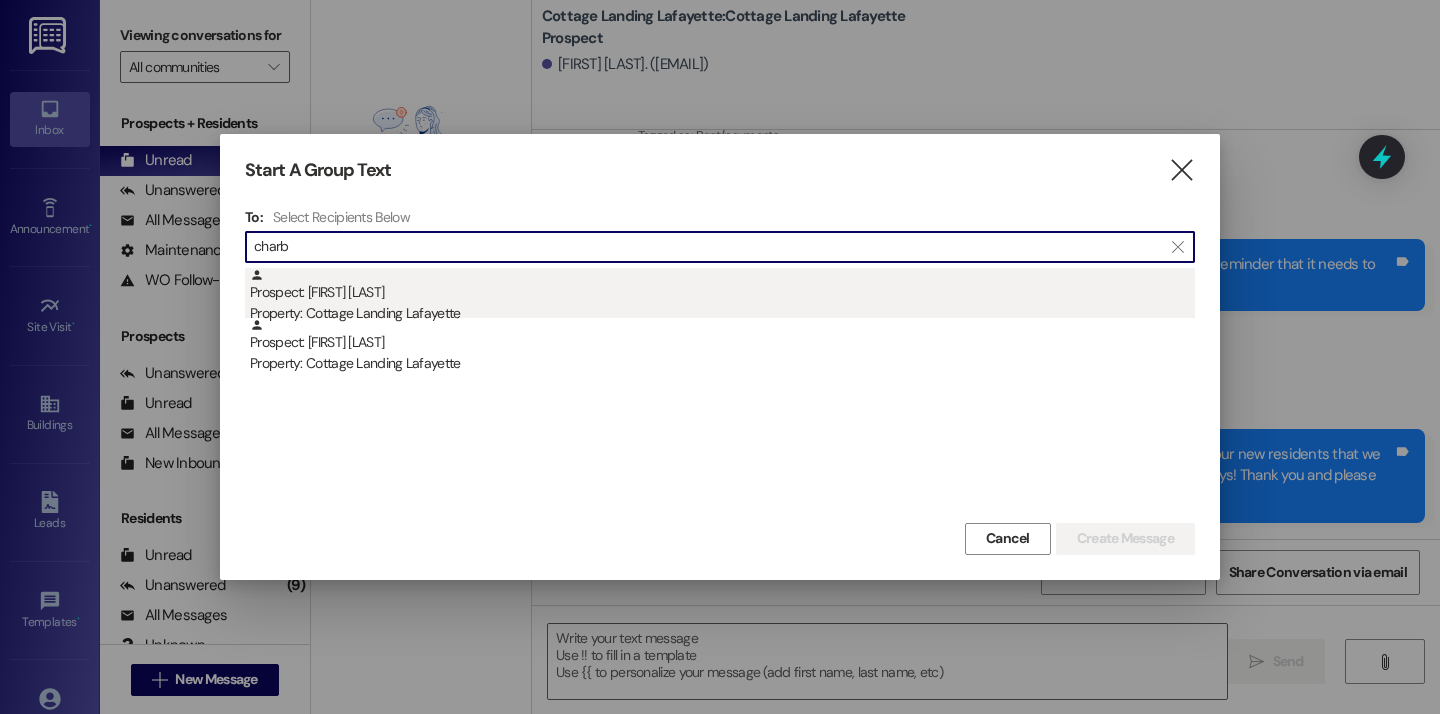 type on "charb" 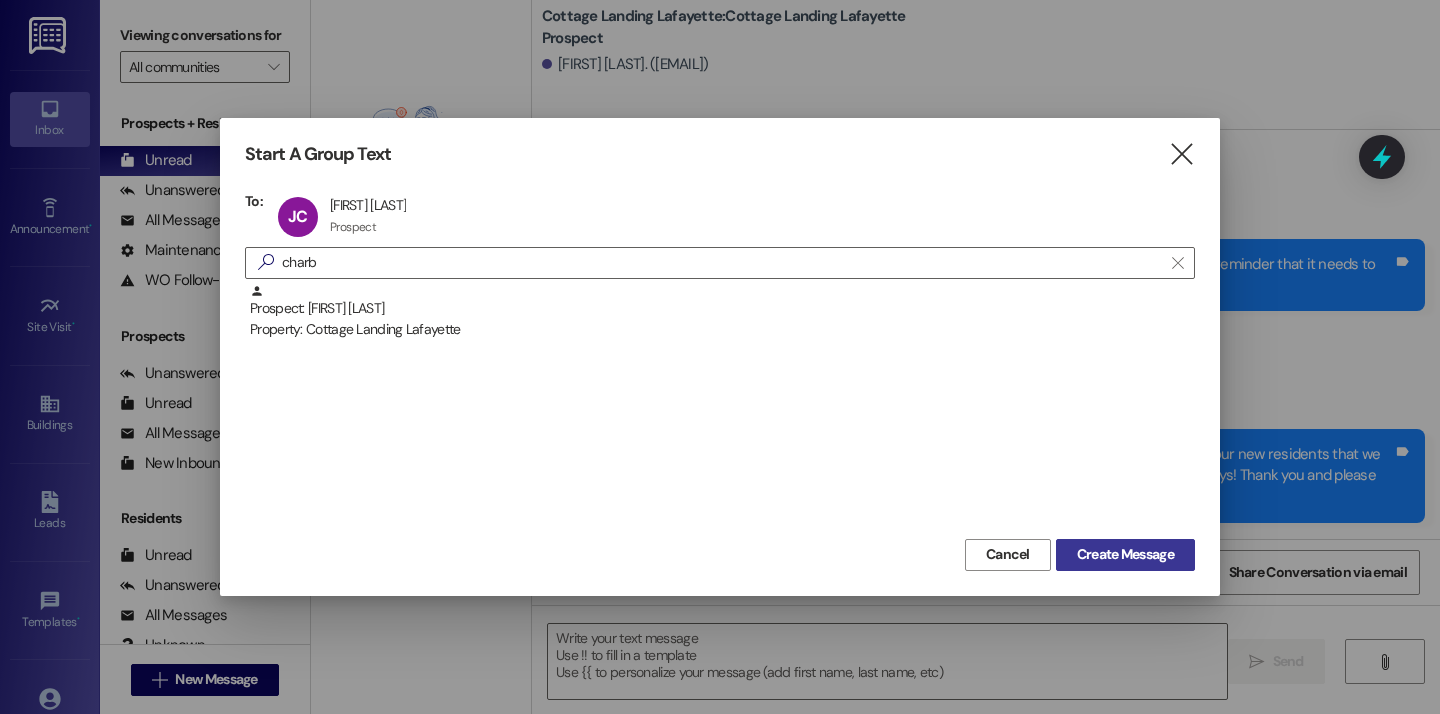 click on "Create Message" at bounding box center [1125, 554] 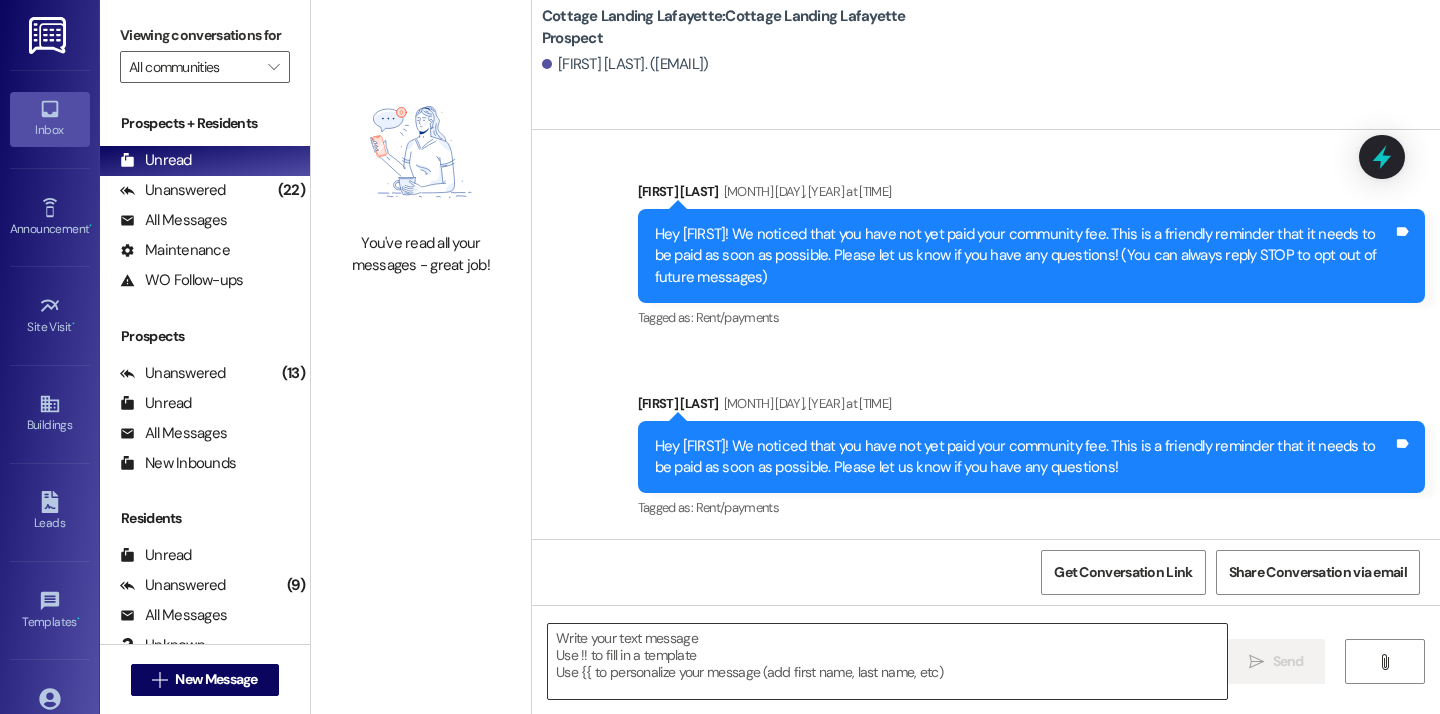 scroll, scrollTop: 10, scrollLeft: 0, axis: vertical 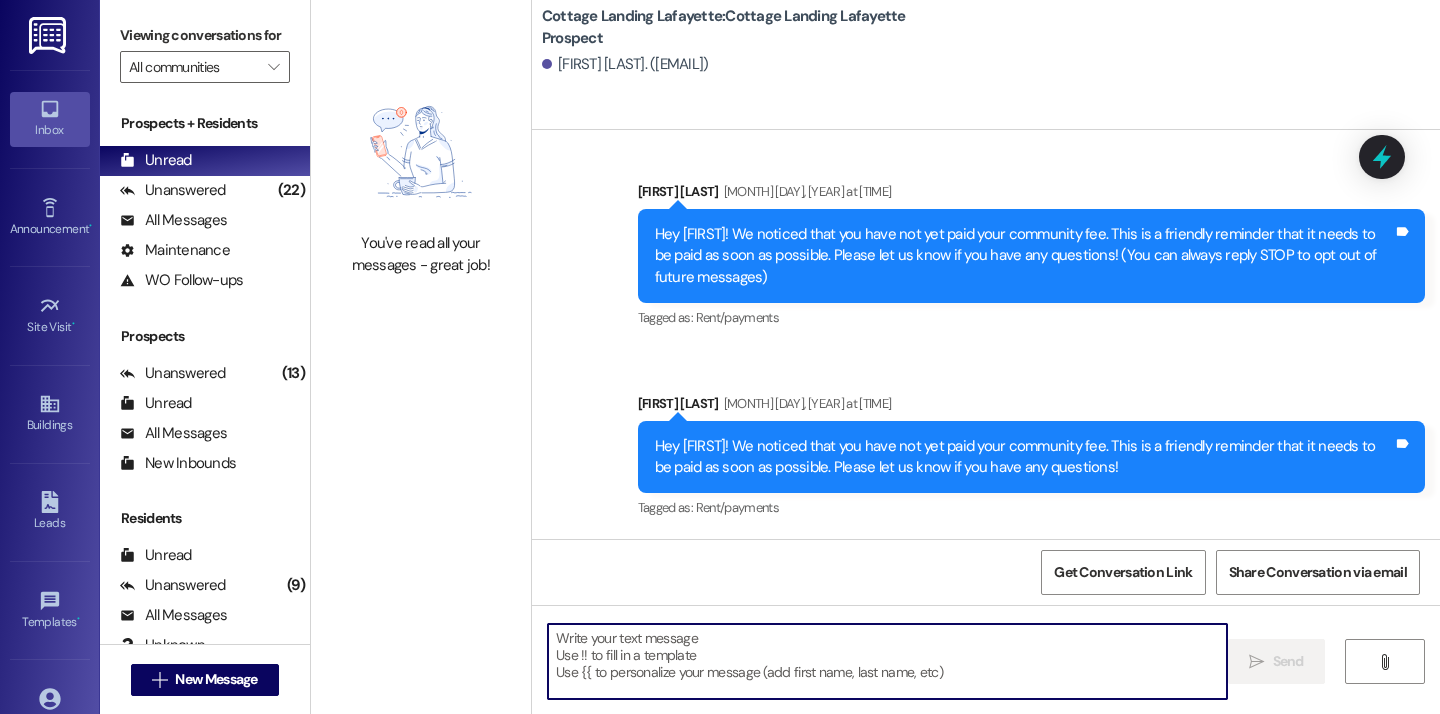paste on "Good afternoon, we hope everyone's move in day is going great! Just a reminder to all of our new residents that we need your move in condition form back within 24 hours from when you picked up your keys! Thank you and please let us know if you need anything!" 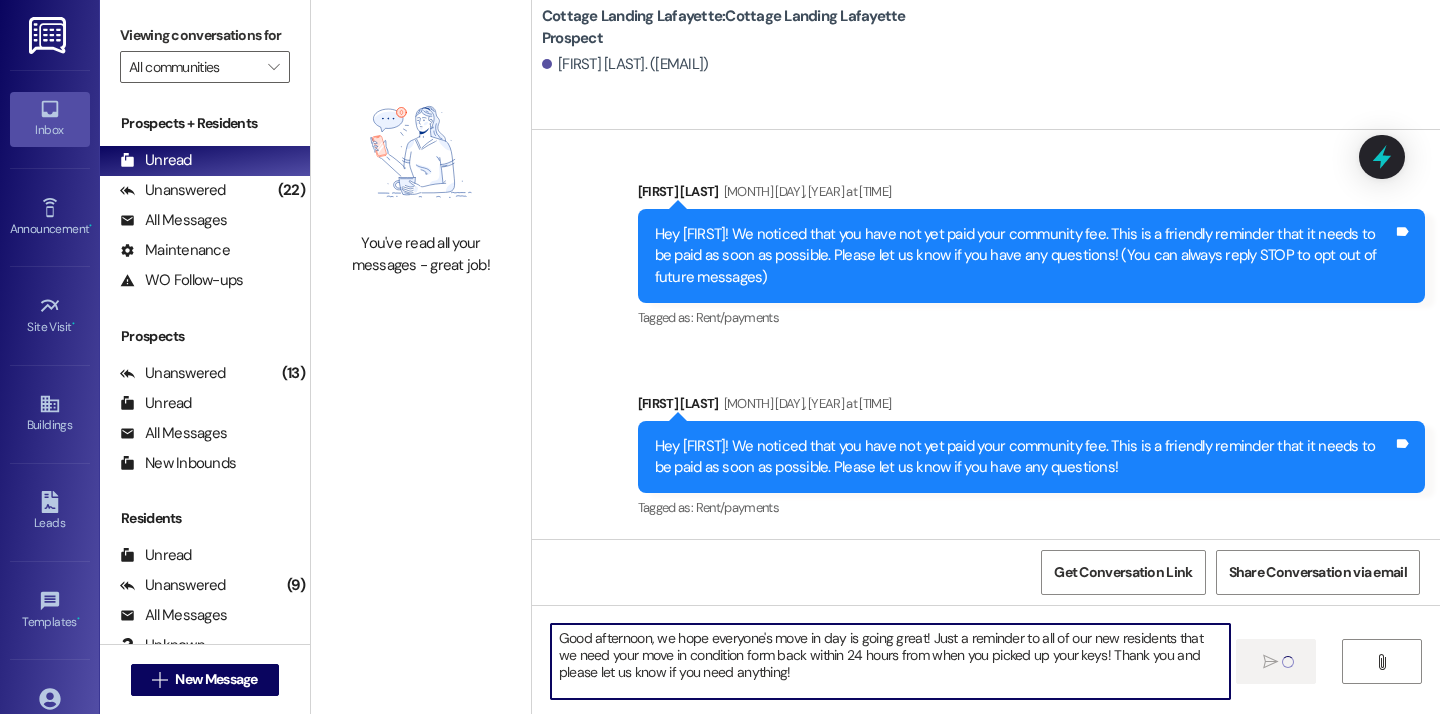 type 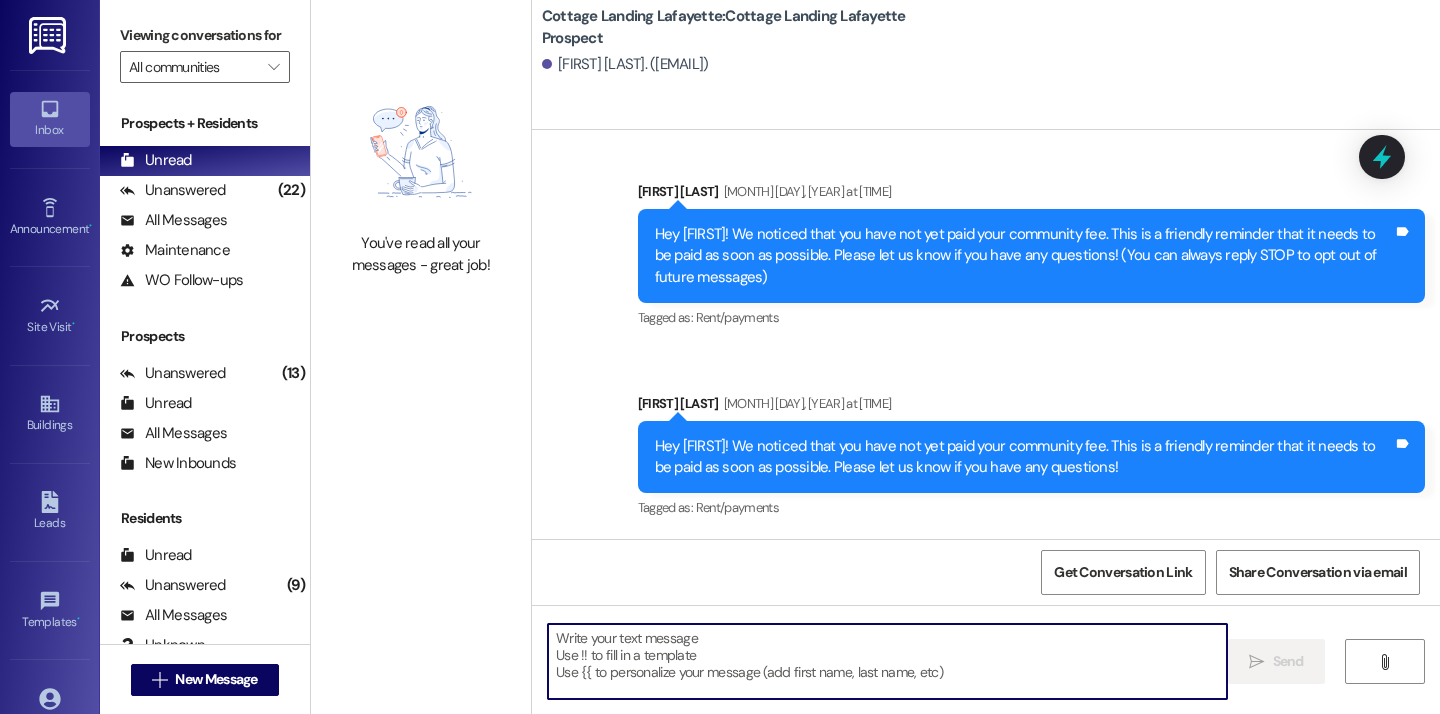 scroll, scrollTop: 192, scrollLeft: 0, axis: vertical 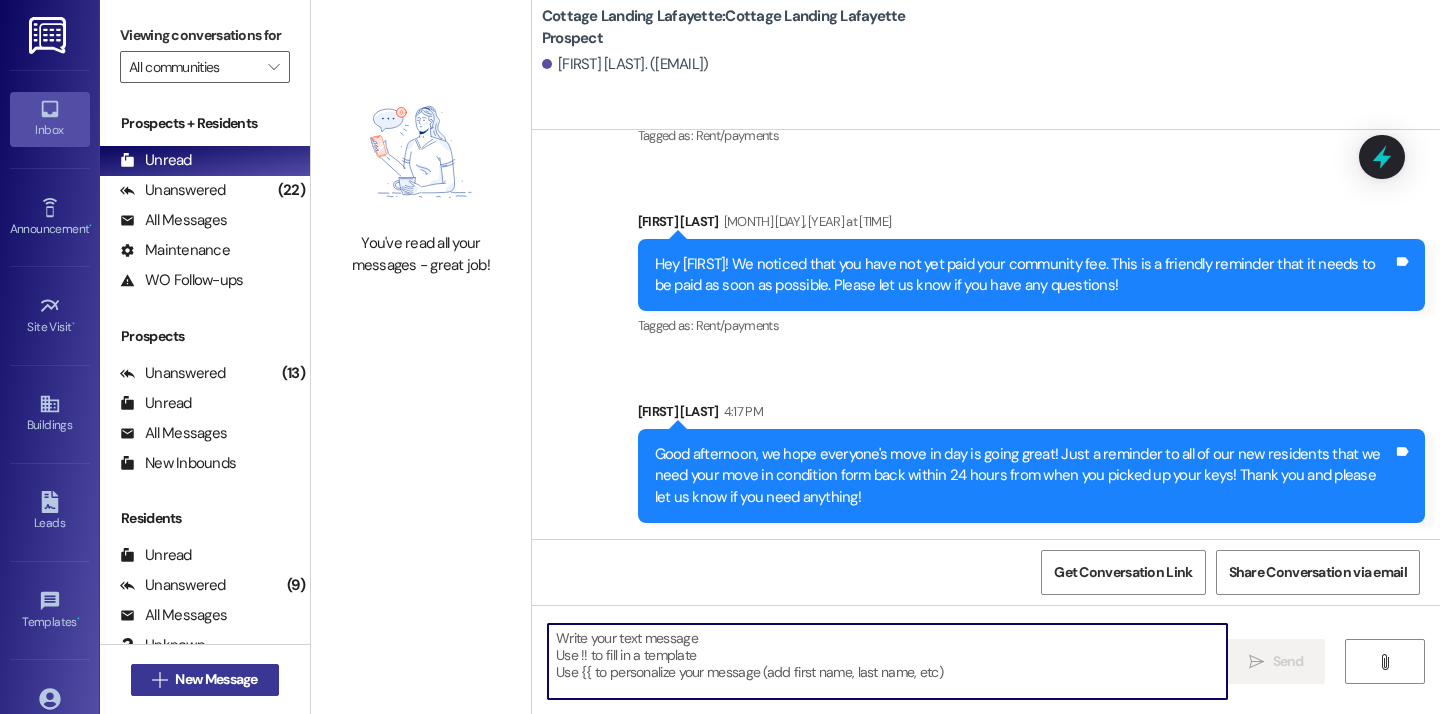 click on " New Message" at bounding box center (205, 680) 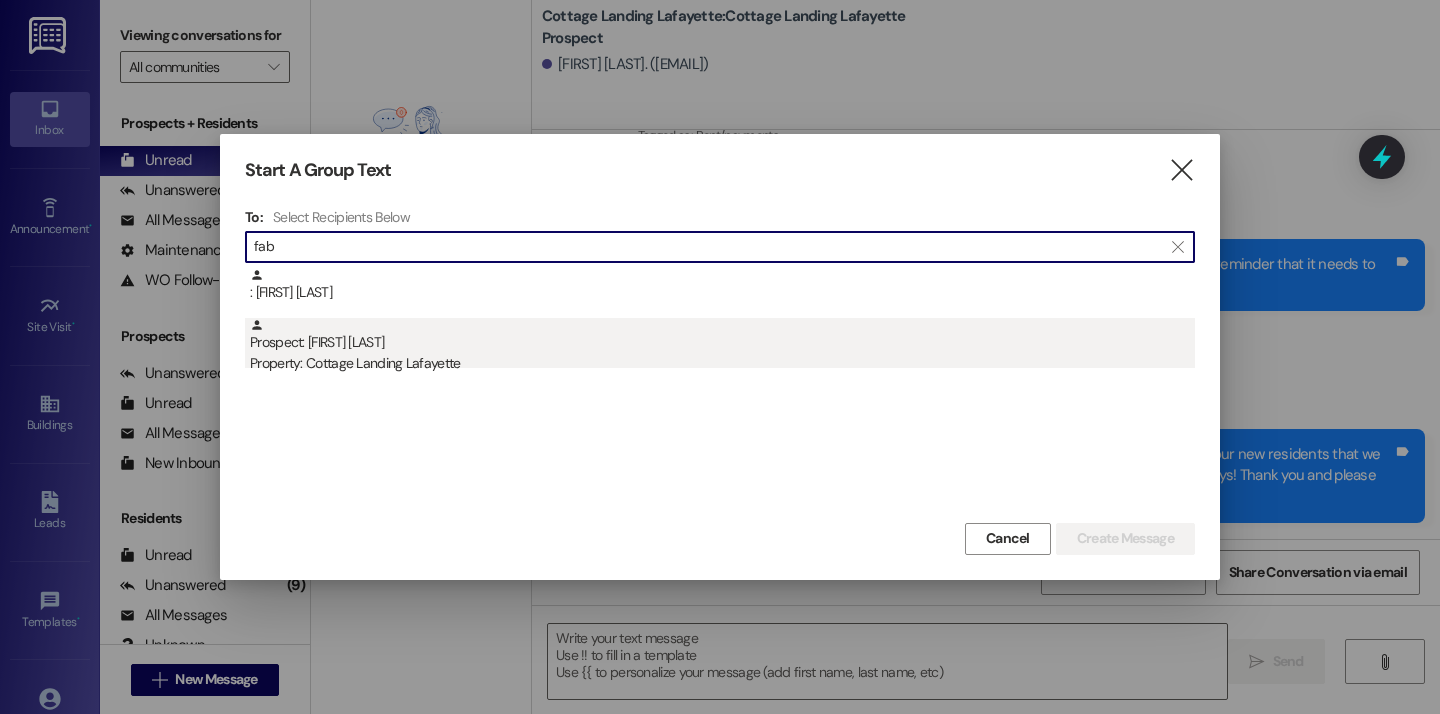 type on "fab" 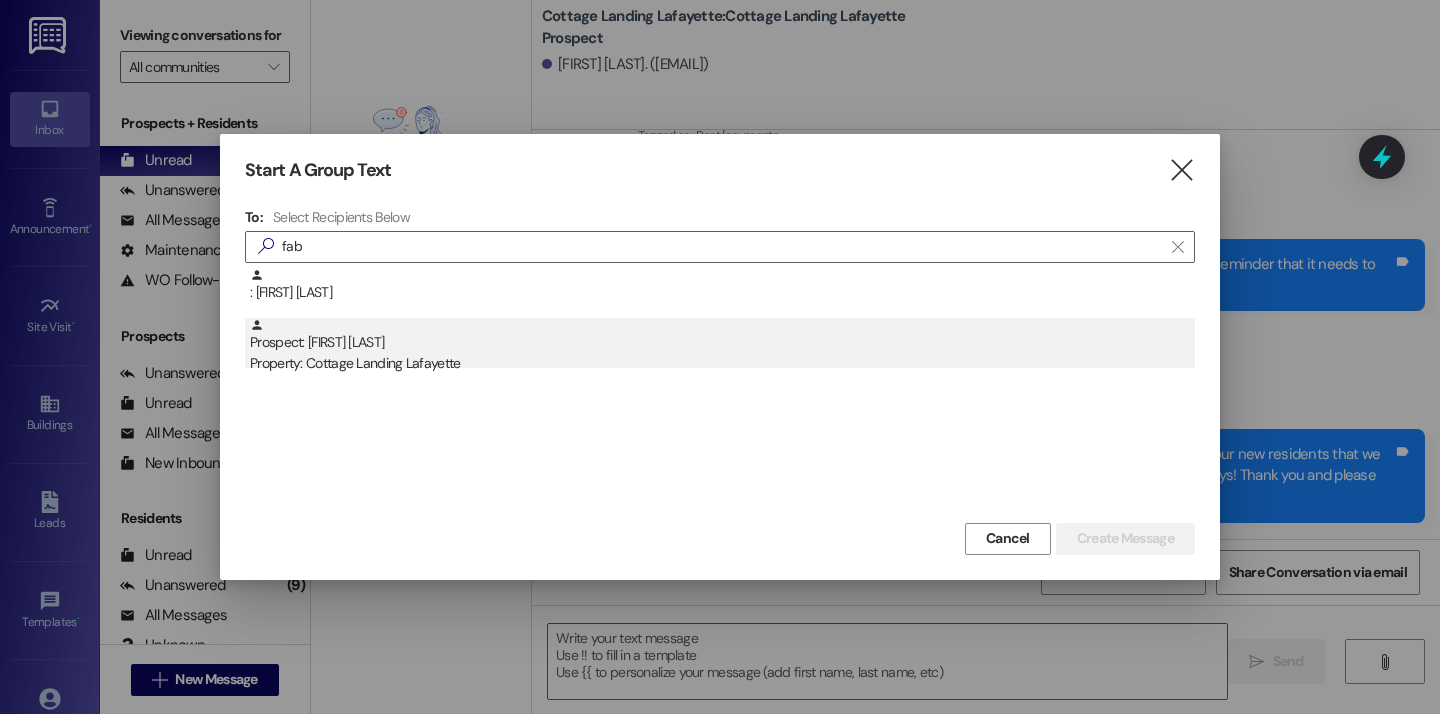 click on "Prospect: Jeffrey Fabacher Property: Cottage Landing Lafayette" at bounding box center [722, 346] 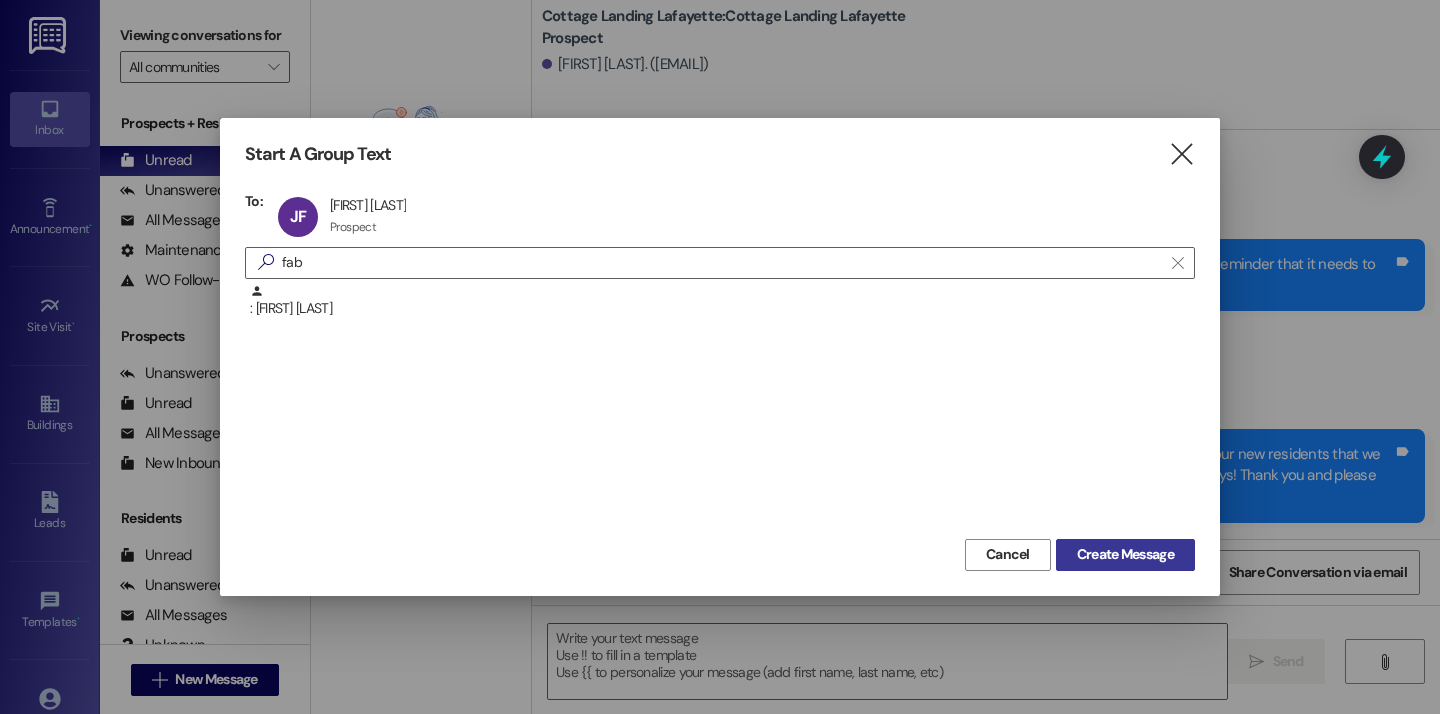 click on "Create Message" at bounding box center (1125, 554) 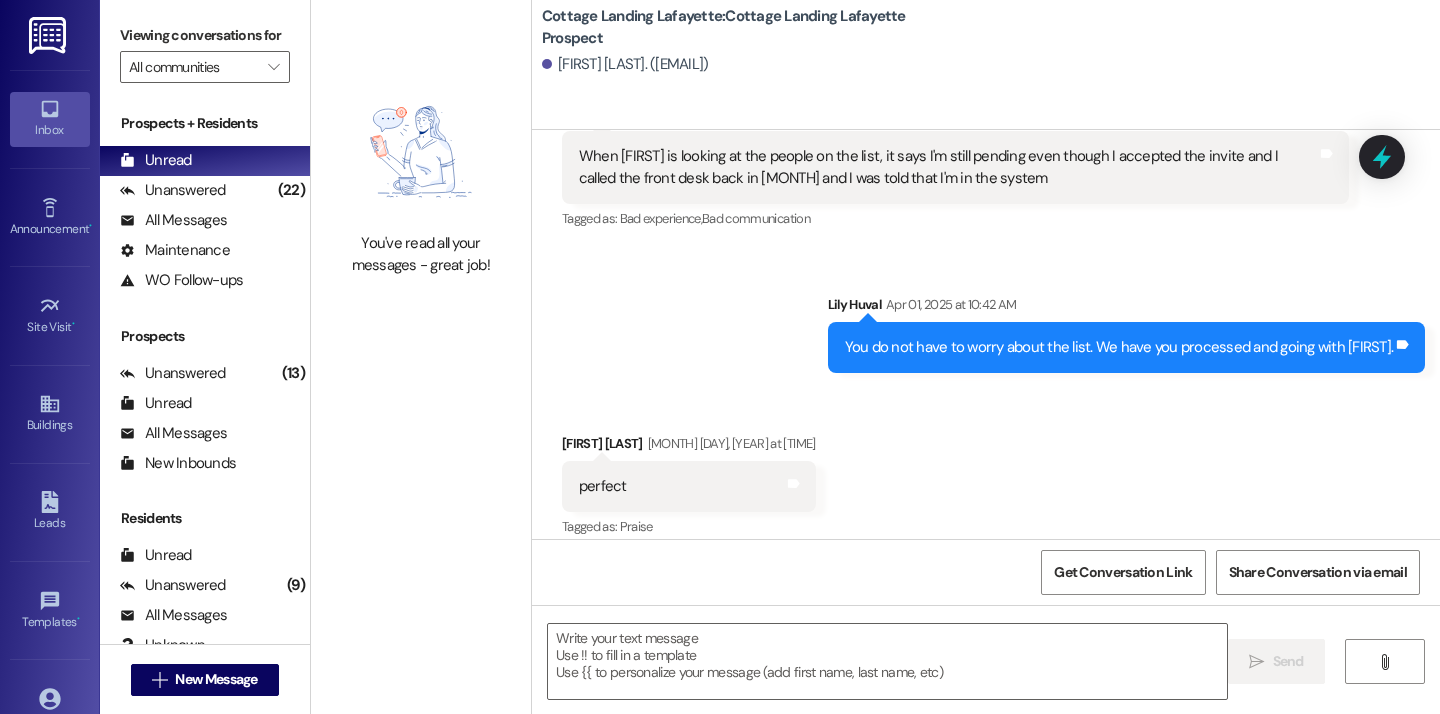 scroll, scrollTop: 1931, scrollLeft: 0, axis: vertical 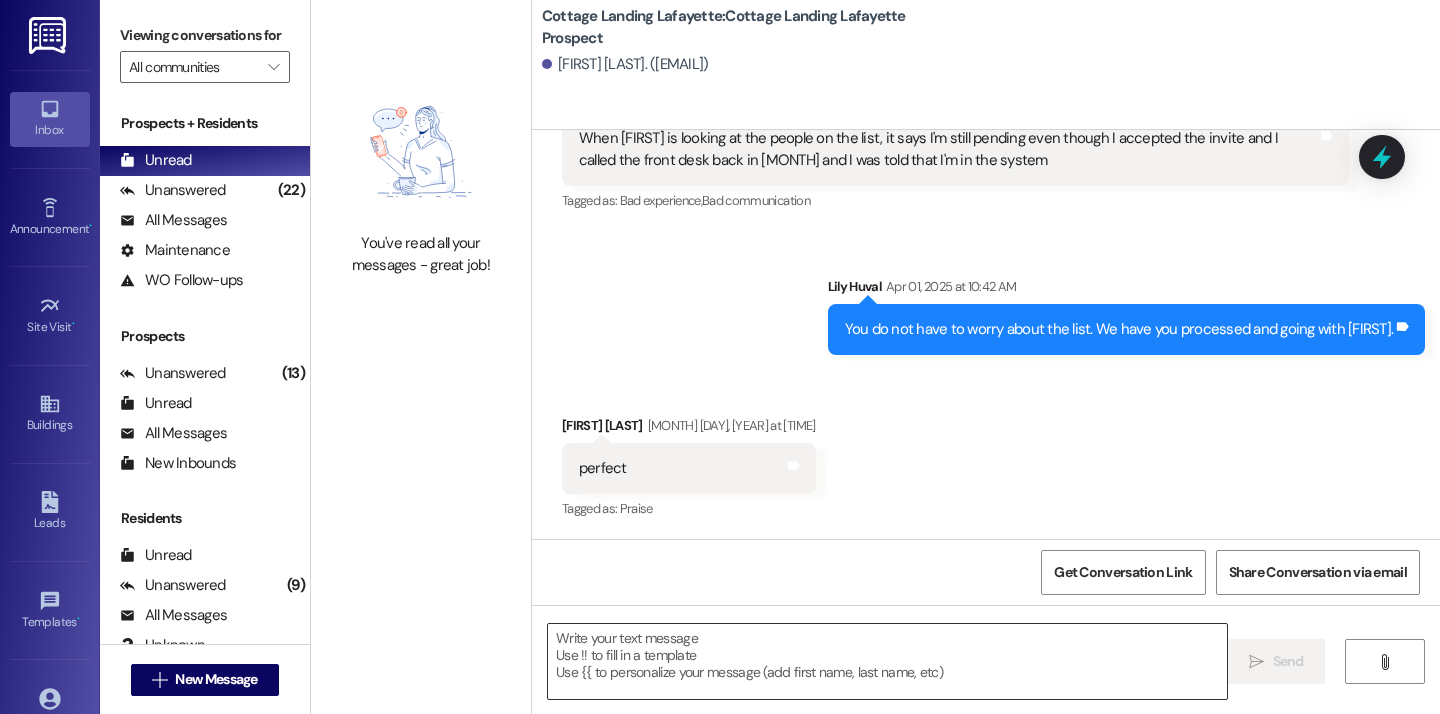 click at bounding box center (887, 661) 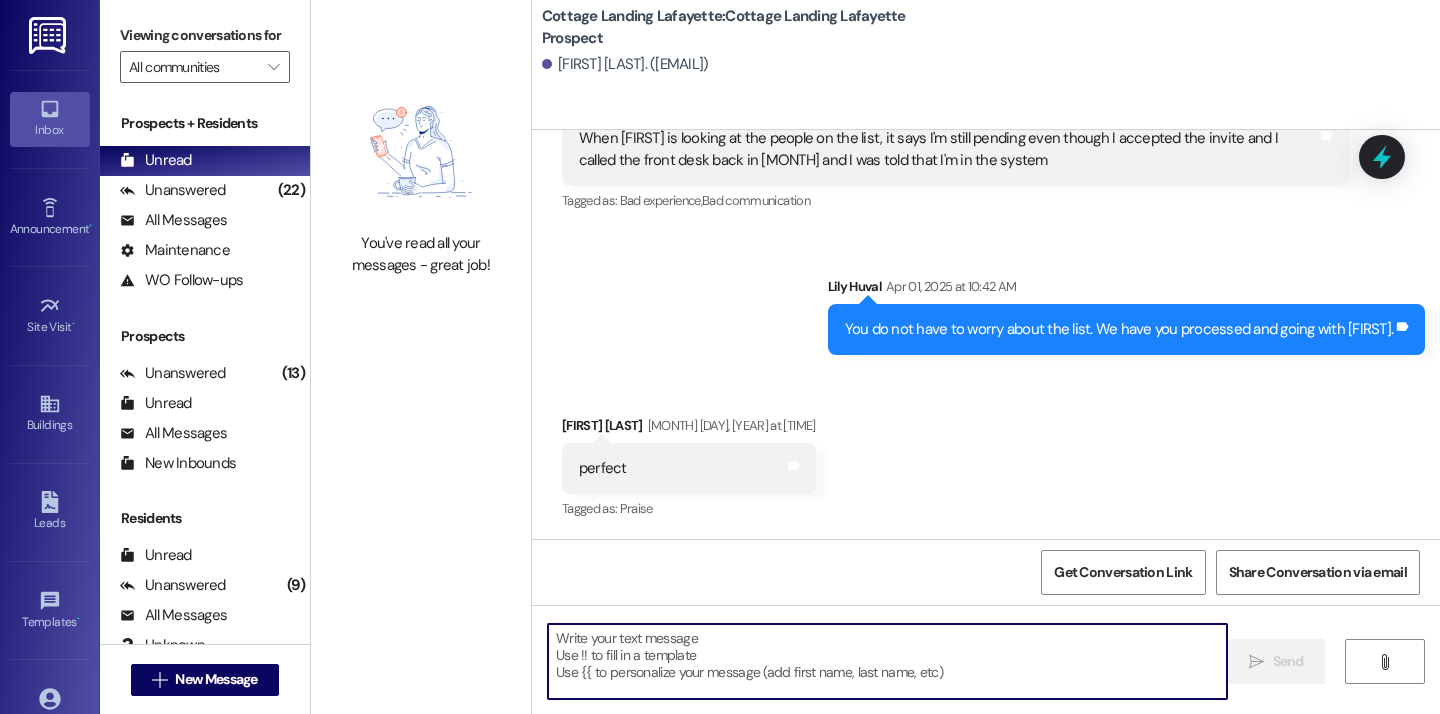 paste on "Good afternoon, we hope everyone's move in day is going great! Just a reminder to all of our new residents that we need your move in condition form back within 24 hours from when you picked up your keys! Thank you and please let us know if you need anything!" 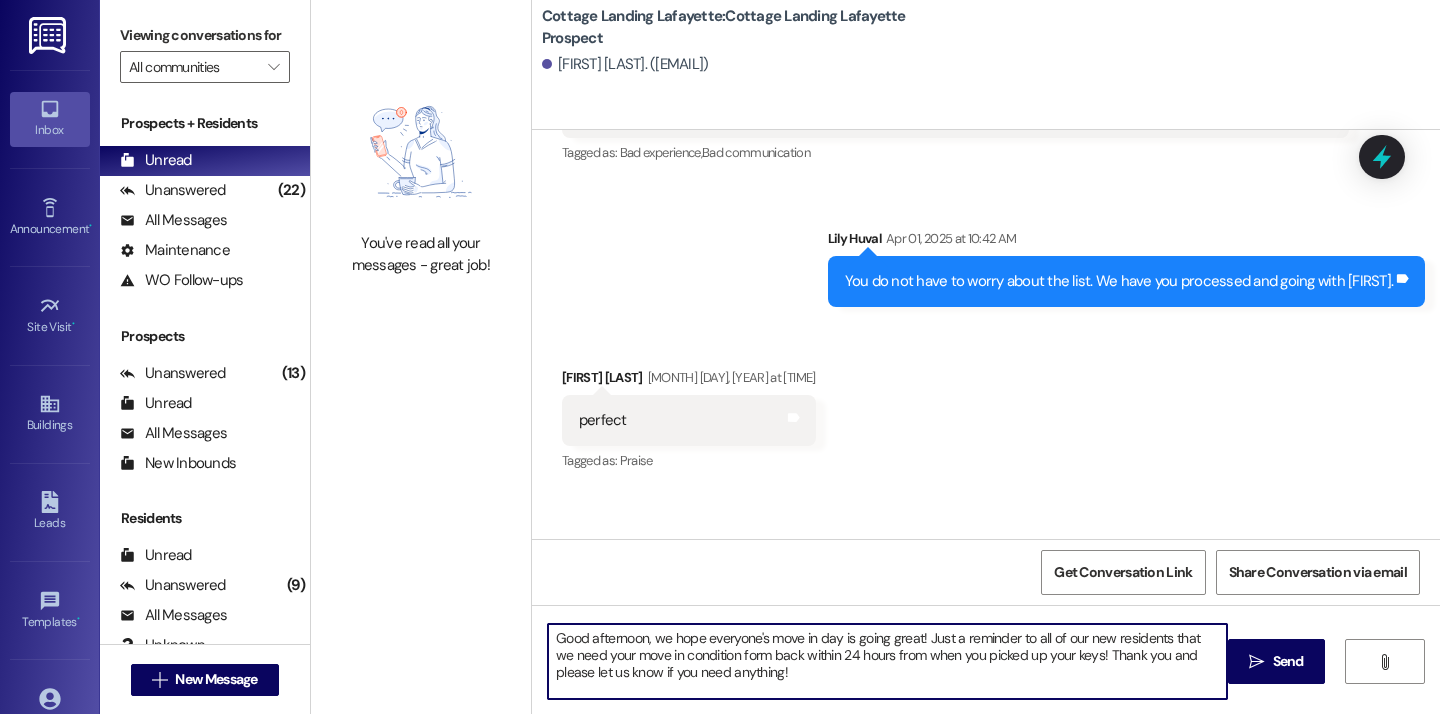 scroll, scrollTop: 2071, scrollLeft: 0, axis: vertical 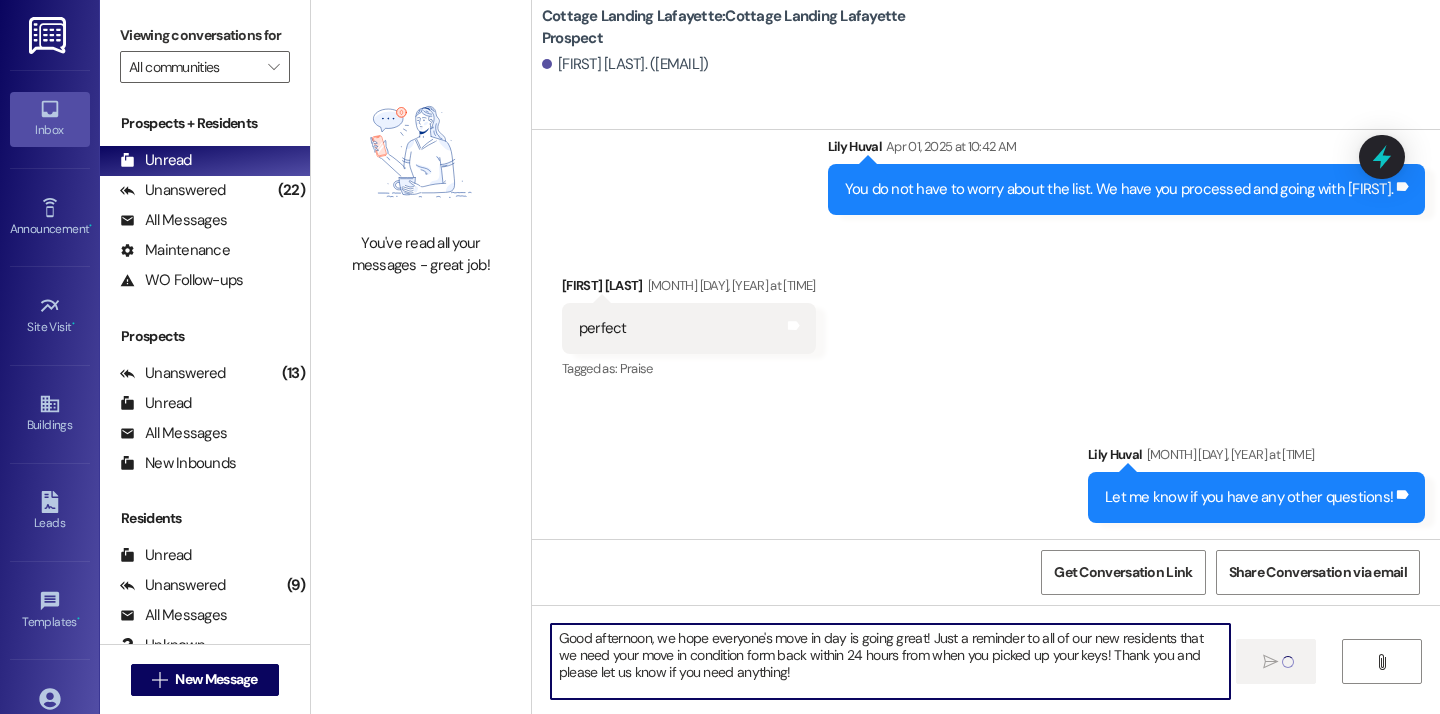 type 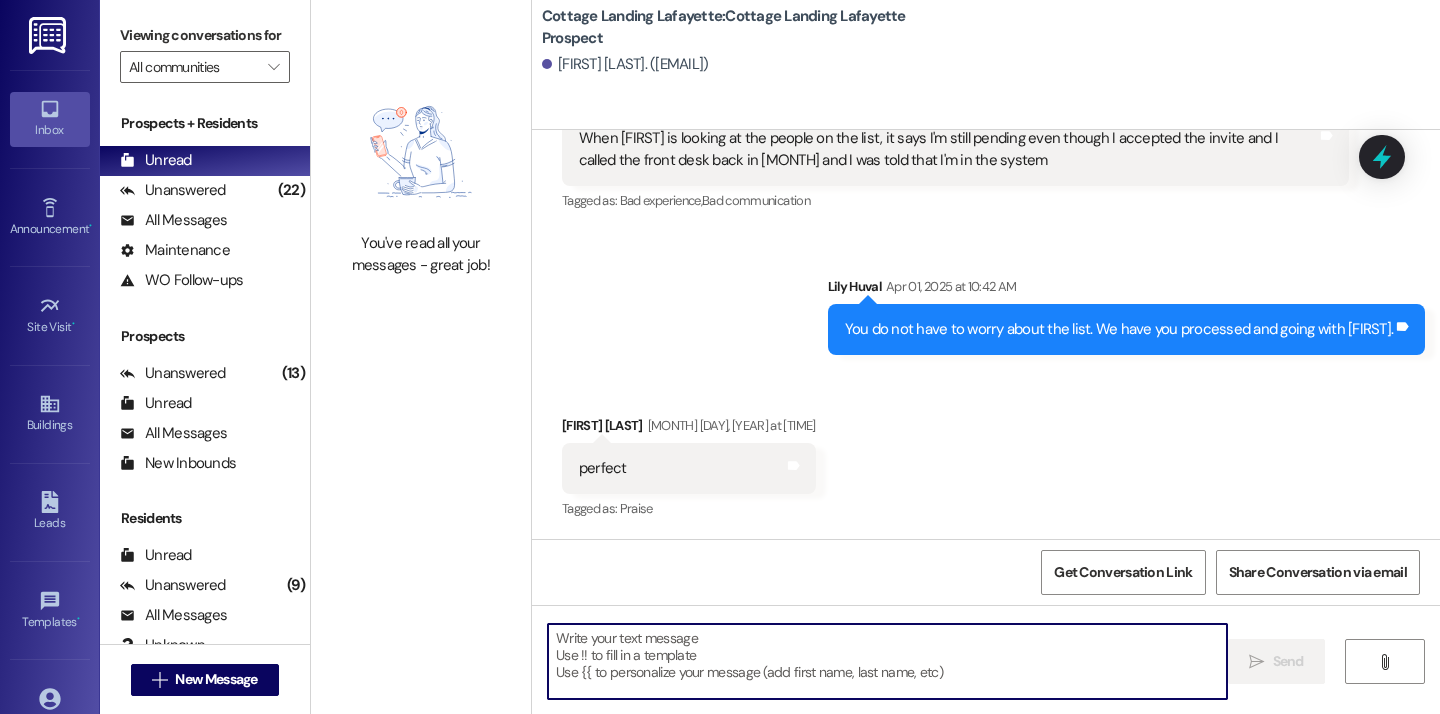 scroll, scrollTop: 2253, scrollLeft: 0, axis: vertical 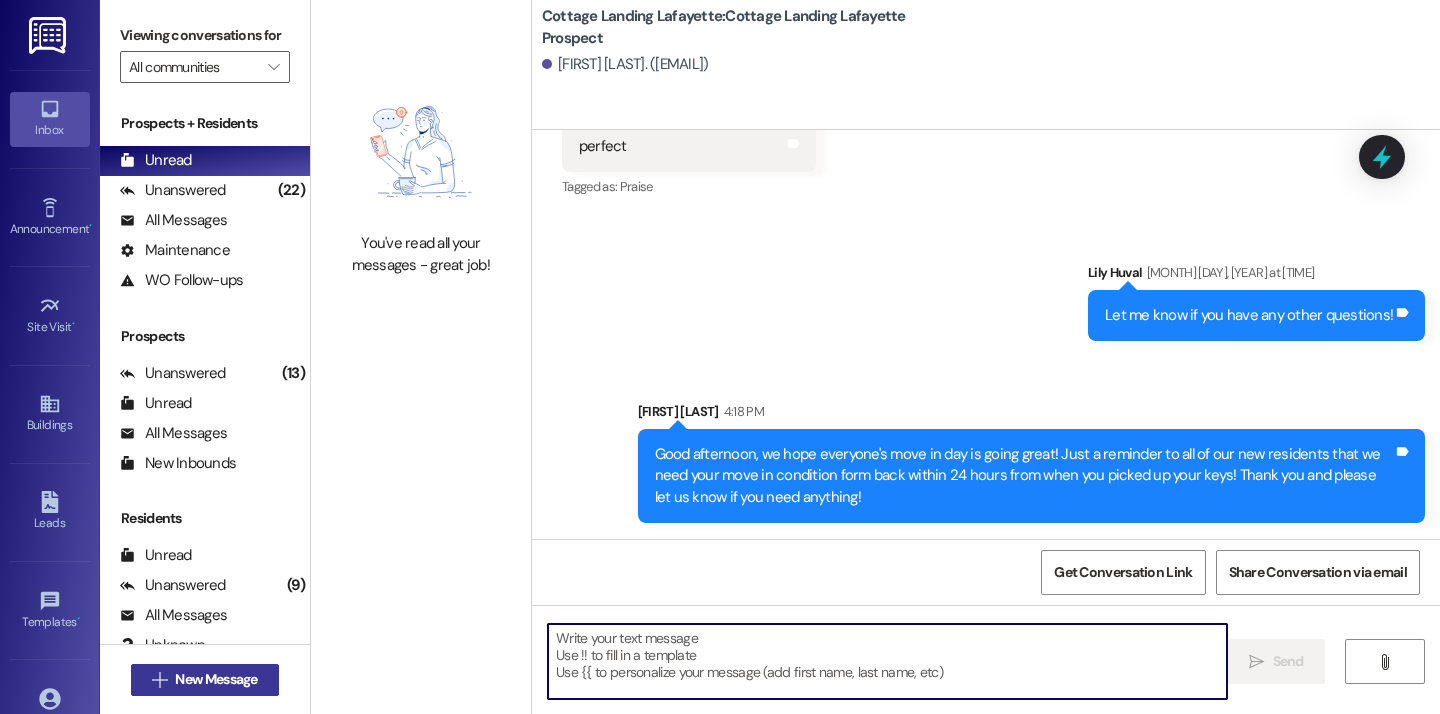 click on "New Message" at bounding box center [216, 679] 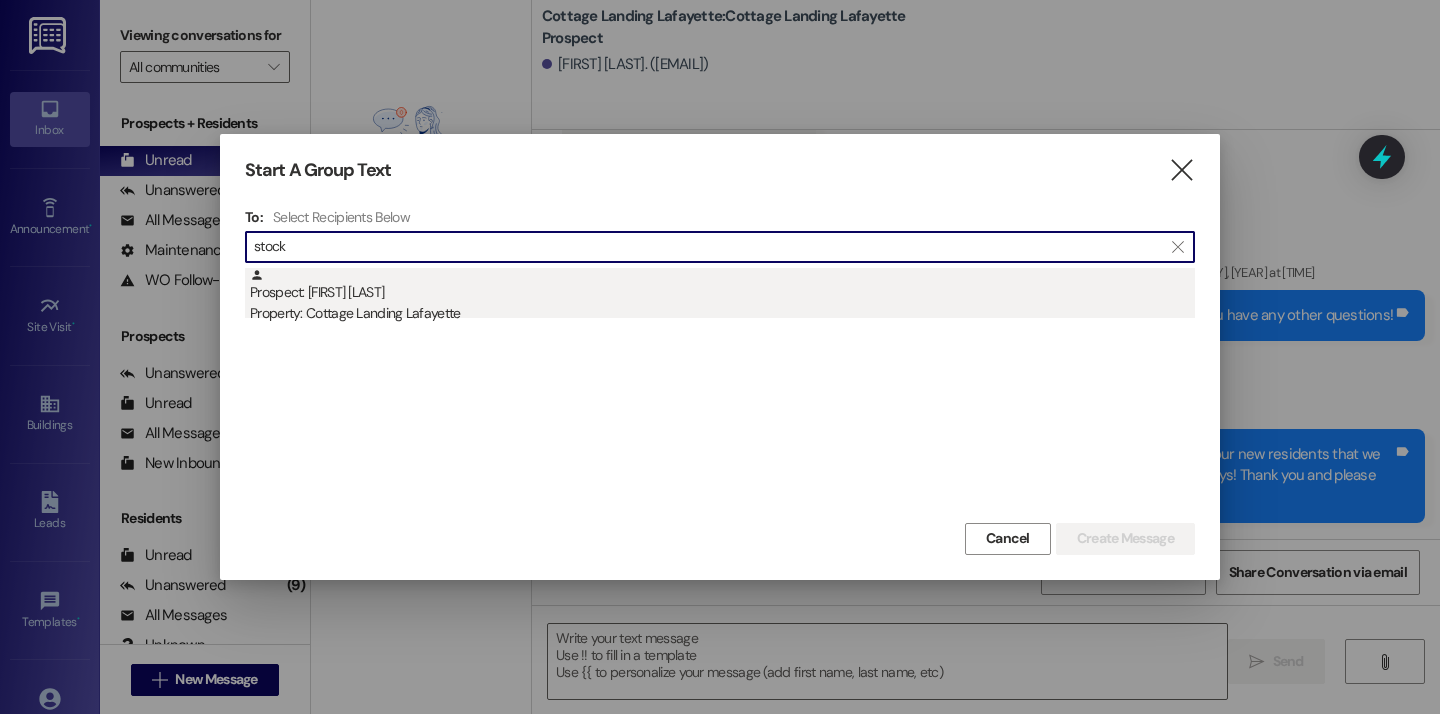 type on "stock" 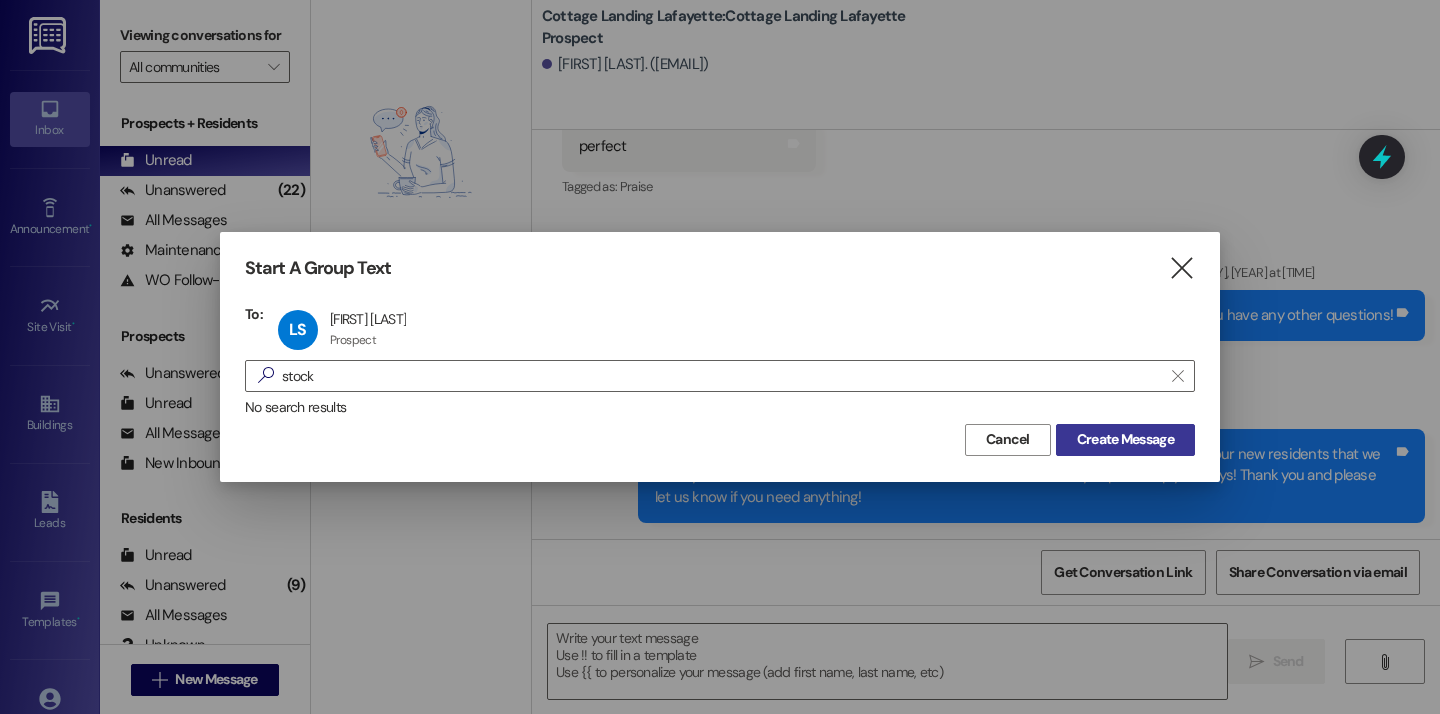 click on "Create Message" at bounding box center [1125, 439] 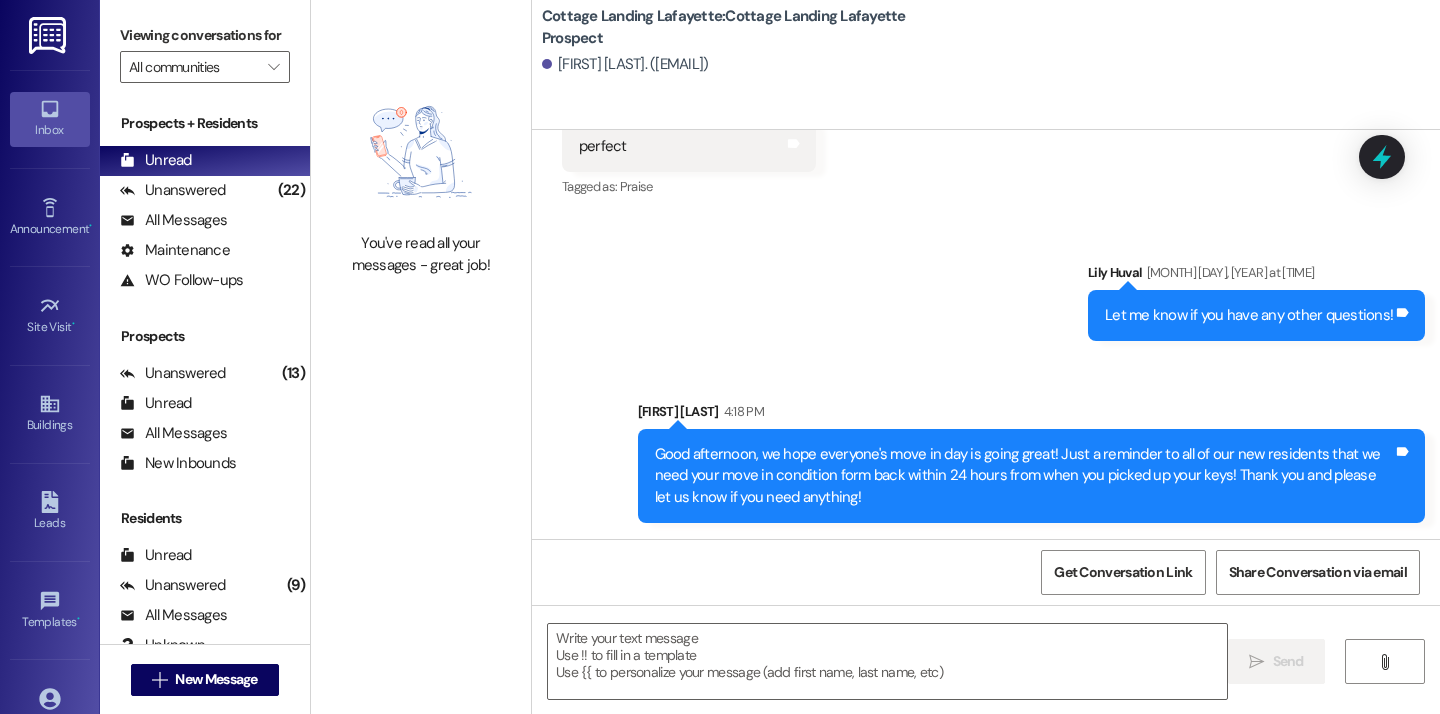 scroll, scrollTop: 0, scrollLeft: 0, axis: both 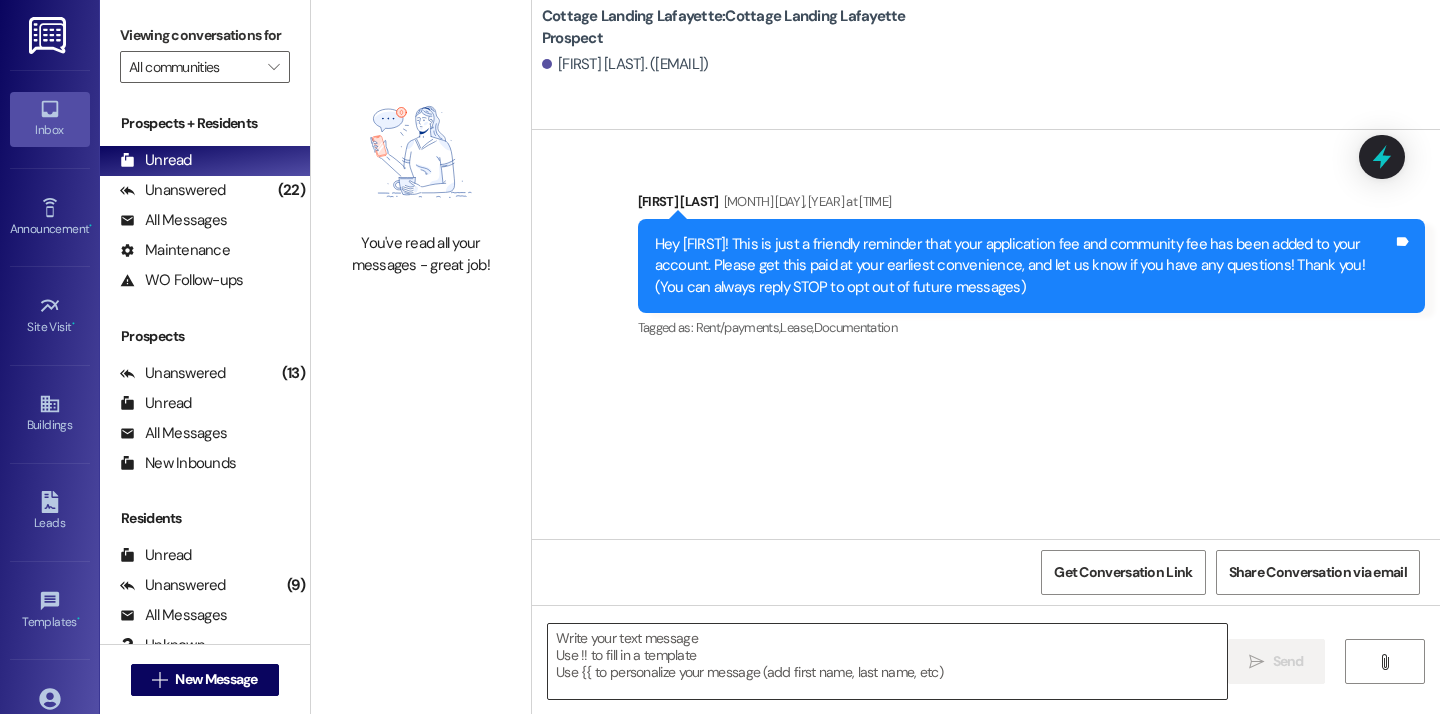 click at bounding box center [887, 661] 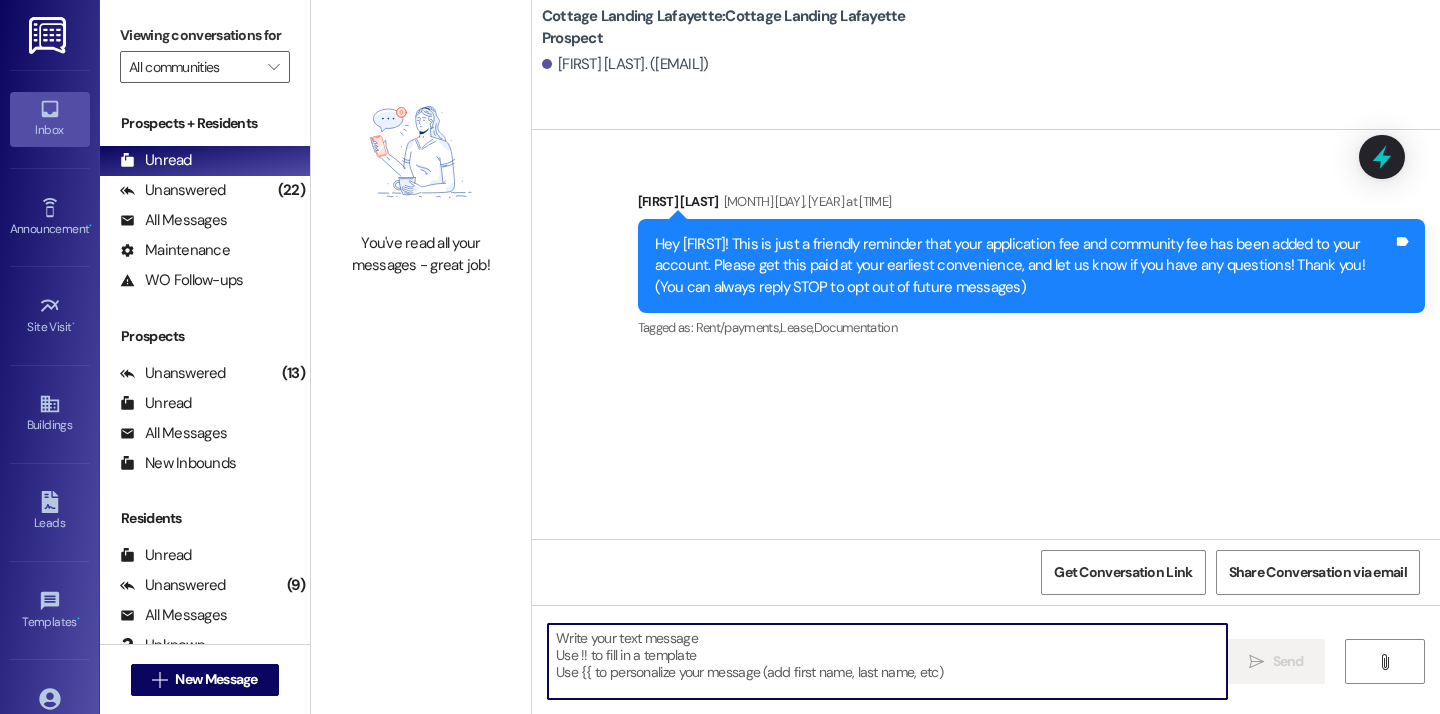 paste on "Good afternoon, we hope everyone's move in day is going great! Just a reminder to all of our new residents that we need your move in condition form back within 24 hours from when you picked up your keys! Thank you and please let us know if you need anything!" 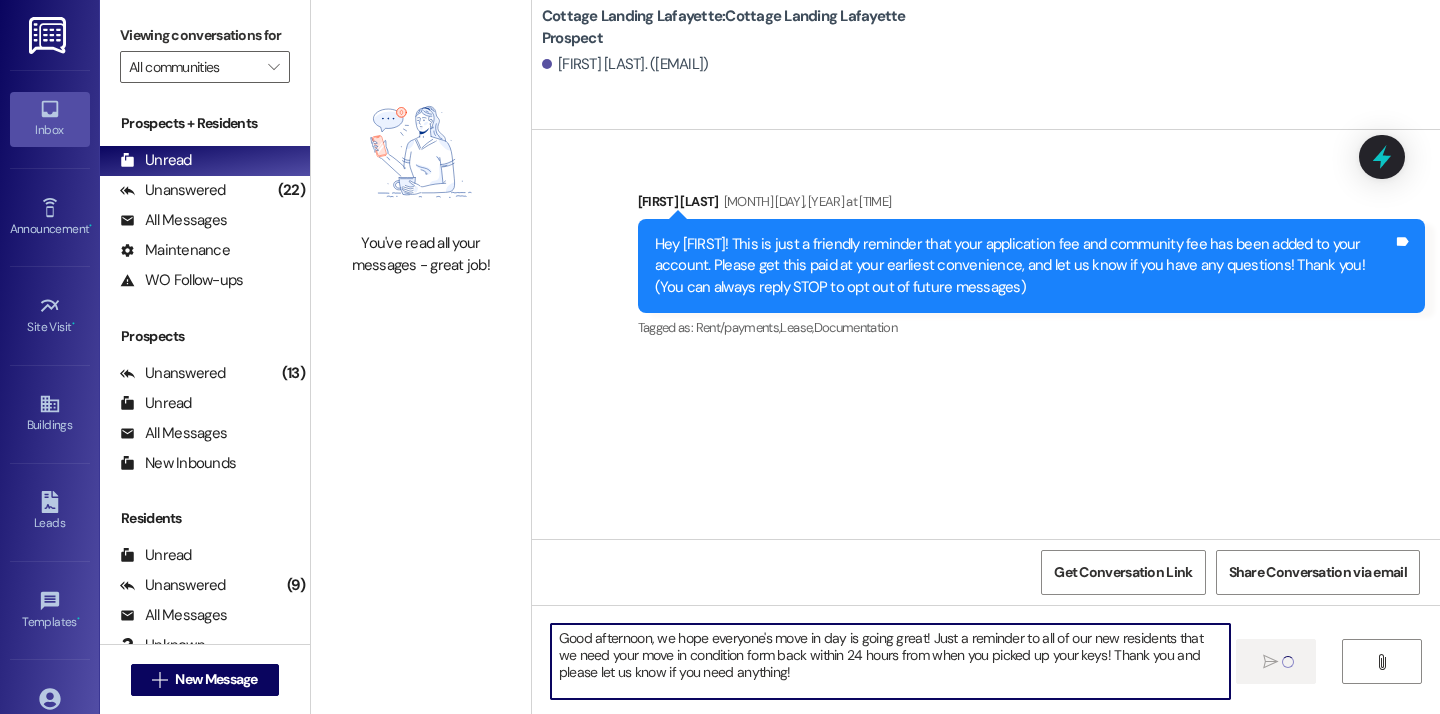 type 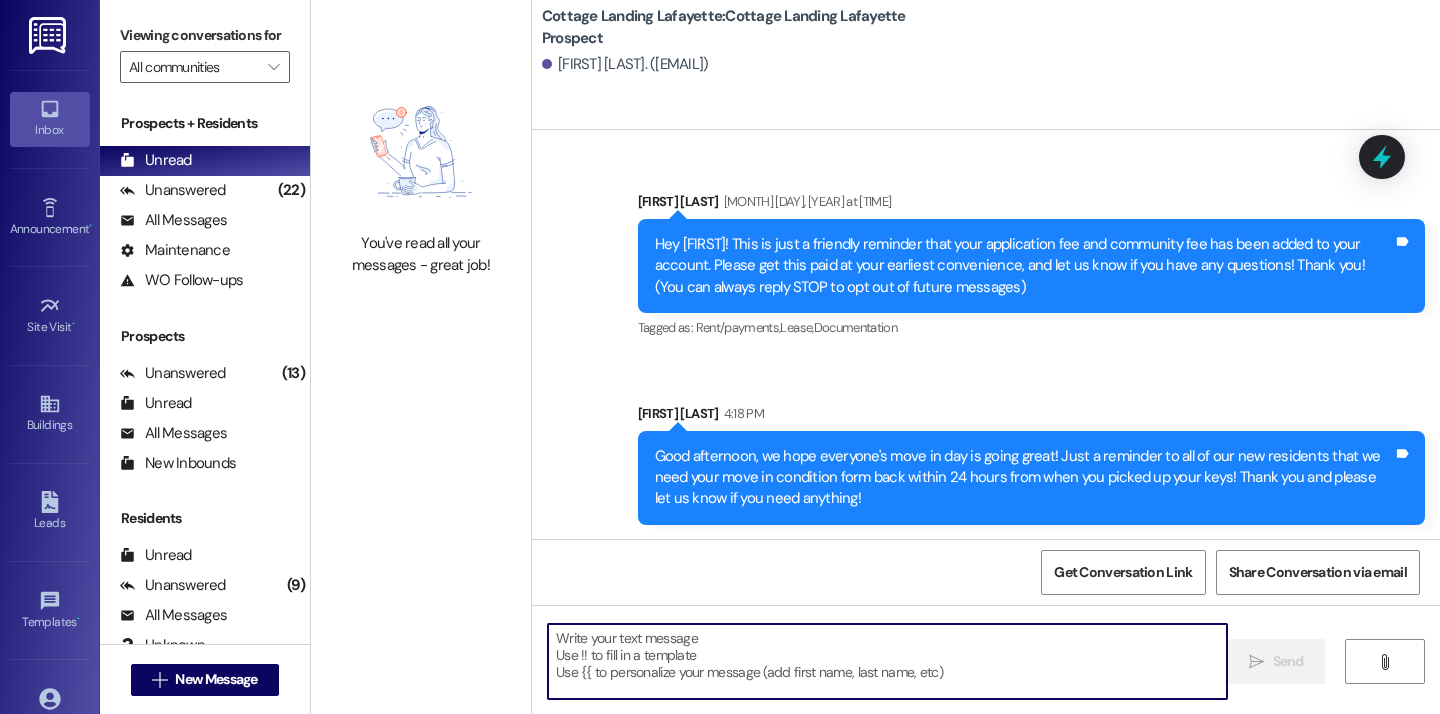 scroll, scrollTop: 2, scrollLeft: 0, axis: vertical 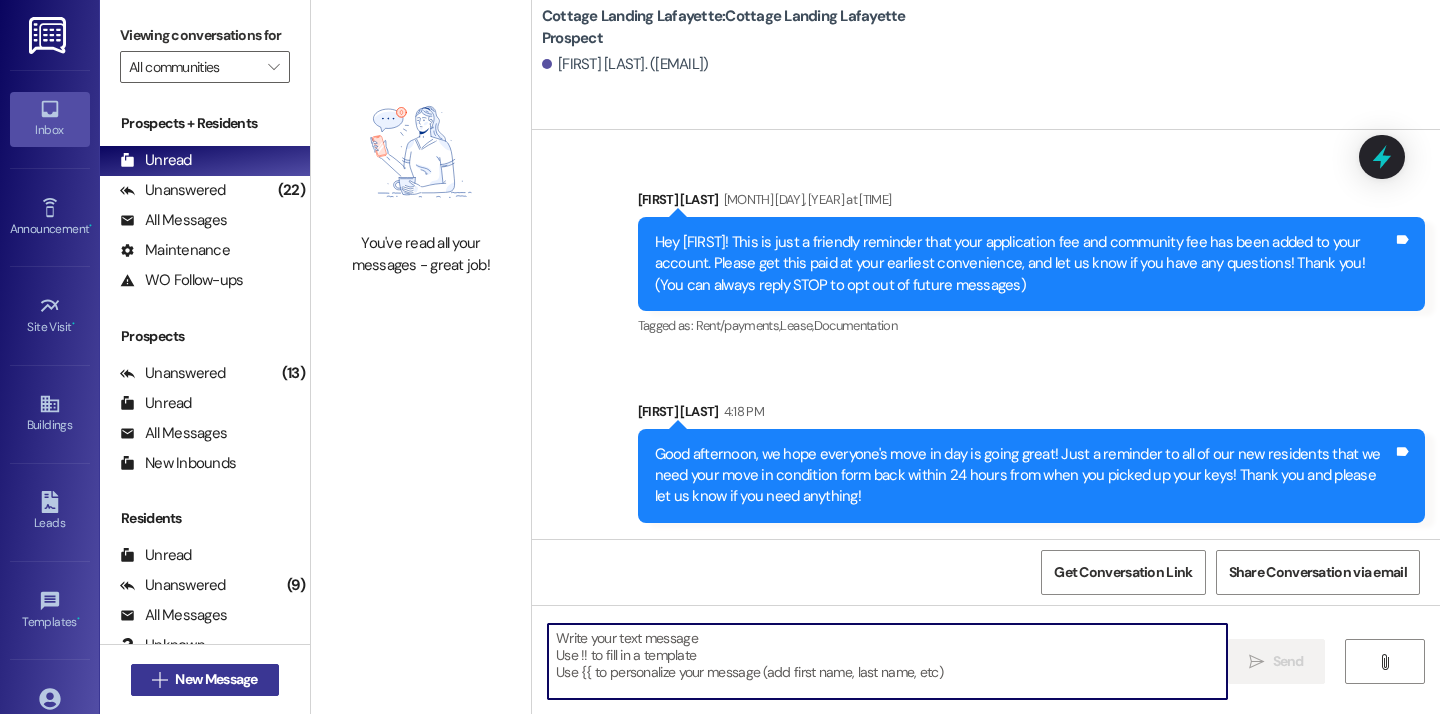 click on "New Message" at bounding box center (216, 679) 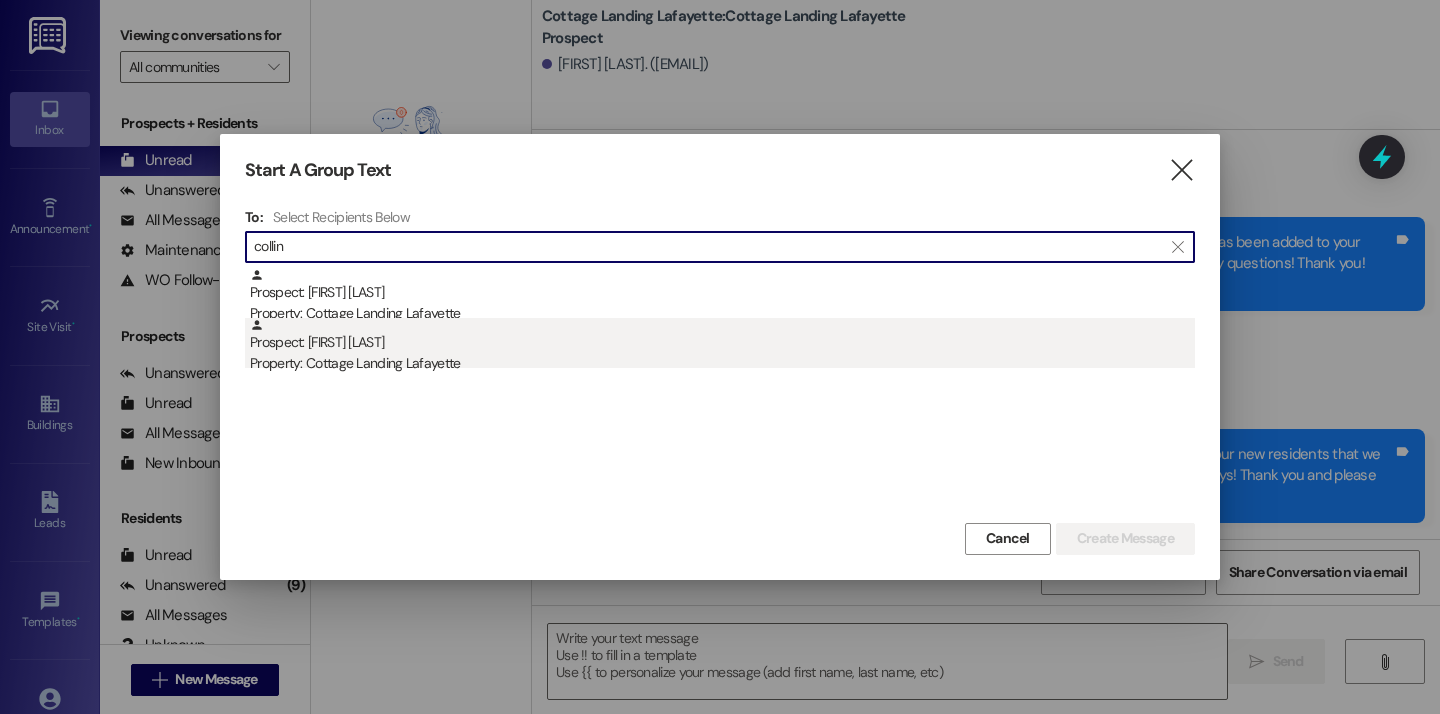 type on "collin" 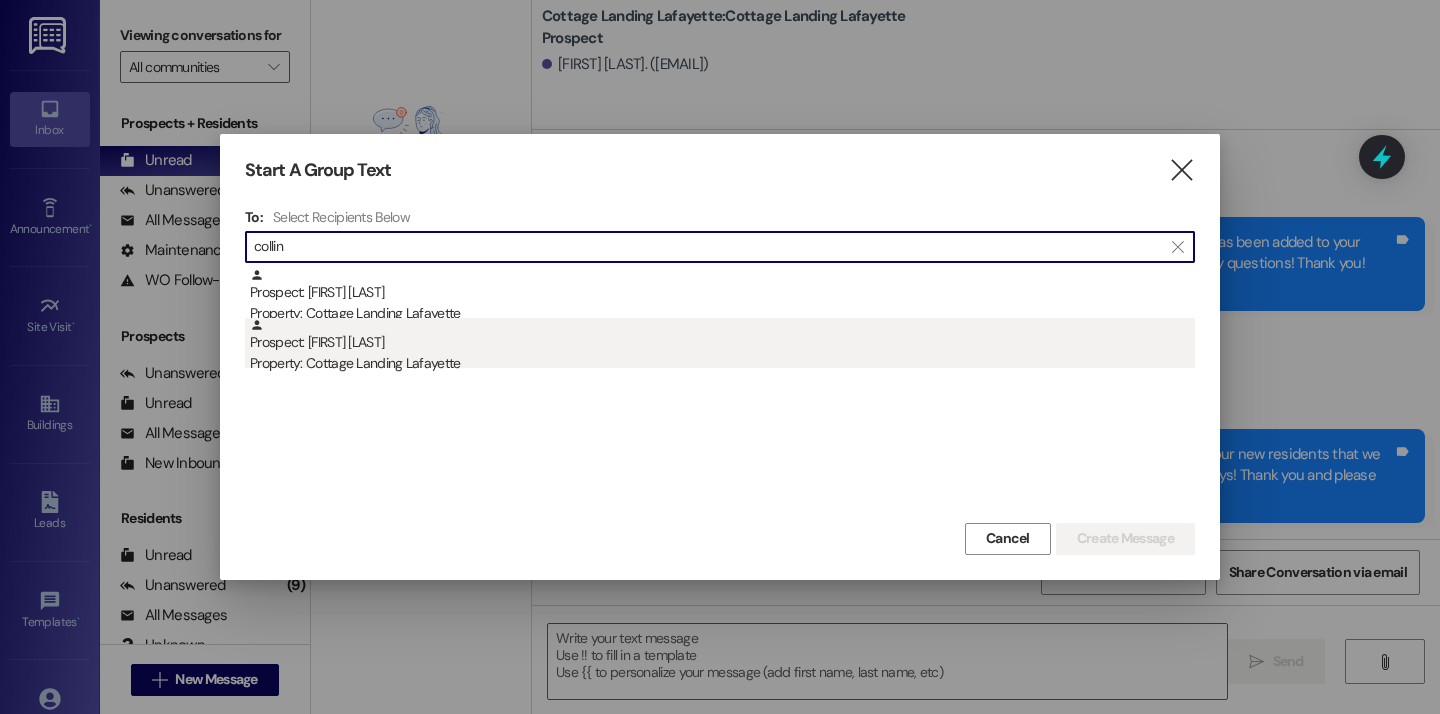 click on "Prospect: Bryce Collins Property: Cottage Landing Lafayette" at bounding box center (722, 346) 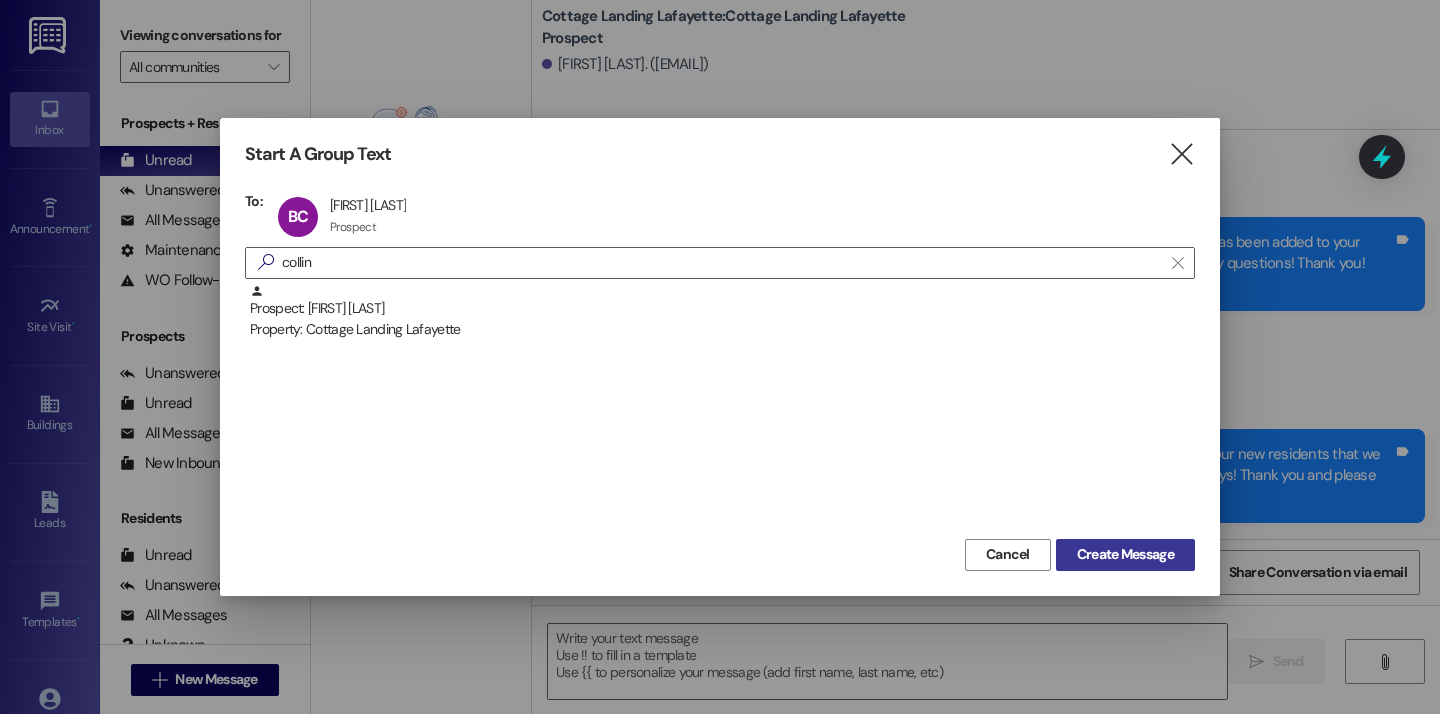 click on "Create Message" at bounding box center (1125, 555) 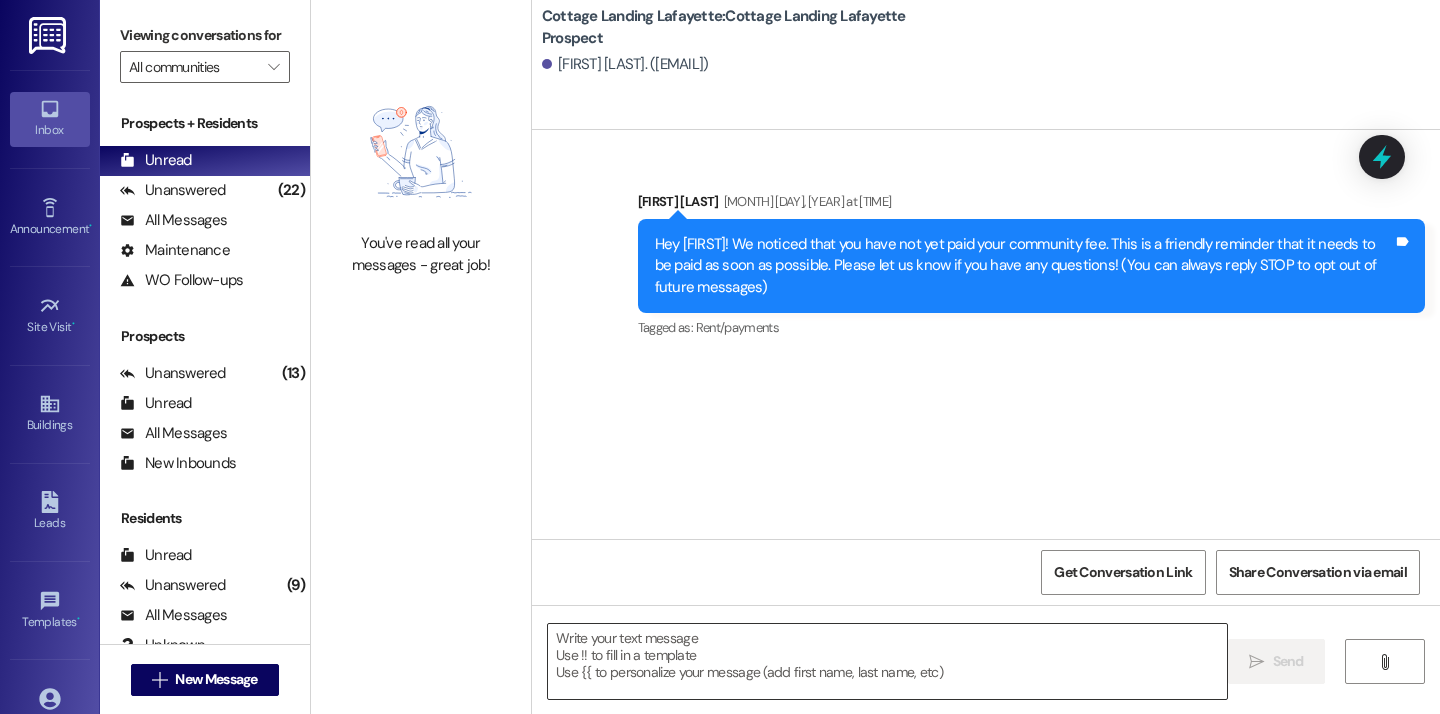 scroll, scrollTop: 0, scrollLeft: 0, axis: both 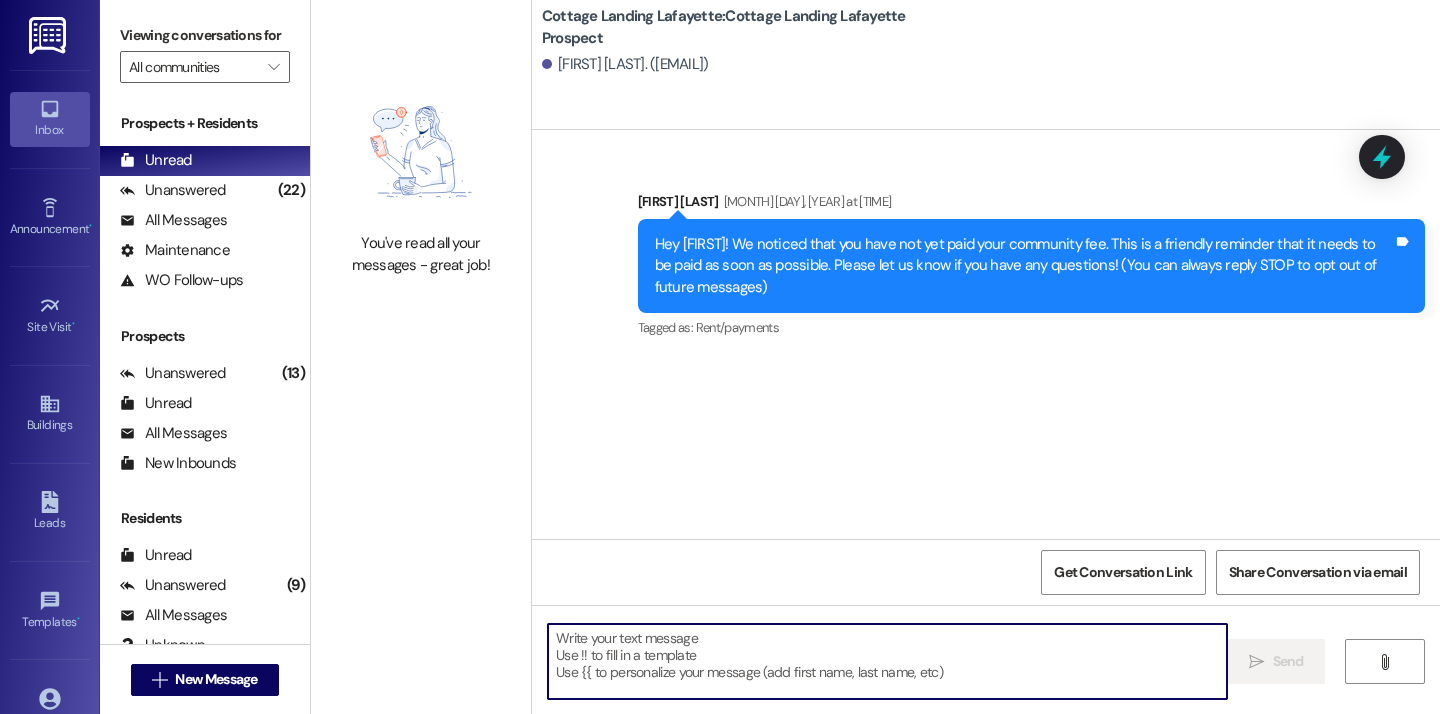 click at bounding box center [887, 661] 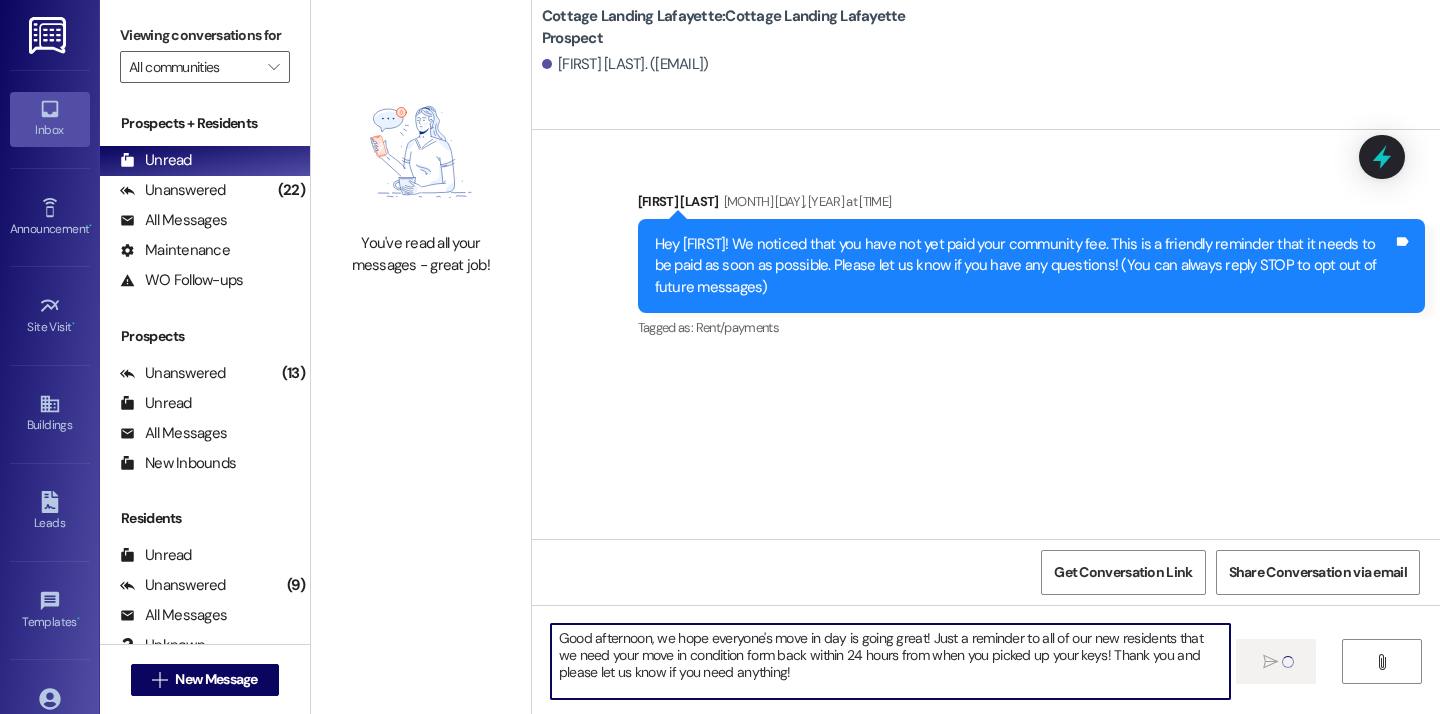 type 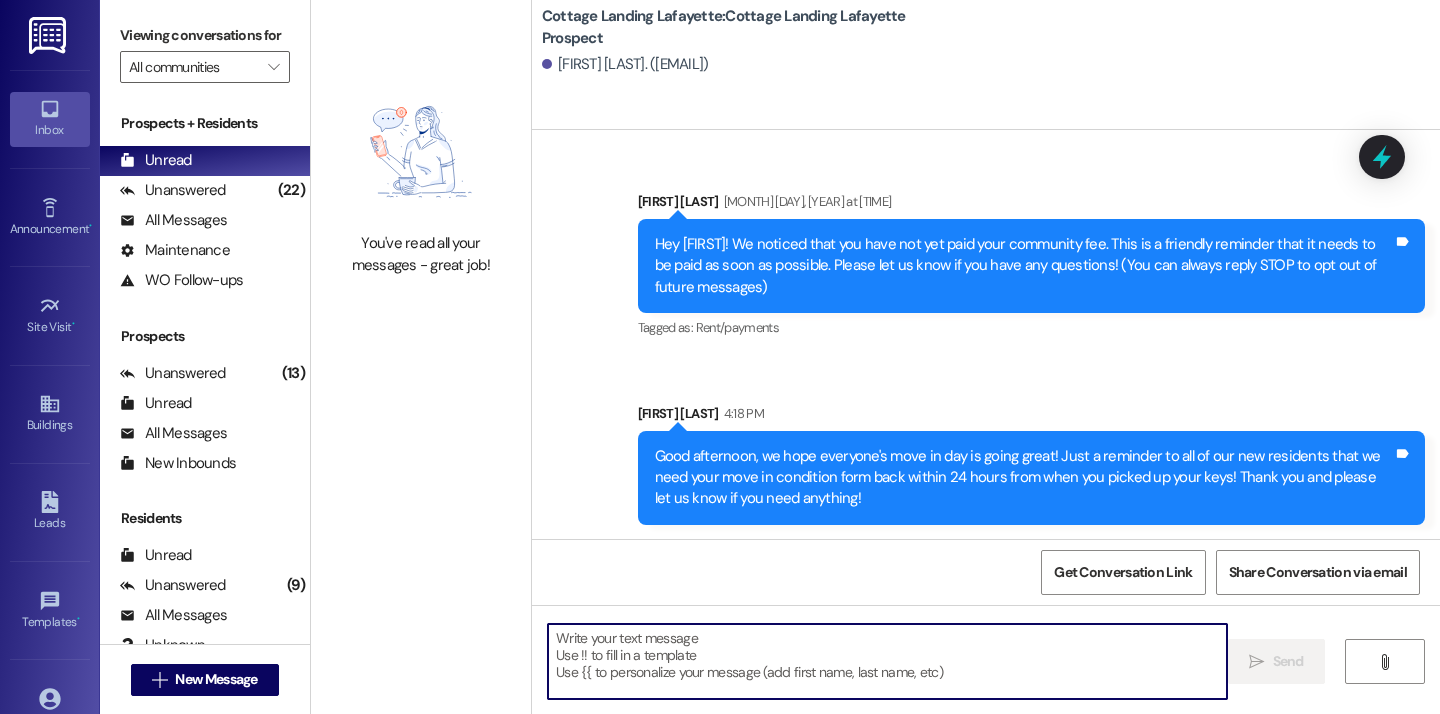 scroll, scrollTop: 2, scrollLeft: 0, axis: vertical 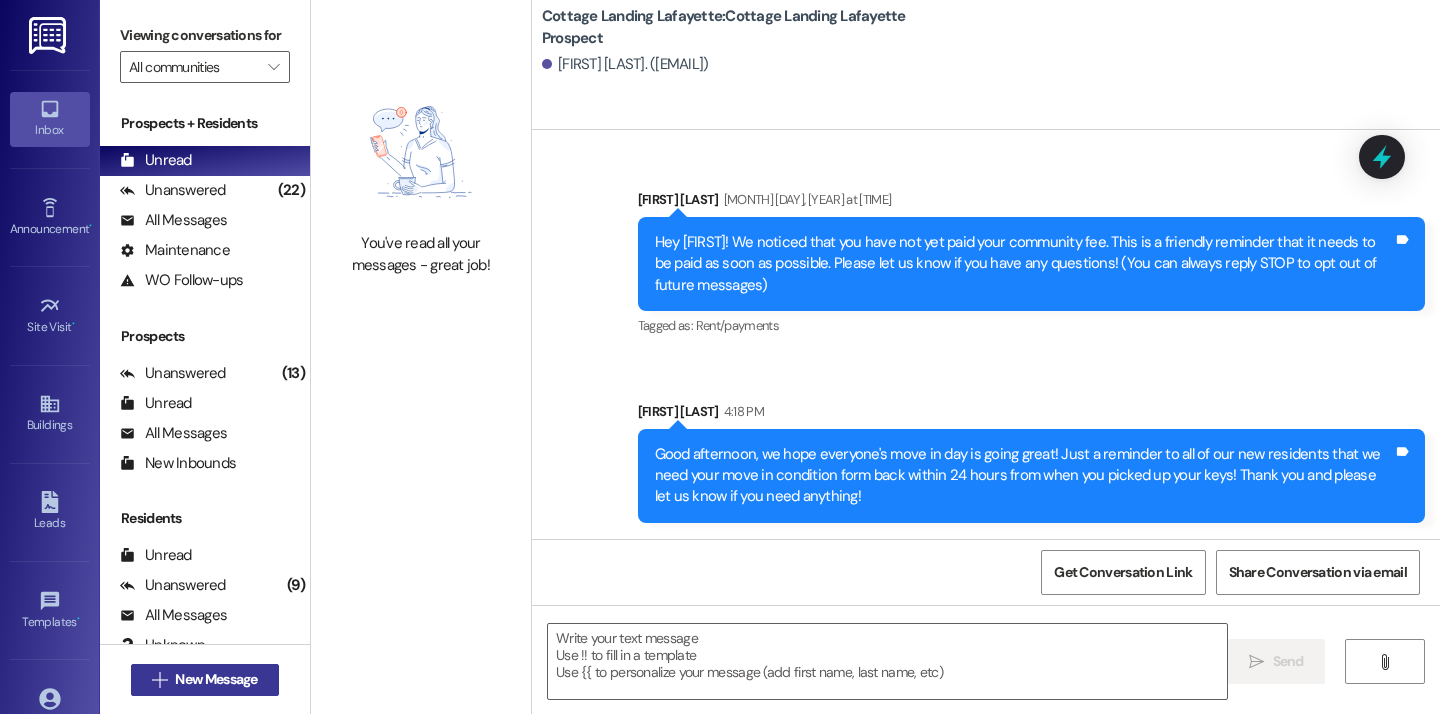click on "New Message" at bounding box center (216, 679) 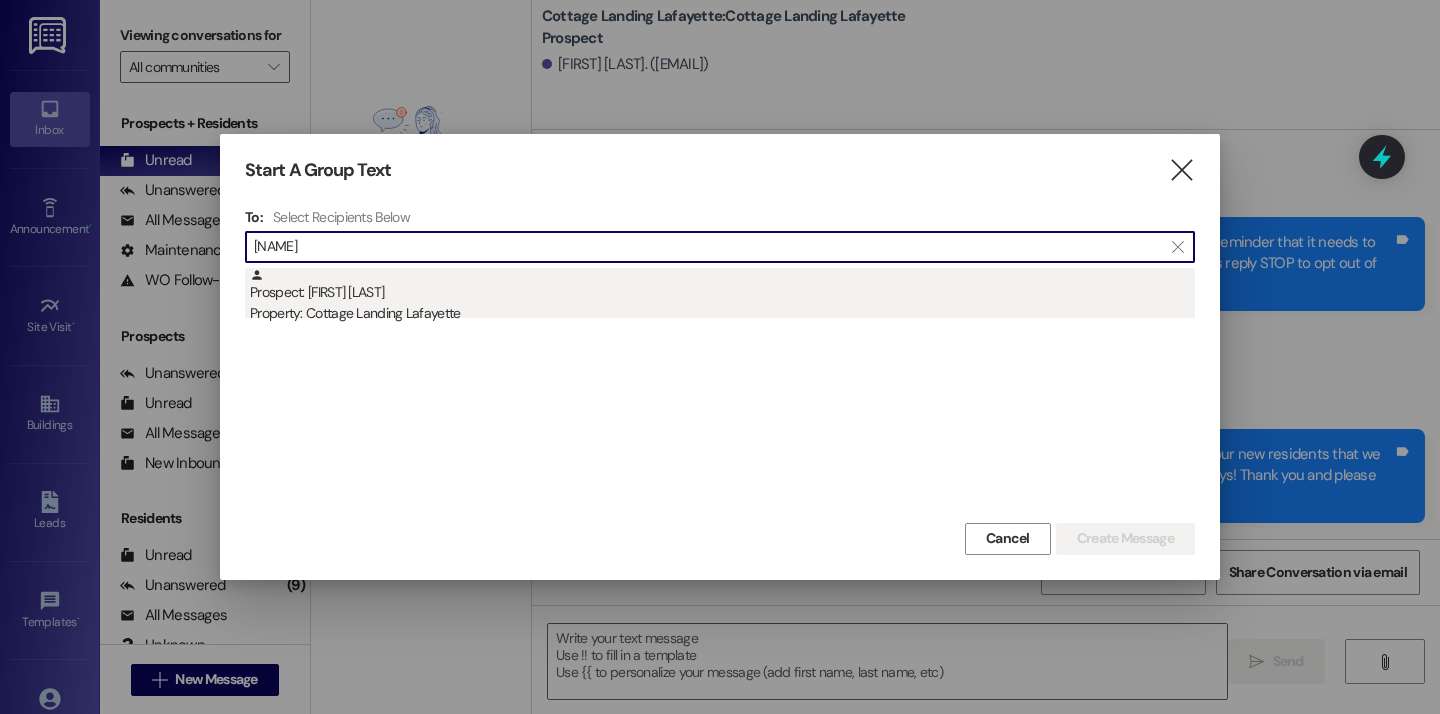 type on "domin" 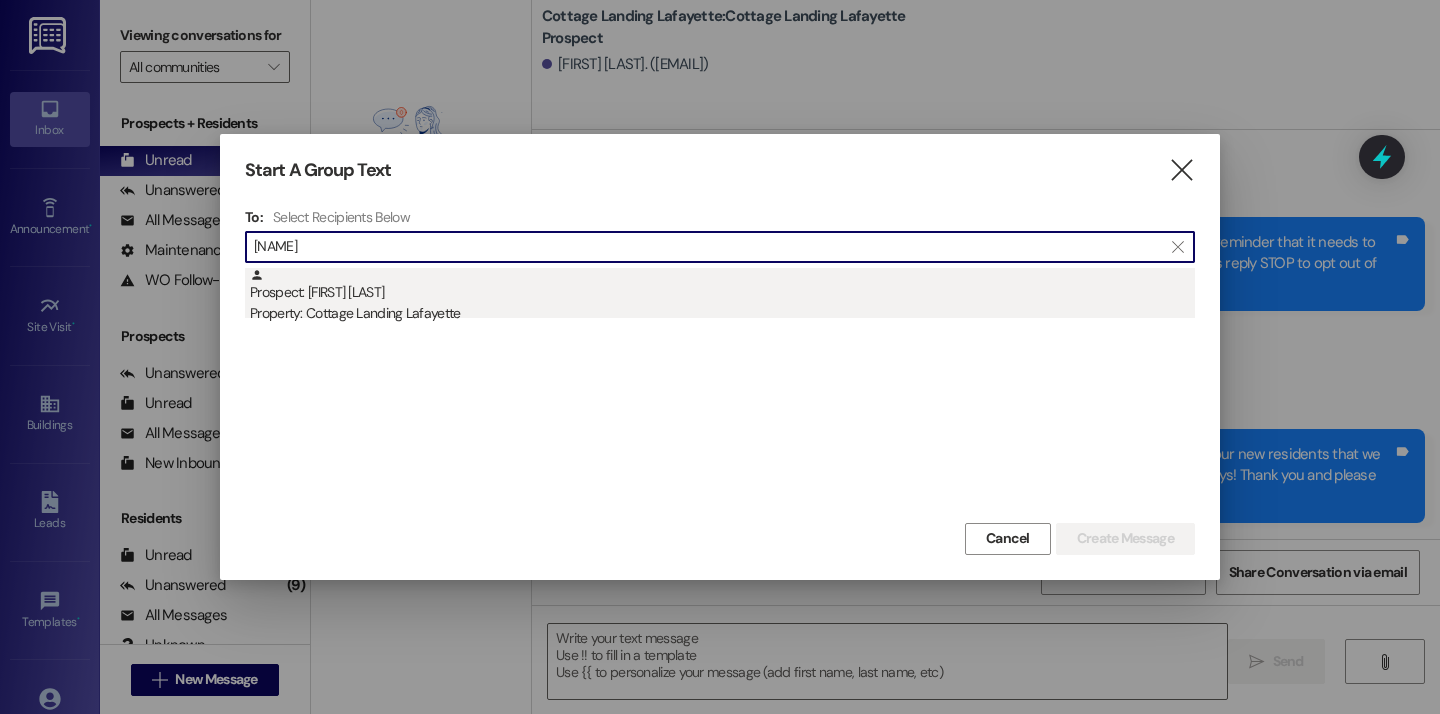 click on "Prospect: Kaleb Dominique Property: Cottage Landing Lafayette" at bounding box center [722, 296] 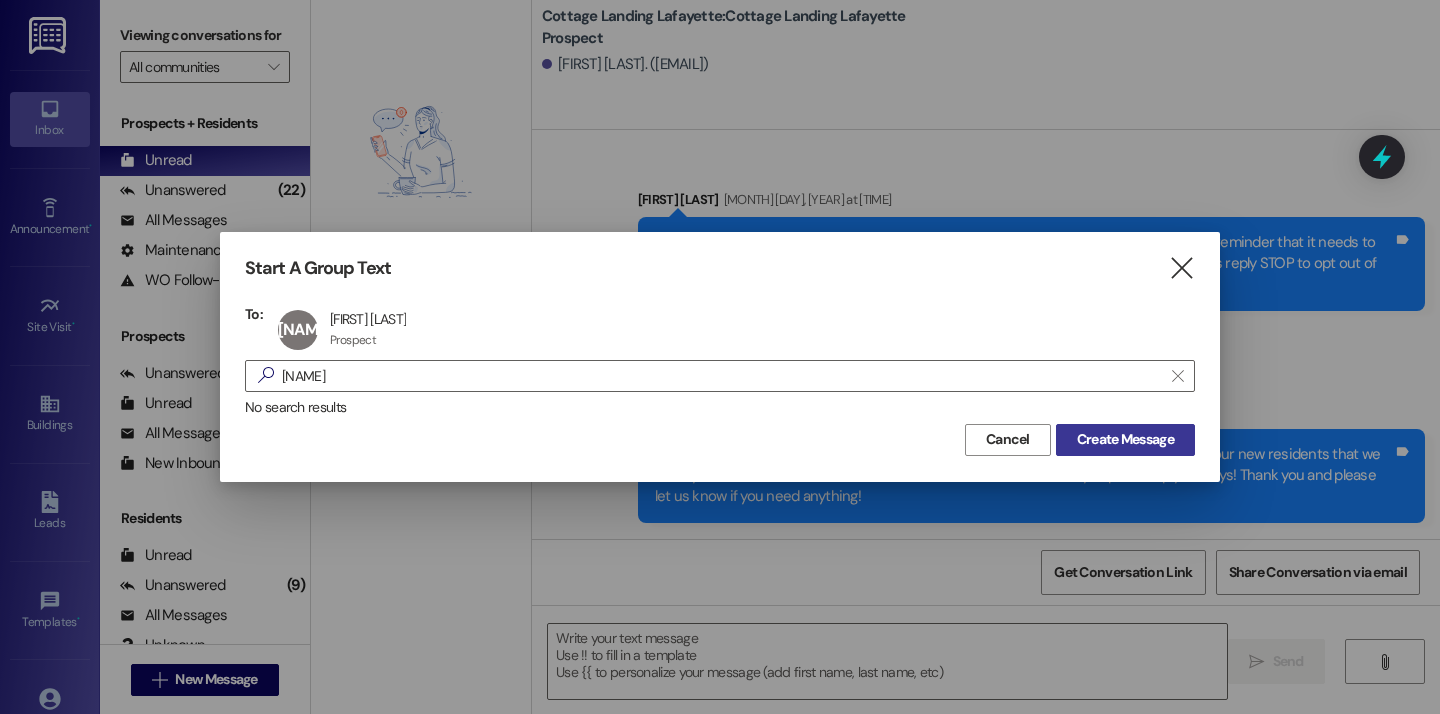 click on "Create Message" at bounding box center (1125, 439) 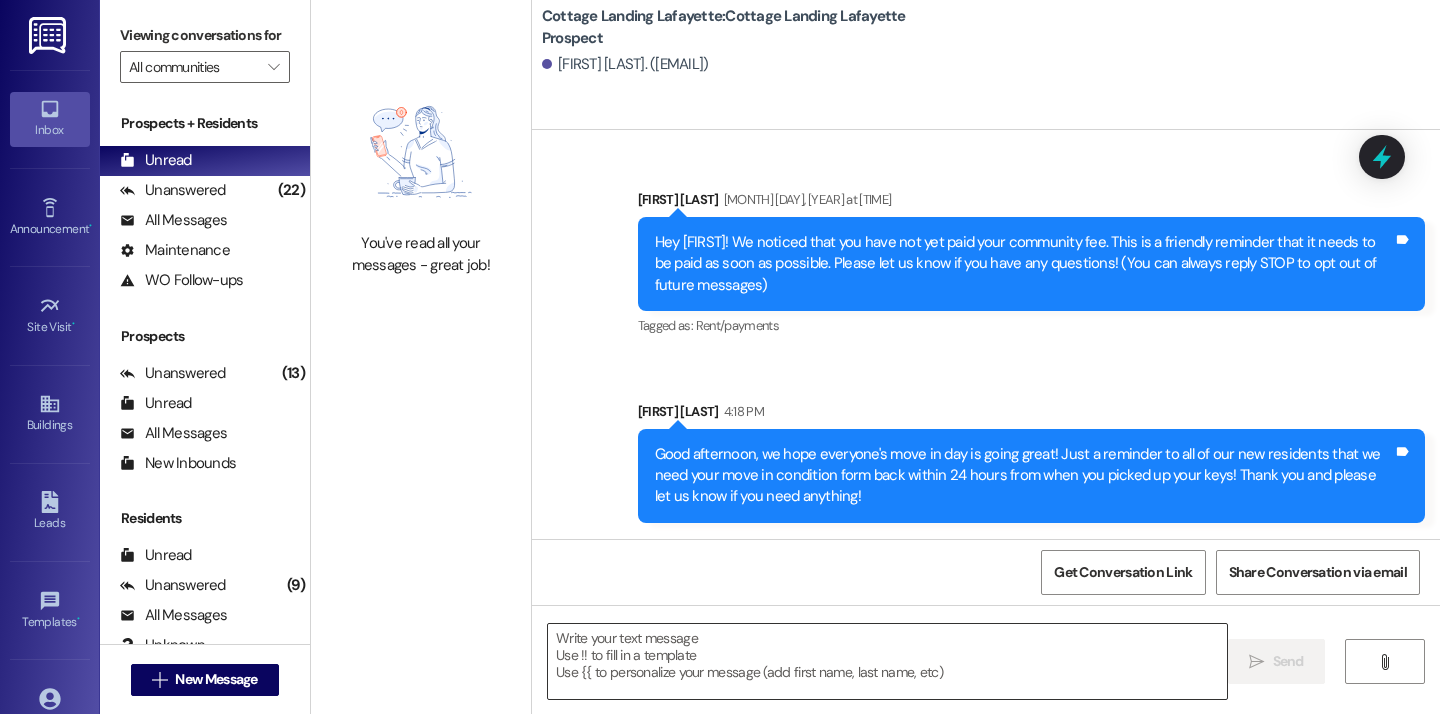 scroll, scrollTop: 0, scrollLeft: 0, axis: both 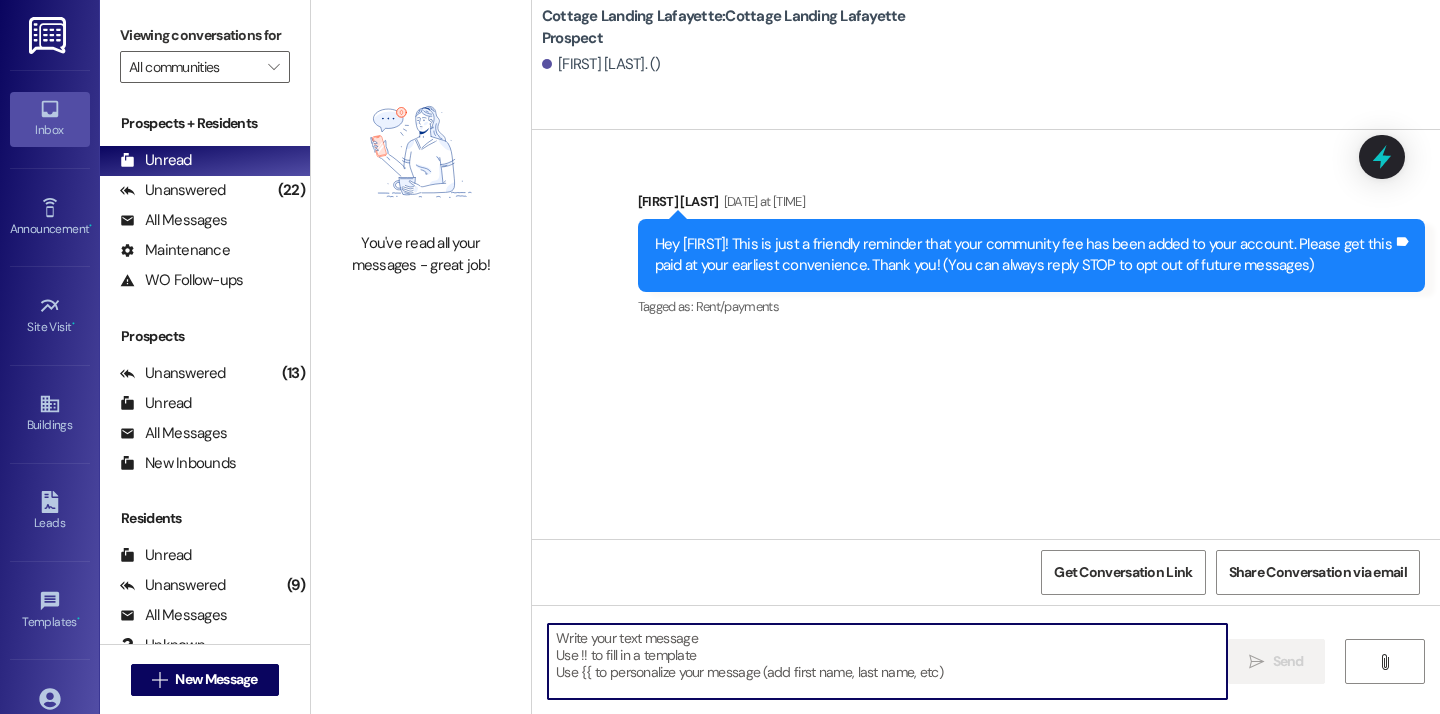 click at bounding box center [887, 661] 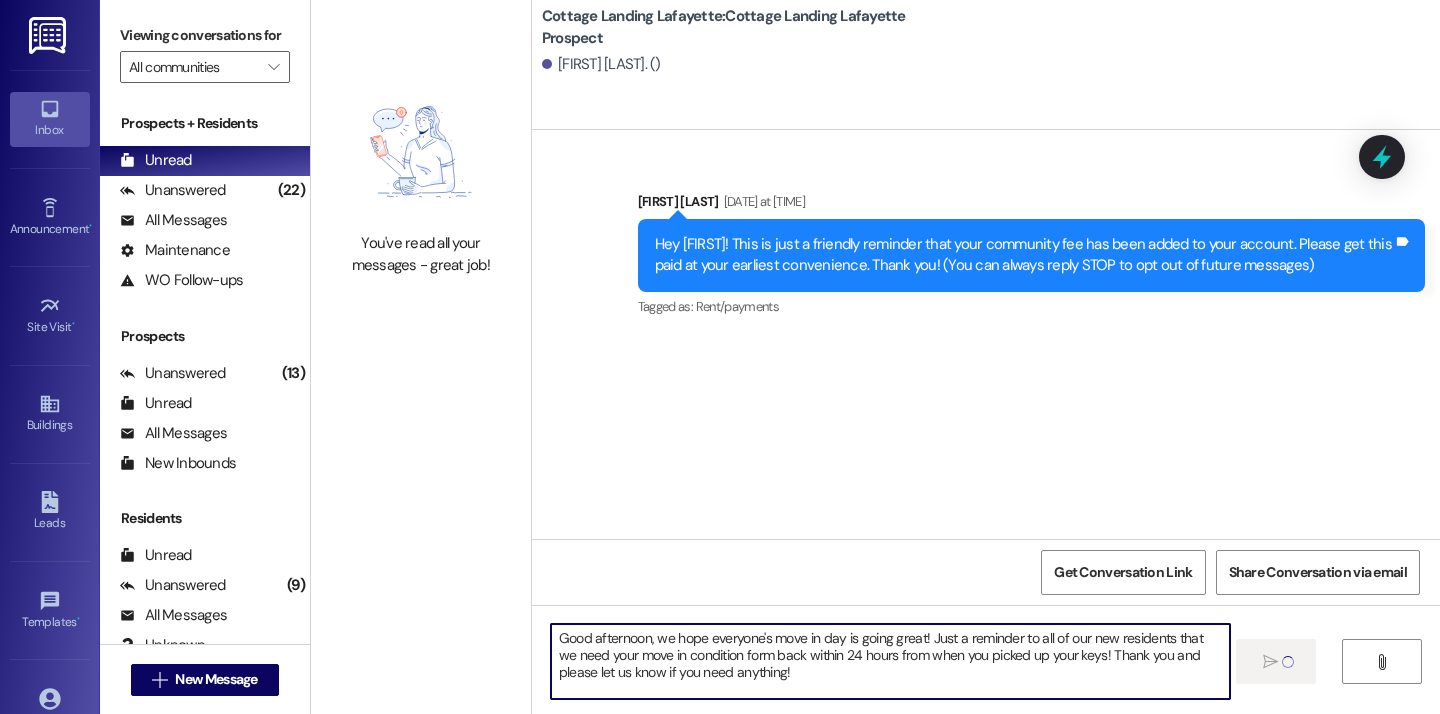 type 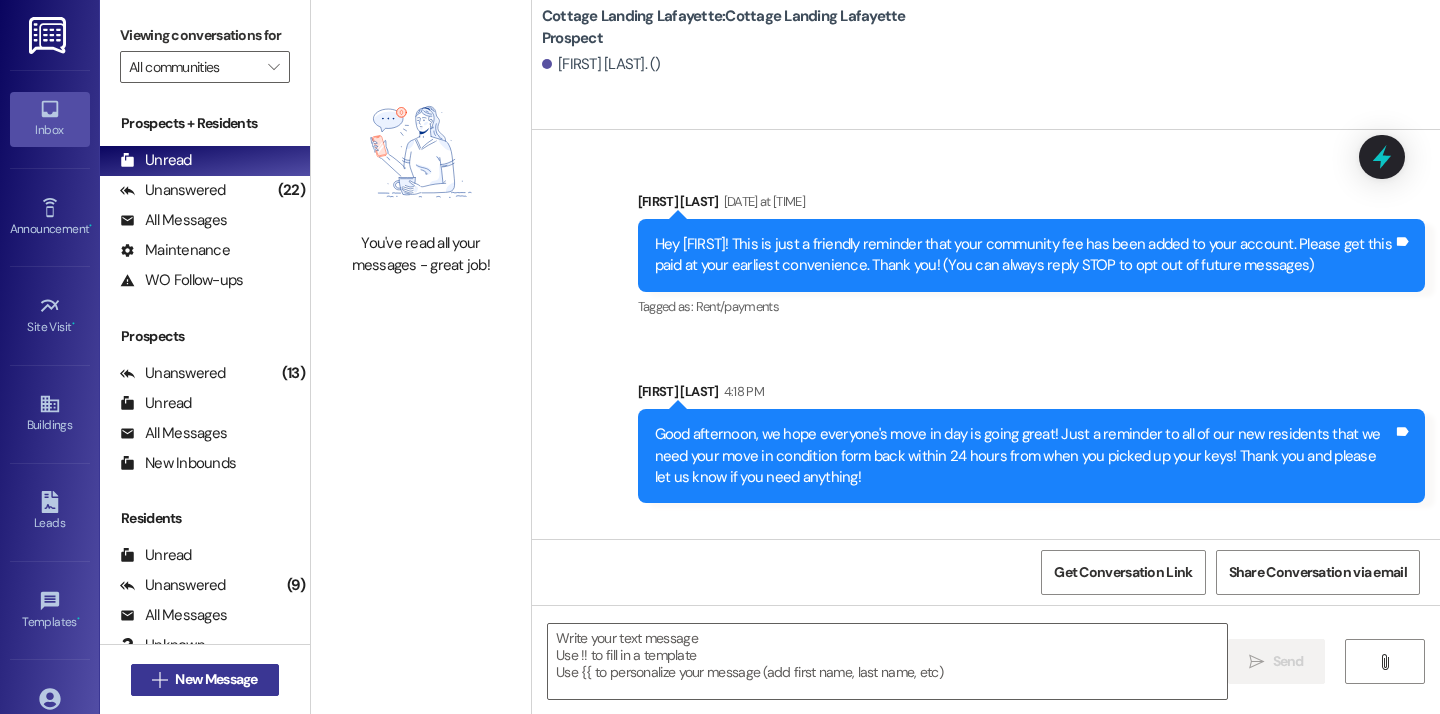 click on "New Message" at bounding box center [216, 679] 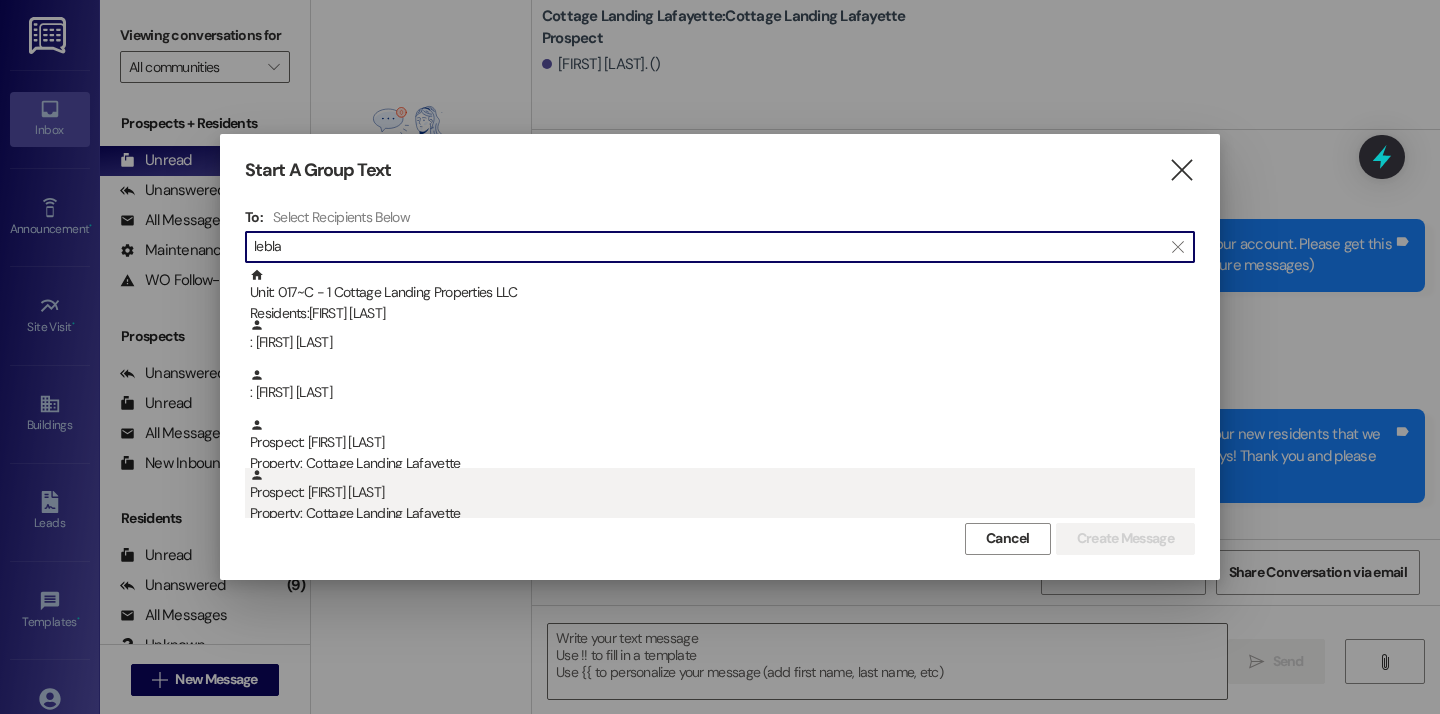 type on "lebla" 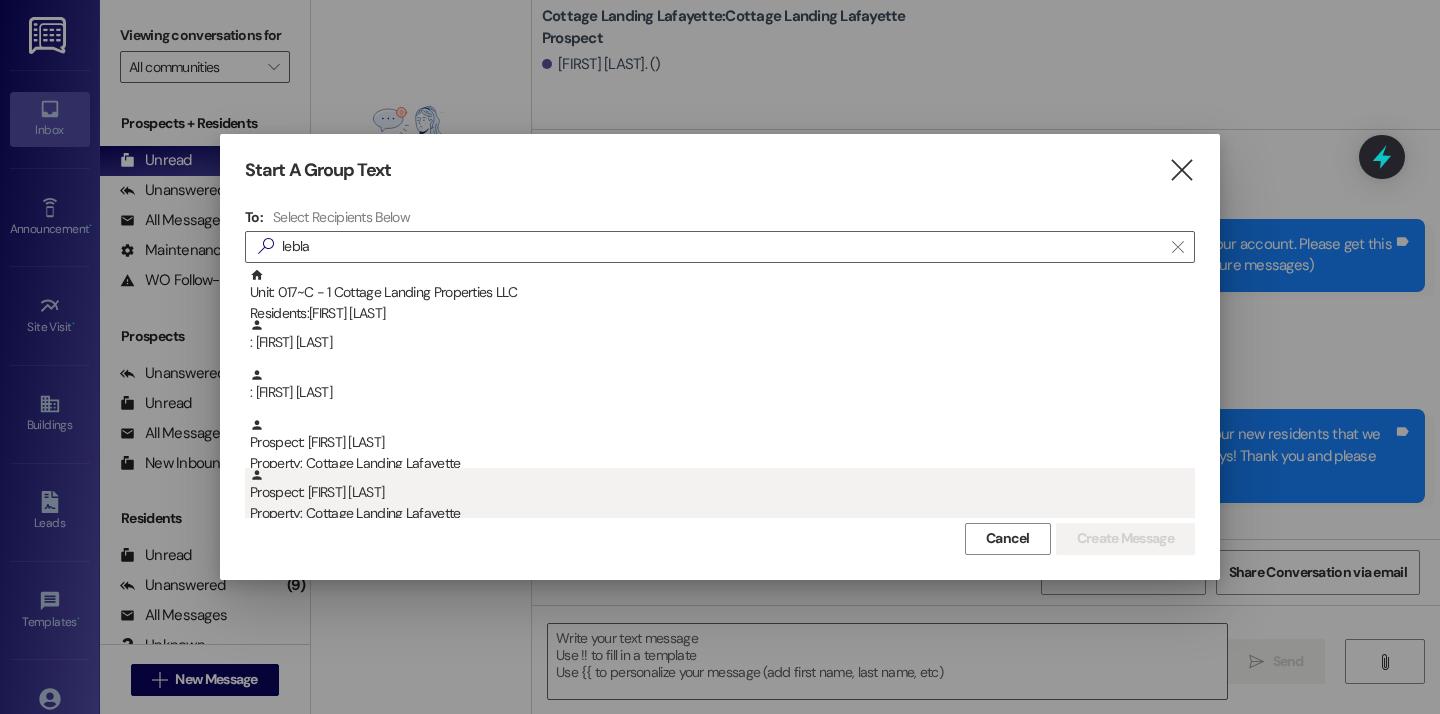 click on "Prospect: Elijah LeBlanc Property: Cottage Landing Lafayette" at bounding box center [722, 496] 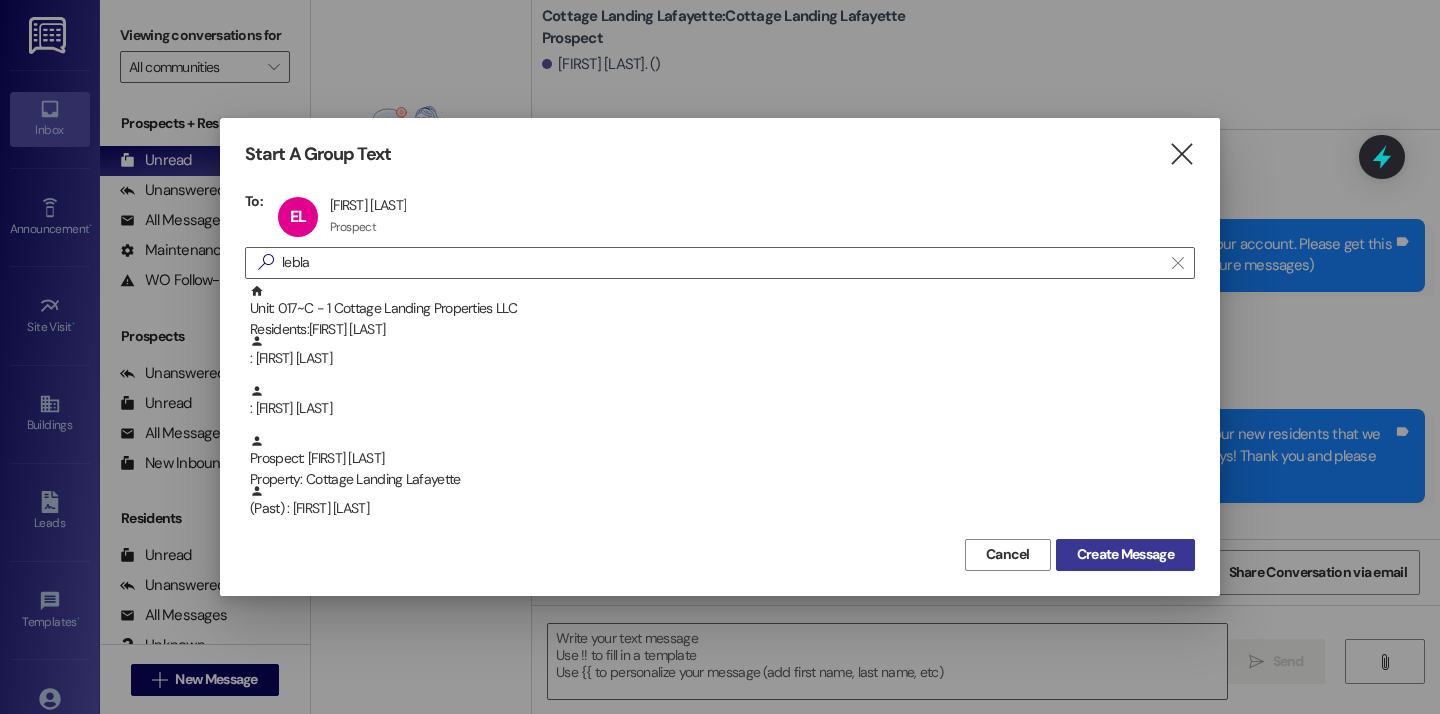 click on "Create Message" at bounding box center [1125, 554] 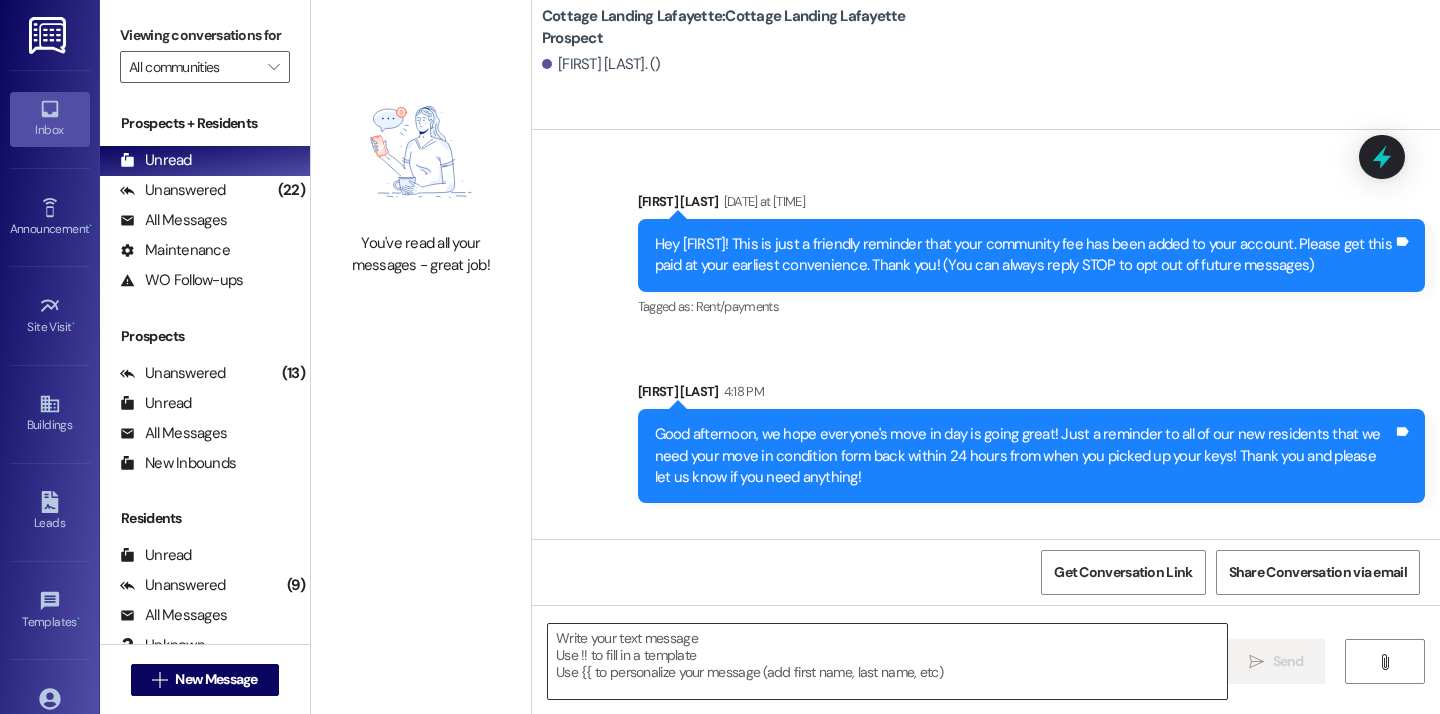 click at bounding box center [887, 661] 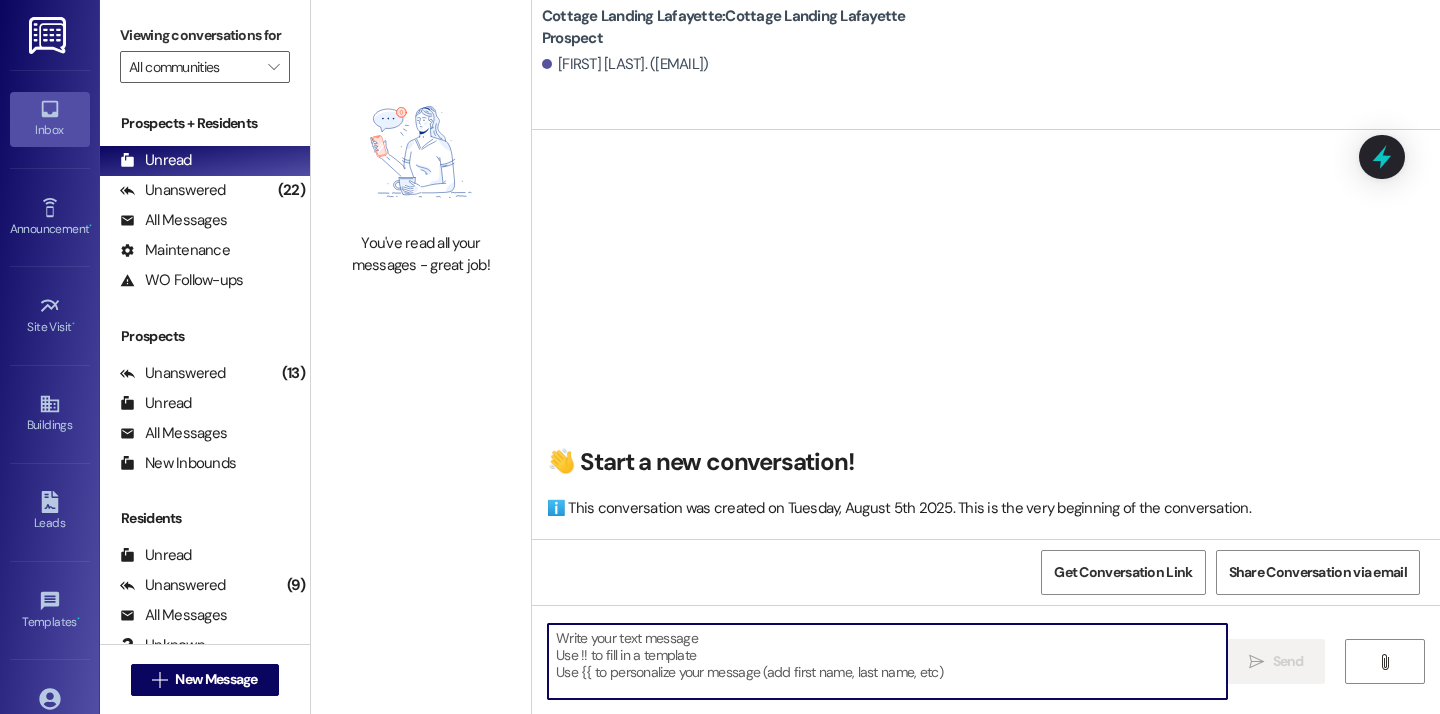 paste on "Good afternoon, we hope everyone's move in day is going great! Just a reminder to all of our new residents that we need your move in condition form back within 24 hours from when you picked up your keys! Thank you and please let us know if you need anything!" 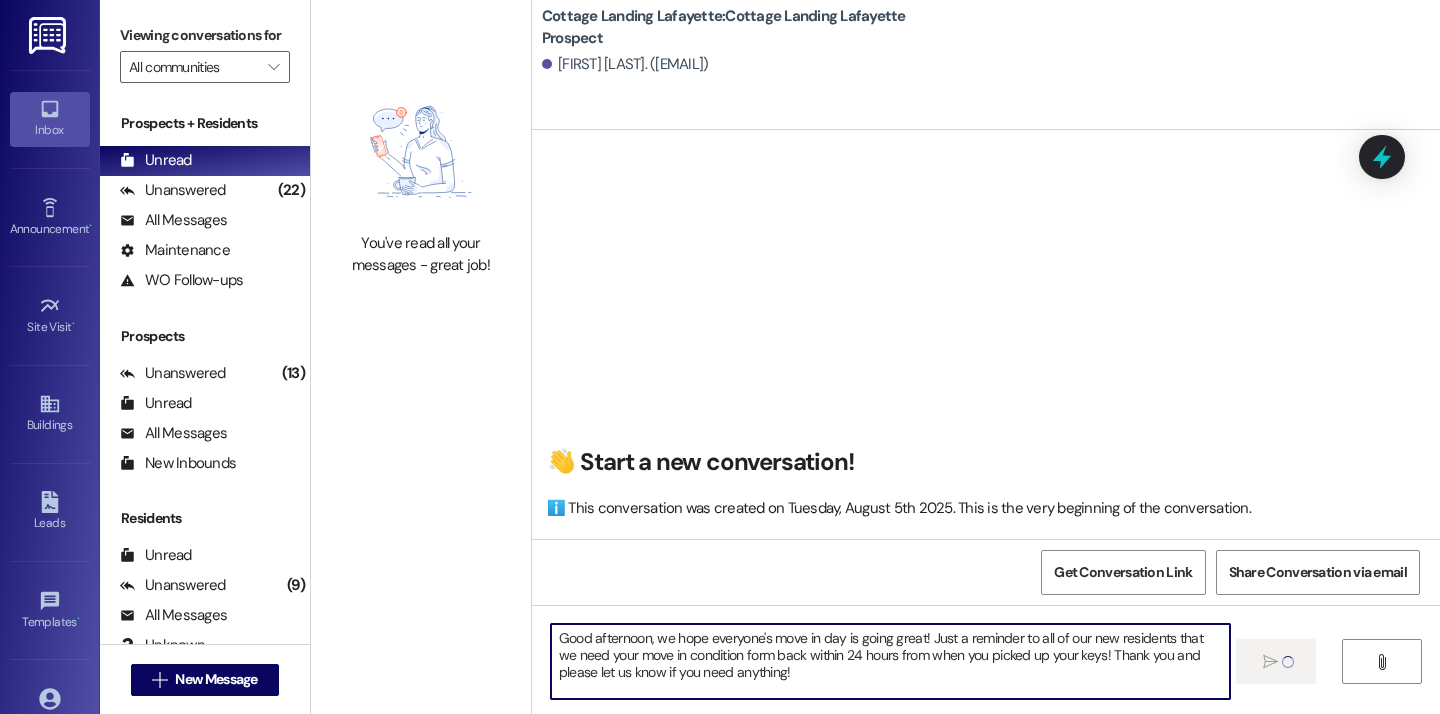 type 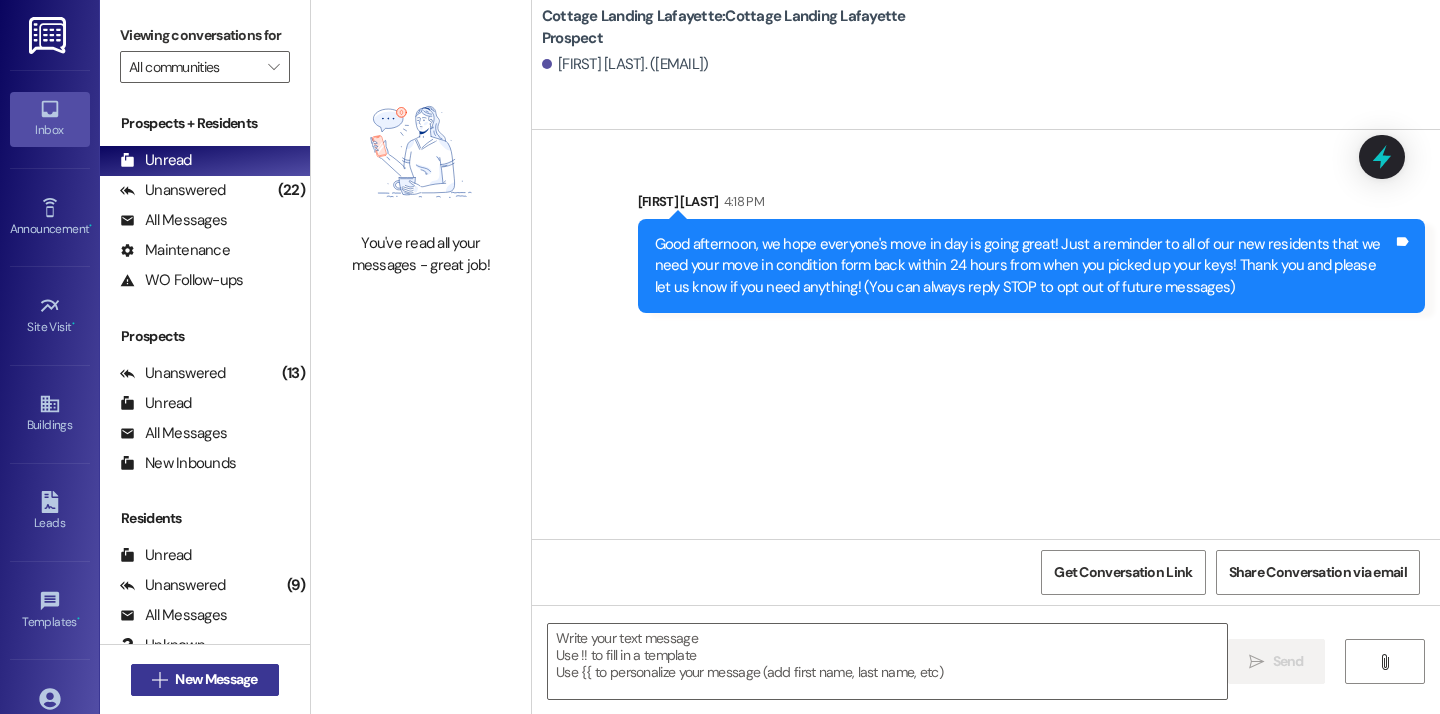 click on "New Message" at bounding box center [216, 679] 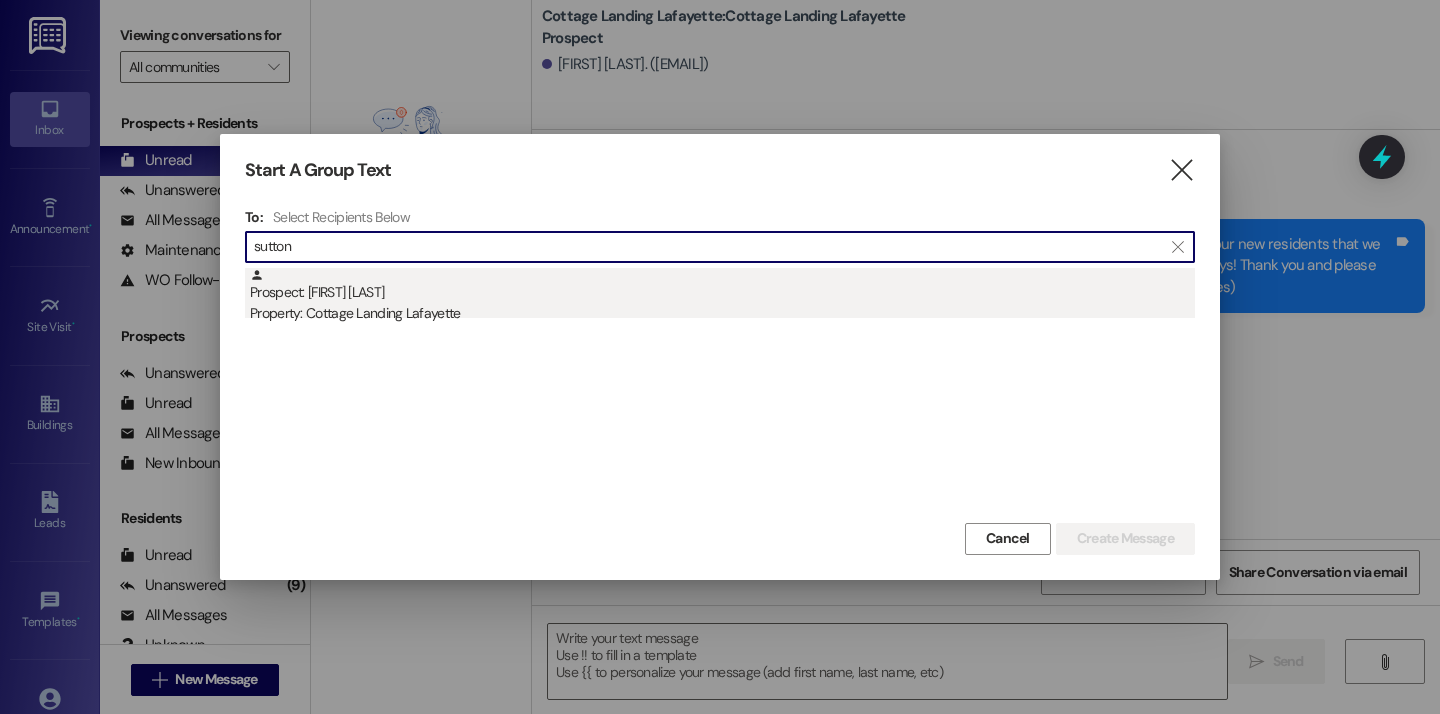 type on "sutton" 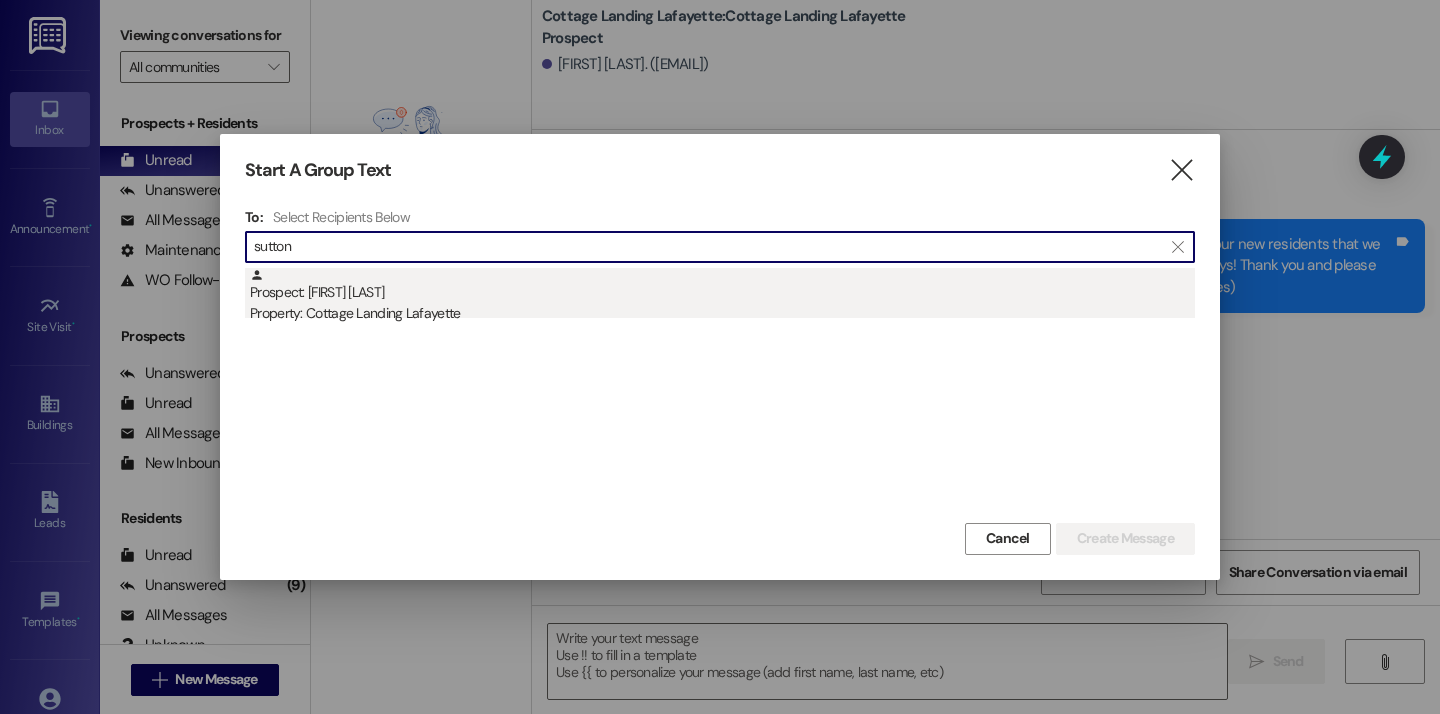 click on "Prospect: Sutton Kennedy Property: Cottage Landing Lafayette" at bounding box center (722, 296) 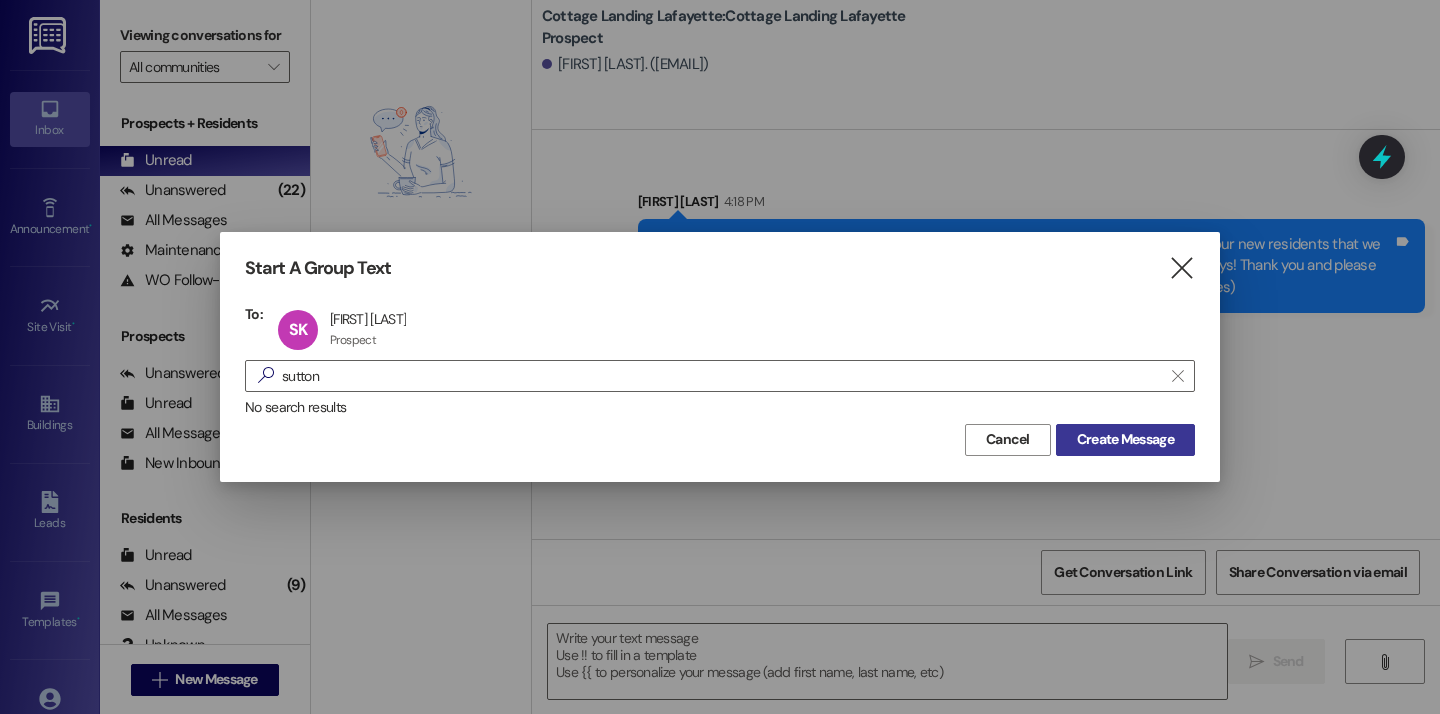 click on "Create Message" at bounding box center (1125, 439) 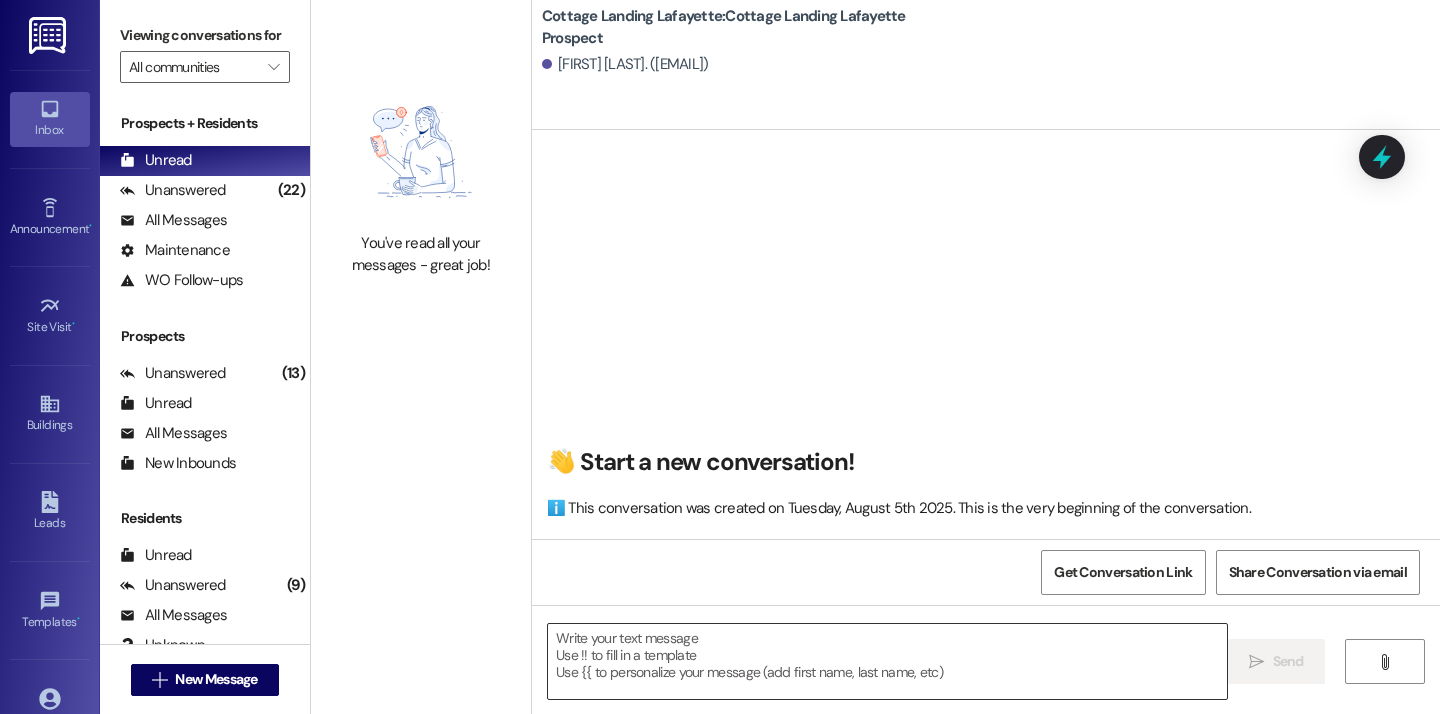 click at bounding box center [887, 661] 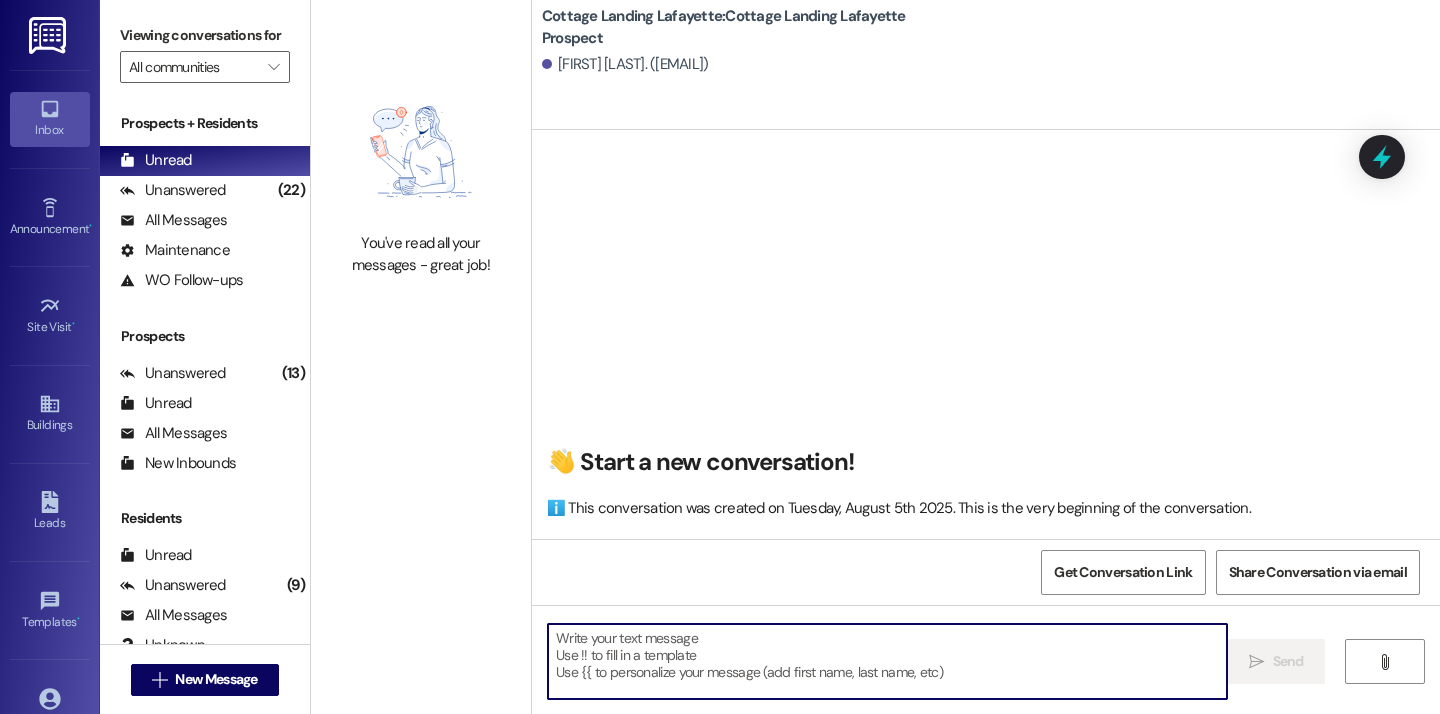 paste on "Good afternoon, we hope everyone's move in day is going great! Just a reminder to all of our new residents that we need your move in condition form back within 24 hours from when you picked up your keys! Thank you and please let us know if you need anything!" 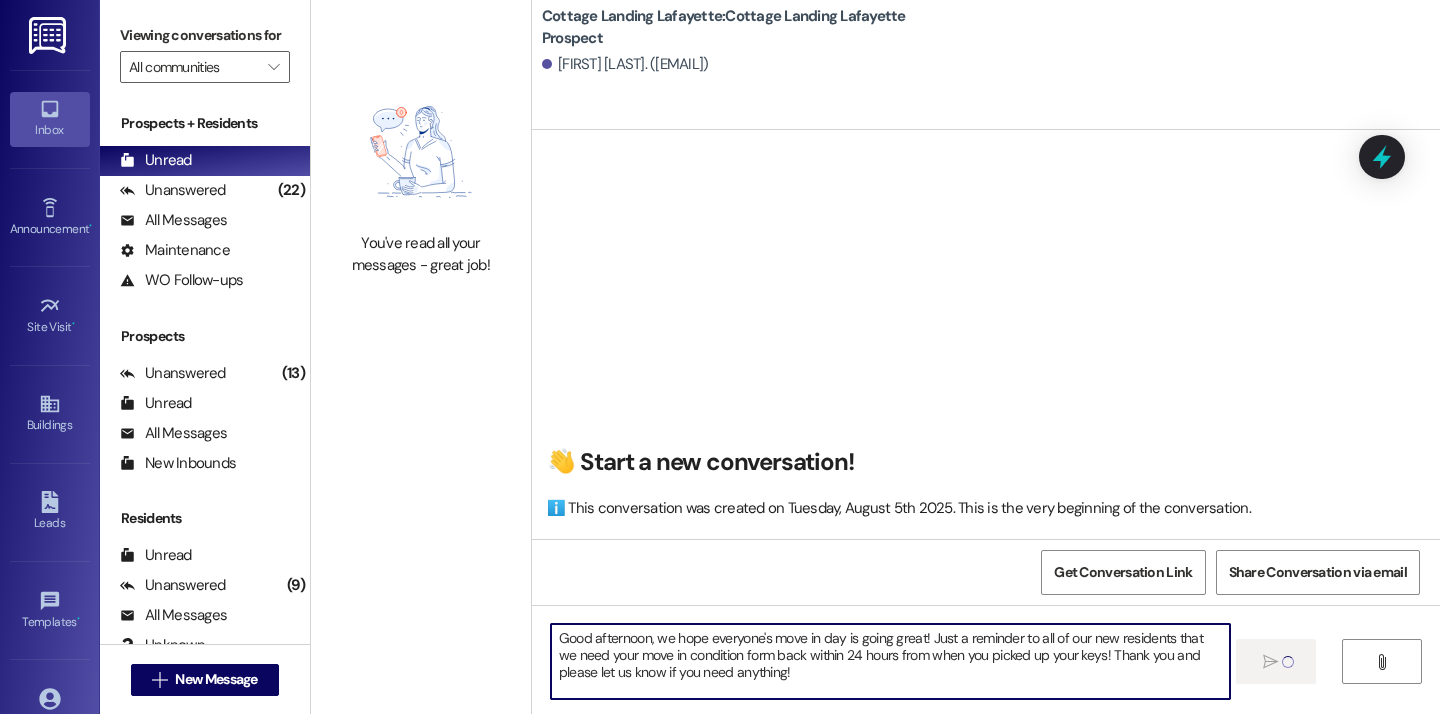 type 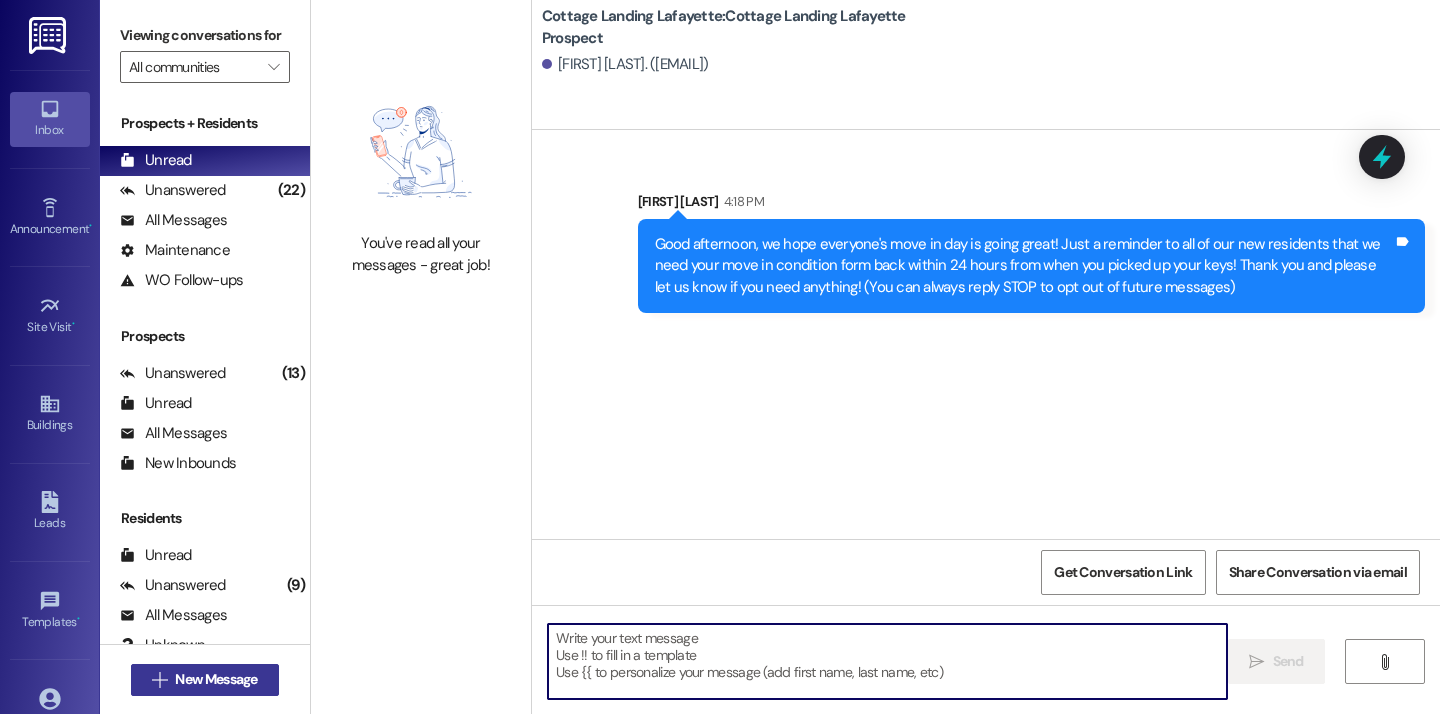 click on "New Message" at bounding box center [216, 679] 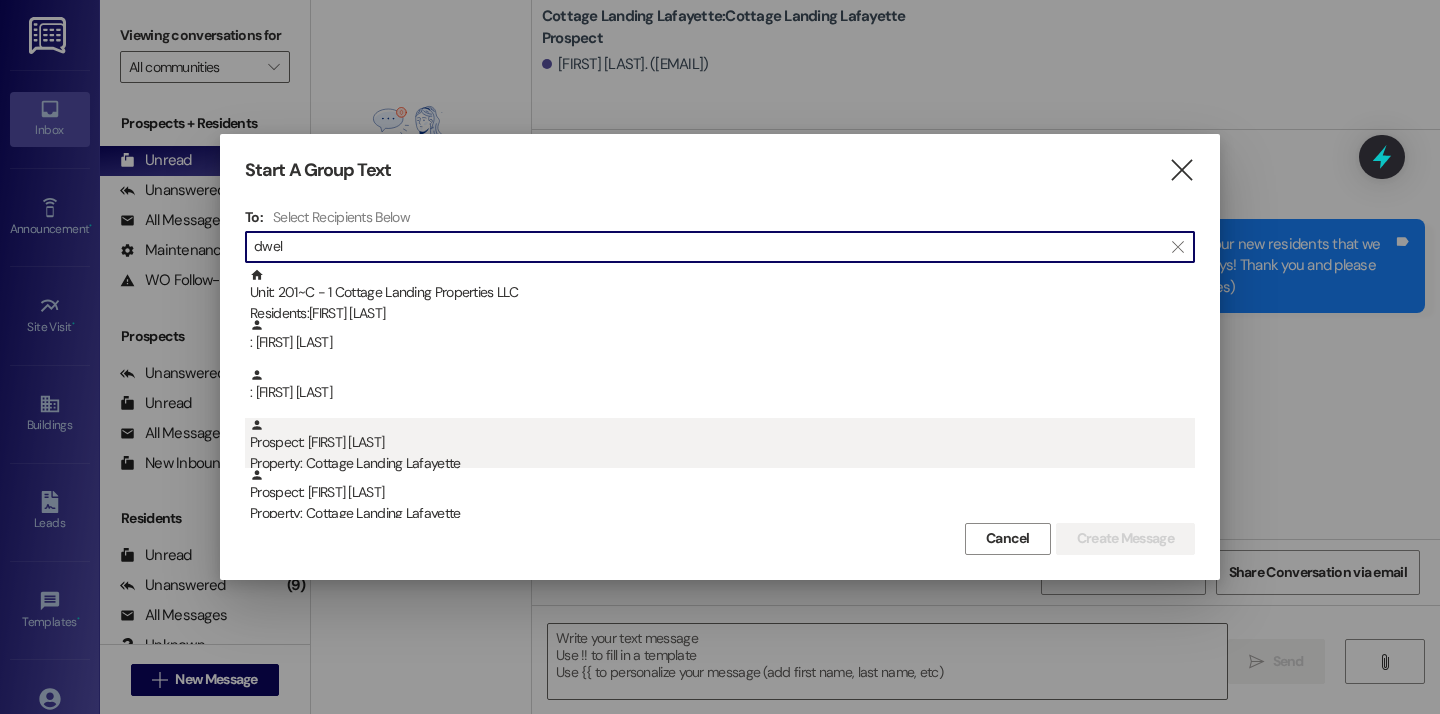 type on "dwel" 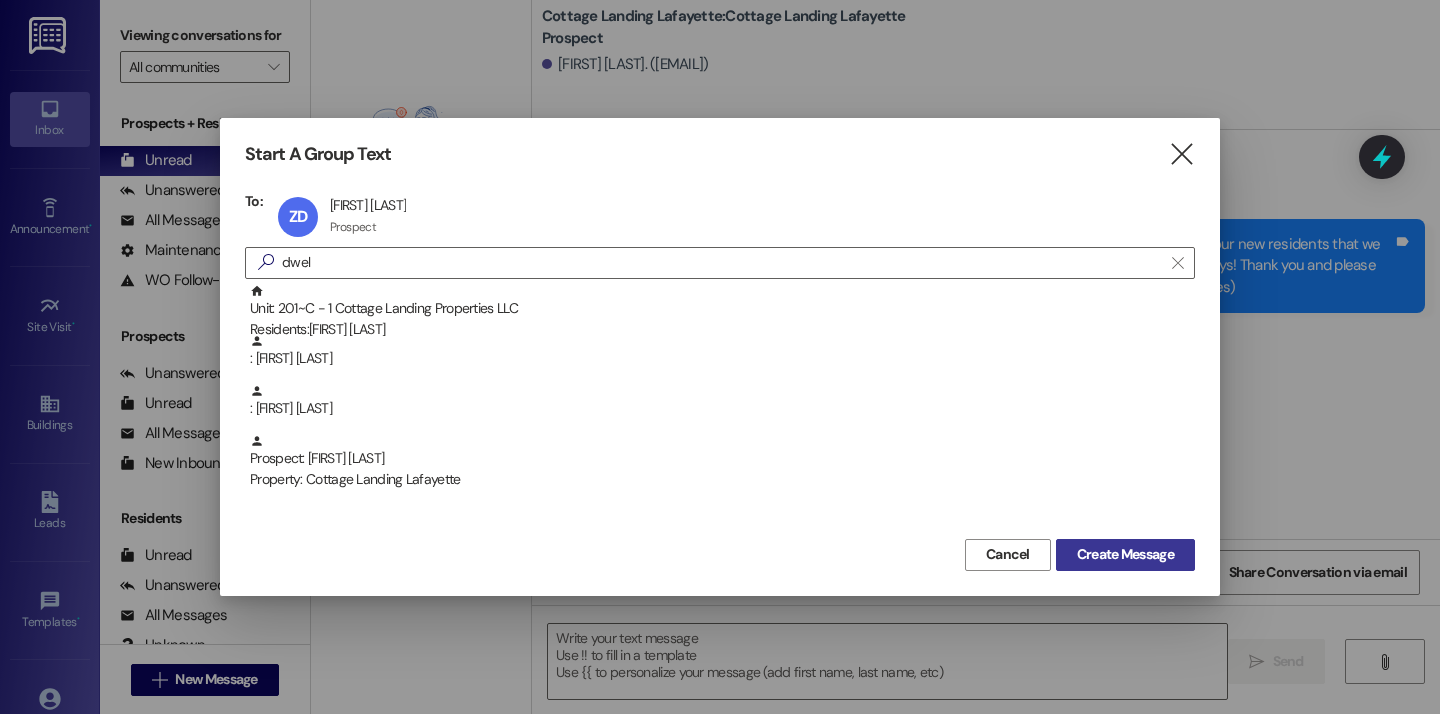 click on "Create Message" at bounding box center (1125, 554) 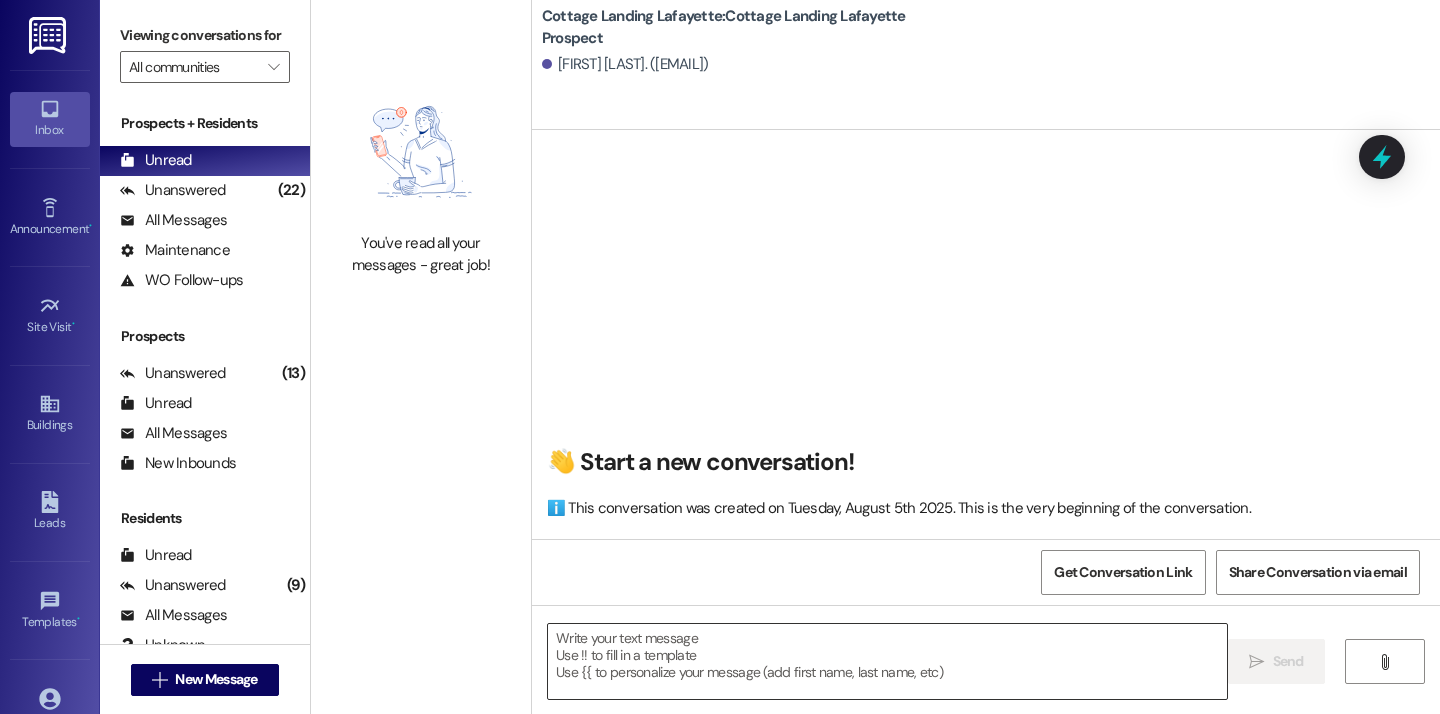 click at bounding box center [887, 661] 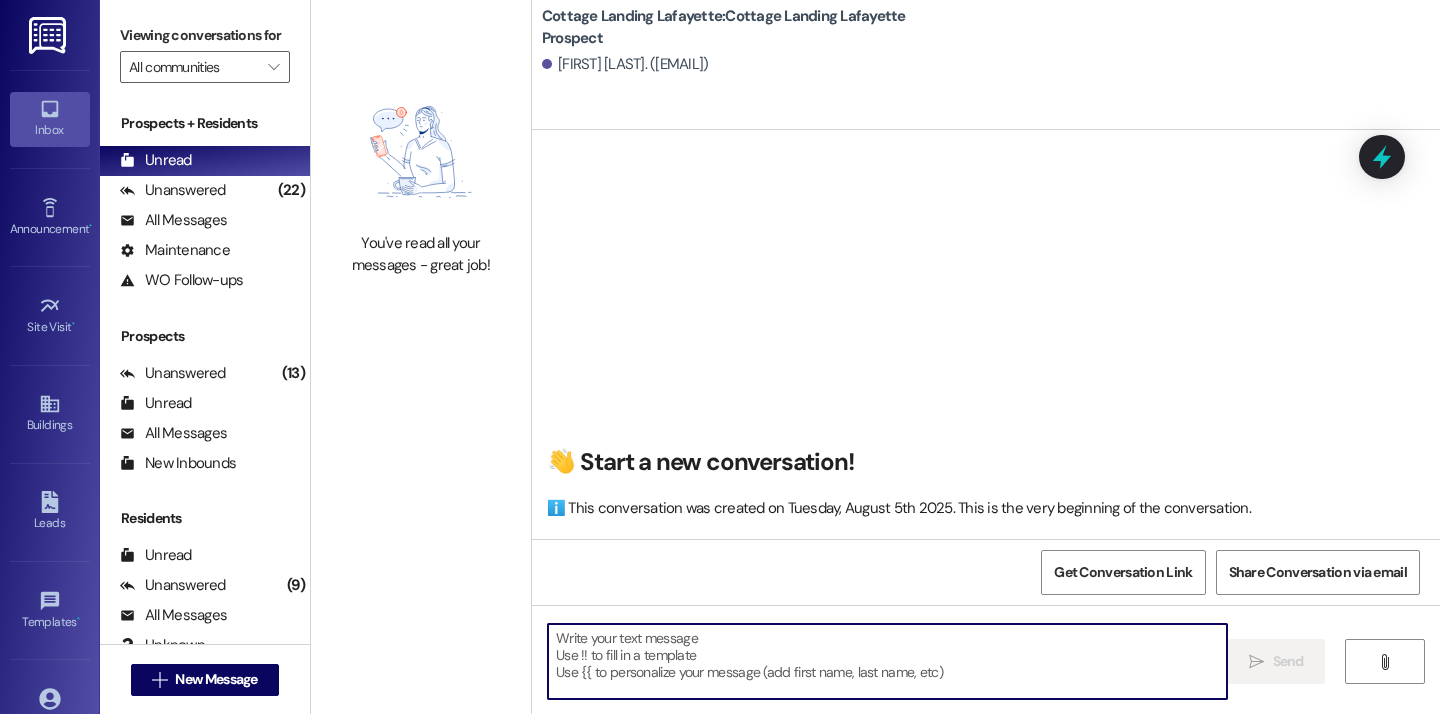 paste on "Good afternoon, we hope everyone's move in day is going great! Just a reminder to all of our new residents that we need your move in condition form back within 24 hours from when you picked up your keys! Thank you and please let us know if you need anything!" 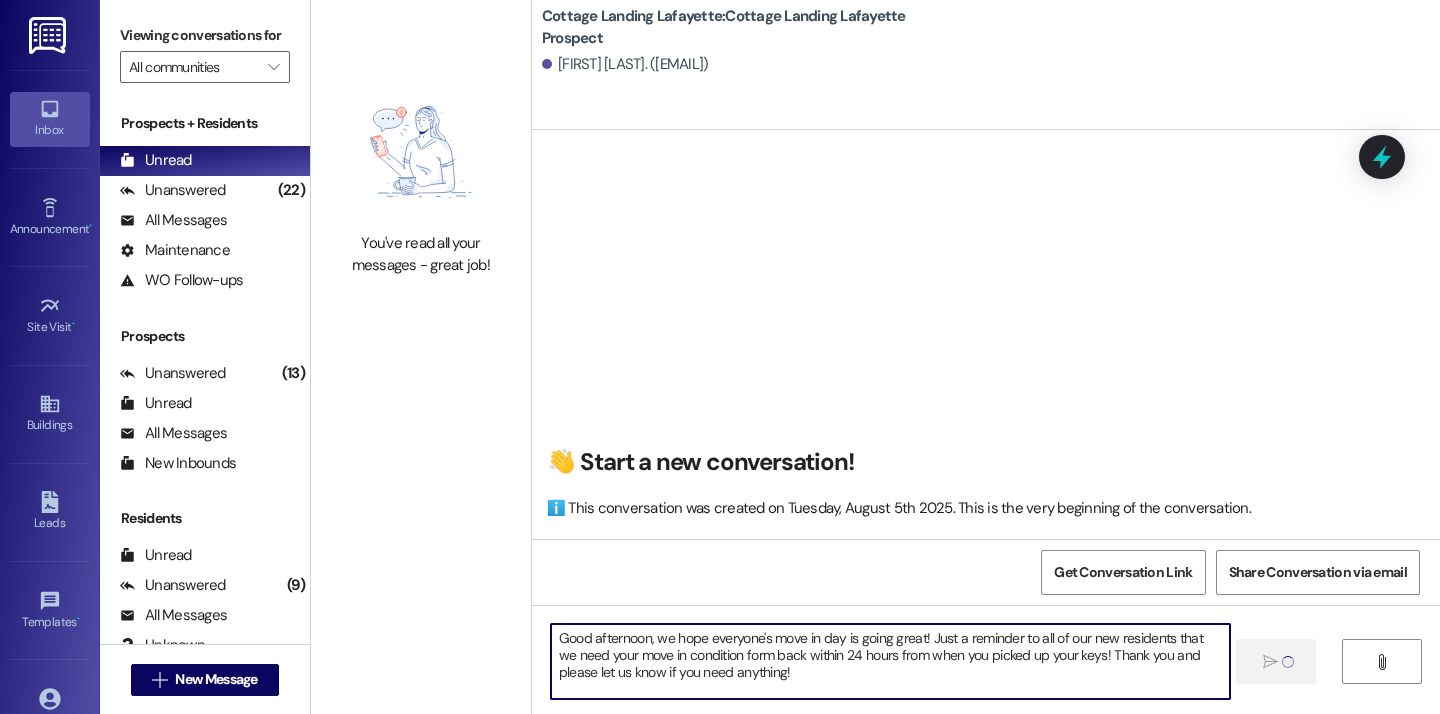 type 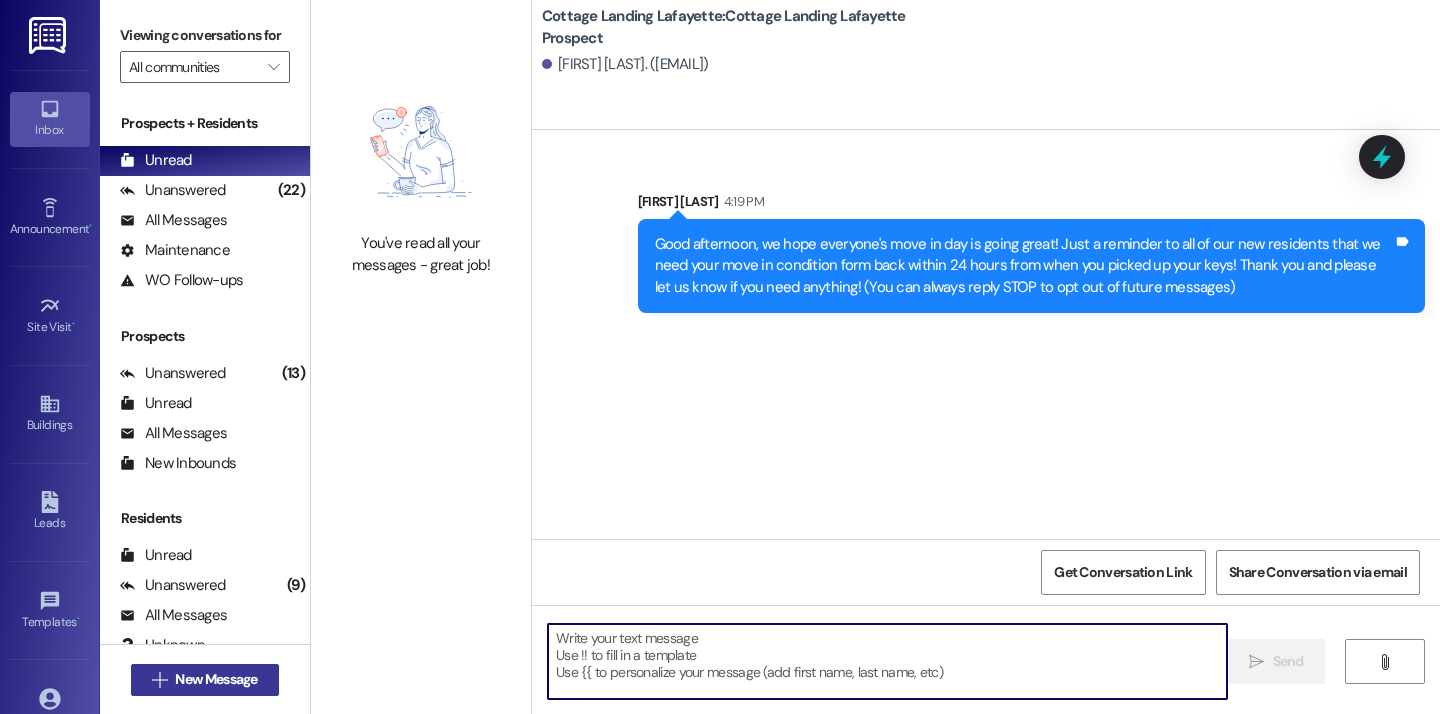 click on "New Message" at bounding box center (216, 679) 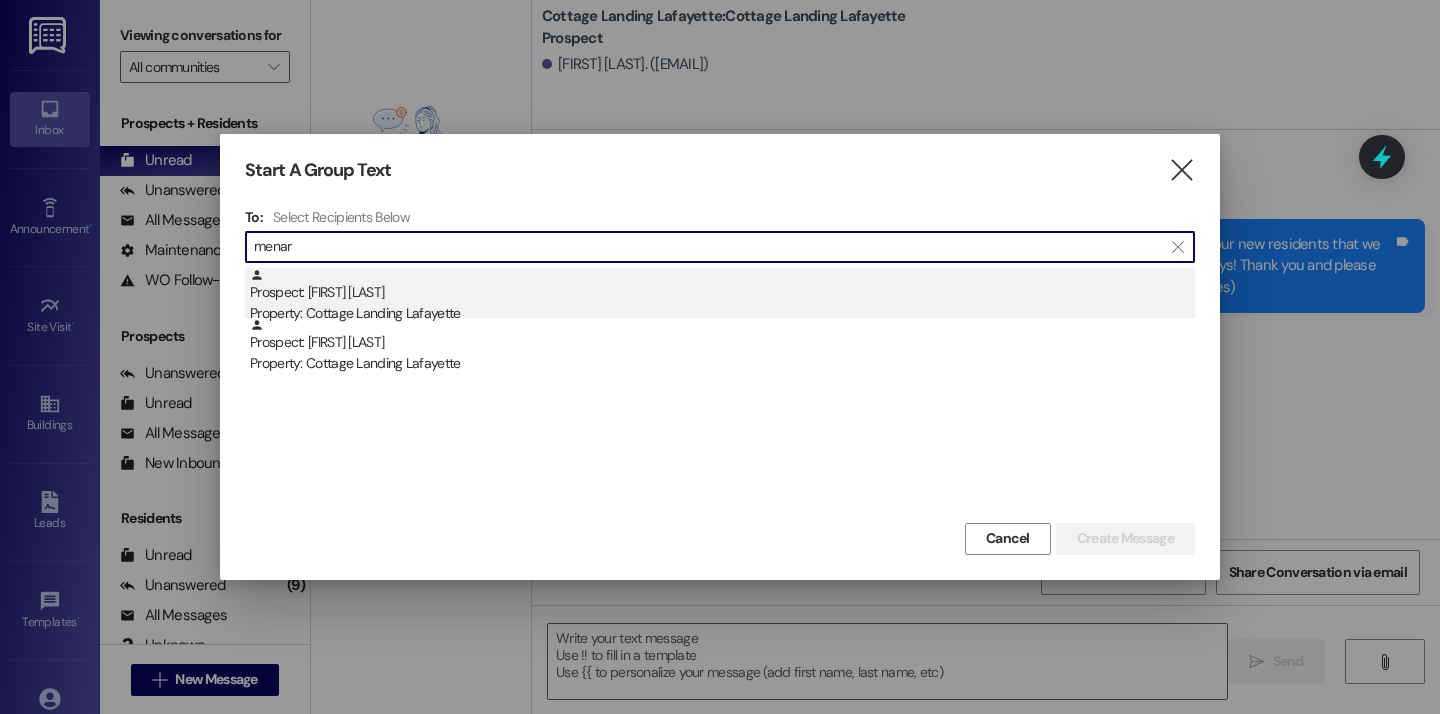 type on "menar" 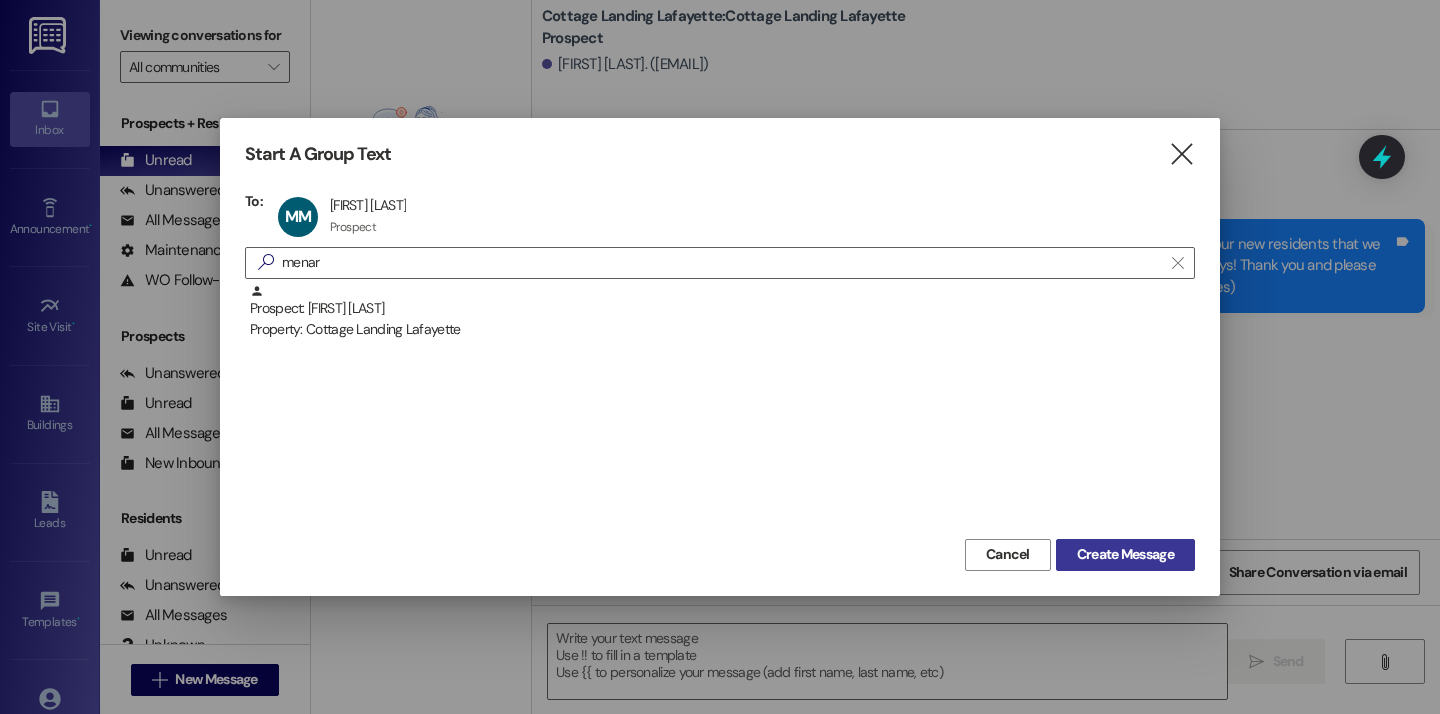 click on "Create Message" at bounding box center (1125, 554) 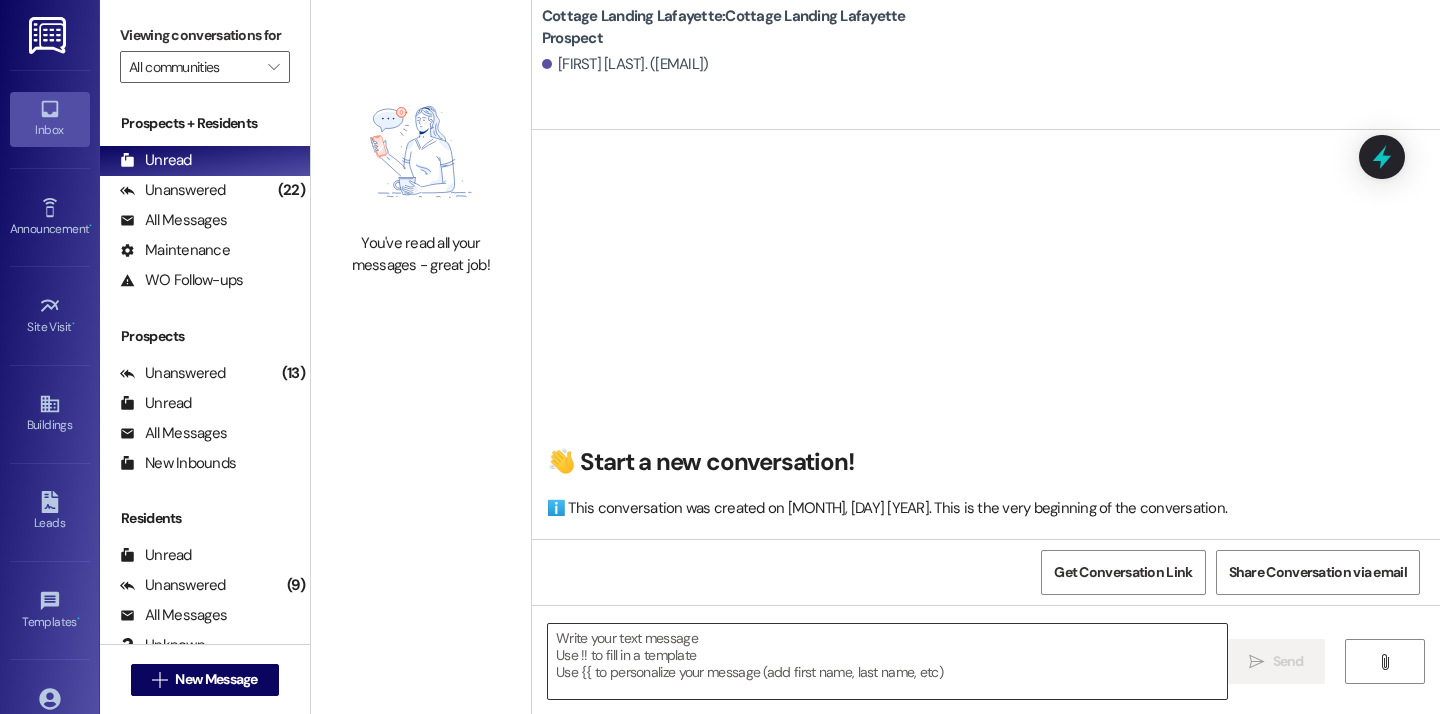 click at bounding box center [887, 661] 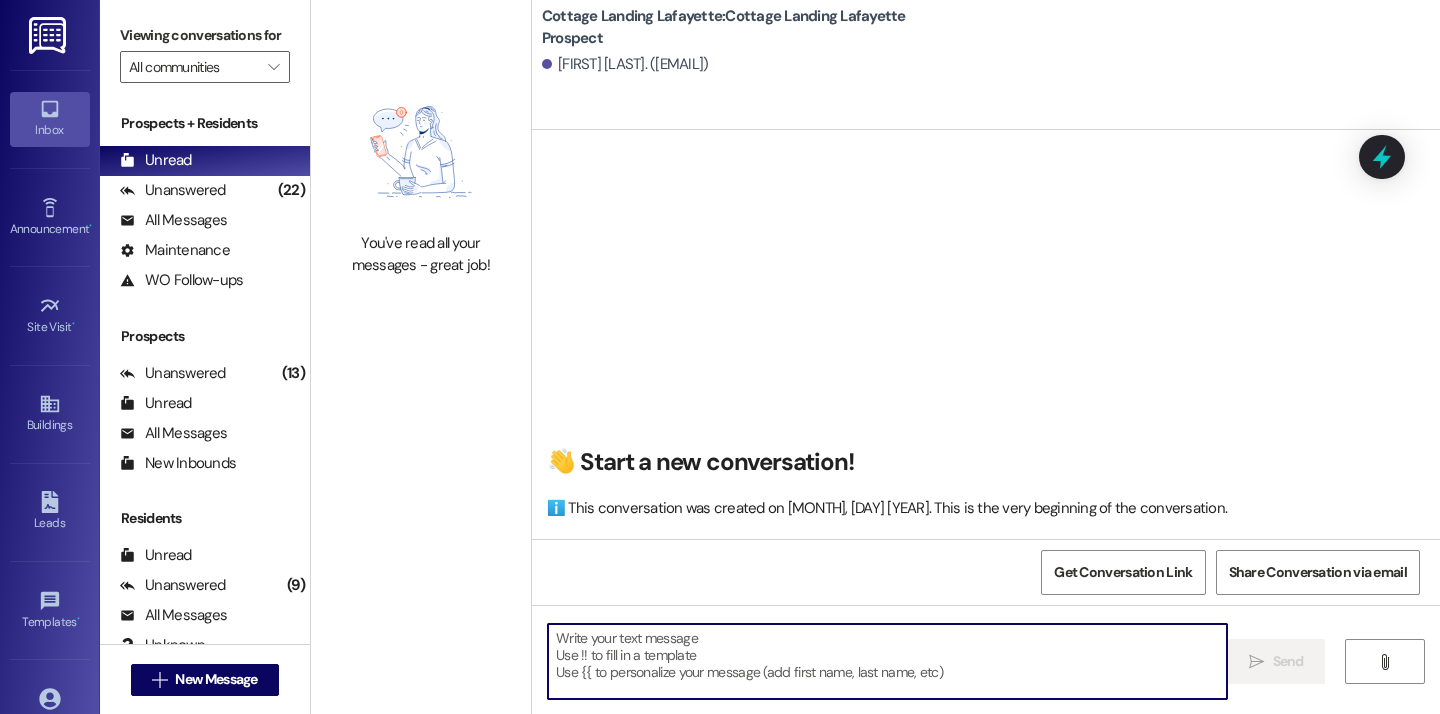 paste on "Good afternoon, we hope everyone's move in day is going great! Just a reminder to all of our new residents that we need your move in condition form back within 24 hours from when you picked up your keys! Thank you and please let us know if you need anything!" 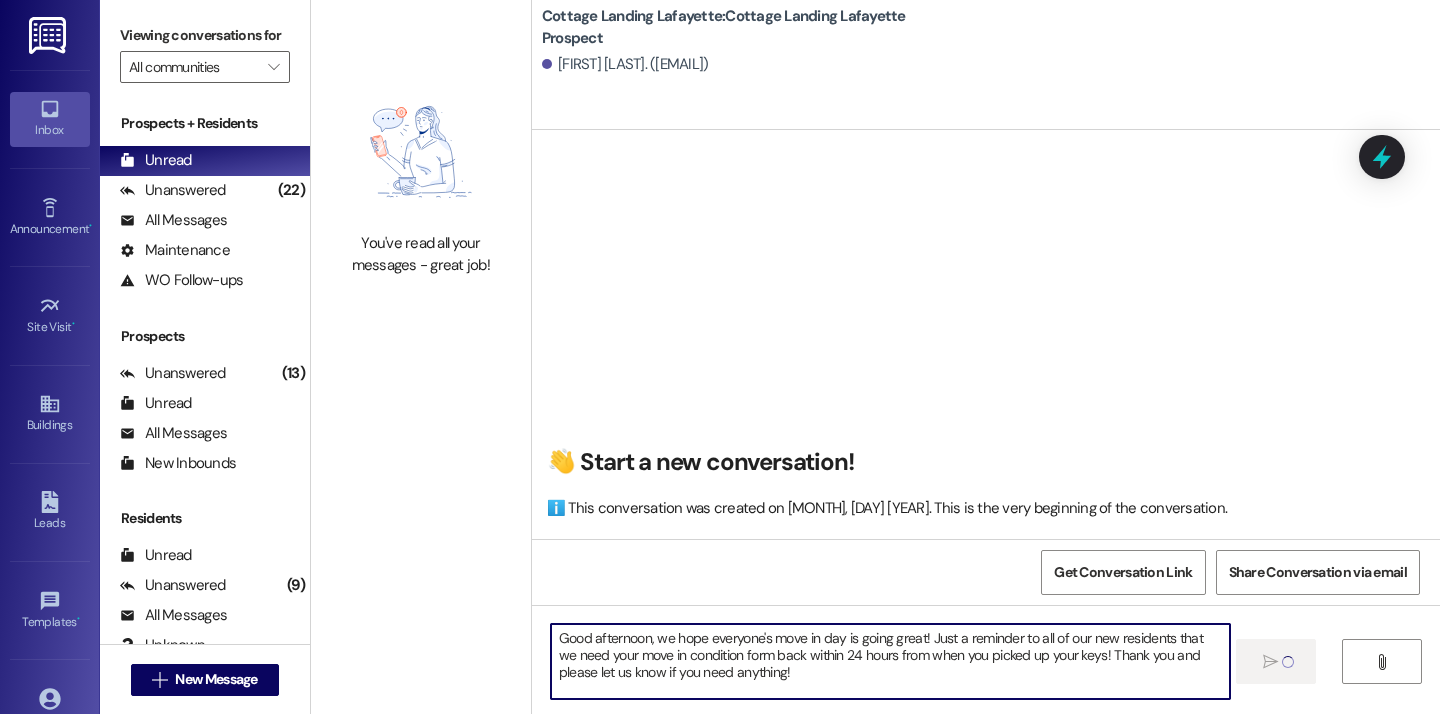 type 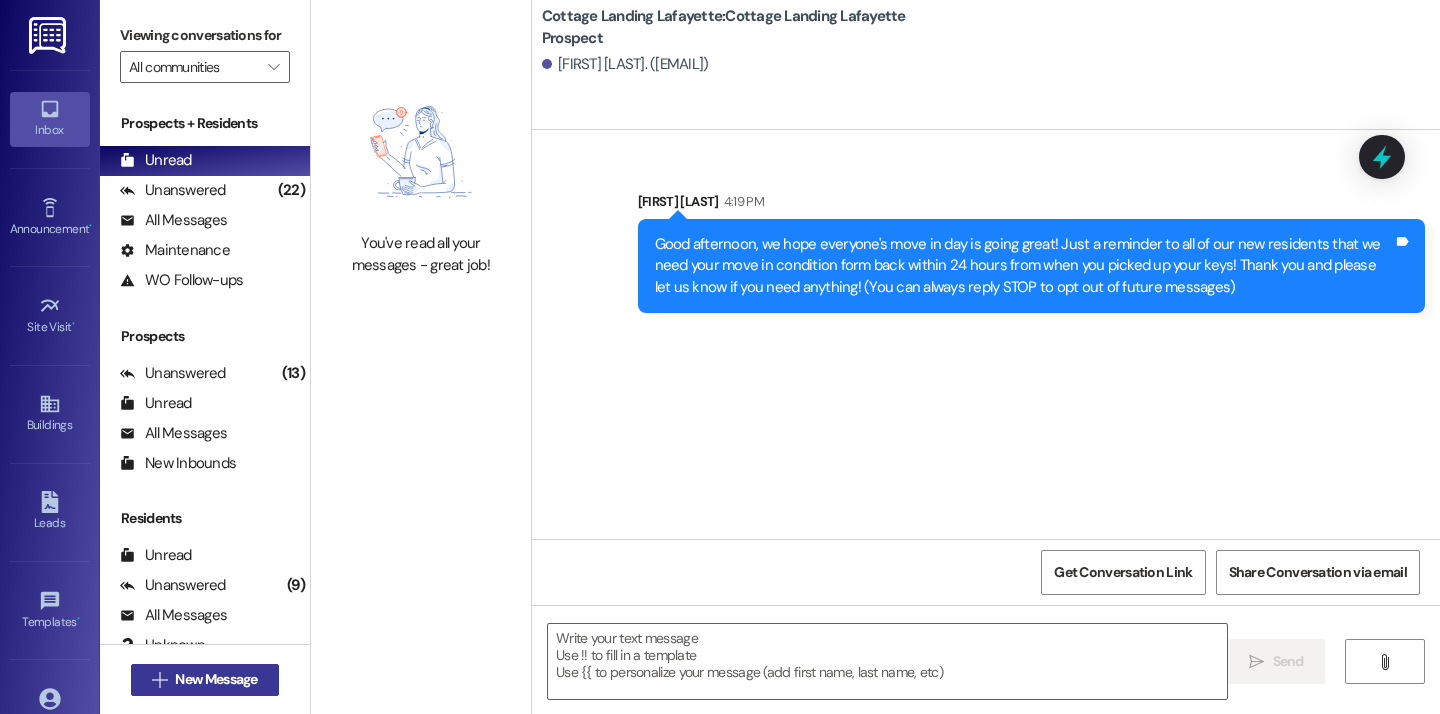 click on "New Message" at bounding box center (216, 679) 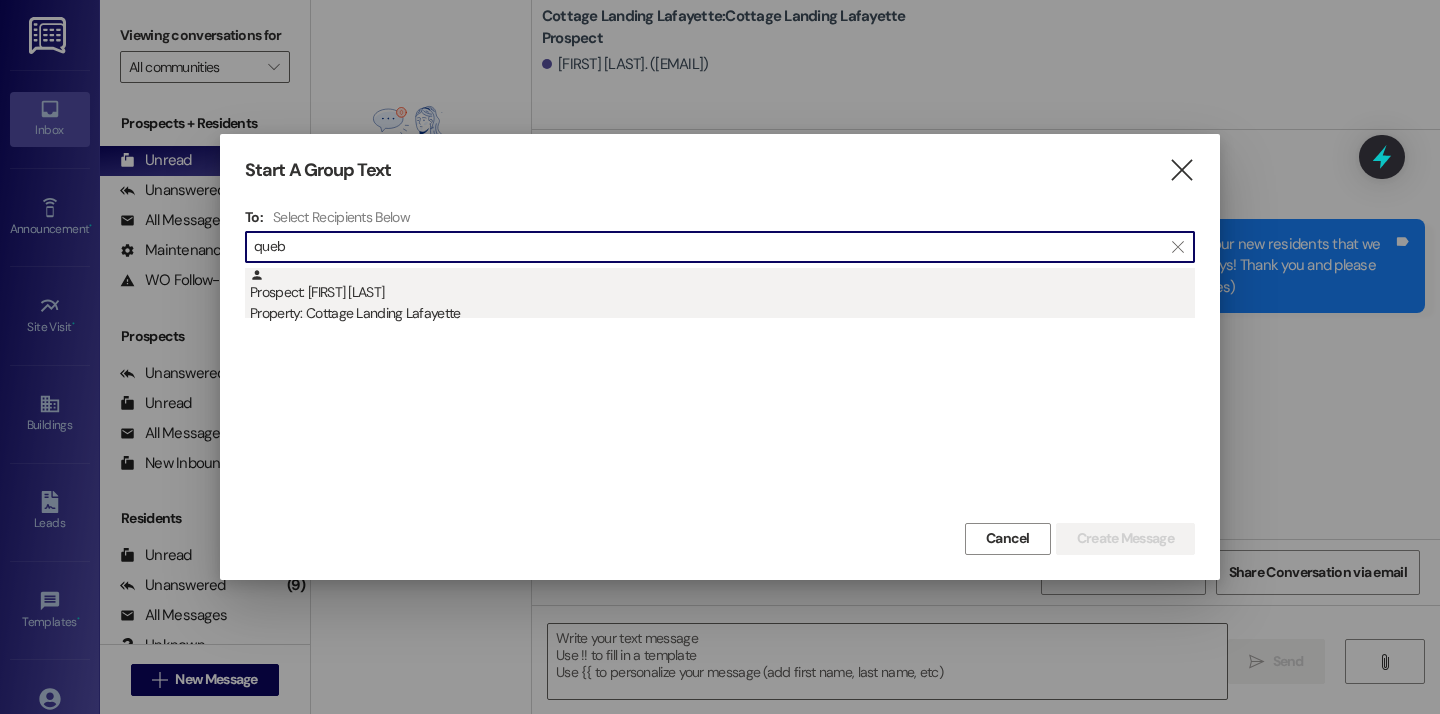 type on "queb" 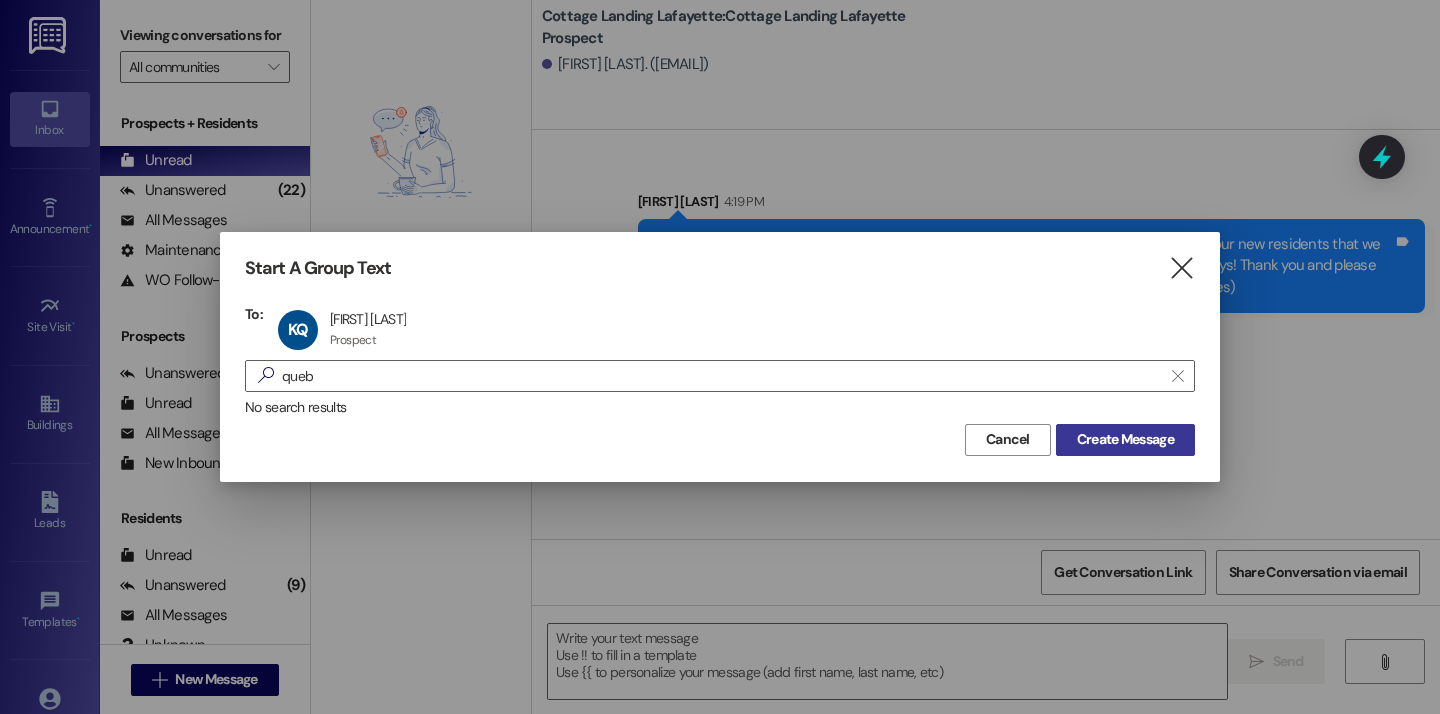 click on "Create Message" at bounding box center (1125, 439) 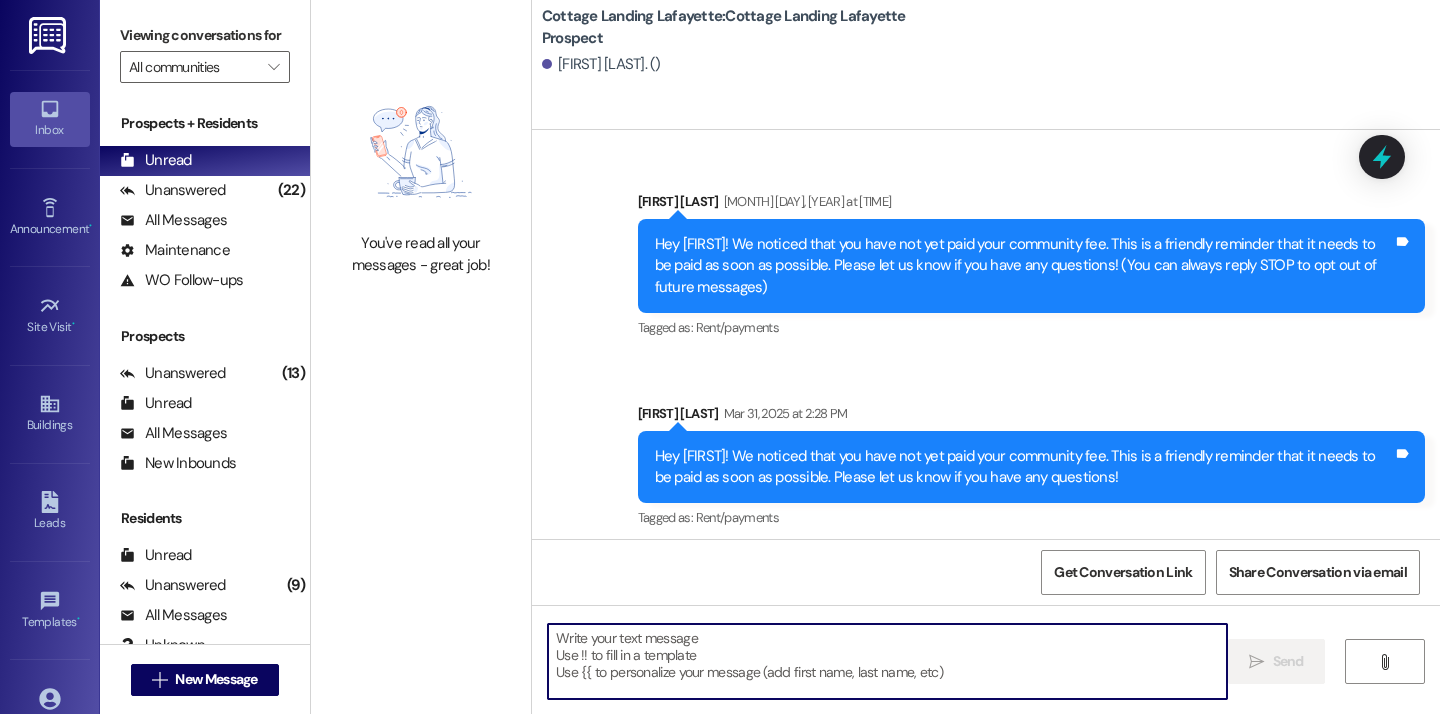 click at bounding box center (887, 661) 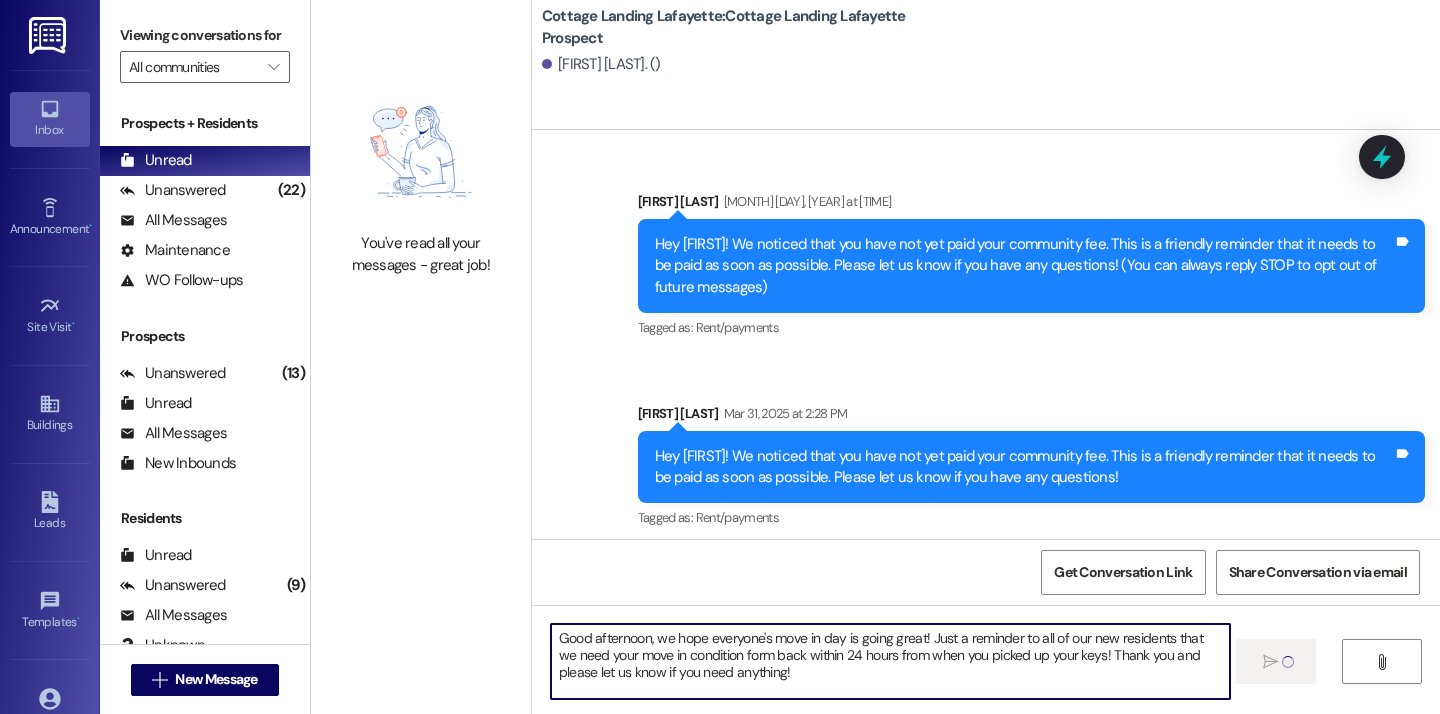 type 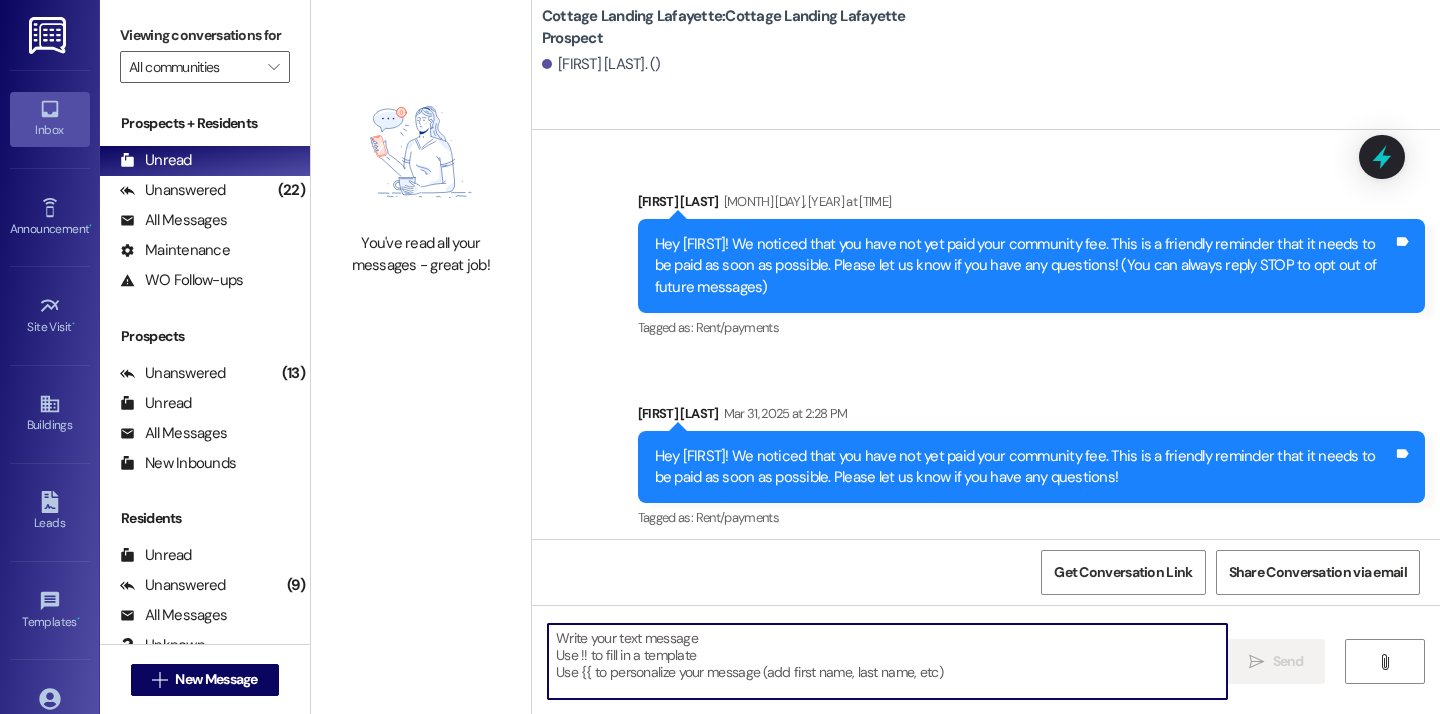 scroll, scrollTop: 192, scrollLeft: 0, axis: vertical 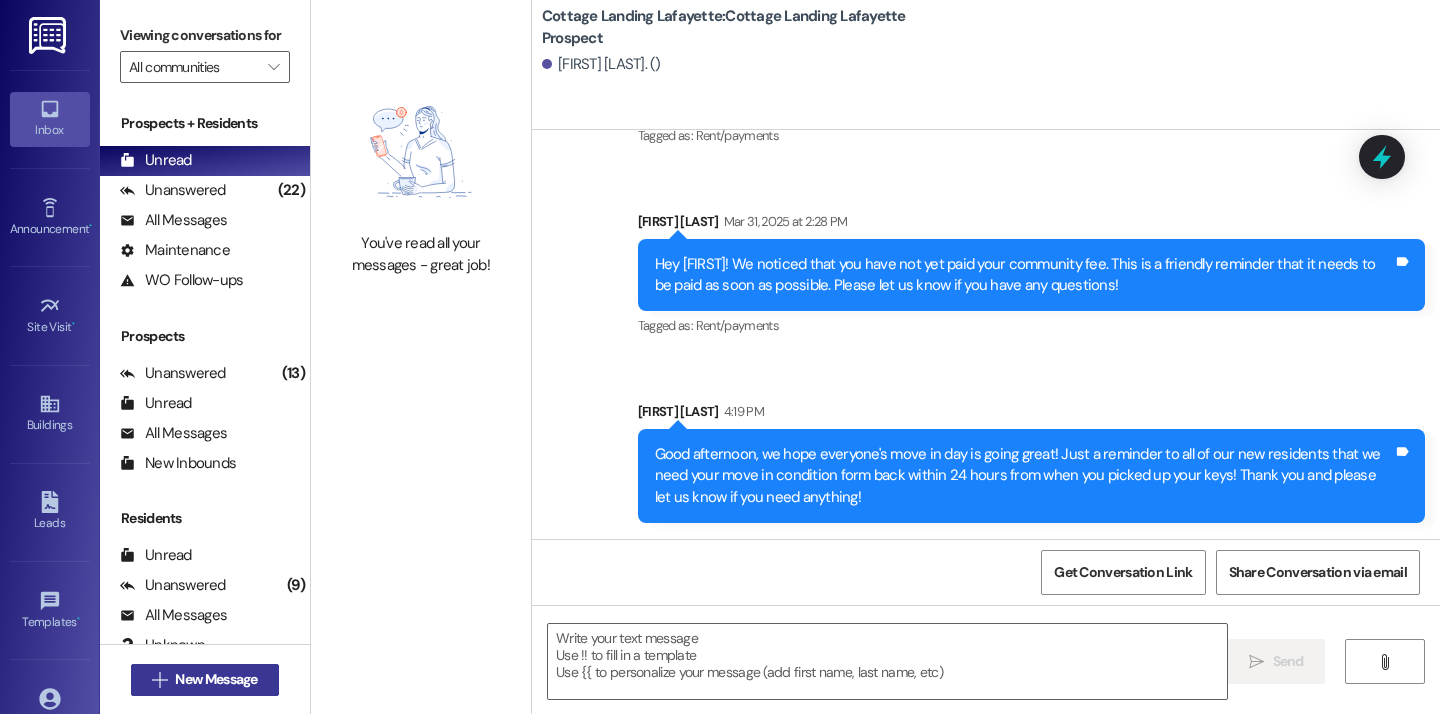click on "New Message" at bounding box center (216, 679) 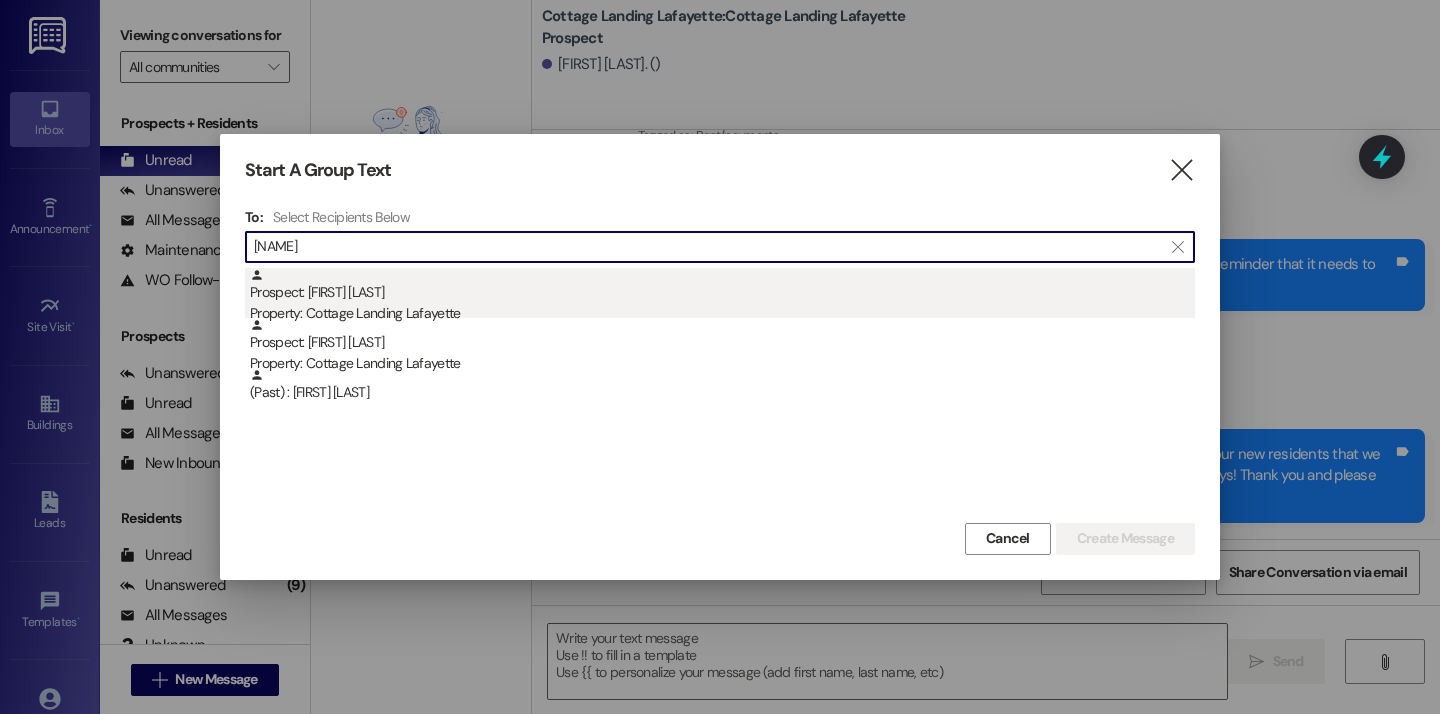 type on "prudh" 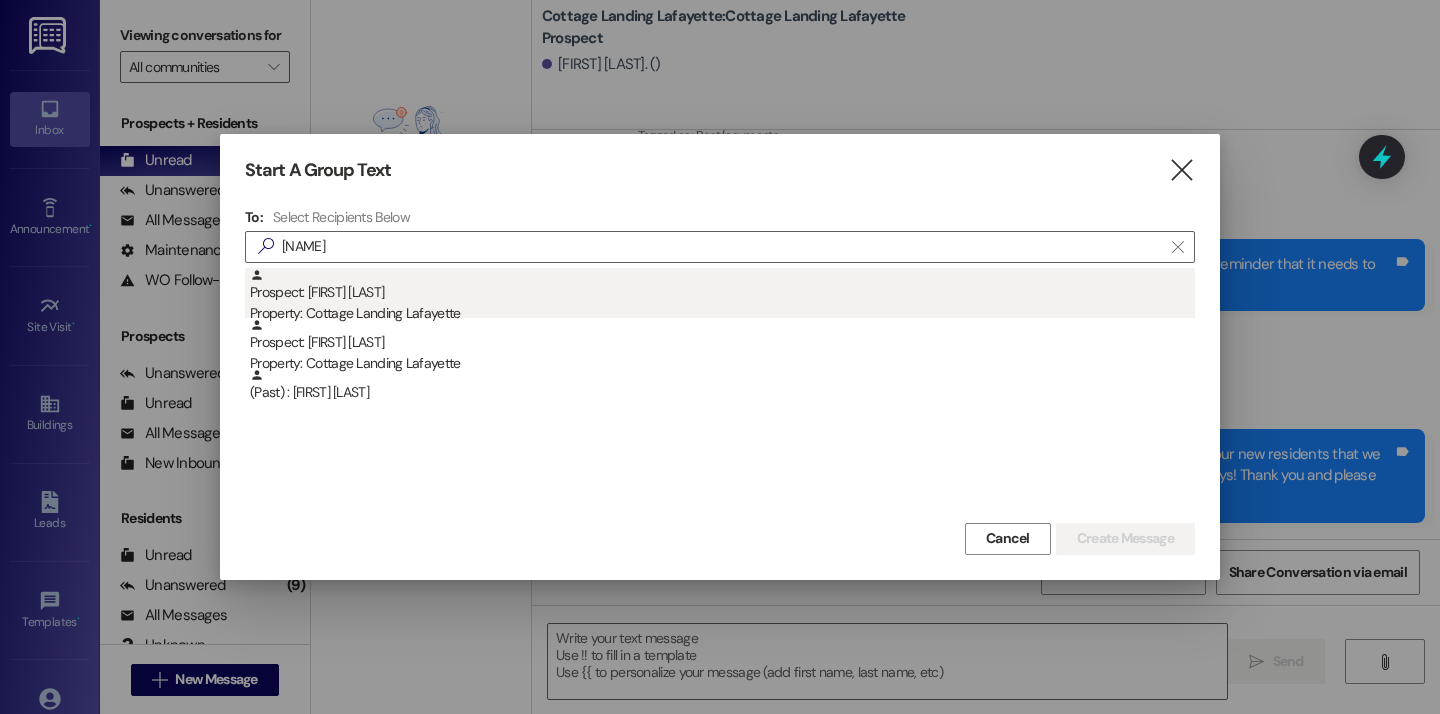 click on "Prospect: Abigail Prudhomme Property: Cottage Landing Lafayette" at bounding box center (722, 296) 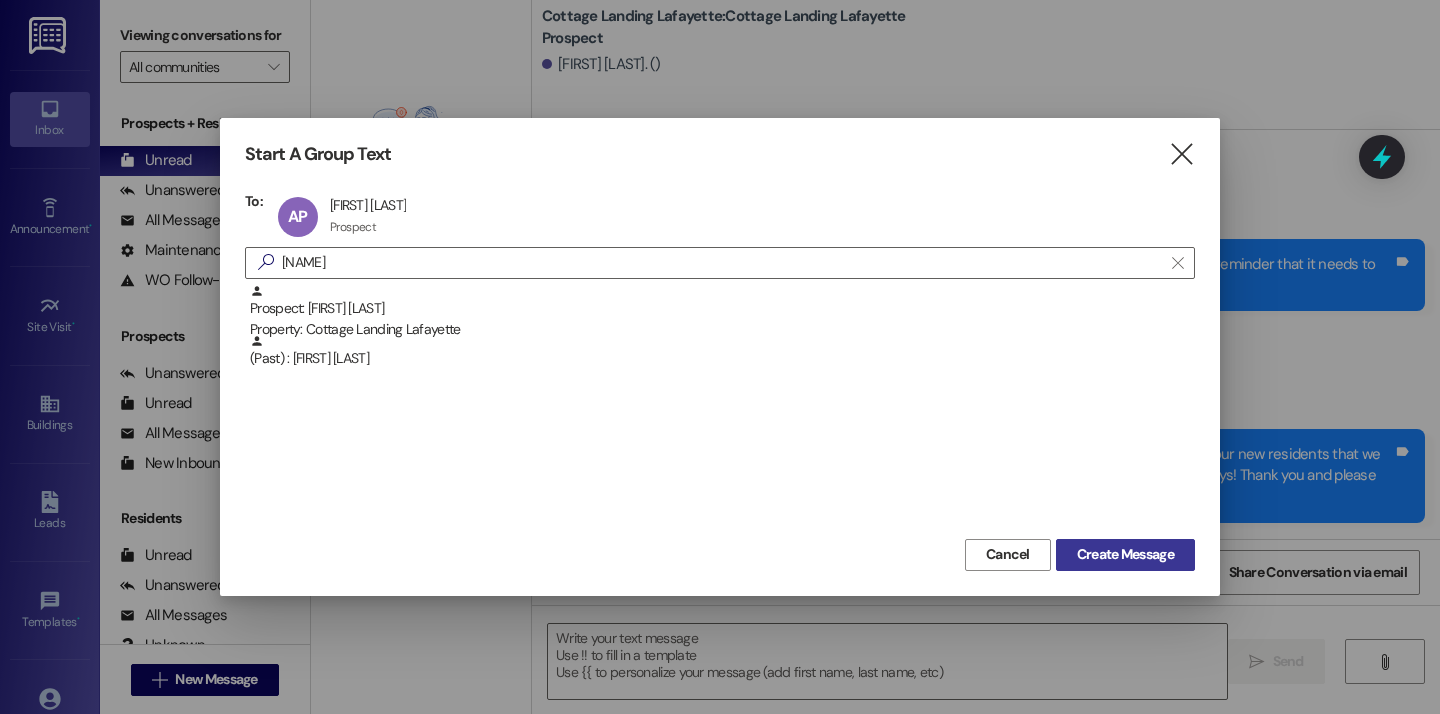 click on "Create Message" at bounding box center [1125, 554] 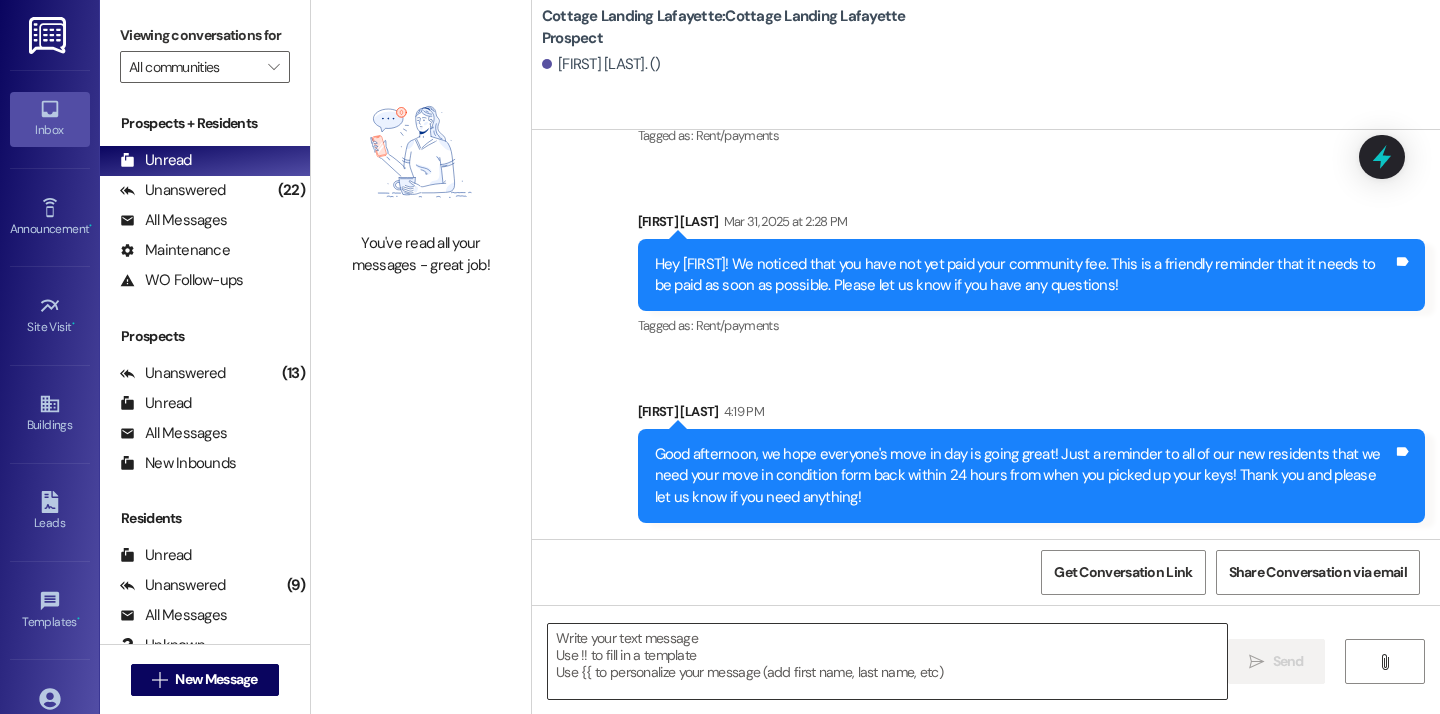 scroll, scrollTop: 1, scrollLeft: 0, axis: vertical 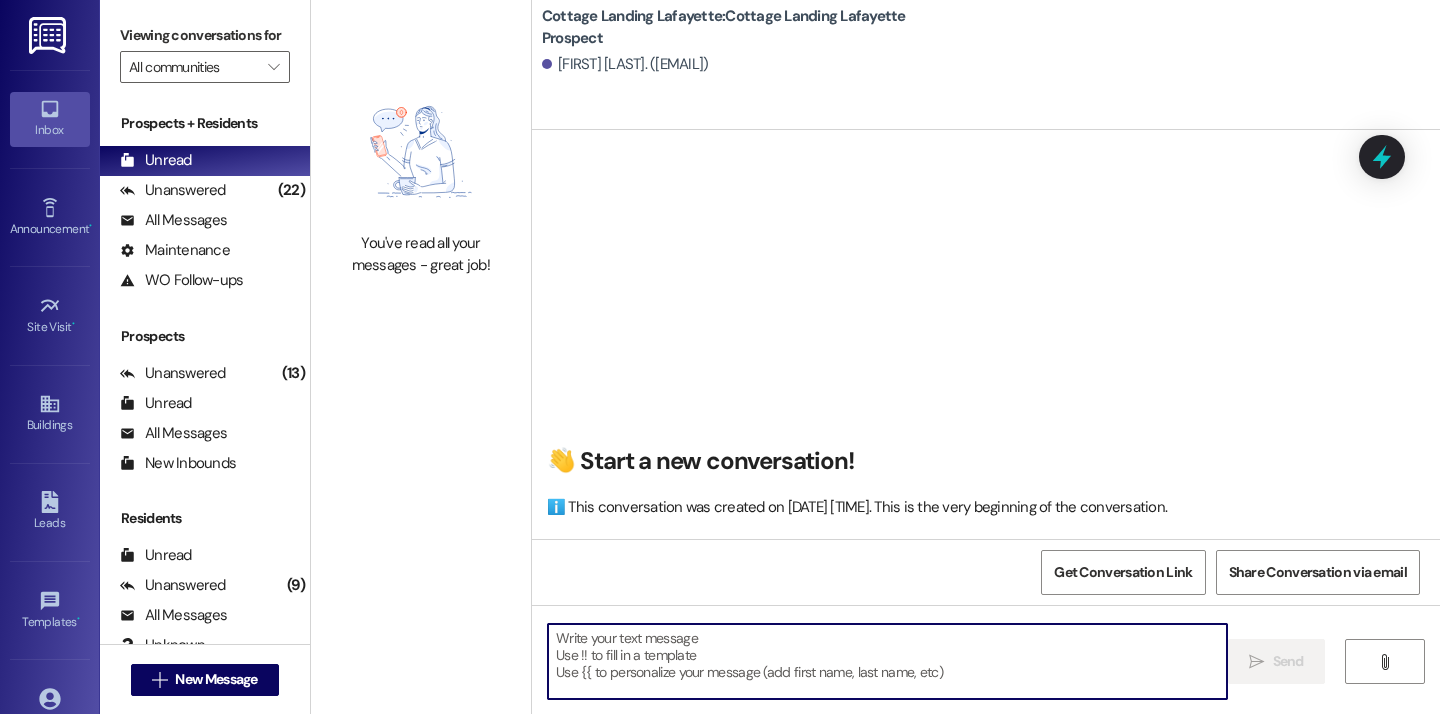 click at bounding box center [887, 661] 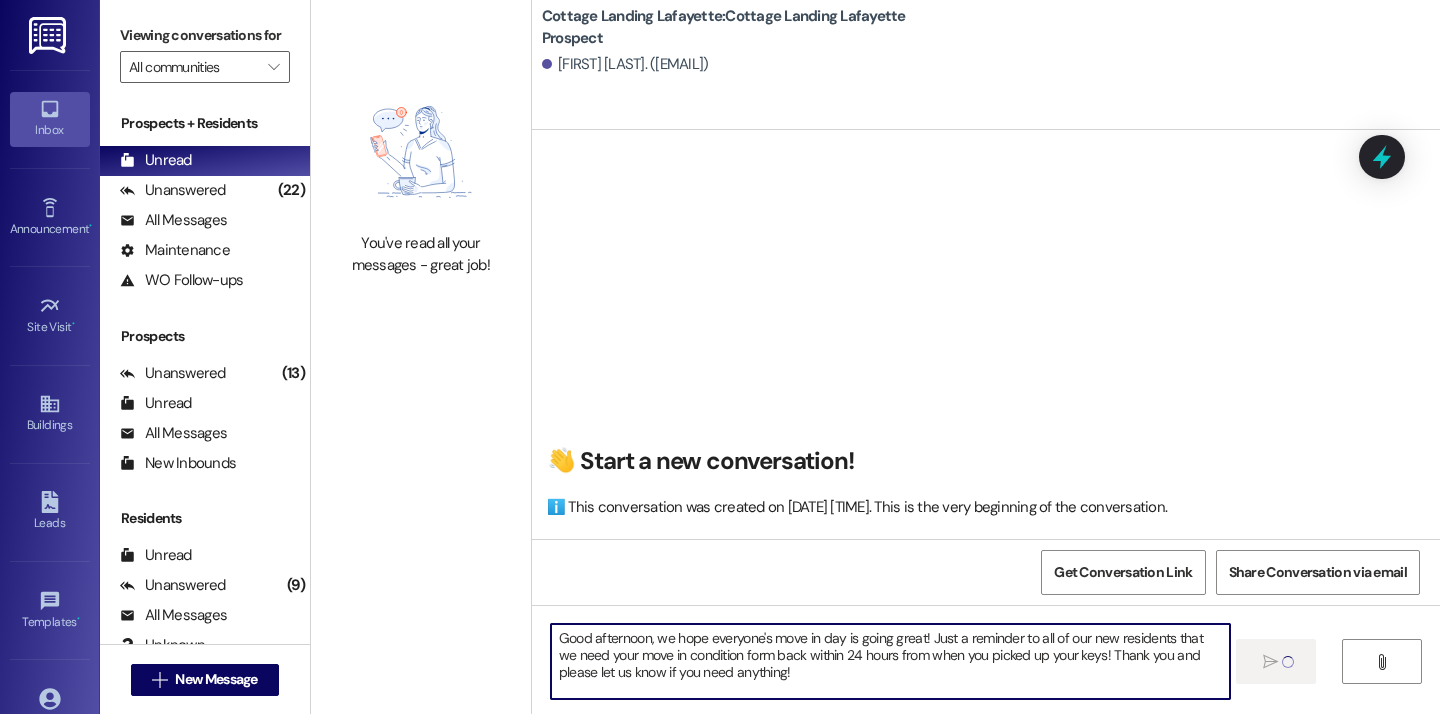 type 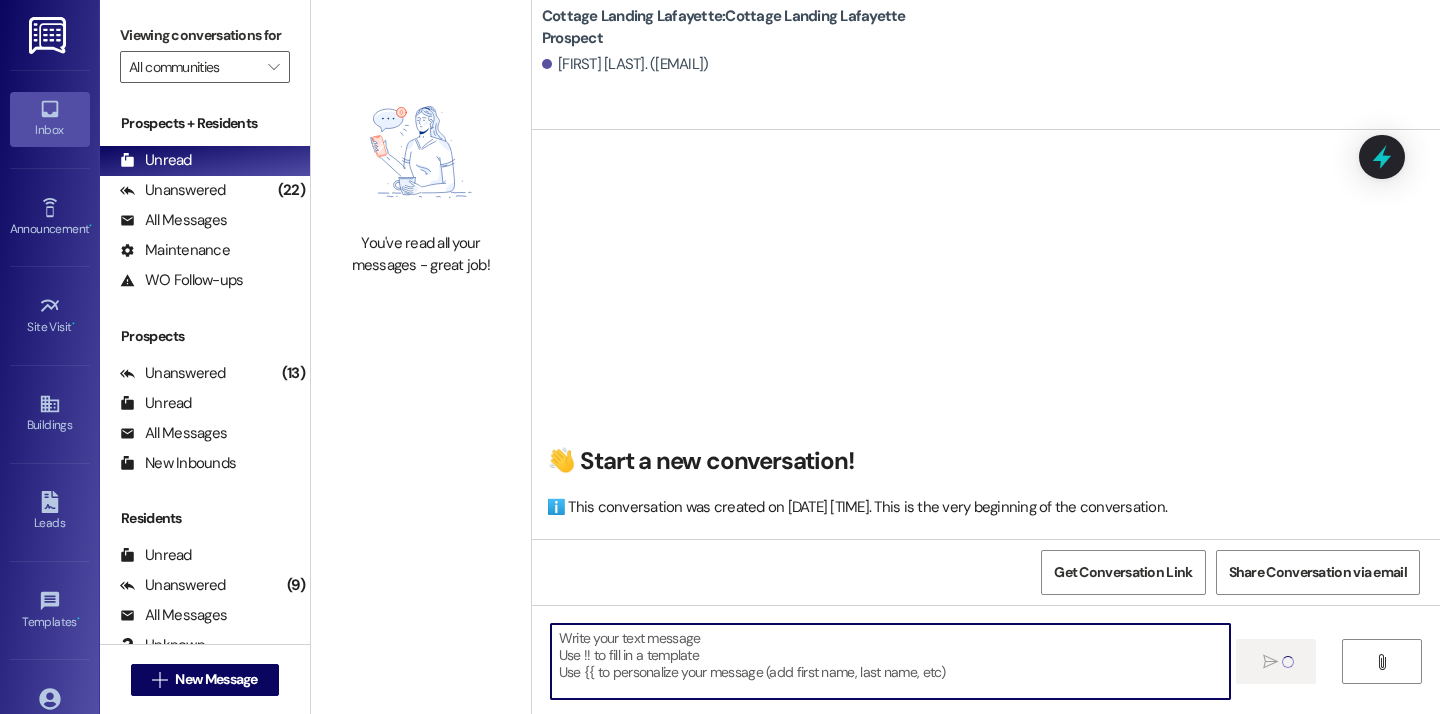 scroll, scrollTop: 0, scrollLeft: 0, axis: both 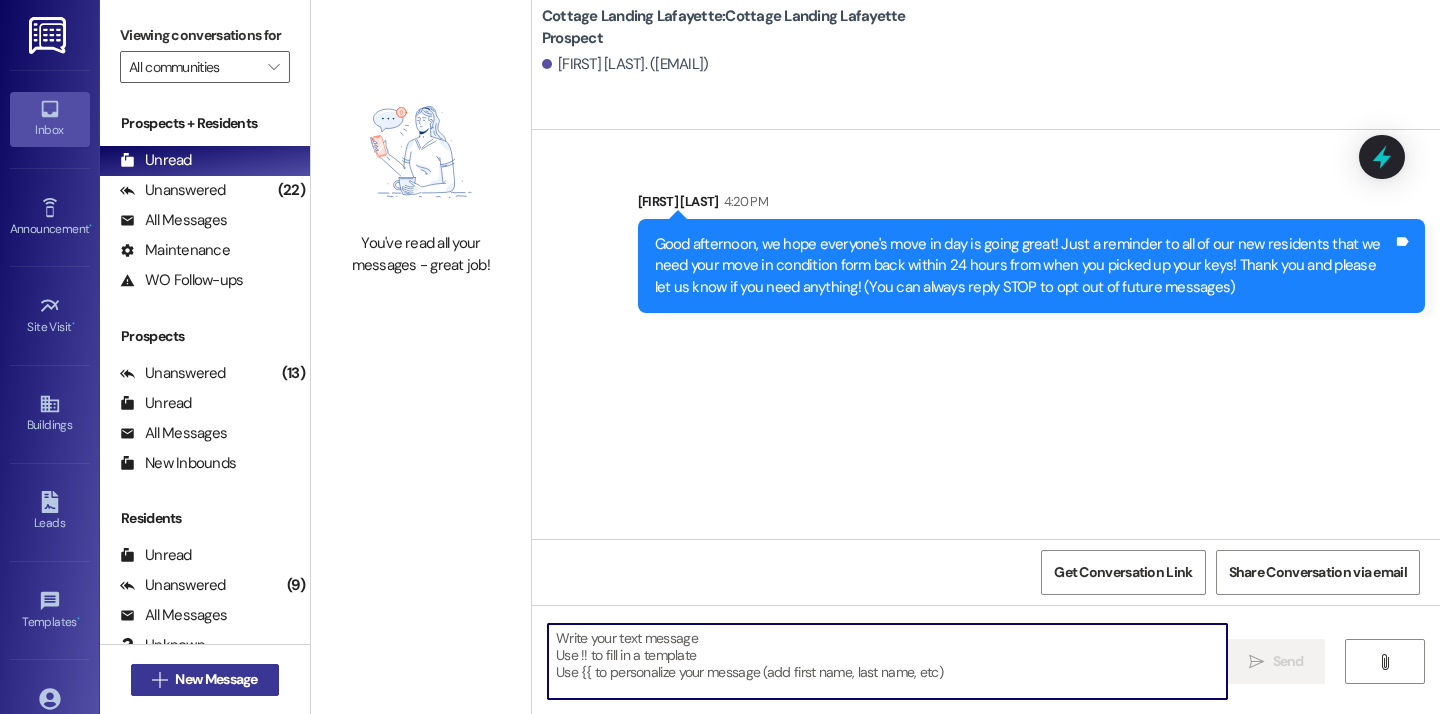click on "New Message" at bounding box center (216, 679) 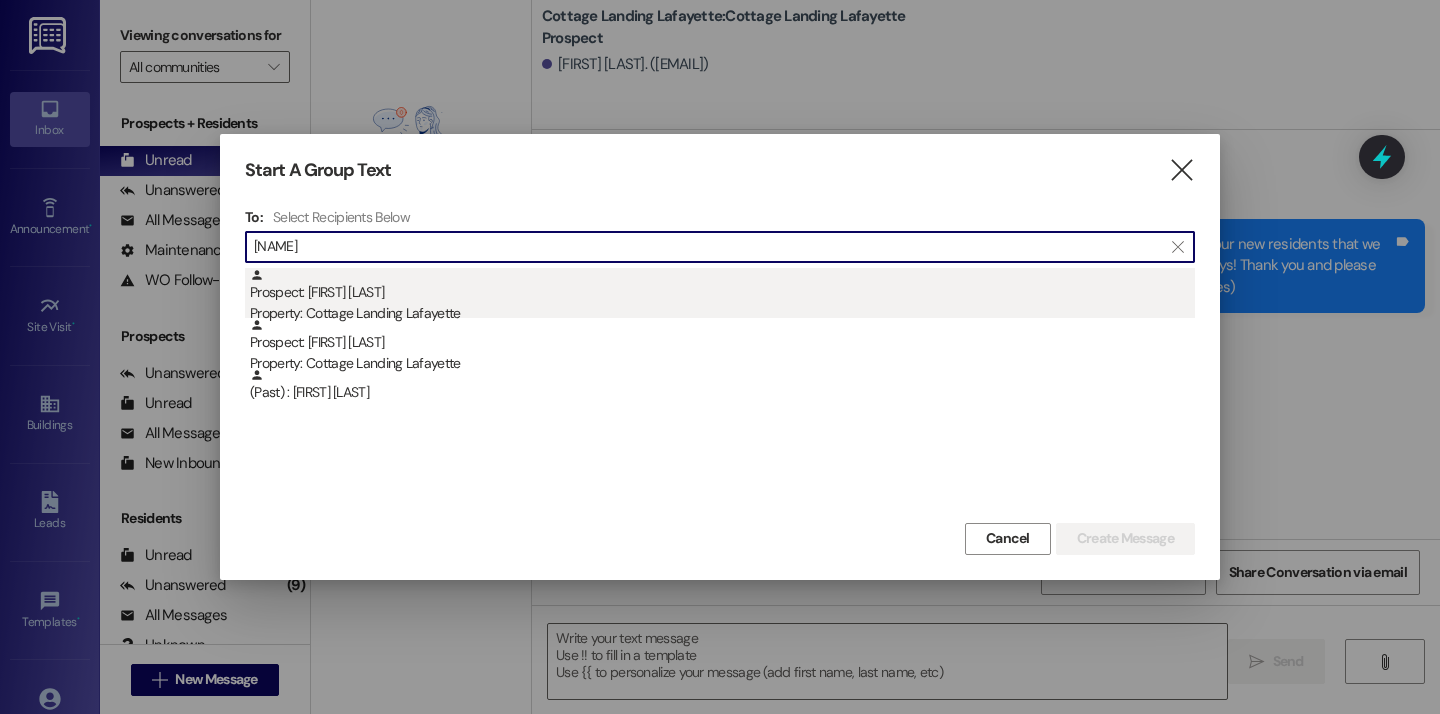 type on "leger" 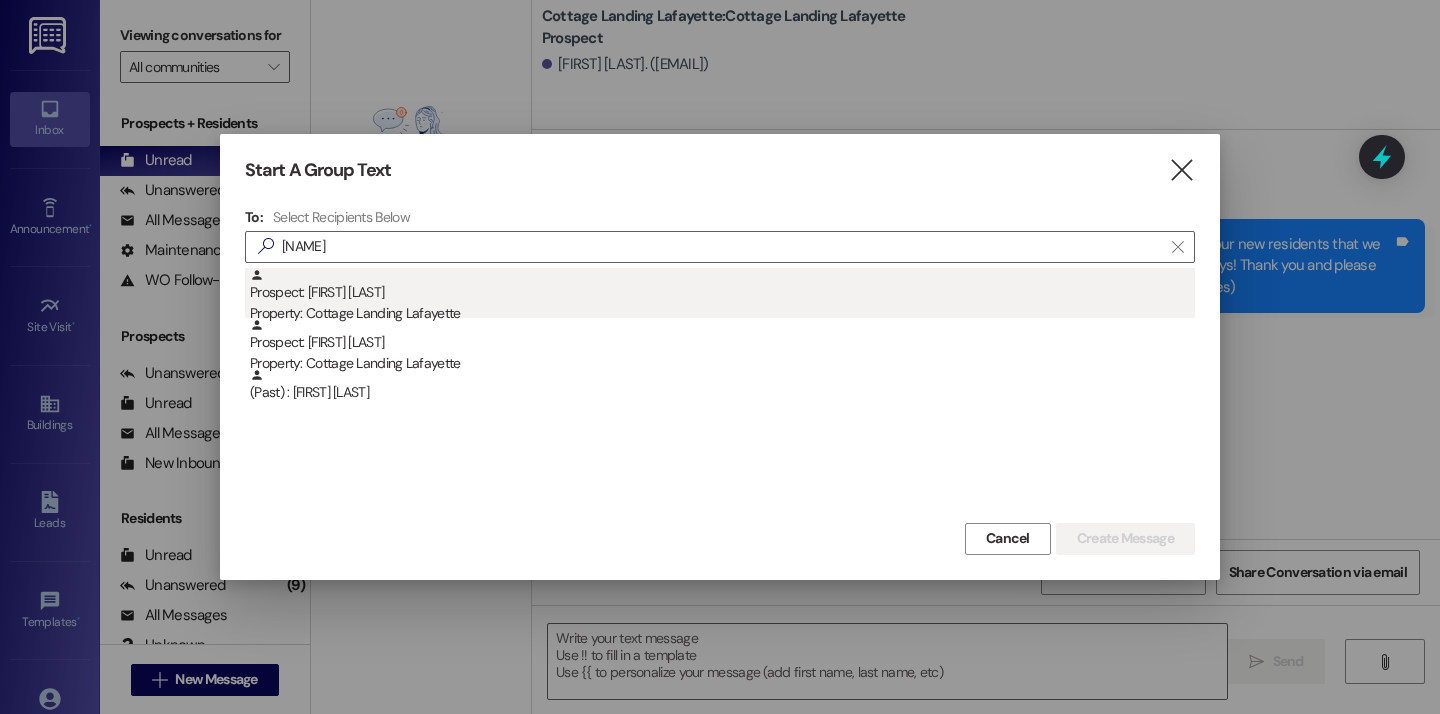 click on "Property: Cottage Landing Lafayette" at bounding box center [722, 313] 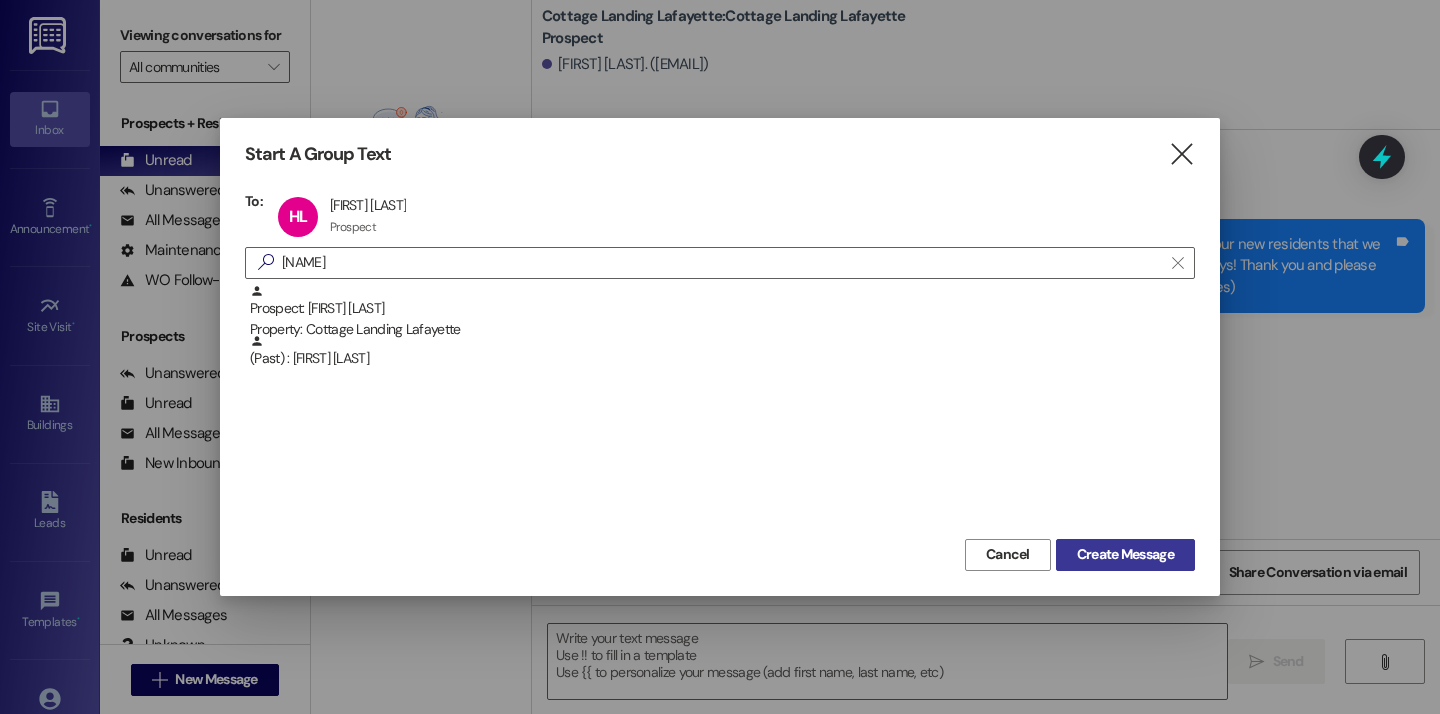 click on "Create Message" at bounding box center (1125, 554) 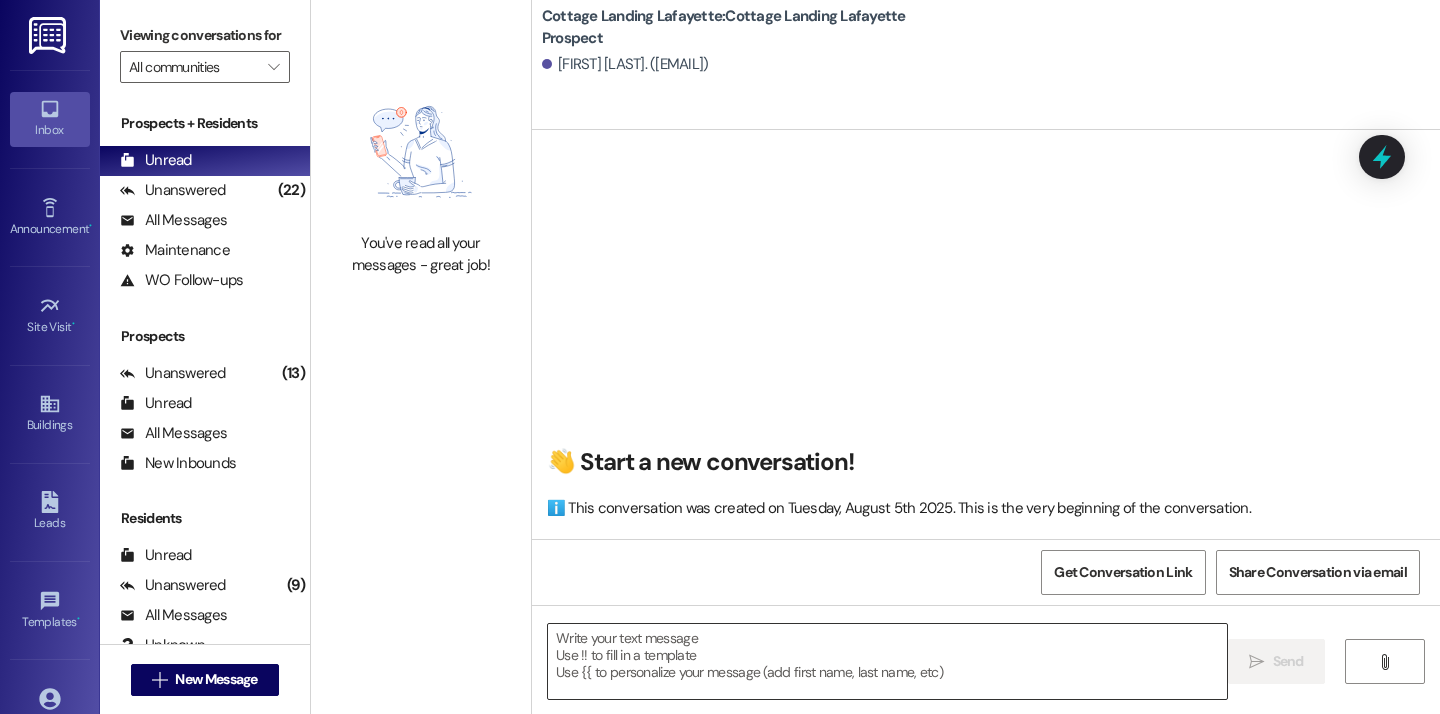 click at bounding box center (887, 661) 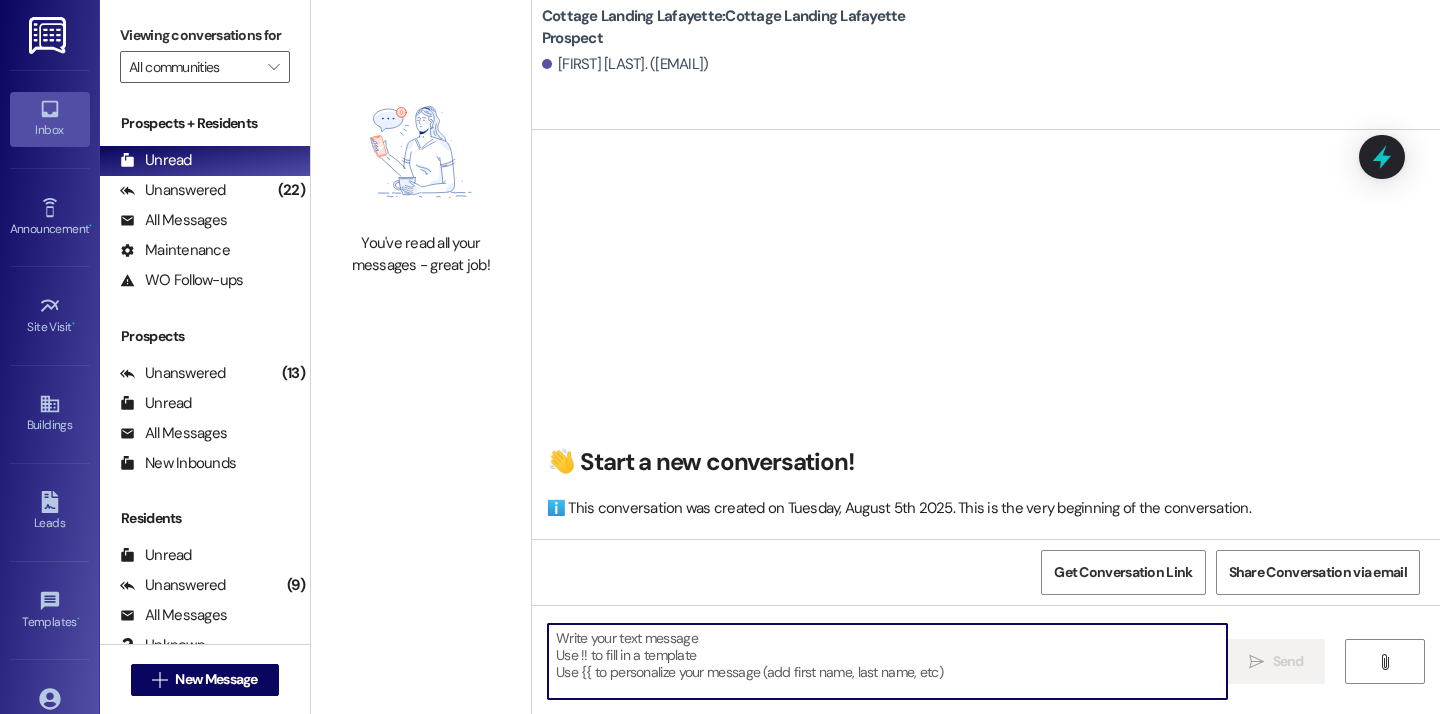 paste on "Good afternoon, we hope everyone's move in day is going great! Just a reminder to all of our new residents that we need your move in condition form back within 24 hours from when you picked up your keys! Thank you and please let us know if you need anything!" 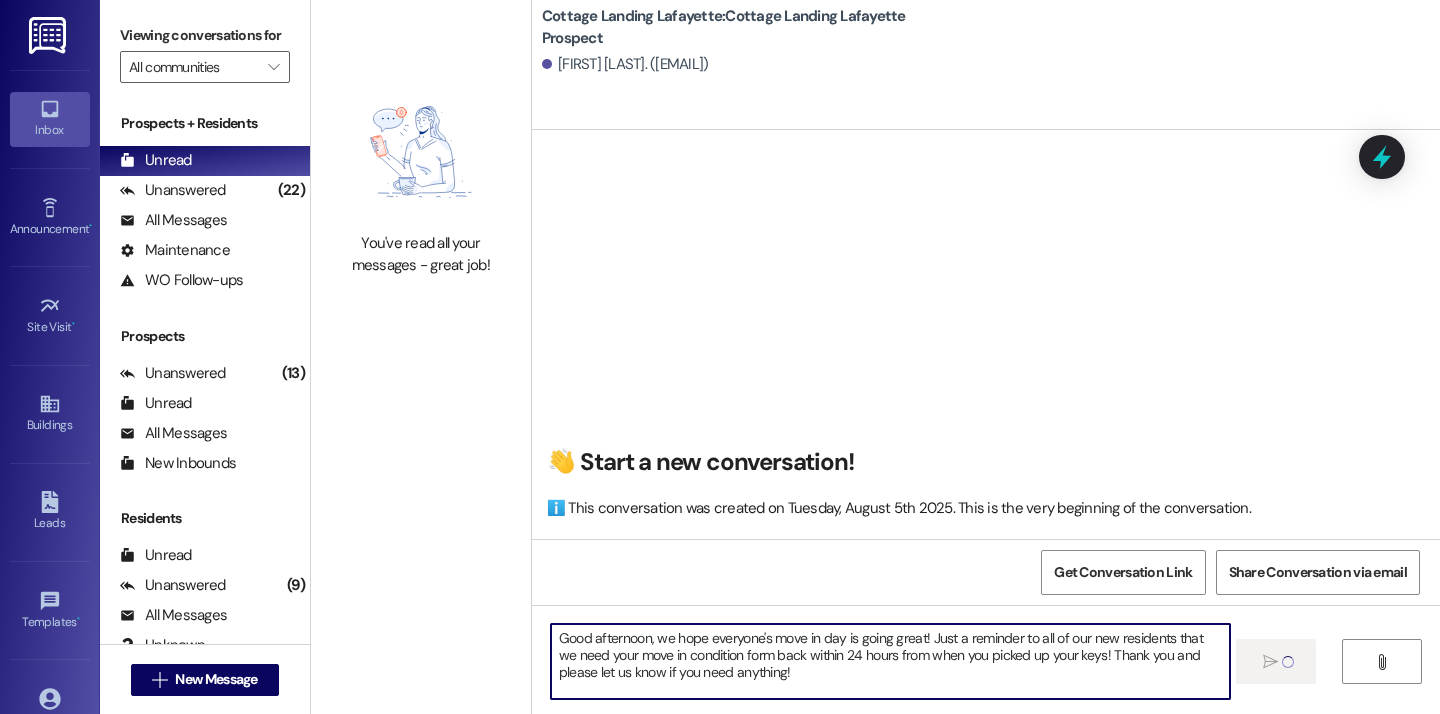 type 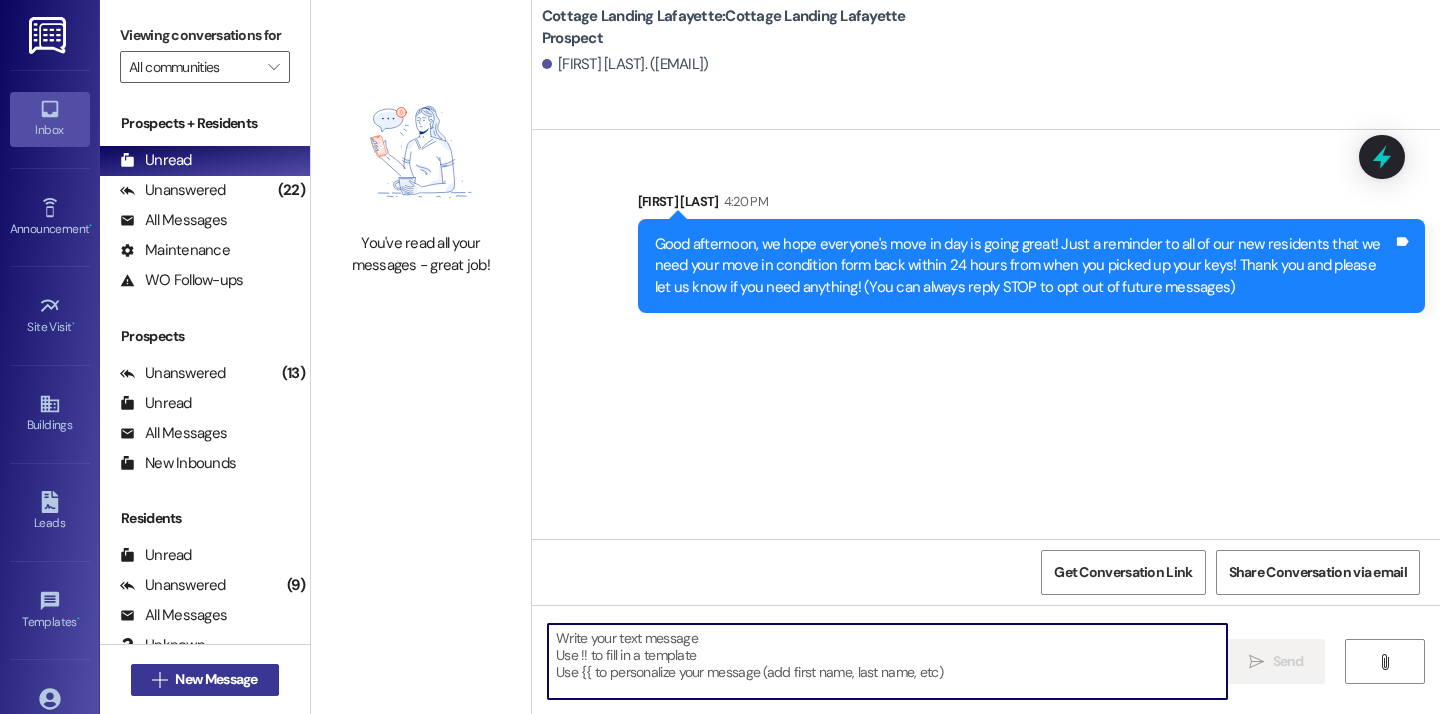click on "New Message" at bounding box center (216, 679) 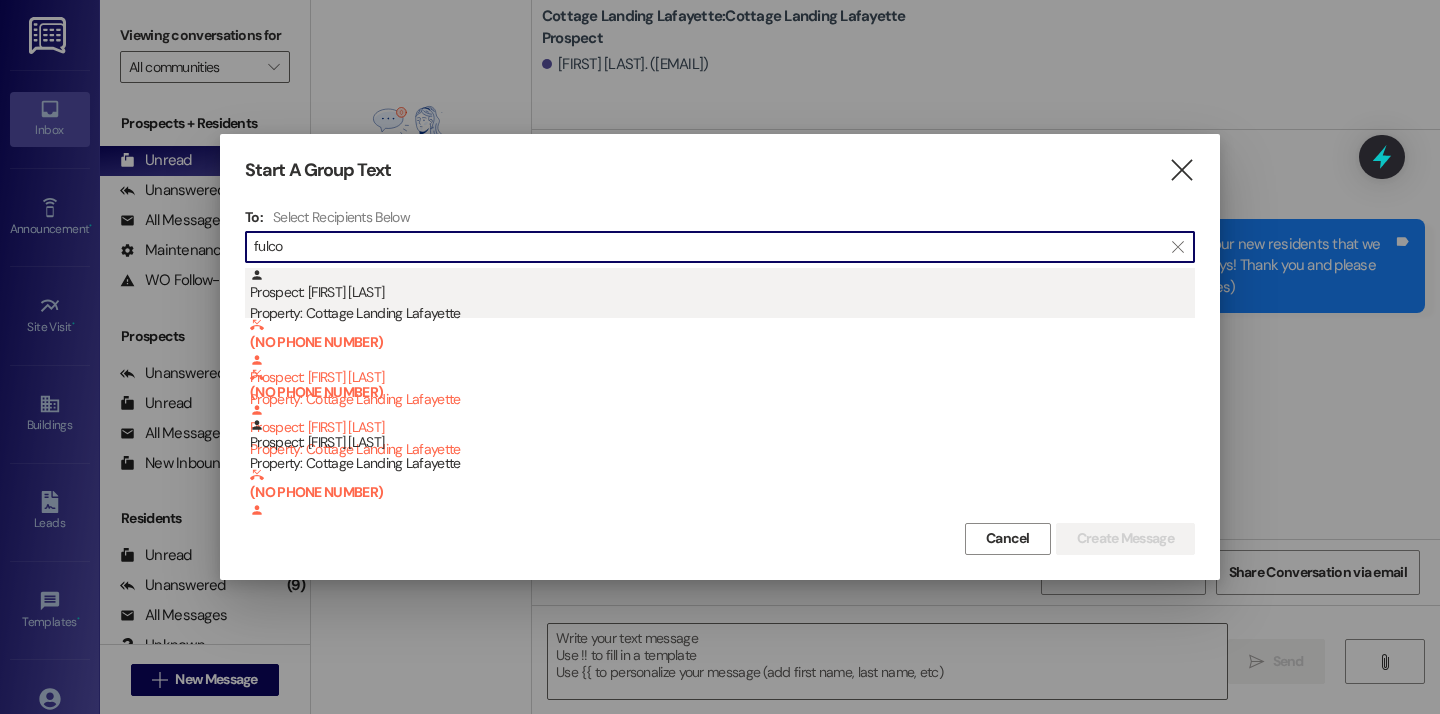 type on "fulco" 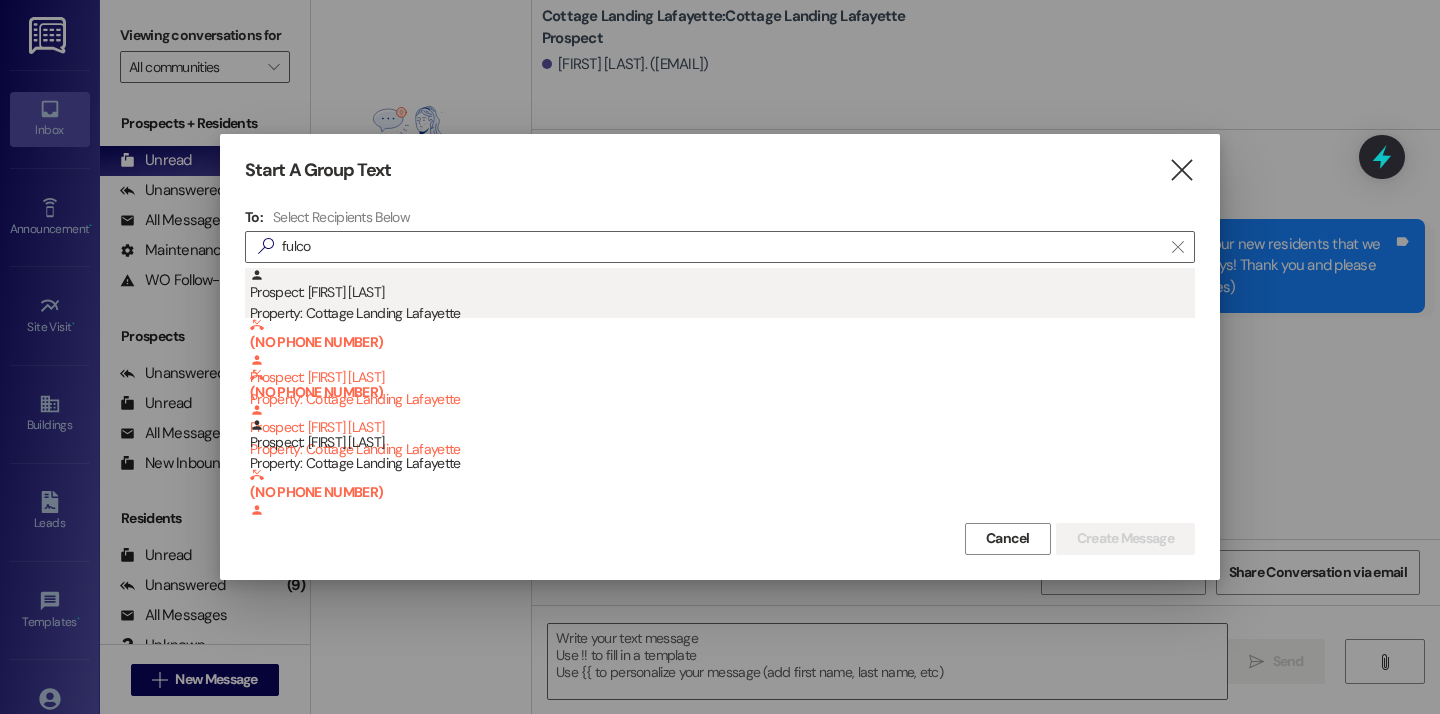 click on "Property: Cottage Landing Lafayette" at bounding box center (722, 313) 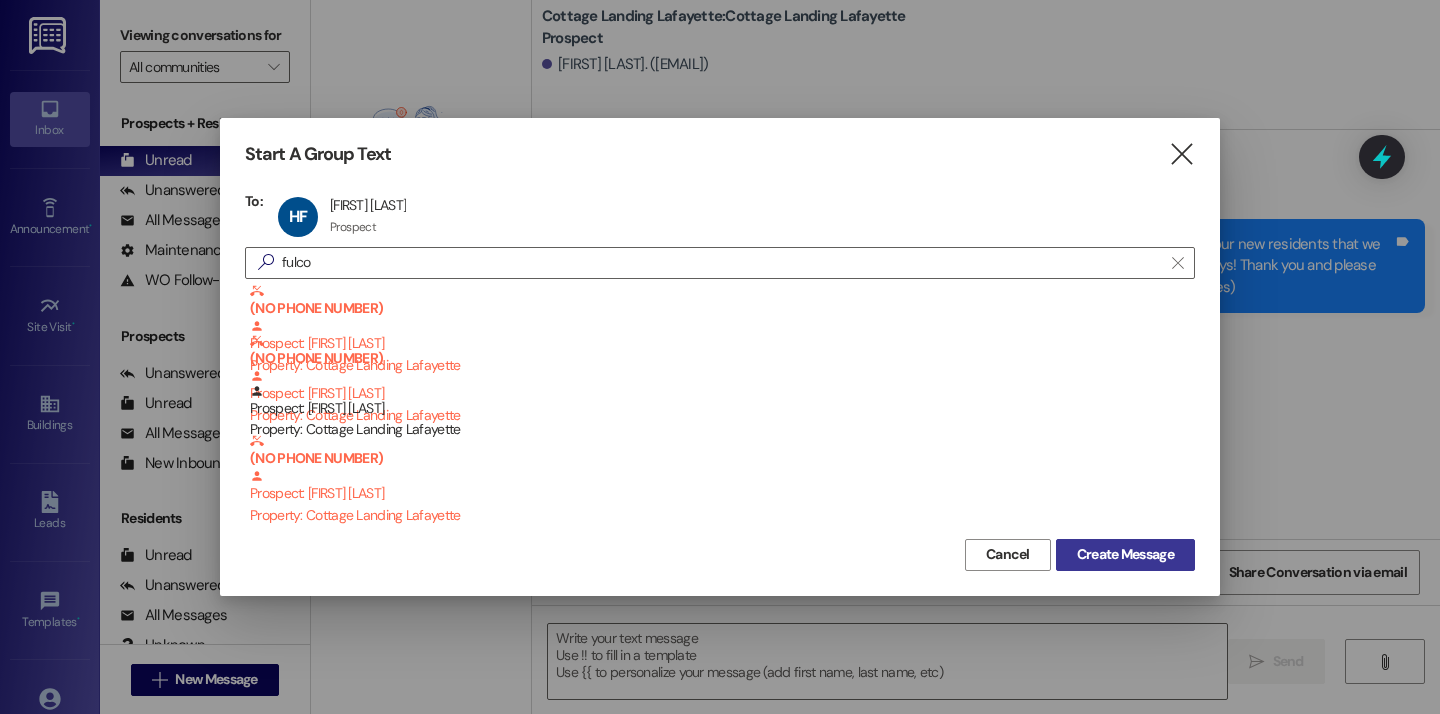 click on "Create Message" at bounding box center [1125, 555] 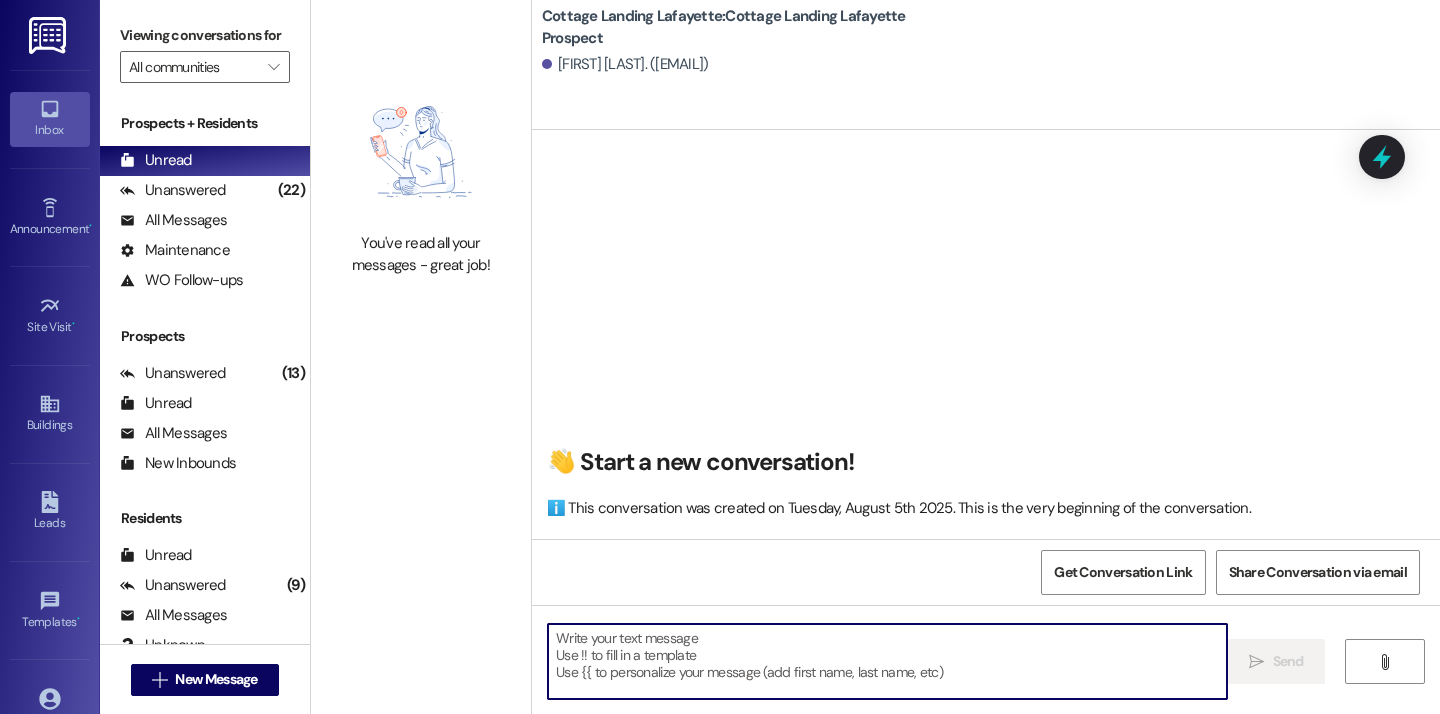 click at bounding box center (887, 661) 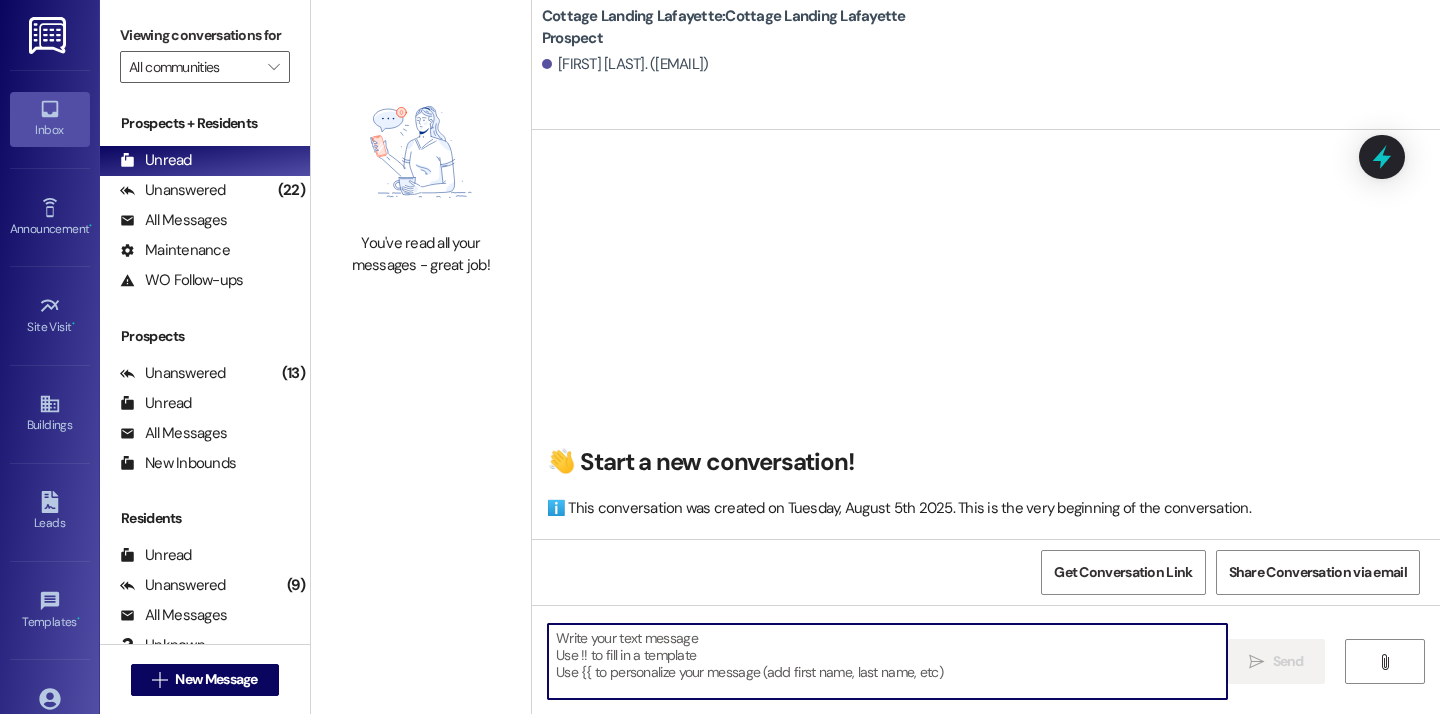type on "Good afternoon, we hope everyone's move in day is going great! Just a reminder to all of our new residents that we need your move in condition form back within 24 hours from when you picked up your keys! Thank you and please let us know if you need anything!" 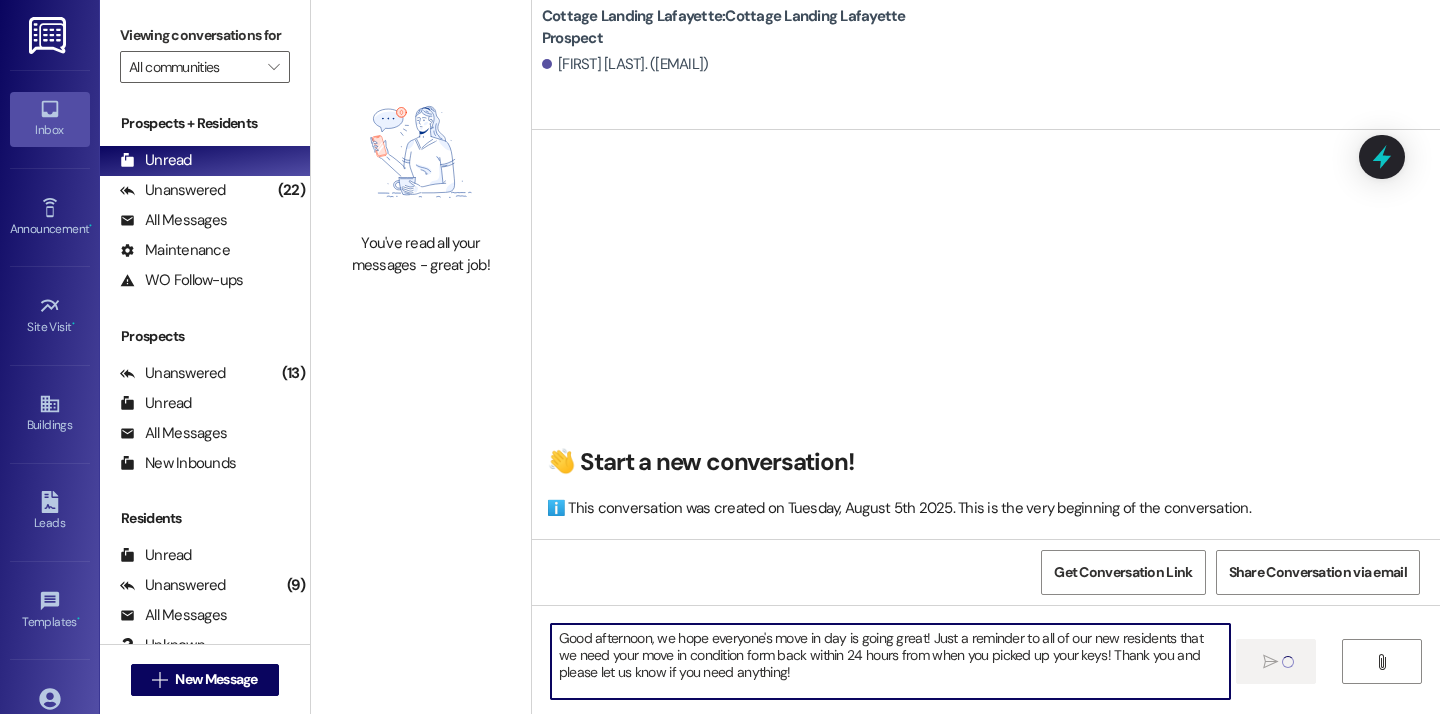 type 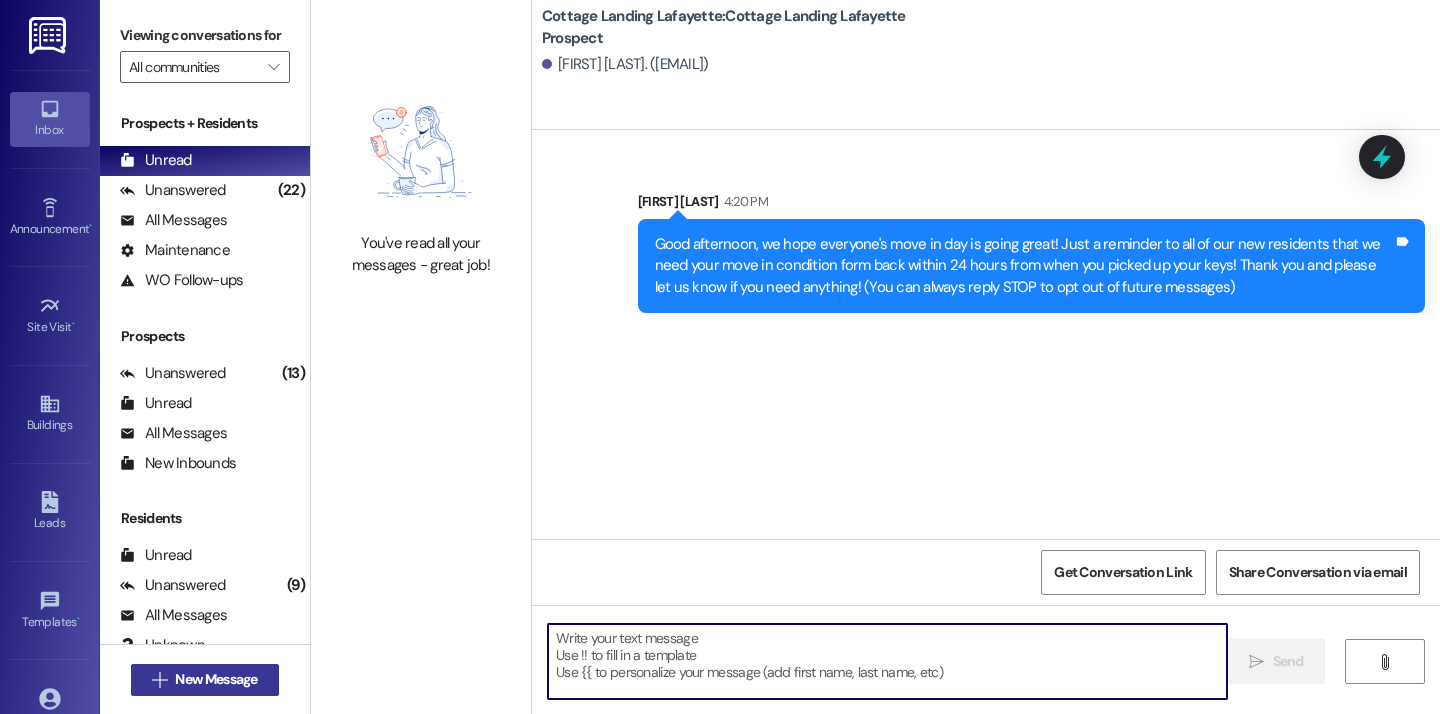 click on " New Message" at bounding box center (205, 680) 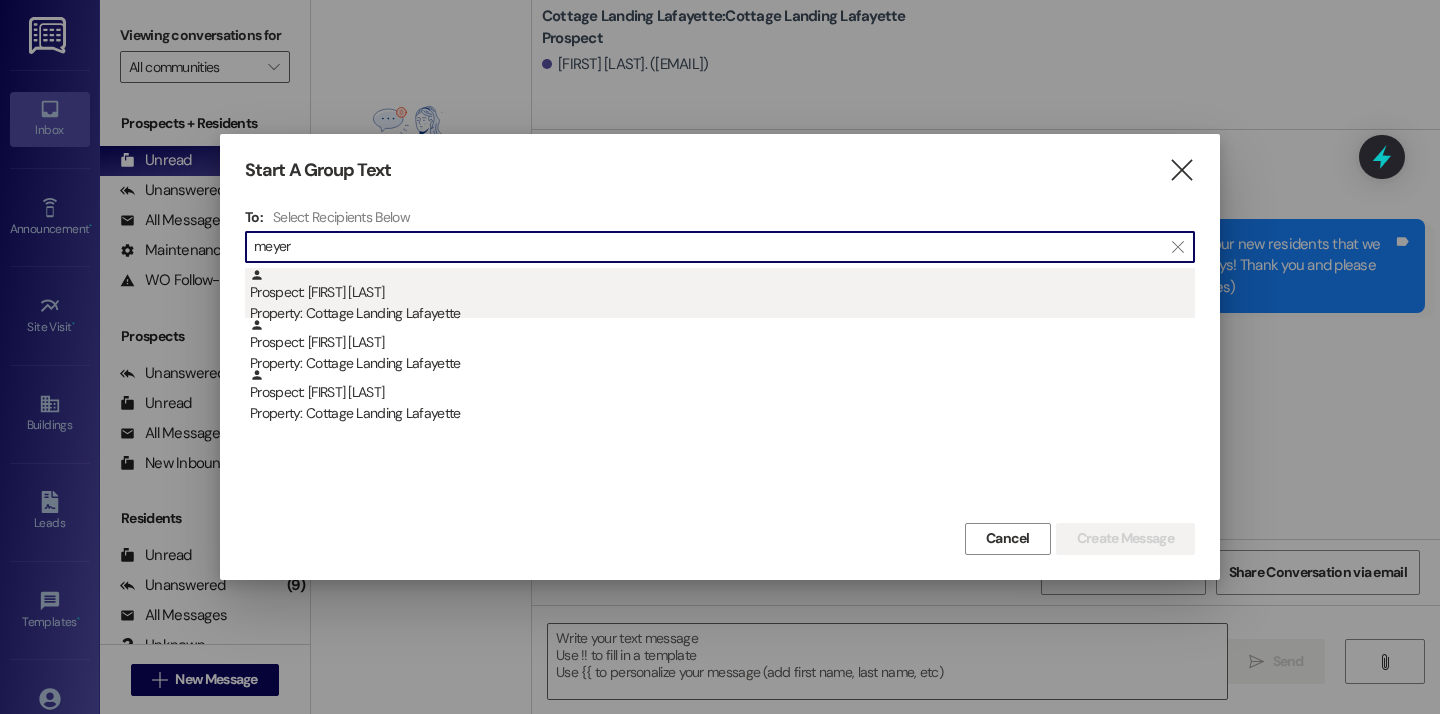 type on "meyer" 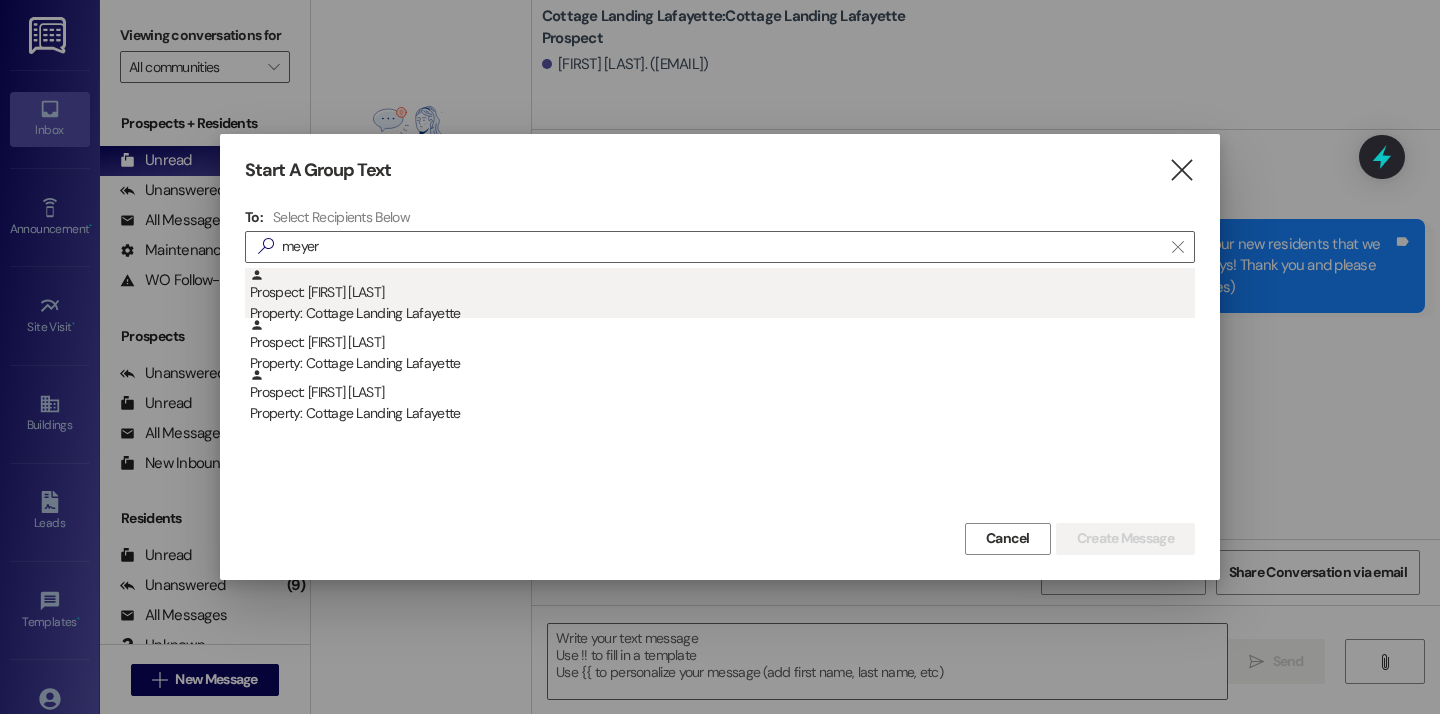 click on "Prospect: Addison Meyer Property: Cottage Landing Lafayette" at bounding box center (722, 296) 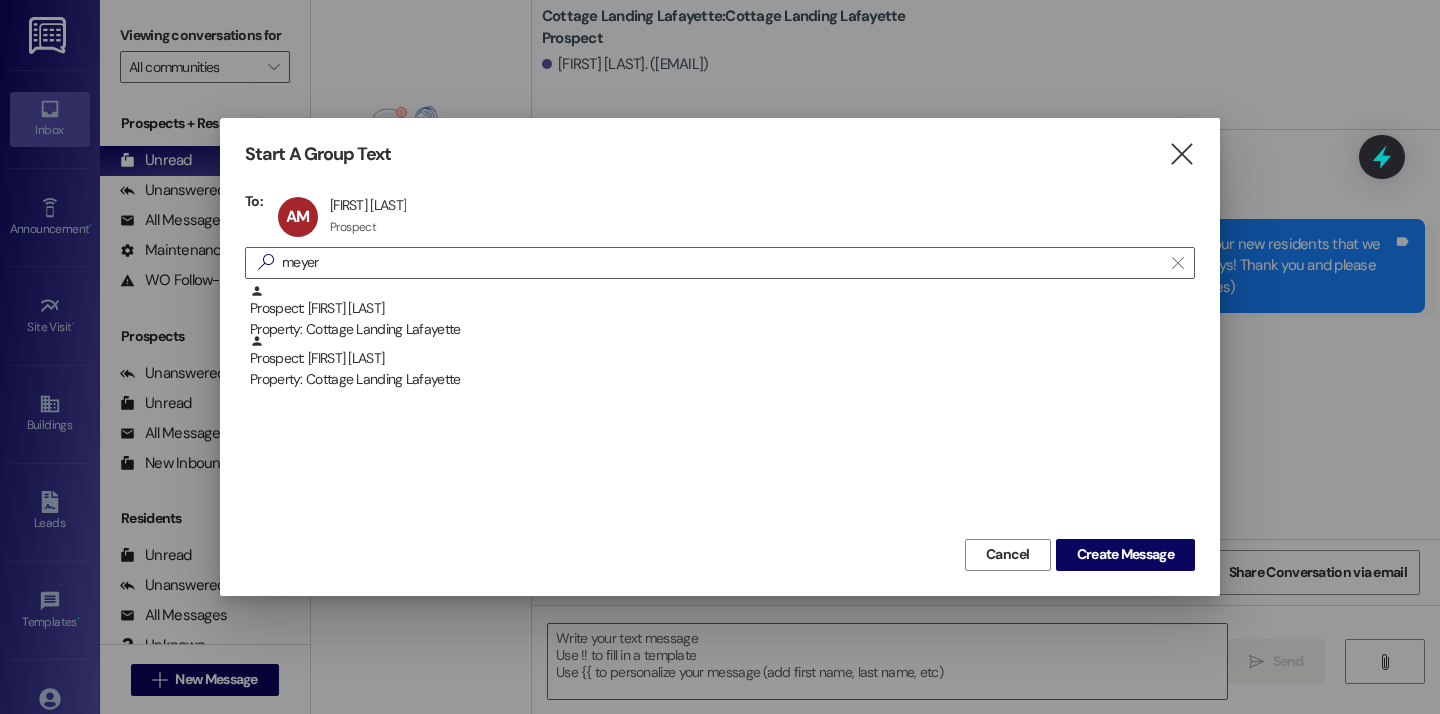 click on "Cancel Create Message" at bounding box center (720, 552) 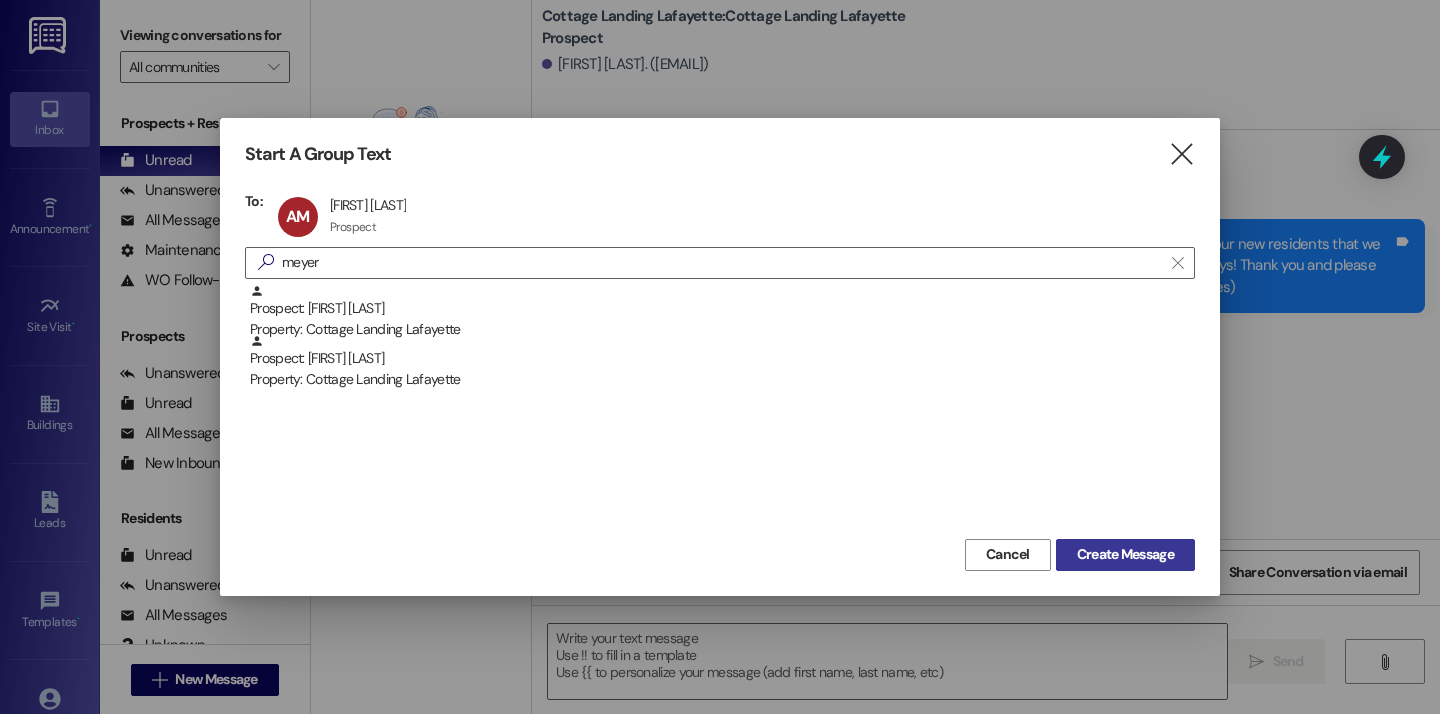 click on "Create Message" at bounding box center [1125, 554] 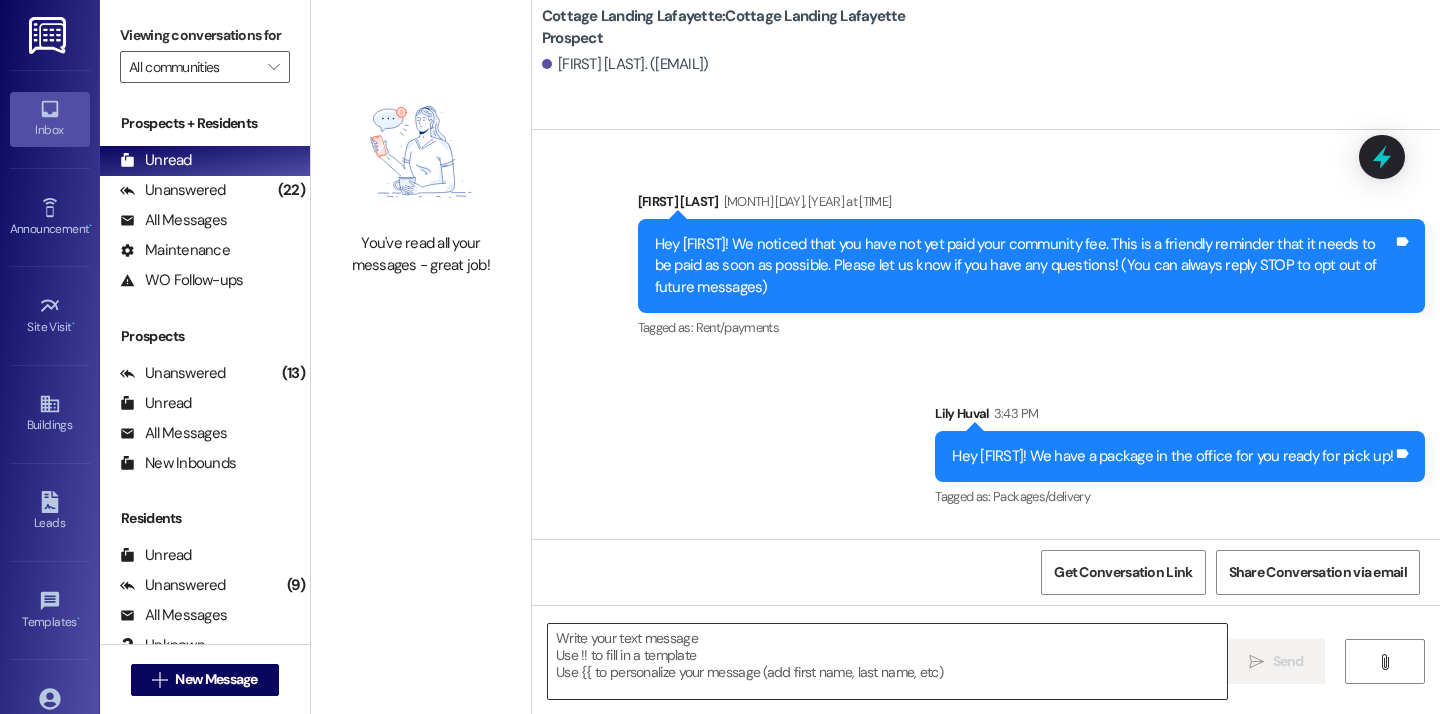 click at bounding box center [887, 661] 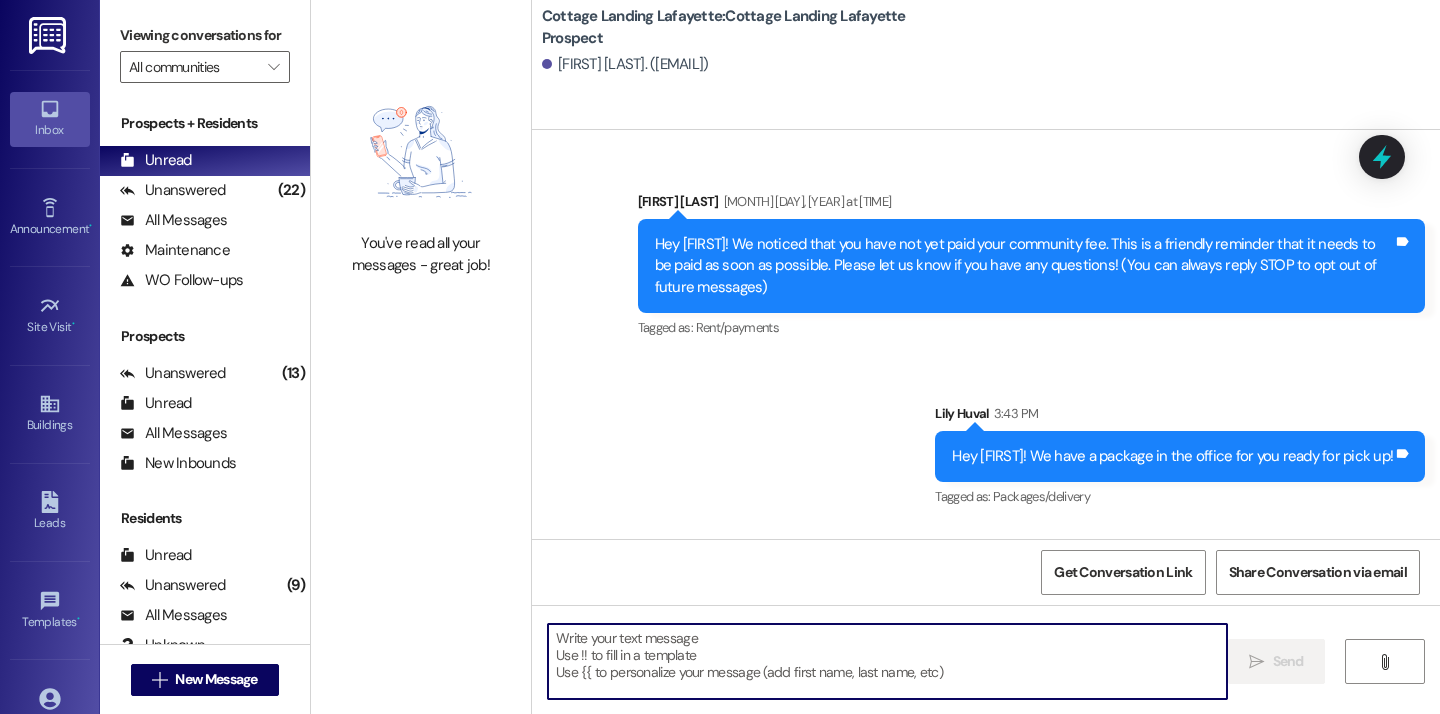 paste on "Good afternoon, we hope everyone's move in day is going great! Just a reminder to all of our new residents that we need your move in condition form back within 24 hours from when you picked up your keys! Thank you and please let us know if you need anything!" 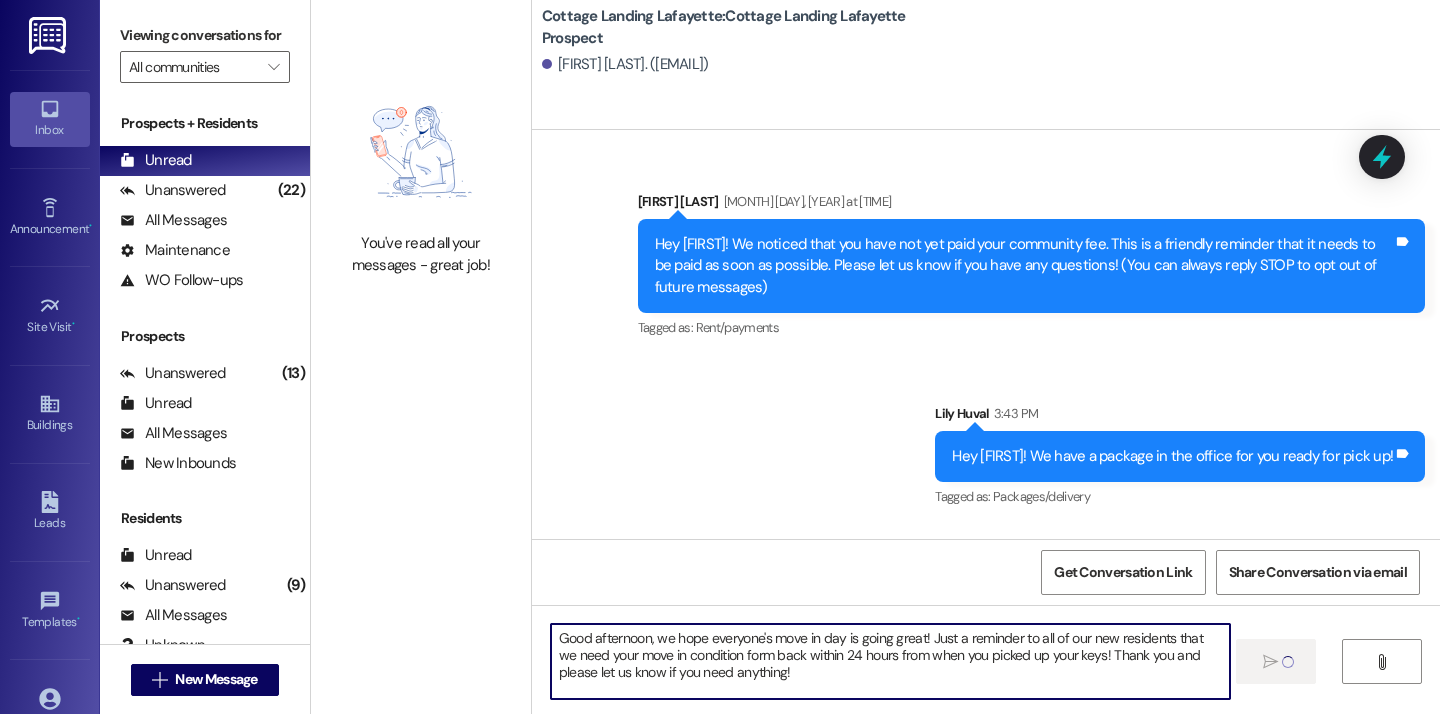 type 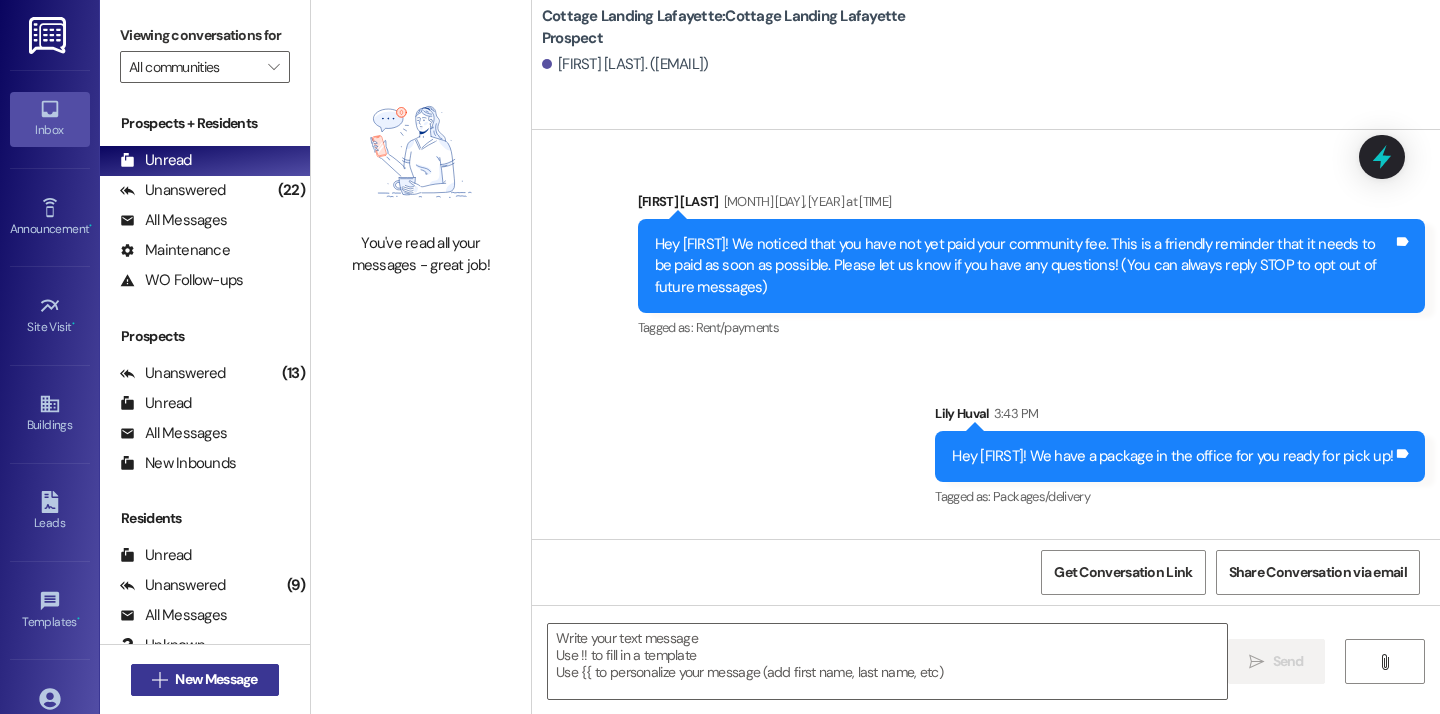 click on "New Message" at bounding box center [216, 679] 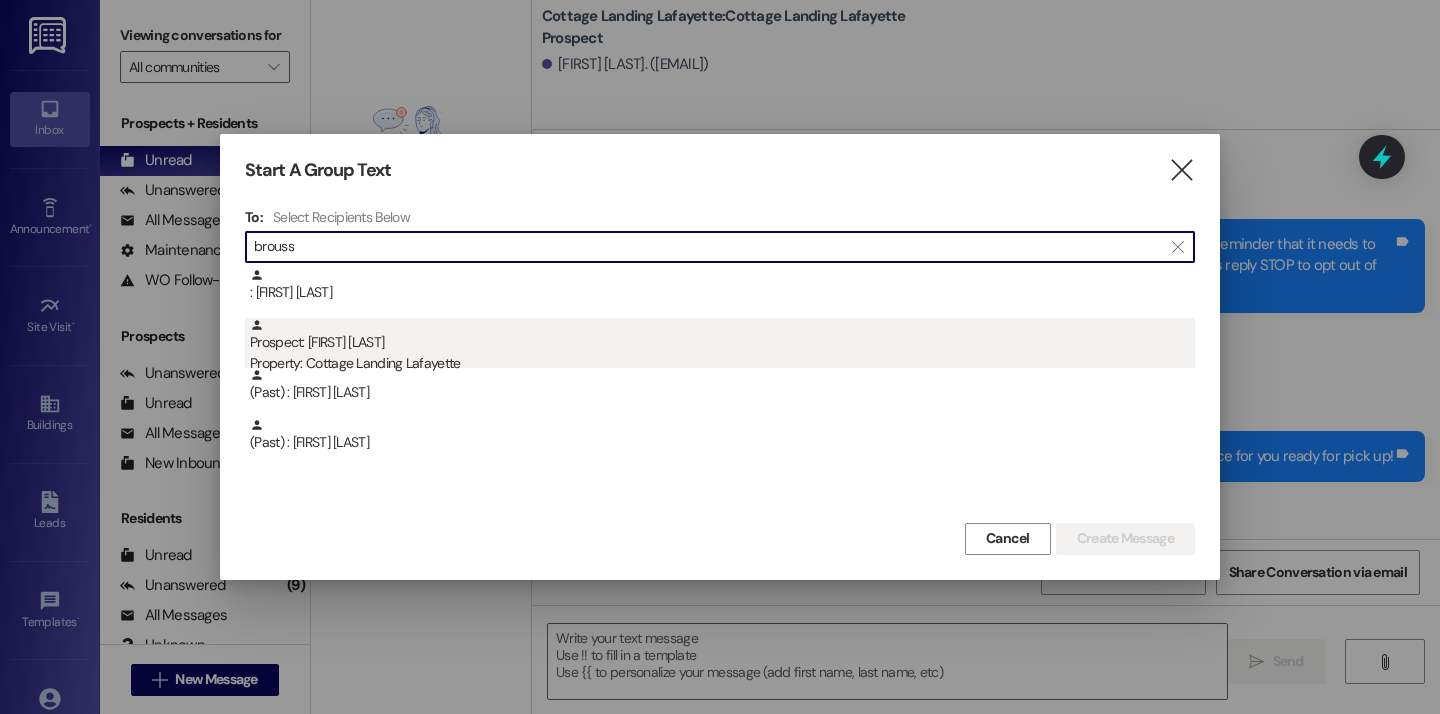 type on "brouss" 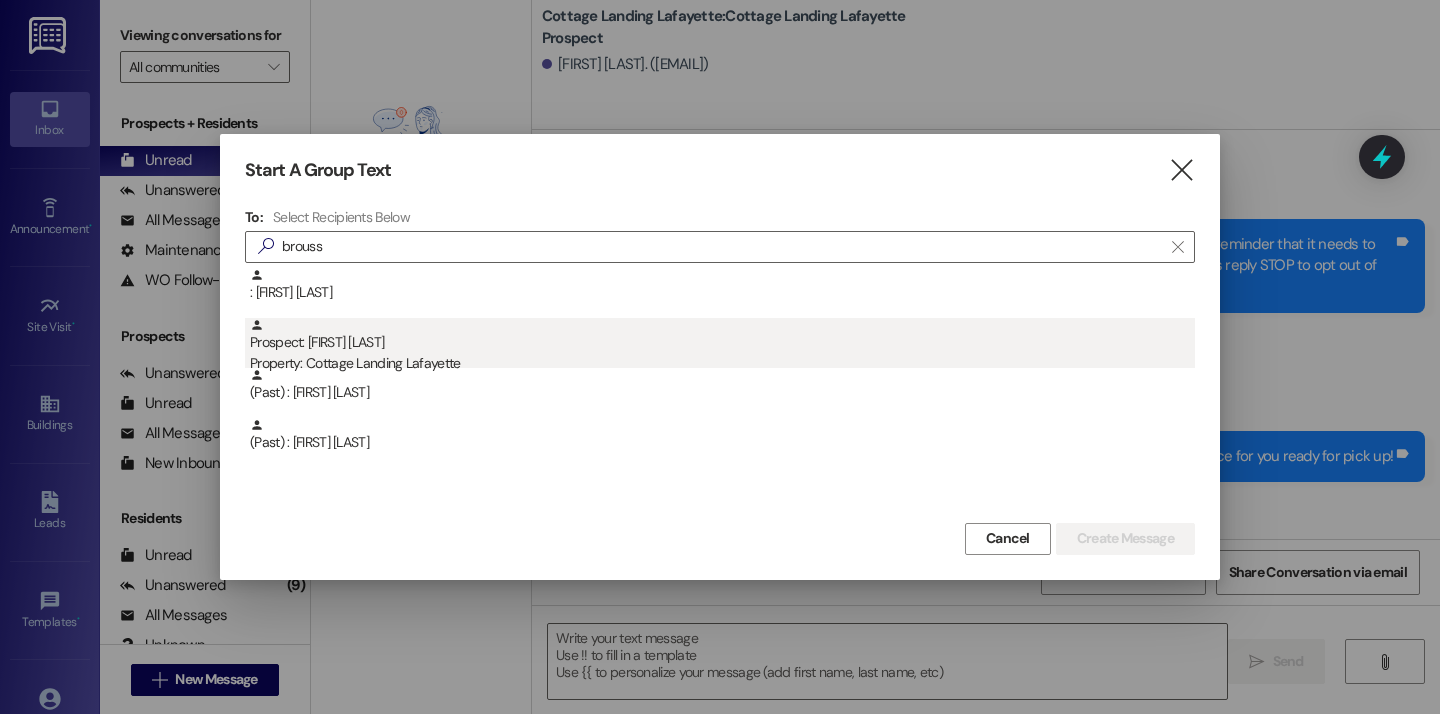 click on "Prospect: Abigail Broussard Property: Cottage Landing Lafayette" at bounding box center [722, 346] 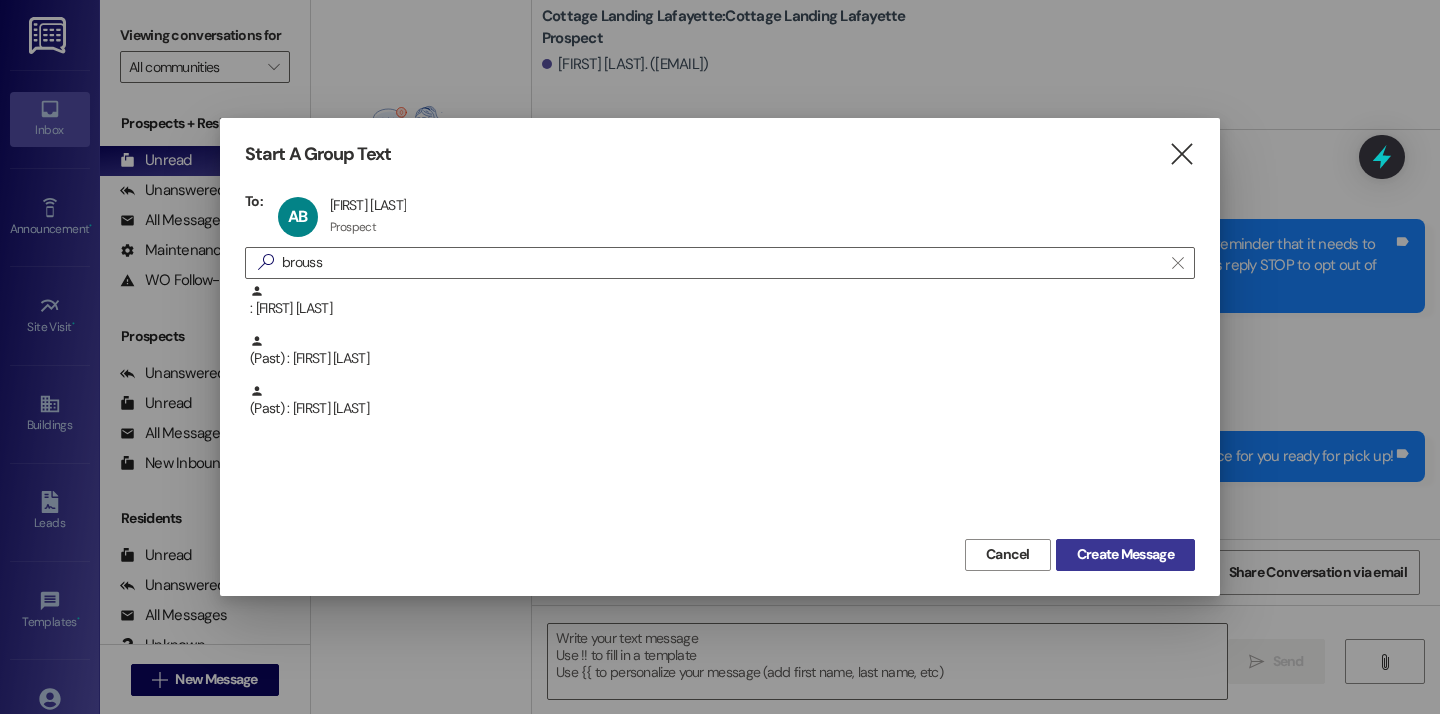 click on "Create Message" at bounding box center (1125, 554) 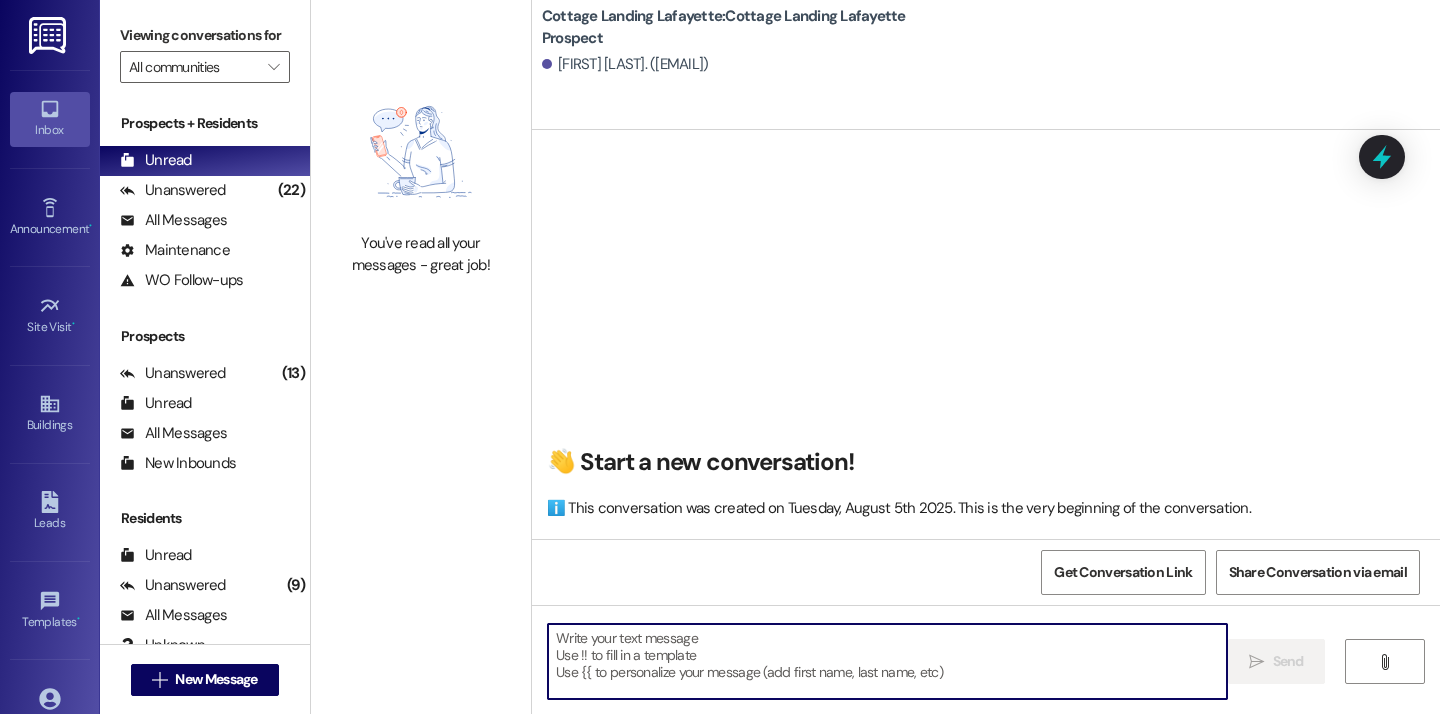 click at bounding box center [887, 661] 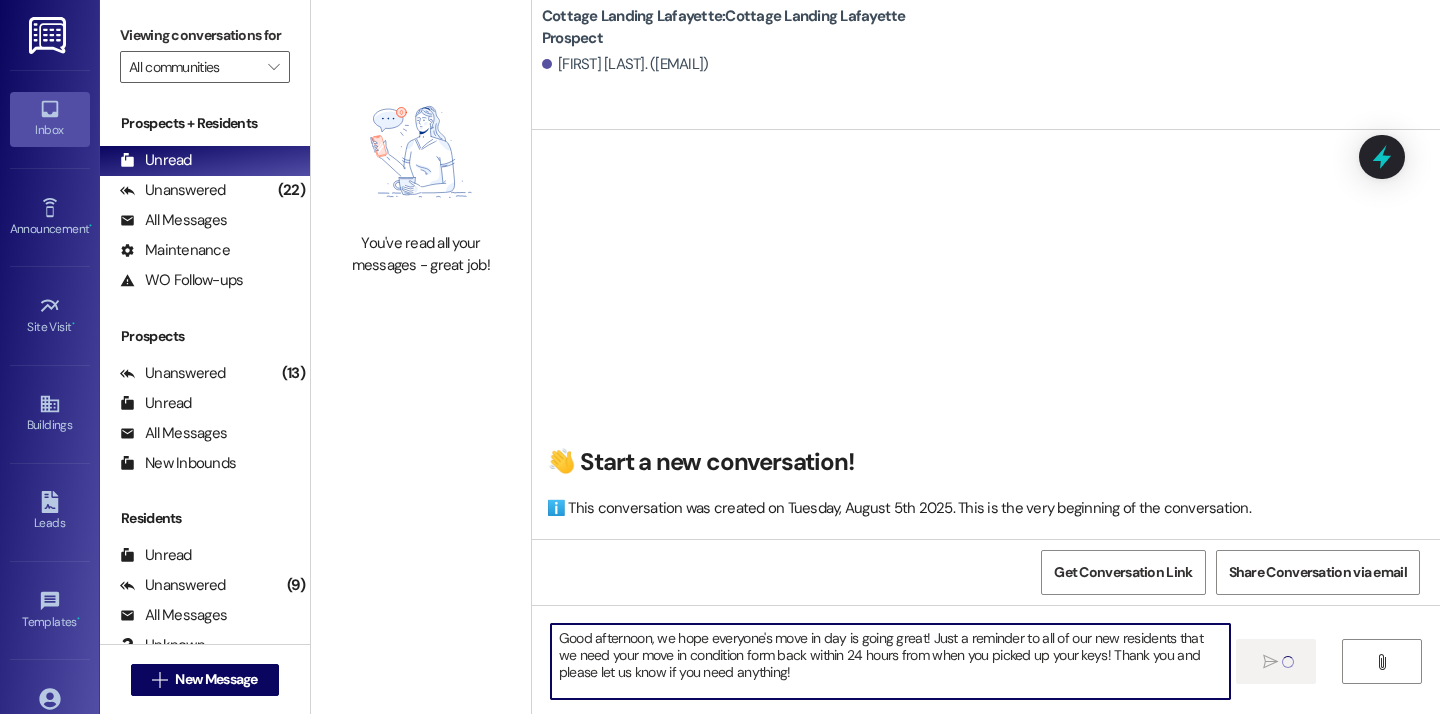 type 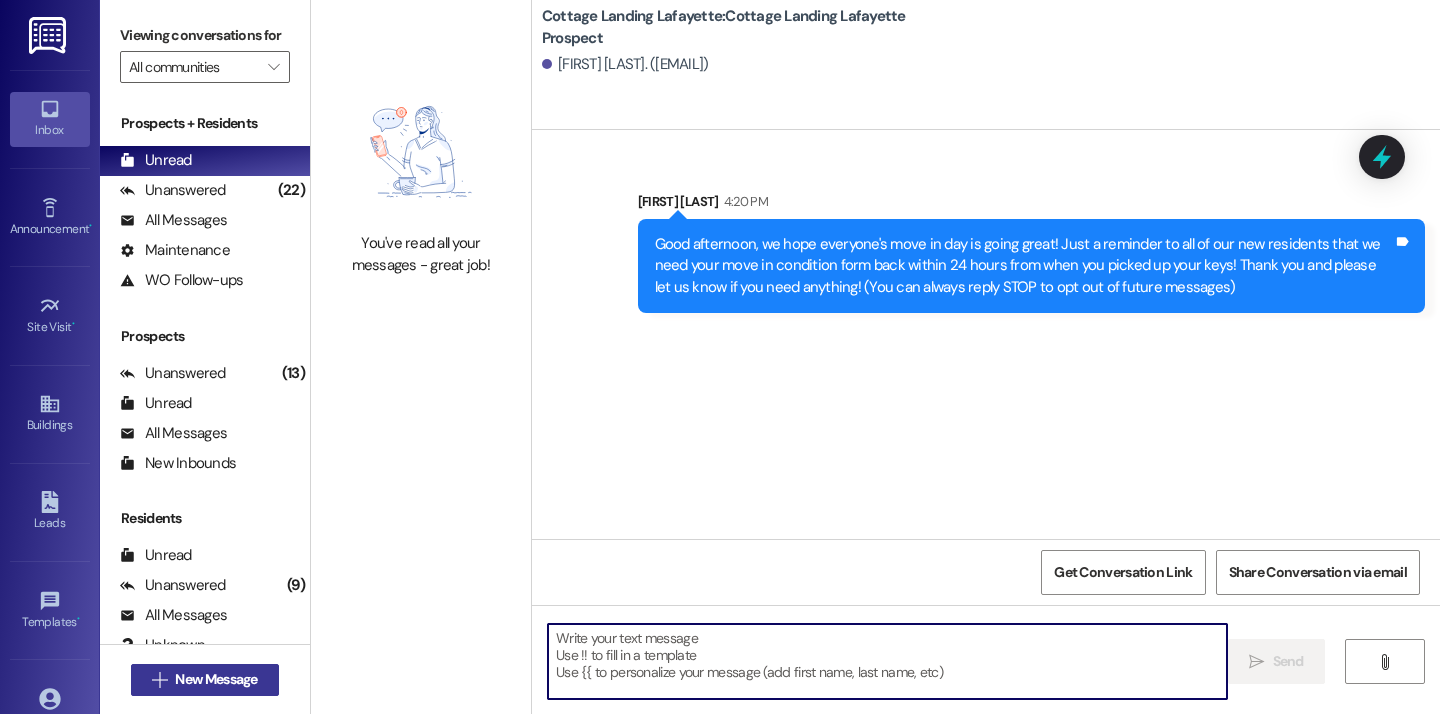 click on "New Message" at bounding box center [216, 679] 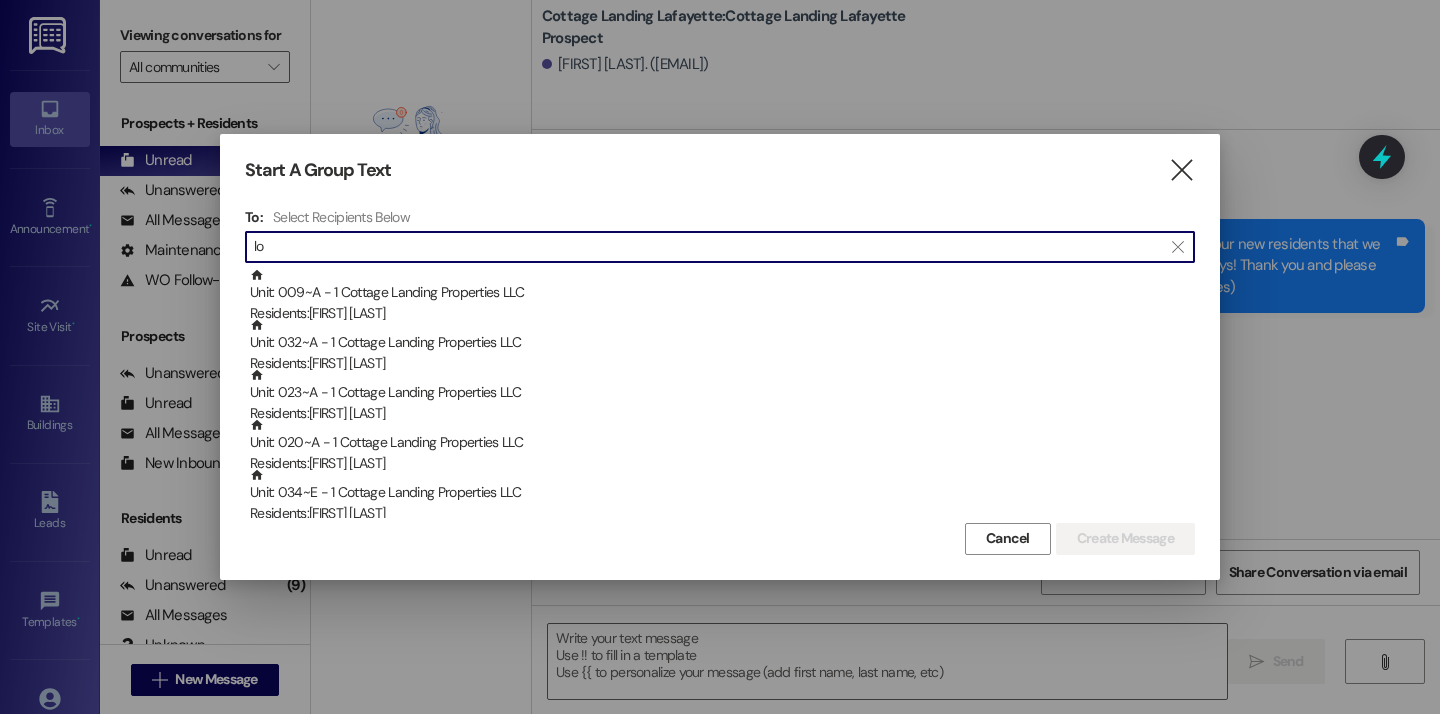 type on "l" 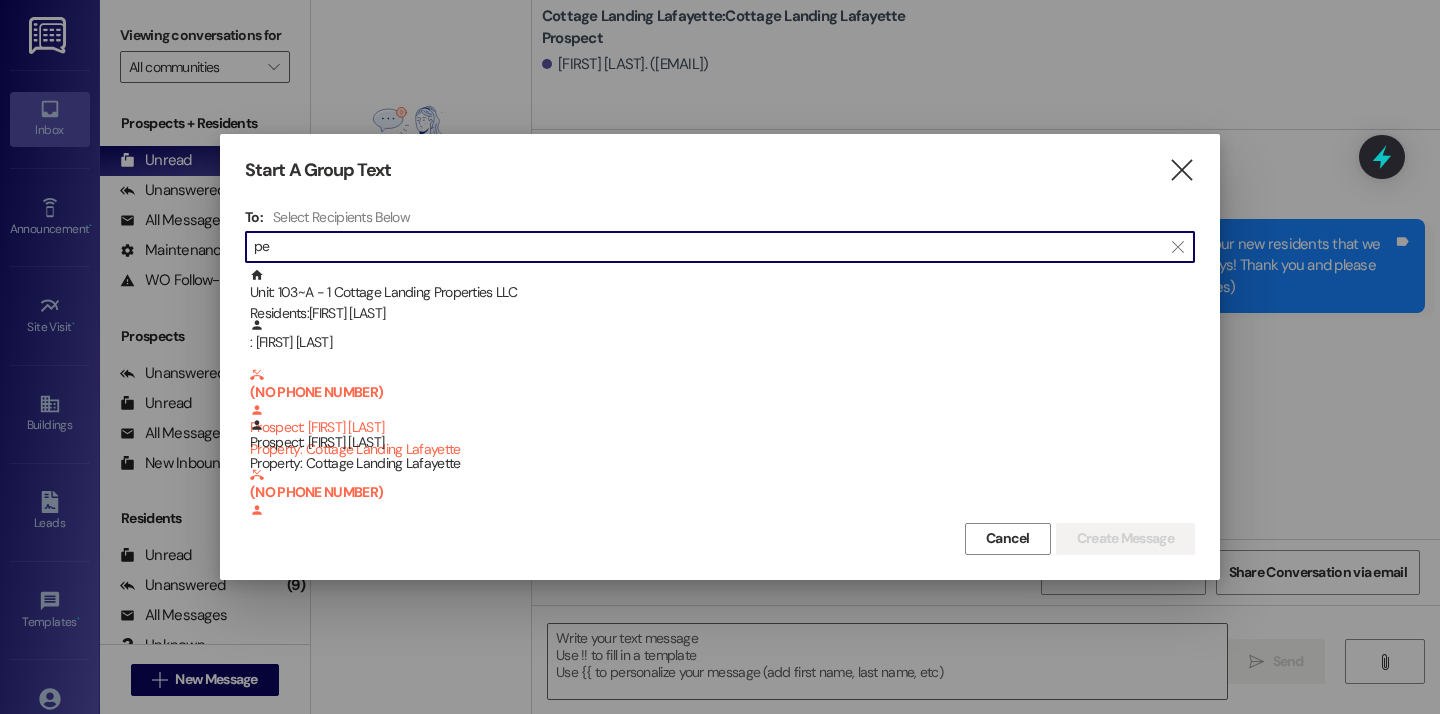 type on "p" 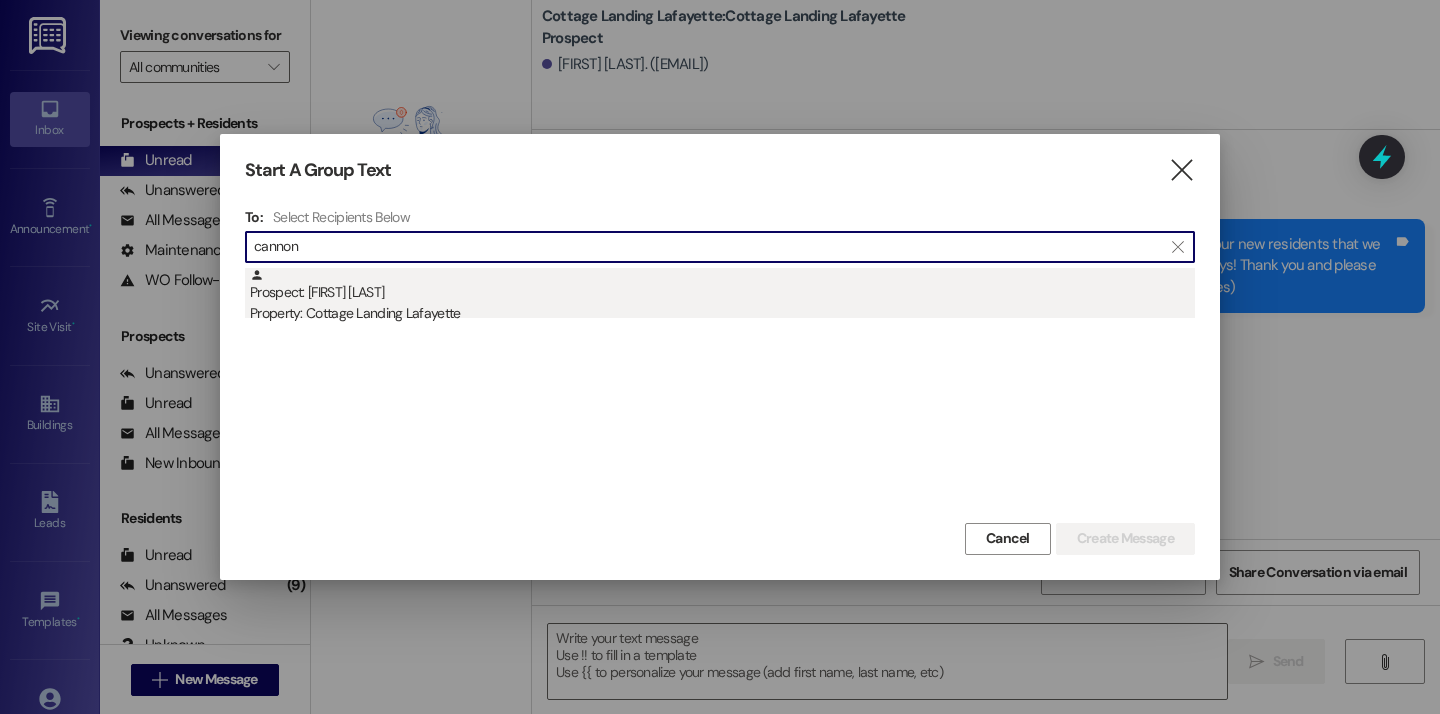 type on "cannon" 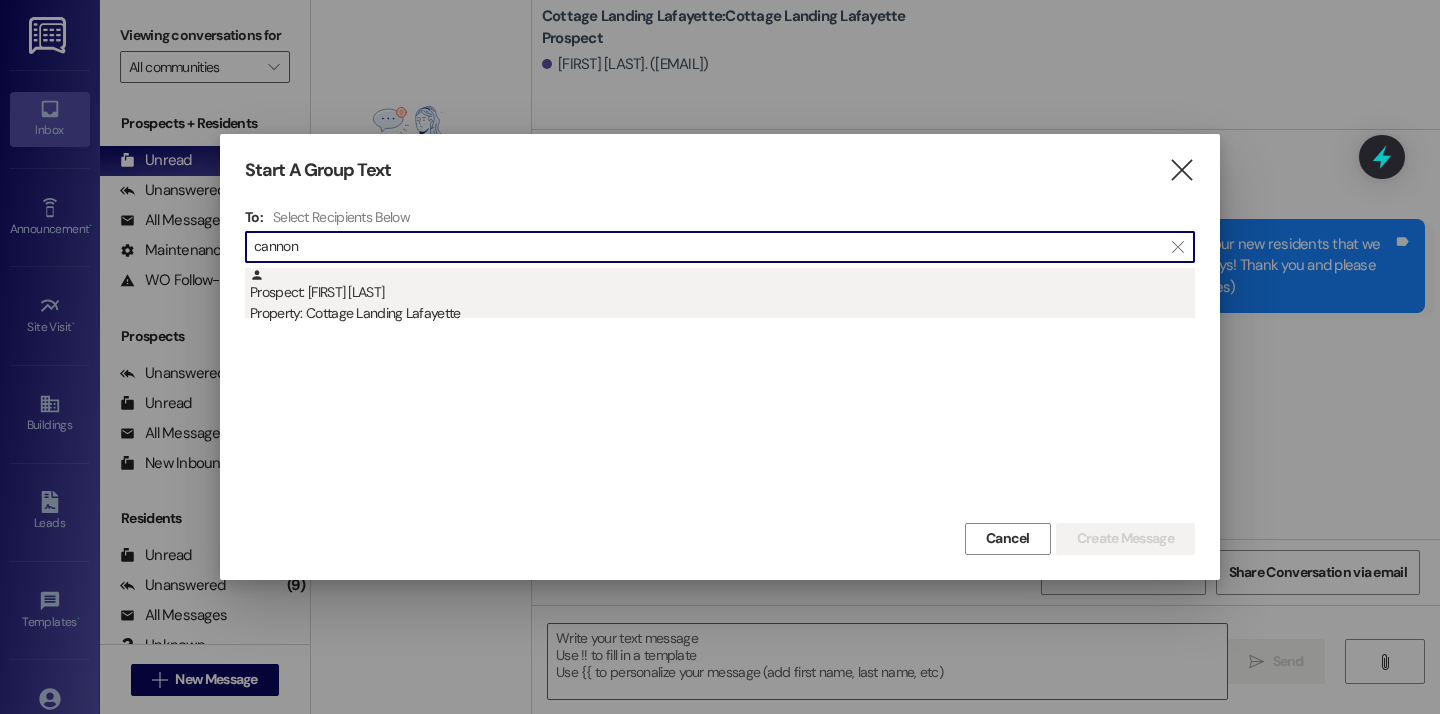 click on "Property: Cottage Landing Lafayette" at bounding box center (722, 313) 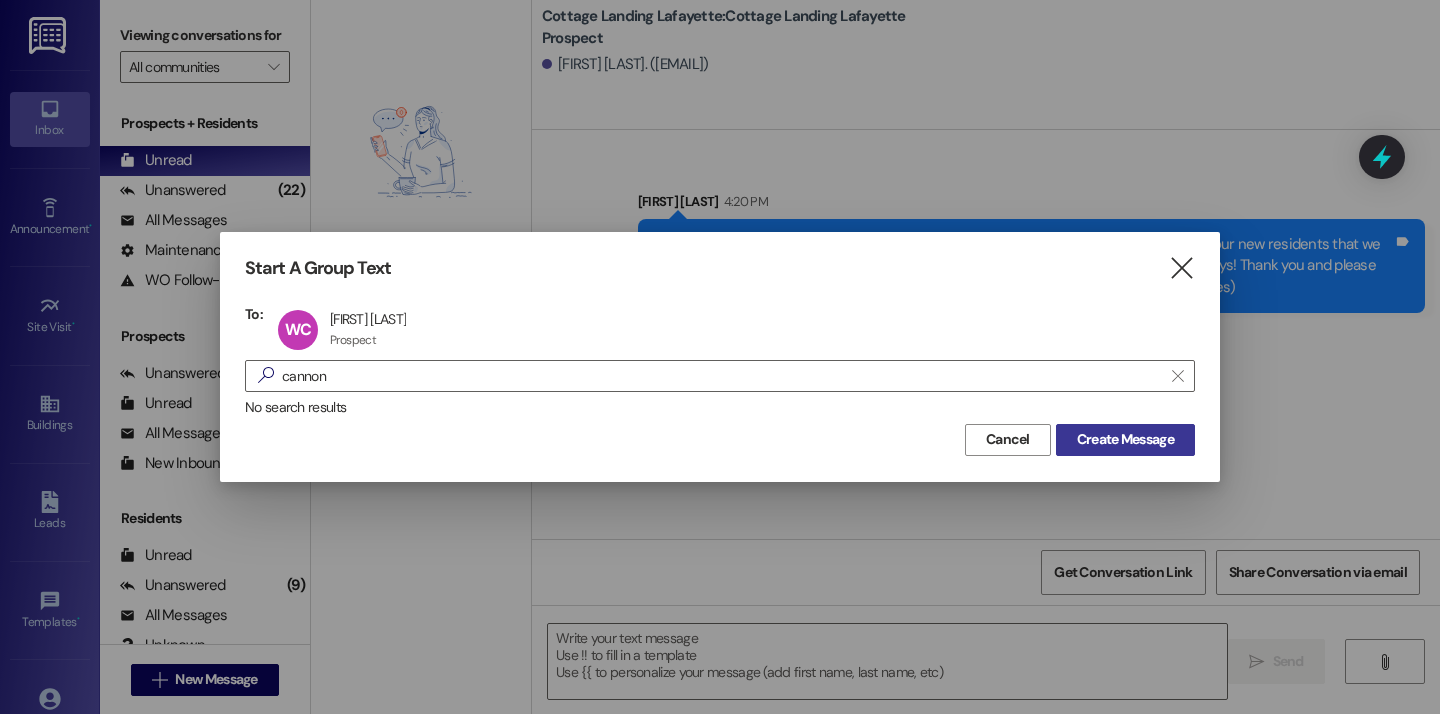 click on "Create Message" at bounding box center (1125, 439) 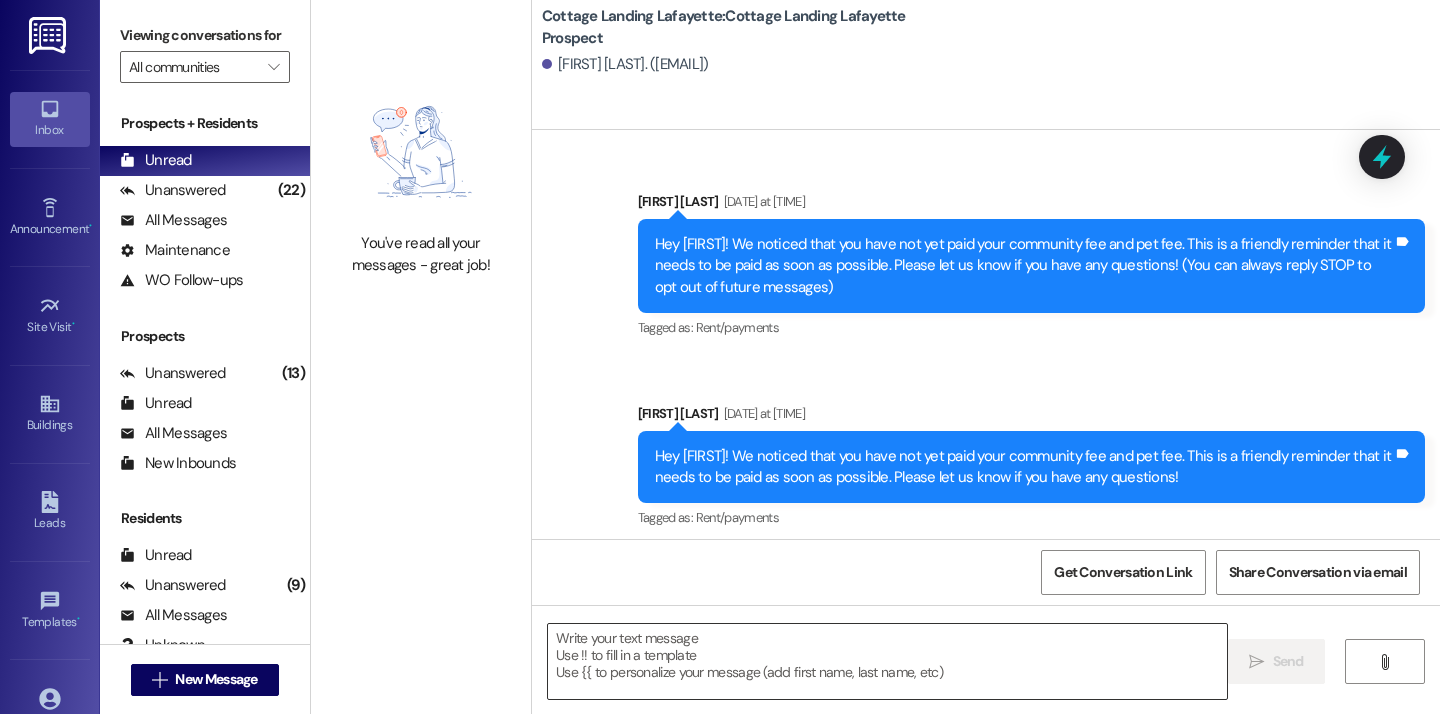 click at bounding box center [887, 661] 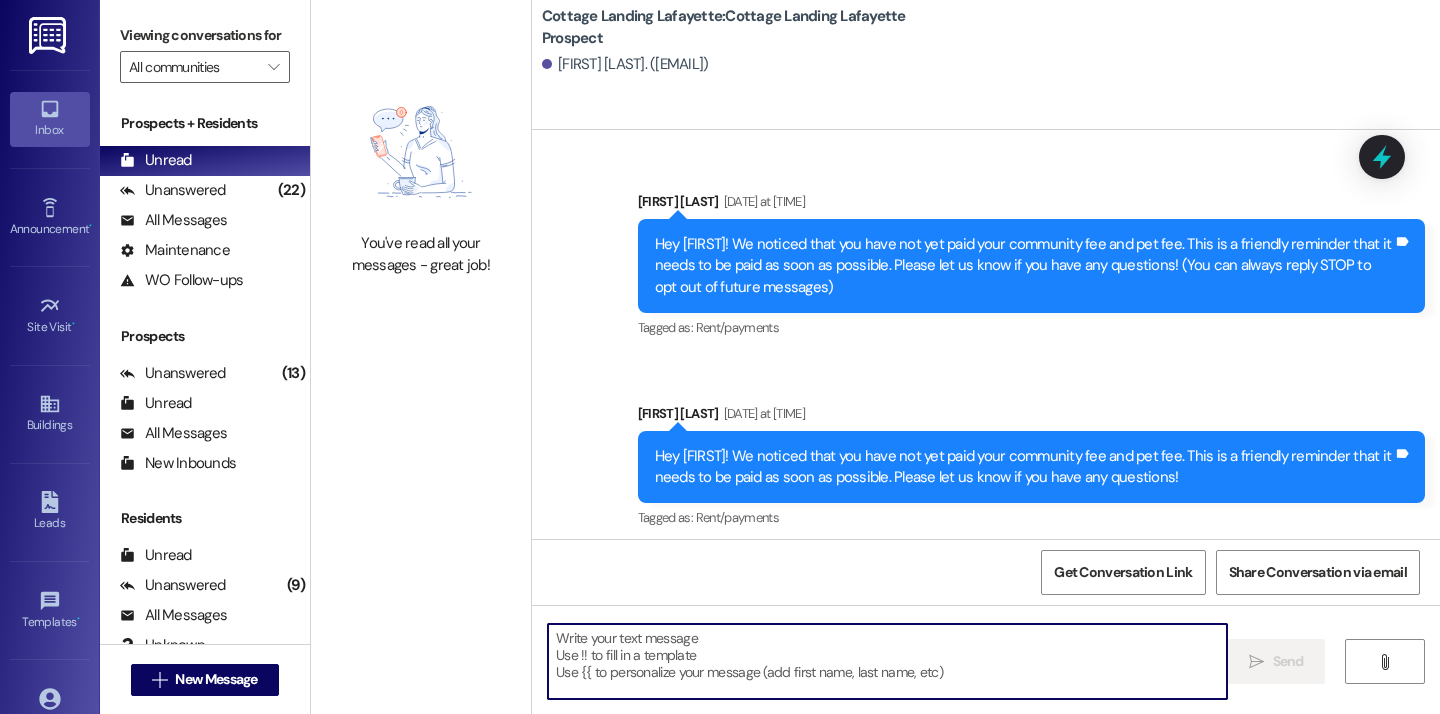 paste on "Good afternoon, we hope everyone's move in day is going great! Just a reminder to all of our new residents that we need your move in condition form back within 24 hours from when you picked up your keys! Thank you and please let us know if you need anything!" 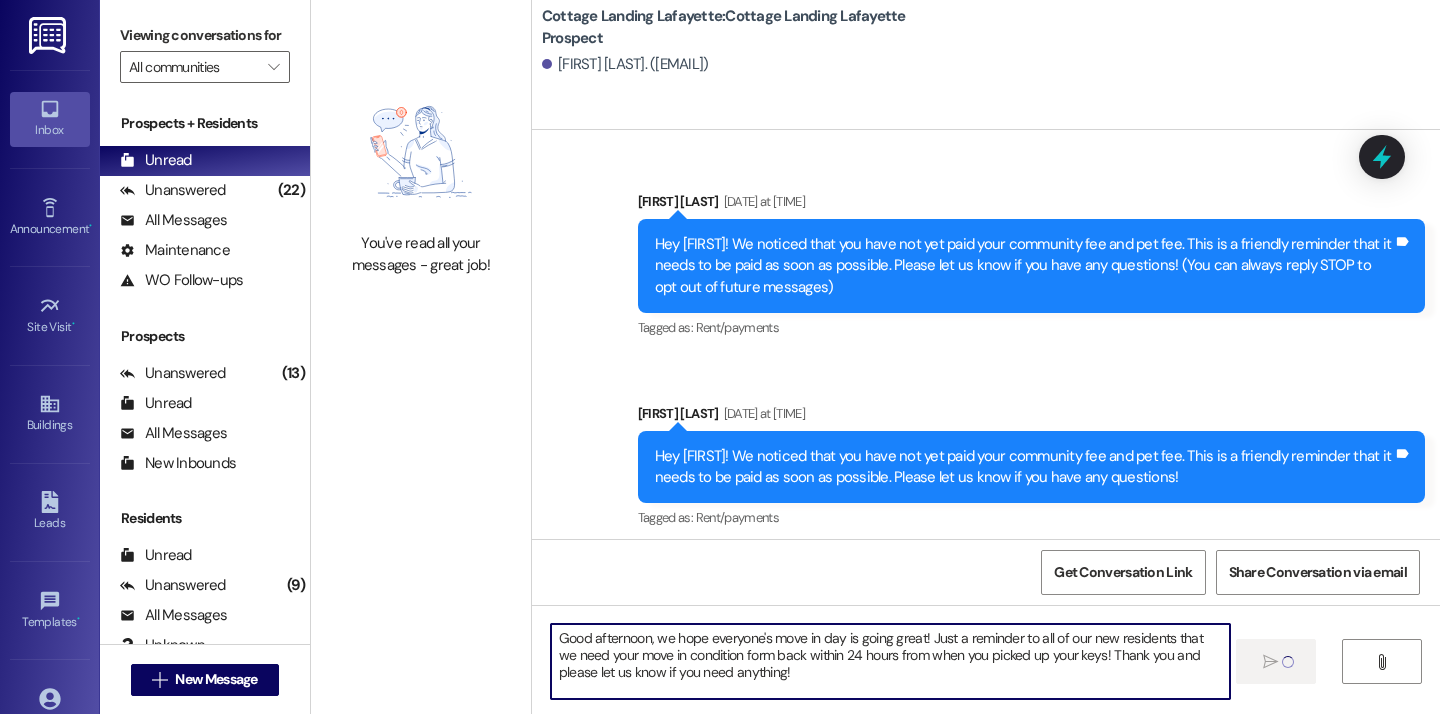 type 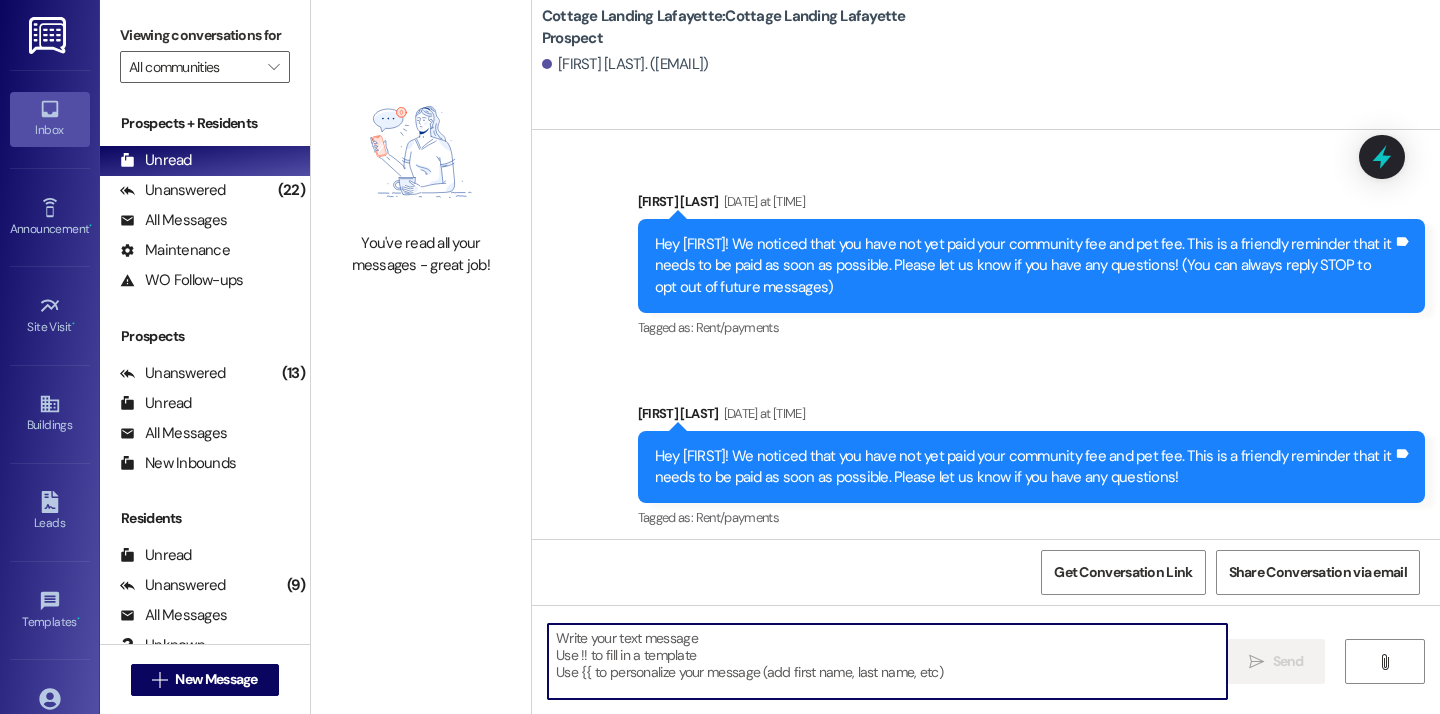 scroll, scrollTop: 192, scrollLeft: 0, axis: vertical 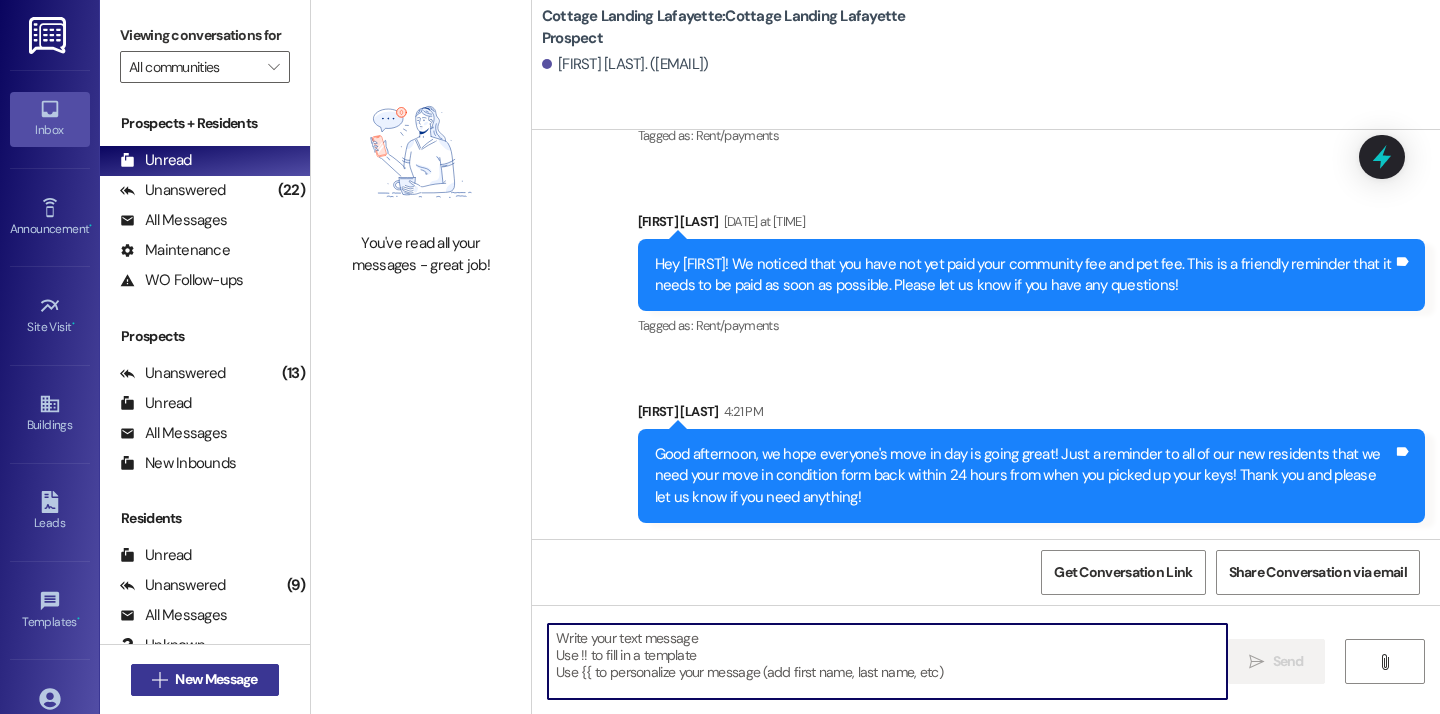 click on " New Message" at bounding box center (205, 680) 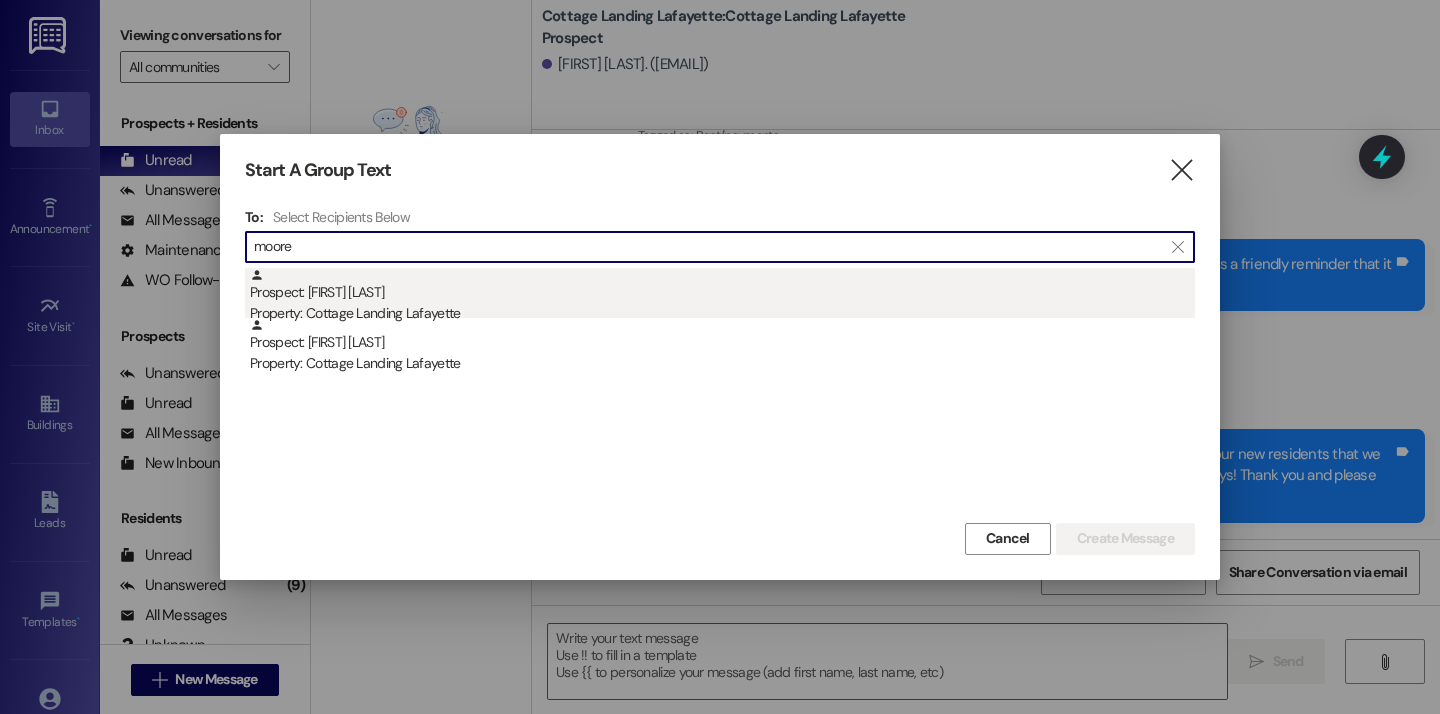 type on "moore" 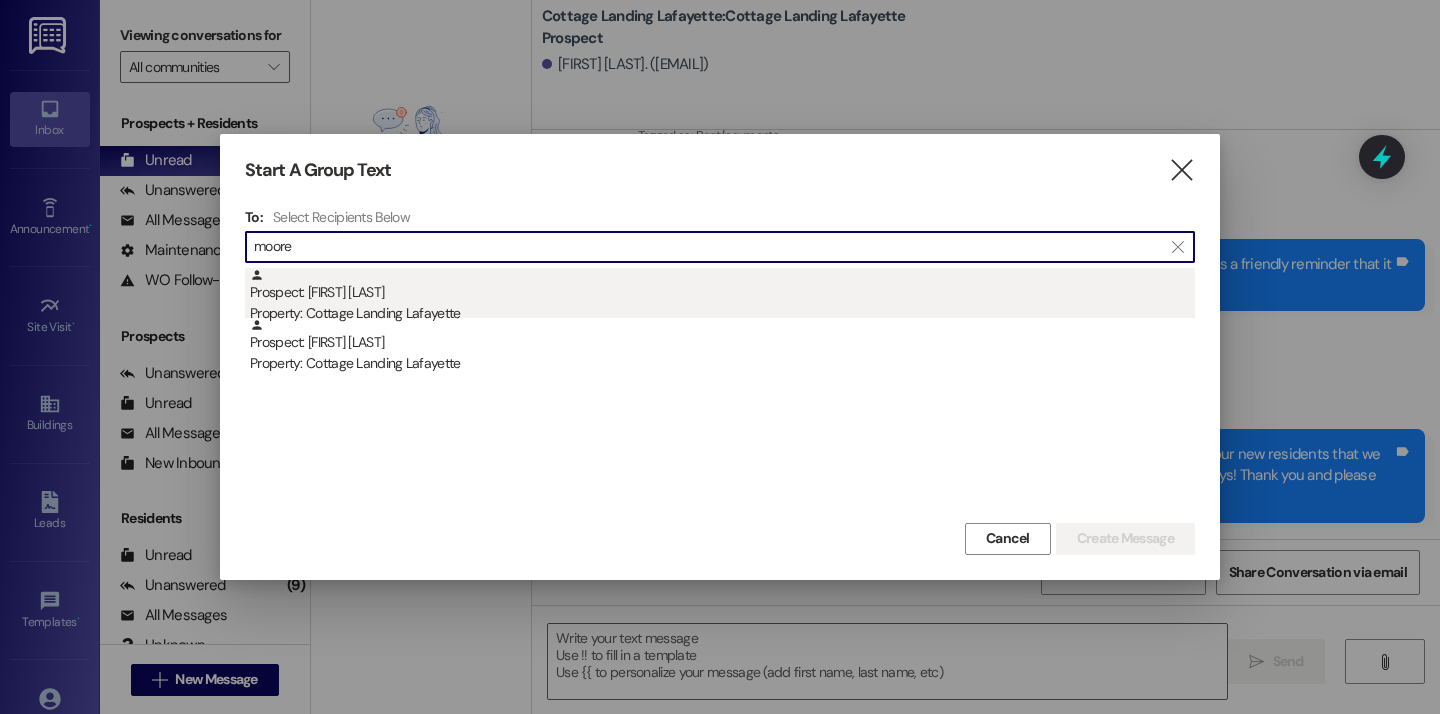 click on "Prospect: Hudson Moore Property: Cottage Landing Lafayette" at bounding box center [722, 296] 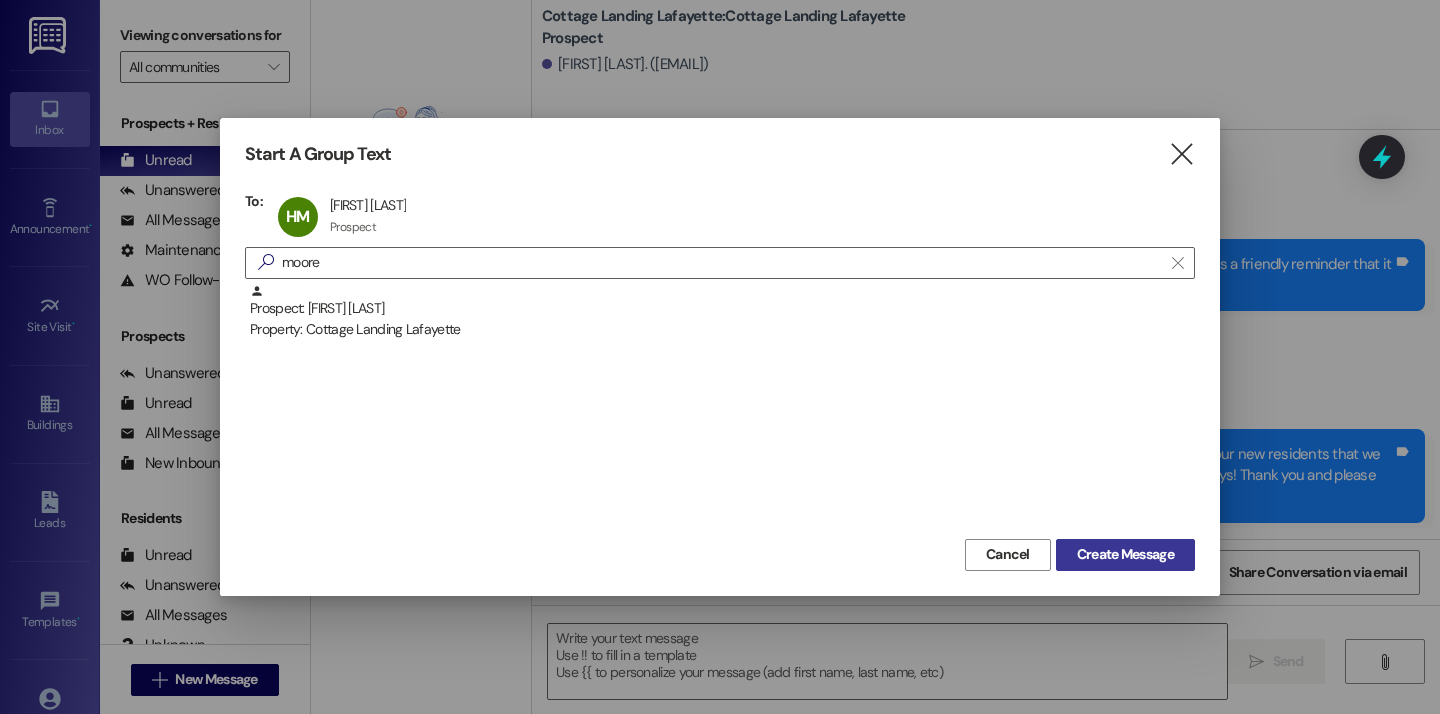 click on "Create Message" at bounding box center (1125, 554) 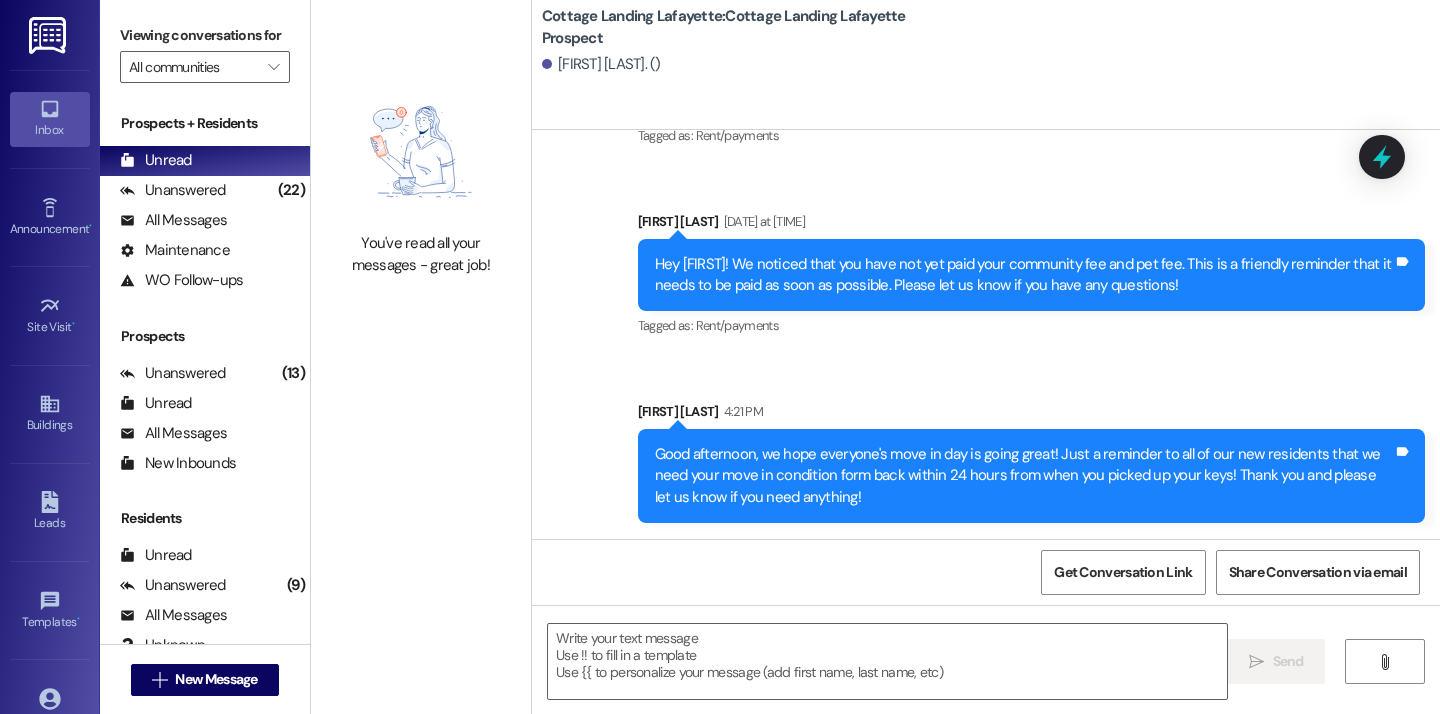 scroll, scrollTop: 1, scrollLeft: 0, axis: vertical 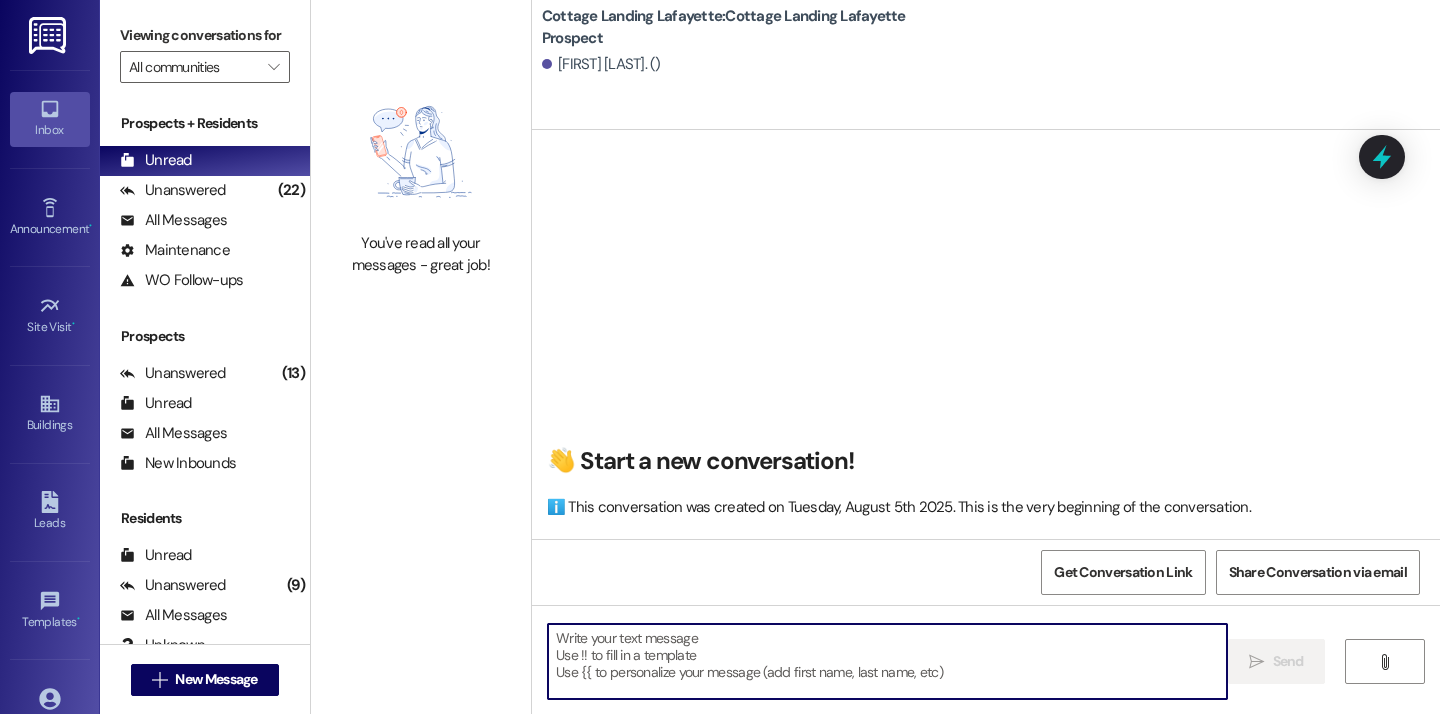 click at bounding box center [887, 661] 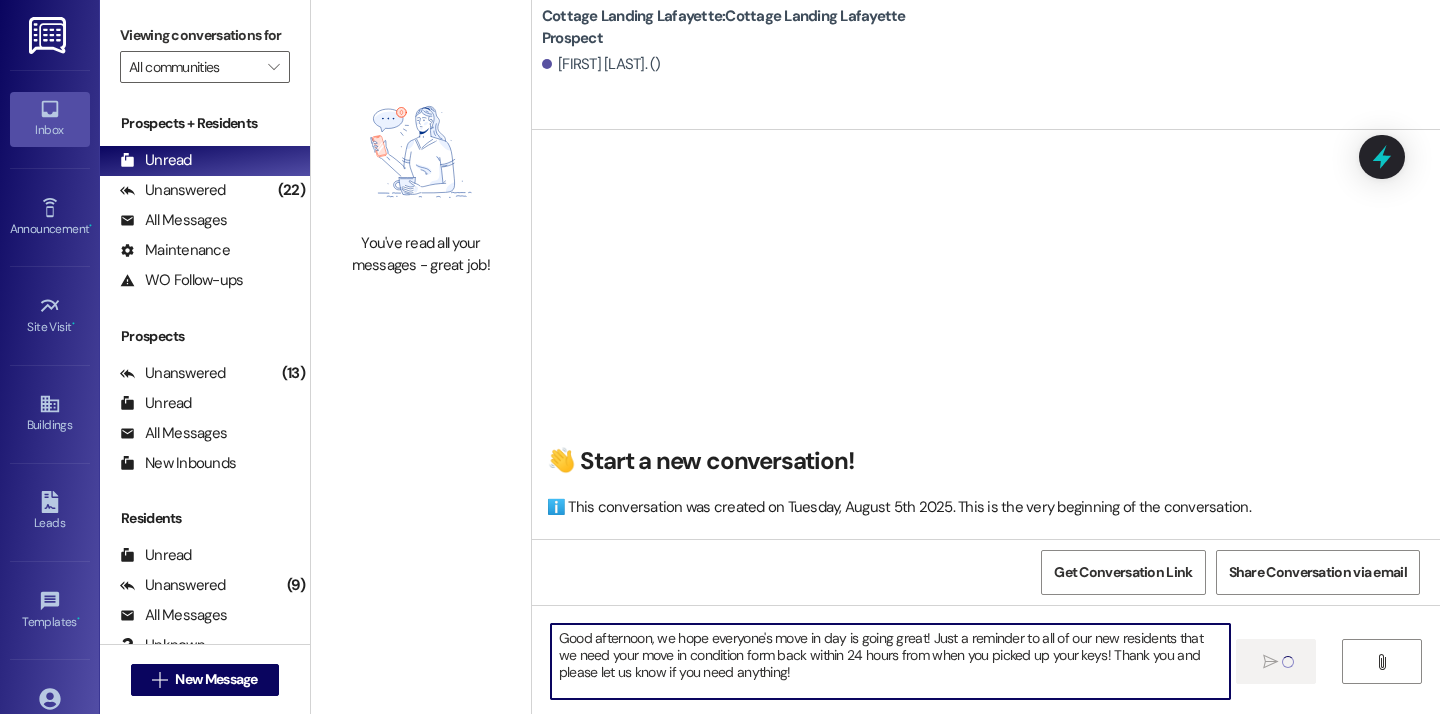 type 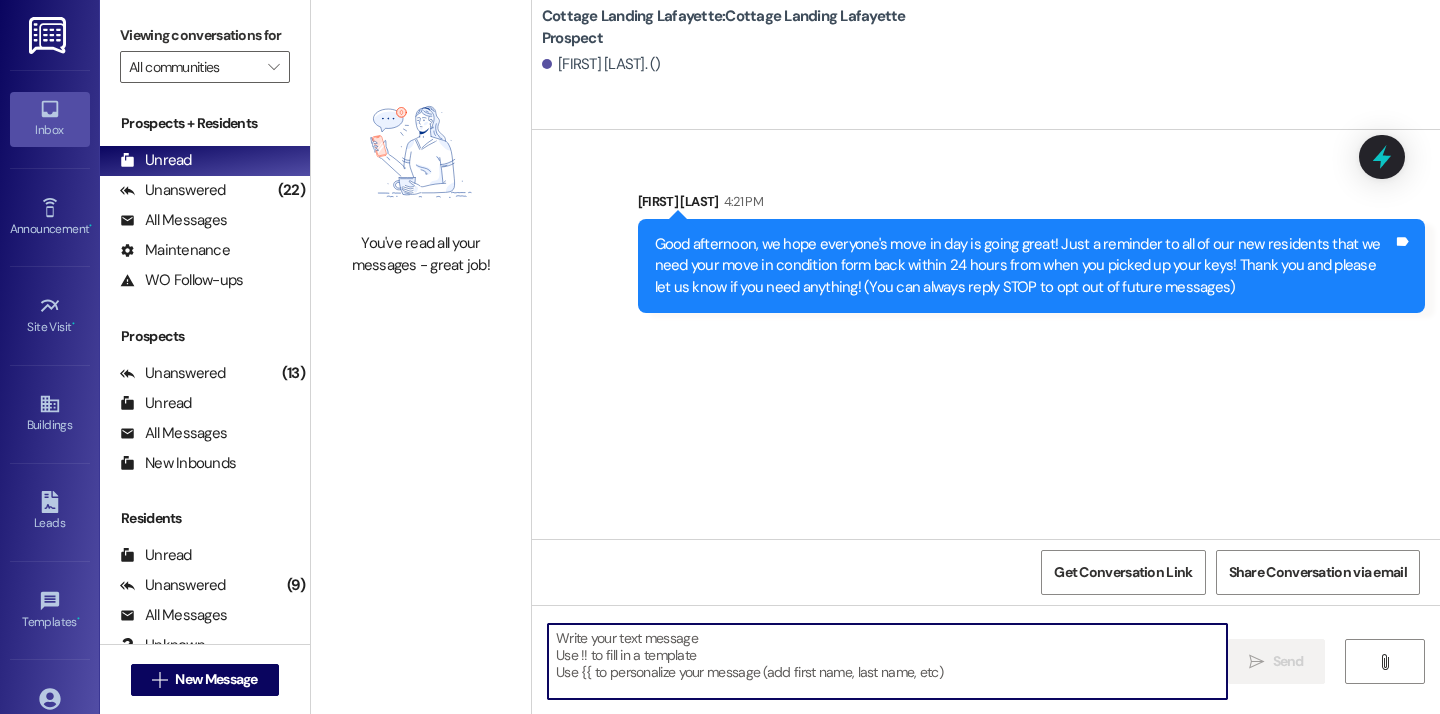 scroll, scrollTop: 0, scrollLeft: 0, axis: both 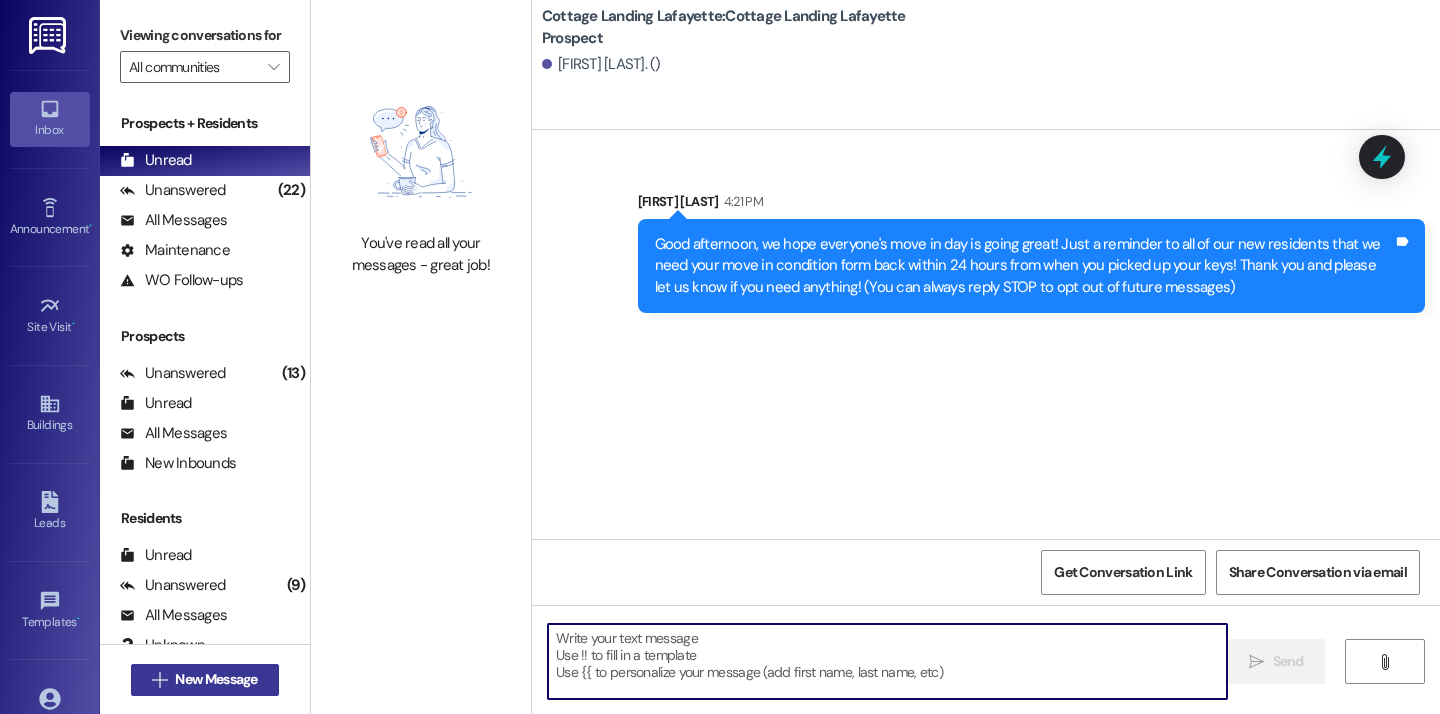 click on "New Message" at bounding box center (216, 679) 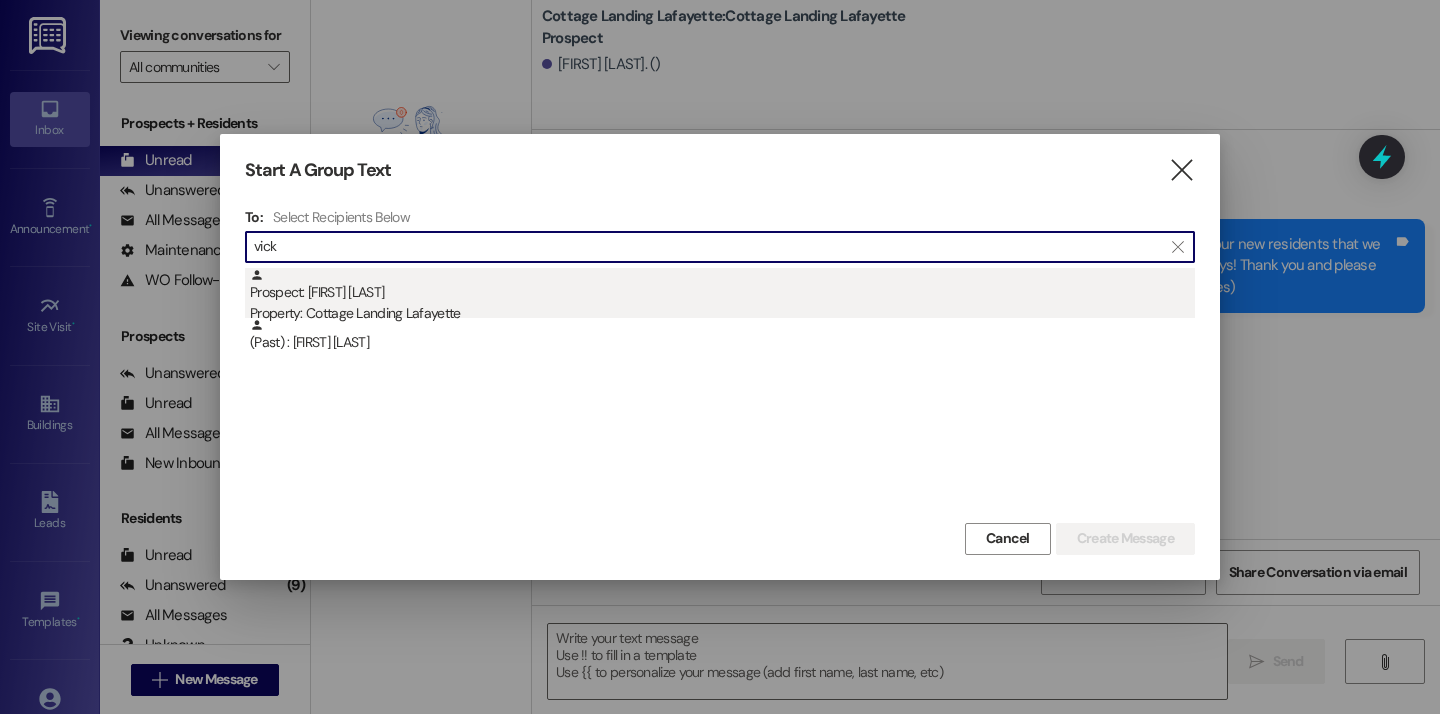 type on "vick" 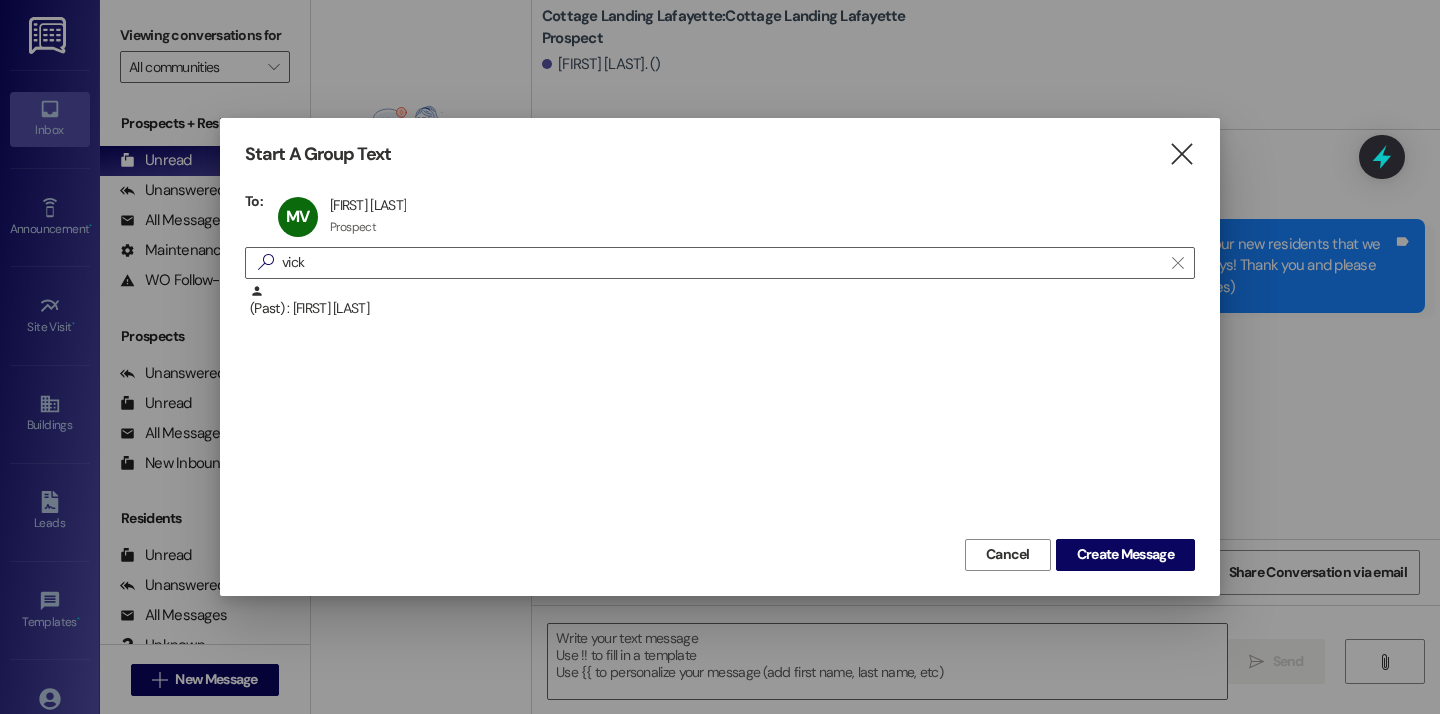 click on "Cancel Create Message" at bounding box center (720, 552) 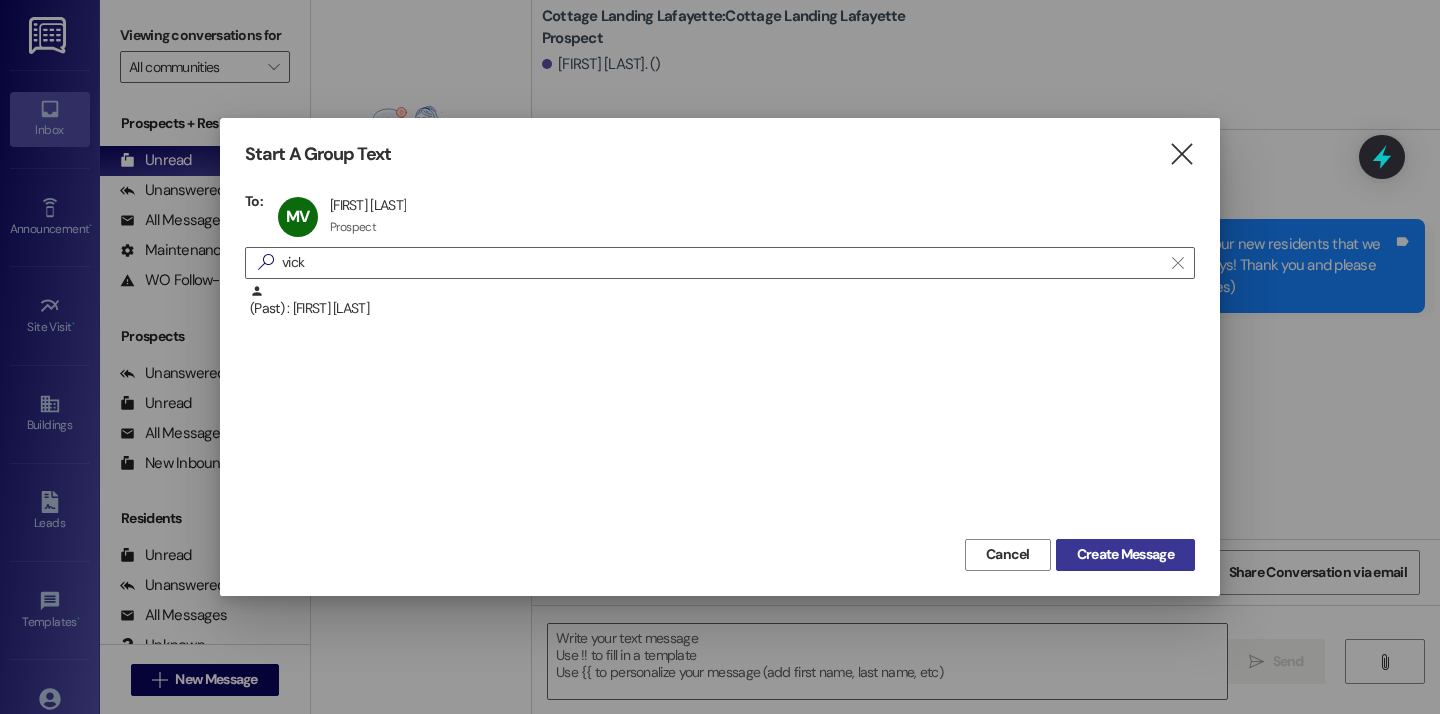 click on "Create Message" at bounding box center (1125, 554) 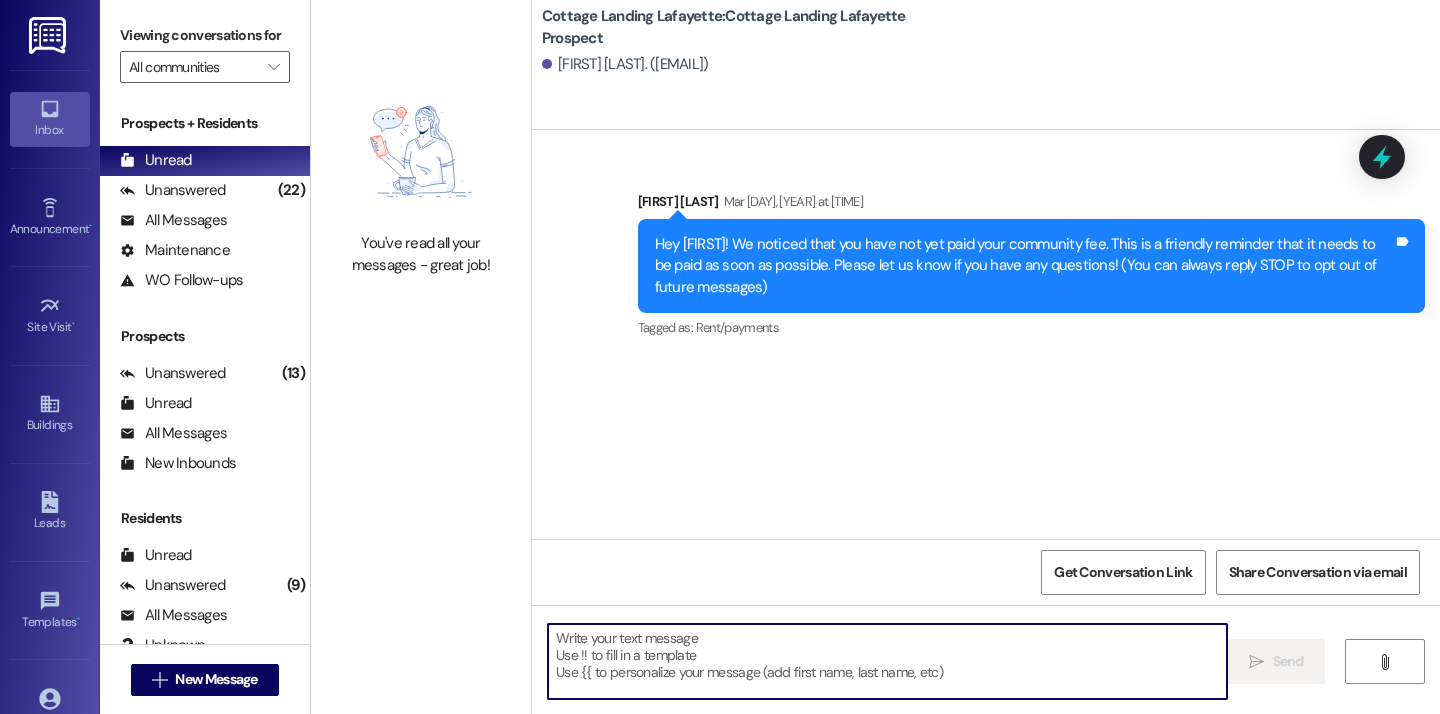 click at bounding box center [887, 661] 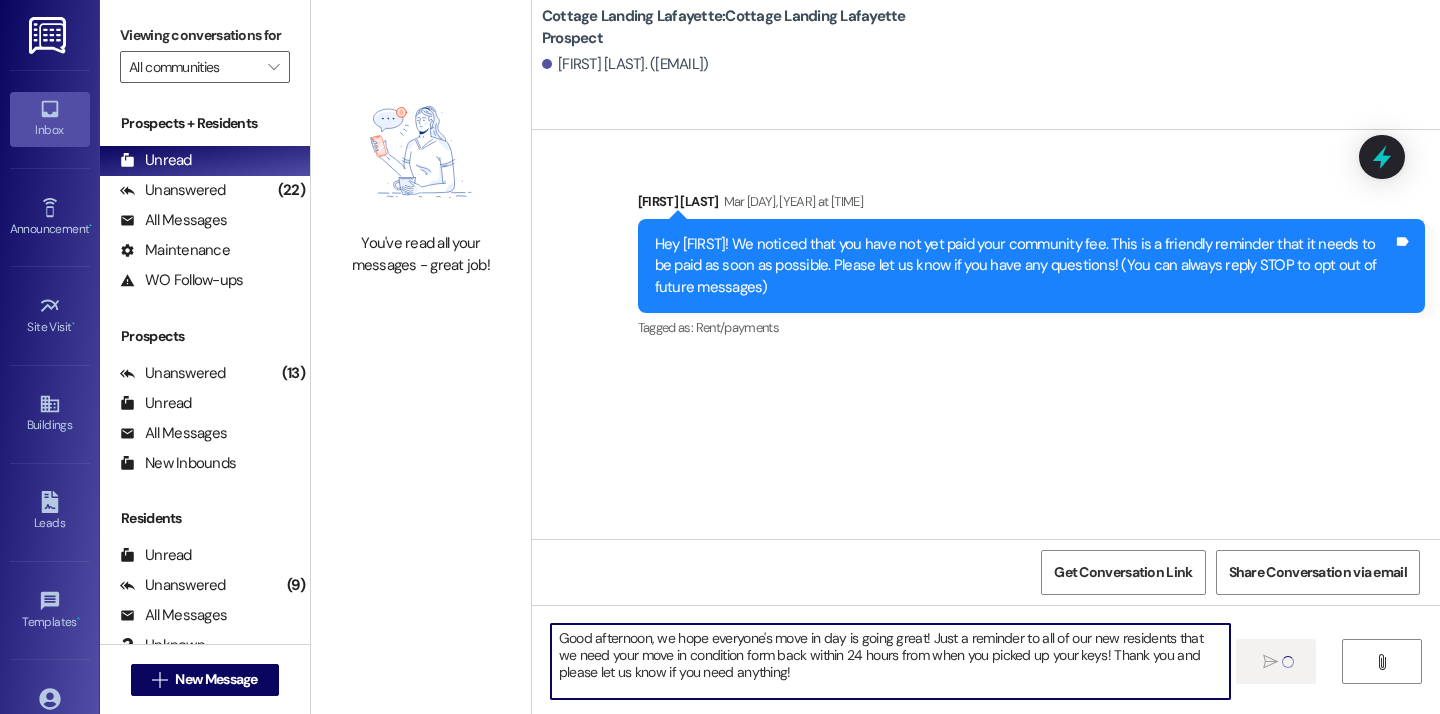 type 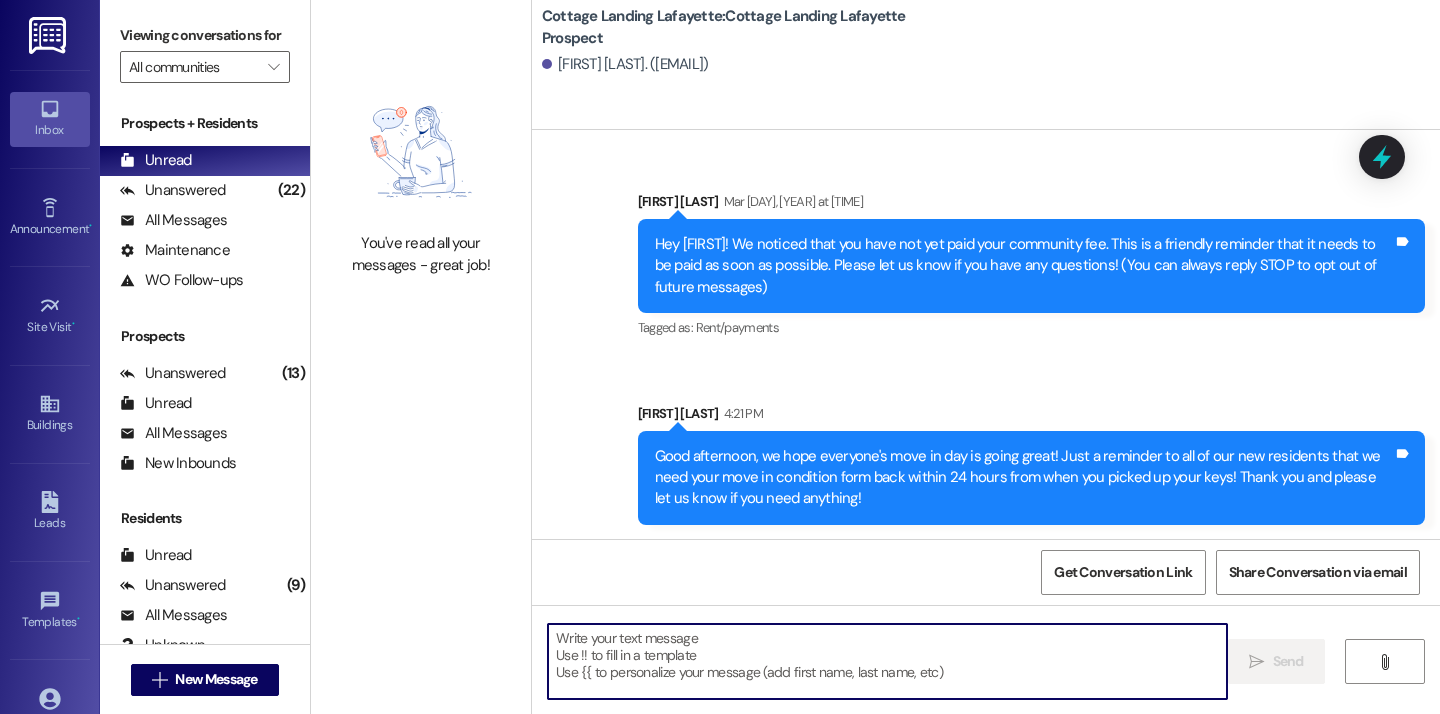 scroll, scrollTop: 2, scrollLeft: 0, axis: vertical 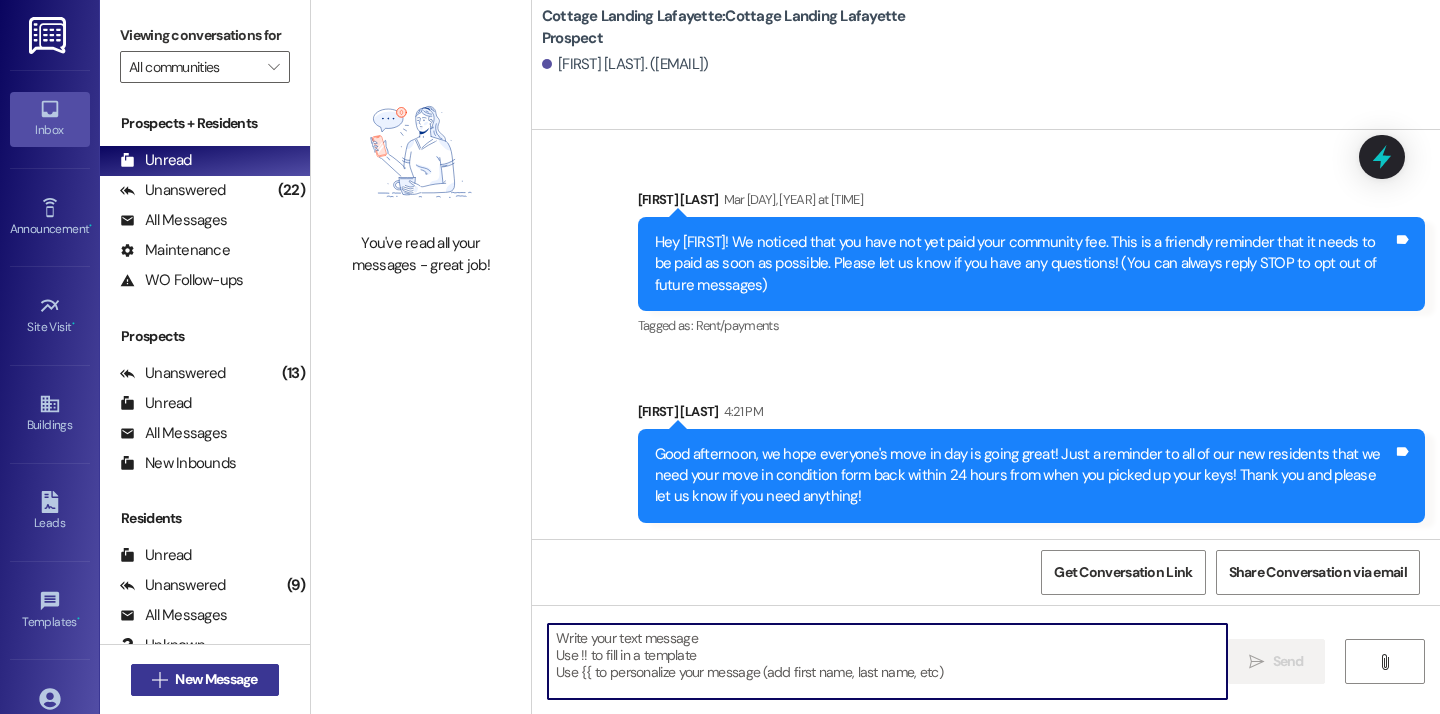 click on "New Message" at bounding box center [216, 679] 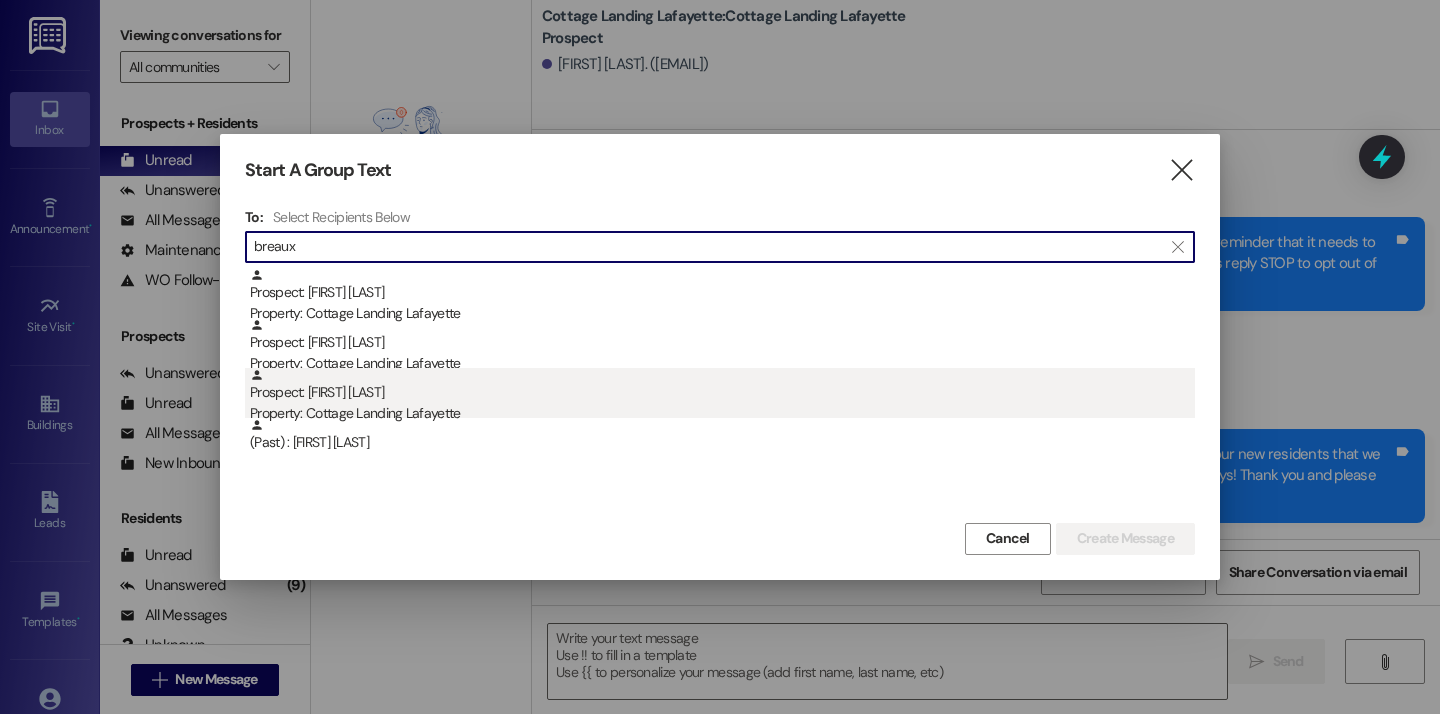 type on "breaux" 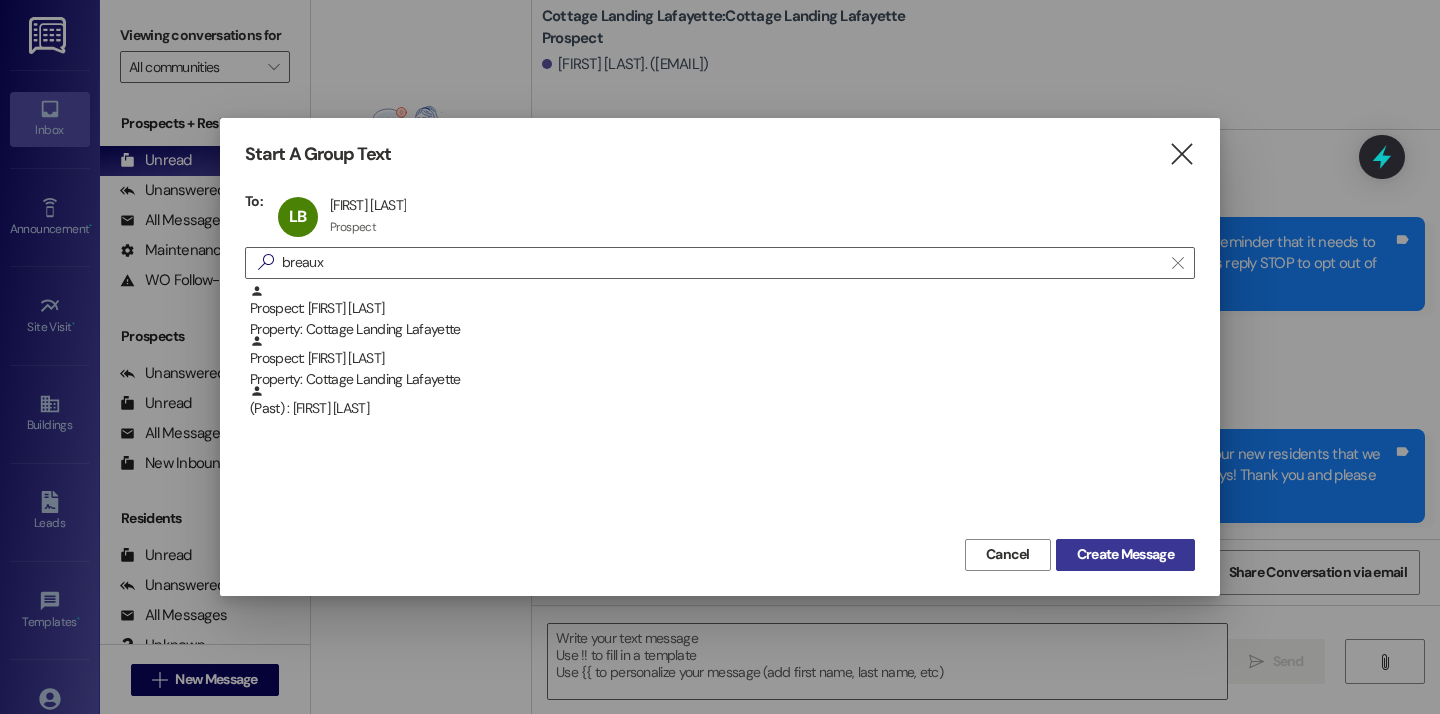 click on "Create Message" at bounding box center [1125, 554] 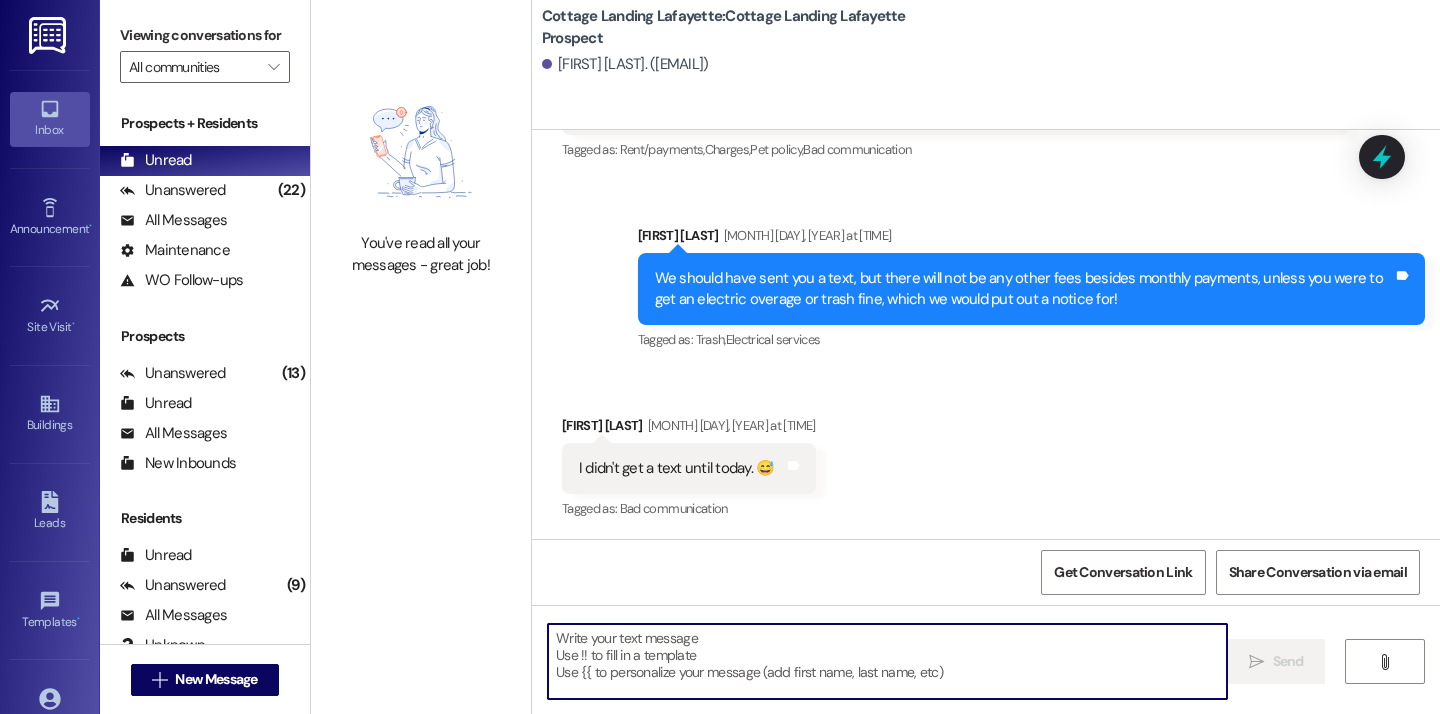 scroll, scrollTop: 1428, scrollLeft: 0, axis: vertical 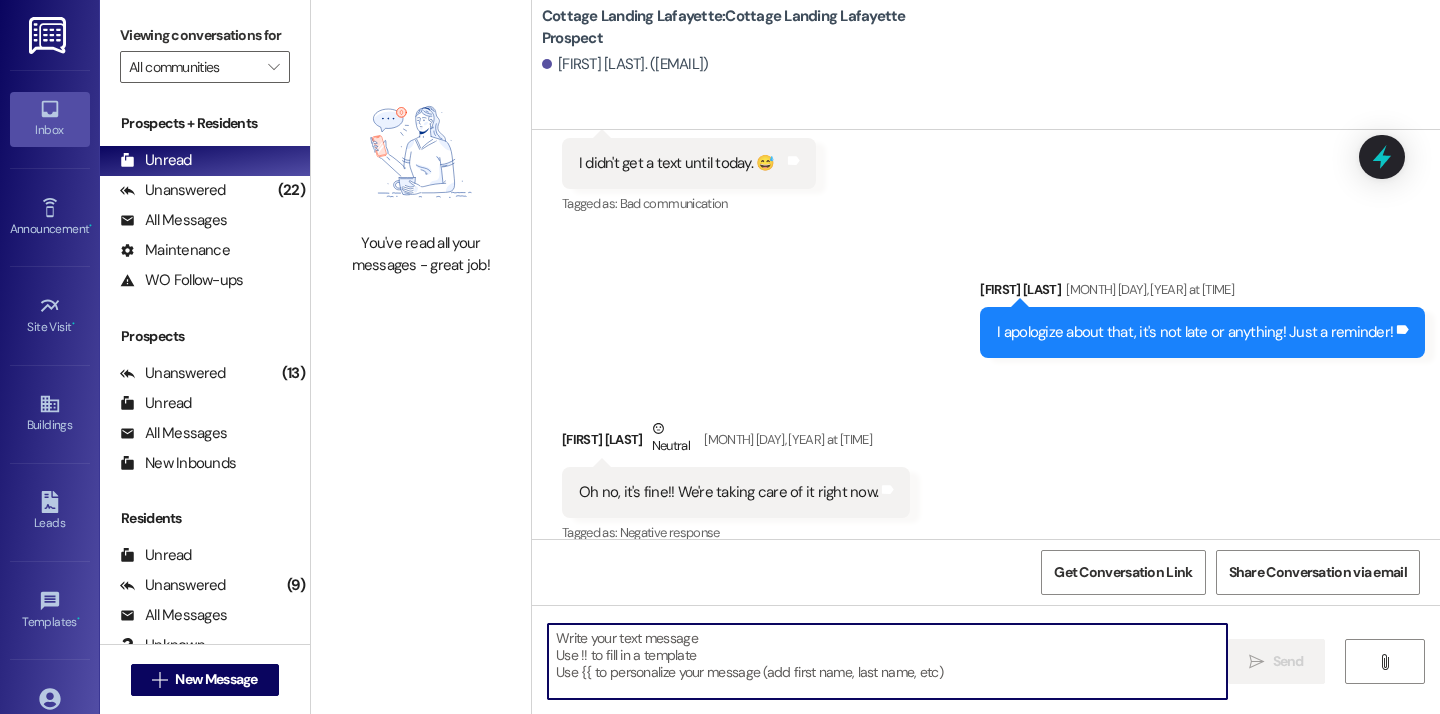 click at bounding box center (887, 661) 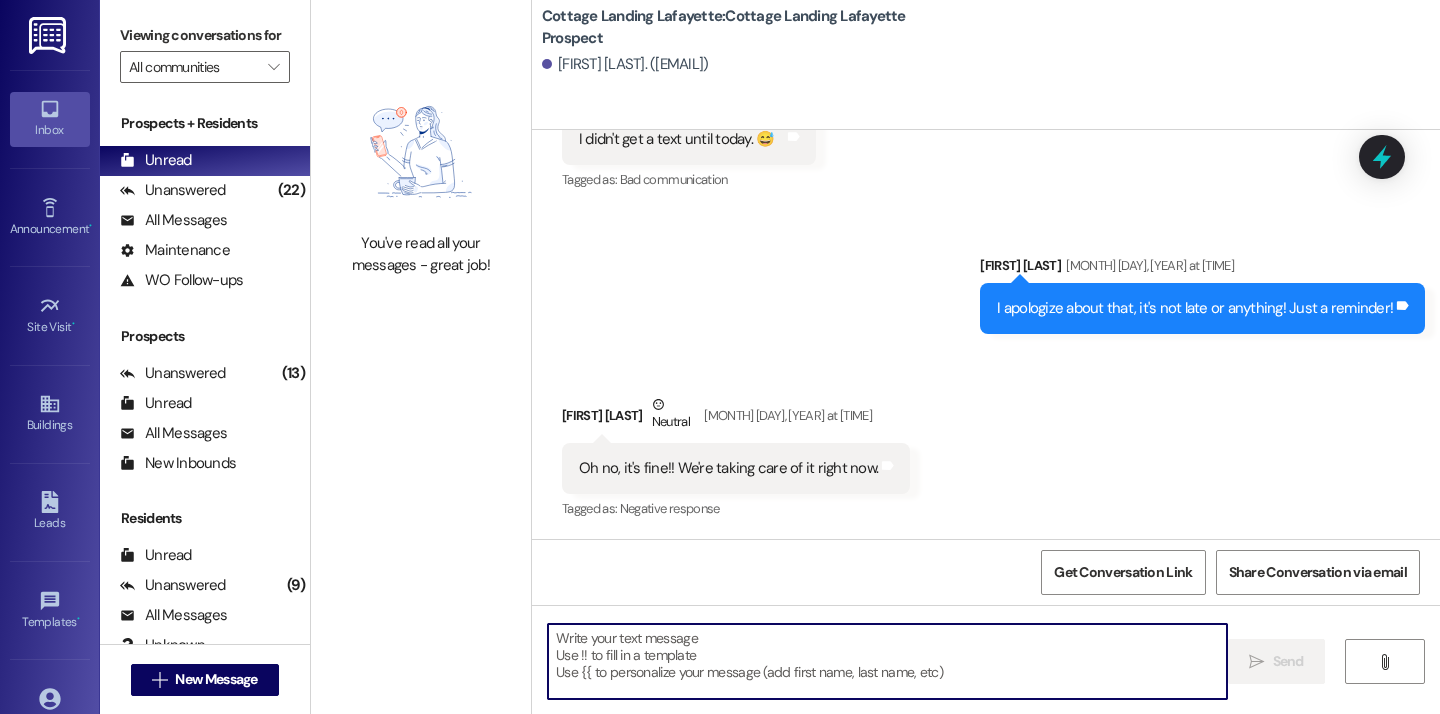paste on "Good afternoon, we hope everyone's move in day is going great! Just a reminder to all of our new residents that we need your move in condition form back within 24 hours from when you picked up your keys! Thank you and please let us know if you need anything!" 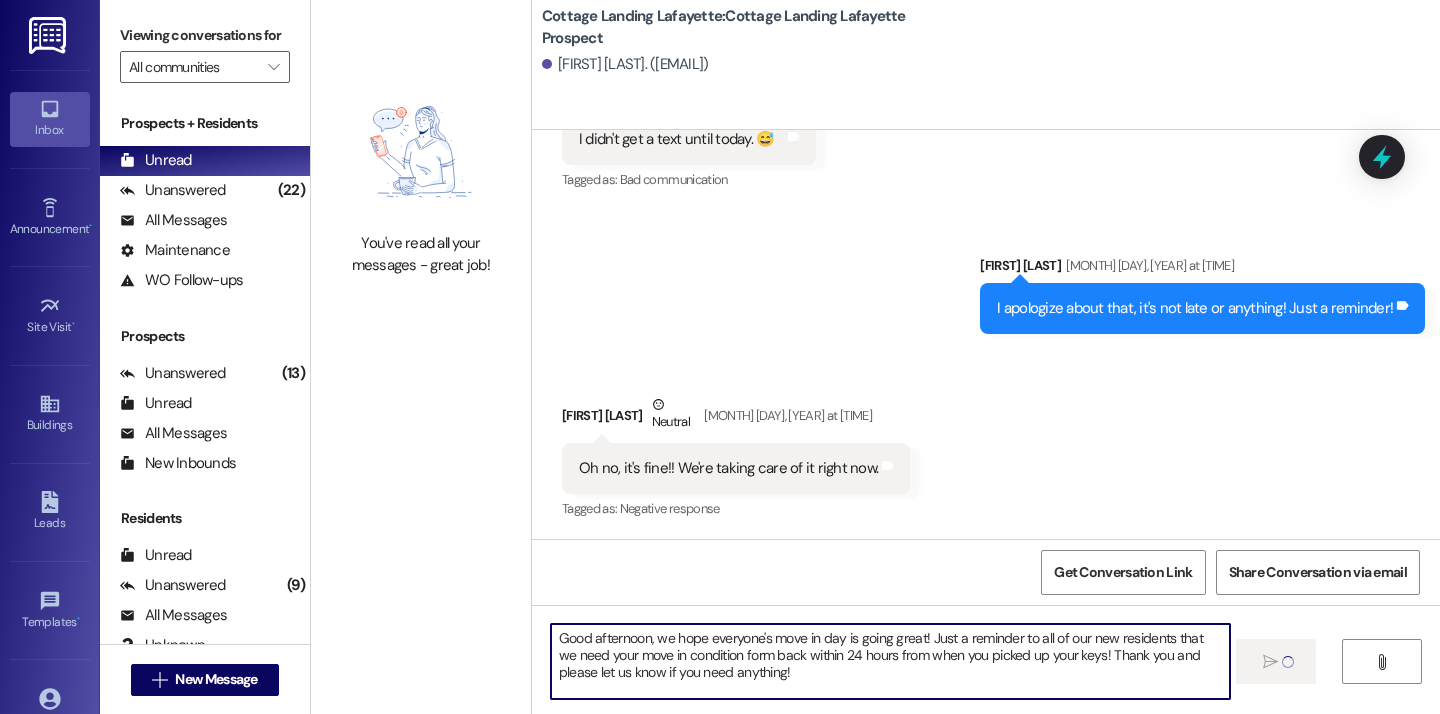 type 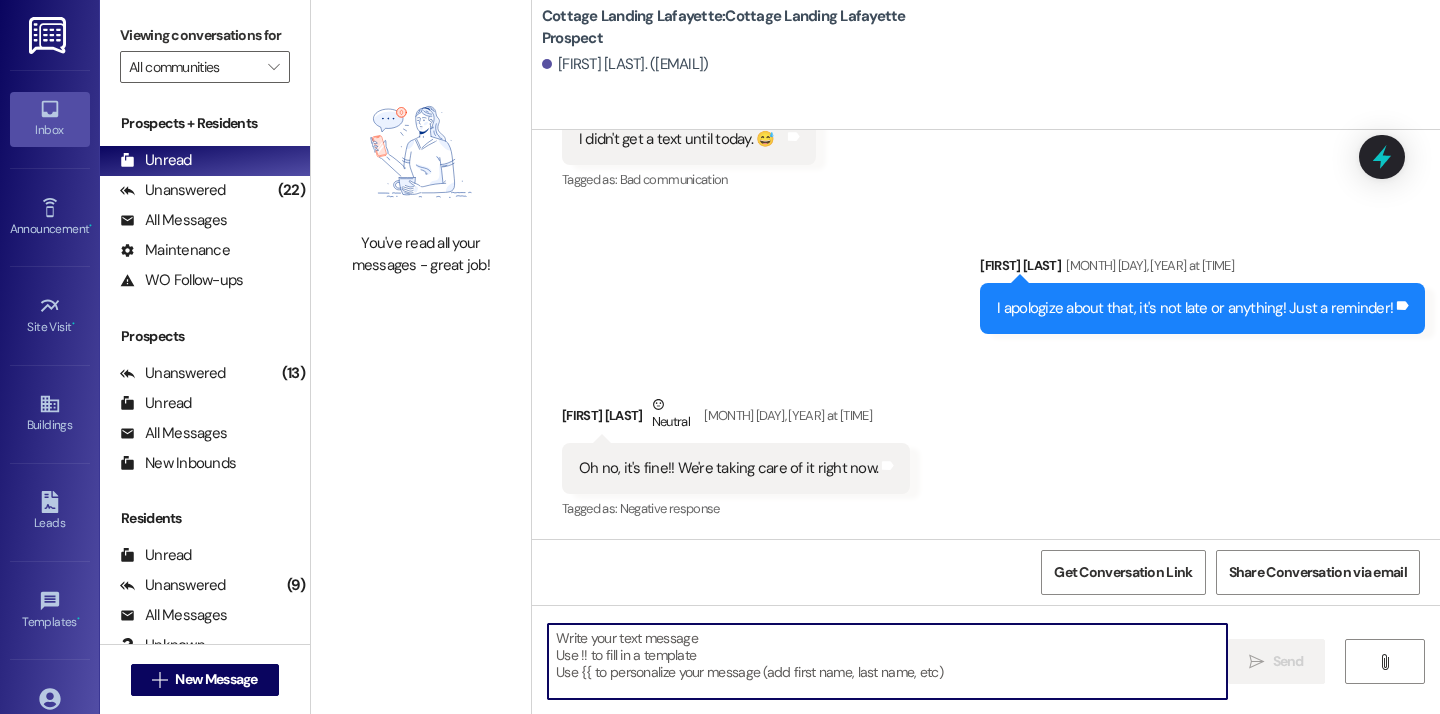 scroll, scrollTop: 1750, scrollLeft: 0, axis: vertical 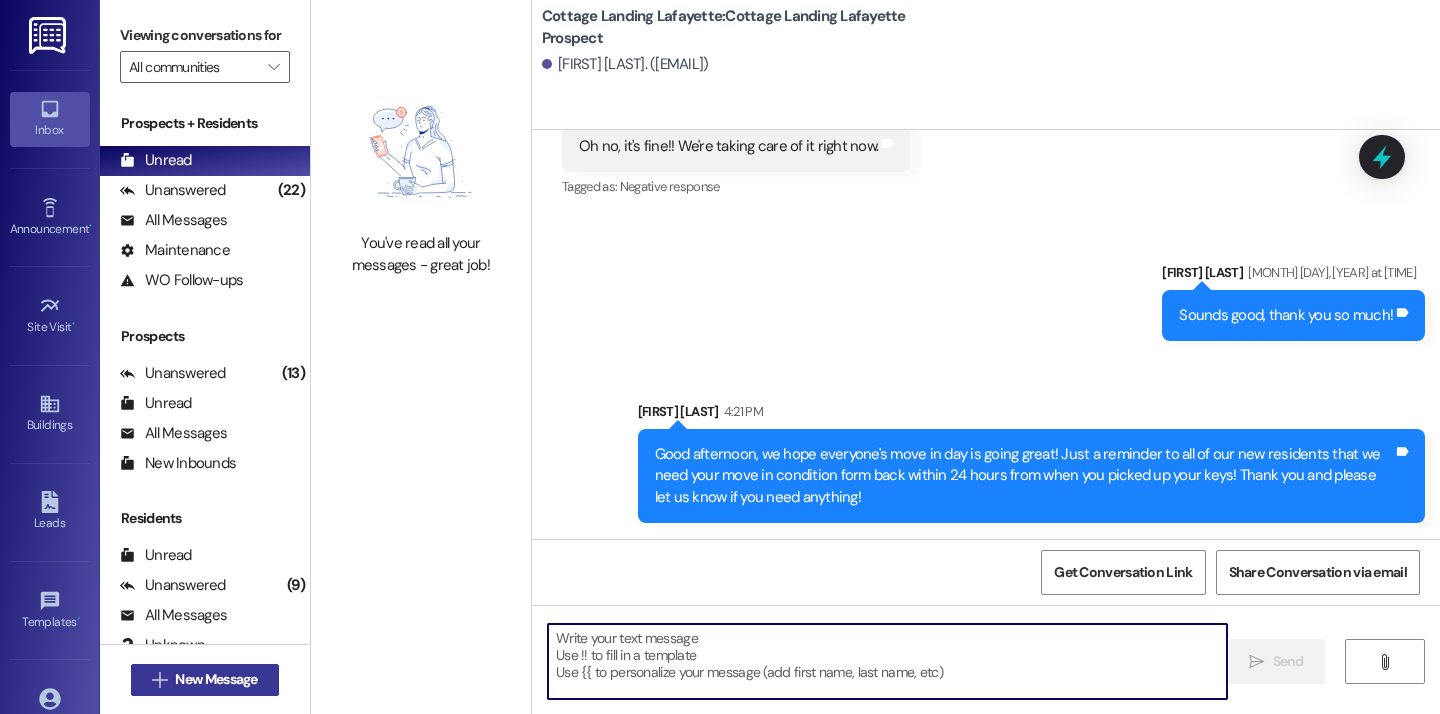 click on "New Message" at bounding box center [216, 679] 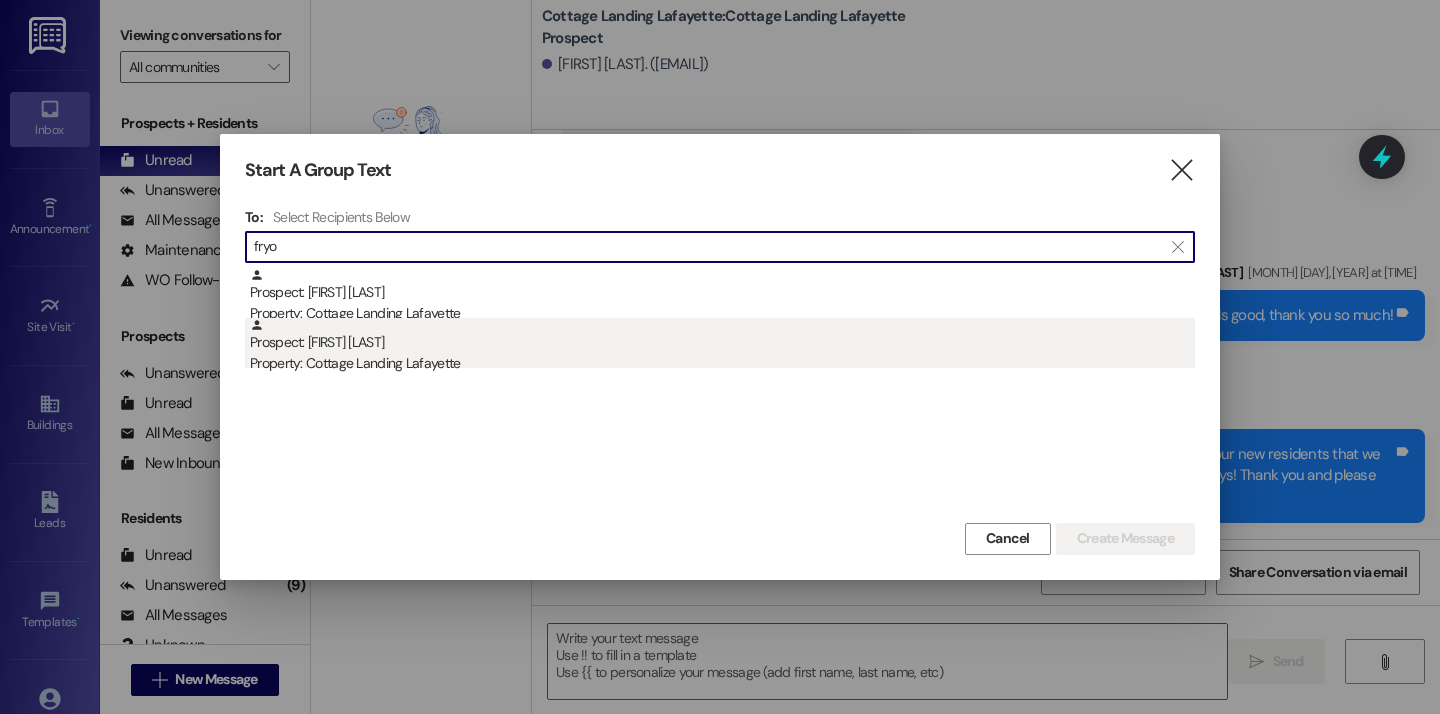 type on "fryo" 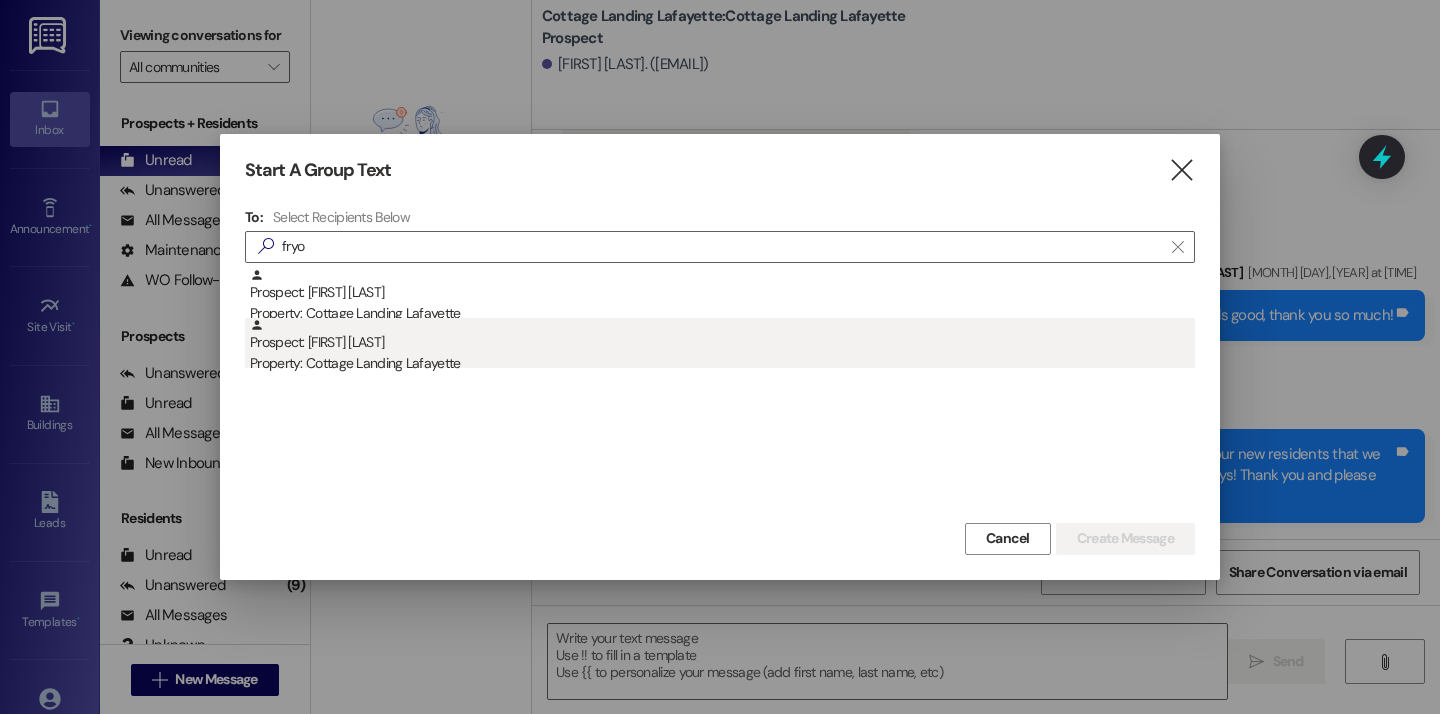 click on "Prospect: Braxton Fryoux Property: Cottage Landing Lafayette" at bounding box center (722, 346) 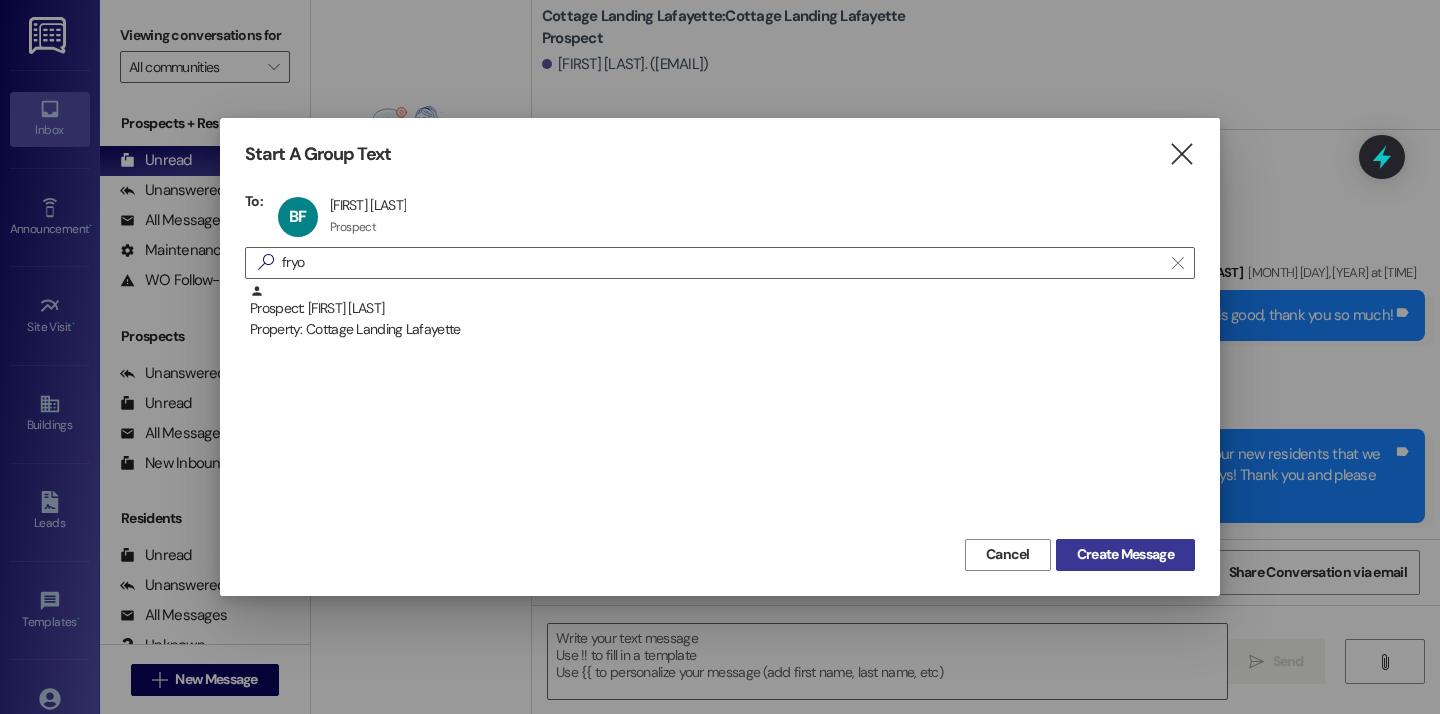 click on "Create Message" at bounding box center [1125, 554] 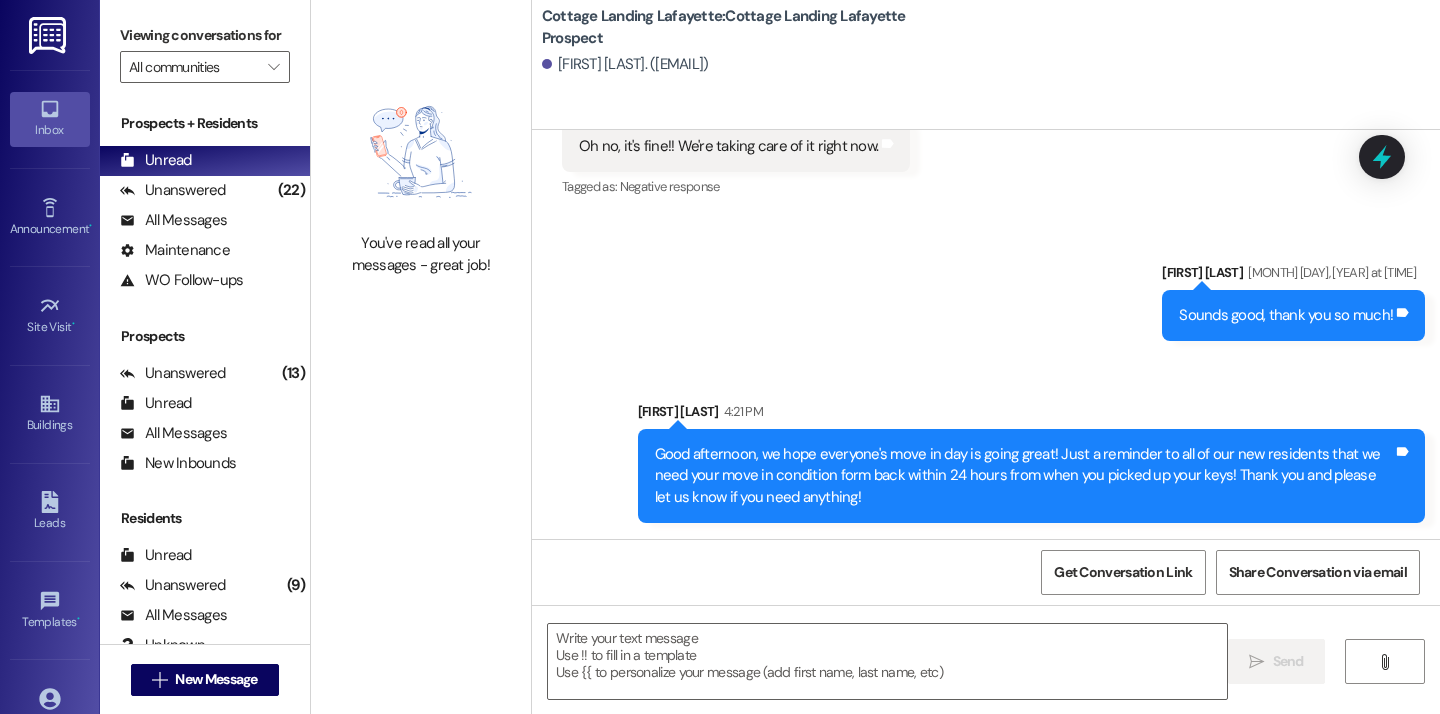 scroll, scrollTop: 1, scrollLeft: 0, axis: vertical 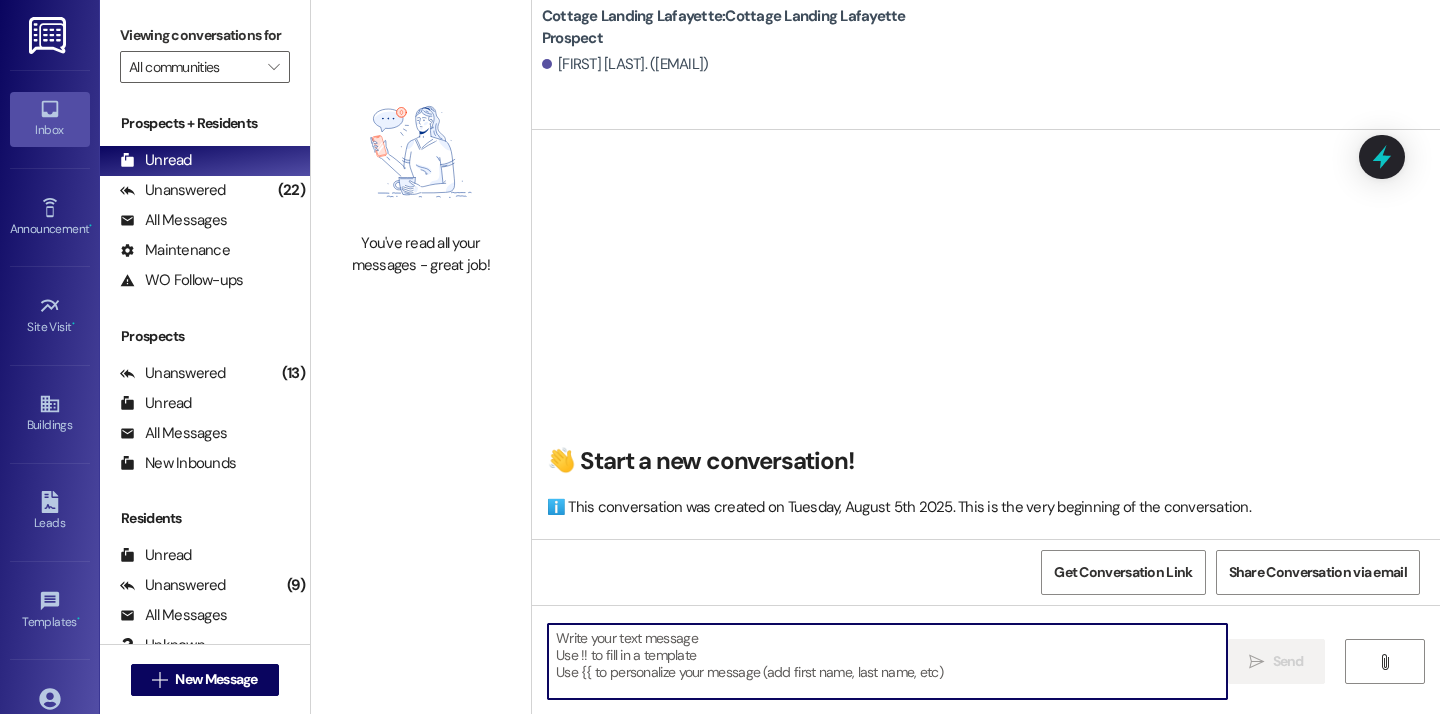 click at bounding box center (887, 661) 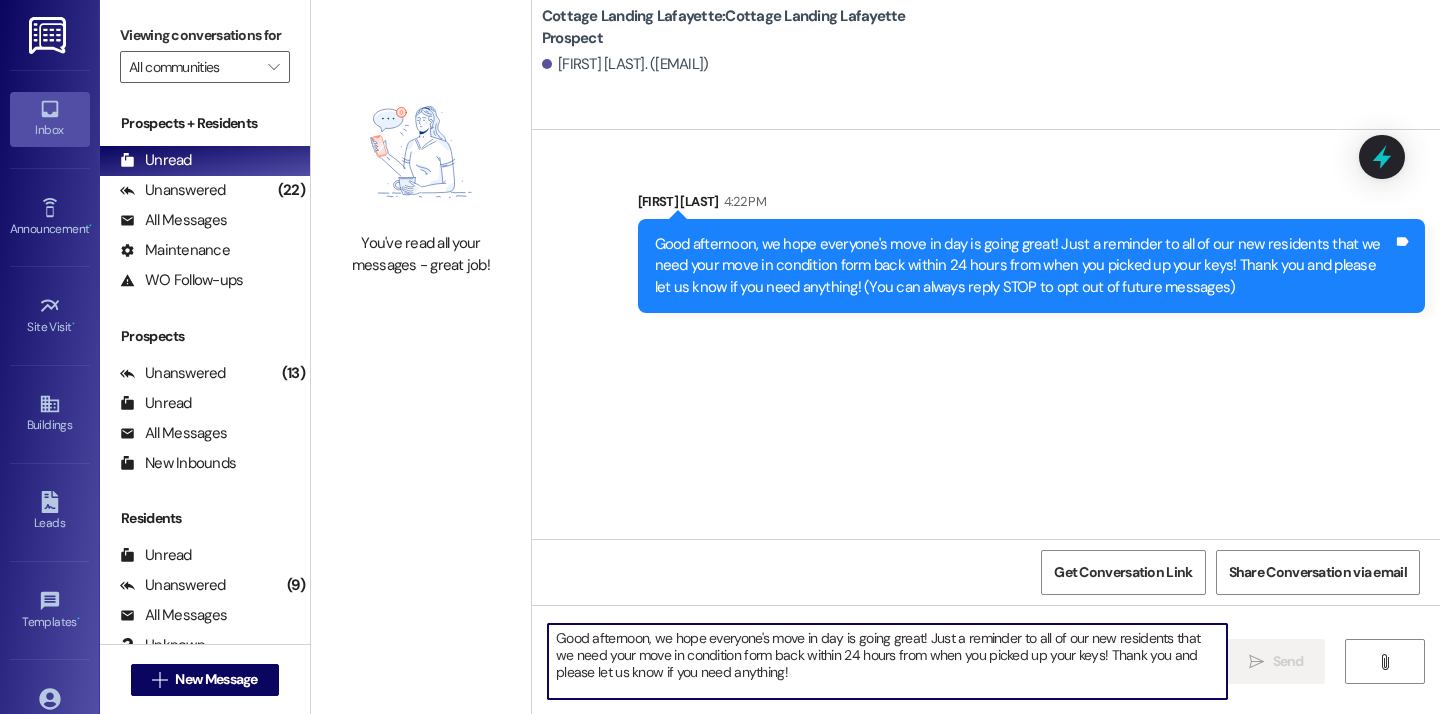type 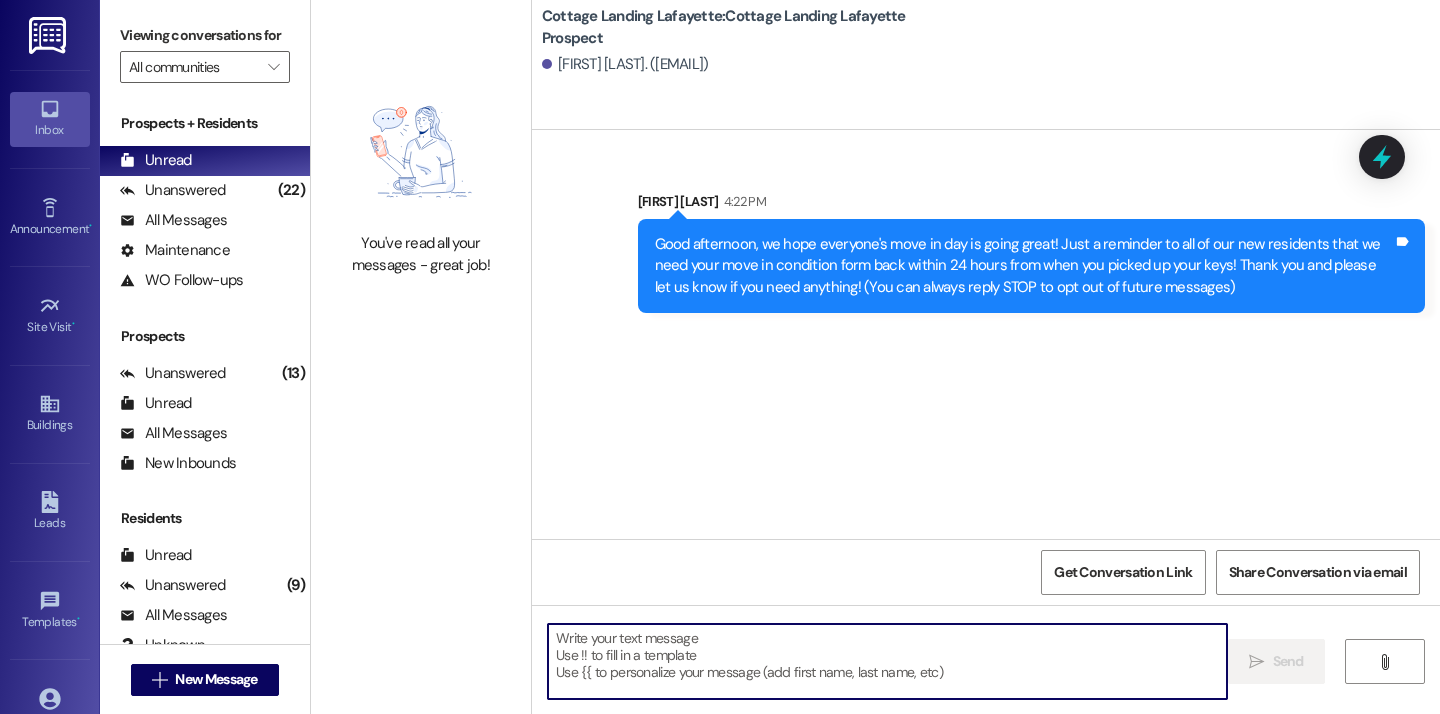 scroll, scrollTop: 0, scrollLeft: 0, axis: both 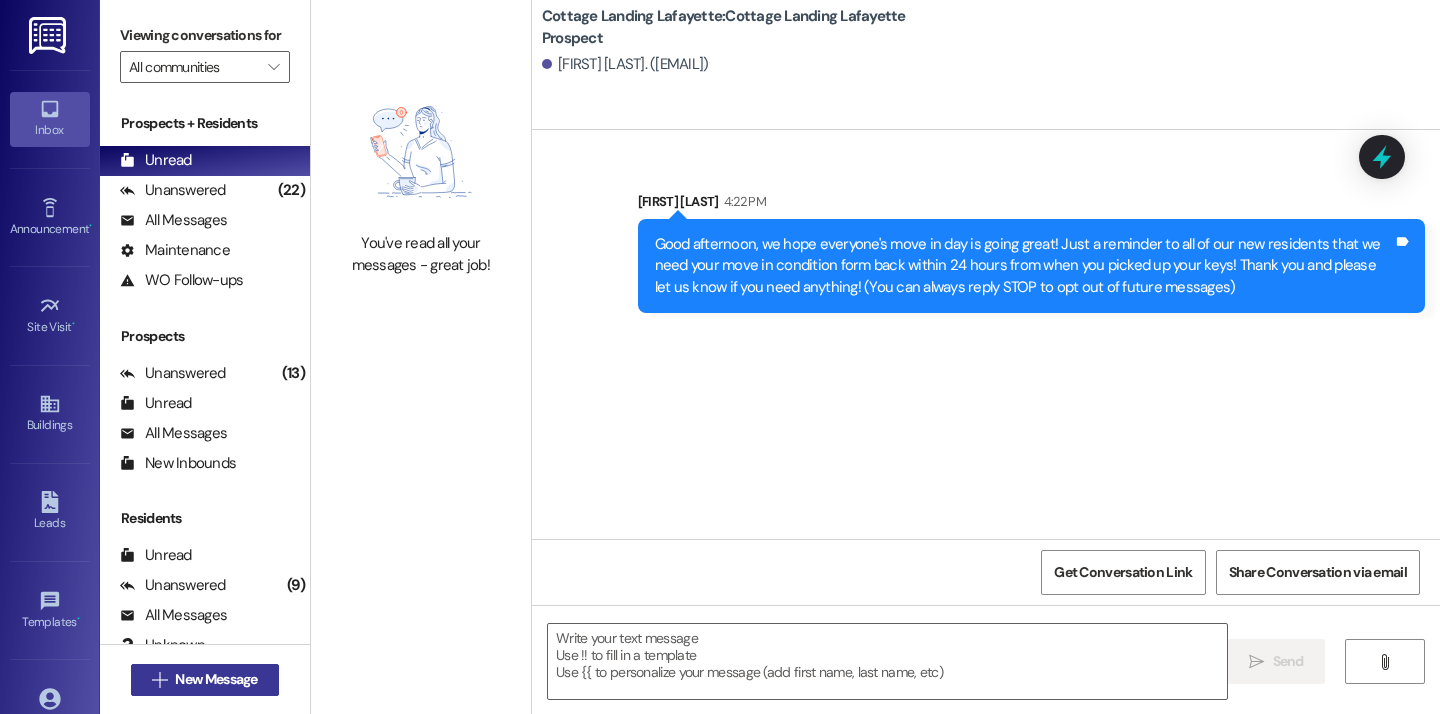 click on " New Message" at bounding box center [205, 680] 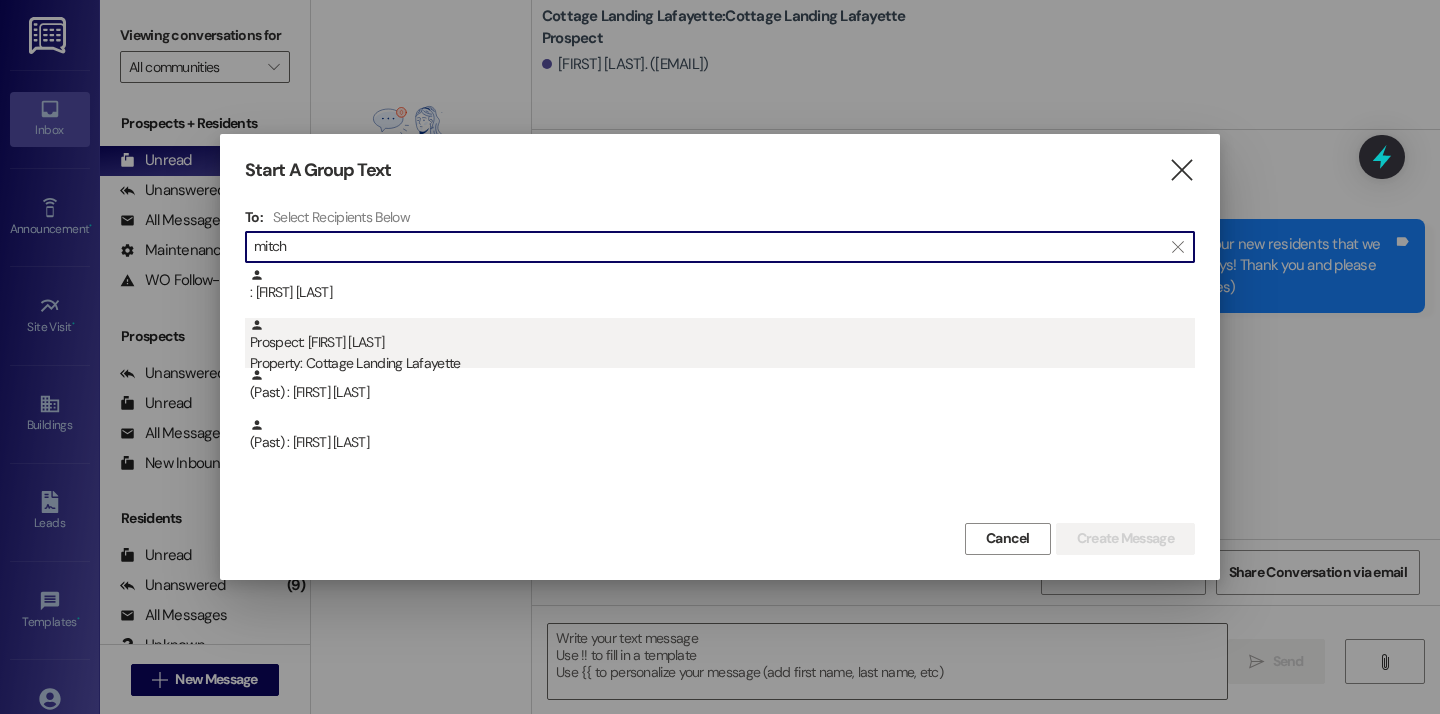 type on "mitch" 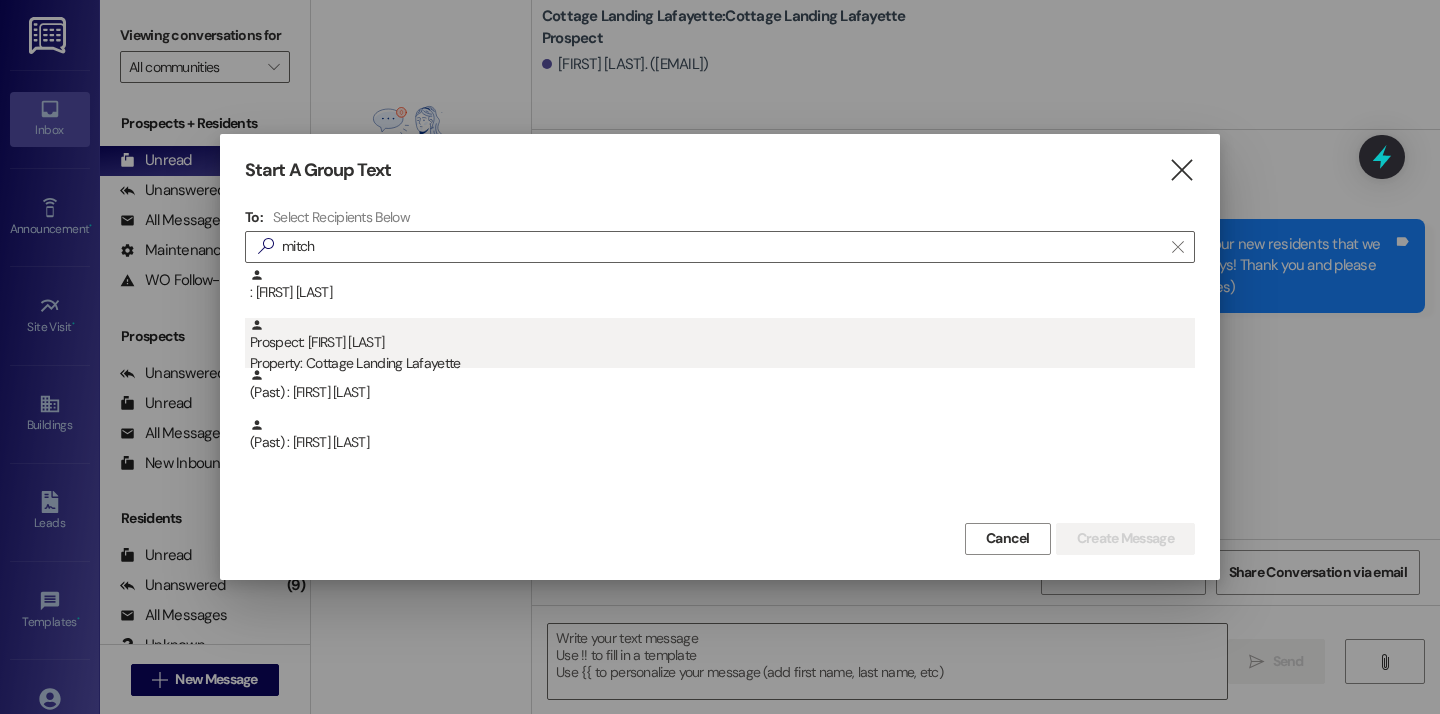 click on "Prospect: Brooke Mitchell Property: Cottage Landing Lafayette" at bounding box center (722, 346) 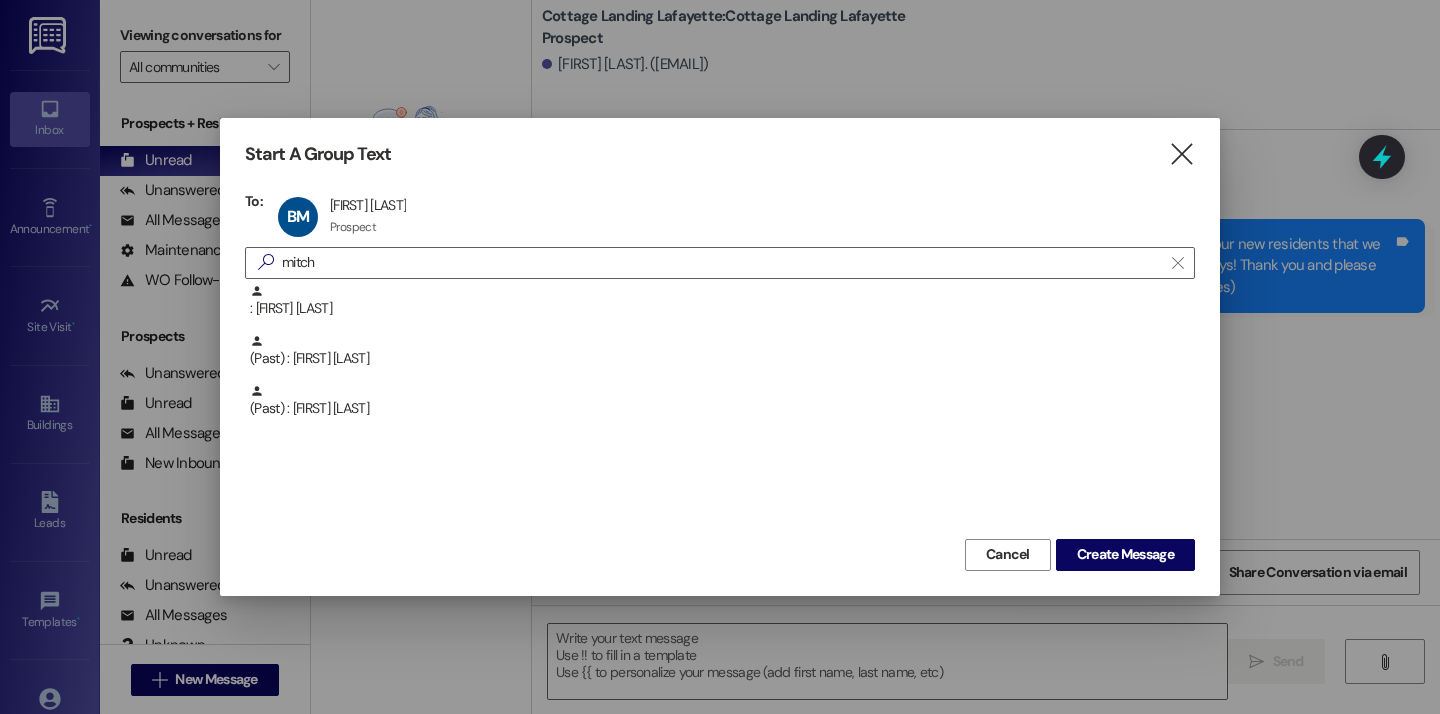 click on "Start A Group Text  To:  BM  Brooke Mitchell  Brooke Mitchell Prospect Prospect click to remove  mitch  : Jade Mitchell (Past) : Nyjal Mitchell (Past) : Mitchell Shea Cancel Create Message" at bounding box center (720, 356) 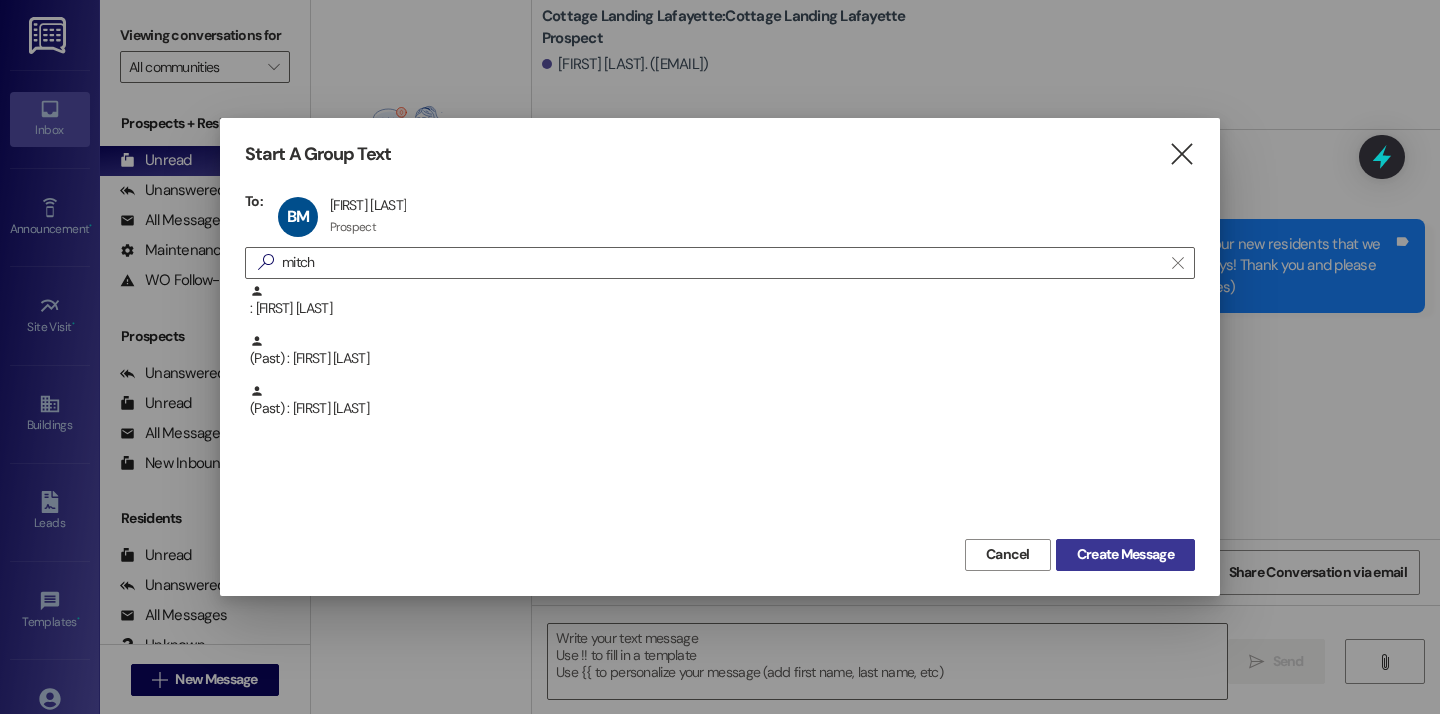 click on "Create Message" at bounding box center (1125, 555) 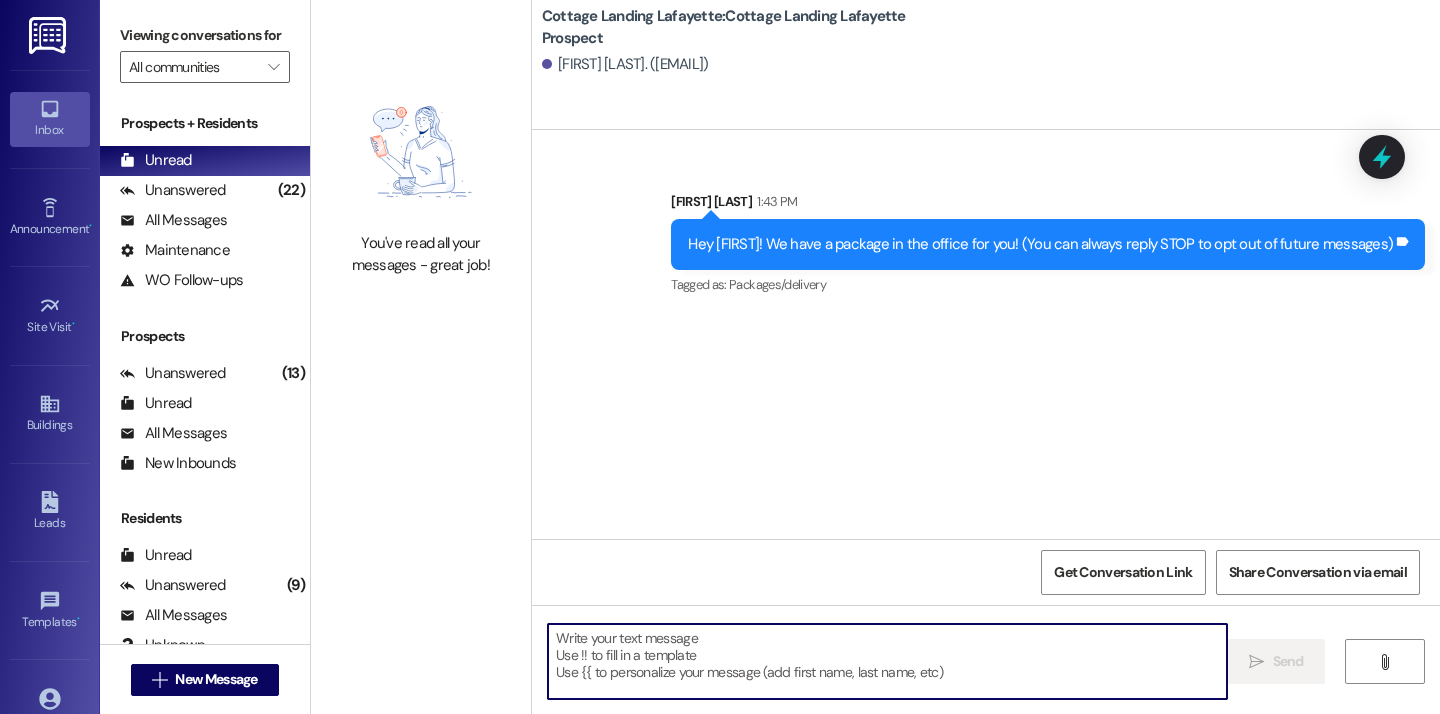 click at bounding box center [887, 661] 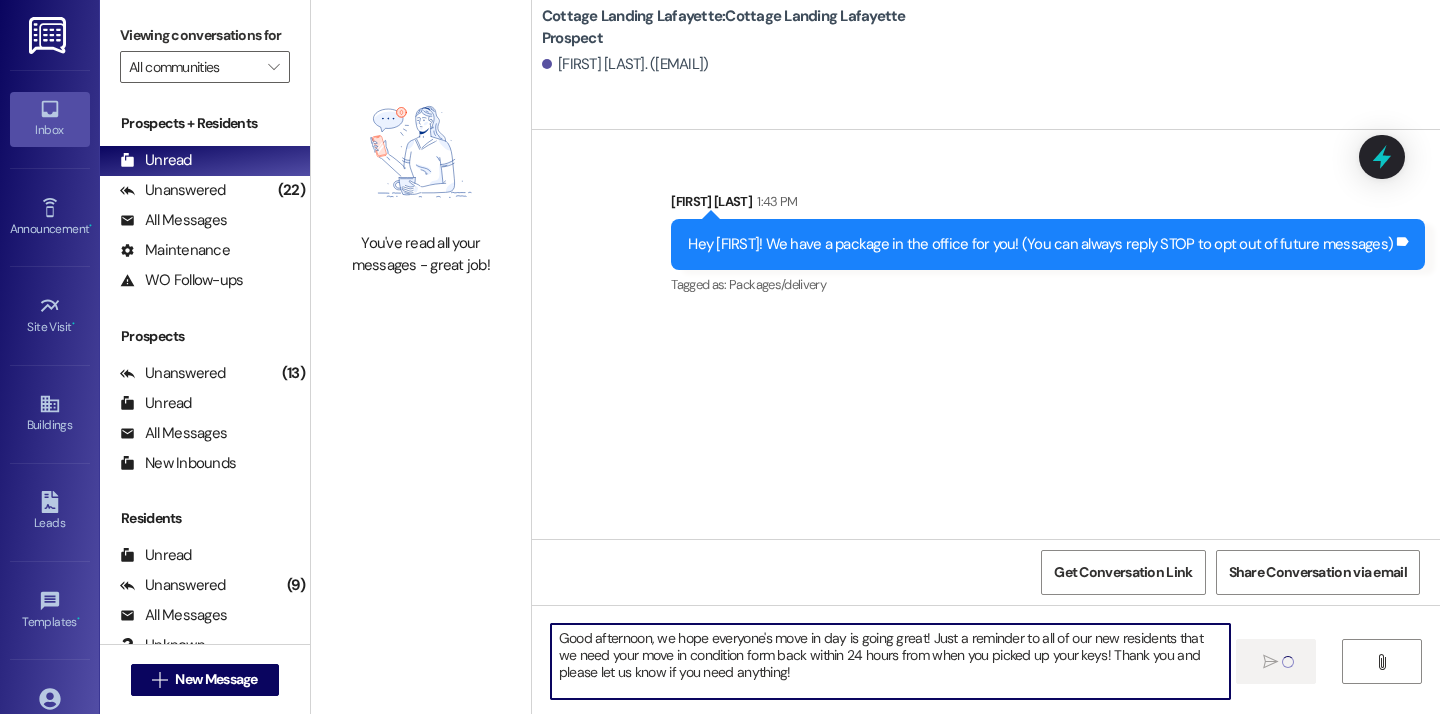 type 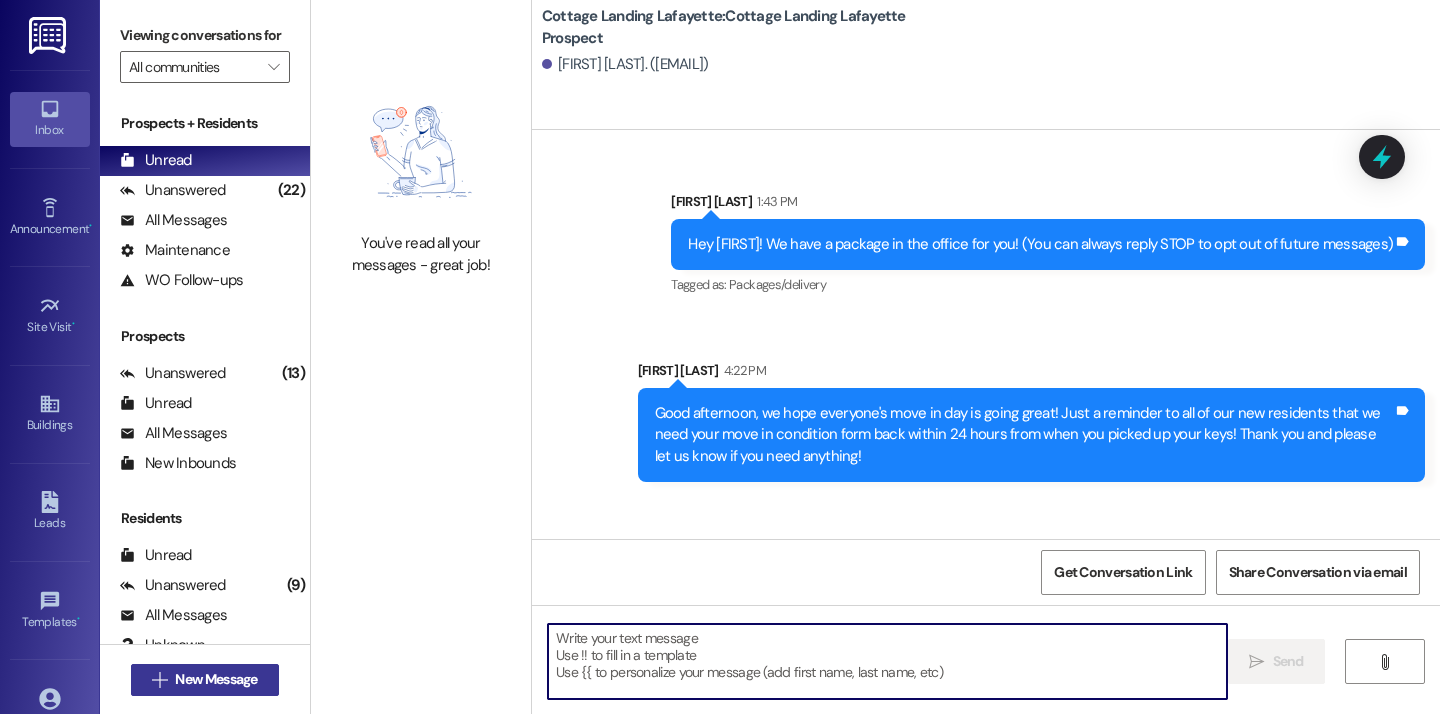 click on "New Message" at bounding box center (216, 679) 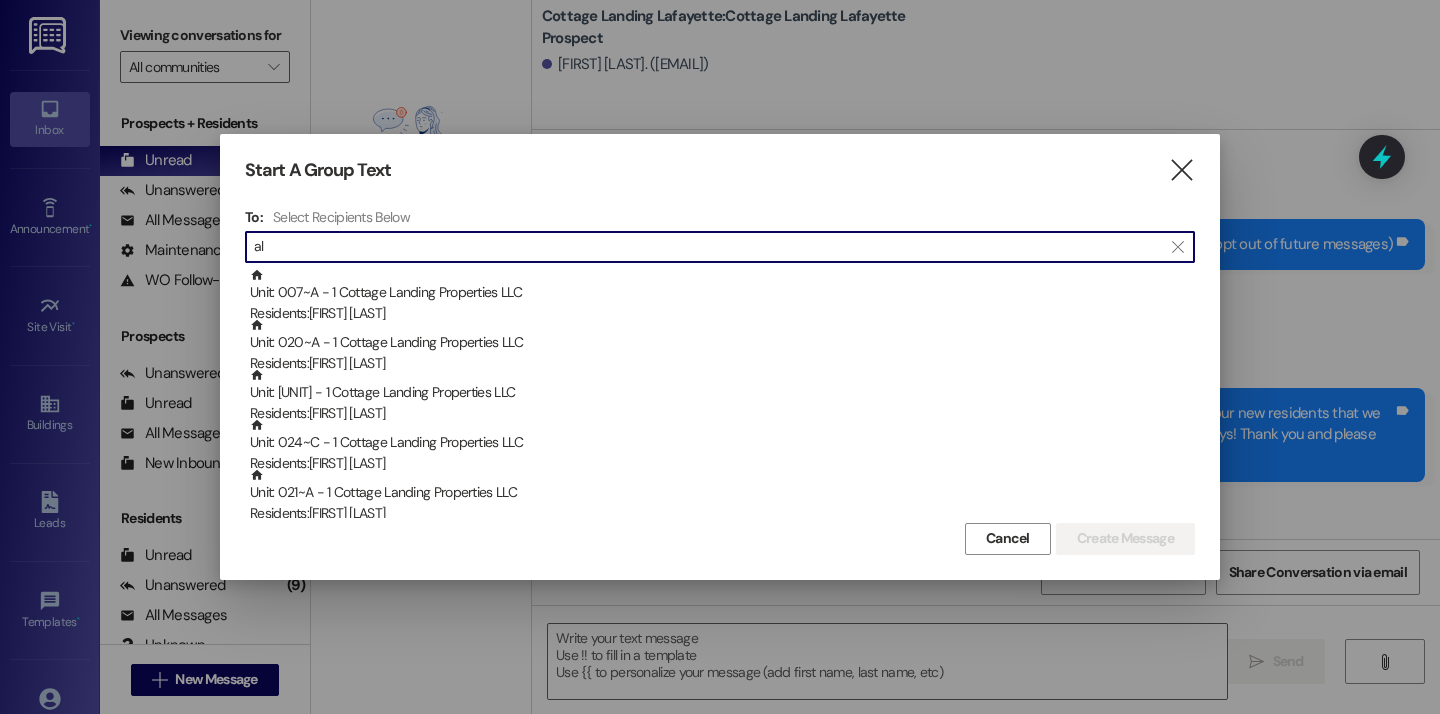 type on "a" 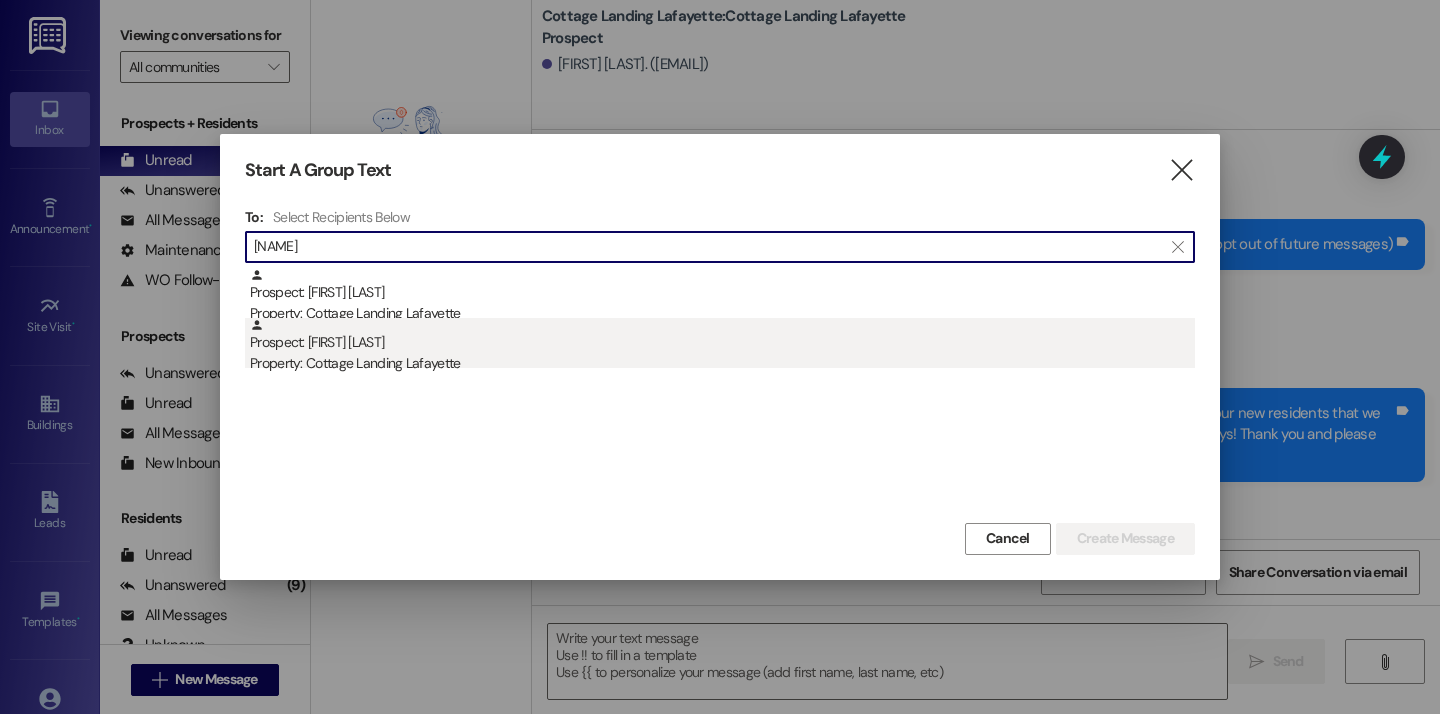 type on "amiy" 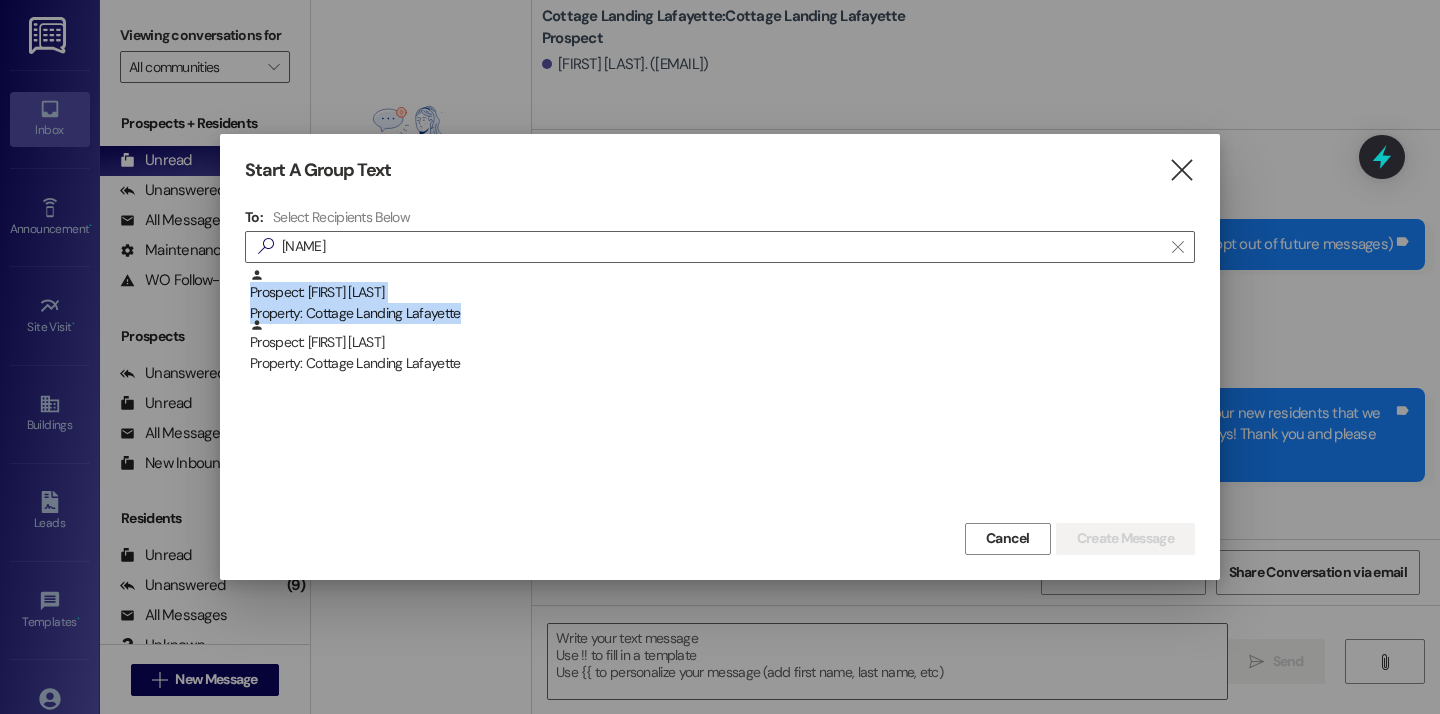 drag, startPoint x: 439, startPoint y: 323, endPoint x: 402, endPoint y: 516, distance: 196.51463 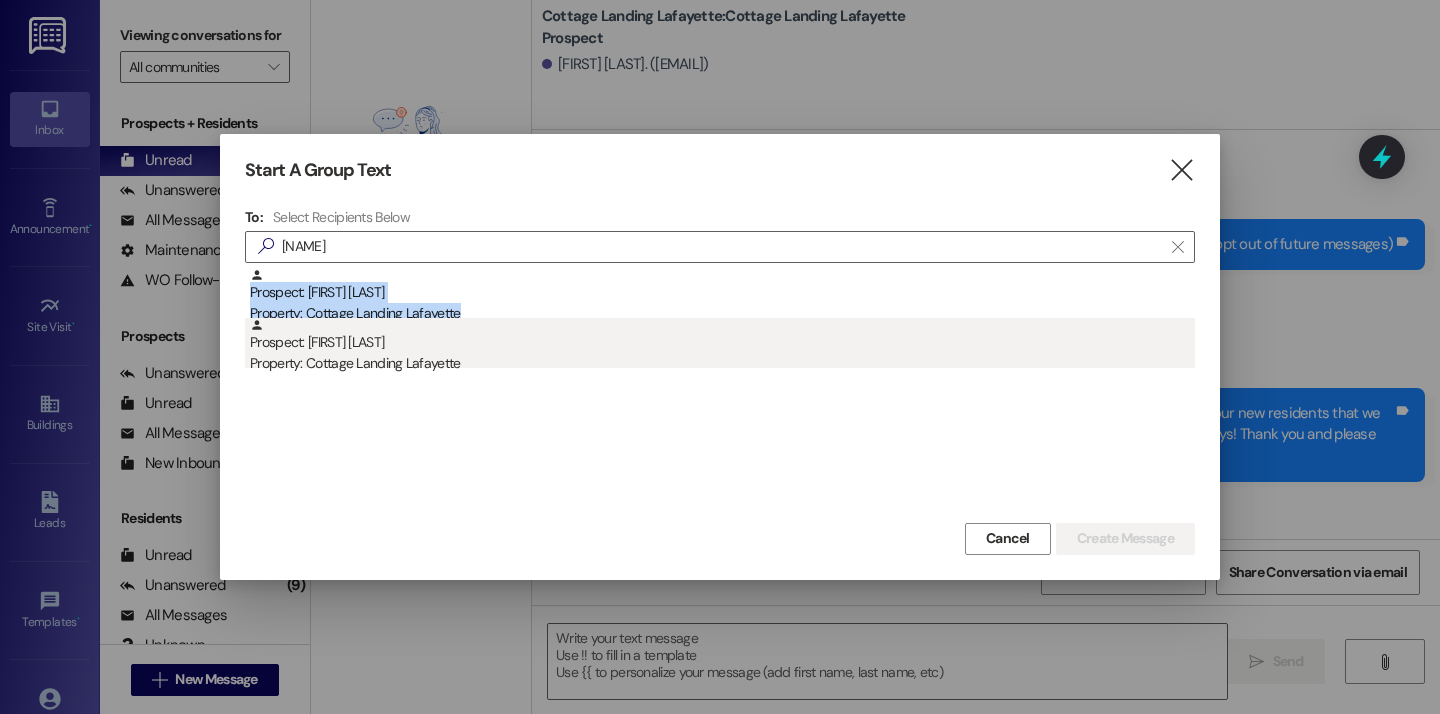 click on "Prospect: Amiyah Wilridge Property: Cottage Landing Lafayette" at bounding box center (722, 346) 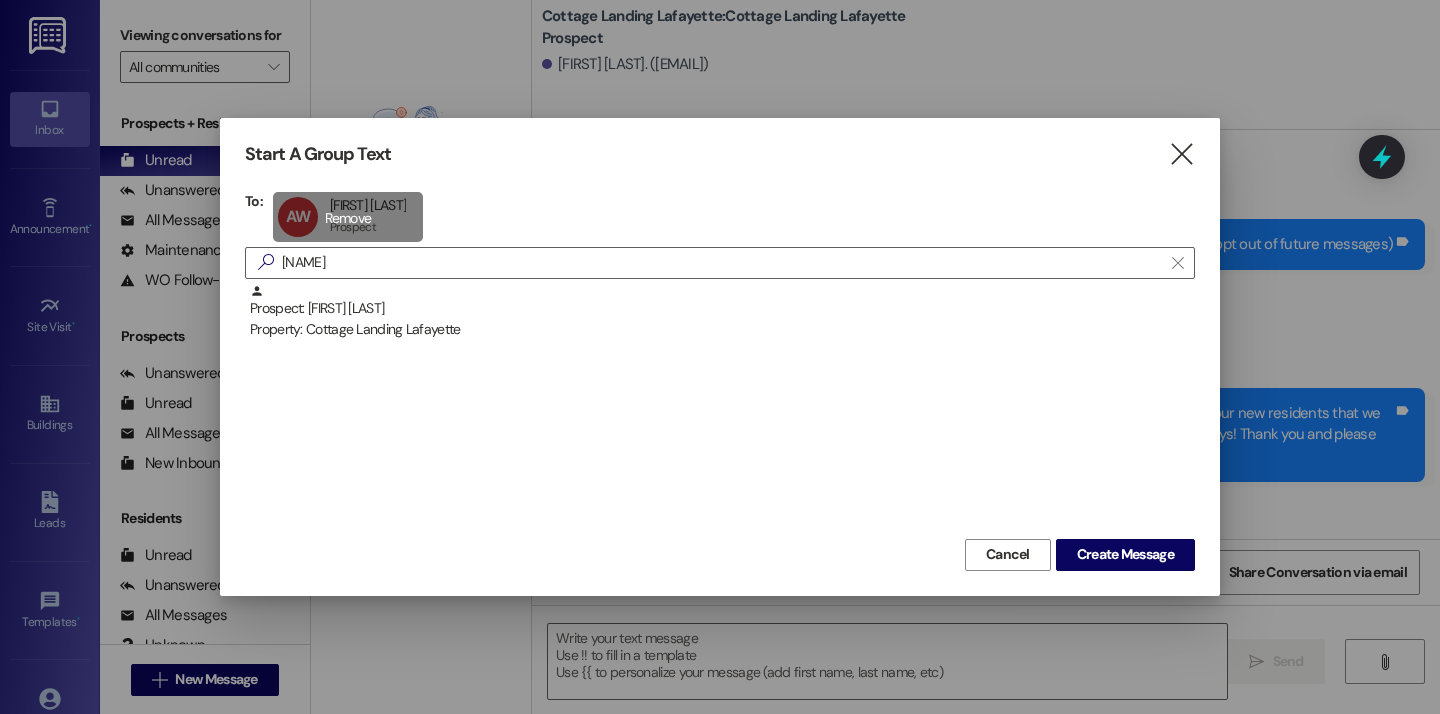click on "AW  Amiyah Wilridge  Amiyah Wilridge Prospect Prospect click to remove" at bounding box center [348, 217] 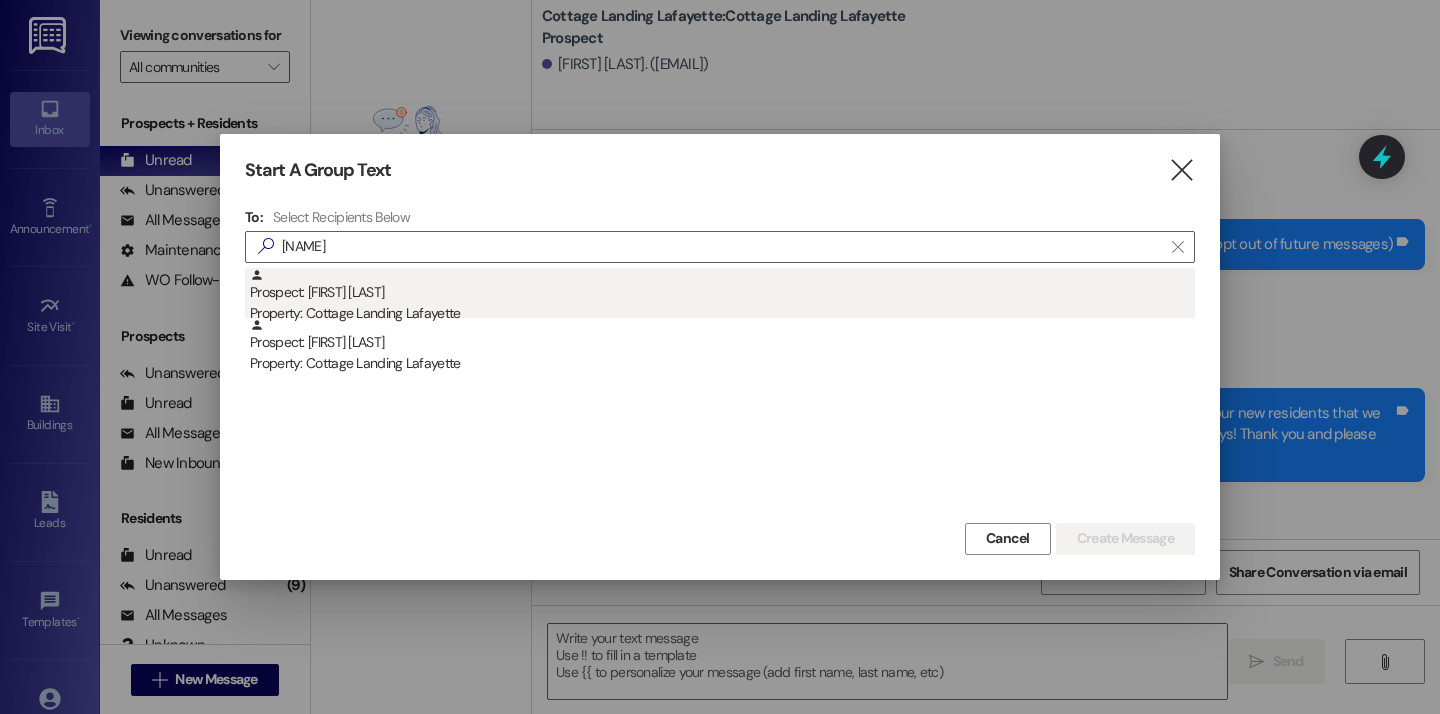 click on "Property: Cottage Landing Lafayette" at bounding box center [722, 313] 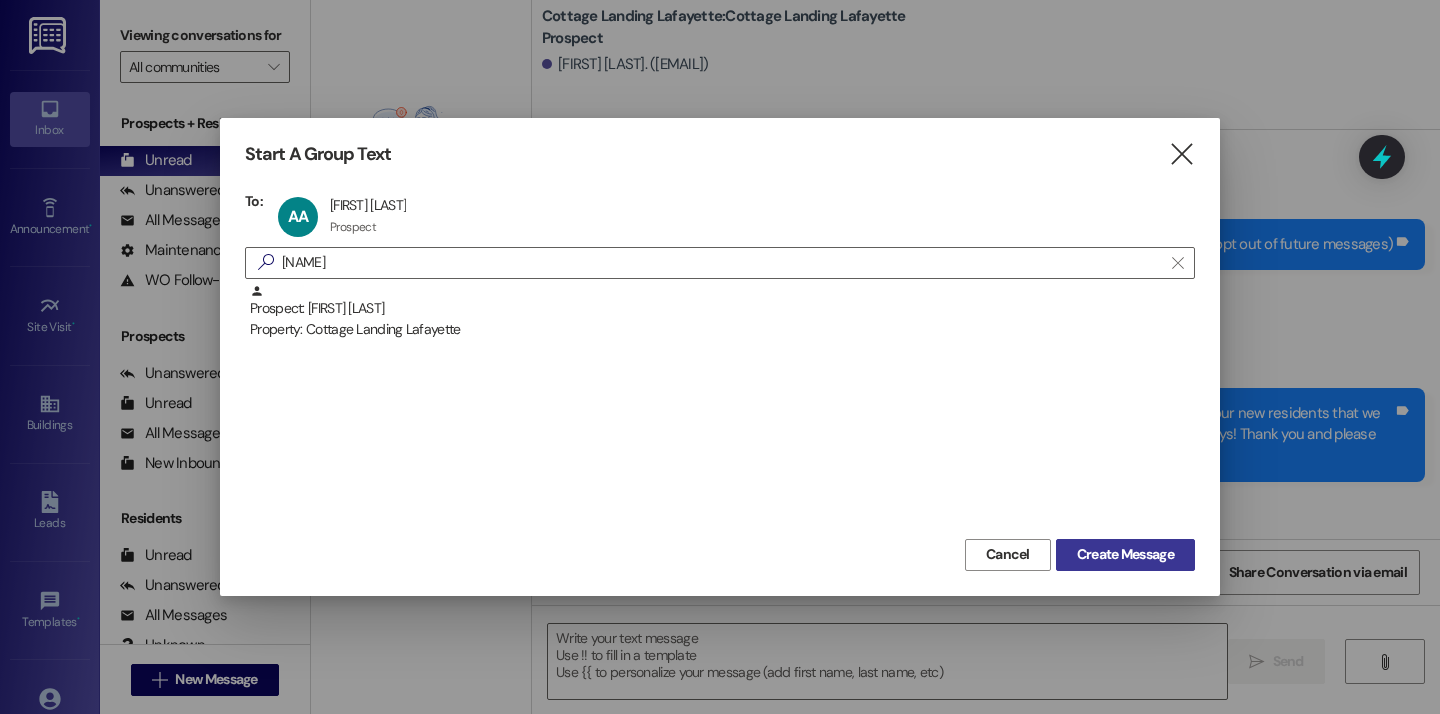 click on "Create Message" at bounding box center (1125, 554) 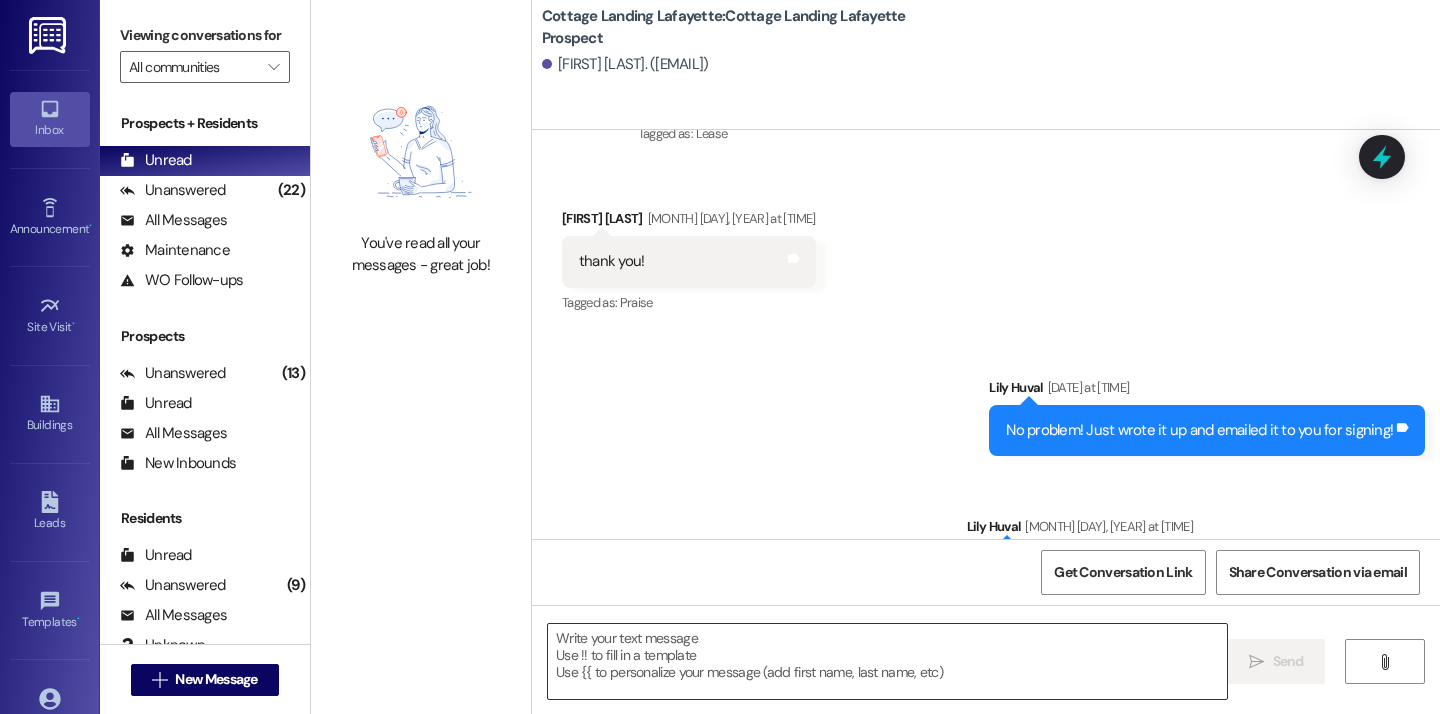 click at bounding box center [887, 661] 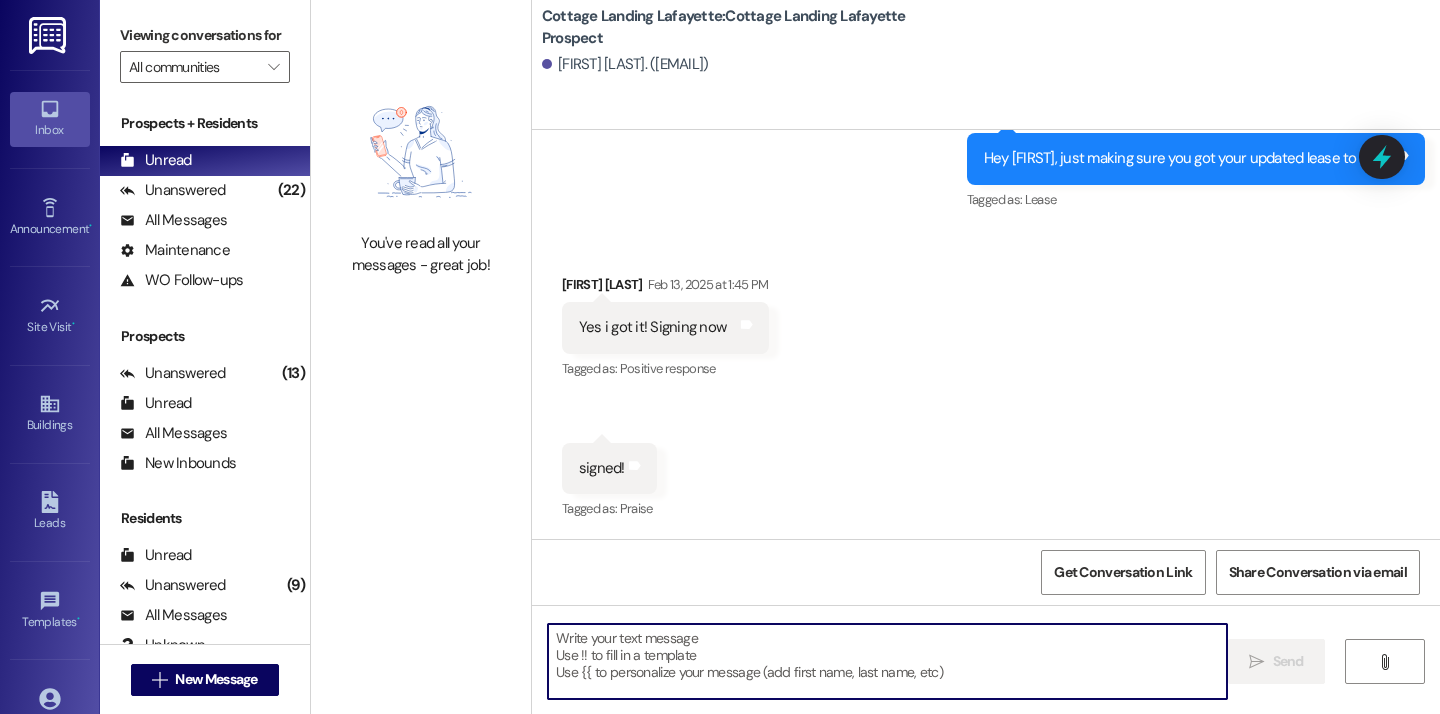 paste on "Good afternoon, we hope everyone's move in day is going great! Just a reminder to all of our new residents that we need your move in condition form back within 24 hours from when you picked up your keys! Thank you and please let us know if you need anything!" 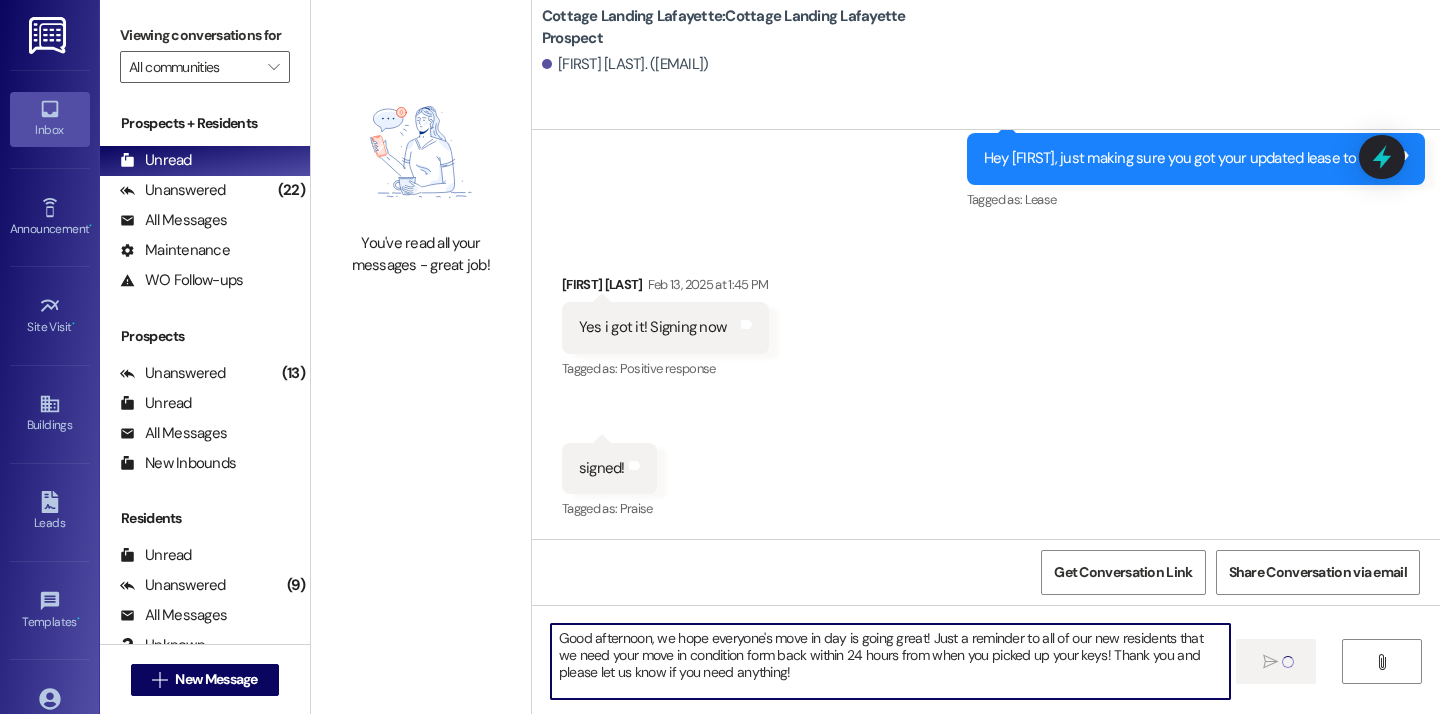 type 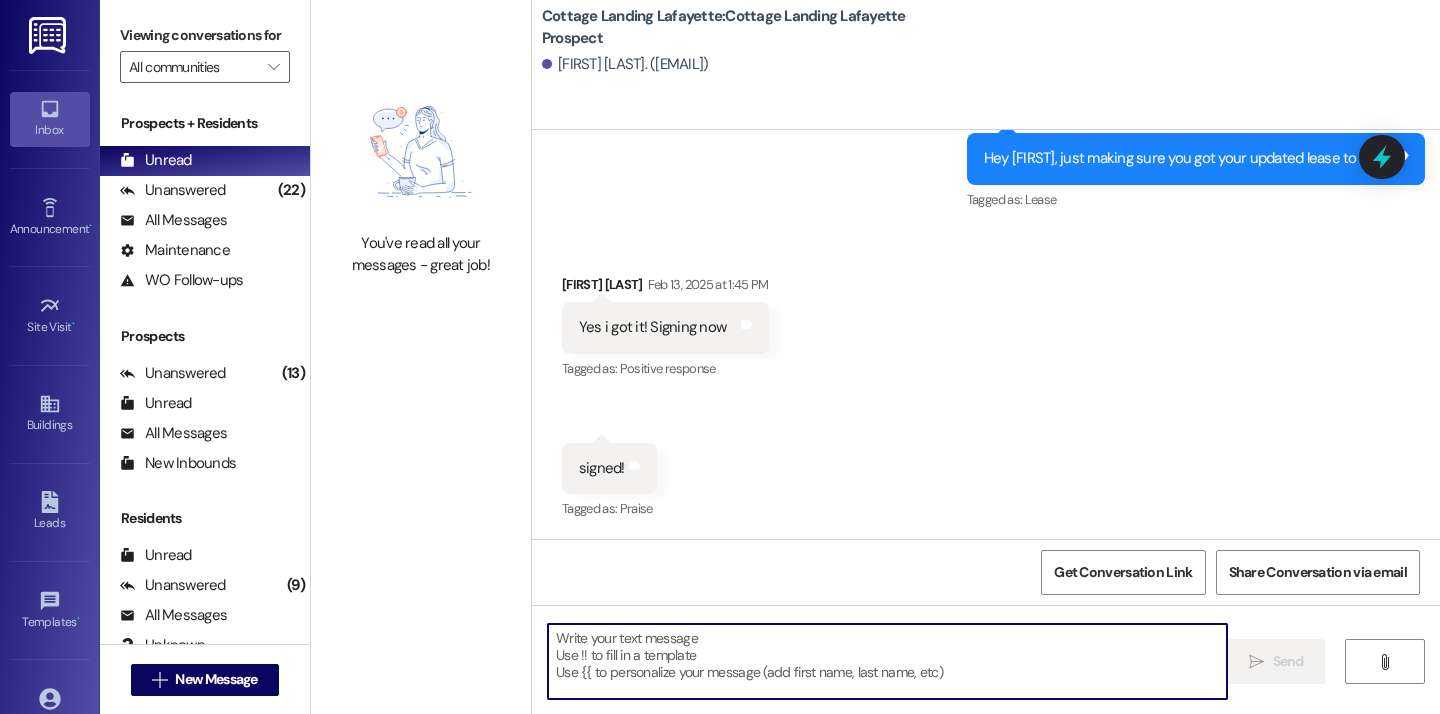 scroll, scrollTop: 5806, scrollLeft: 0, axis: vertical 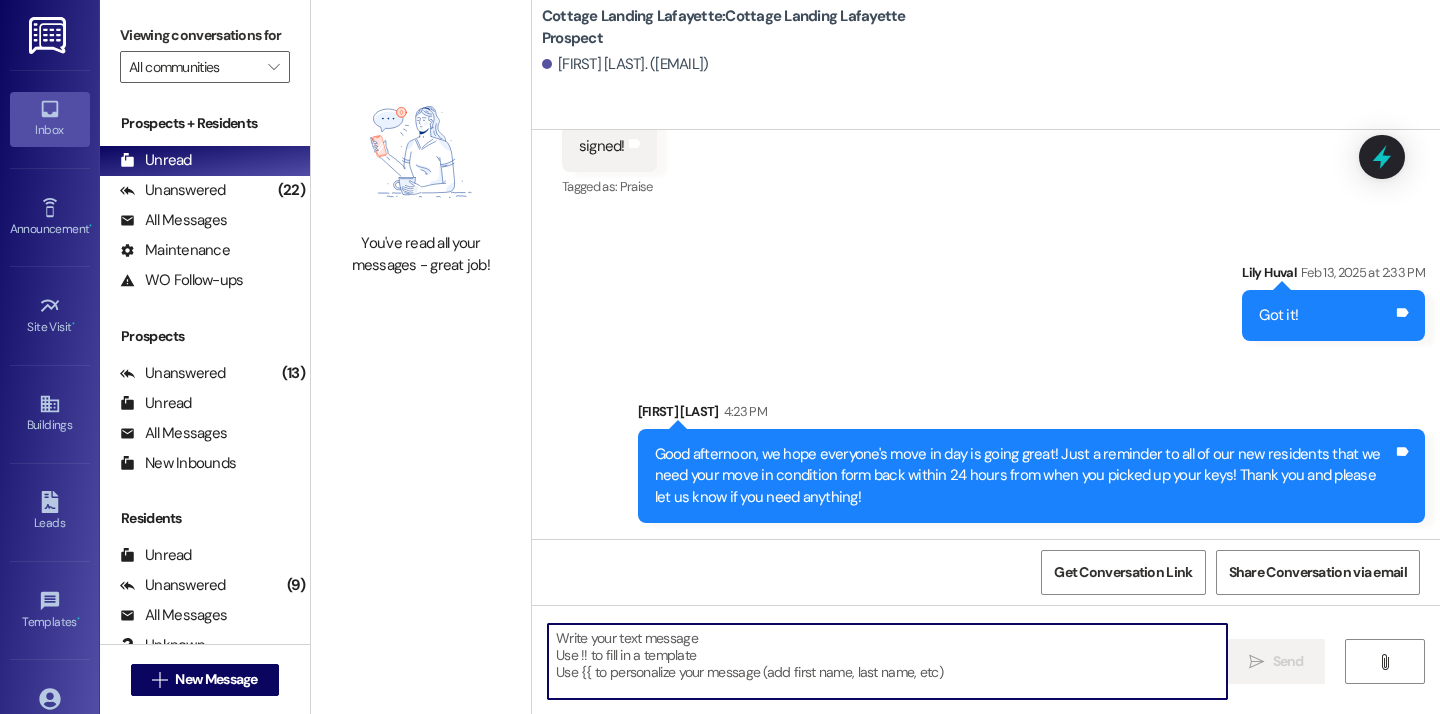 click on " New Message" at bounding box center [205, 680] 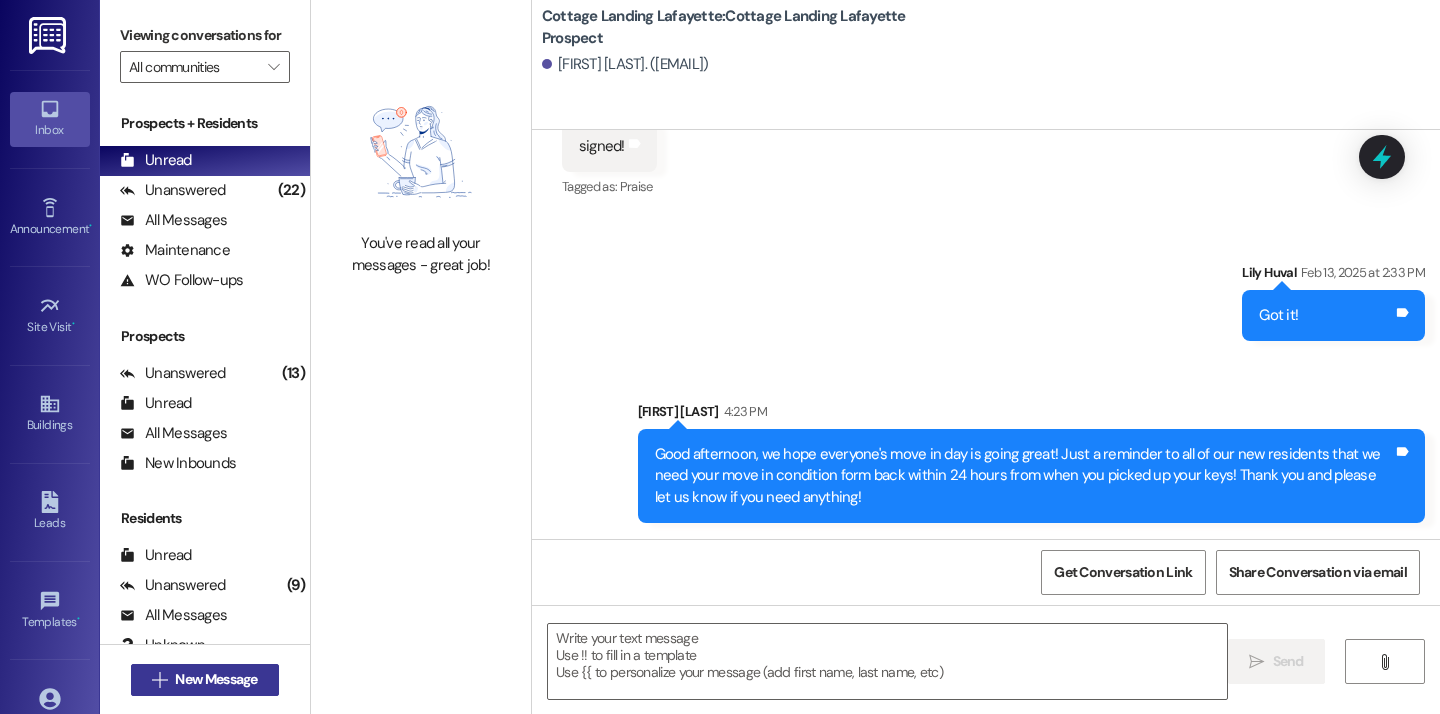 click on " New Message" at bounding box center (205, 680) 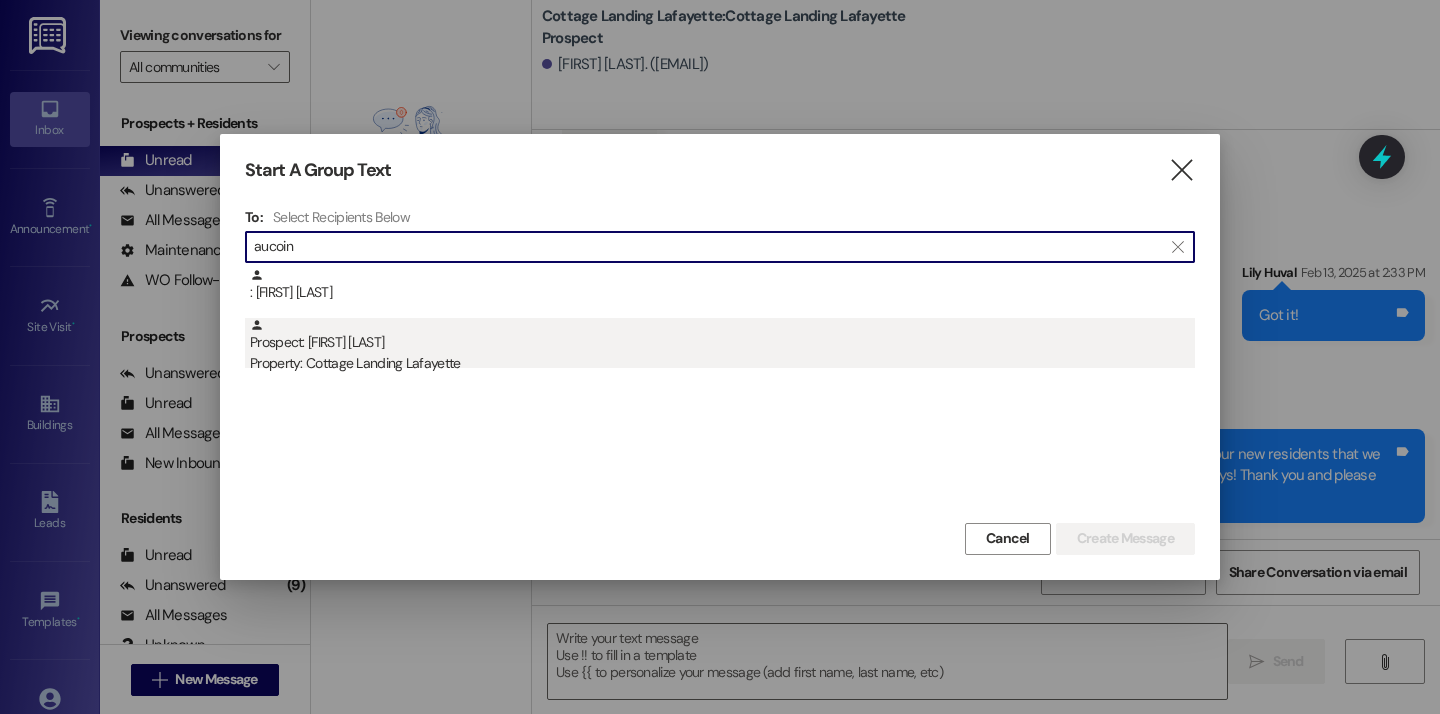 type on "aucoin" 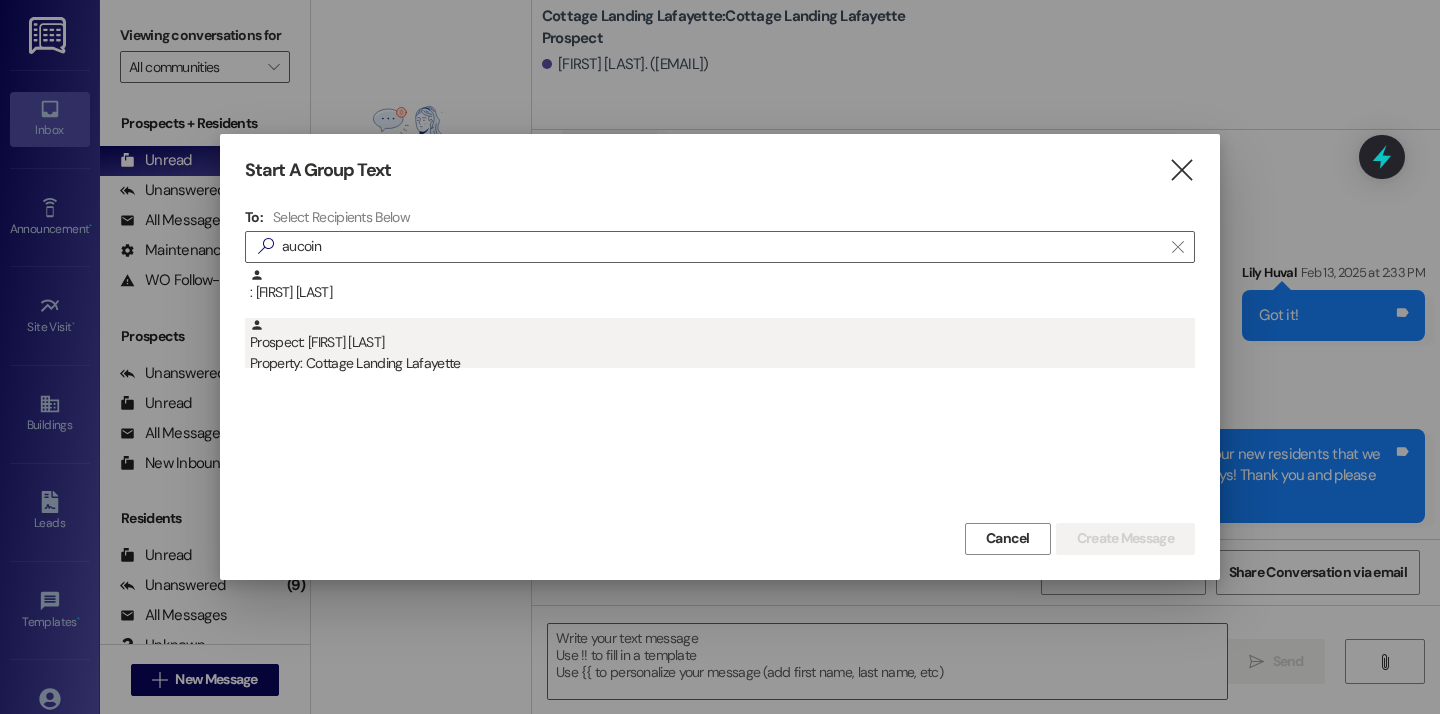 click on "Property: Cottage Landing Lafayette" at bounding box center (722, 363) 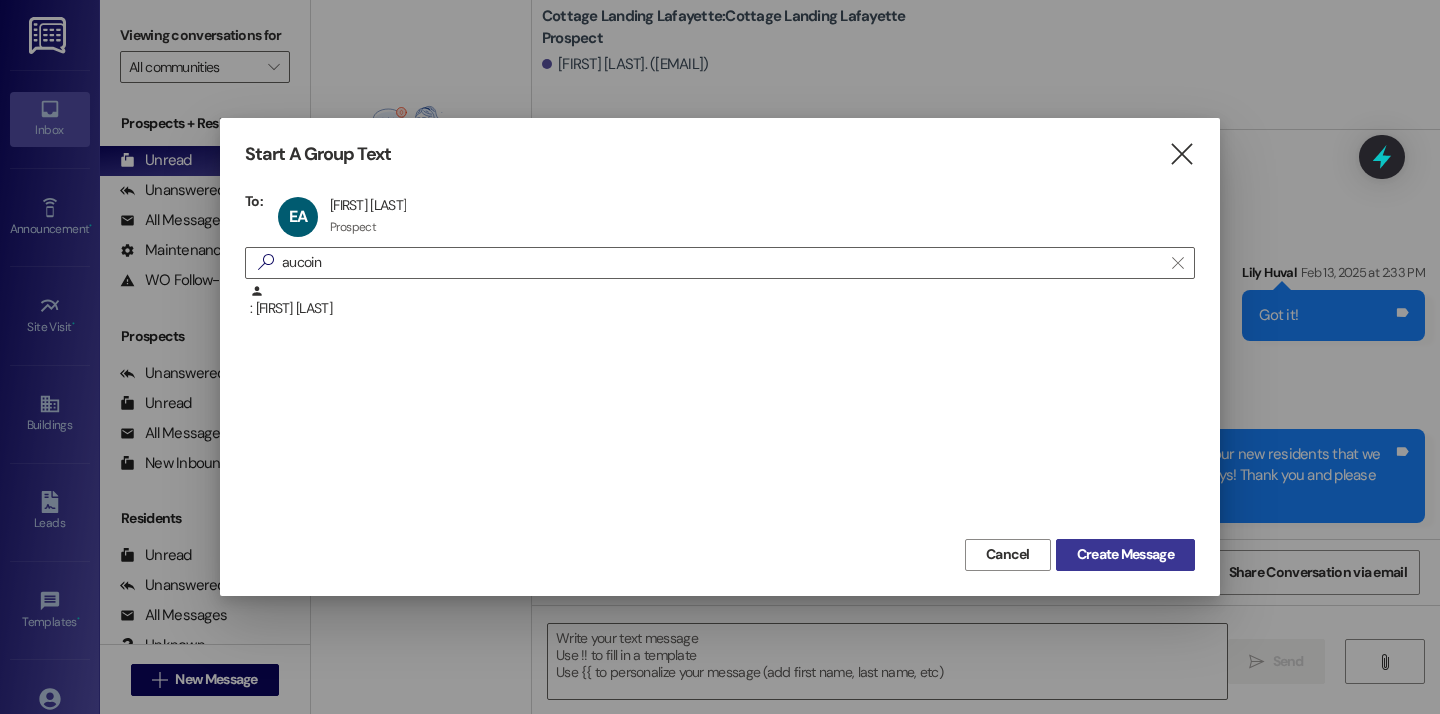 click on "Create Message" at bounding box center [1125, 554] 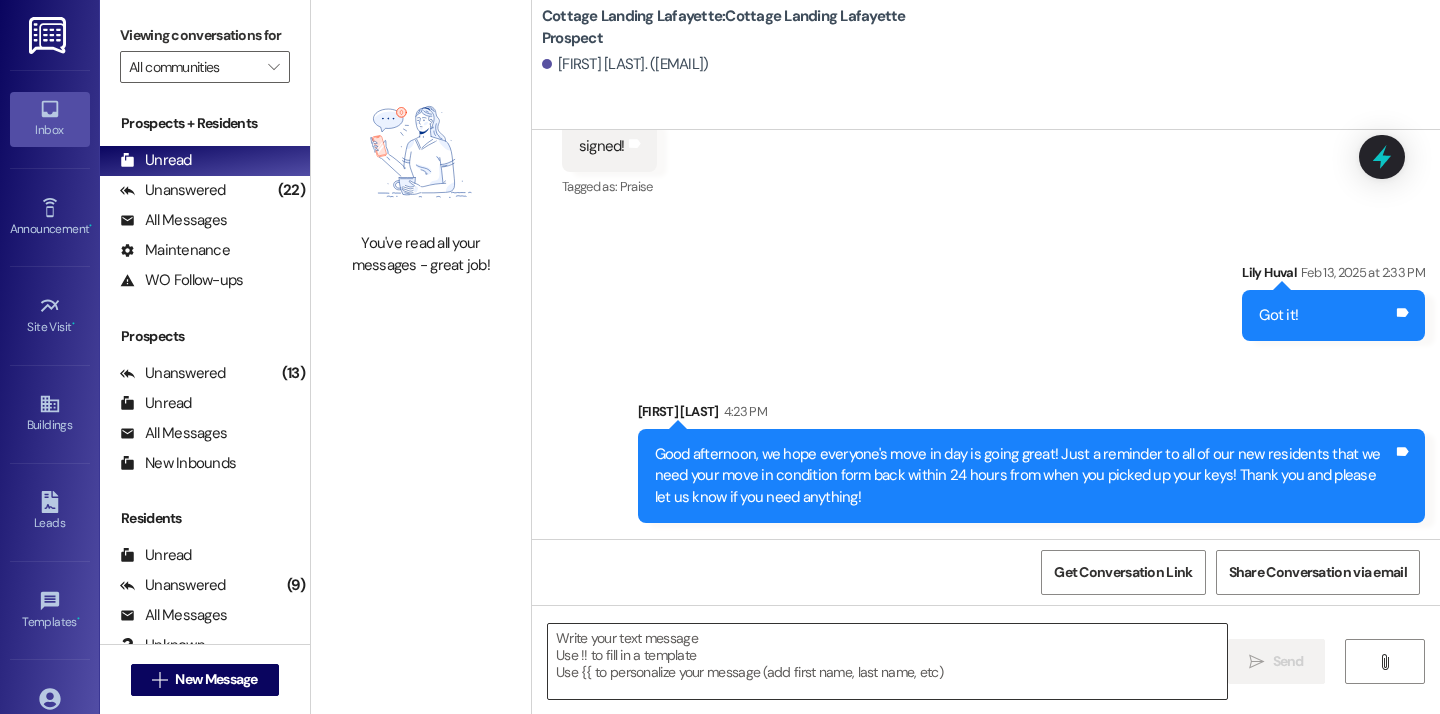 scroll, scrollTop: 0, scrollLeft: 0, axis: both 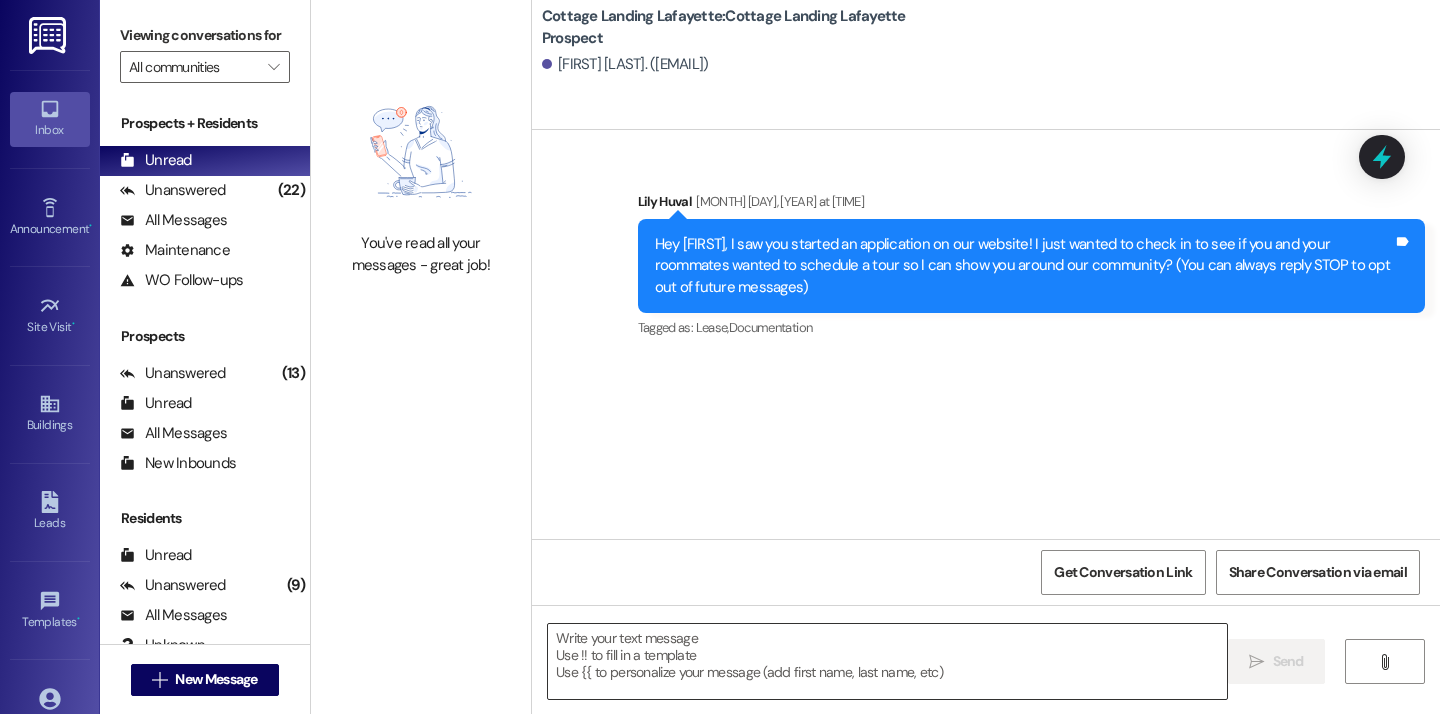 click at bounding box center (887, 661) 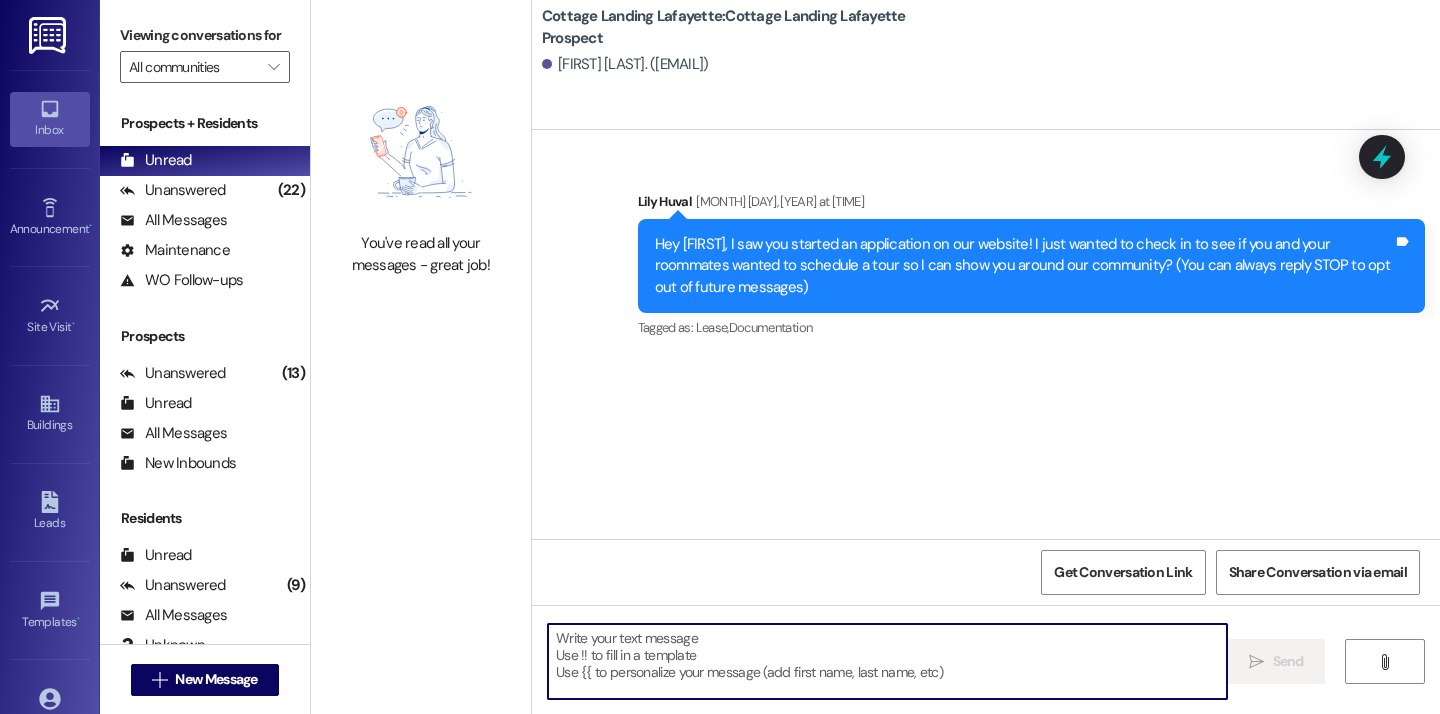 paste on "Good afternoon, we hope everyone's move in day is going great! Just a reminder to all of our new residents that we need your move in condition form back within 24 hours from when you picked up your keys! Thank you and please let us know if you need anything!" 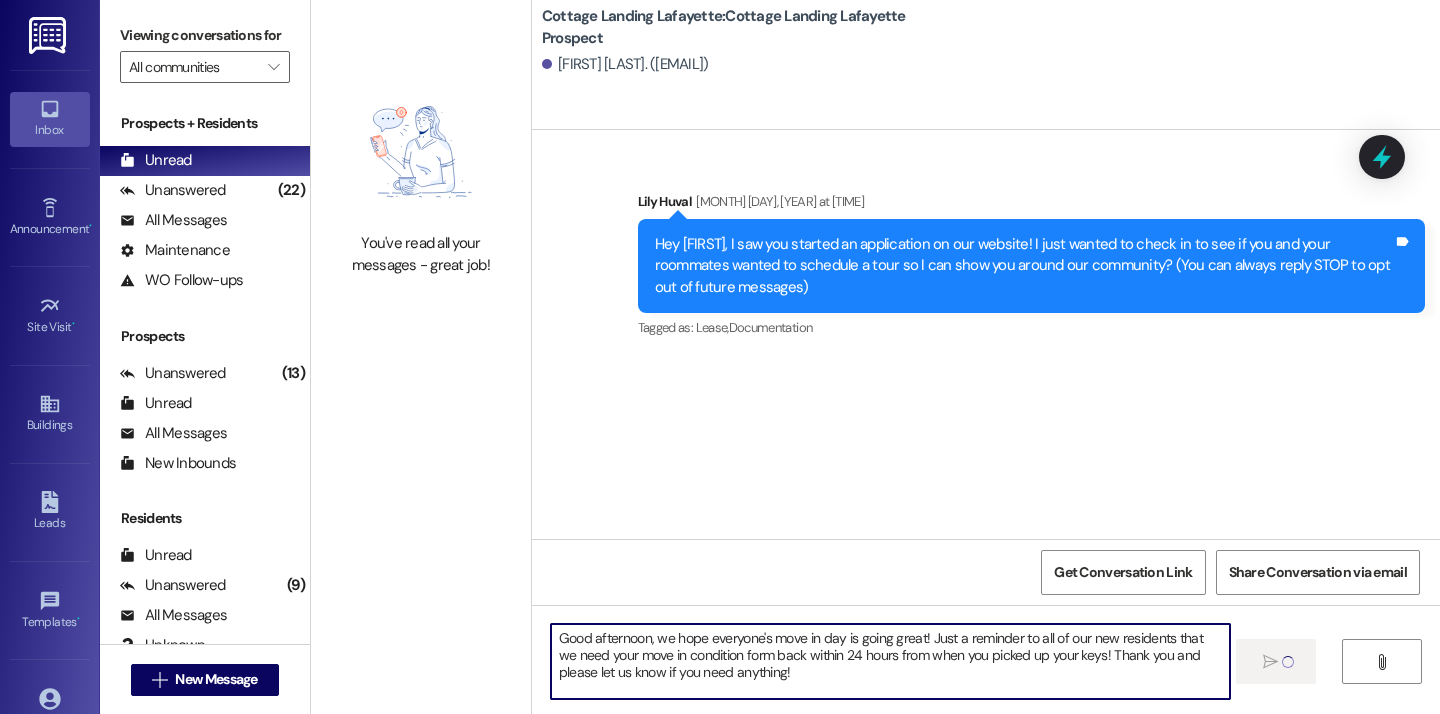 type 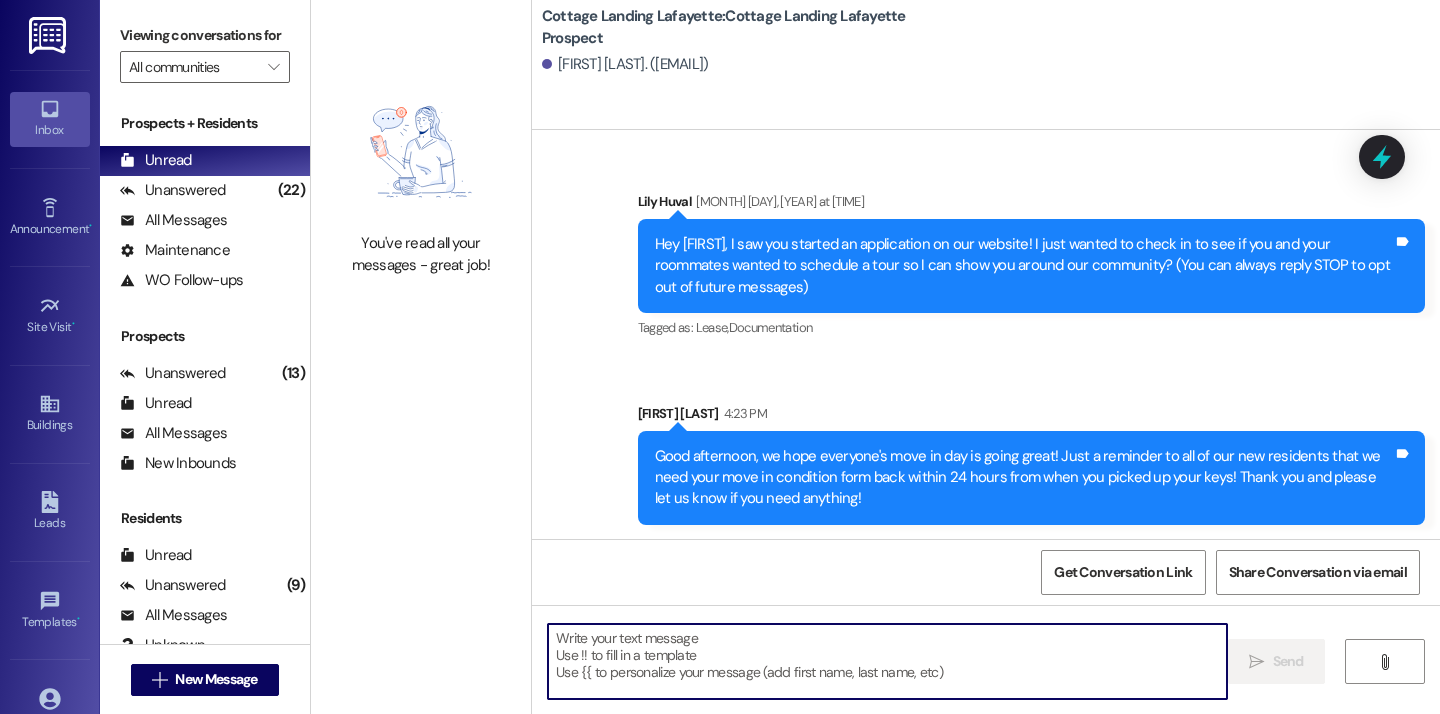 scroll, scrollTop: 2, scrollLeft: 0, axis: vertical 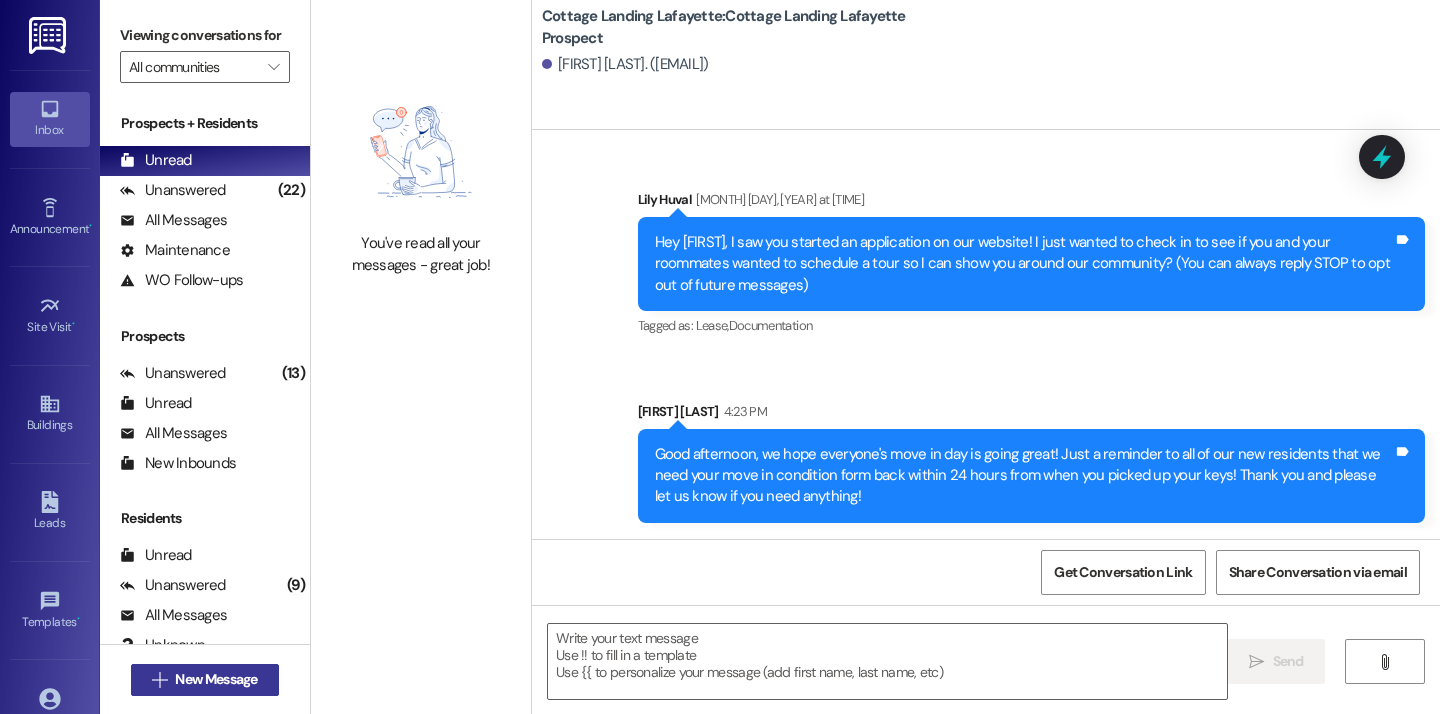 click on "New Message" at bounding box center (216, 679) 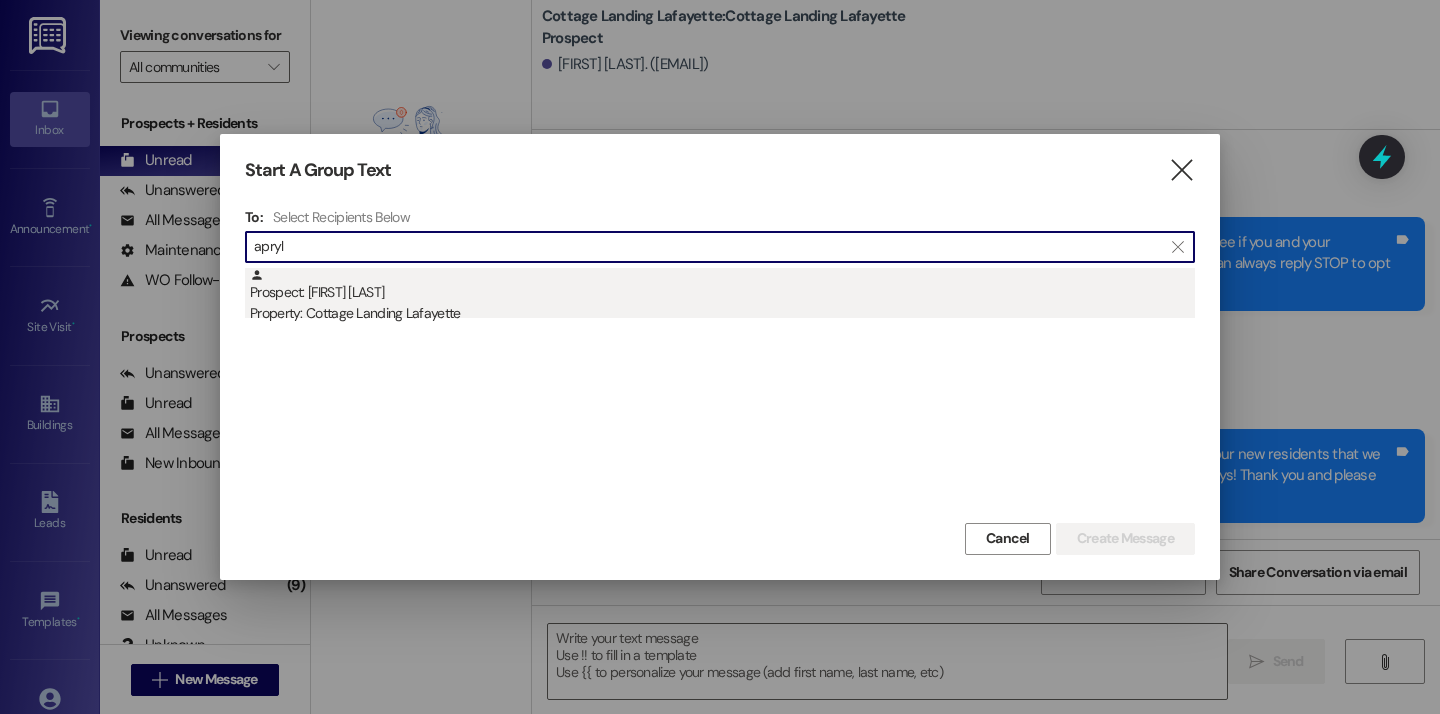 type on "apryl" 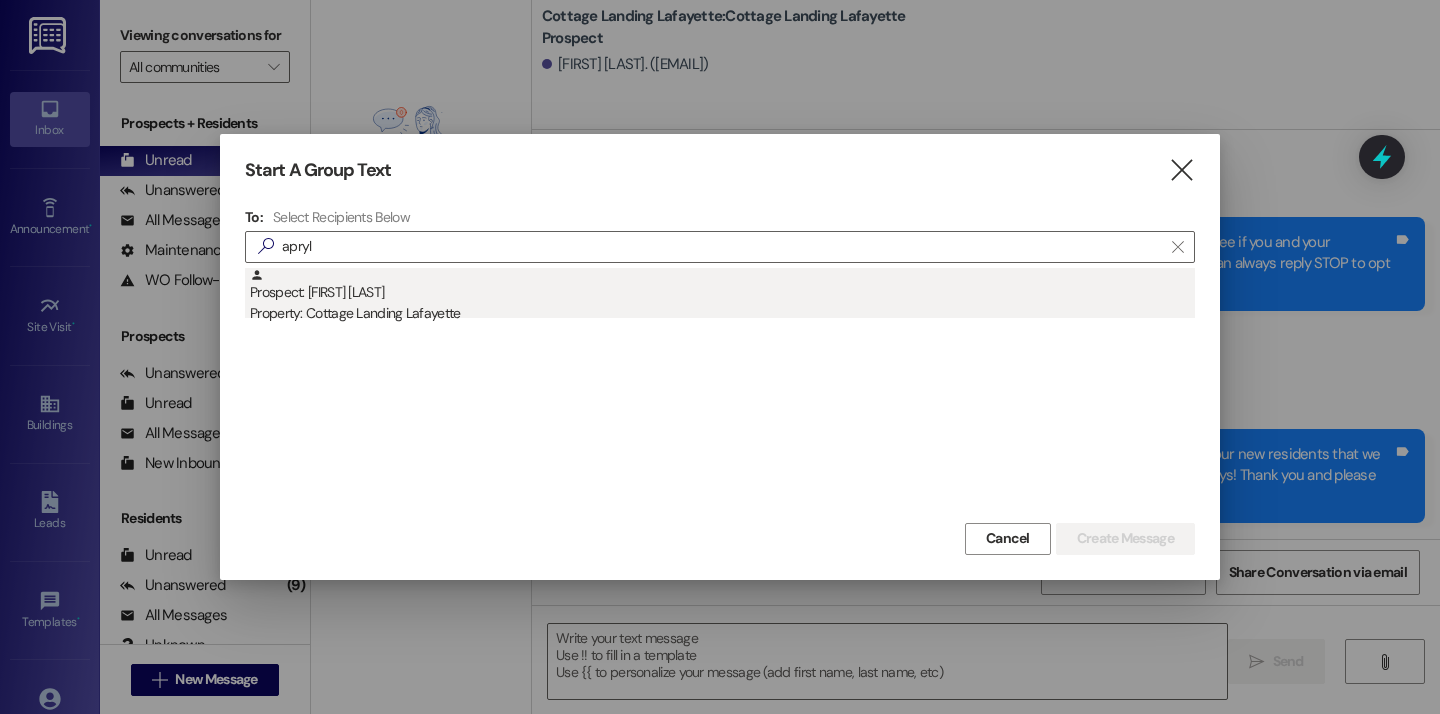 click on "Prospect: Apryl Barnes Property: Cottage Landing Lafayette" at bounding box center (722, 296) 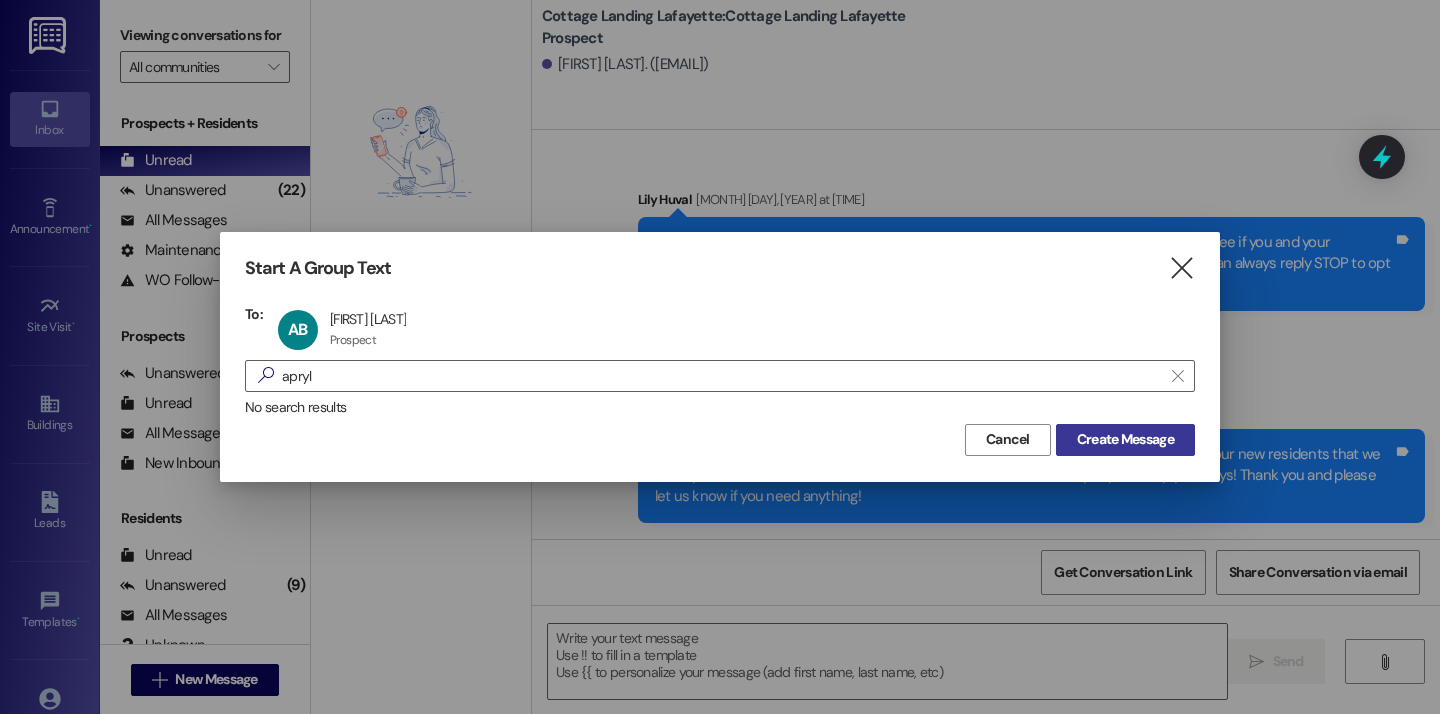 click on "Create Message" at bounding box center (1125, 439) 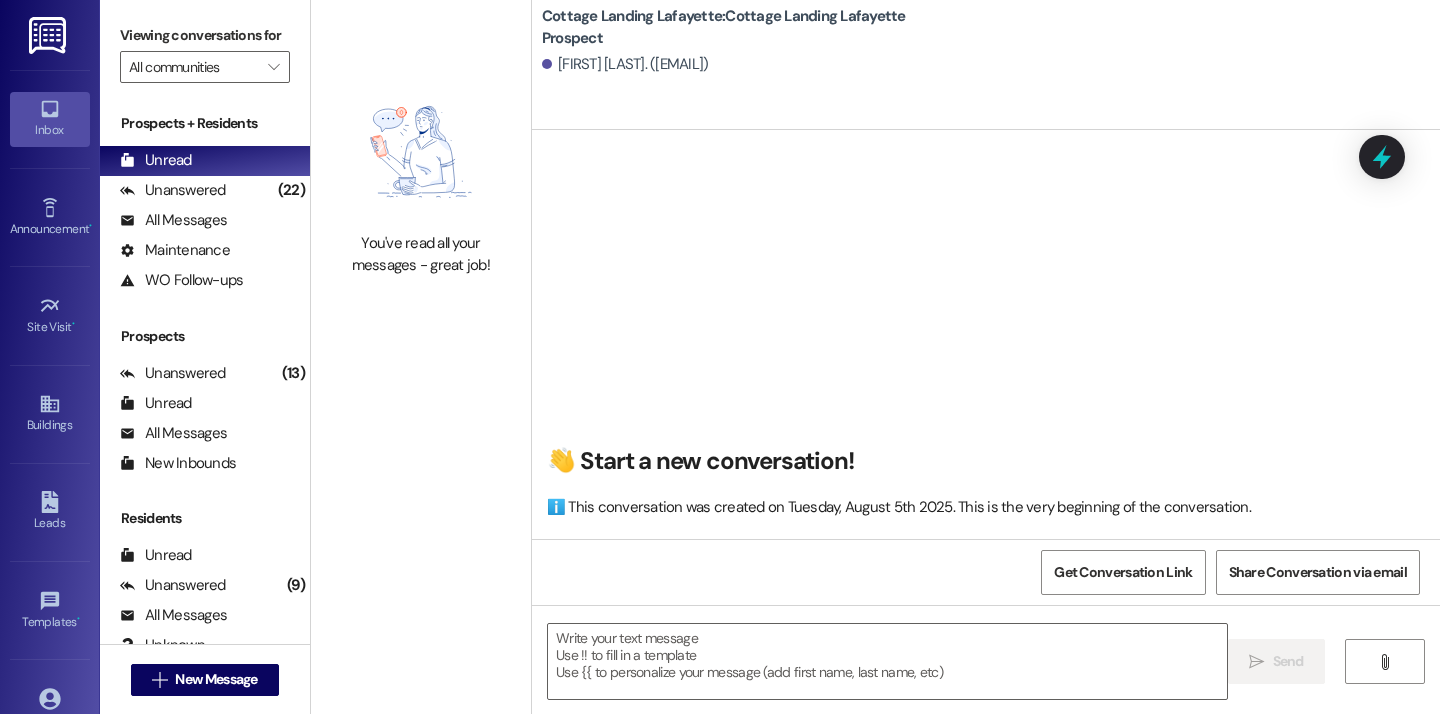 scroll, scrollTop: 1, scrollLeft: 0, axis: vertical 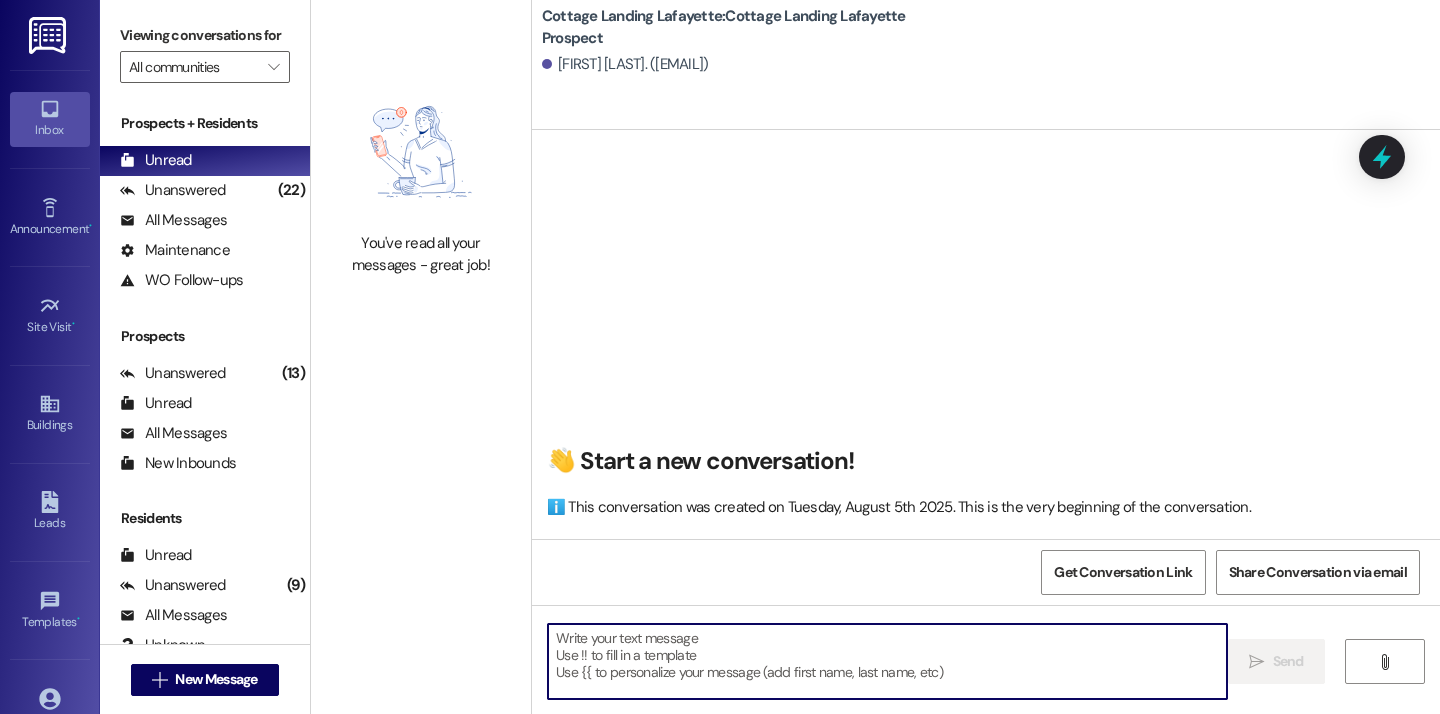click at bounding box center (887, 661) 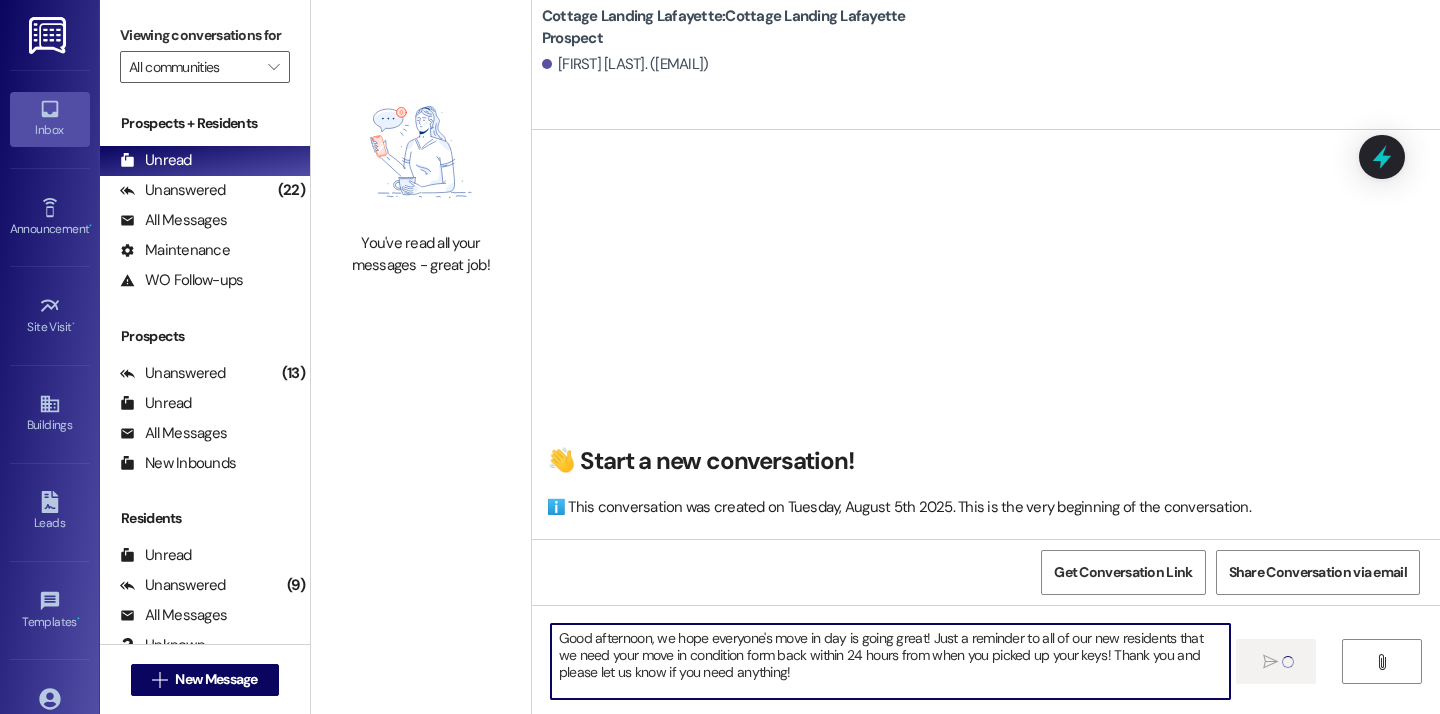 type 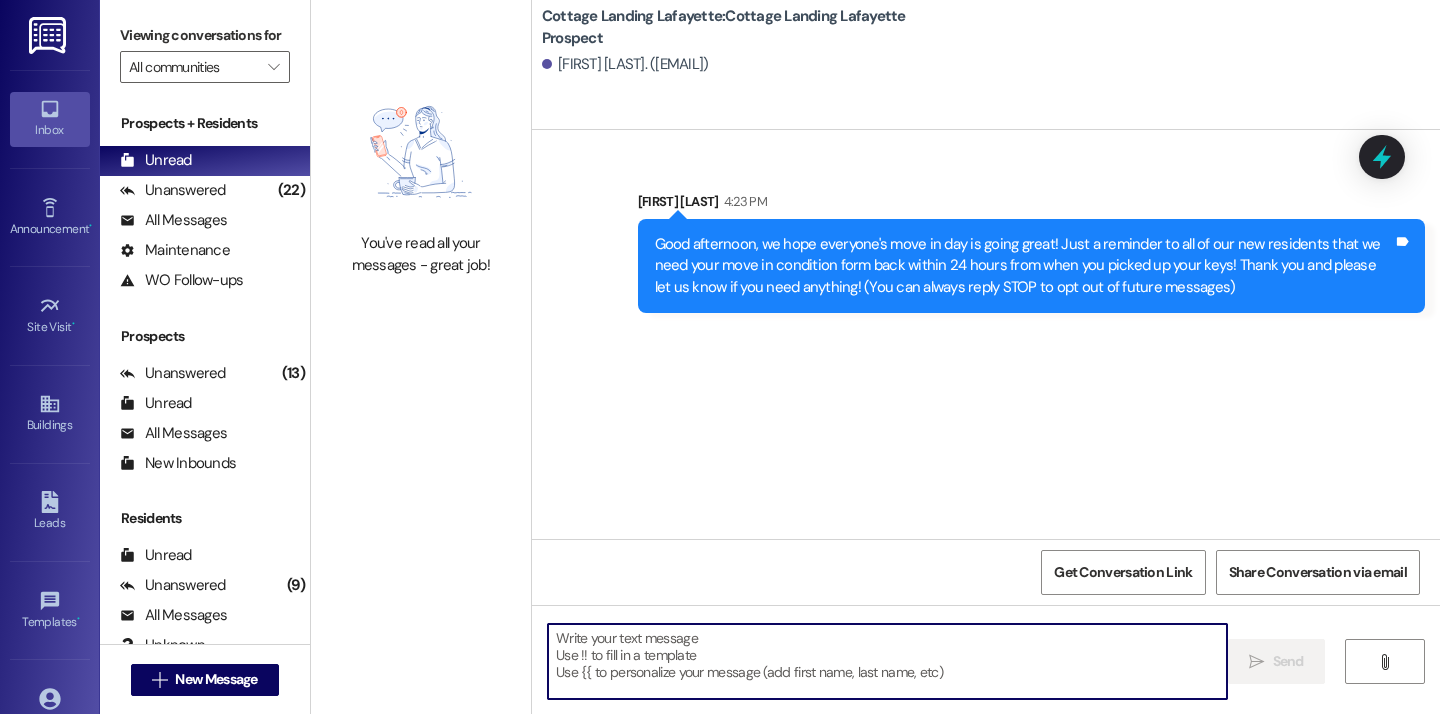 scroll, scrollTop: 0, scrollLeft: 0, axis: both 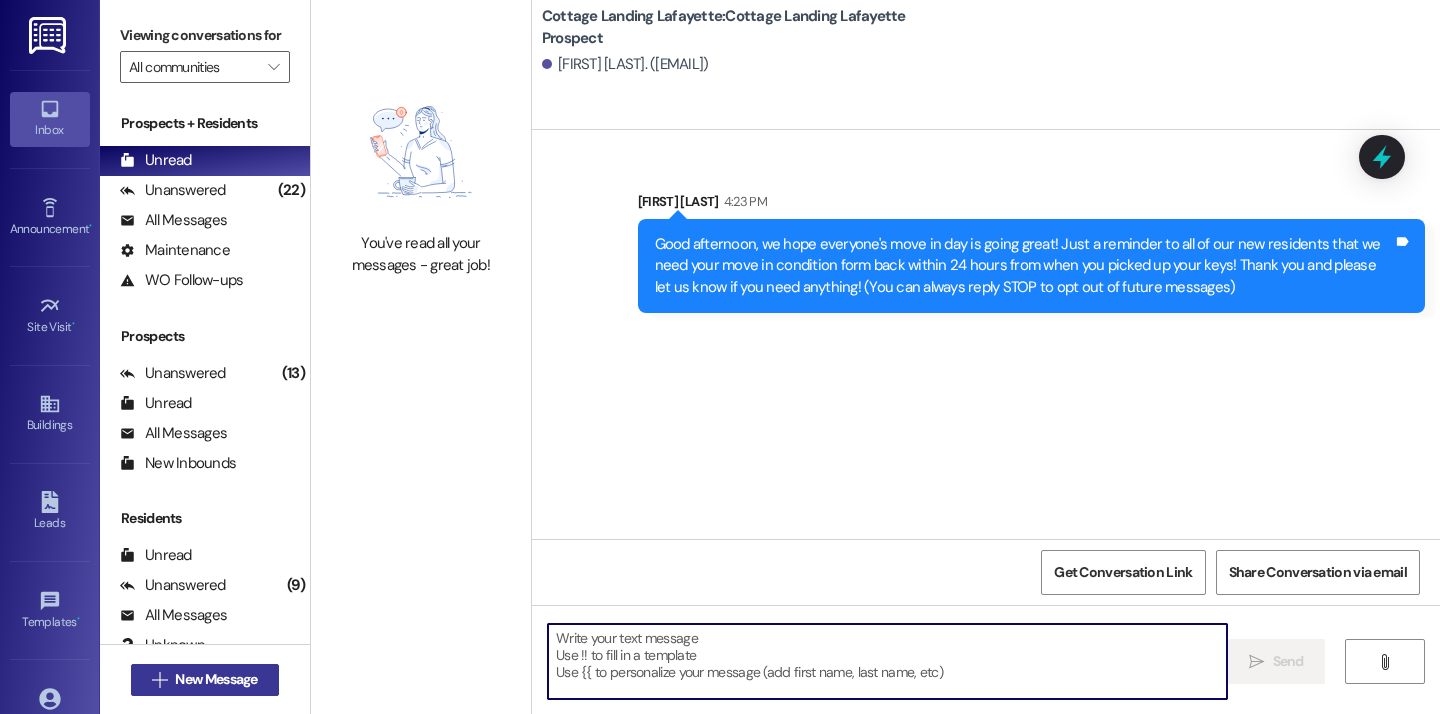 click on "New Message" at bounding box center [216, 679] 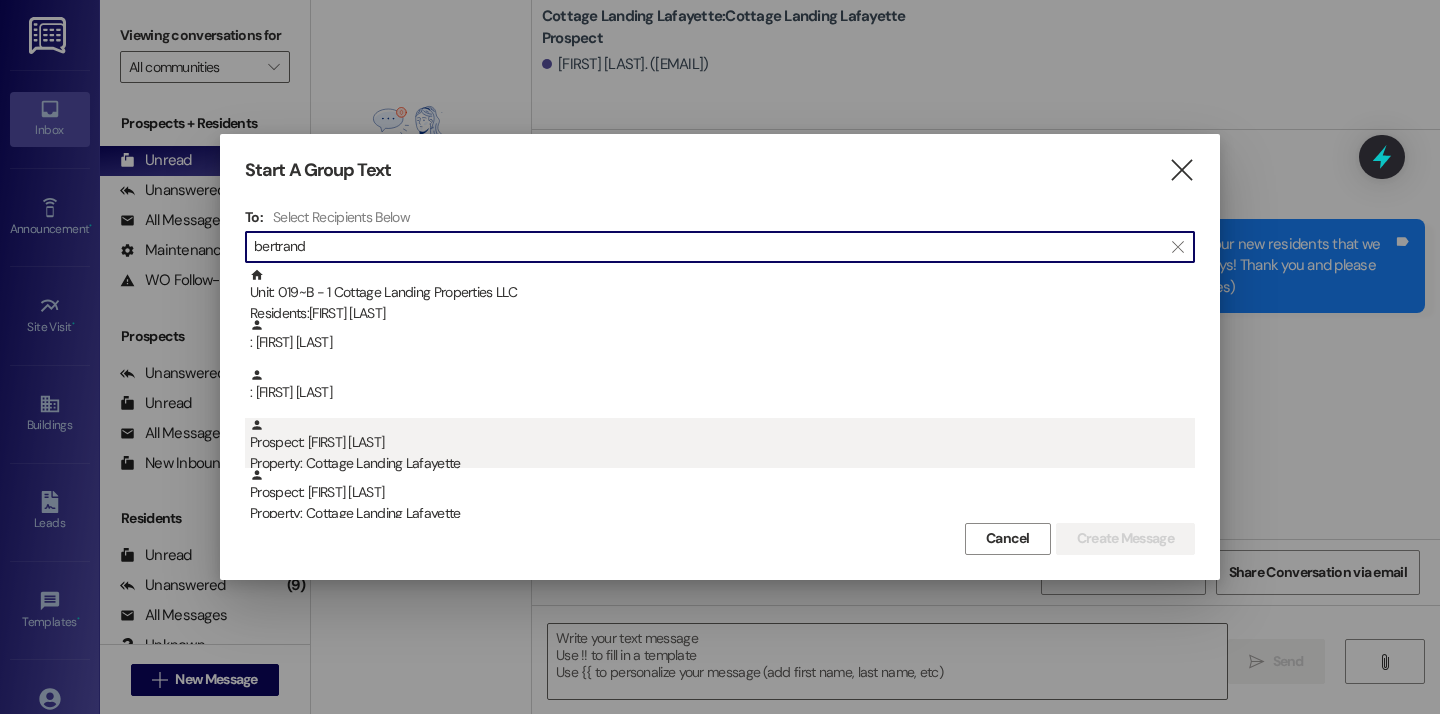 type on "bertrand" 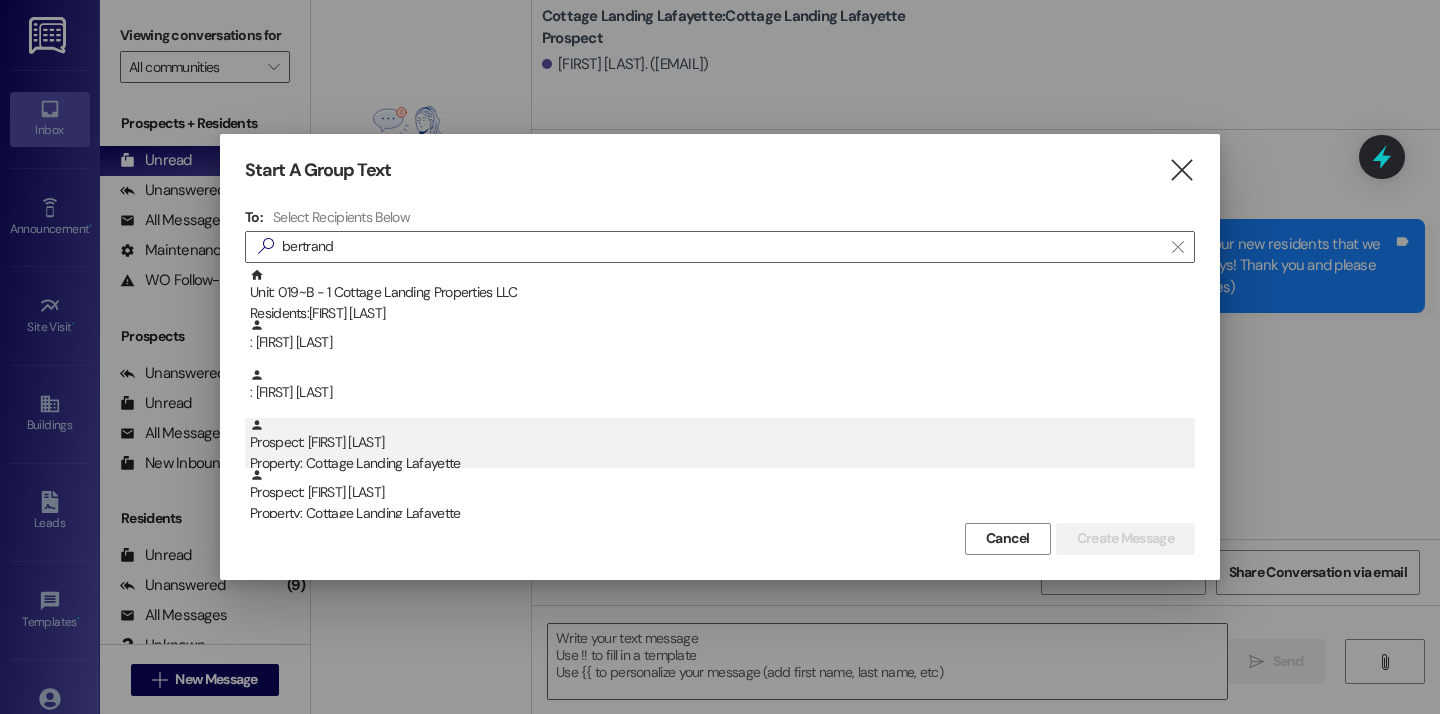 click on "Property: Cottage Landing Lafayette" at bounding box center (722, 463) 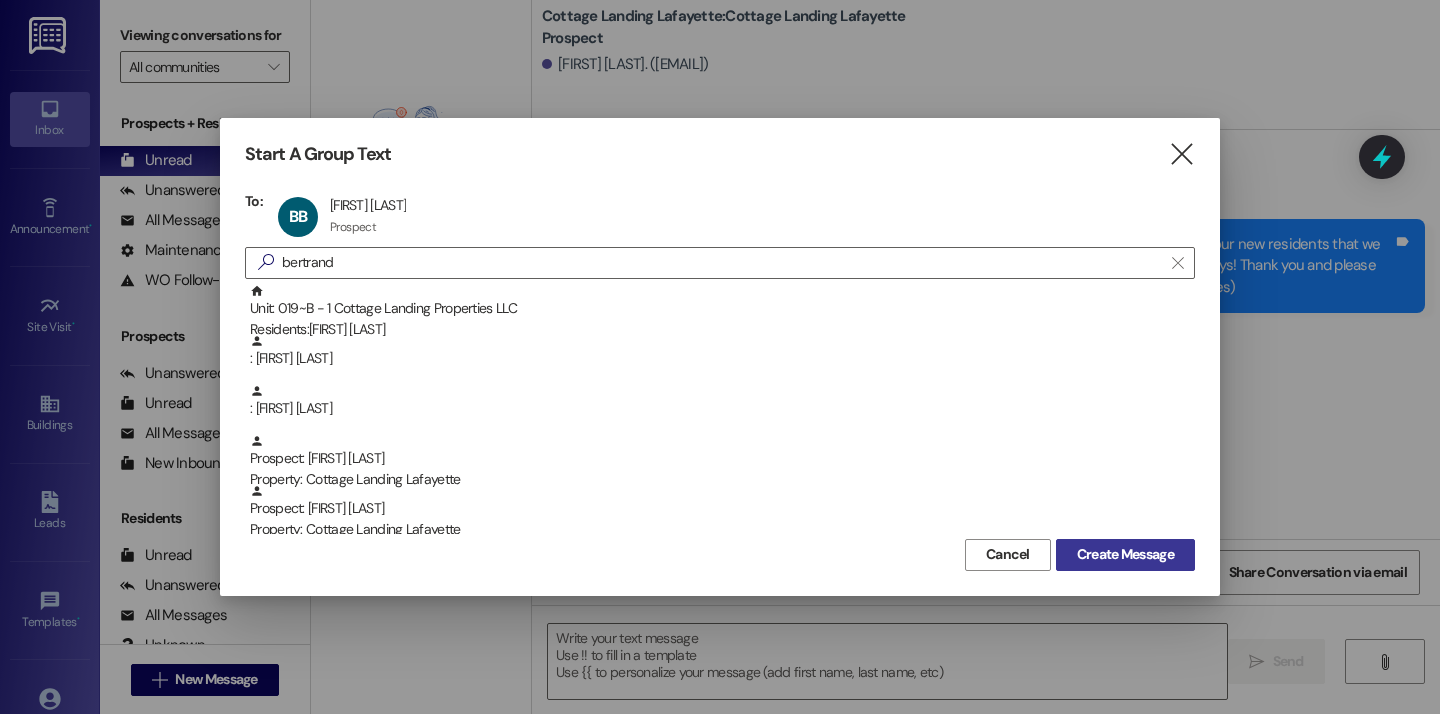 click on "Create Message" at bounding box center (1125, 554) 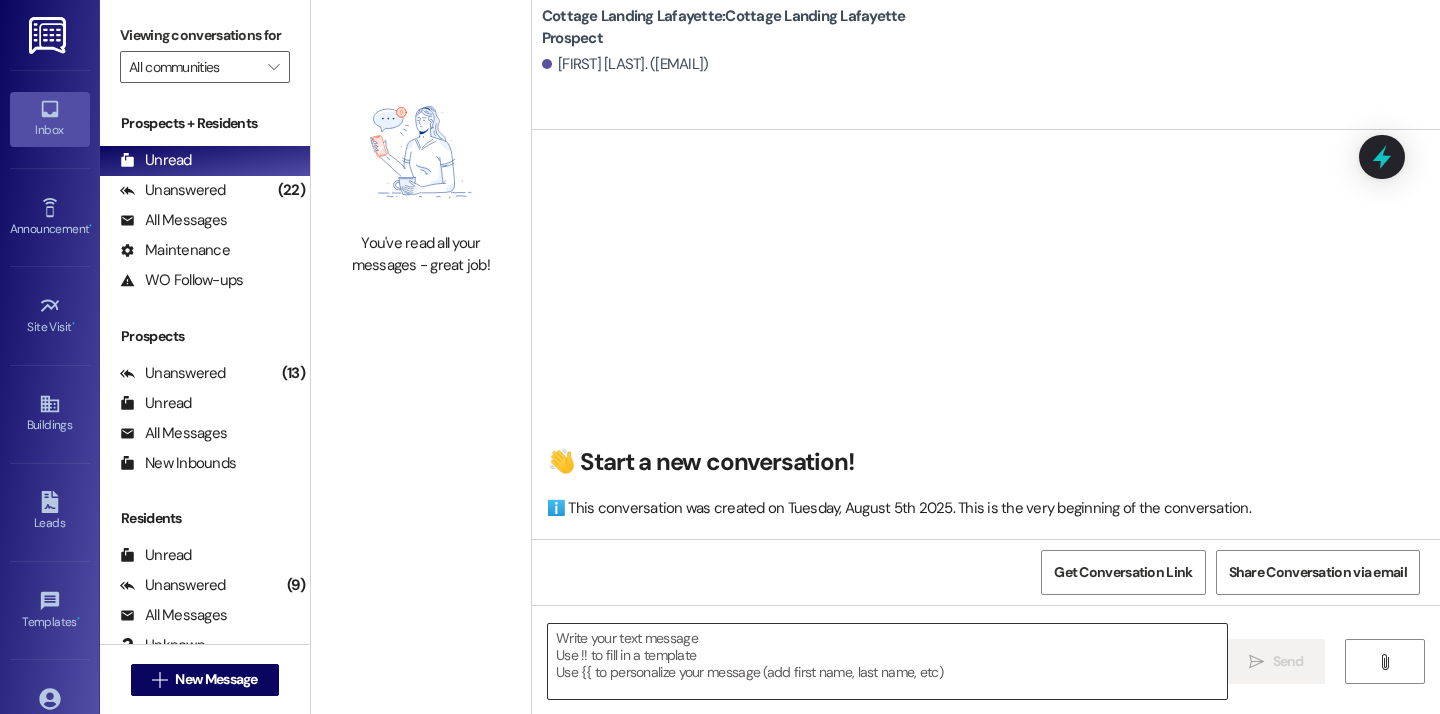 click at bounding box center [887, 661] 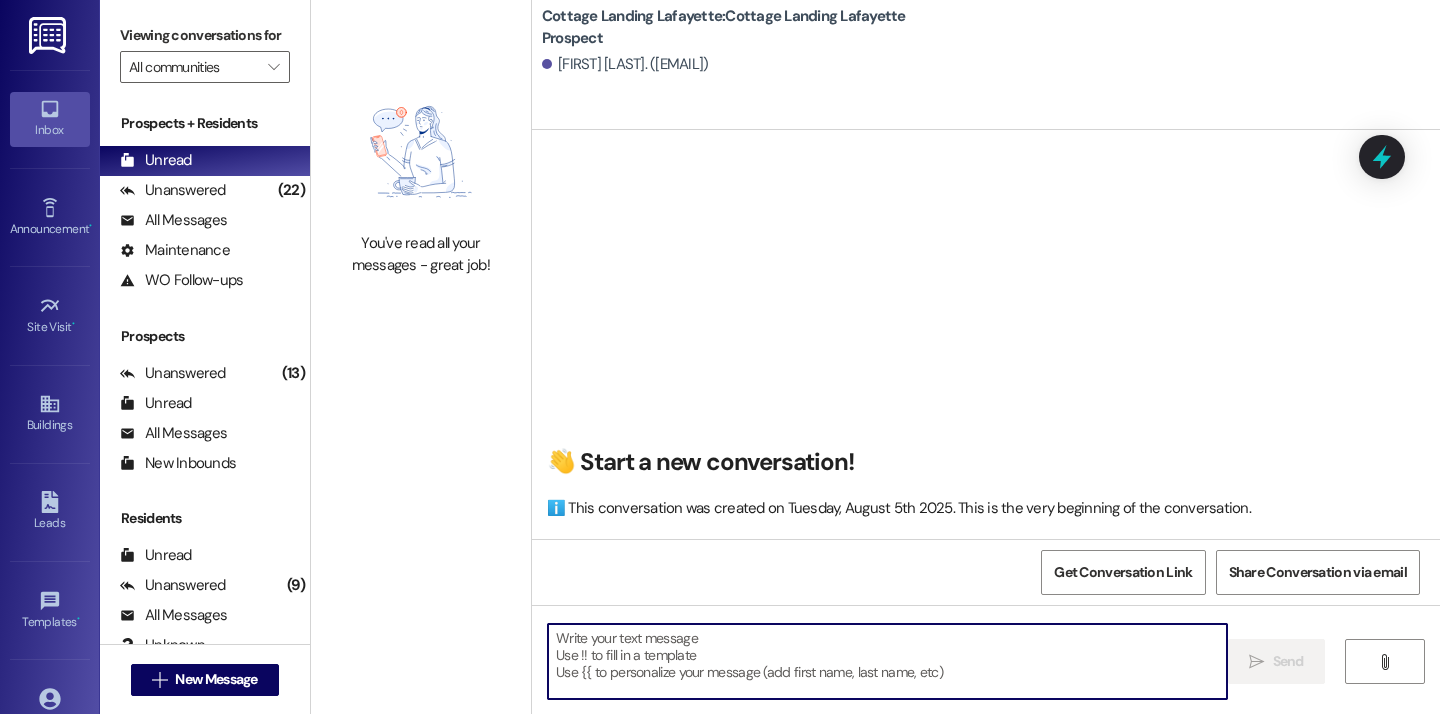 paste on "Good afternoon, we hope everyone's move in day is going great! Just a reminder to all of our new residents that we need your move in condition form back within 24 hours from when you picked up your keys! Thank you and please let us know if you need anything!" 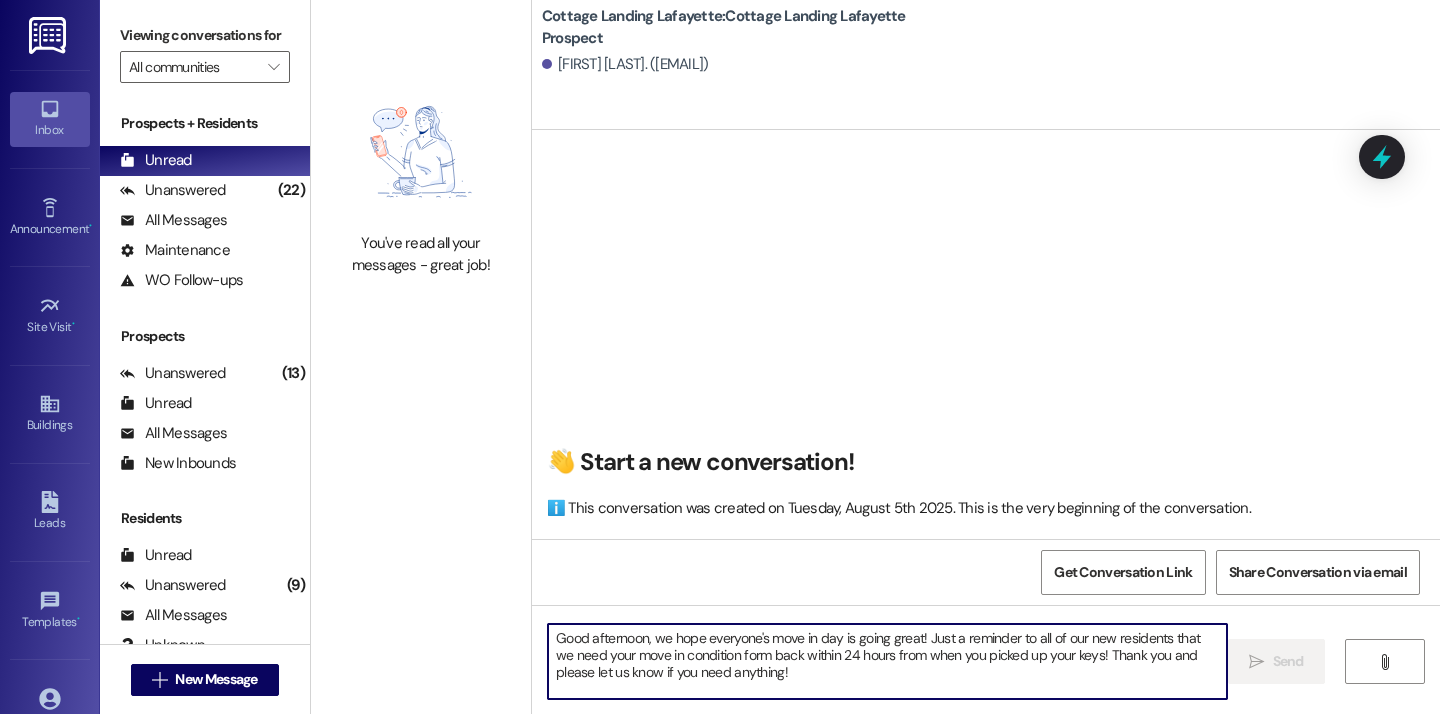 type 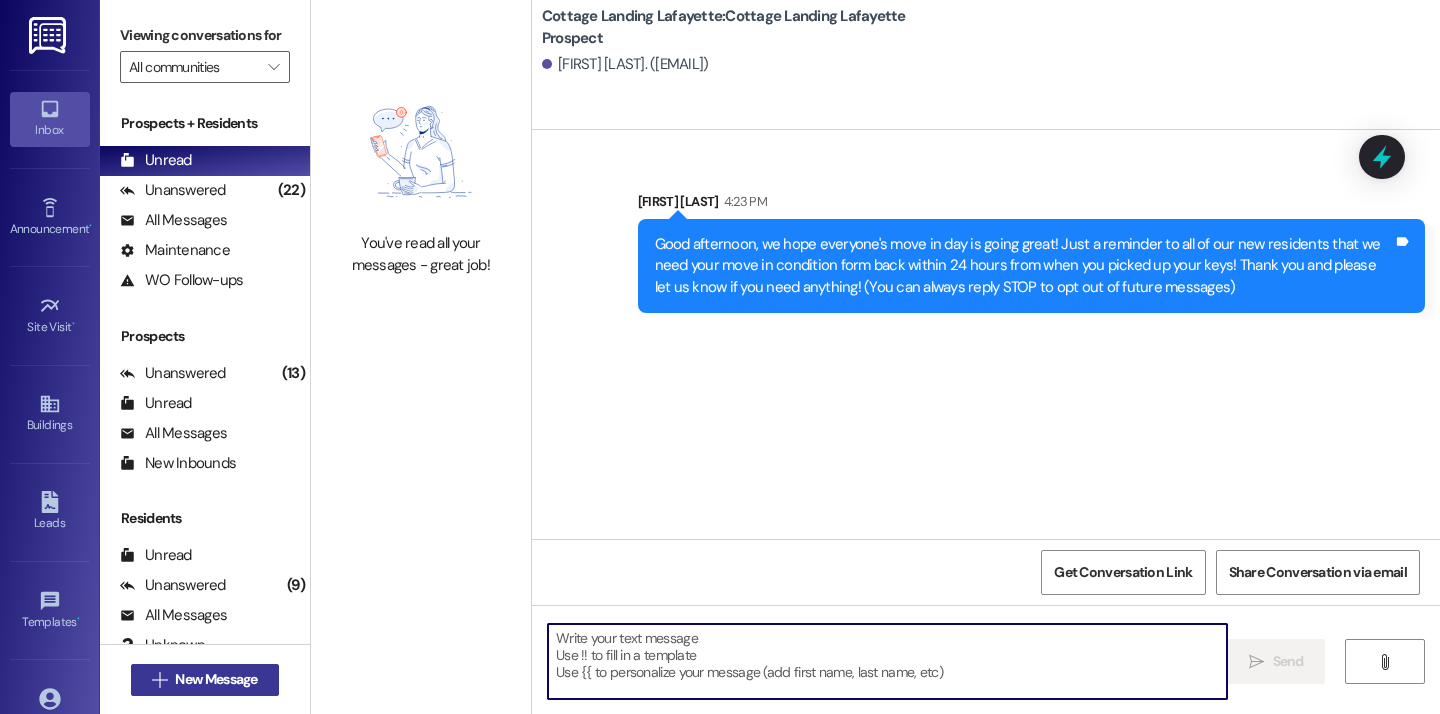 click on "New Message" at bounding box center (216, 679) 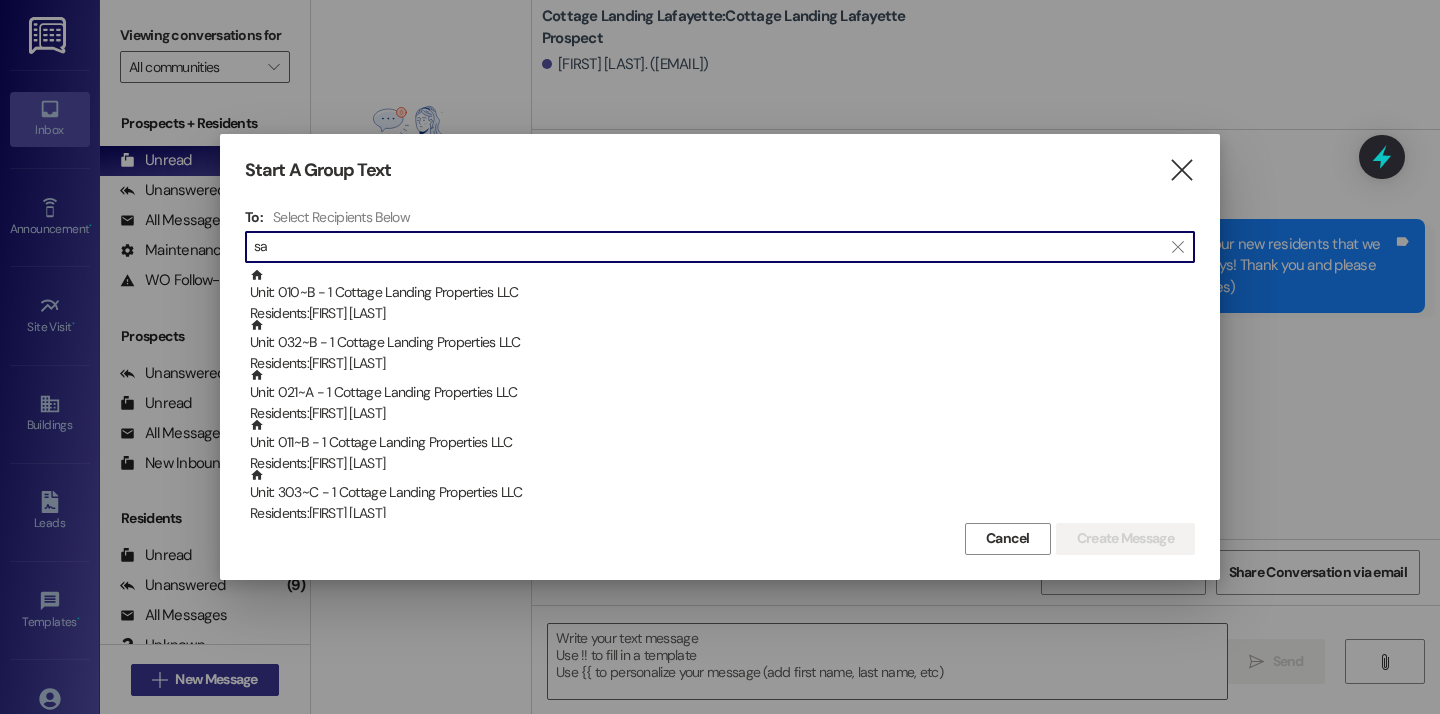 type on "s" 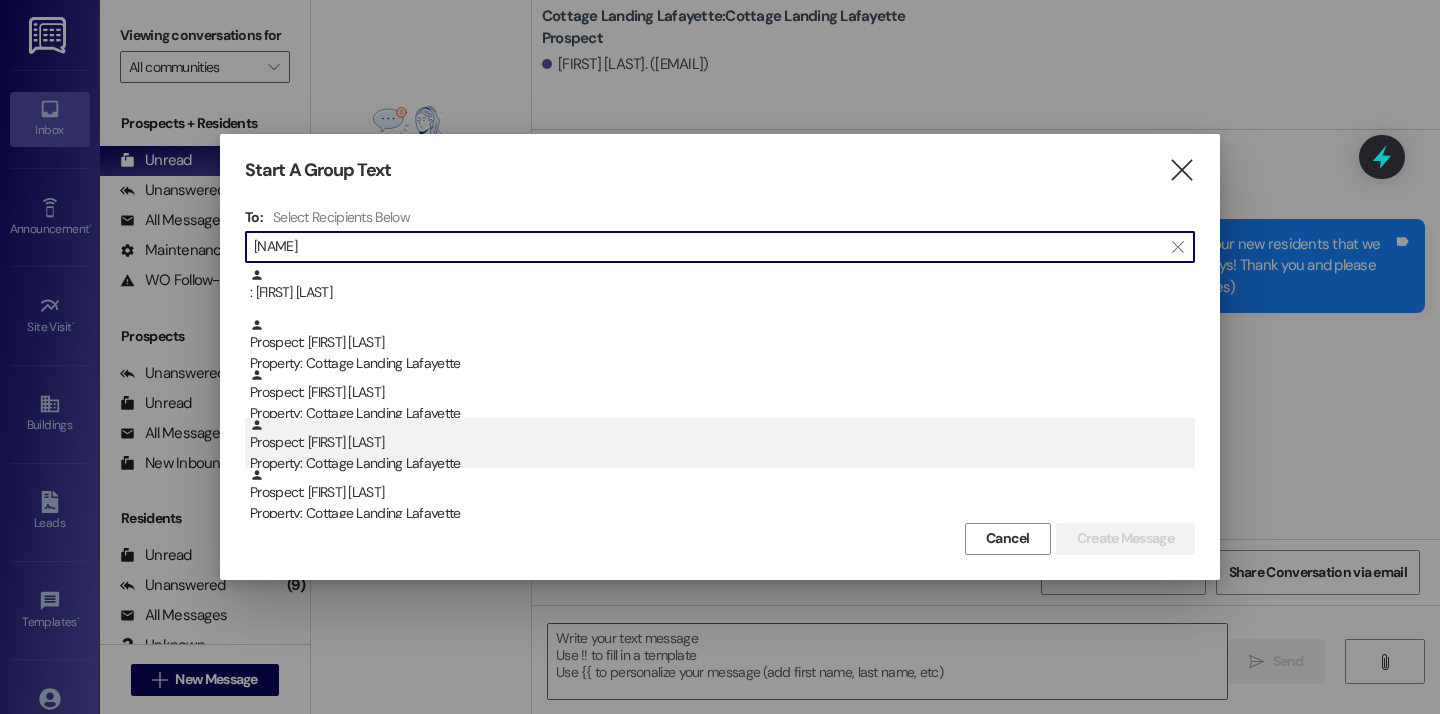 type on "taylor" 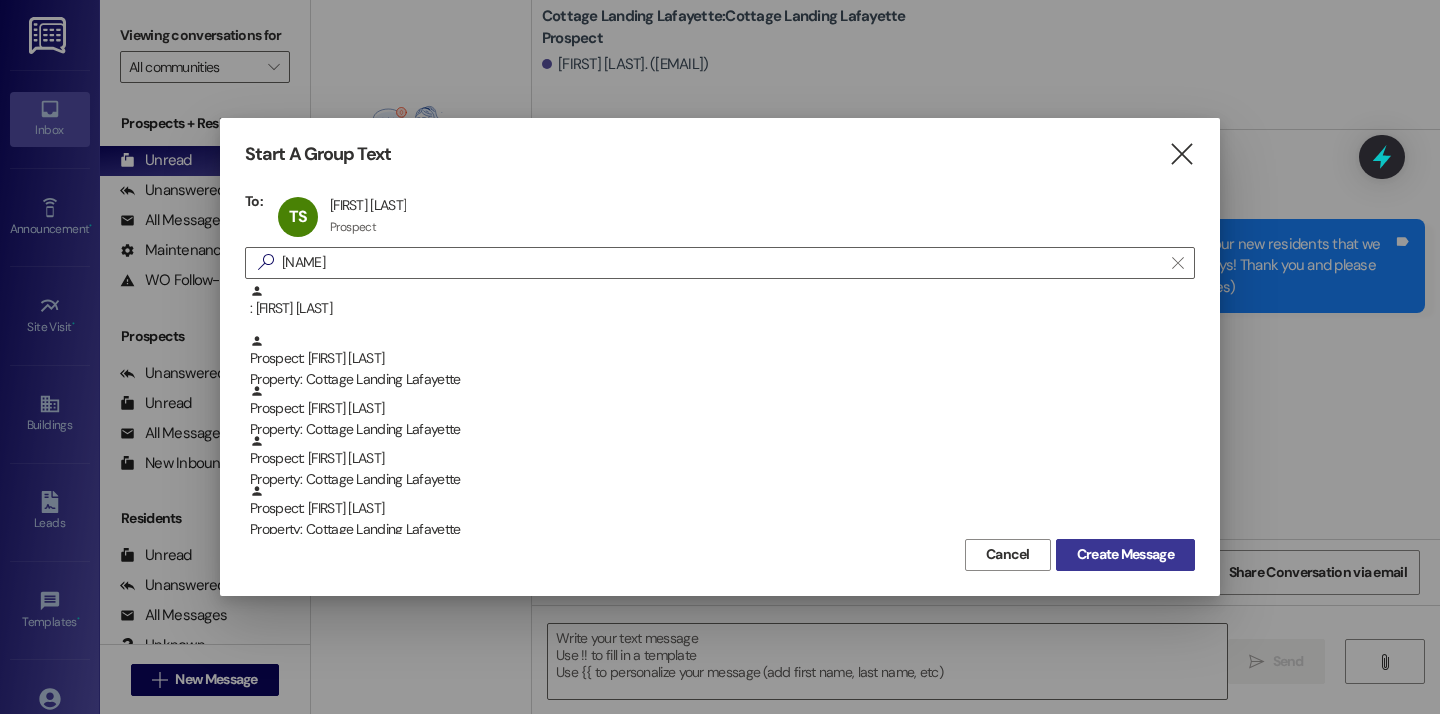 click on "Create Message" at bounding box center [1125, 554] 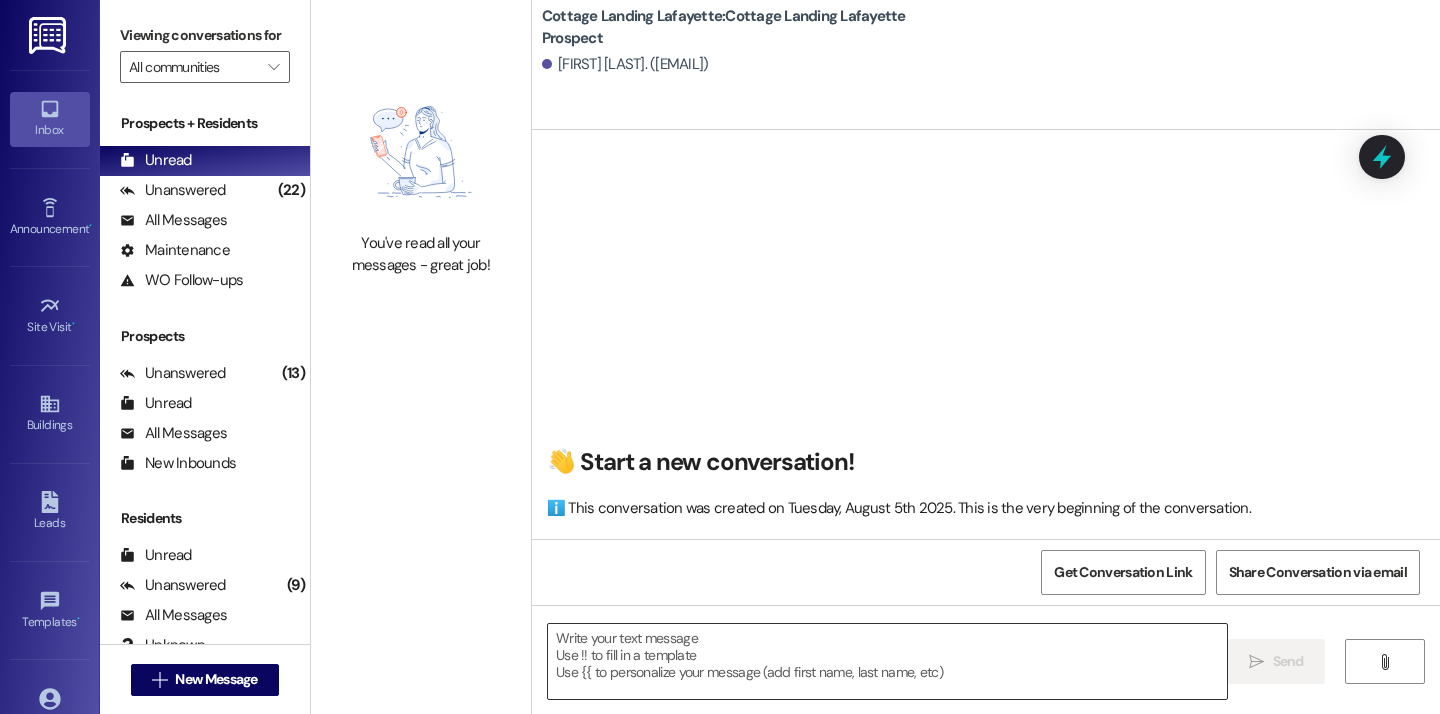 click at bounding box center [887, 661] 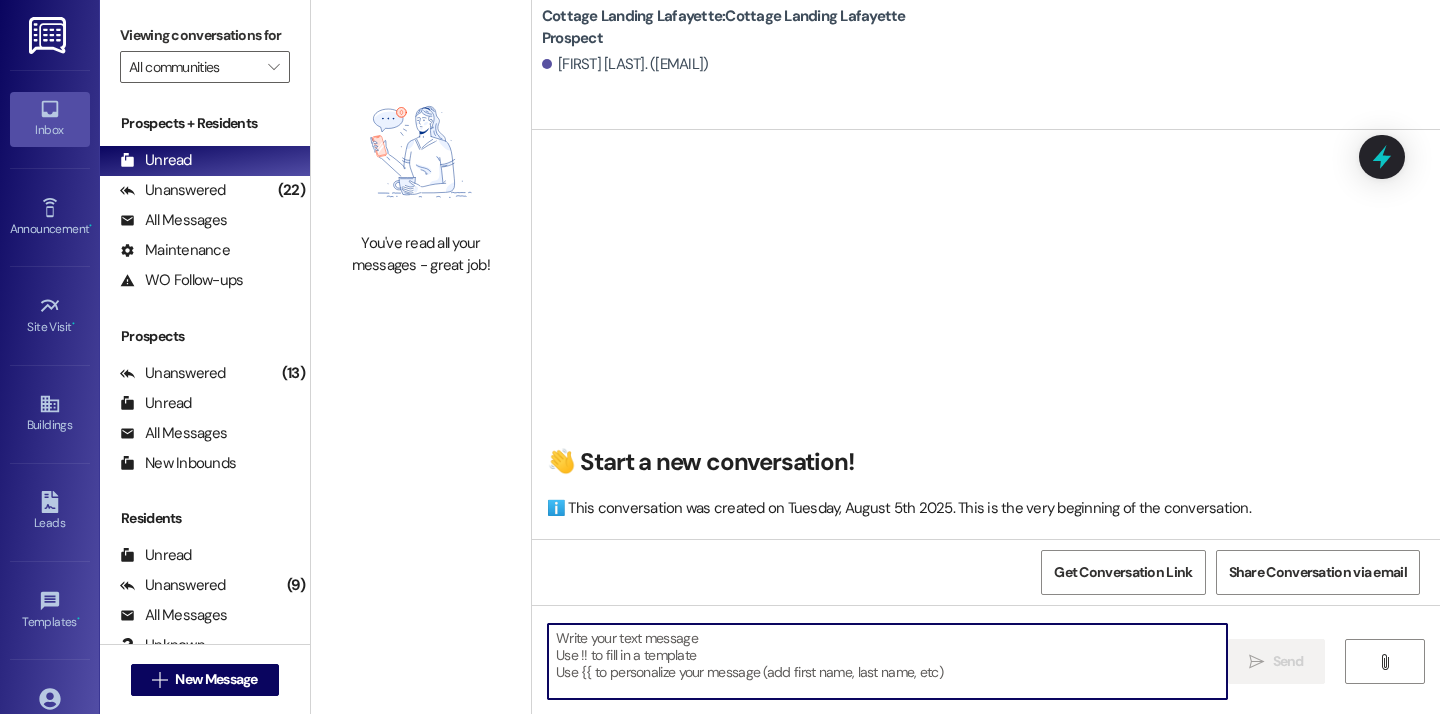 paste on "Good afternoon, we hope everyone's move in day is going great! Just a reminder to all of our new residents that we need your move in condition form back within 24 hours from when you picked up your keys! Thank you and please let us know if you need anything!" 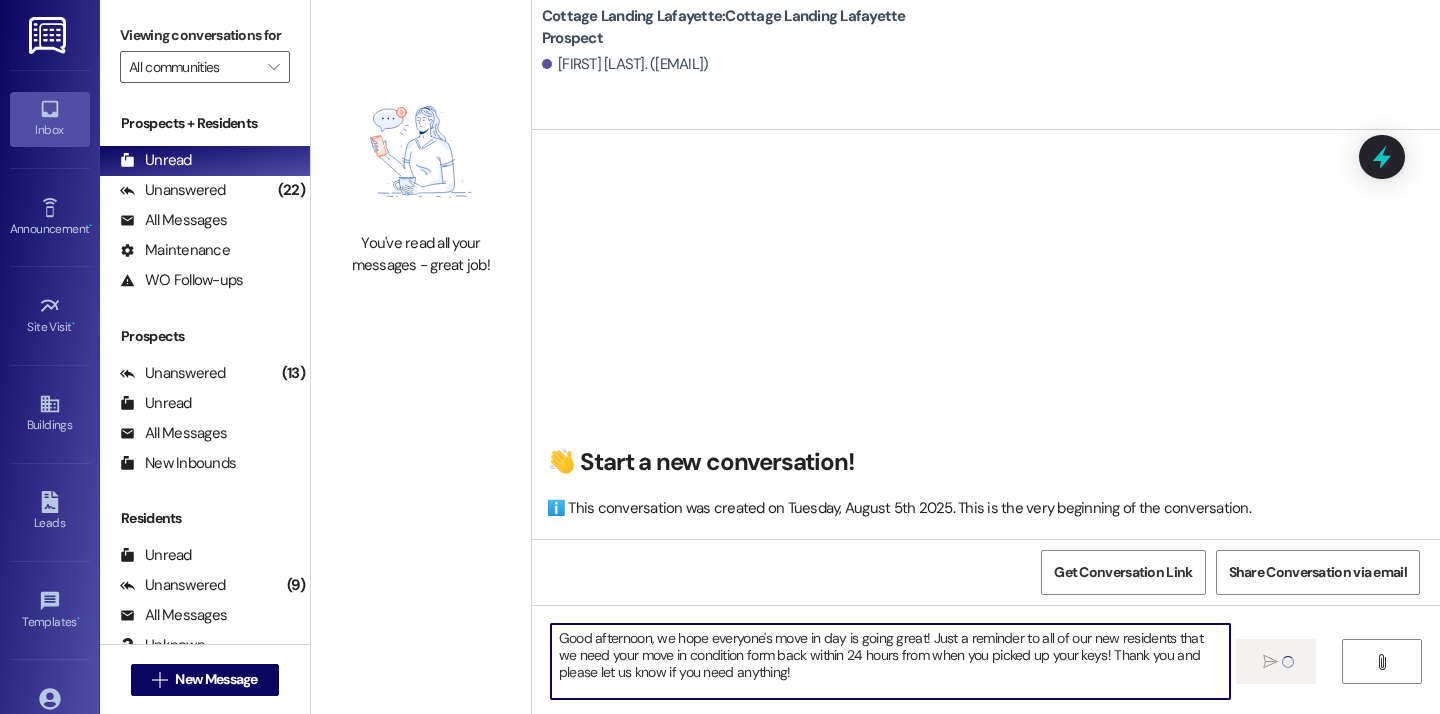 type 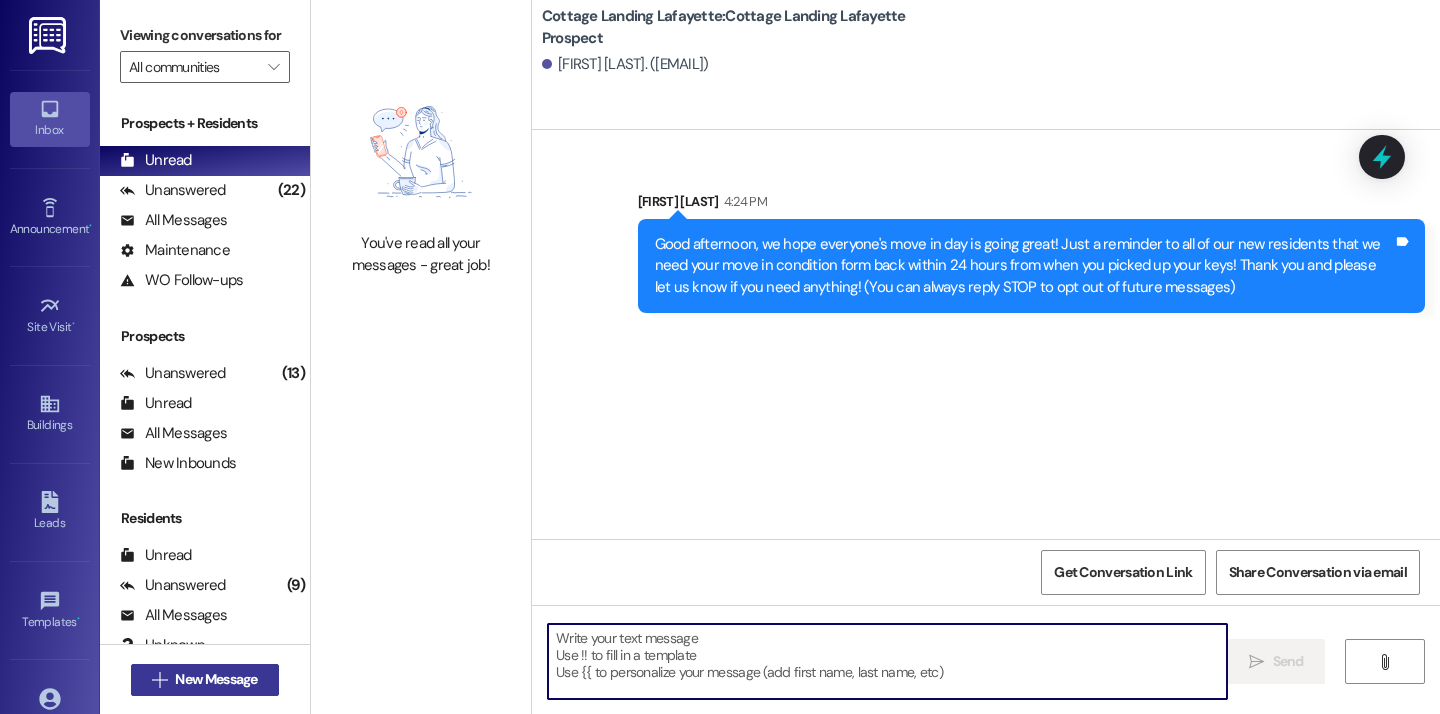 click on "New Message" at bounding box center (216, 679) 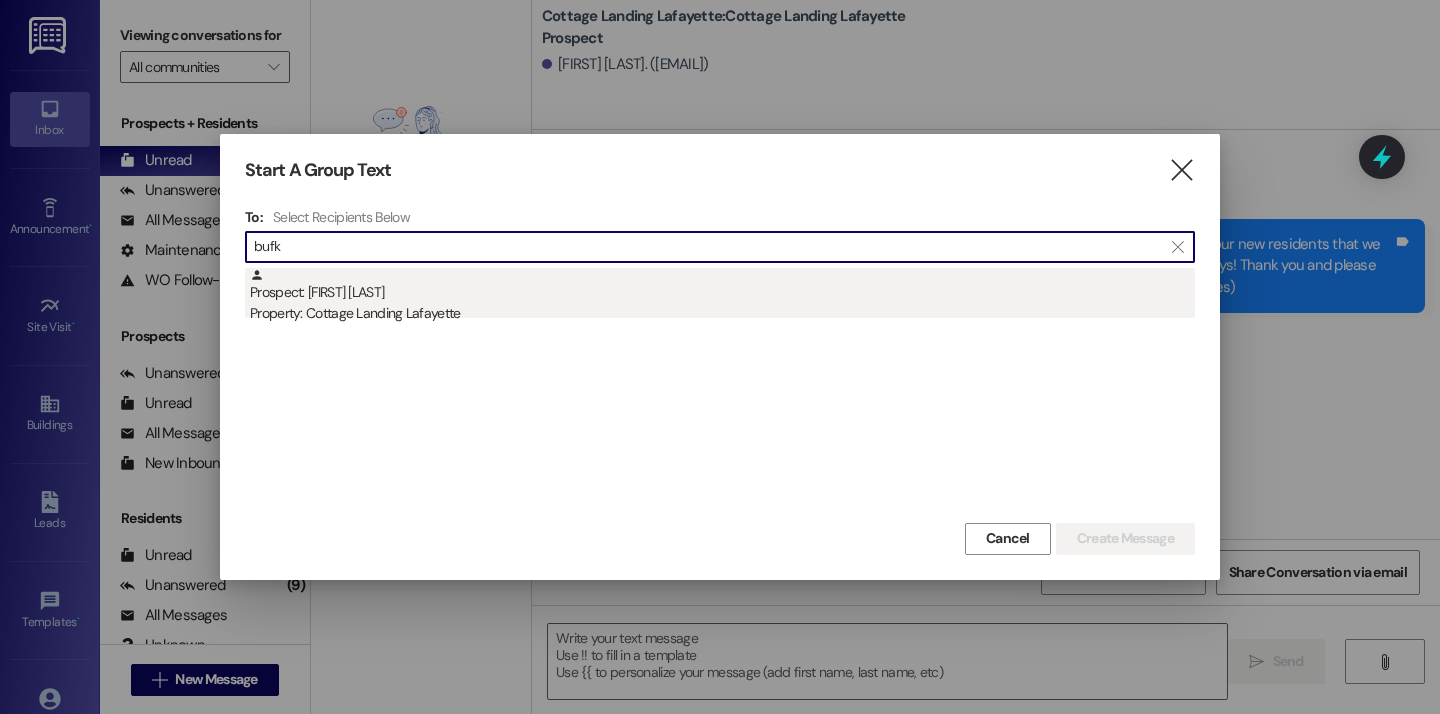 type on "bufk" 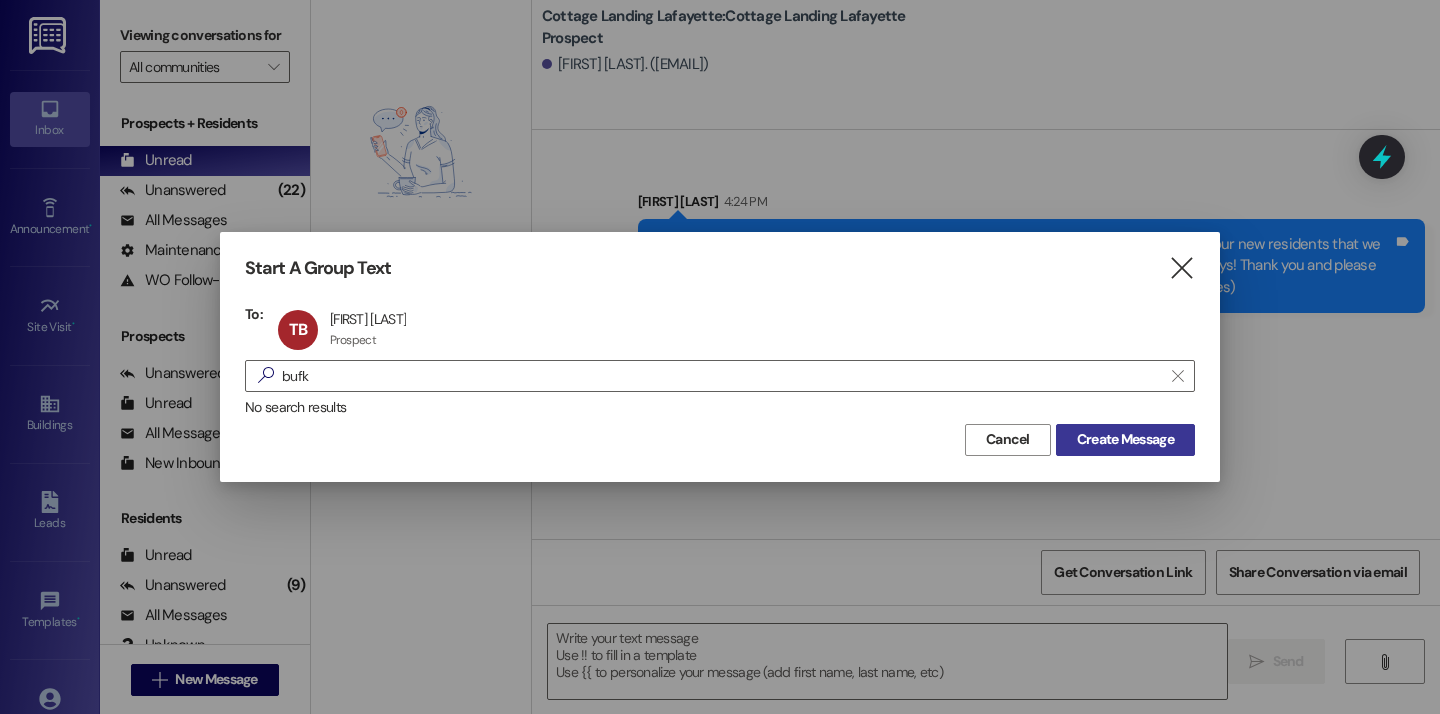 click on "Create Message" at bounding box center [1125, 439] 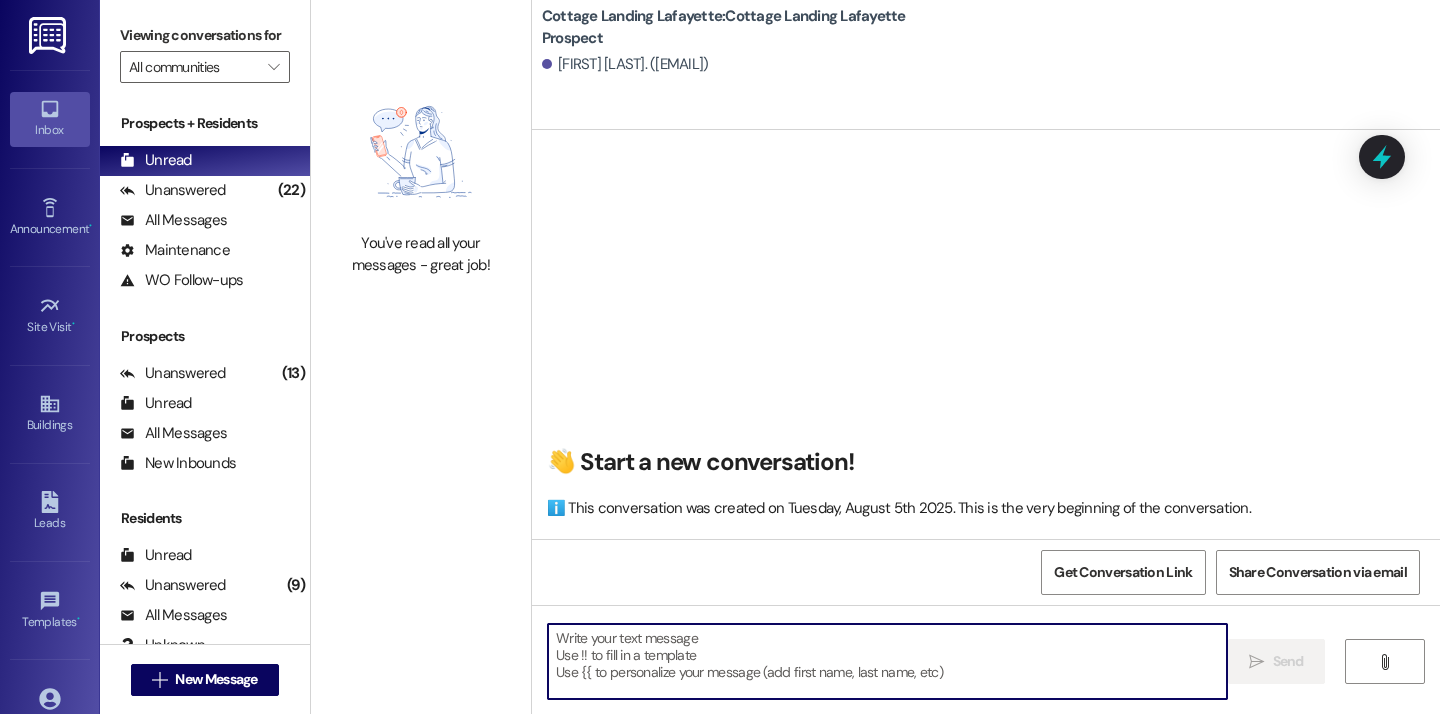 click at bounding box center [887, 661] 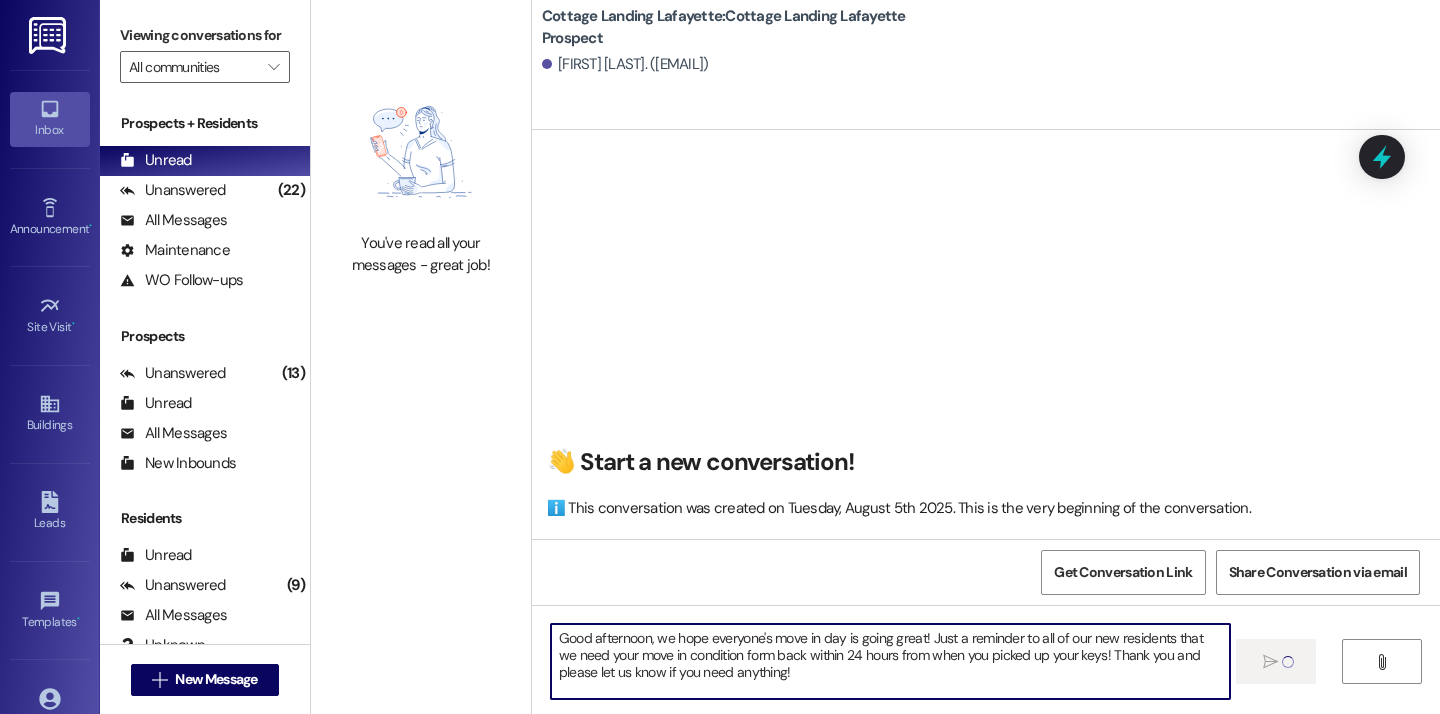 type 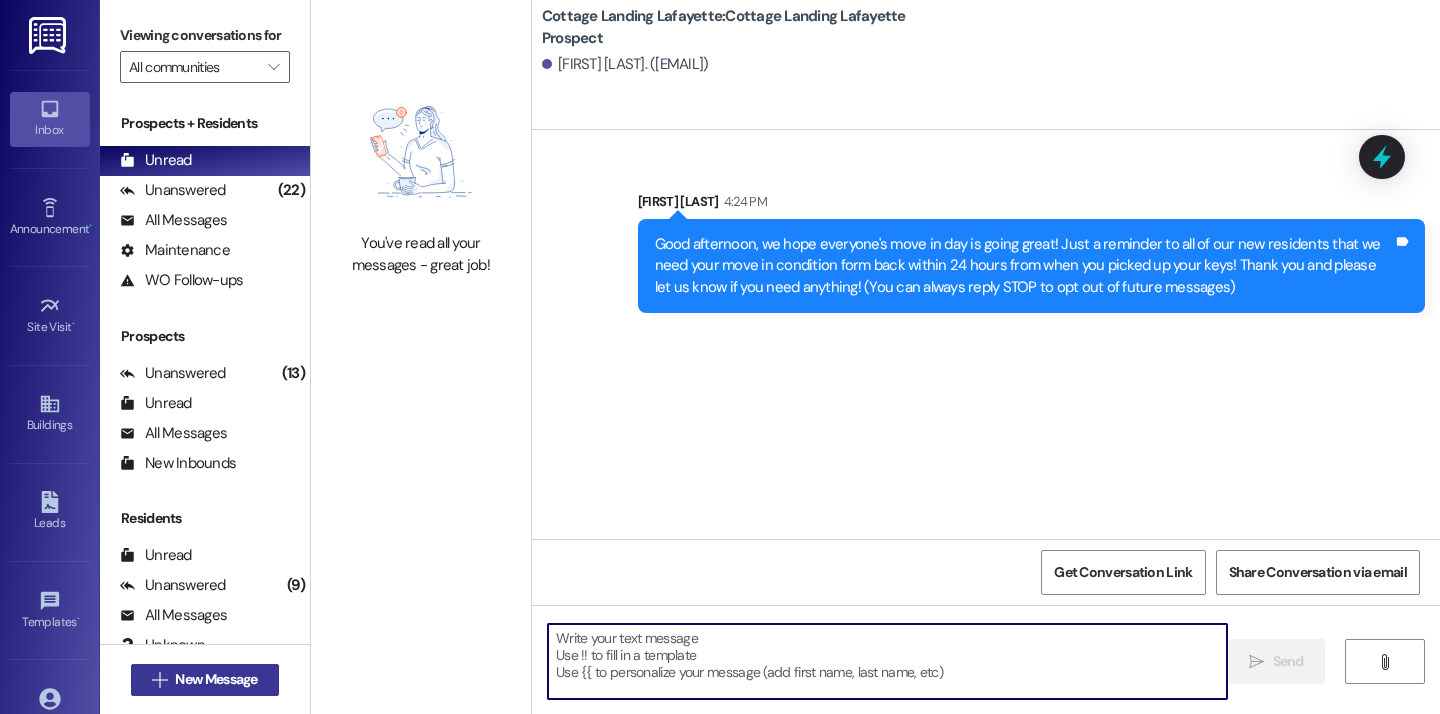 click on "New Message" at bounding box center [216, 679] 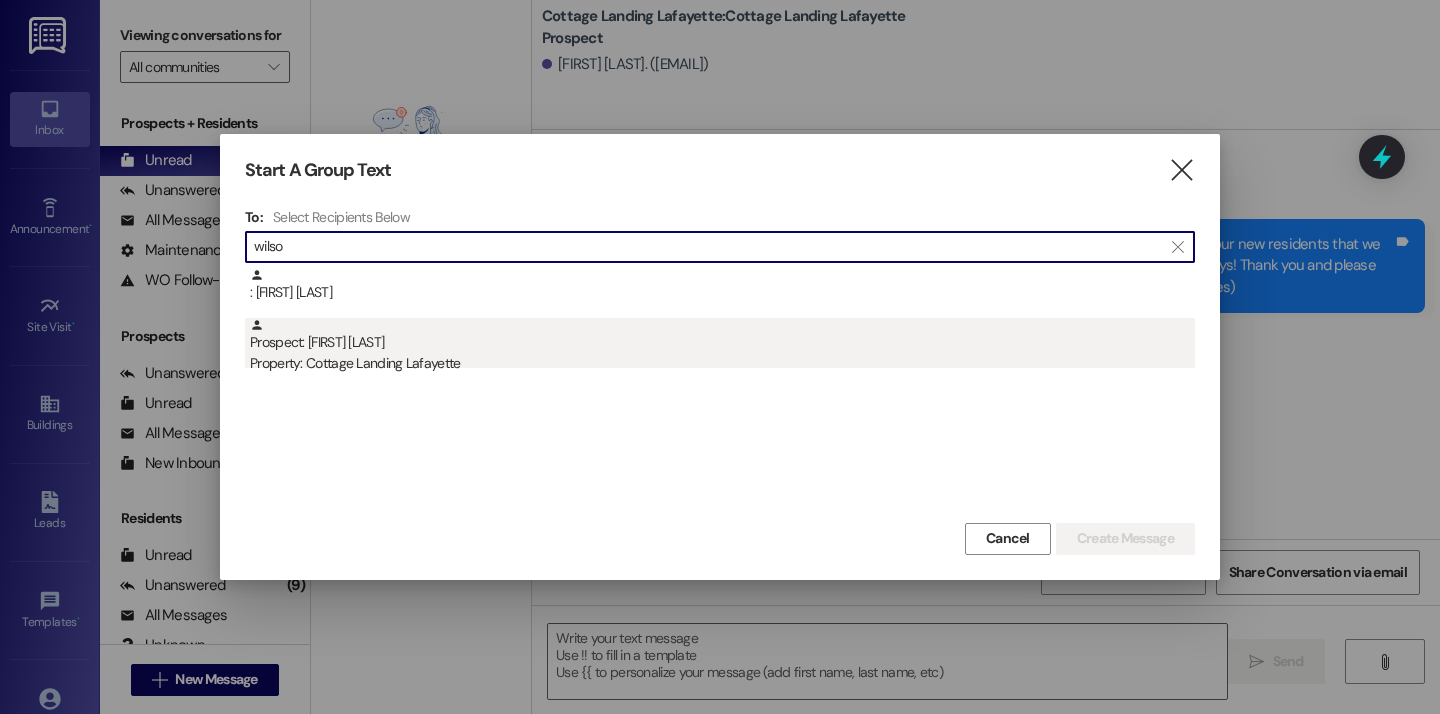 type on "wilso" 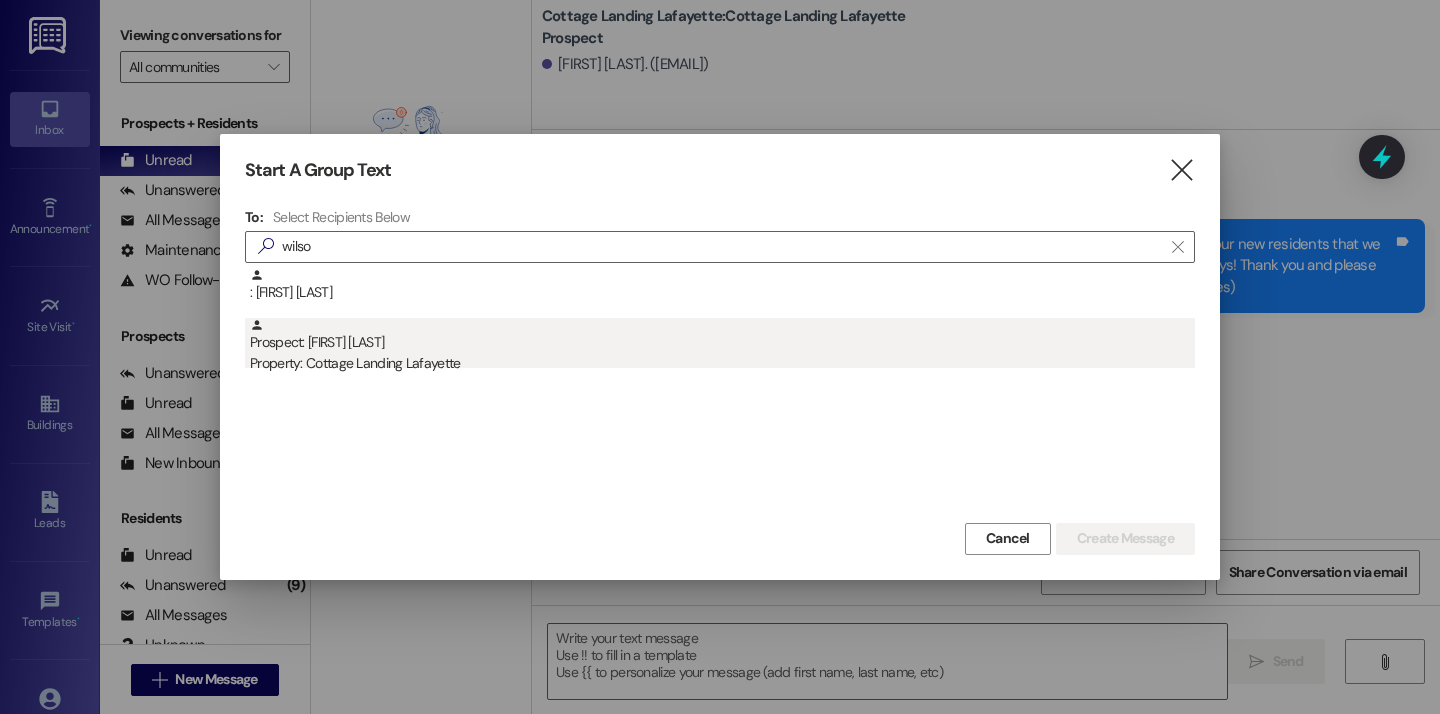 click on "Prospect: Abigail Wilson Property: Cottage Landing Lafayette" at bounding box center [722, 346] 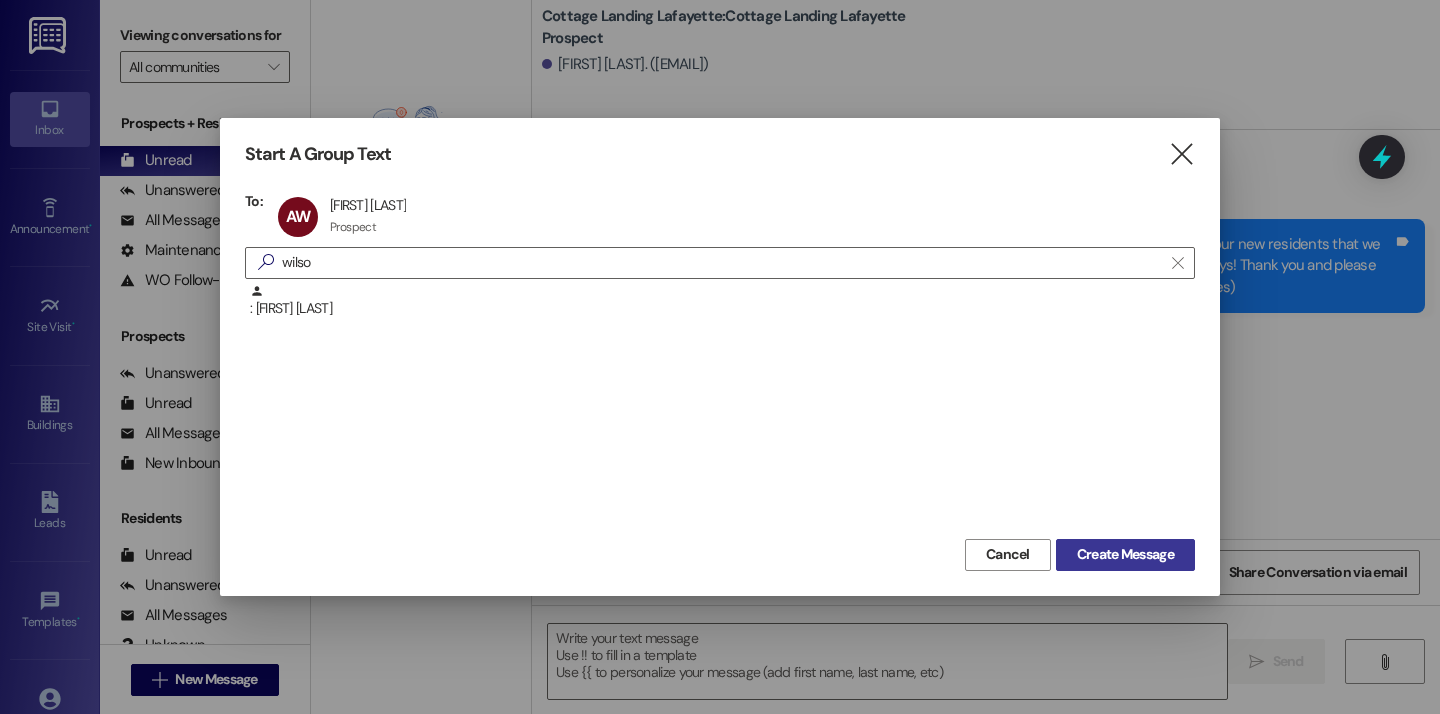 click on "Create Message" at bounding box center [1125, 554] 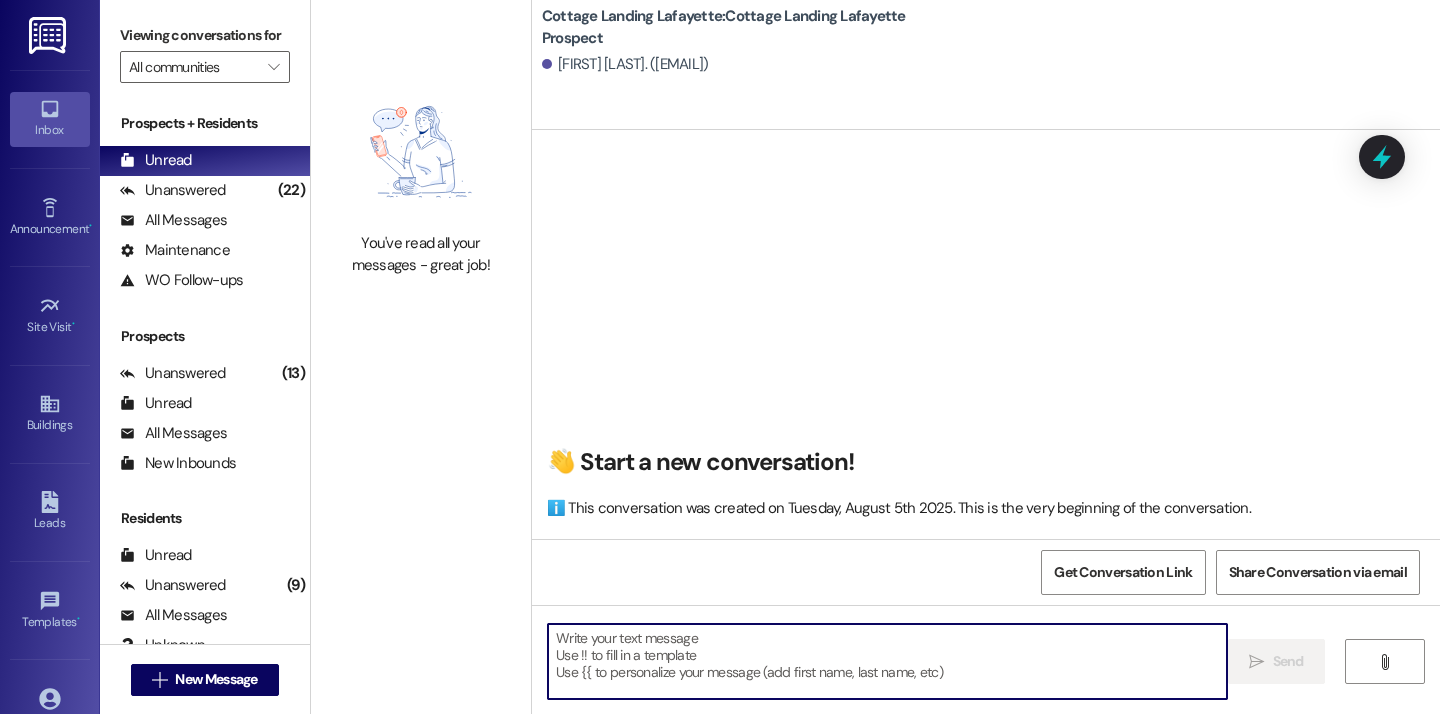 click at bounding box center [887, 661] 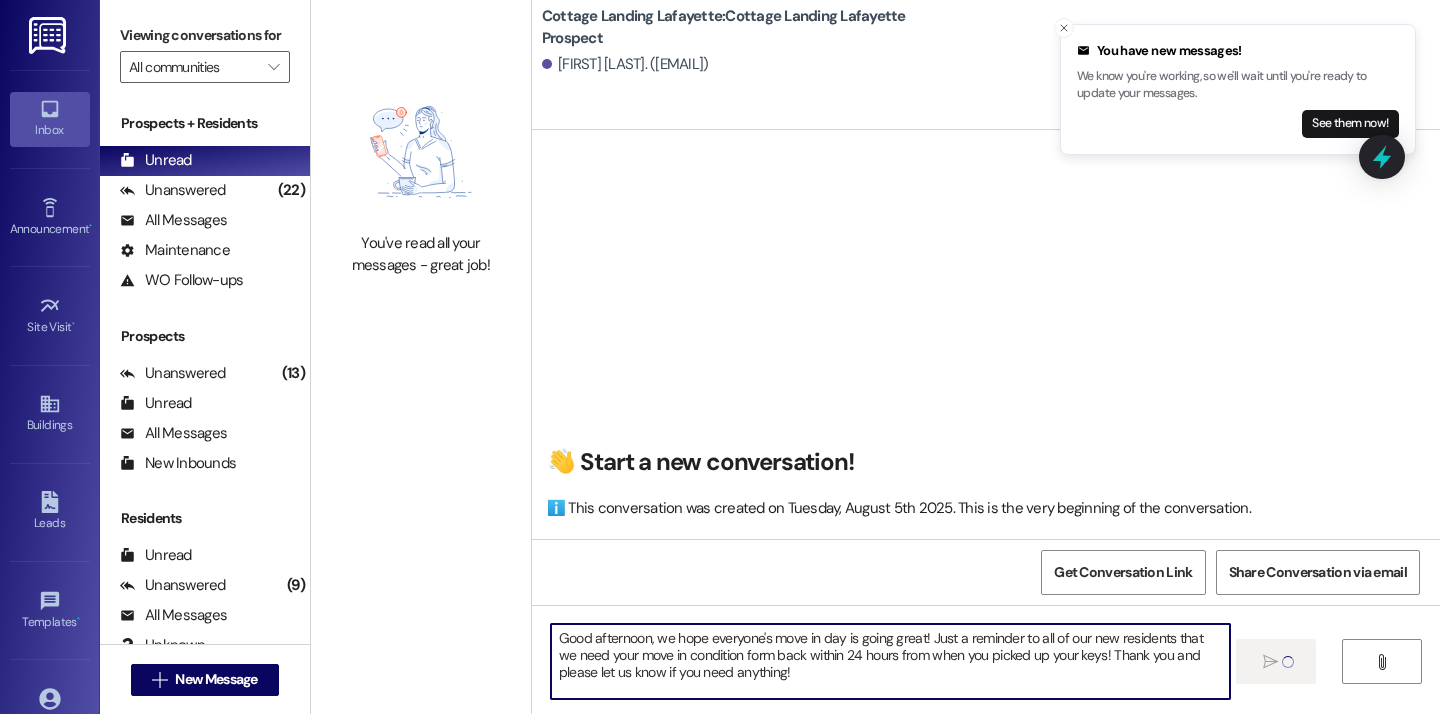 type 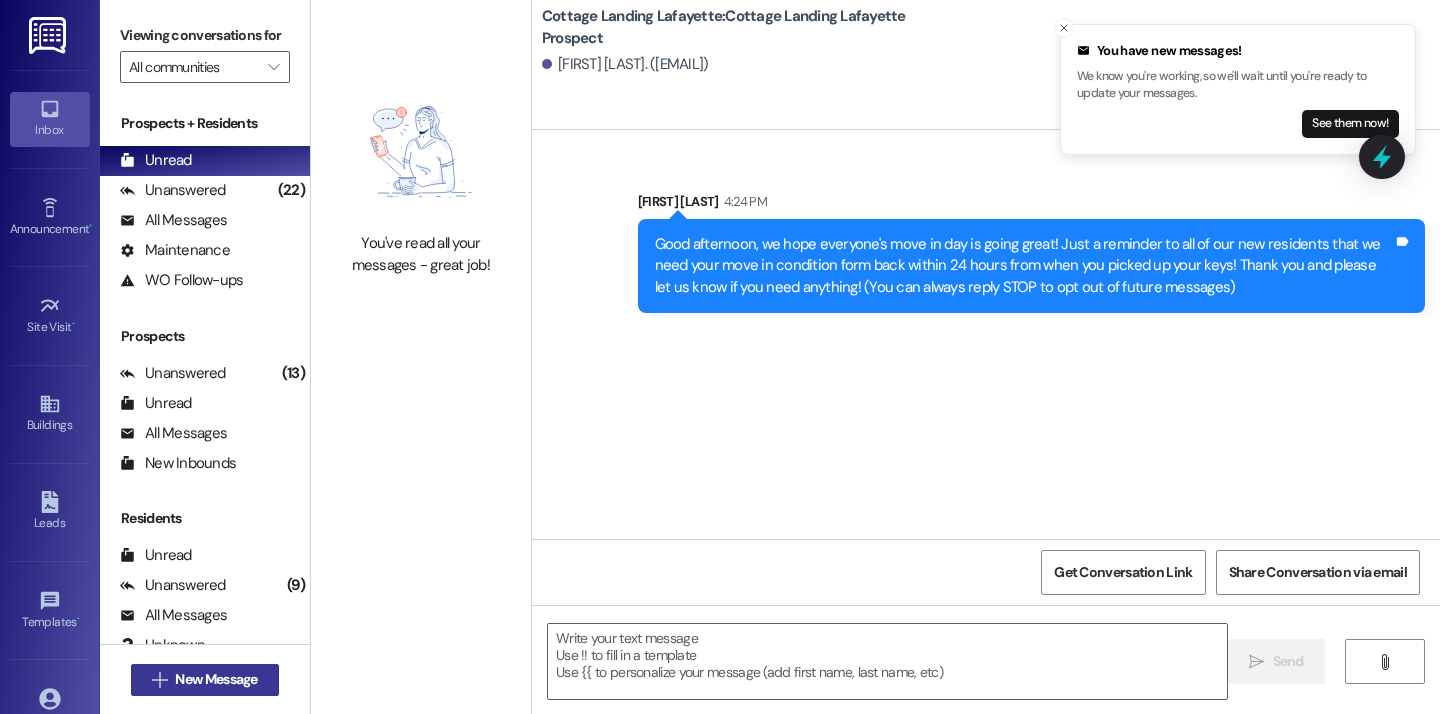 click on "New Message" at bounding box center (216, 679) 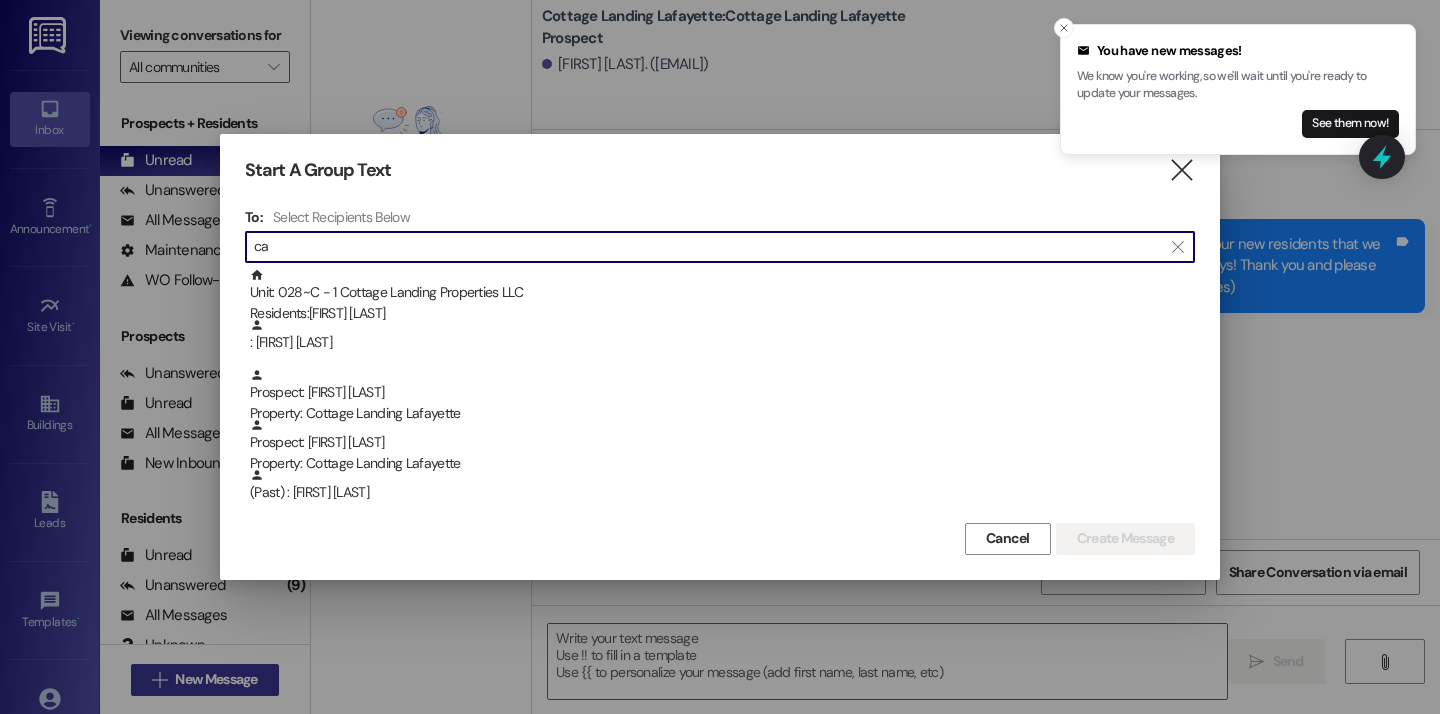 type on "c" 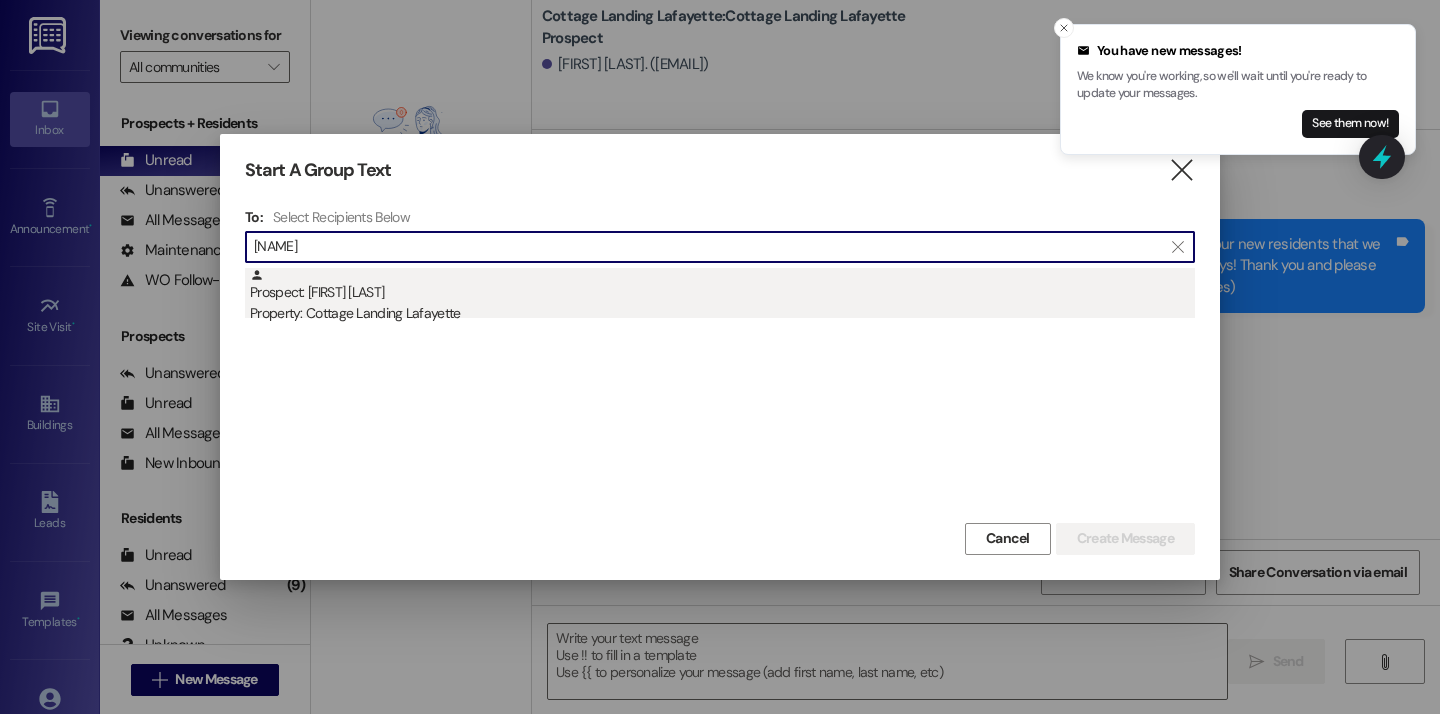type on "carme" 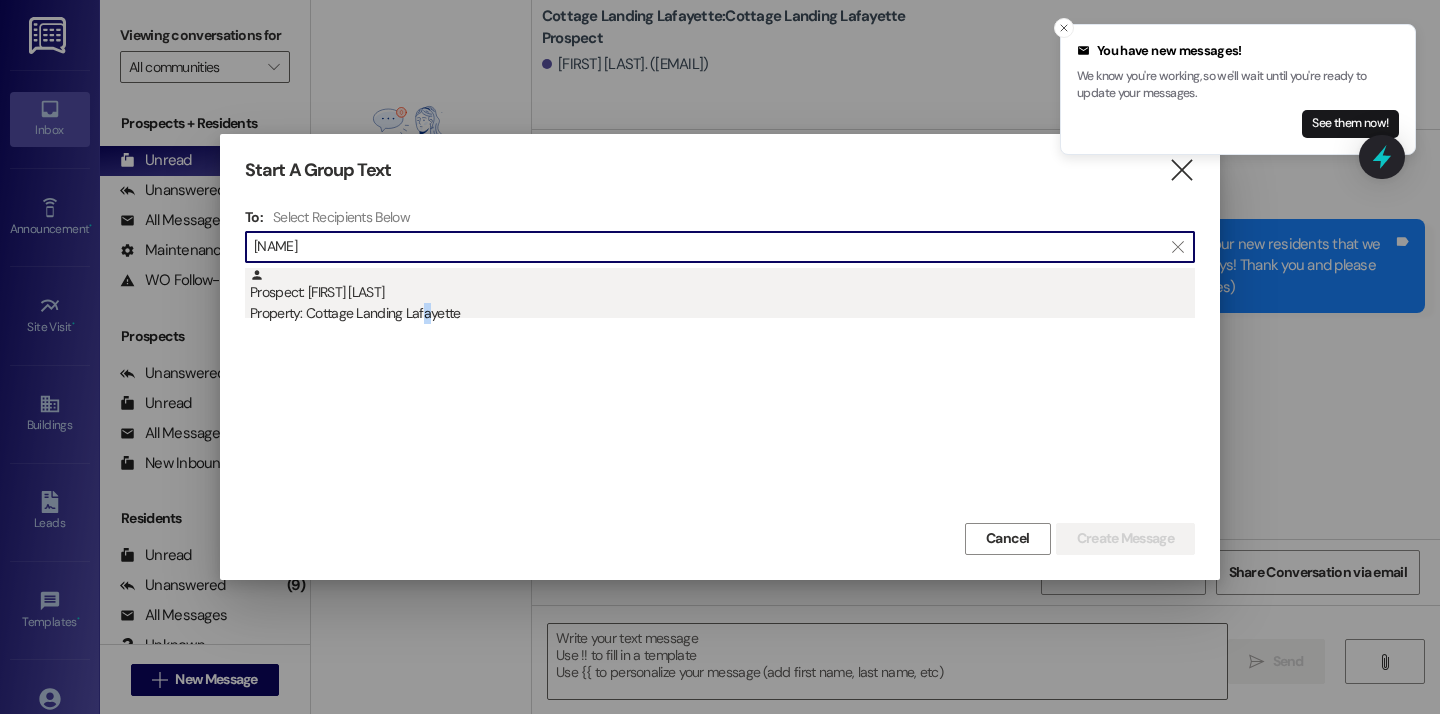 click on "Property: Cottage Landing Lafayette" at bounding box center (722, 313) 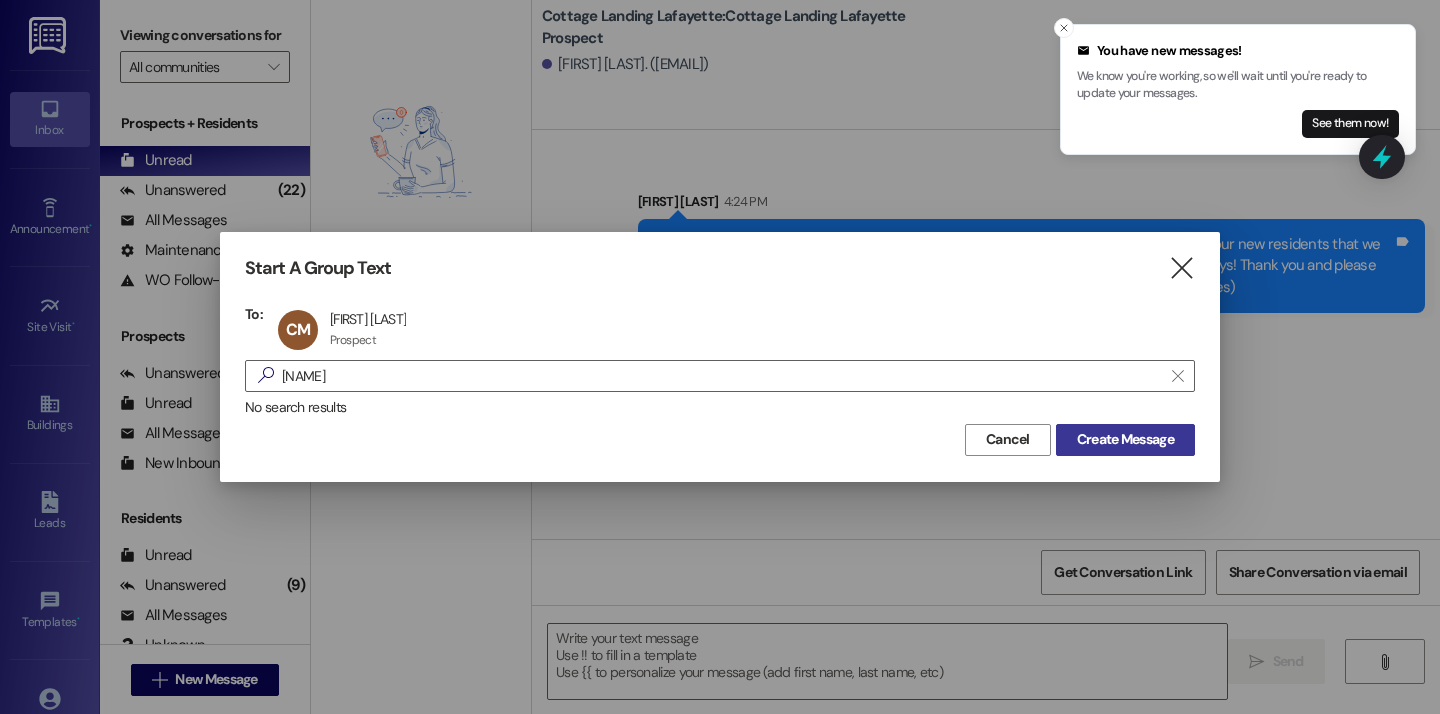 click on "Create Message" at bounding box center (1125, 439) 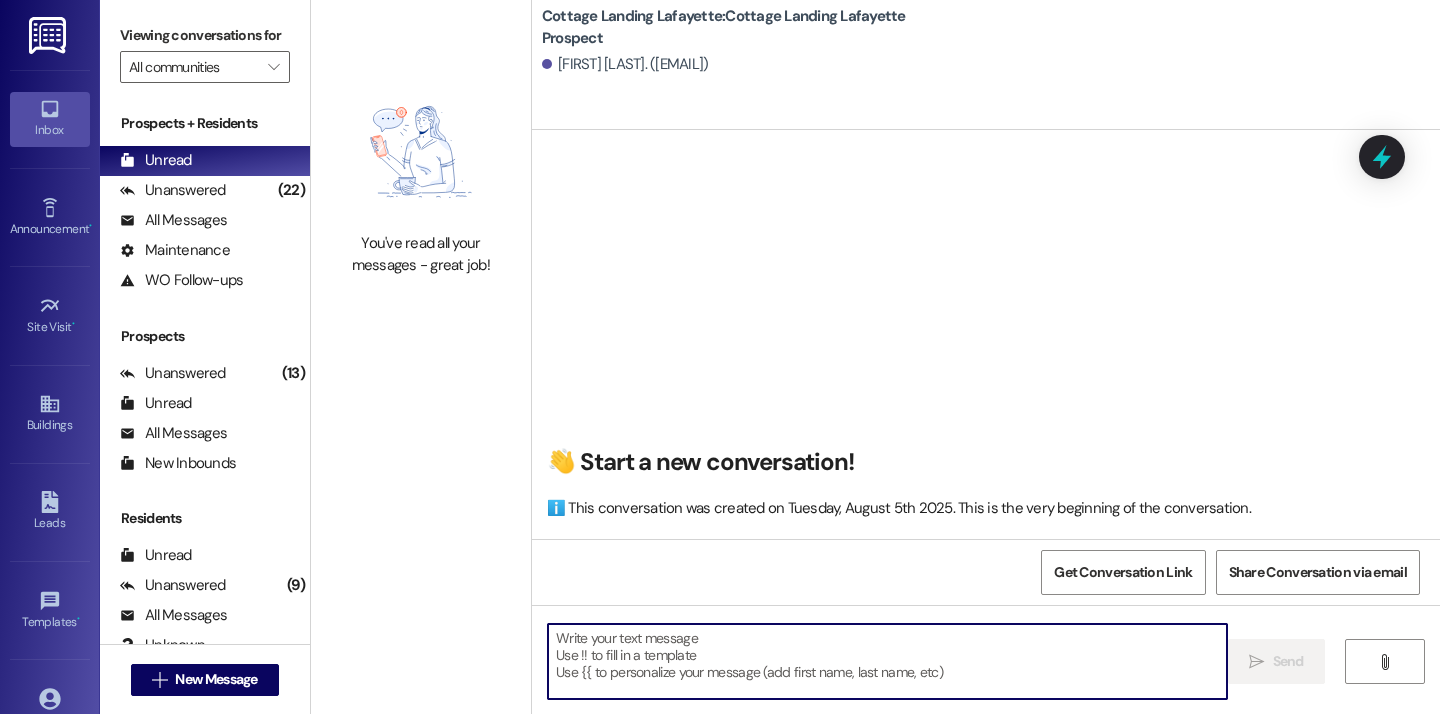 click at bounding box center [887, 661] 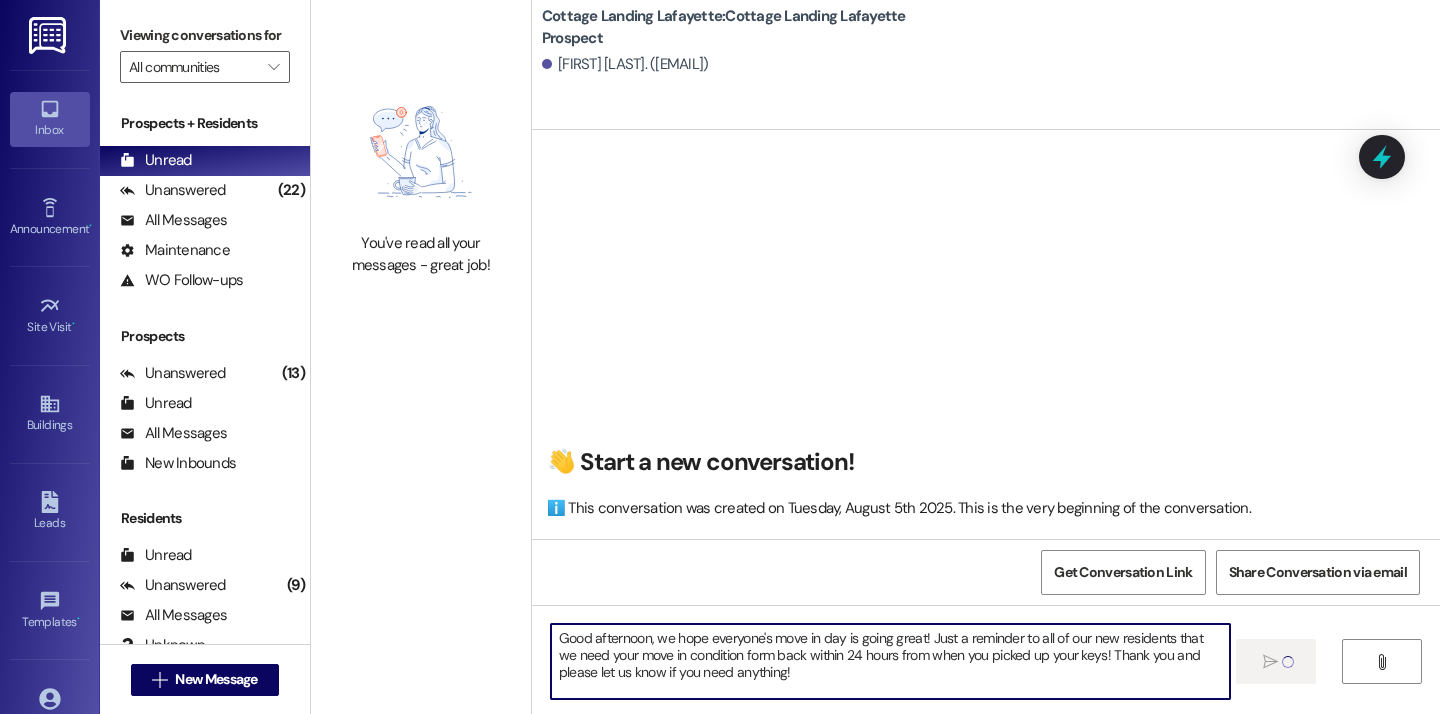 type 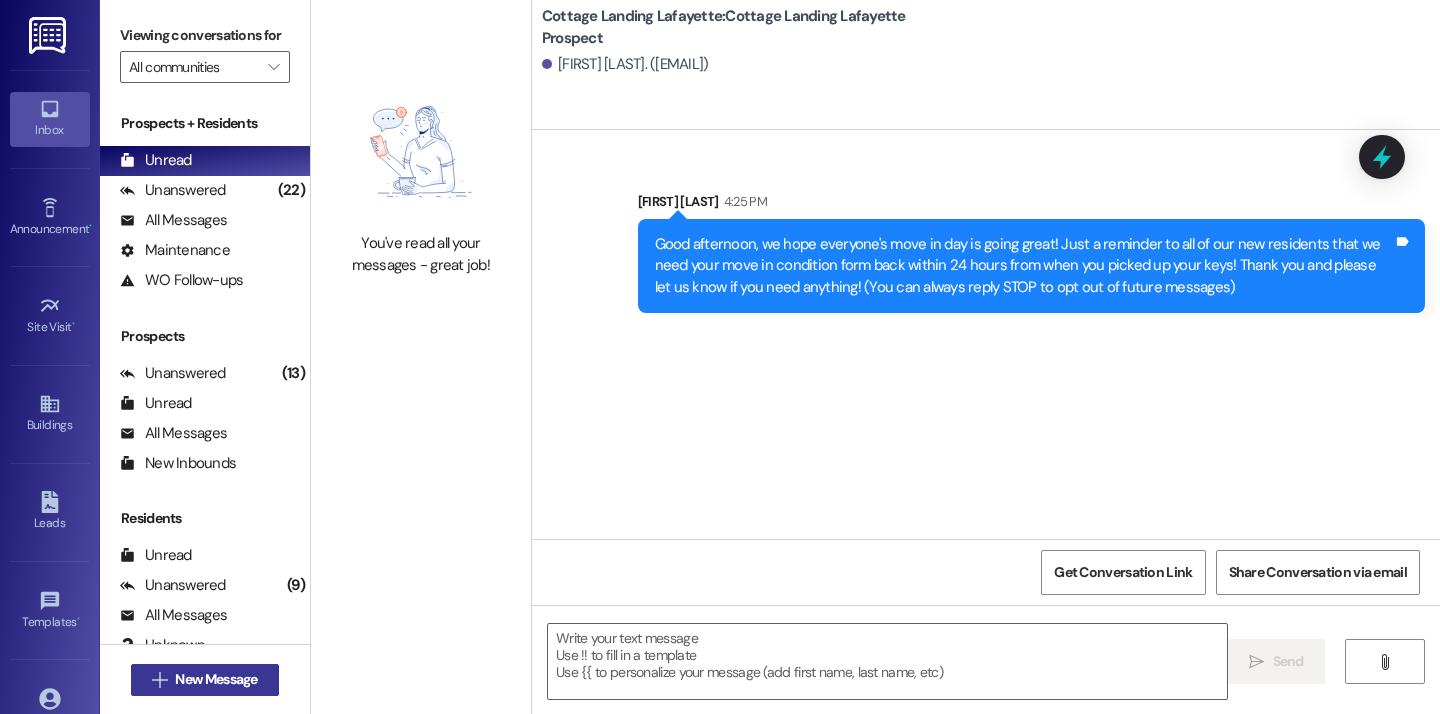 click on " New Message" at bounding box center (205, 680) 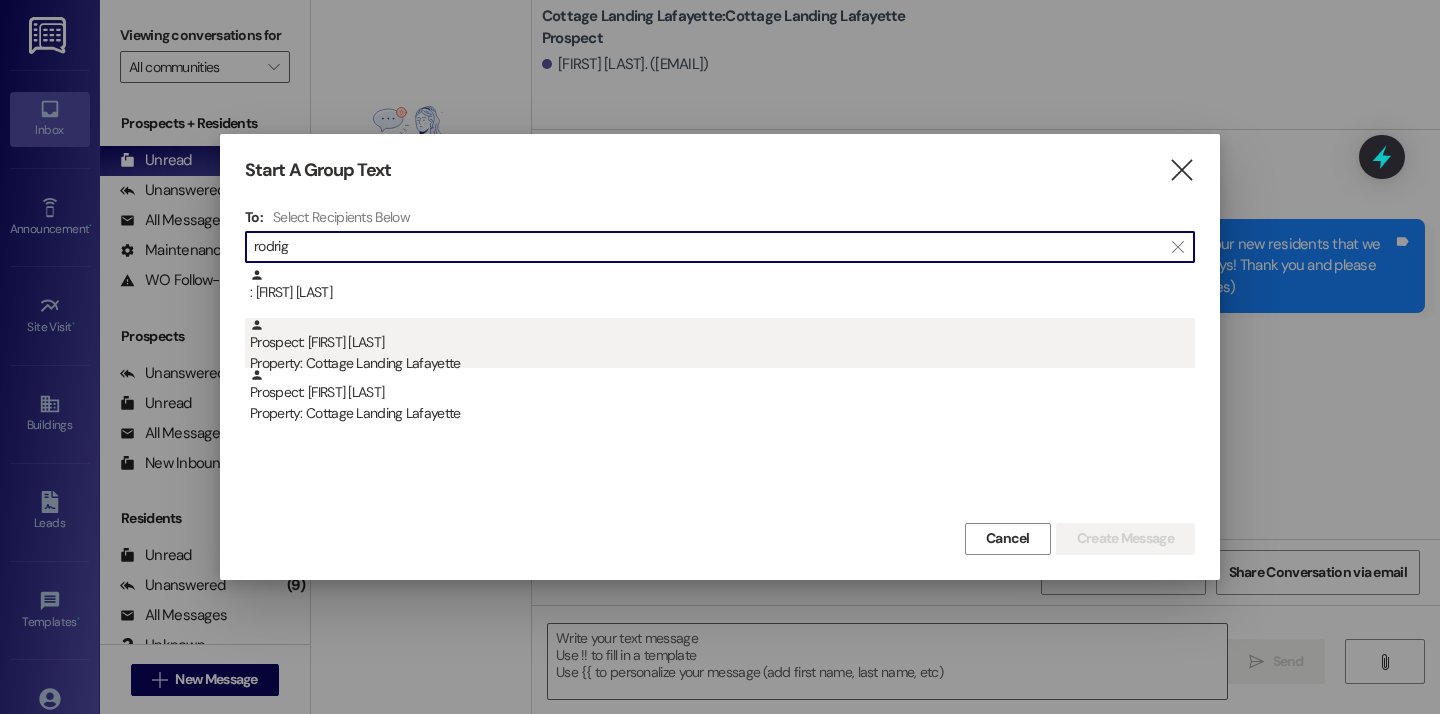 type on "rodrig" 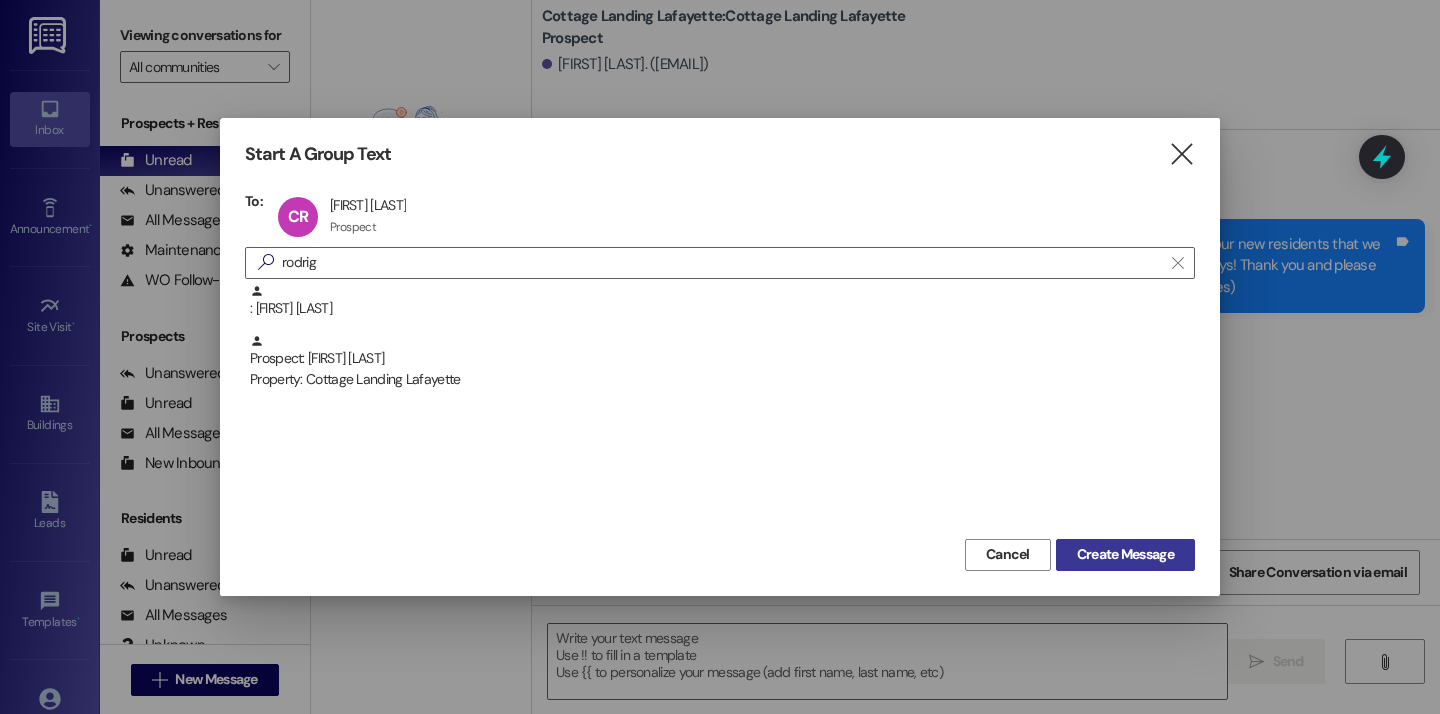 click on "Create Message" at bounding box center [1125, 555] 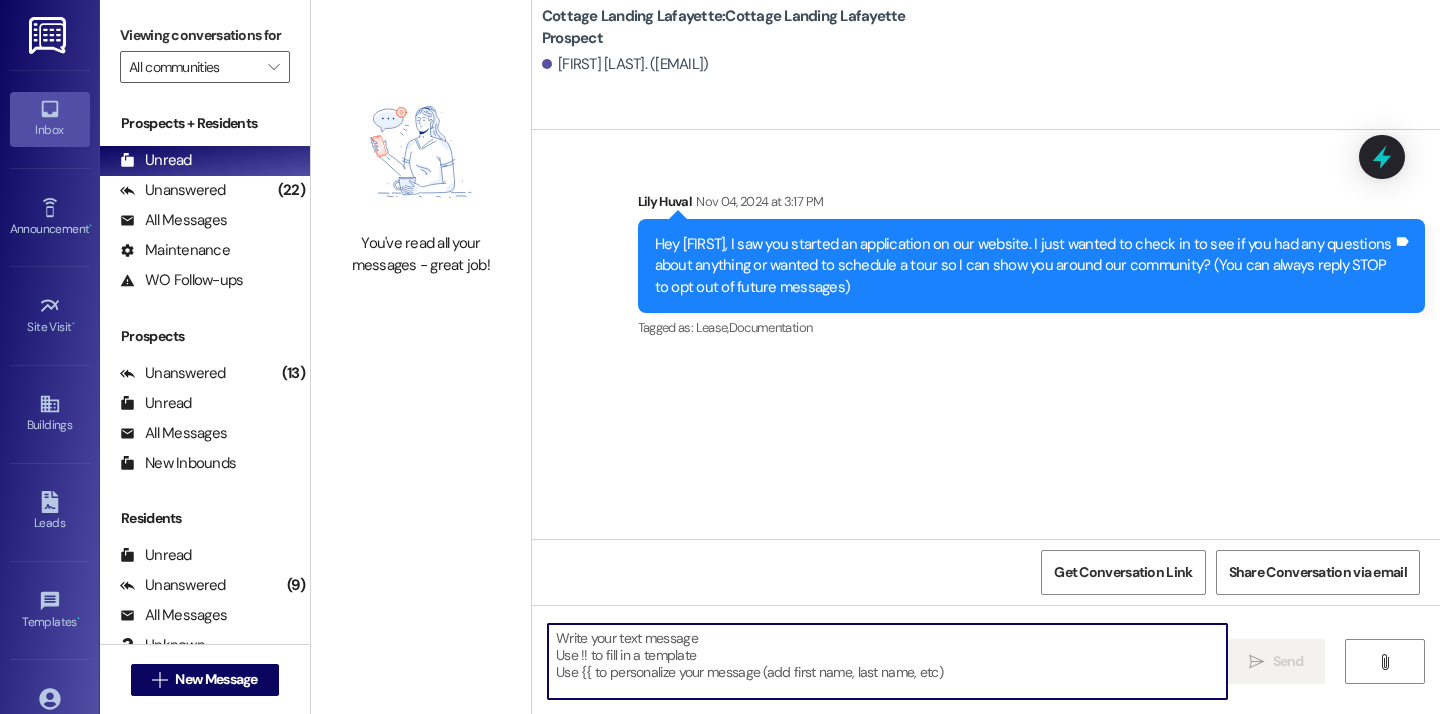 click at bounding box center (887, 661) 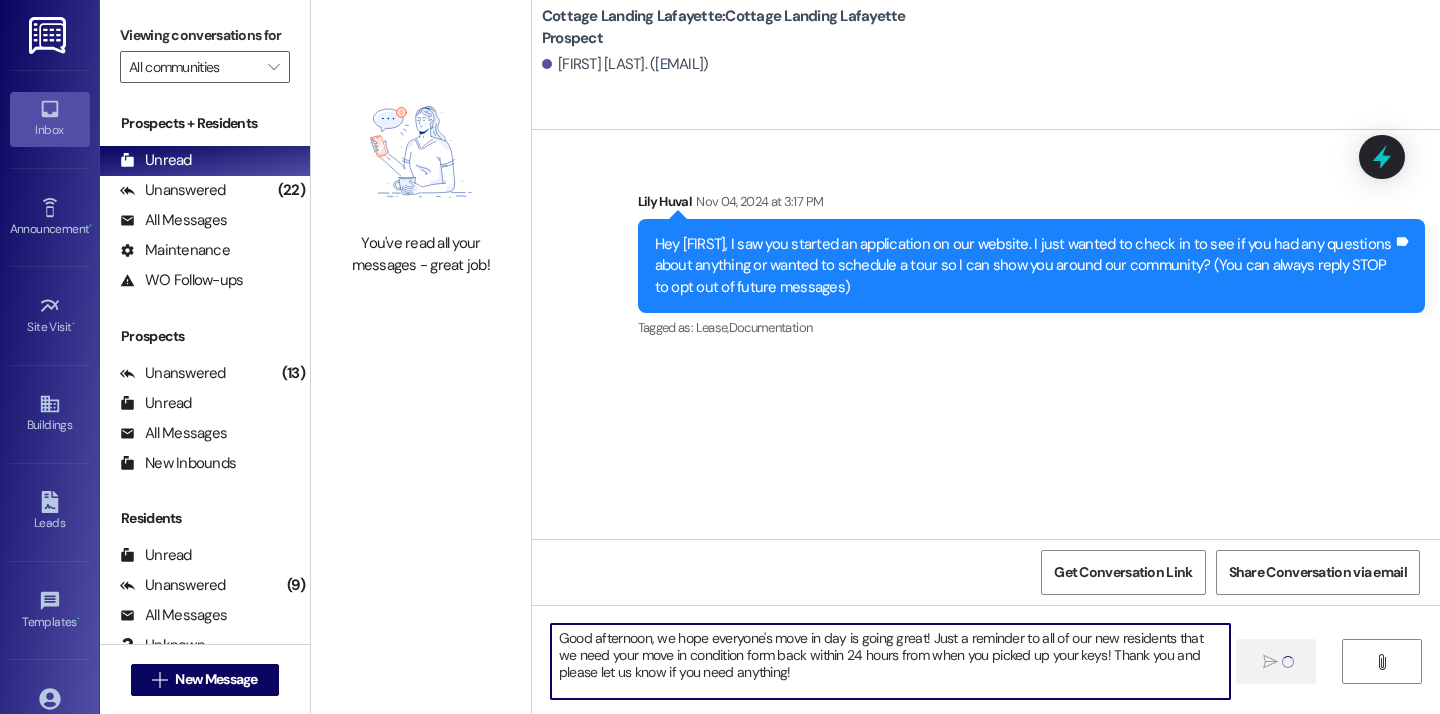 type 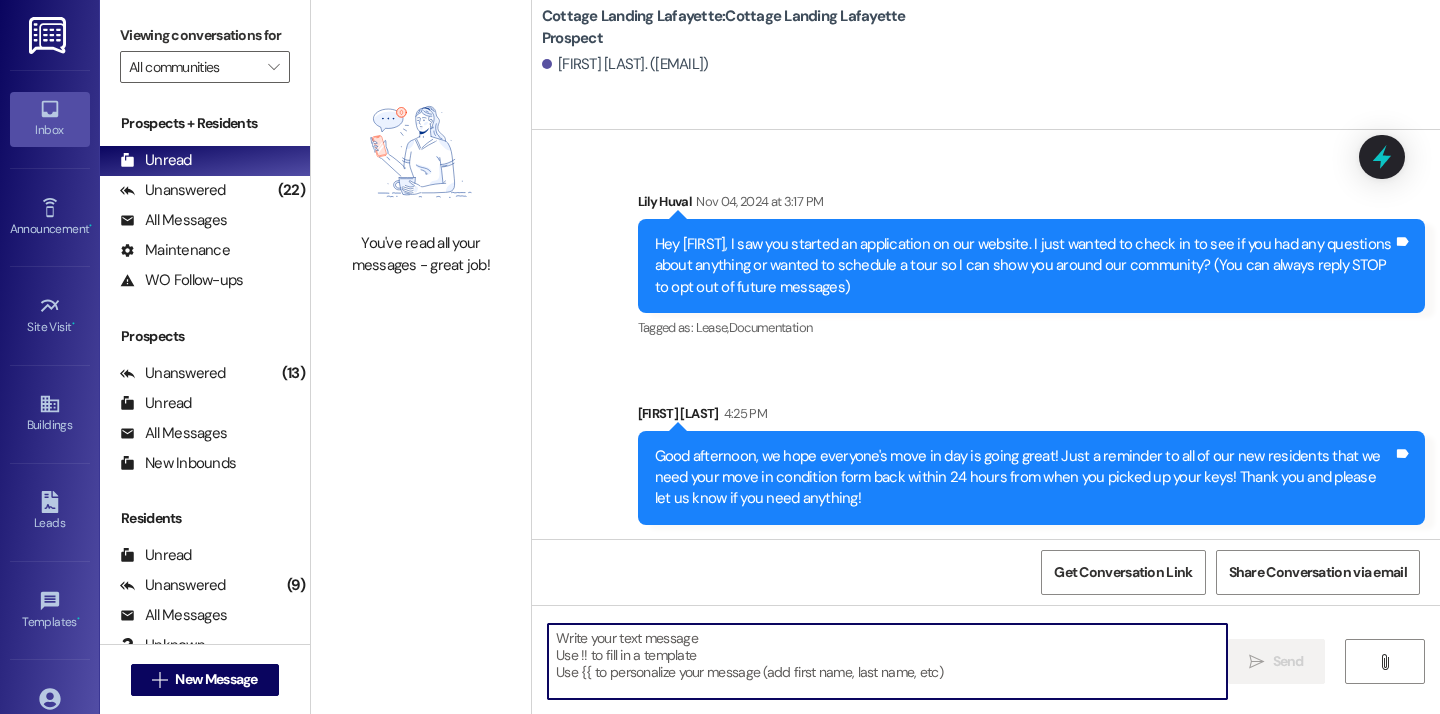 scroll, scrollTop: 2, scrollLeft: 0, axis: vertical 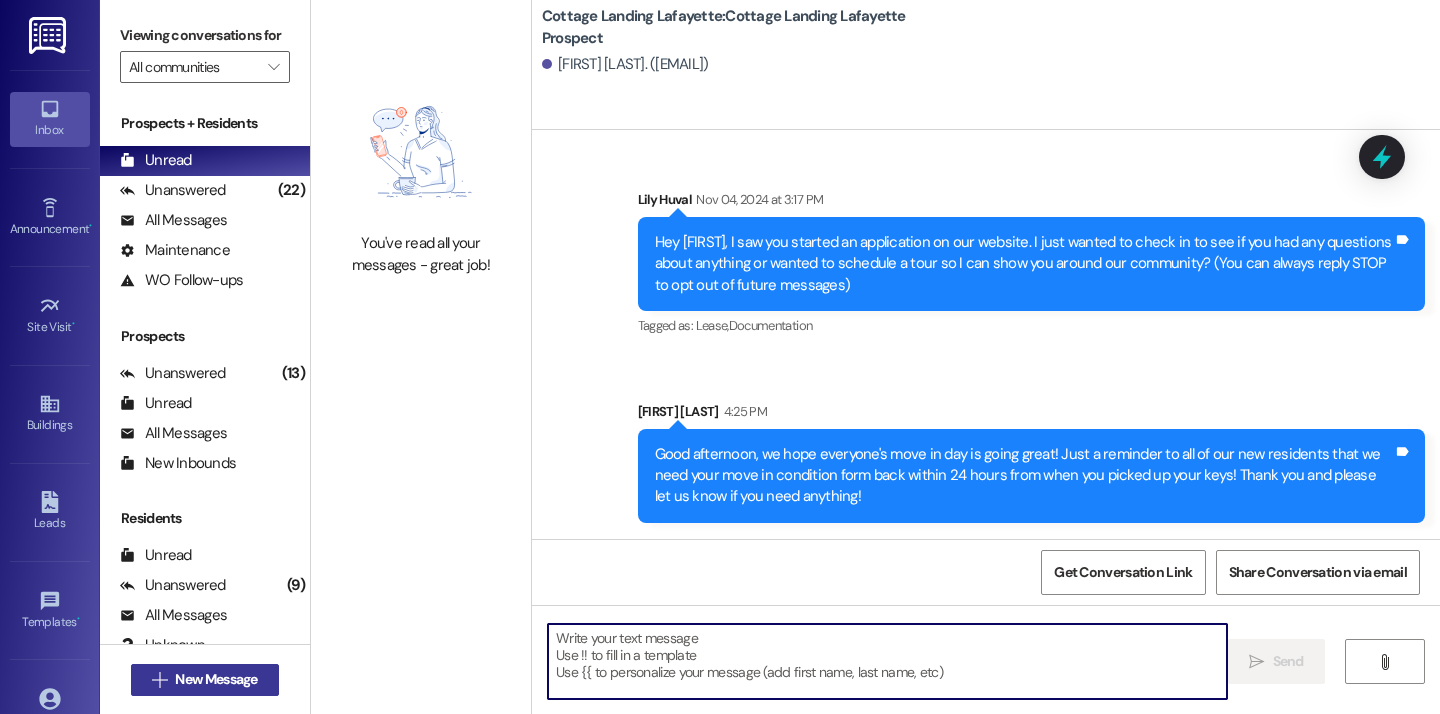 click on " New Message" at bounding box center (205, 680) 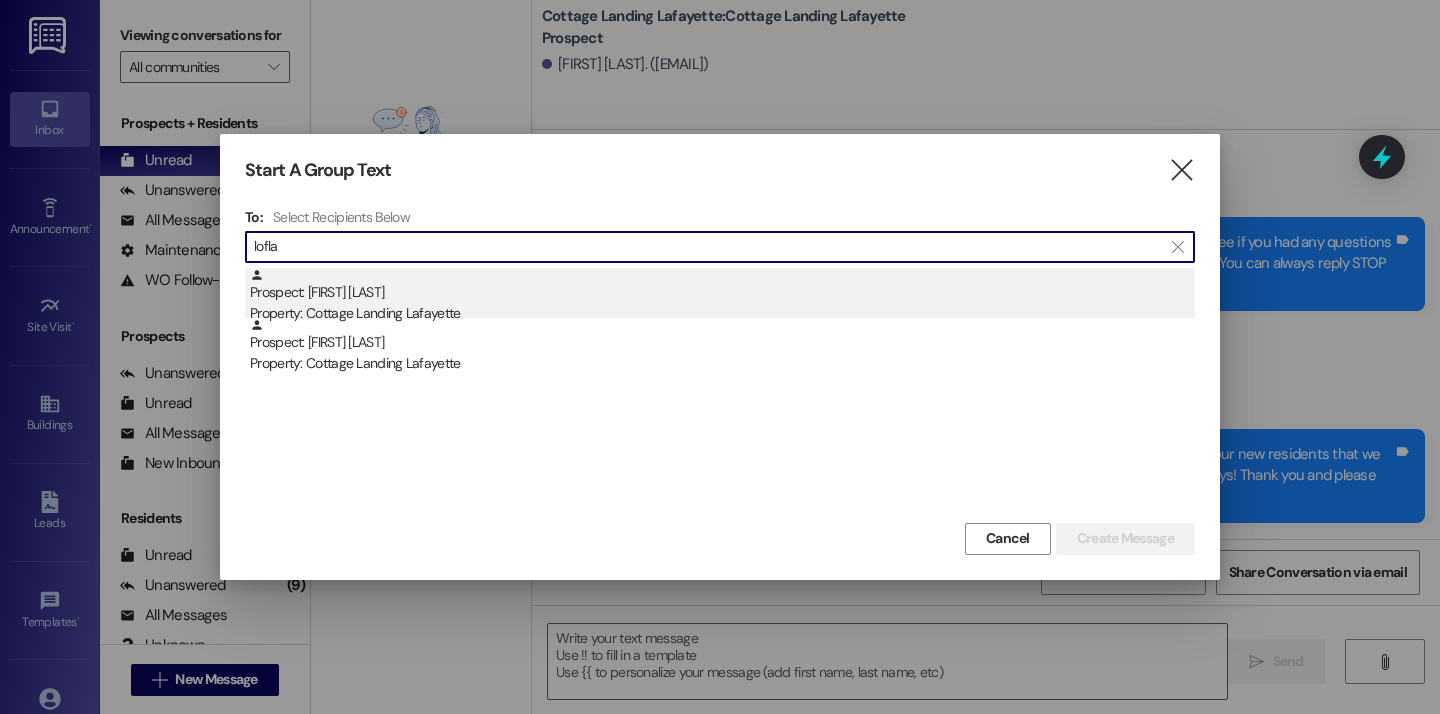 type on "lofla" 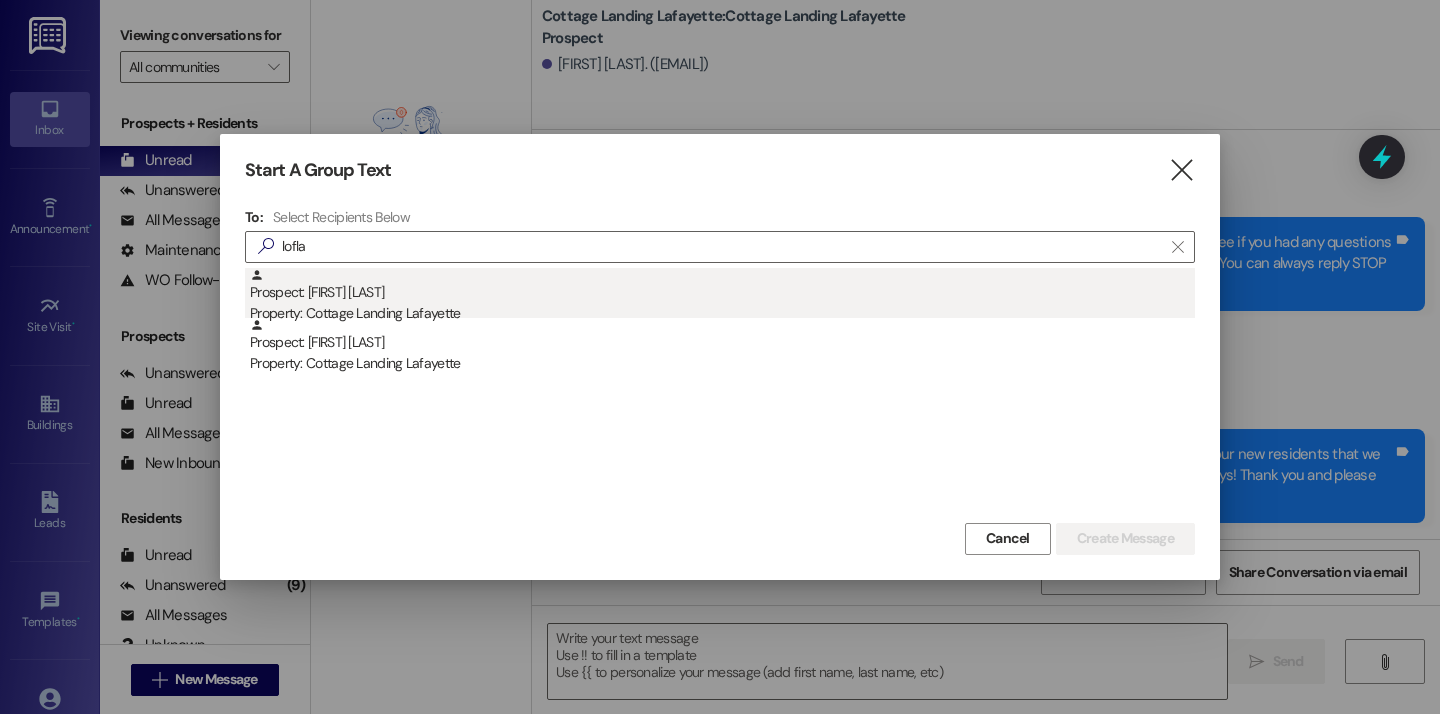 click on "Prospect: Claire Lofland Property: Cottage Landing Lafayette" at bounding box center [722, 296] 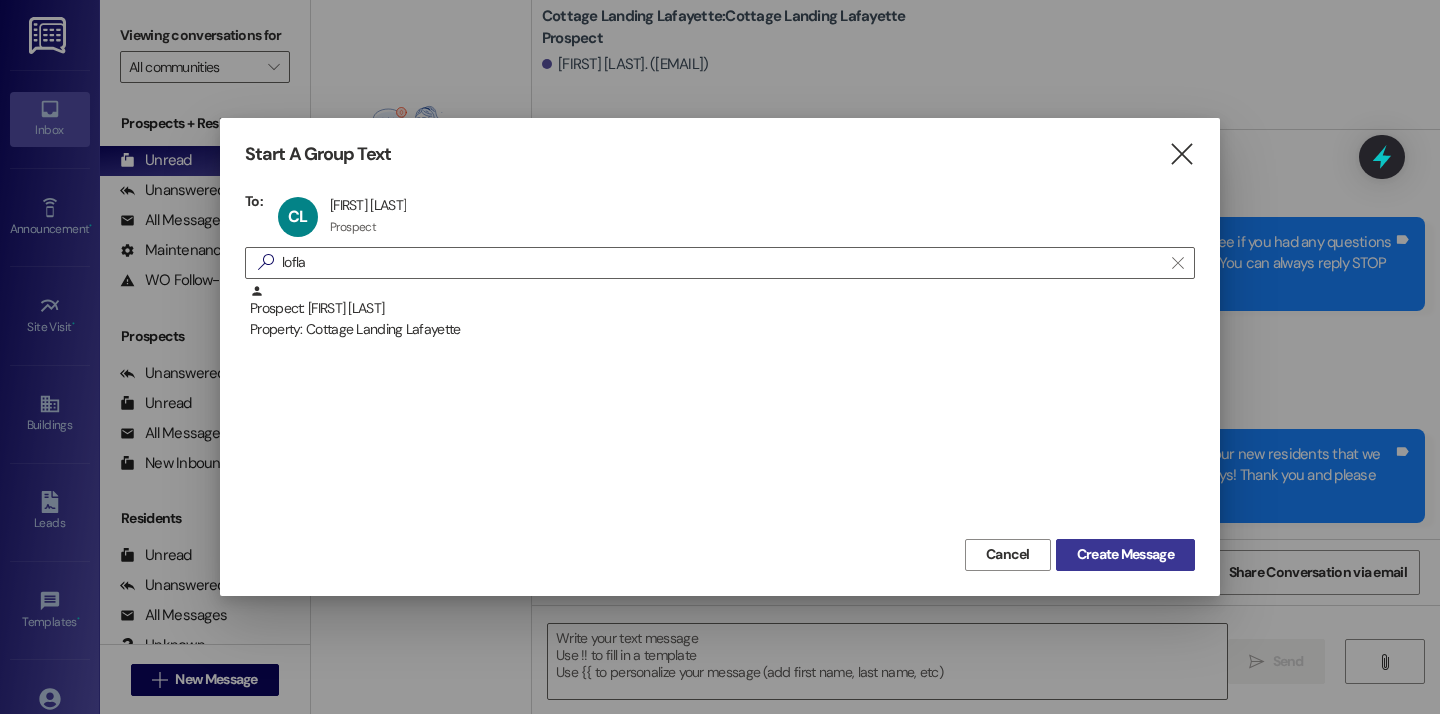 click on "Create Message" at bounding box center (1125, 554) 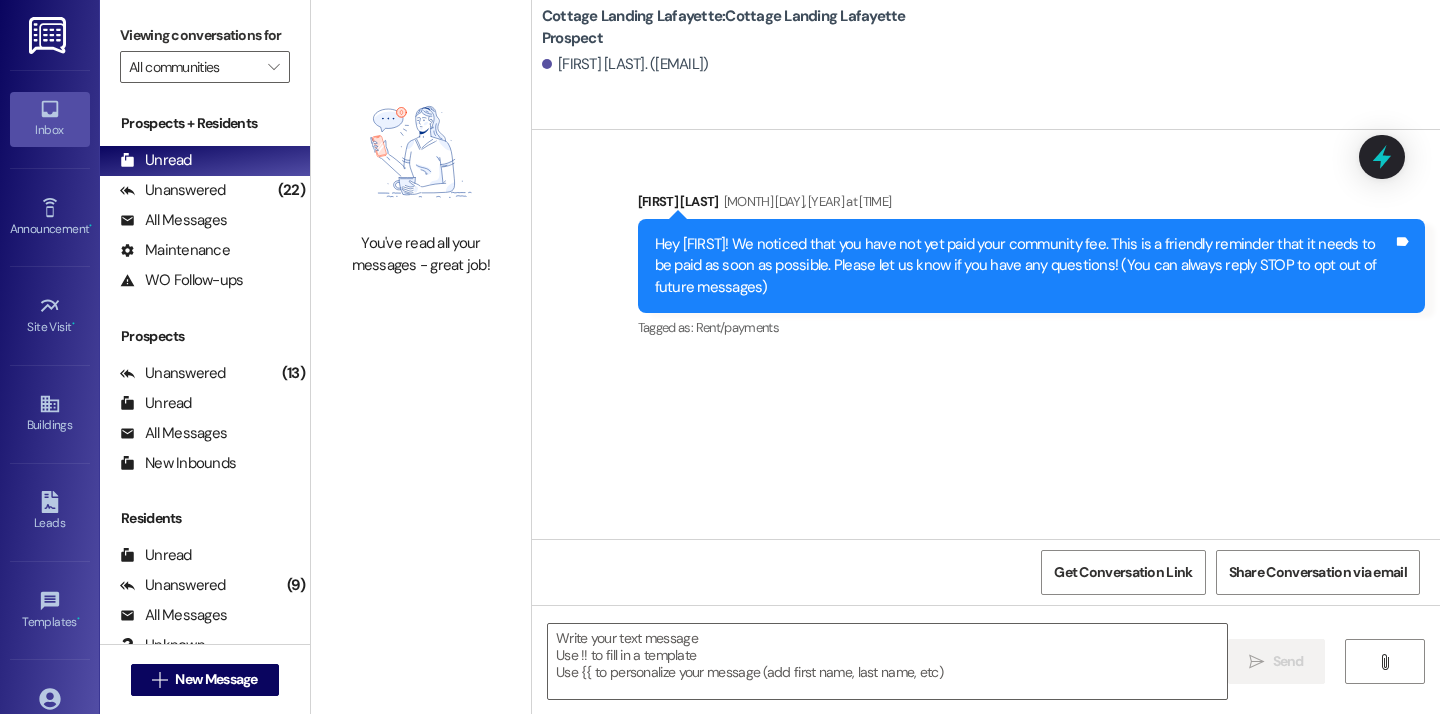scroll, scrollTop: 0, scrollLeft: 0, axis: both 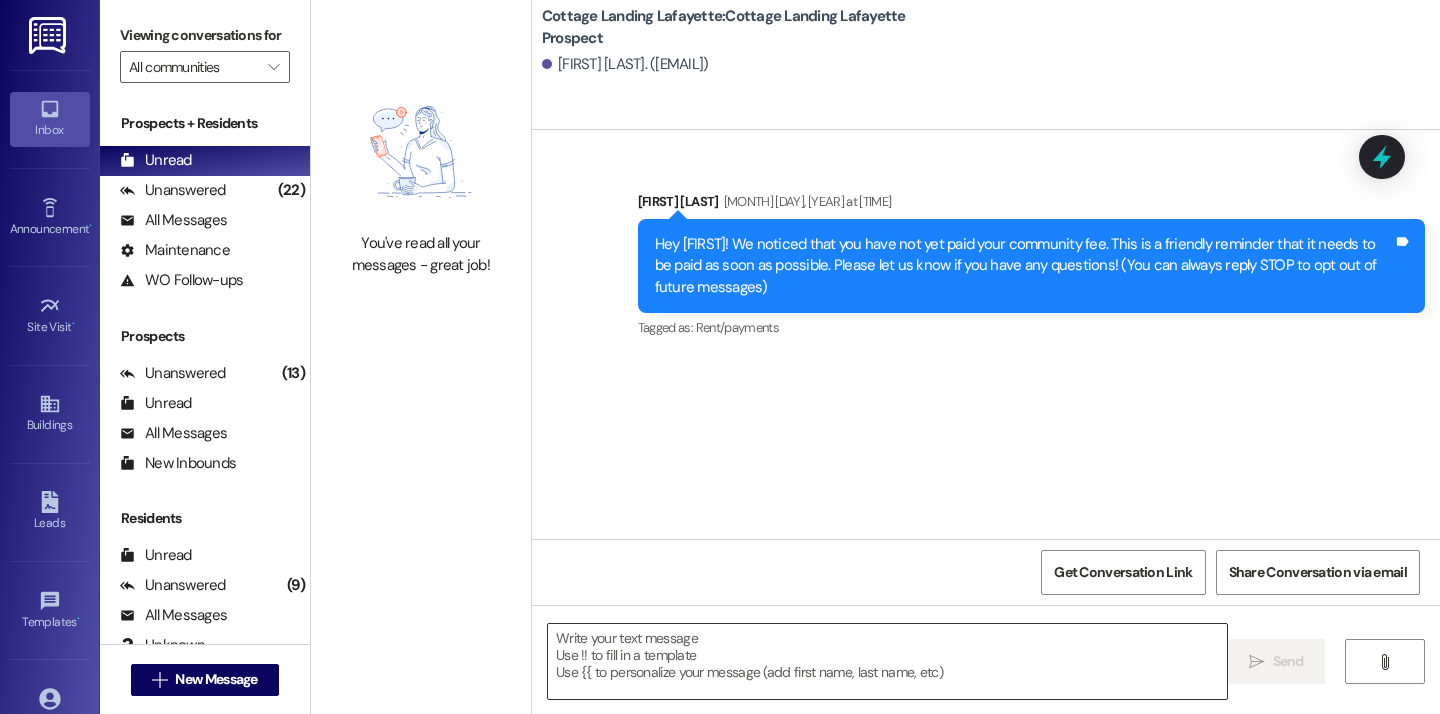 click at bounding box center [887, 661] 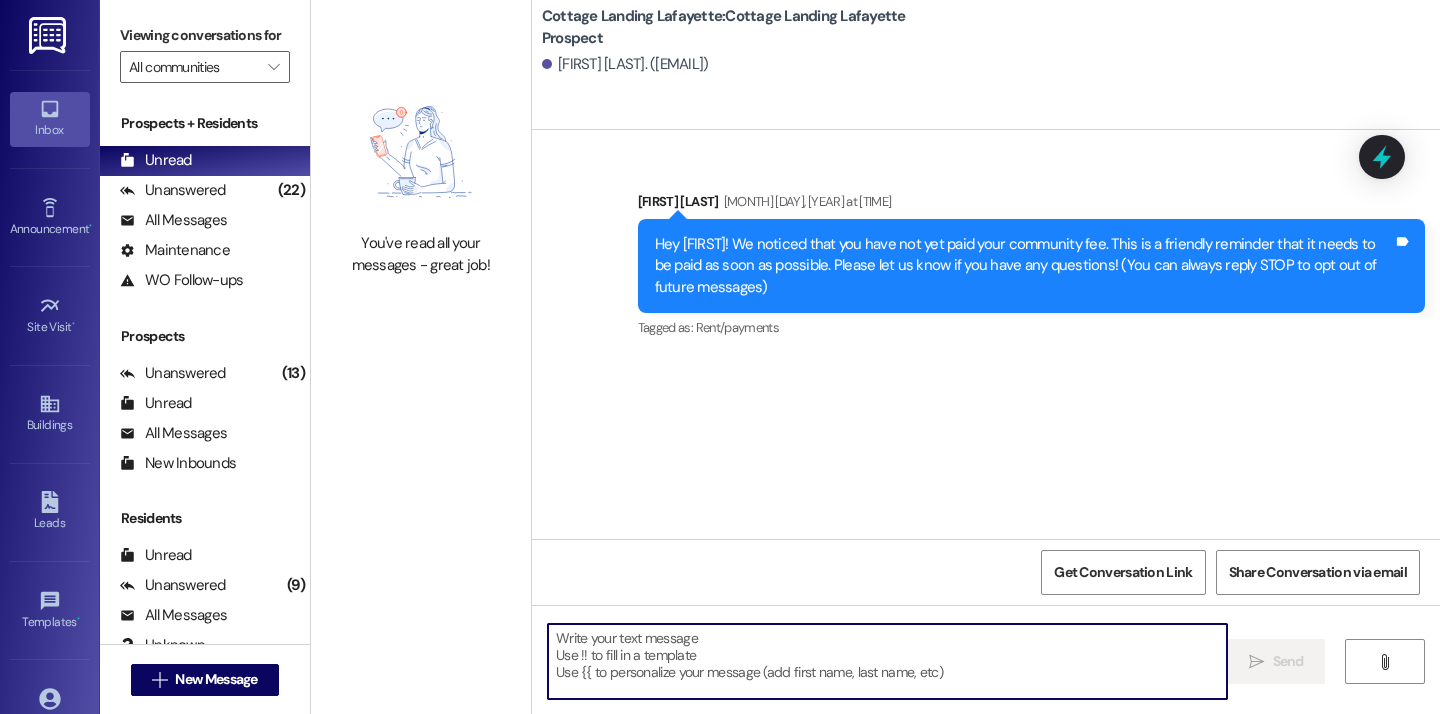 paste on "Good afternoon, we hope everyone's move in day is going great! Just a reminder to all of our new residents that we need your move in condition form back within 24 hours from when you picked up your keys! Thank you and please let us know if you need anything!" 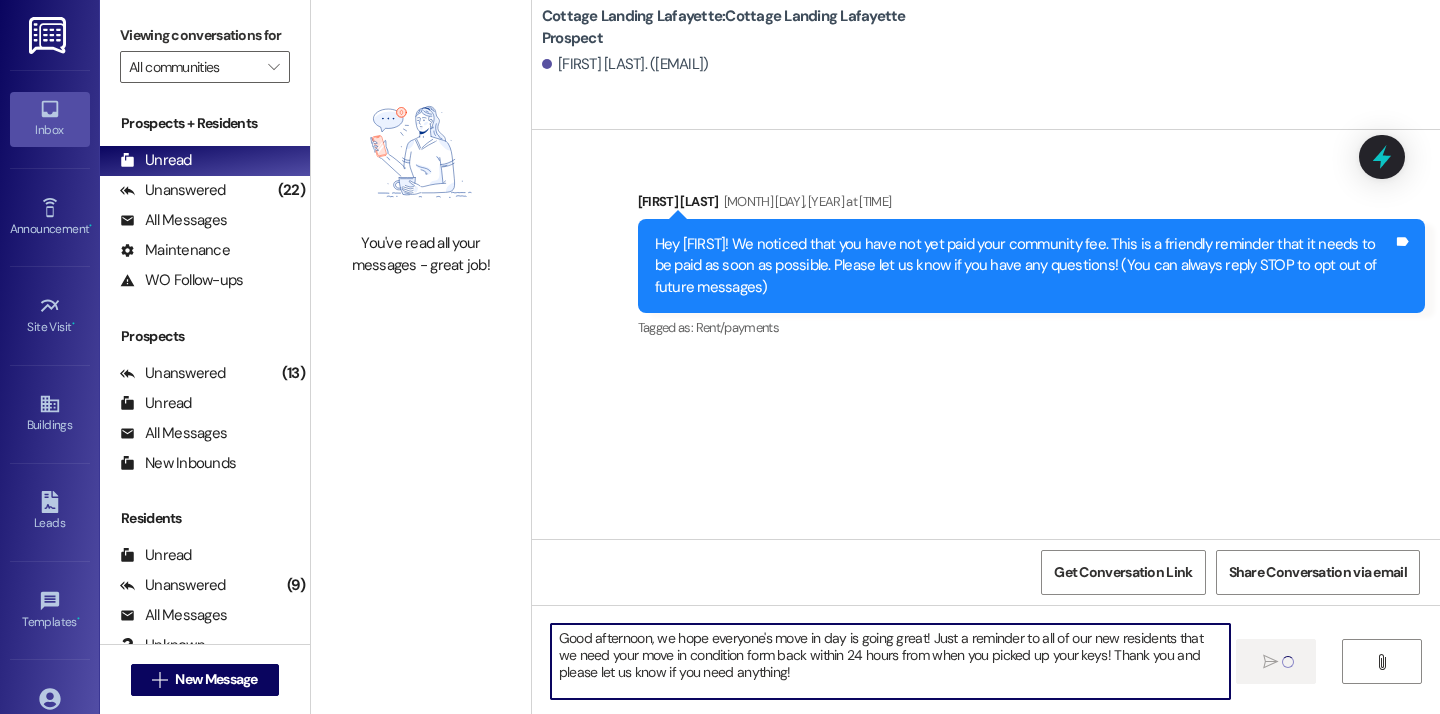 type 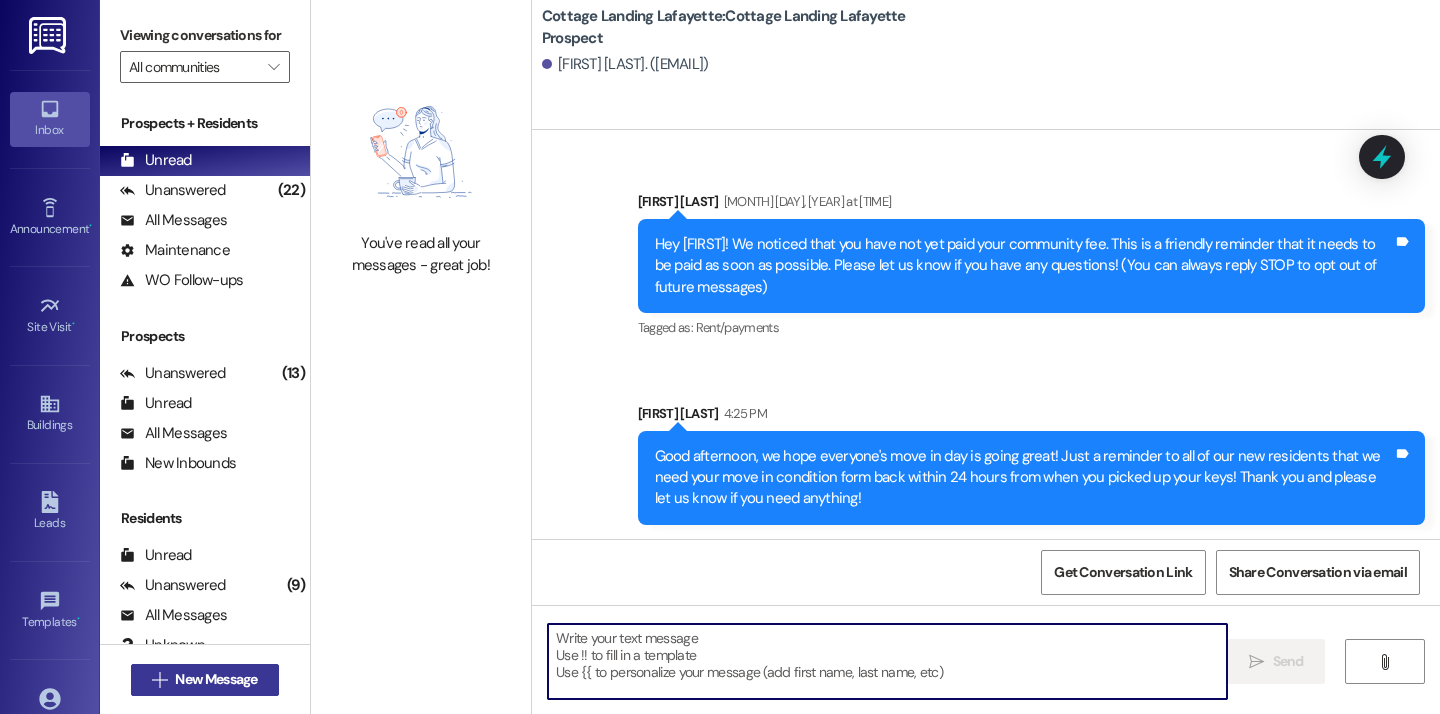 click on " New Message" at bounding box center [205, 680] 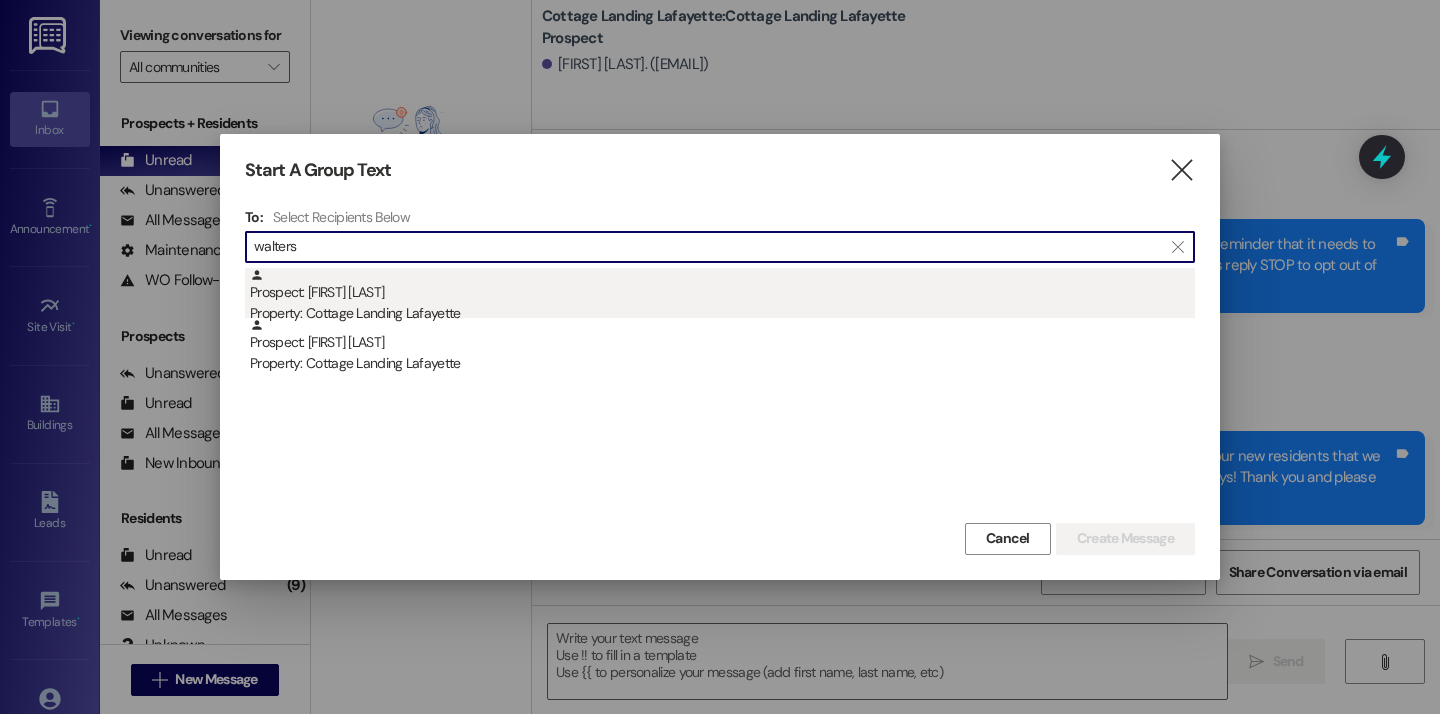 type on "walters" 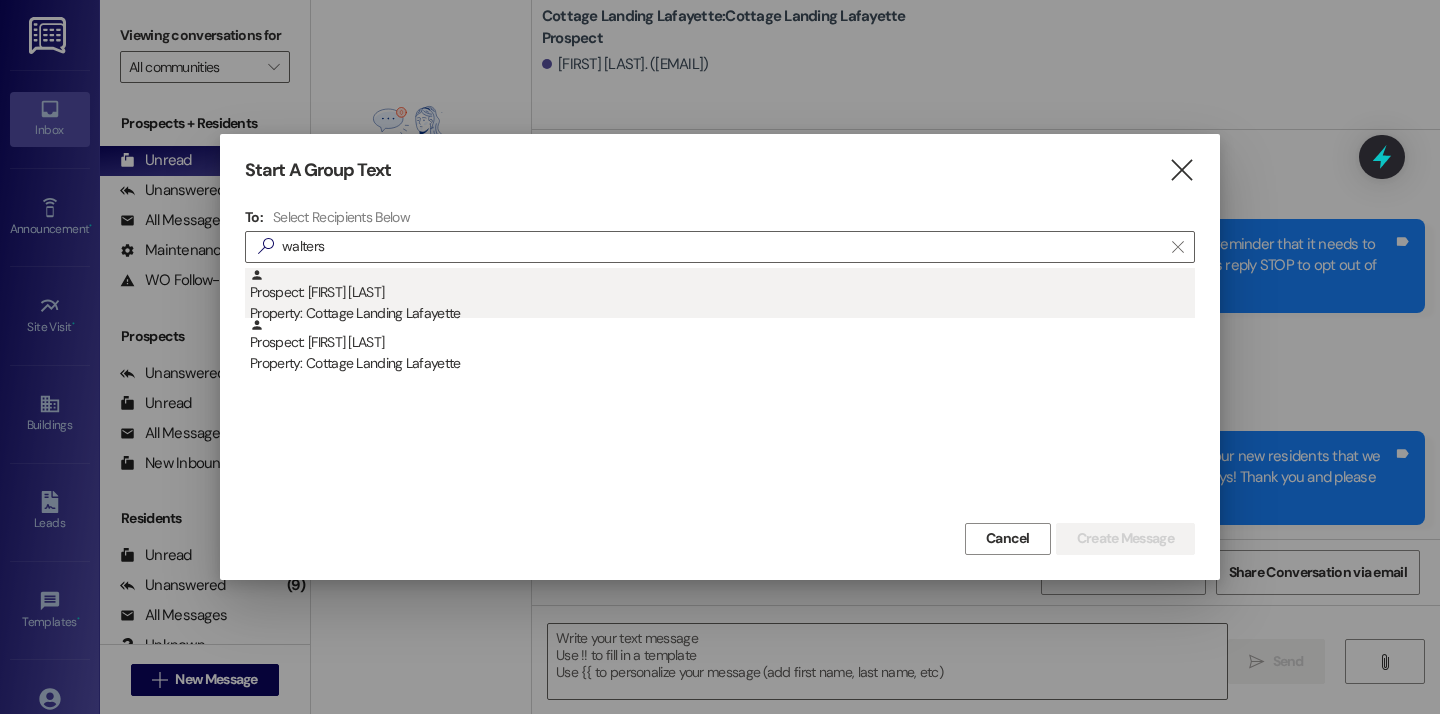 click on "Property: Cottage Landing Lafayette" at bounding box center (722, 313) 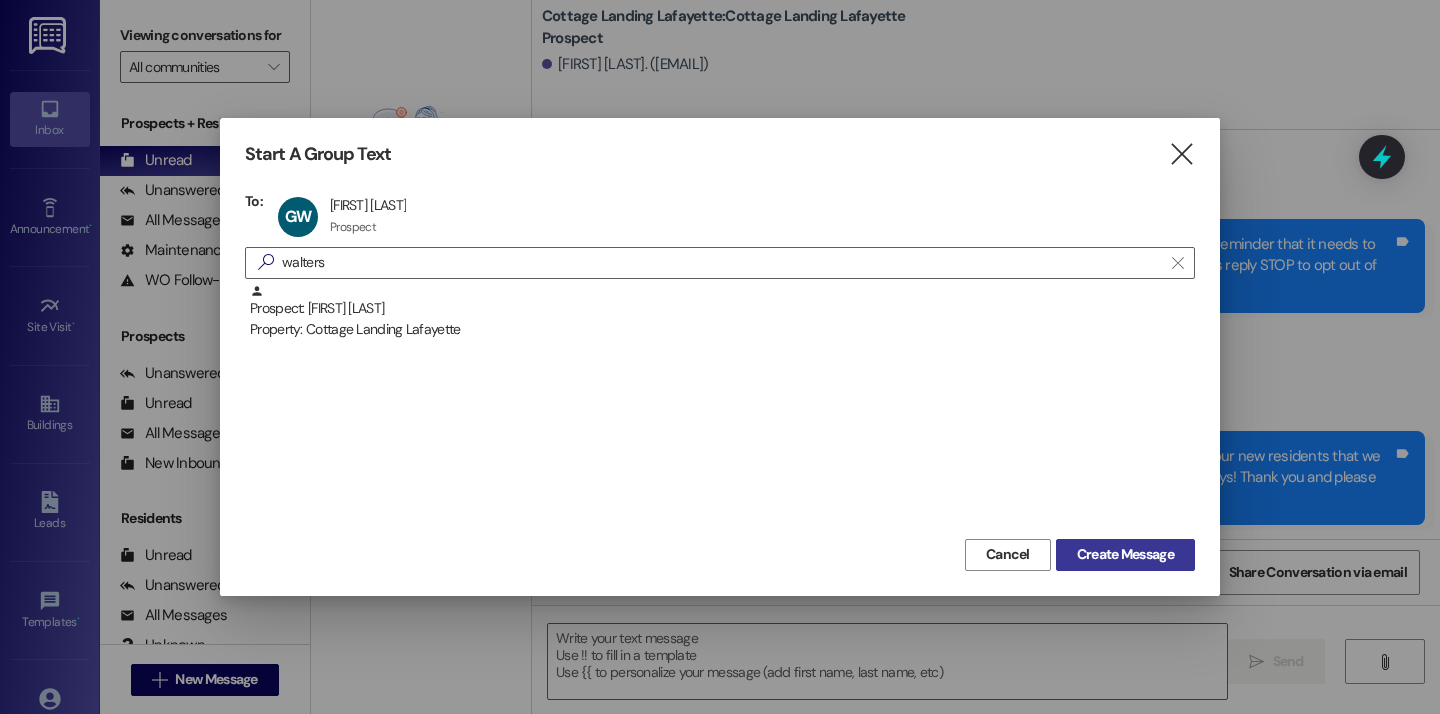 click on "Create Message" at bounding box center [1125, 554] 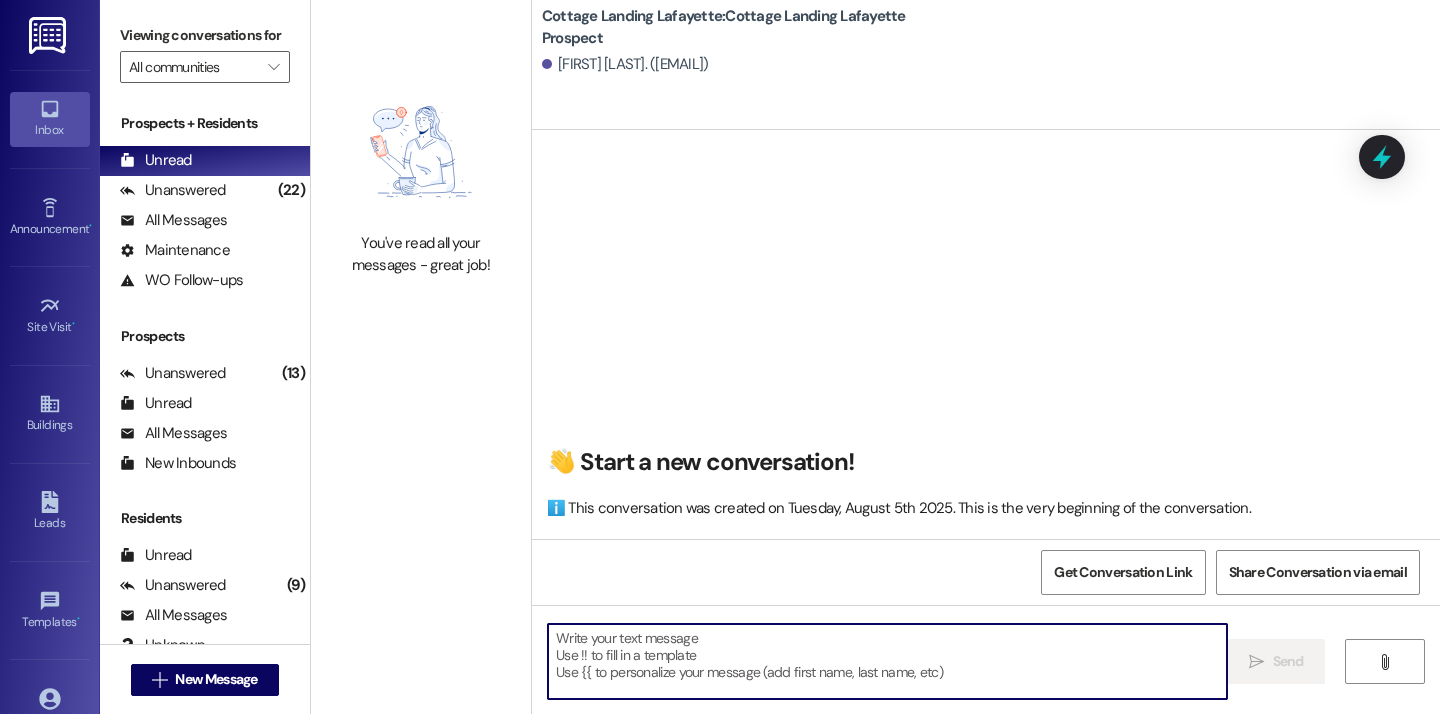 click at bounding box center (887, 661) 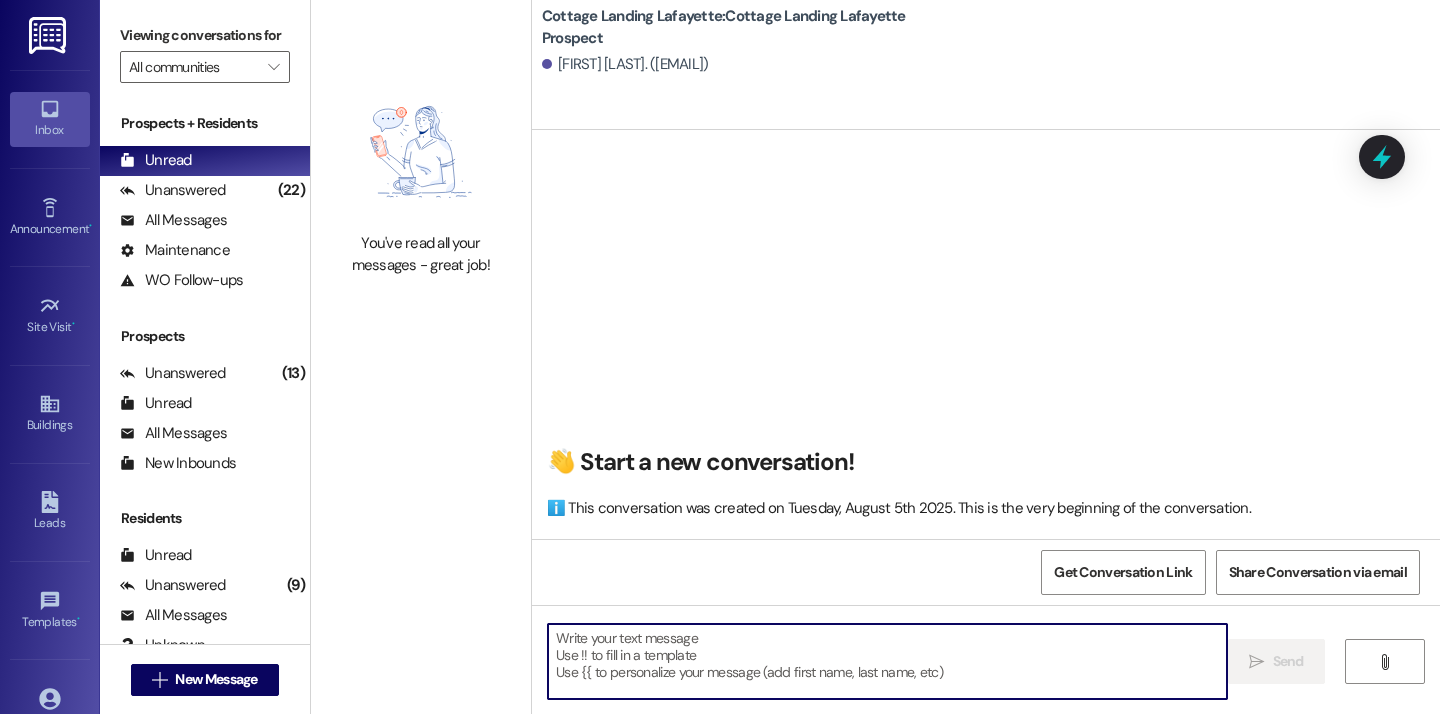 paste on "Good afternoon, we hope everyone's move in day is going great! Just a reminder to all of our new residents that we need your move in condition form back within 24 hours from when you picked up your keys! Thank you and please let us know if you need anything!" 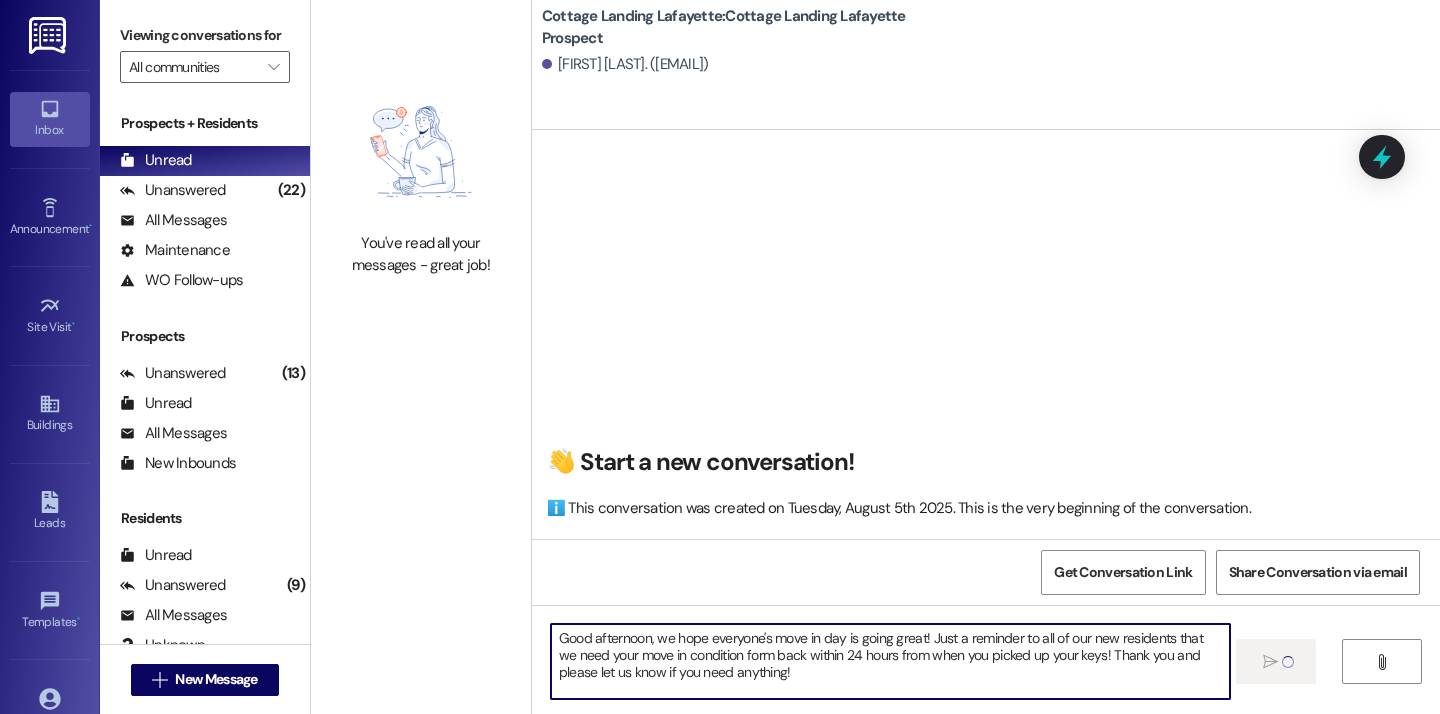 type 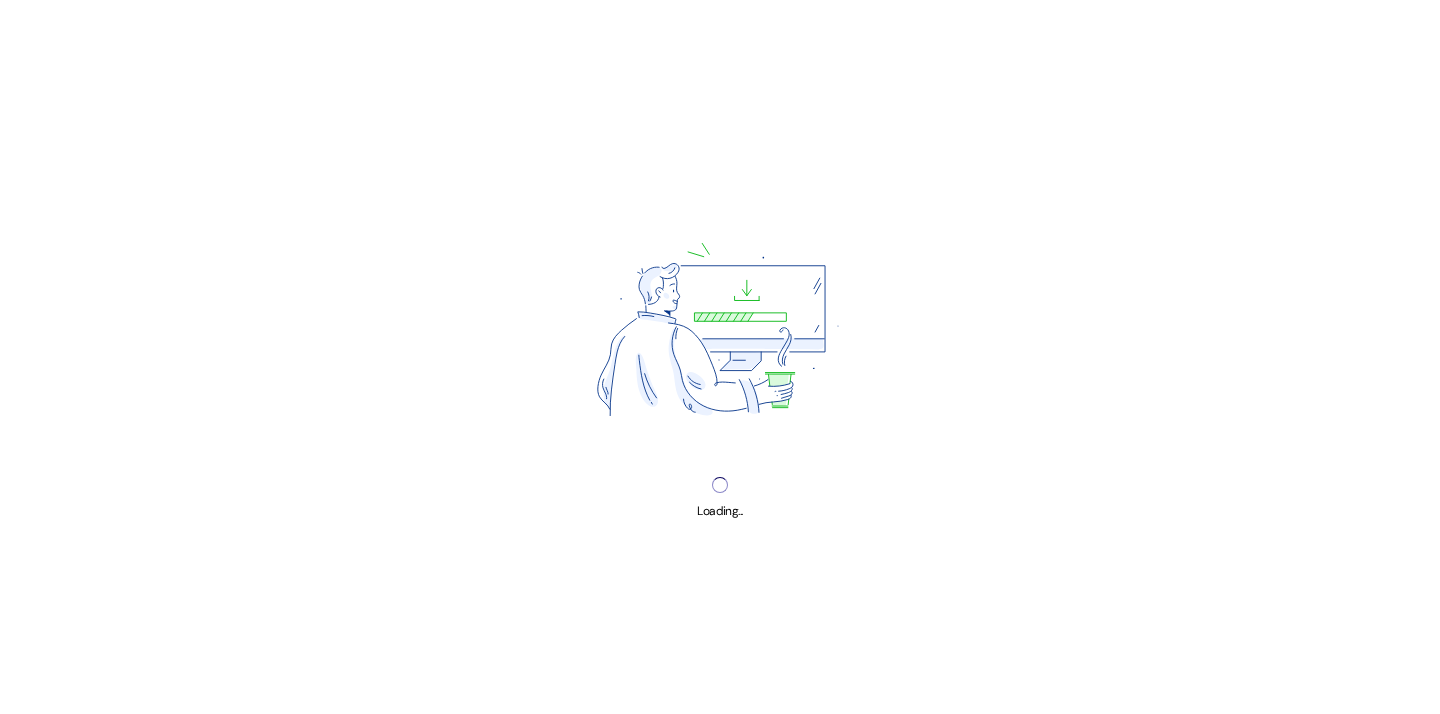 scroll, scrollTop: 0, scrollLeft: 0, axis: both 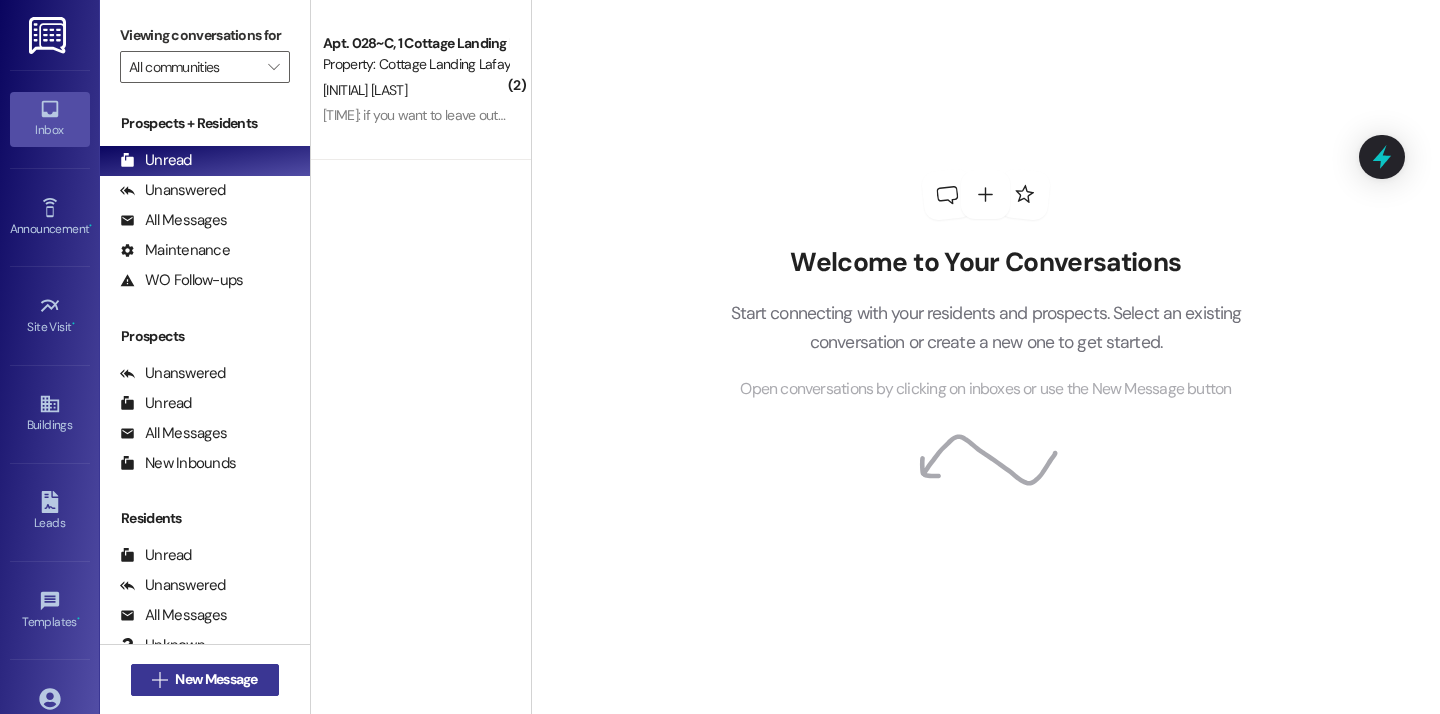 click on "New Message" at bounding box center (216, 679) 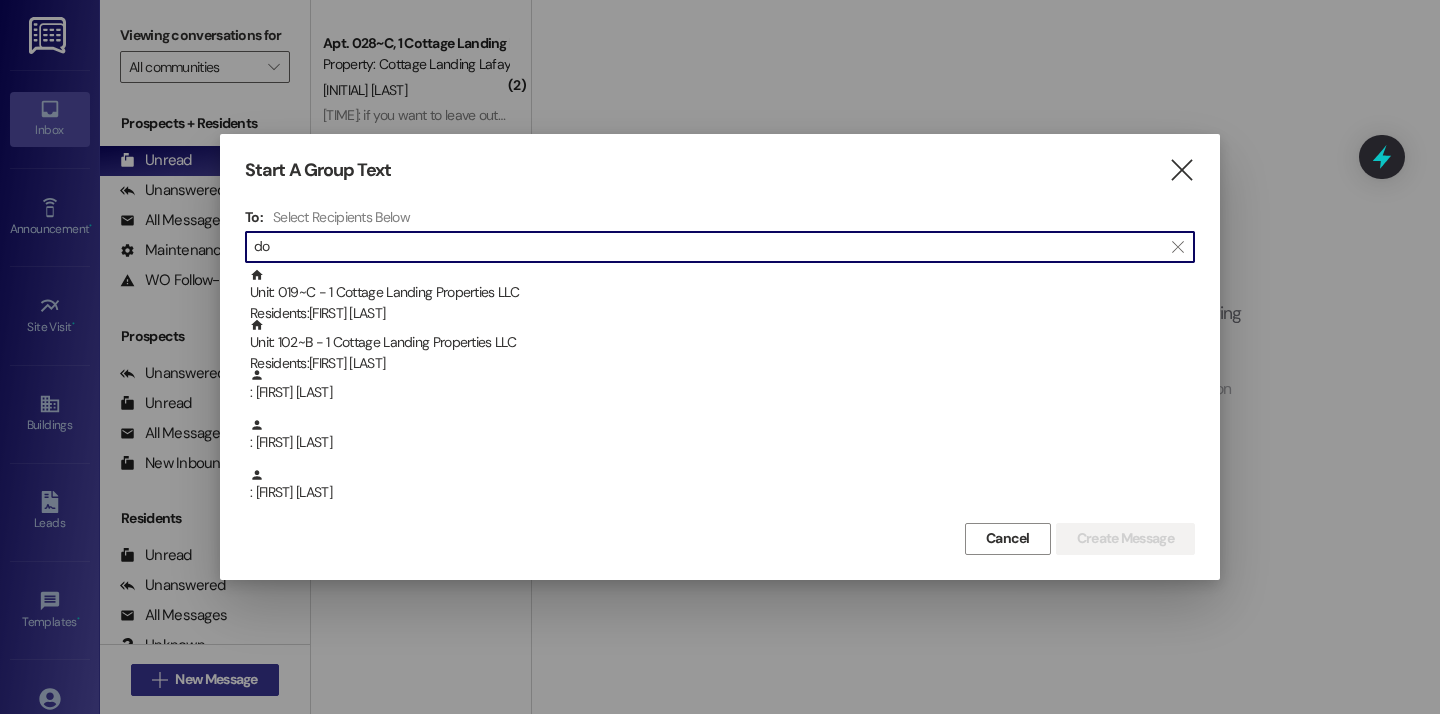 type on "d" 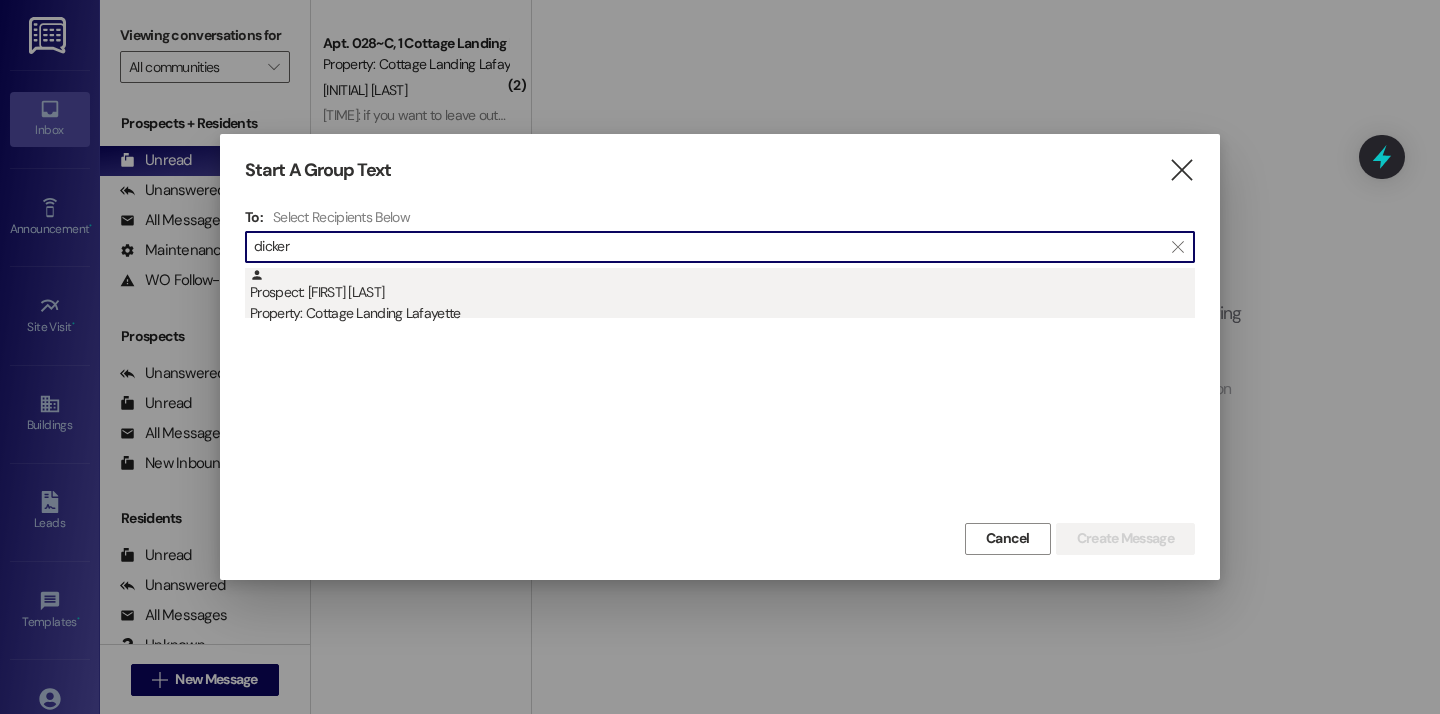 type on "dicker" 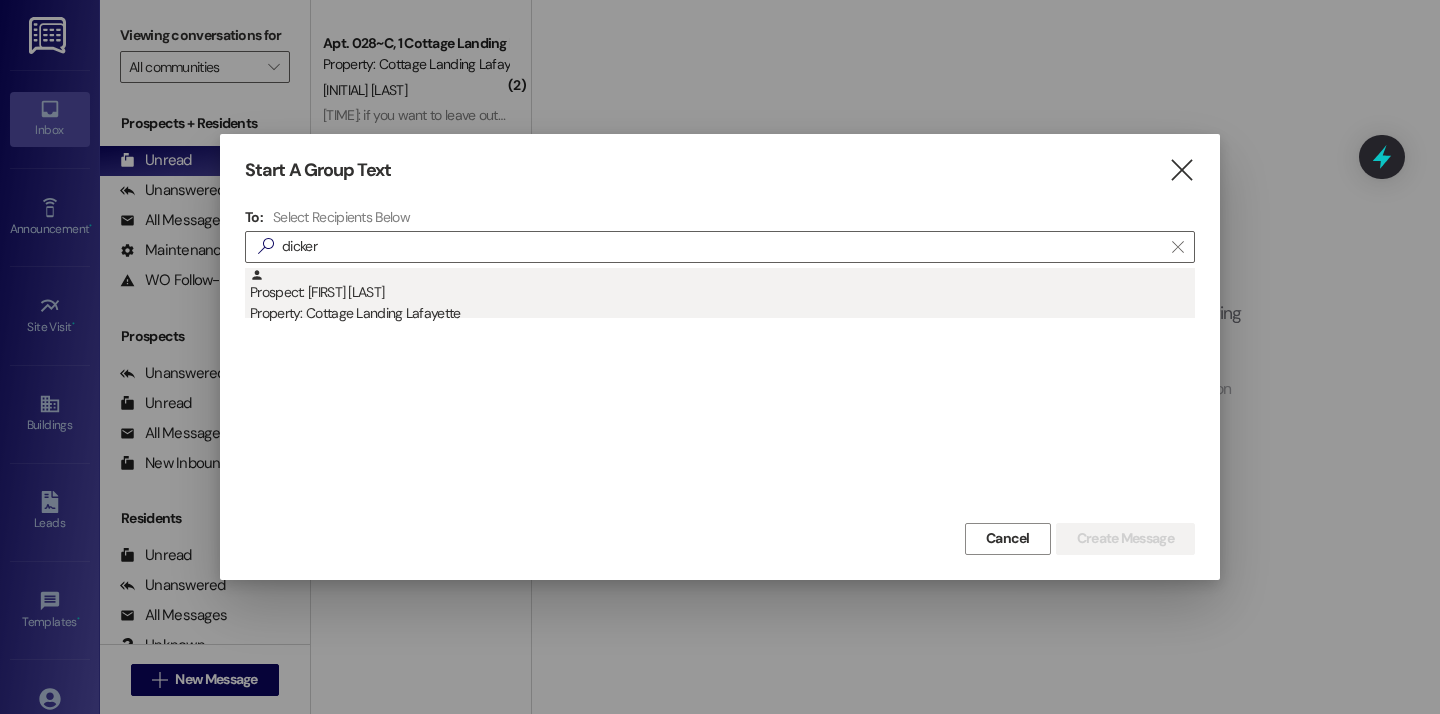 click on "Property: Cottage Landing Lafayette" at bounding box center [722, 313] 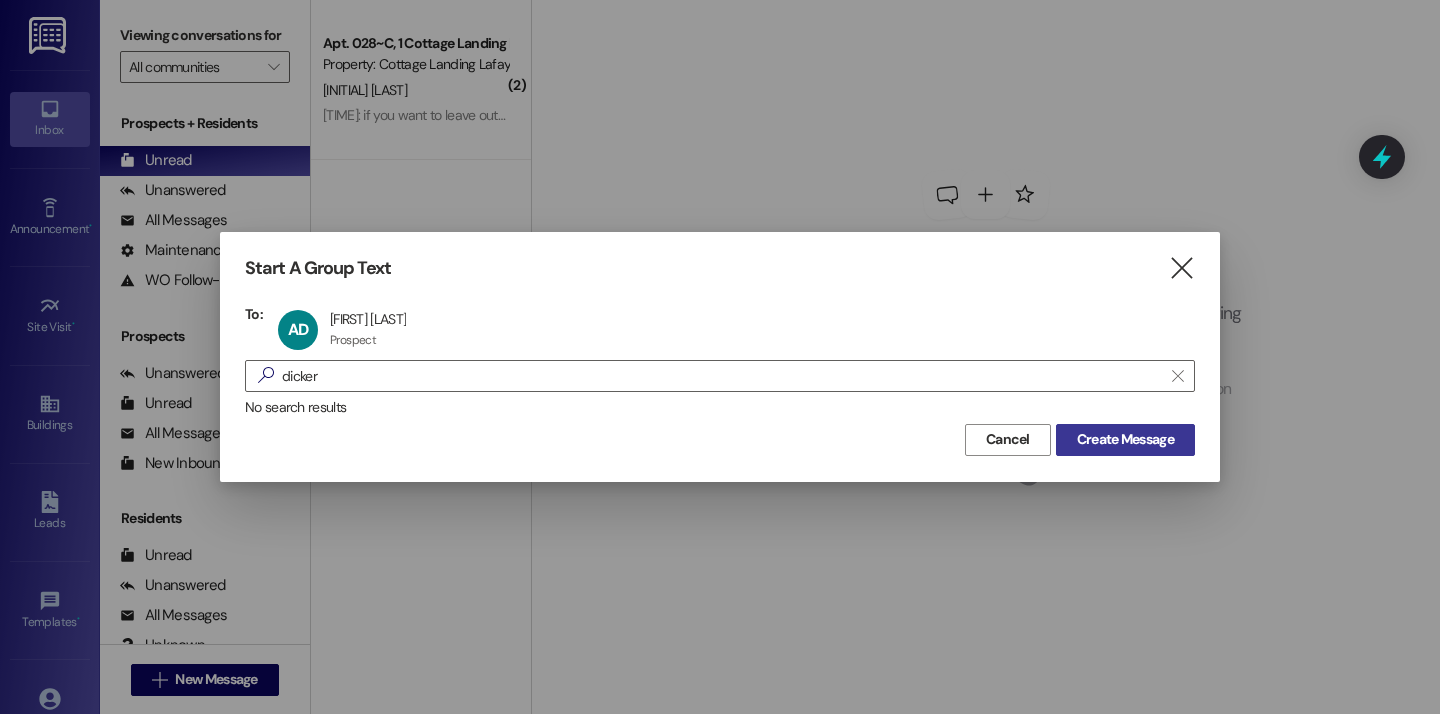 click on "Create Message" at bounding box center [1125, 439] 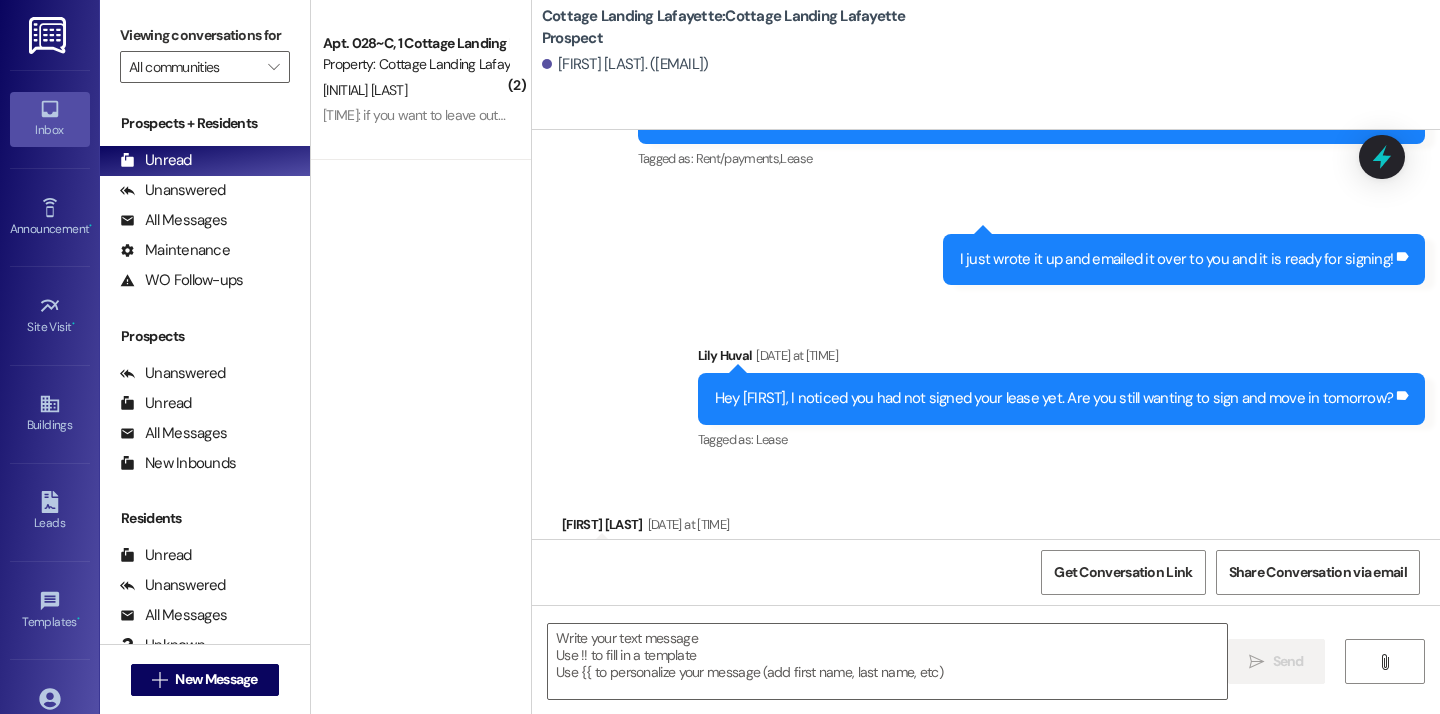 scroll, scrollTop: 1618, scrollLeft: 0, axis: vertical 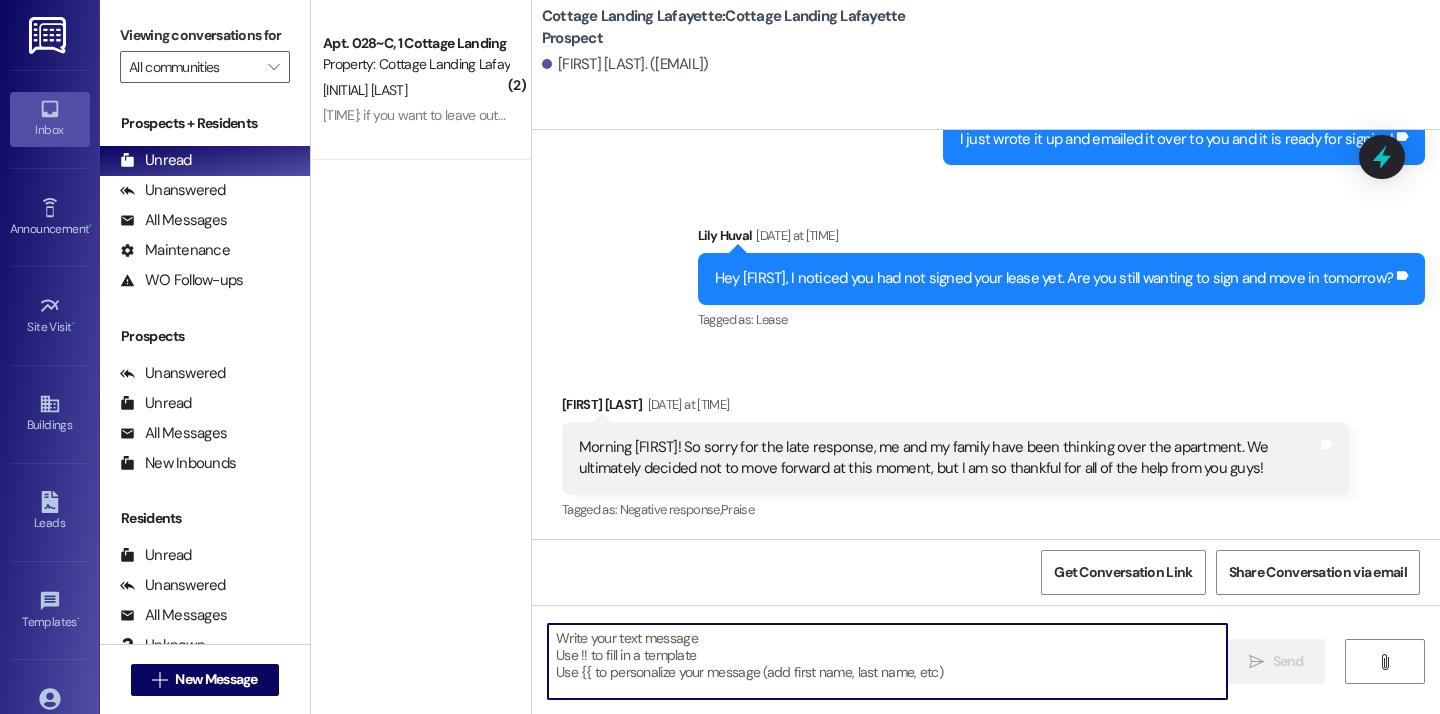 click at bounding box center (887, 661) 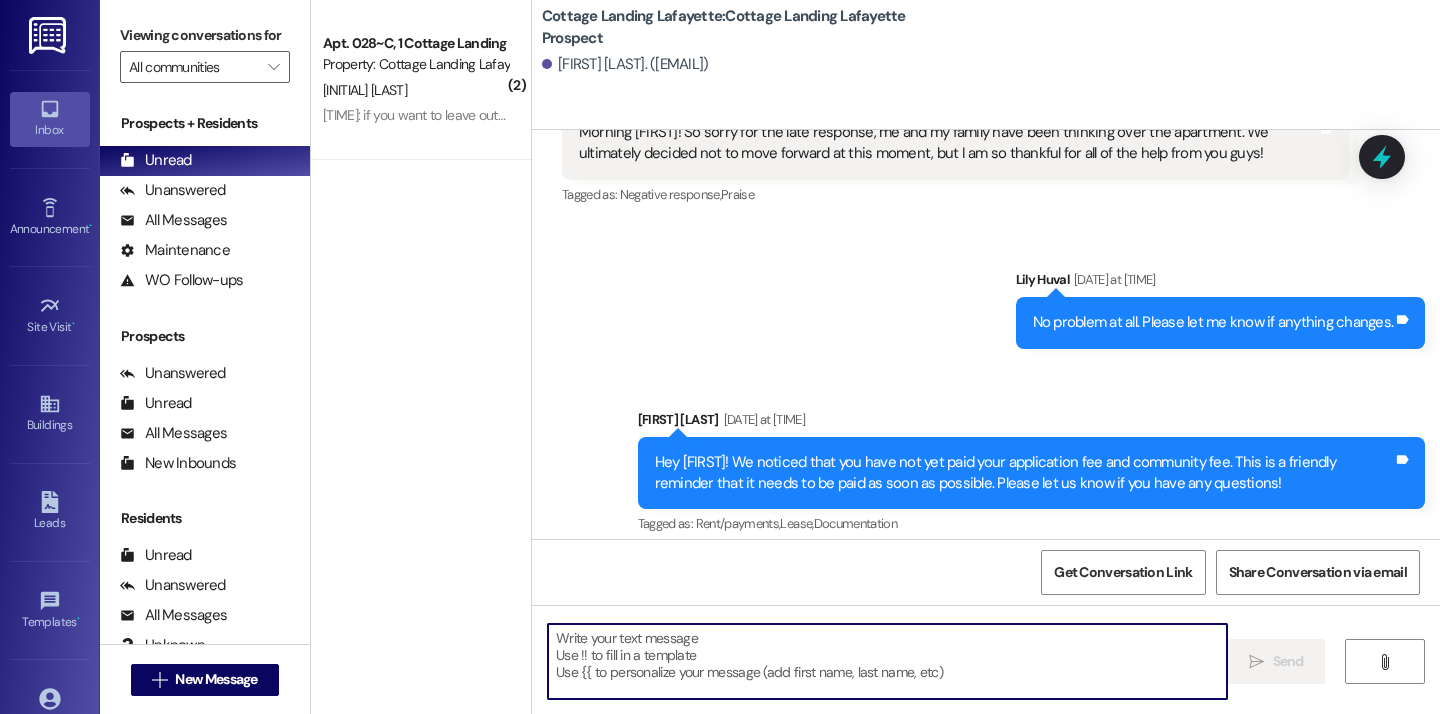 scroll, scrollTop: 1949, scrollLeft: 0, axis: vertical 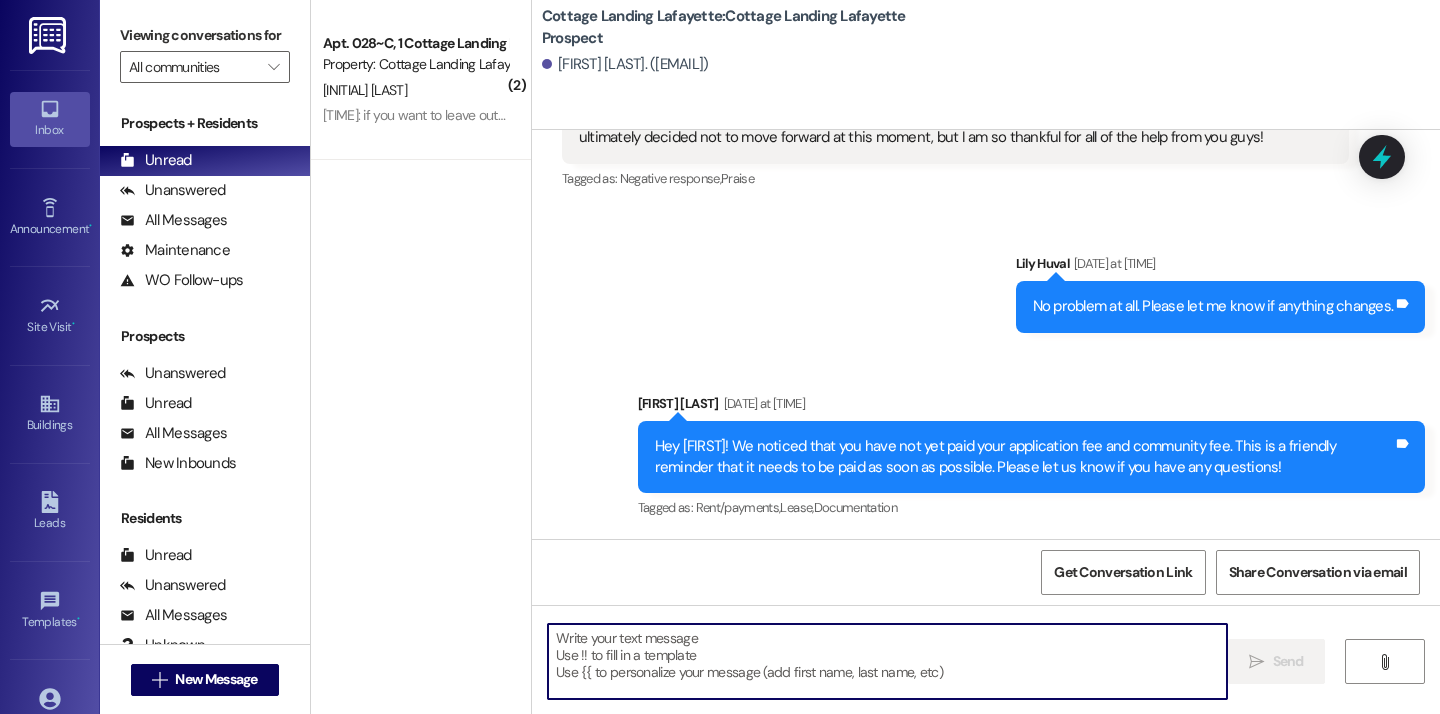 click at bounding box center [887, 661] 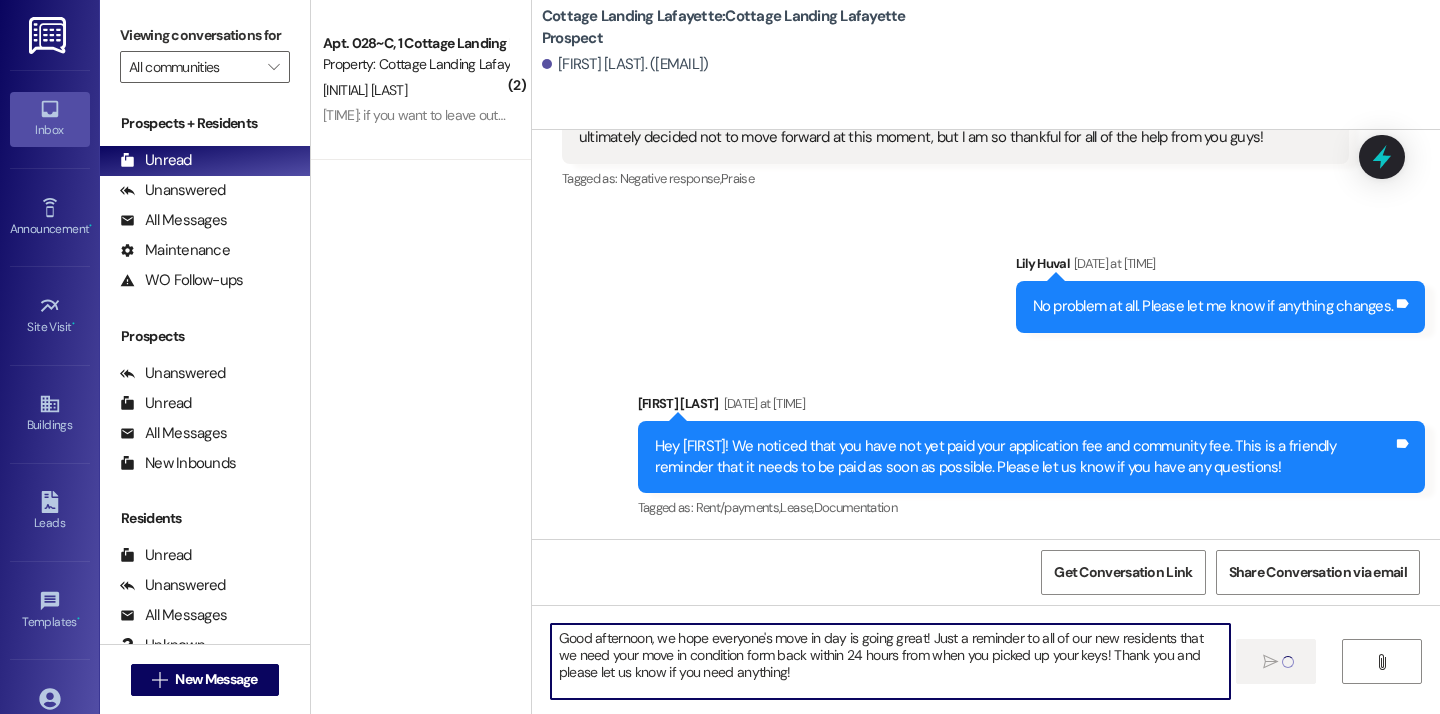 type 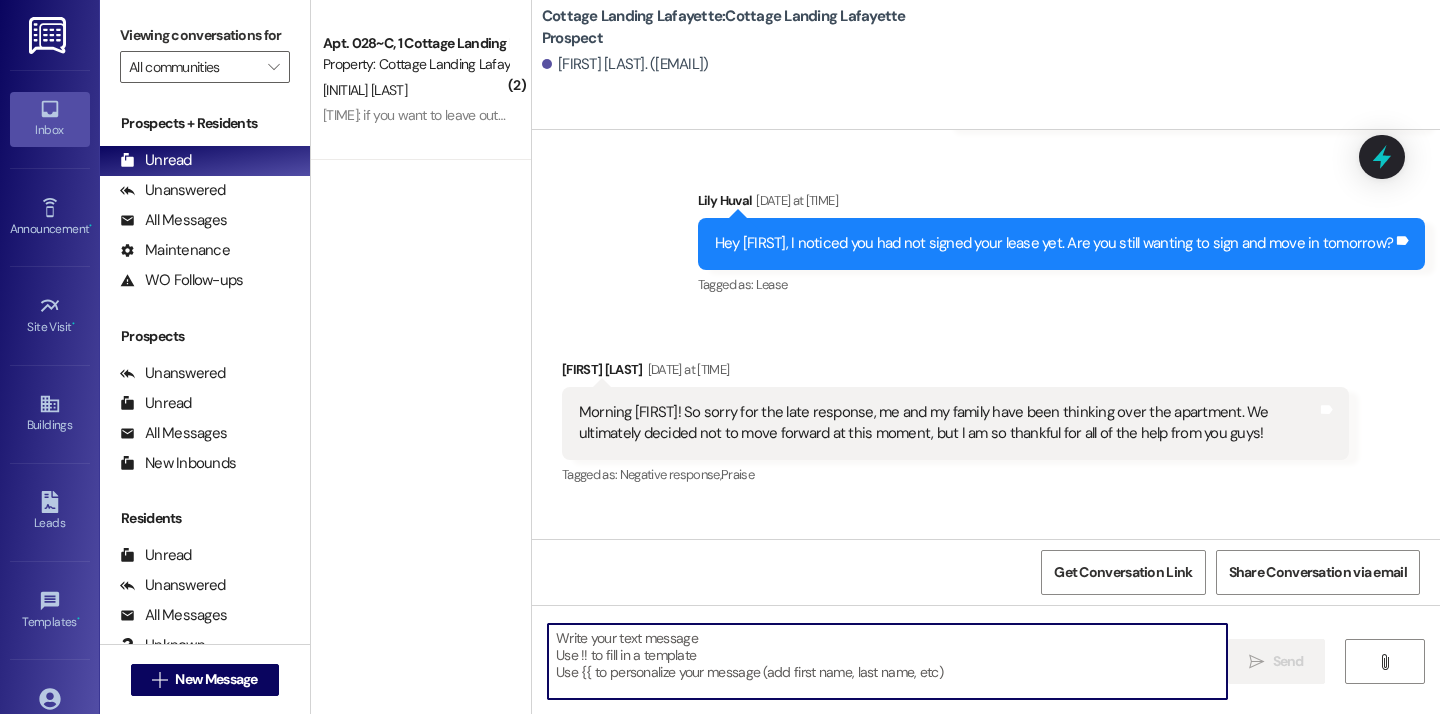 scroll, scrollTop: 2131, scrollLeft: 0, axis: vertical 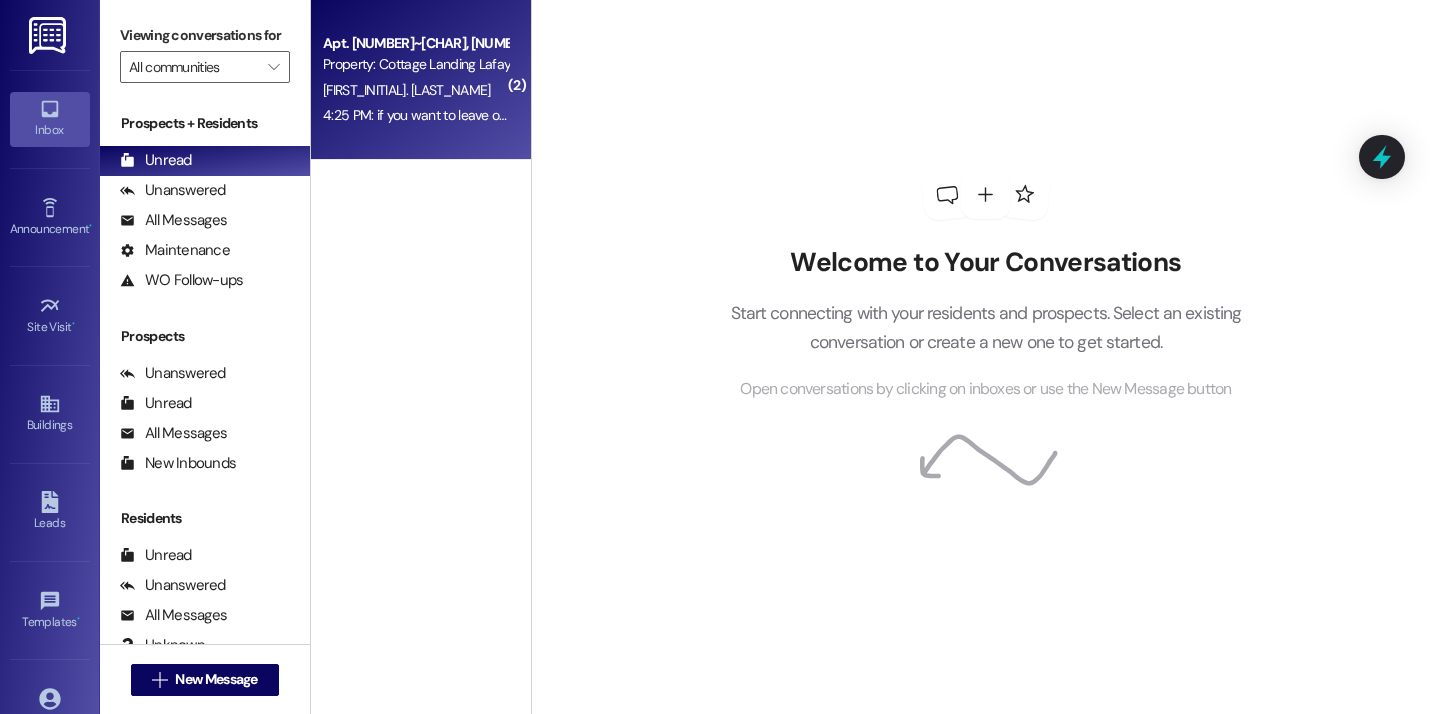 click on "[TIME]: if you want to leave out you can! [TIME]: if you want to leave out you can!" at bounding box center (443, 115) 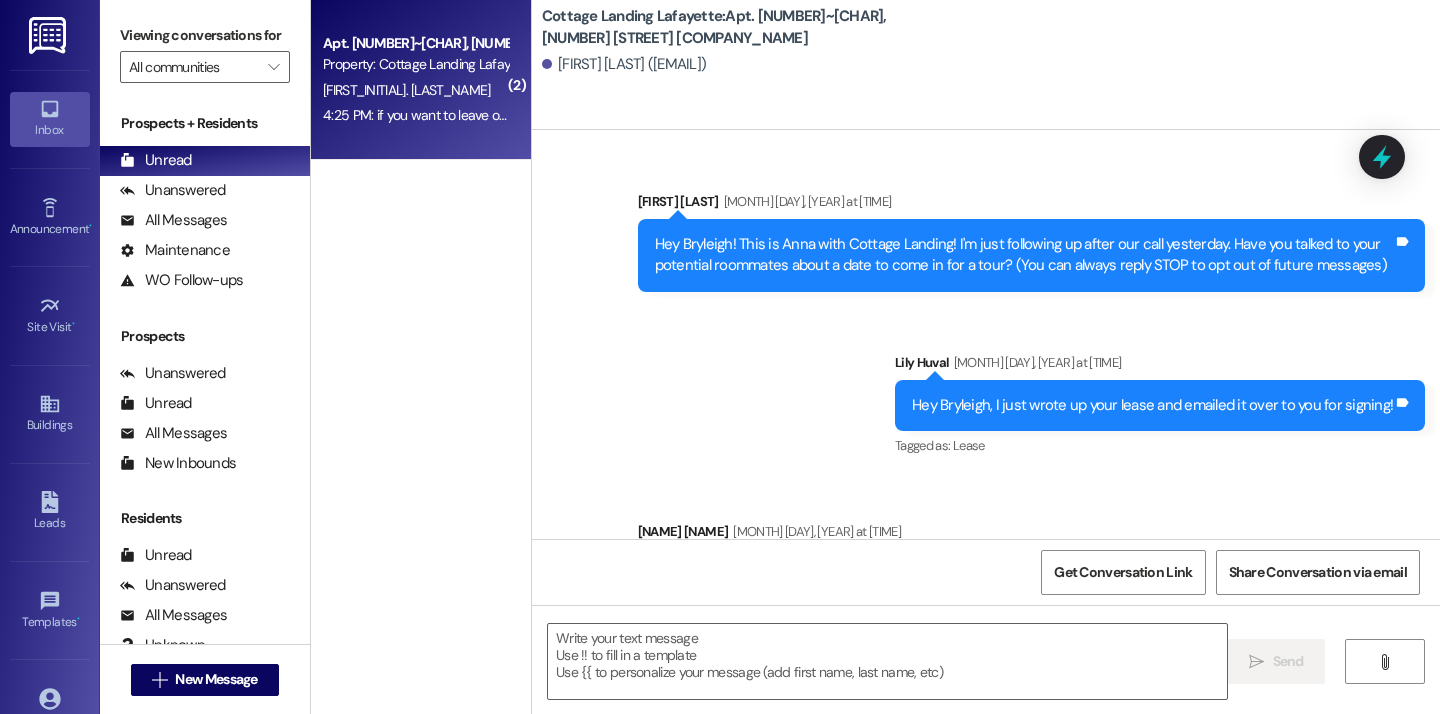 scroll, scrollTop: 49910, scrollLeft: 0, axis: vertical 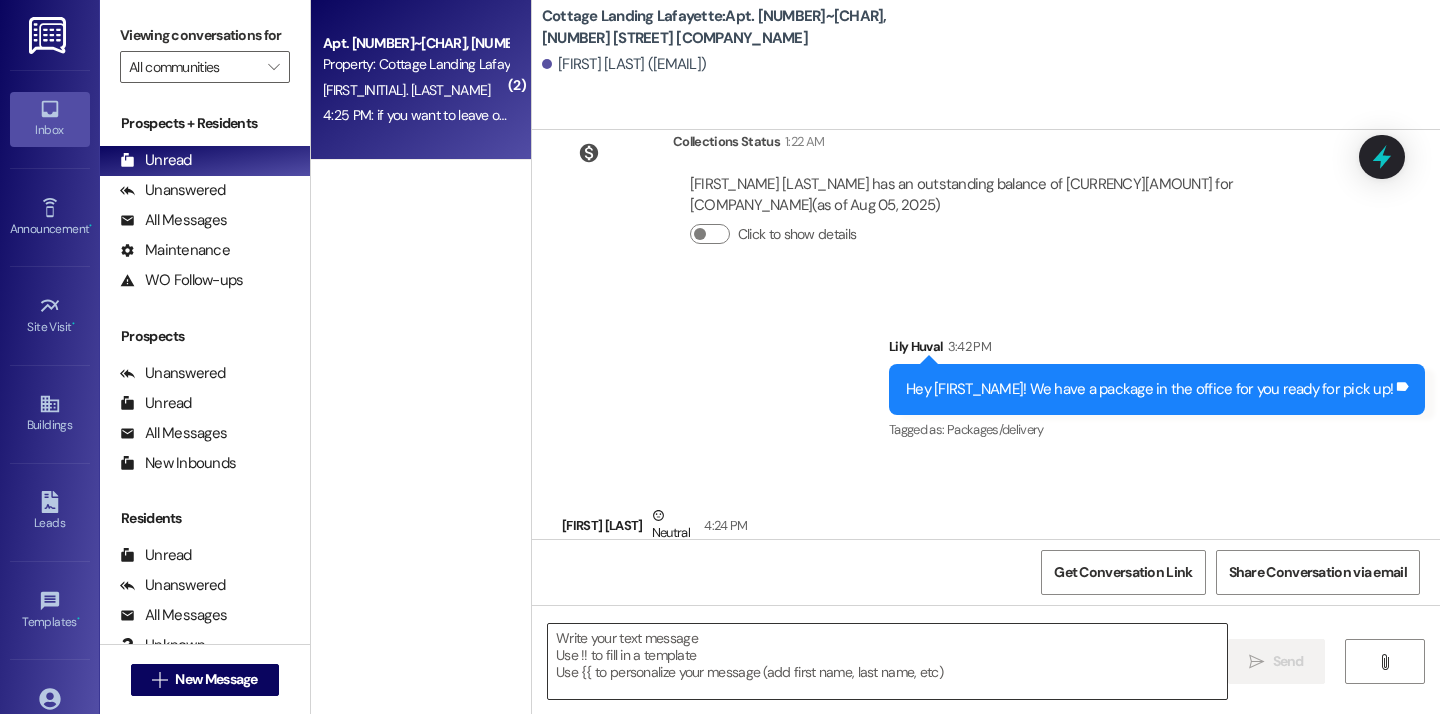 click at bounding box center (887, 661) 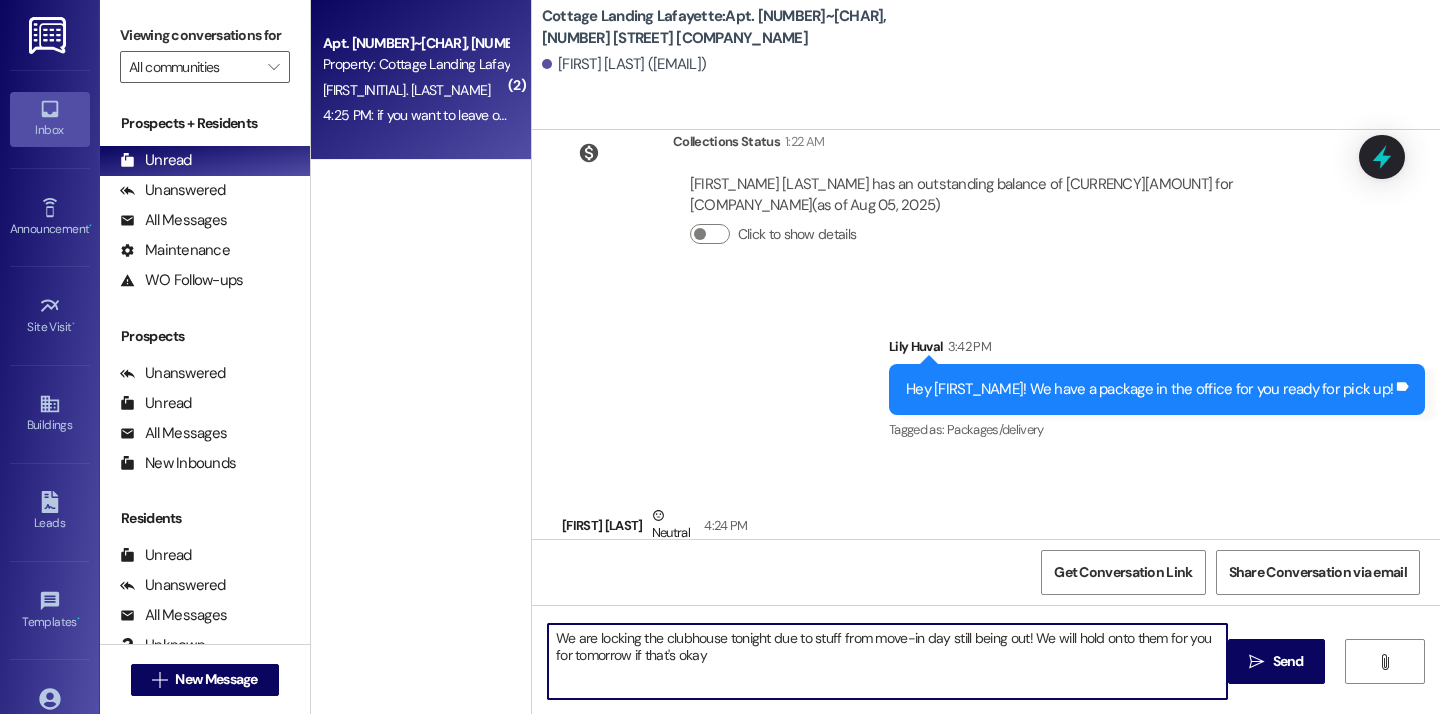 type on "We are locking the clubhouse tonight due to stuff from move-in day still being out! We will hold onto them for you for tomorrow if that's okay!" 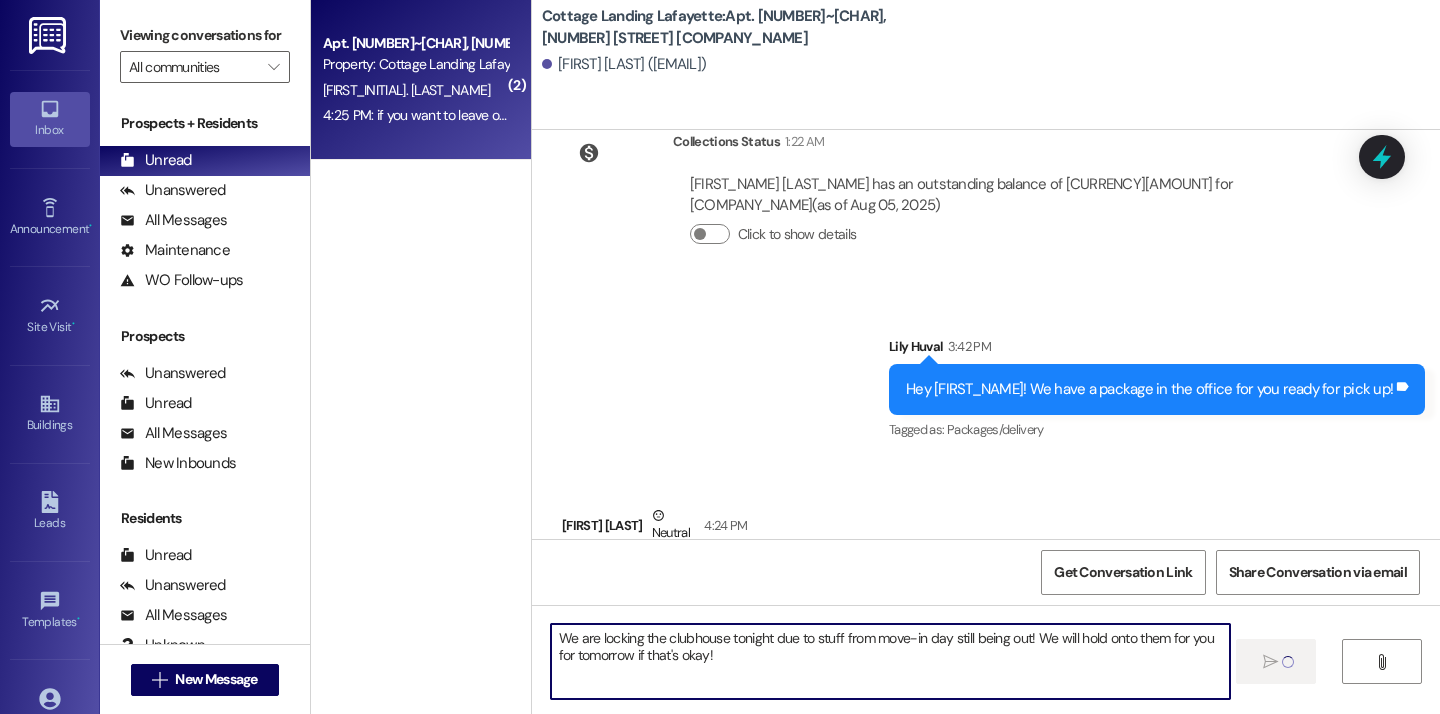 type 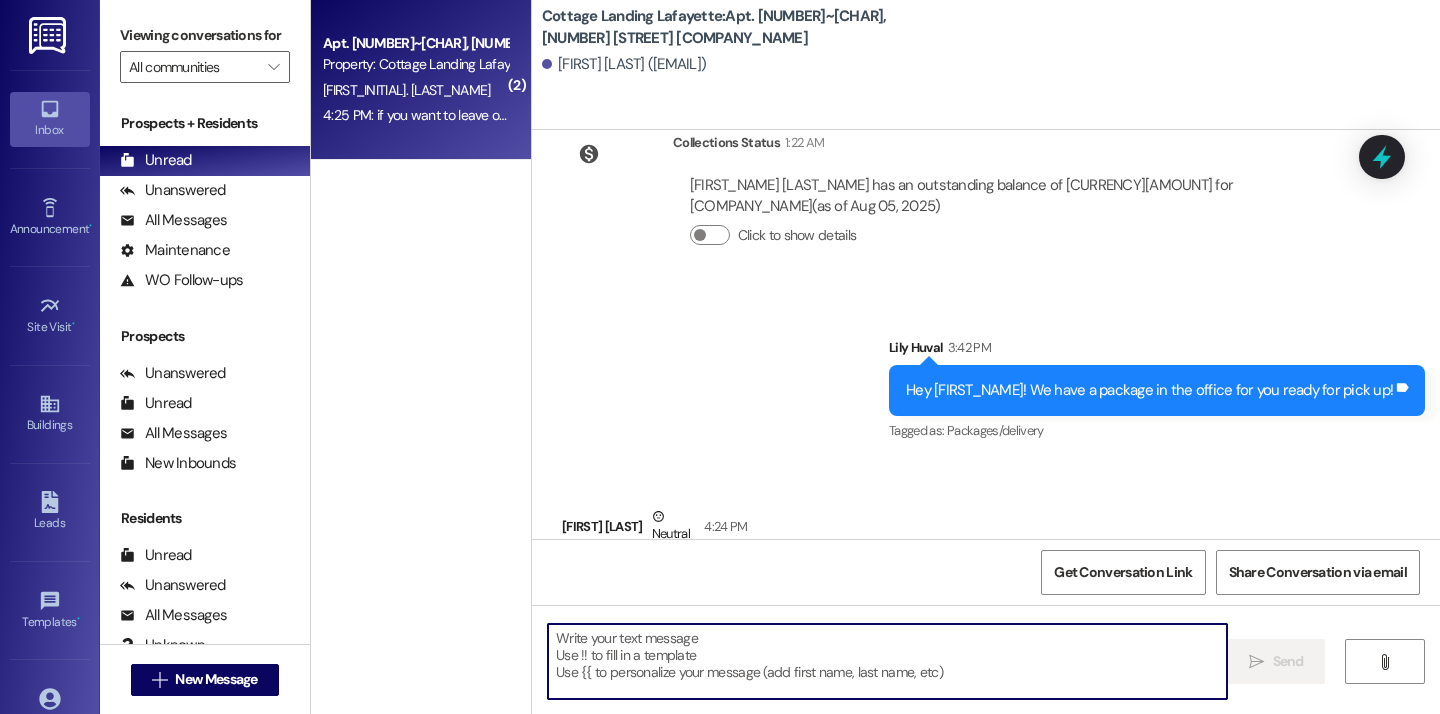 scroll, scrollTop: 50071, scrollLeft: 0, axis: vertical 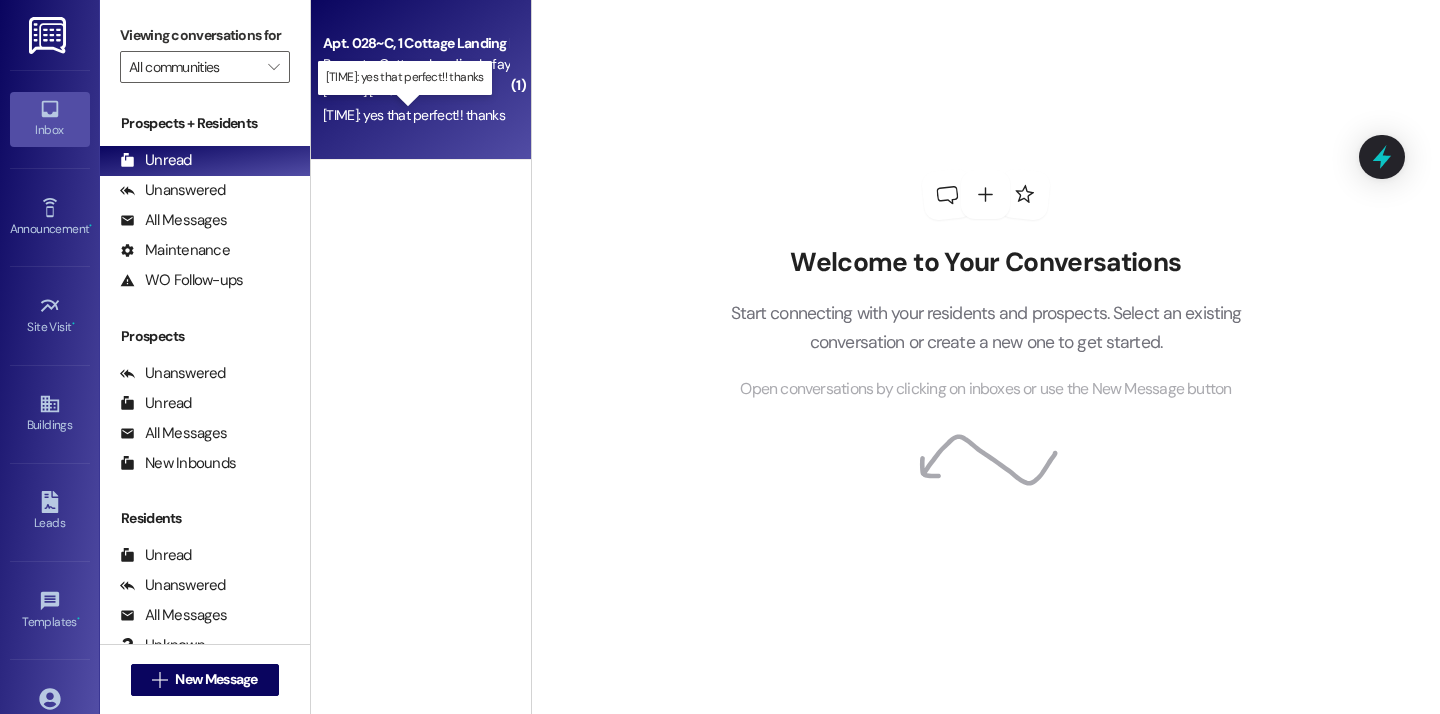 click on "4:29 PM: yes that perfect!! thanks  4:29 PM: yes that perfect!! thanks" at bounding box center [414, 115] 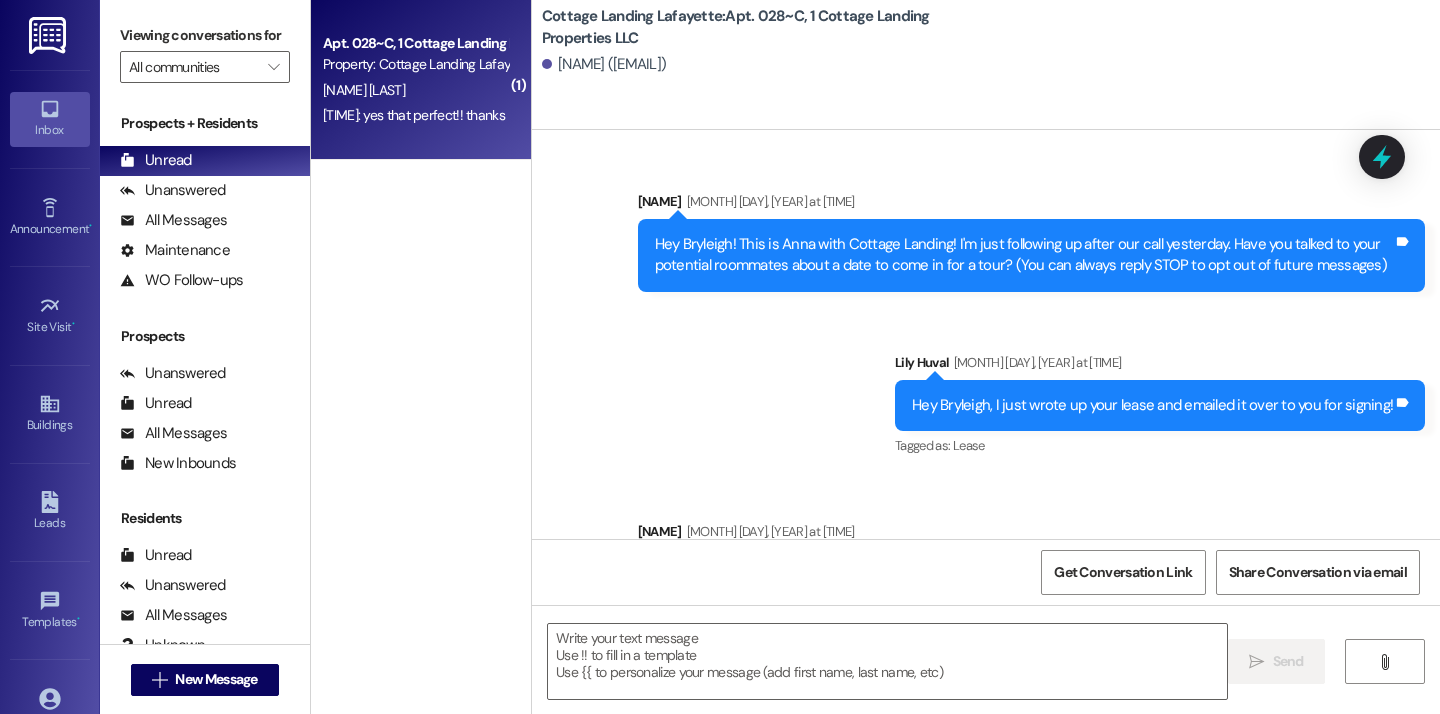 scroll, scrollTop: 50240, scrollLeft: 0, axis: vertical 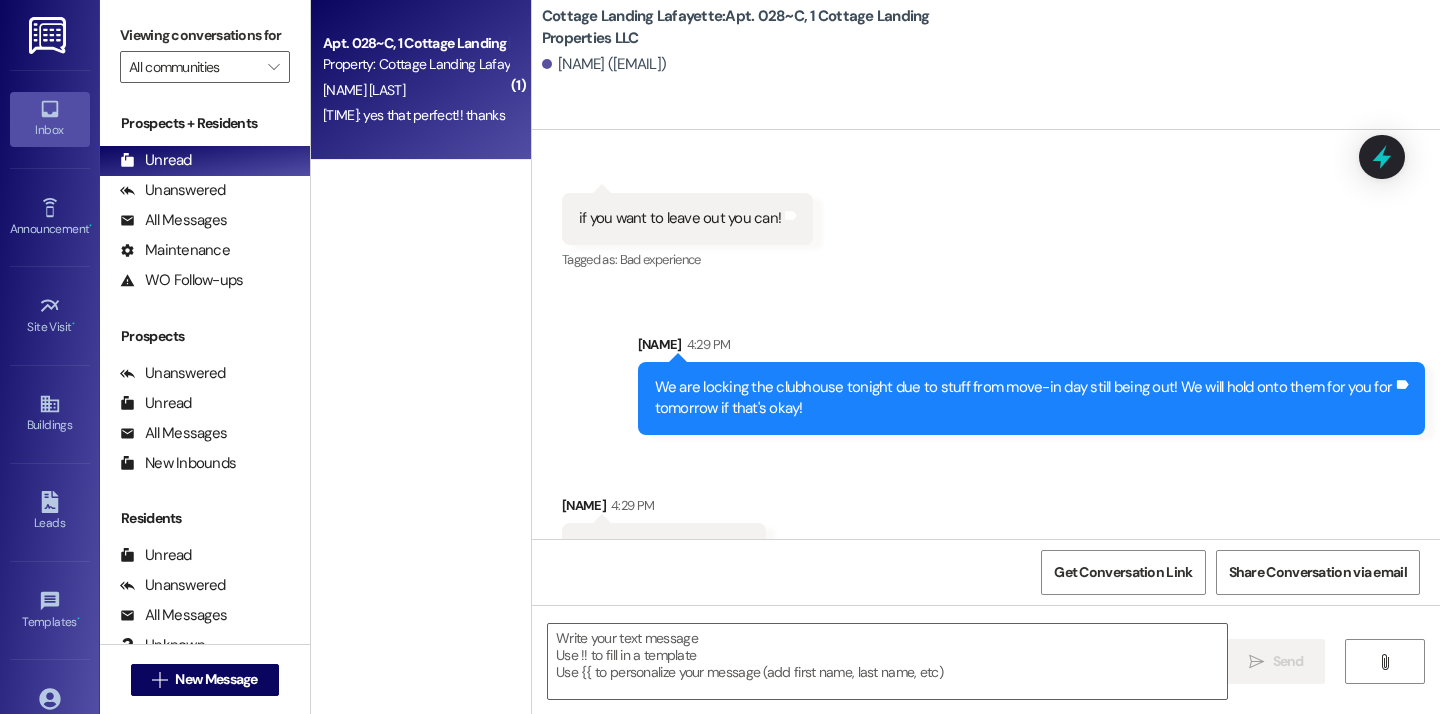 click on " Send " at bounding box center [986, 680] 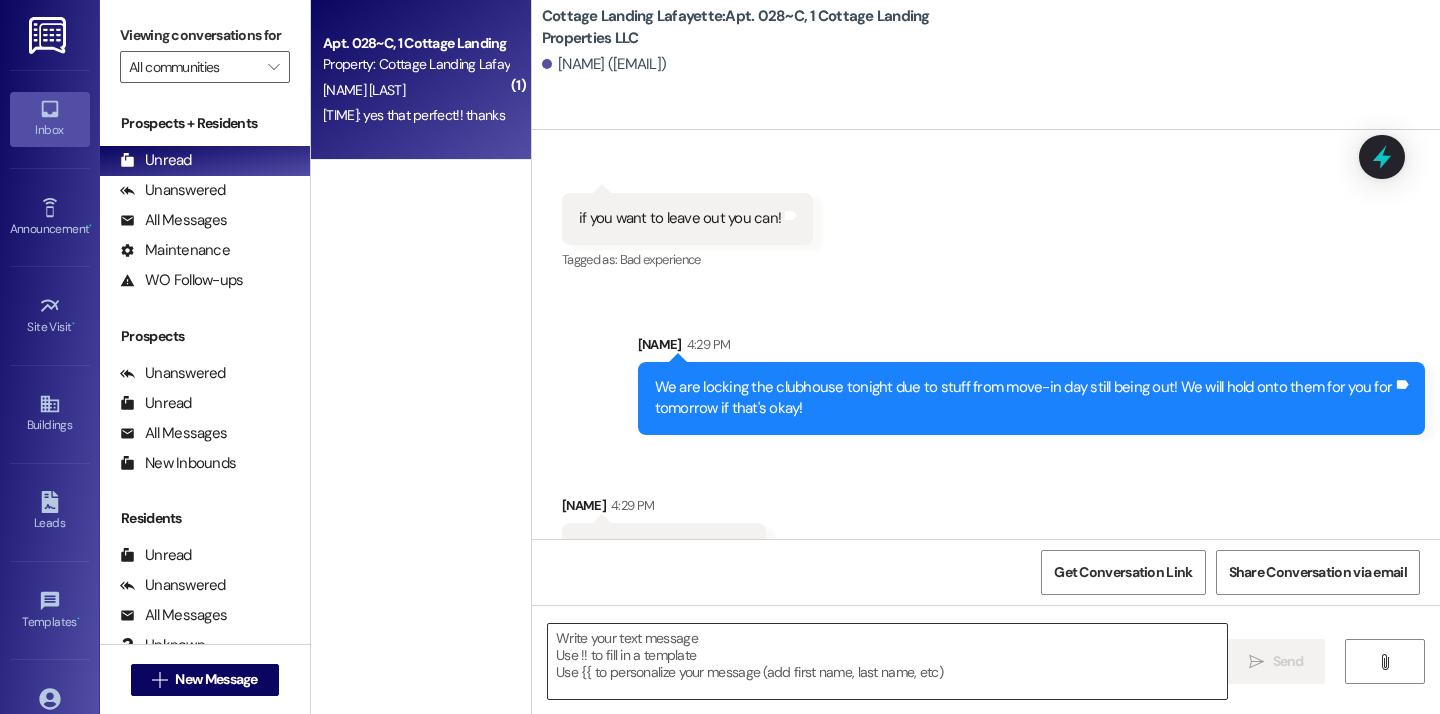 click at bounding box center (887, 661) 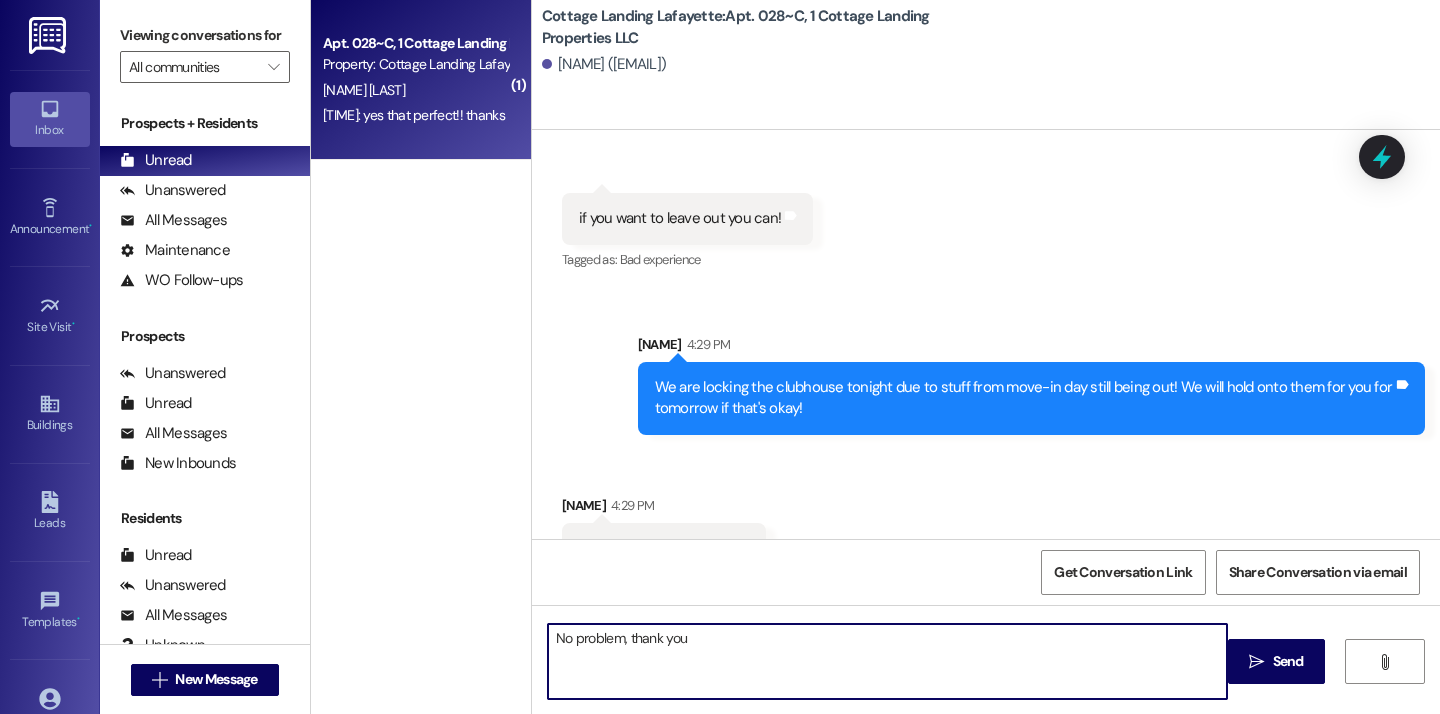 type on "No problem, thank you!" 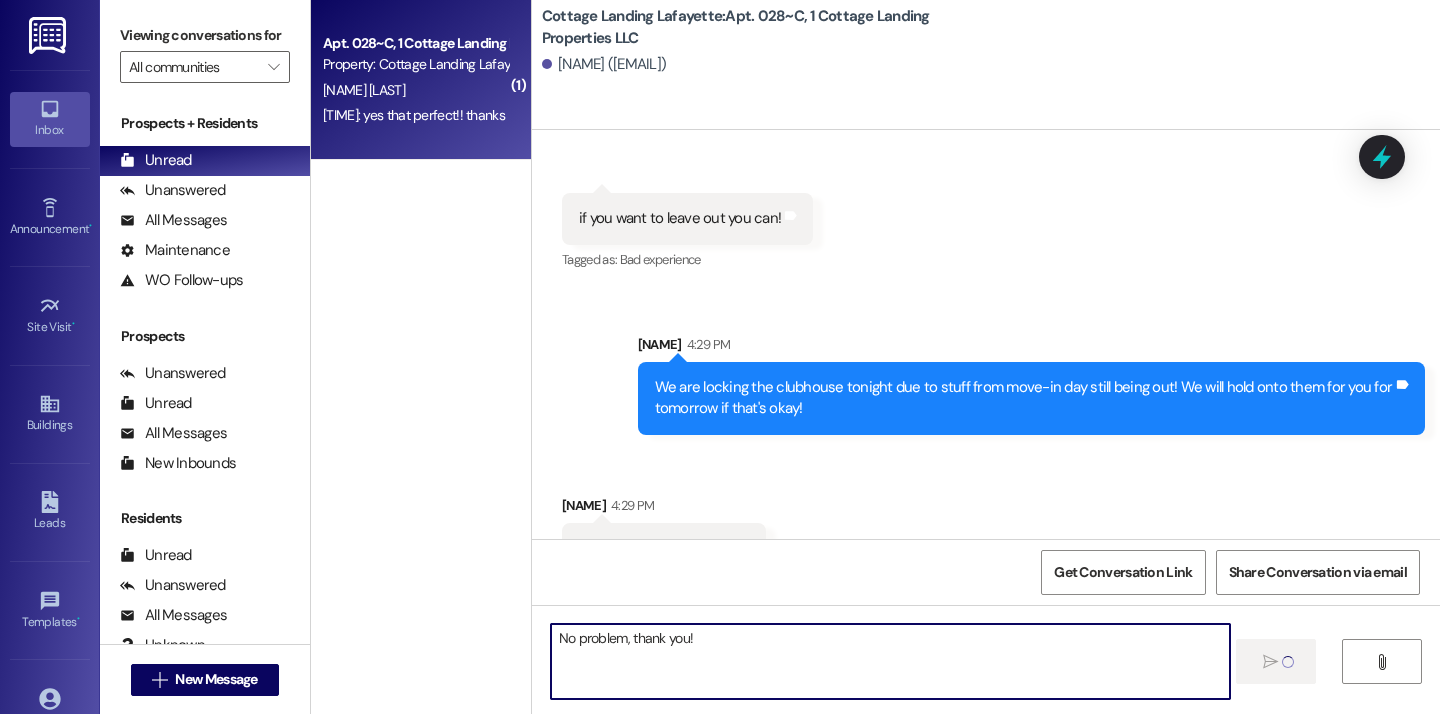 type 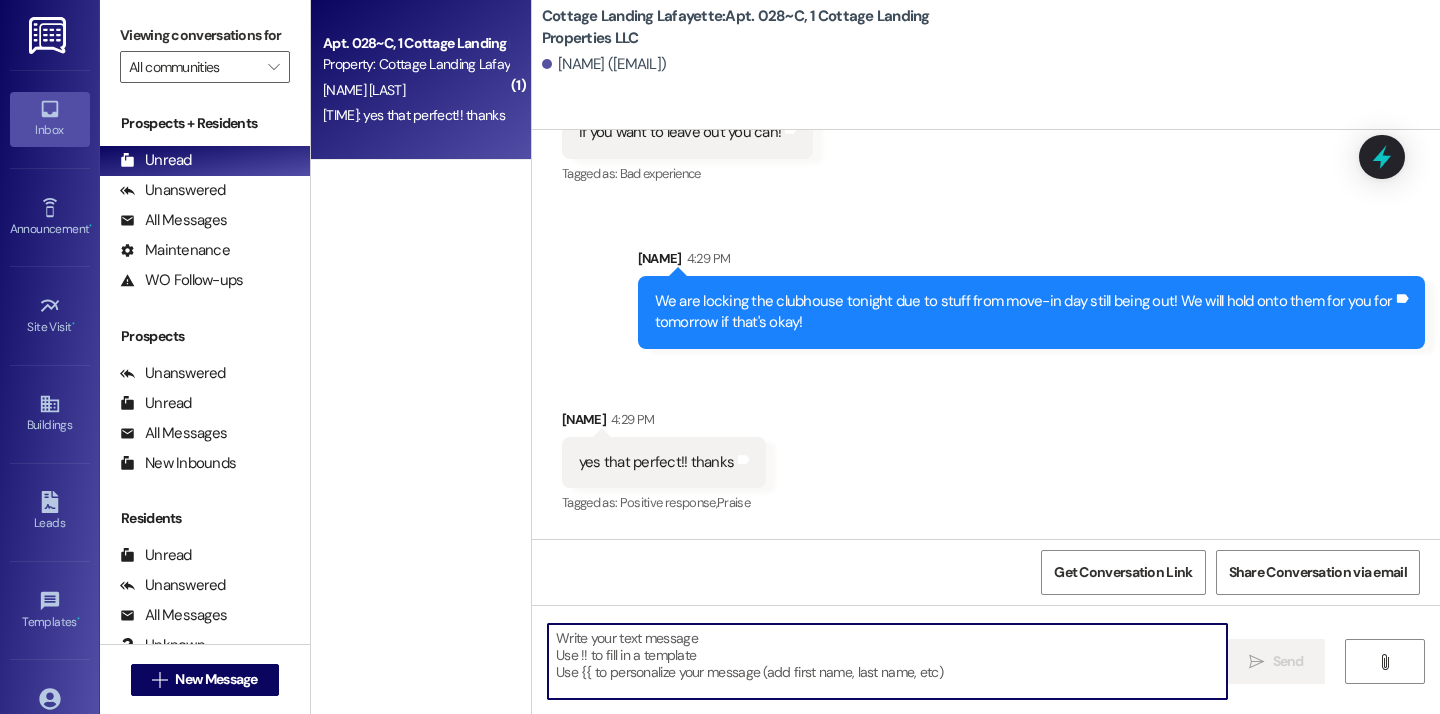 scroll, scrollTop: 50379, scrollLeft: 0, axis: vertical 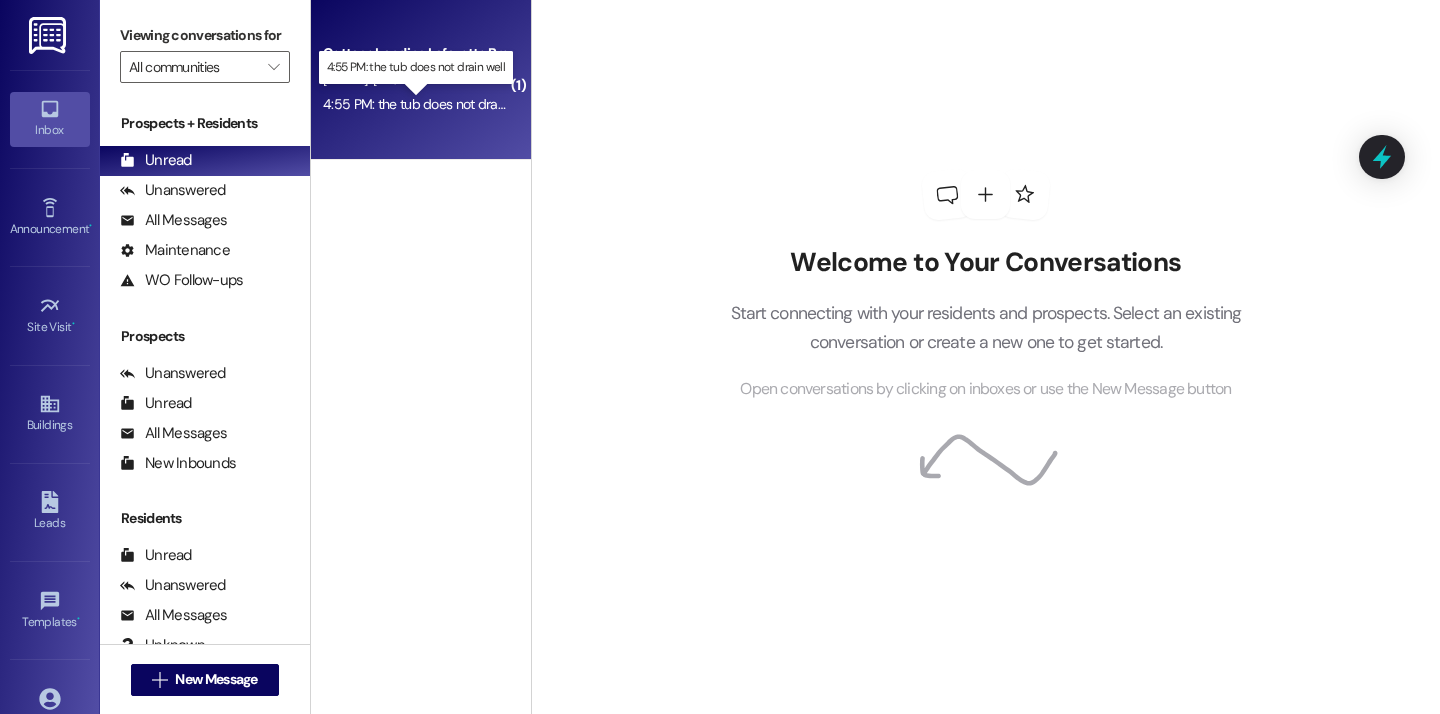 click on "4:55 PM: the tub does not drain well 4:55 PM: the tub does not drain well" at bounding box center [428, 104] 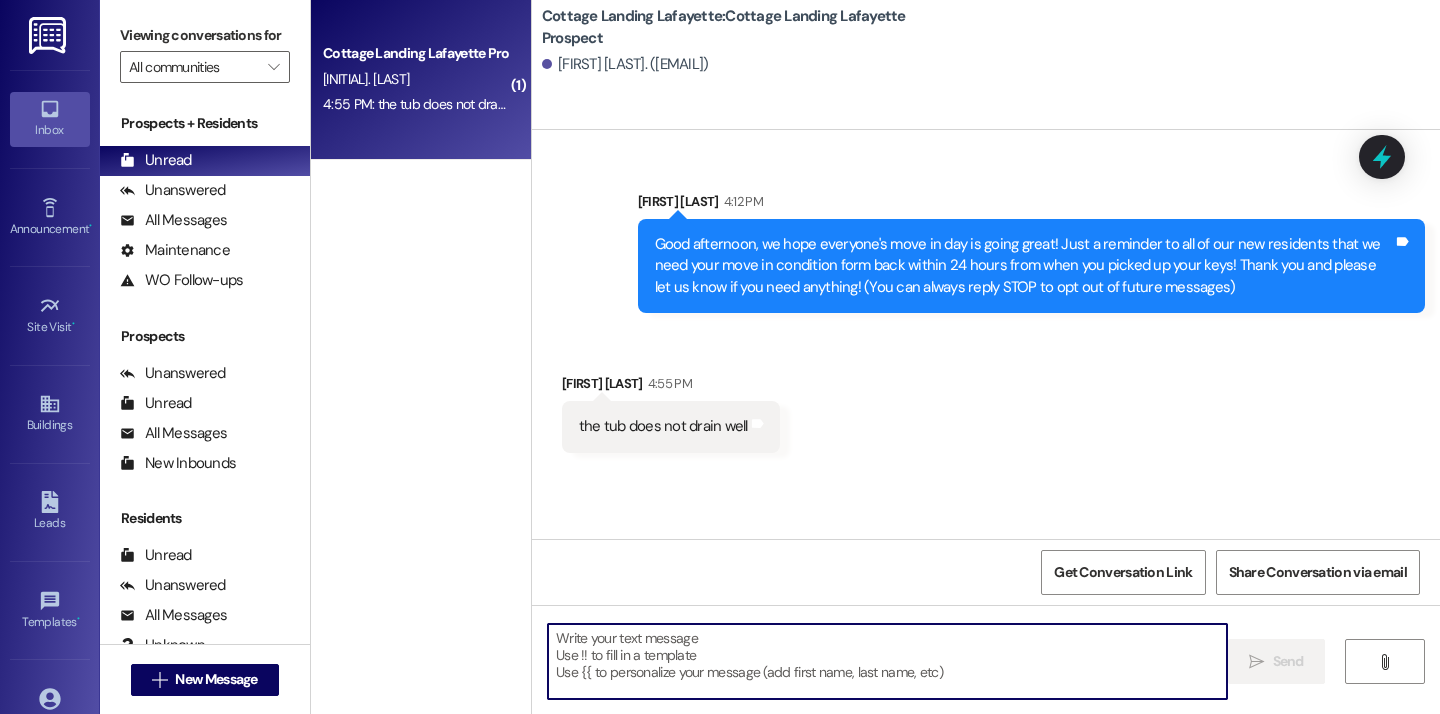 click at bounding box center (887, 661) 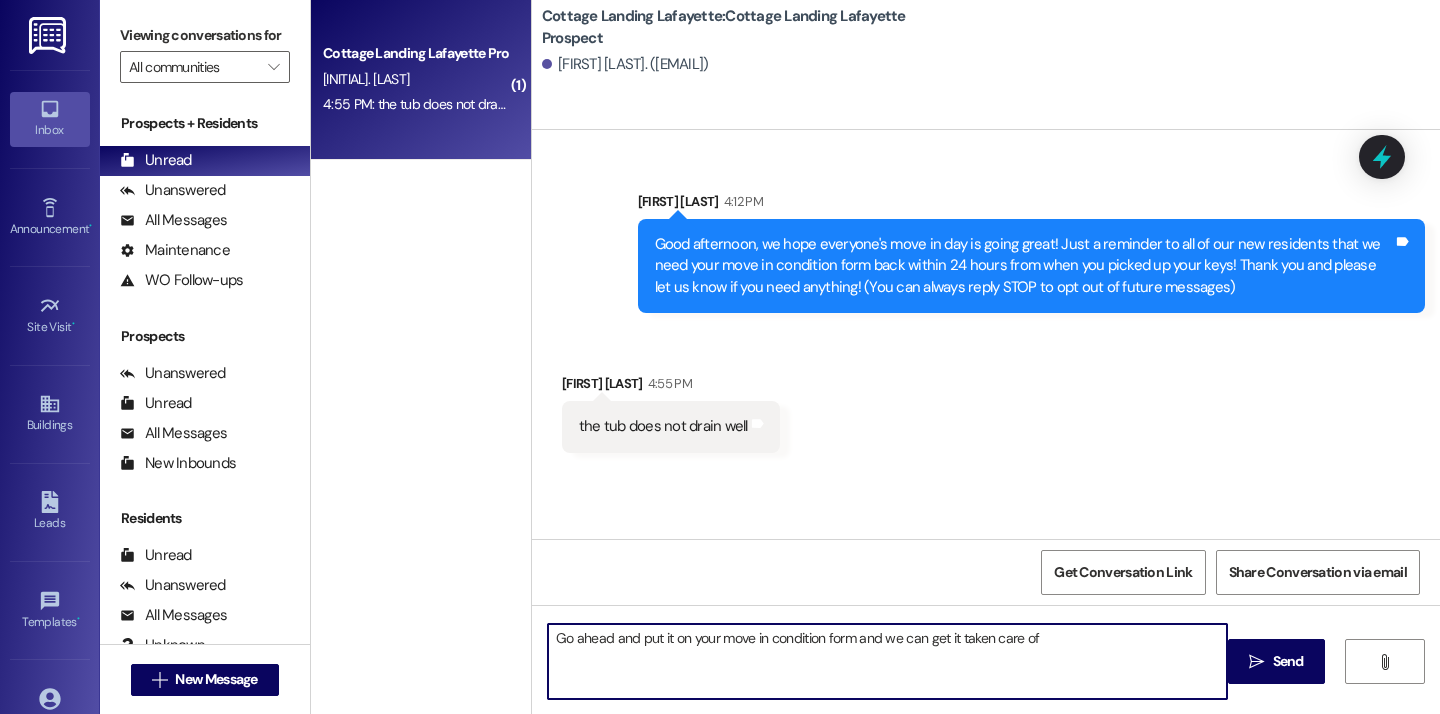 type on "Go ahead and put it on your move in condition form and we can get it taken care of!" 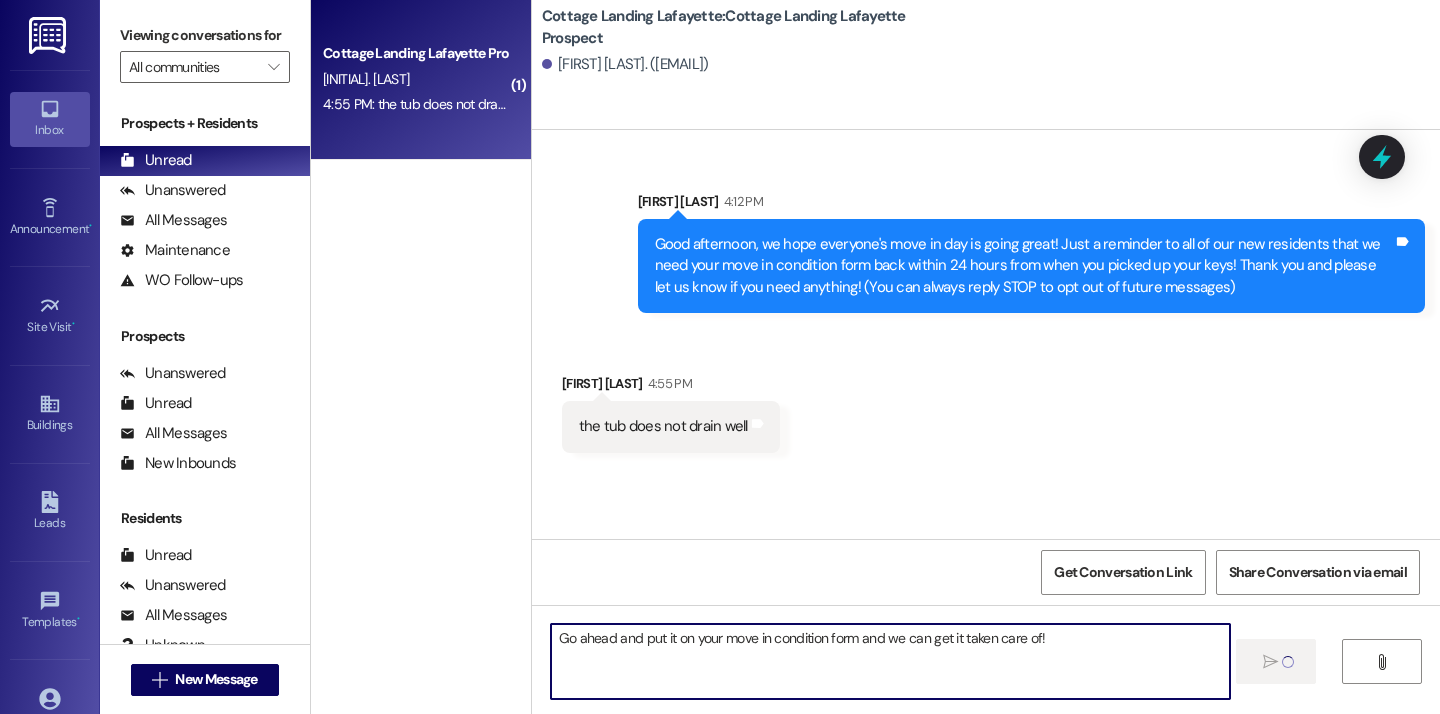type 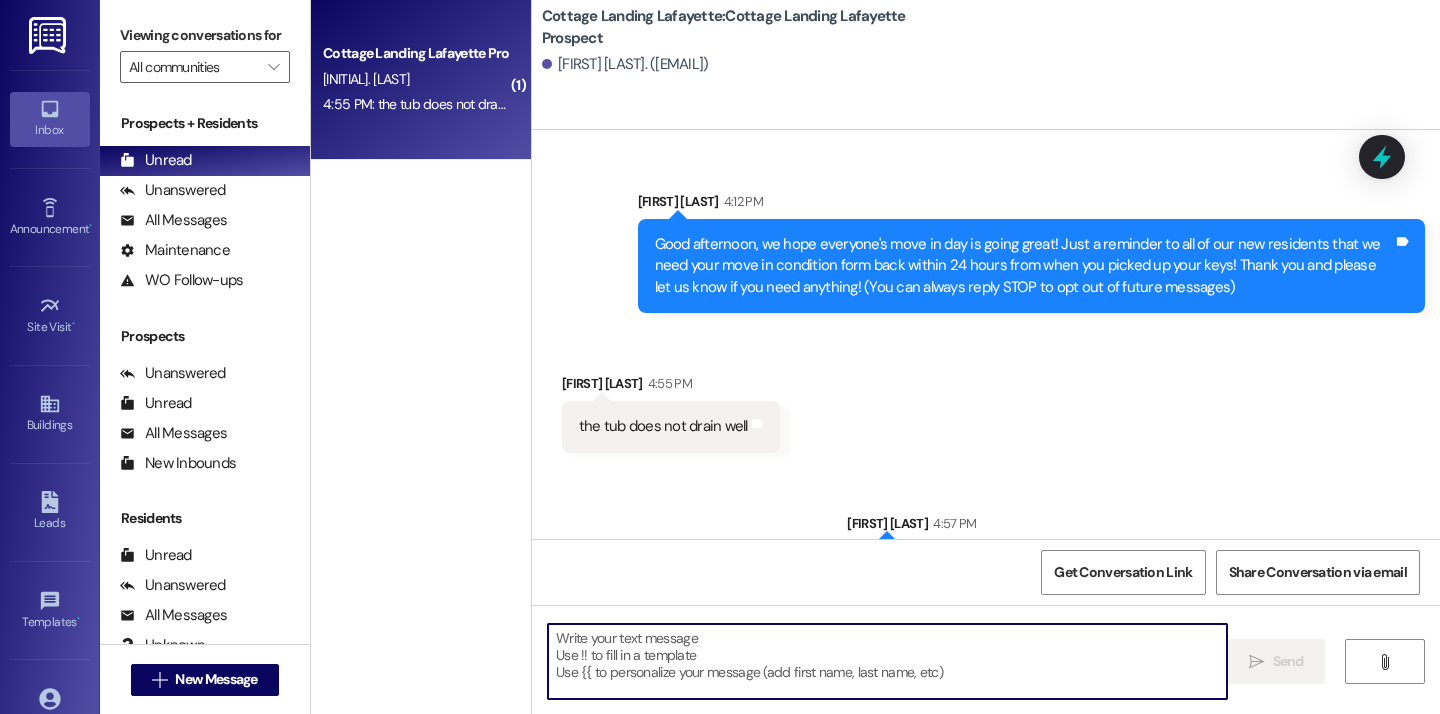 scroll, scrollTop: 69, scrollLeft: 0, axis: vertical 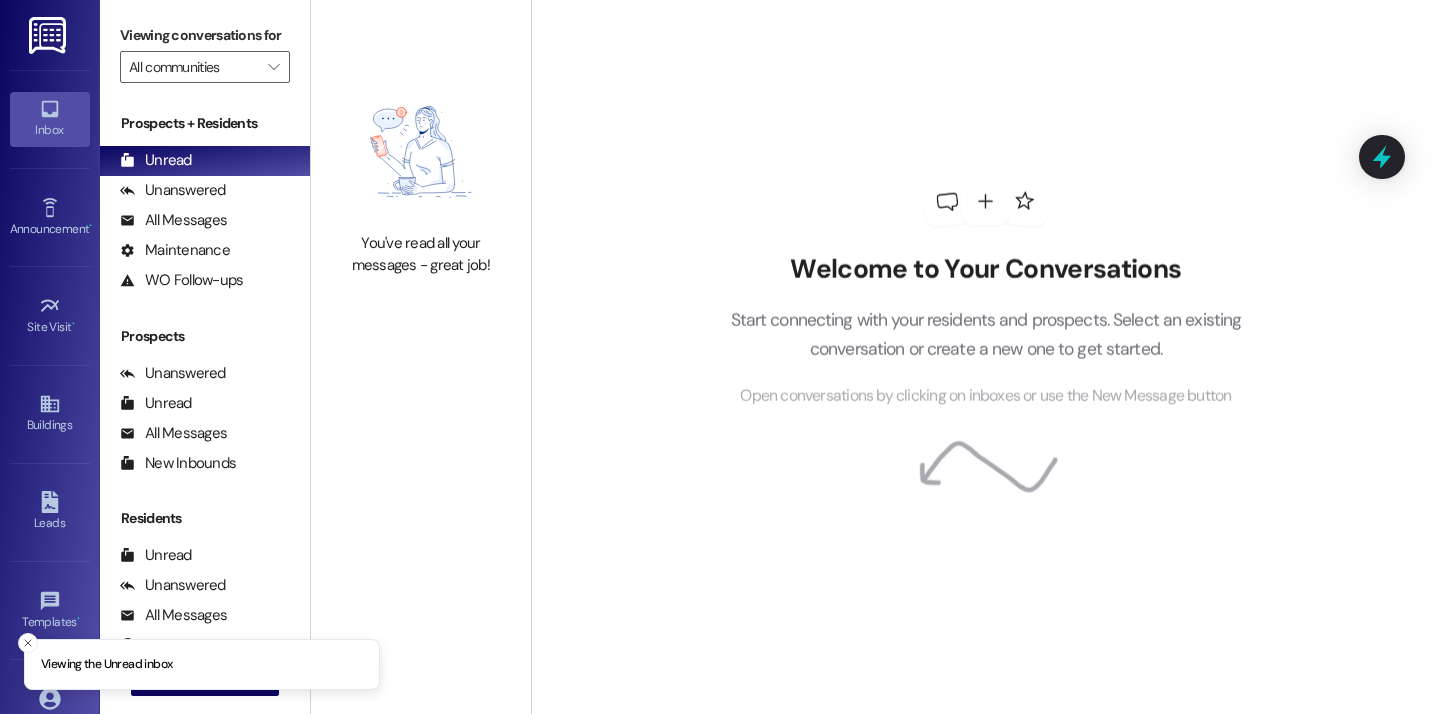 click on "Viewing conversations for All communities " at bounding box center [205, 51] 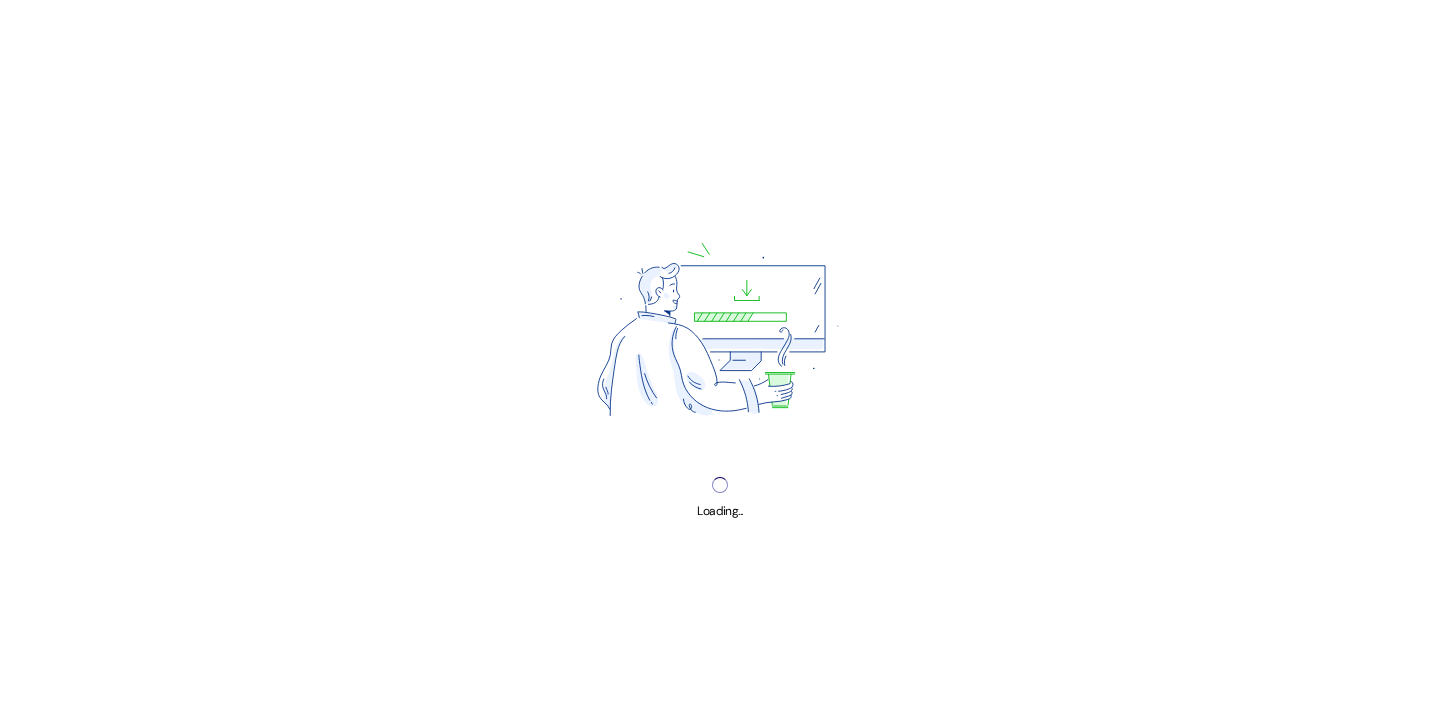 scroll, scrollTop: 0, scrollLeft: 0, axis: both 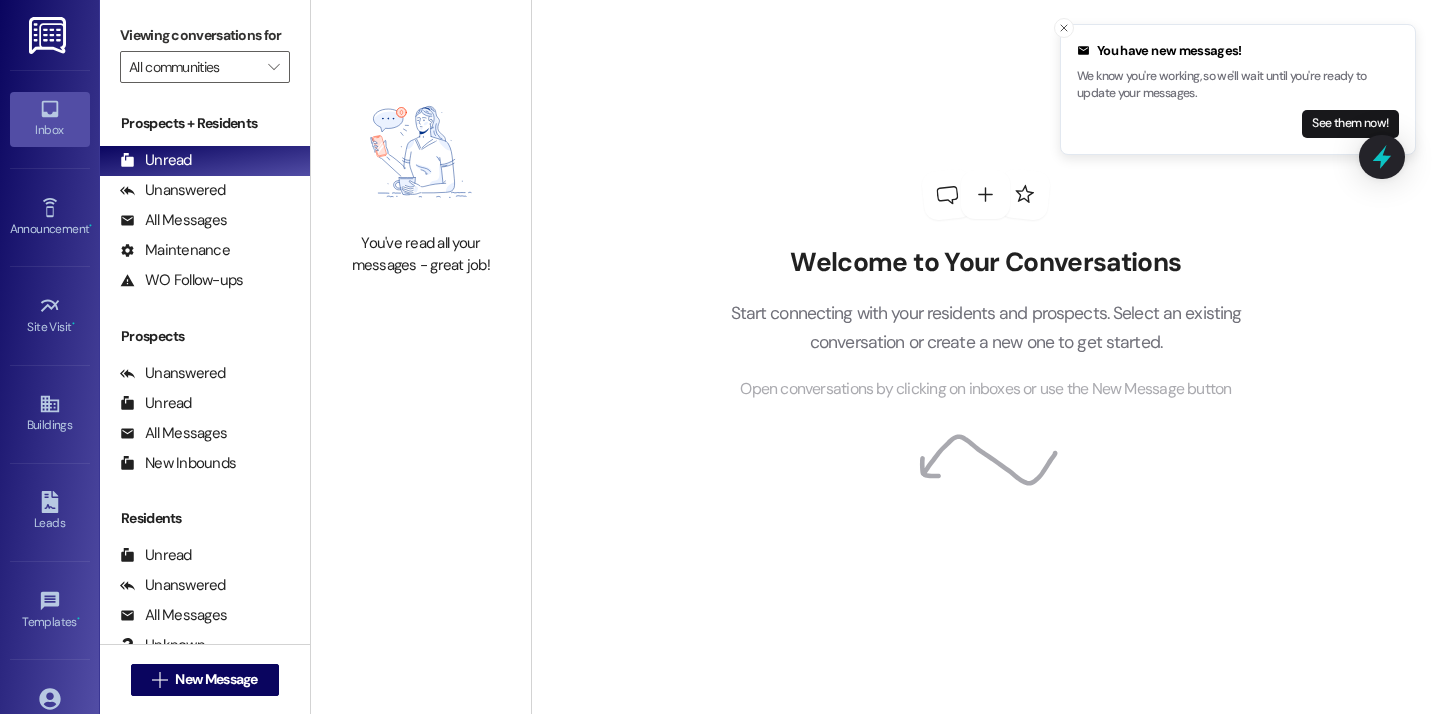 click on "You've read all your messages - great job!" at bounding box center [421, 178] 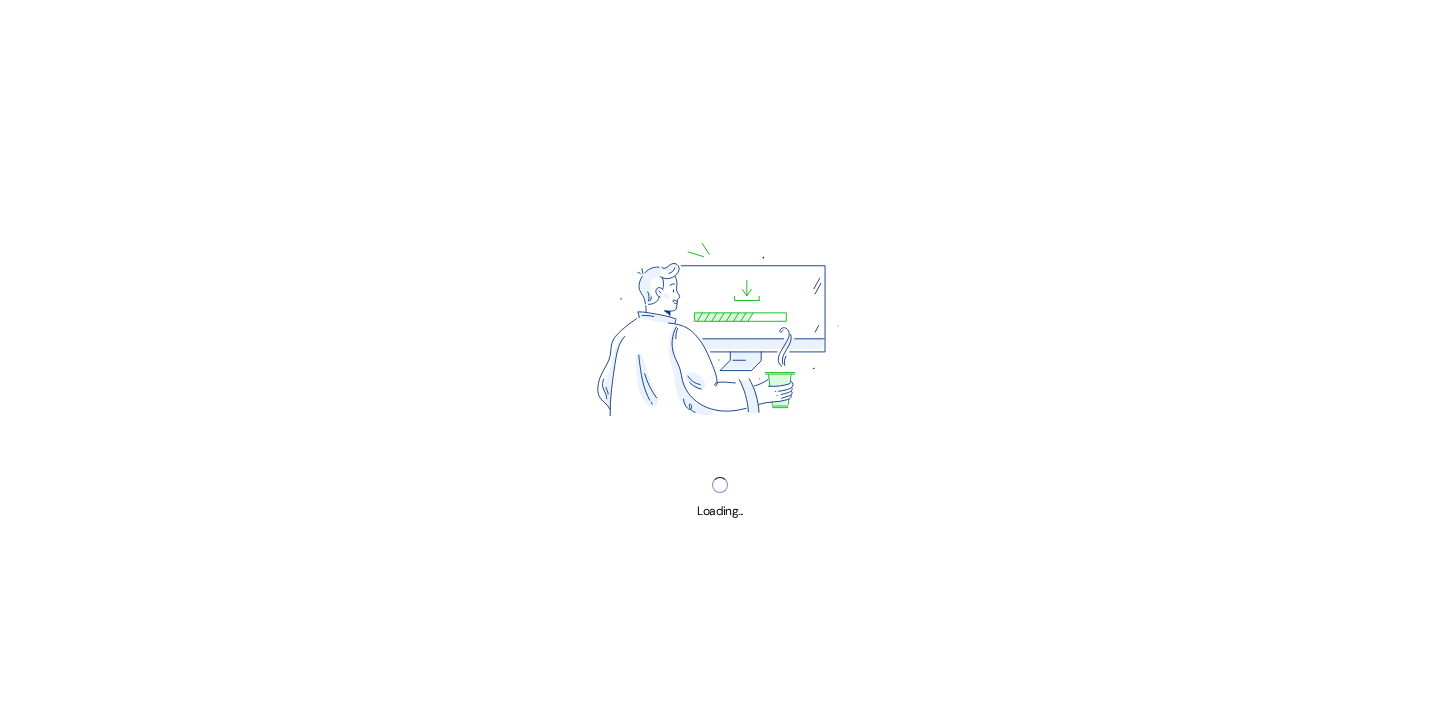 scroll, scrollTop: 0, scrollLeft: 0, axis: both 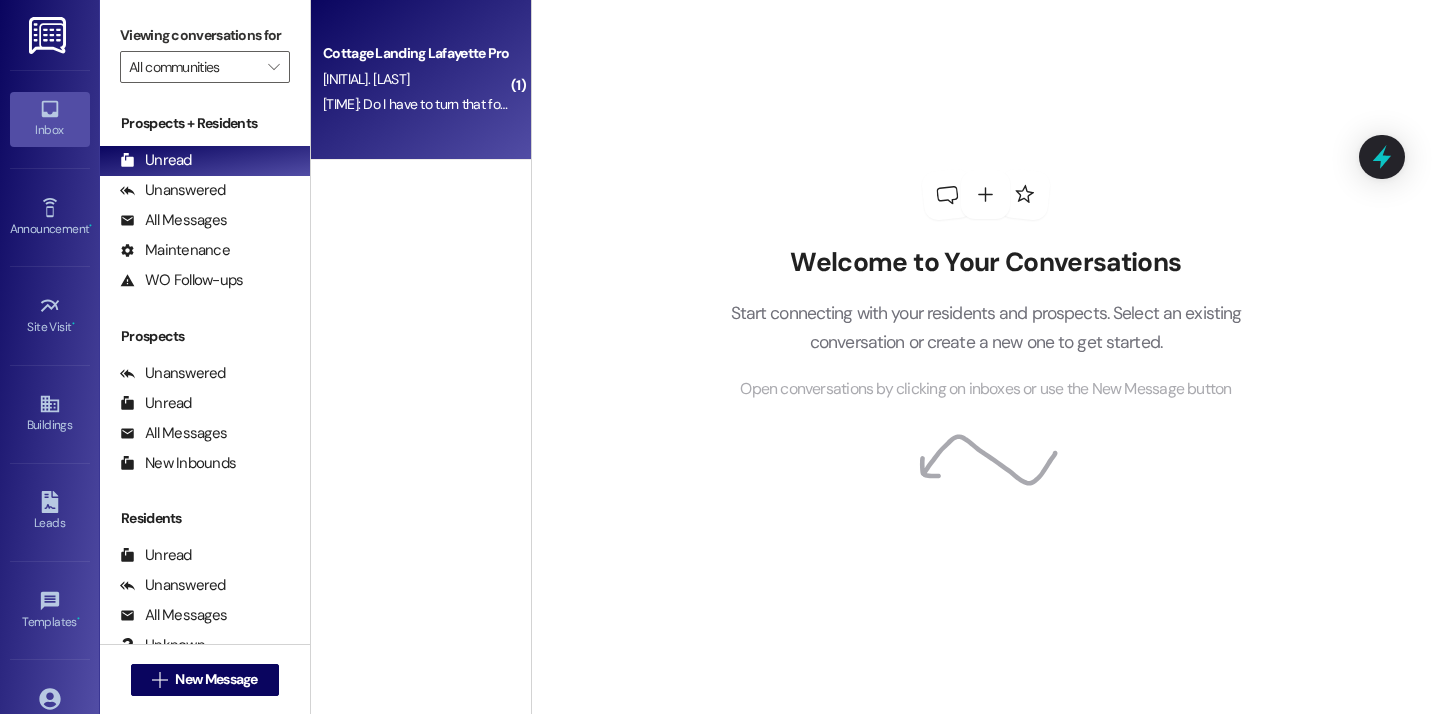 click on "[STREET] [CITY] [STREET] [INITIAL]. [LAST] [TIME]: Do I have to turn that form in because I had to leave town already and won't be back before [NUMBER] [TIME]: Do I have to turn that form in because I had to leave town already and won't be back before [NUMBER]" at bounding box center [421, 80] 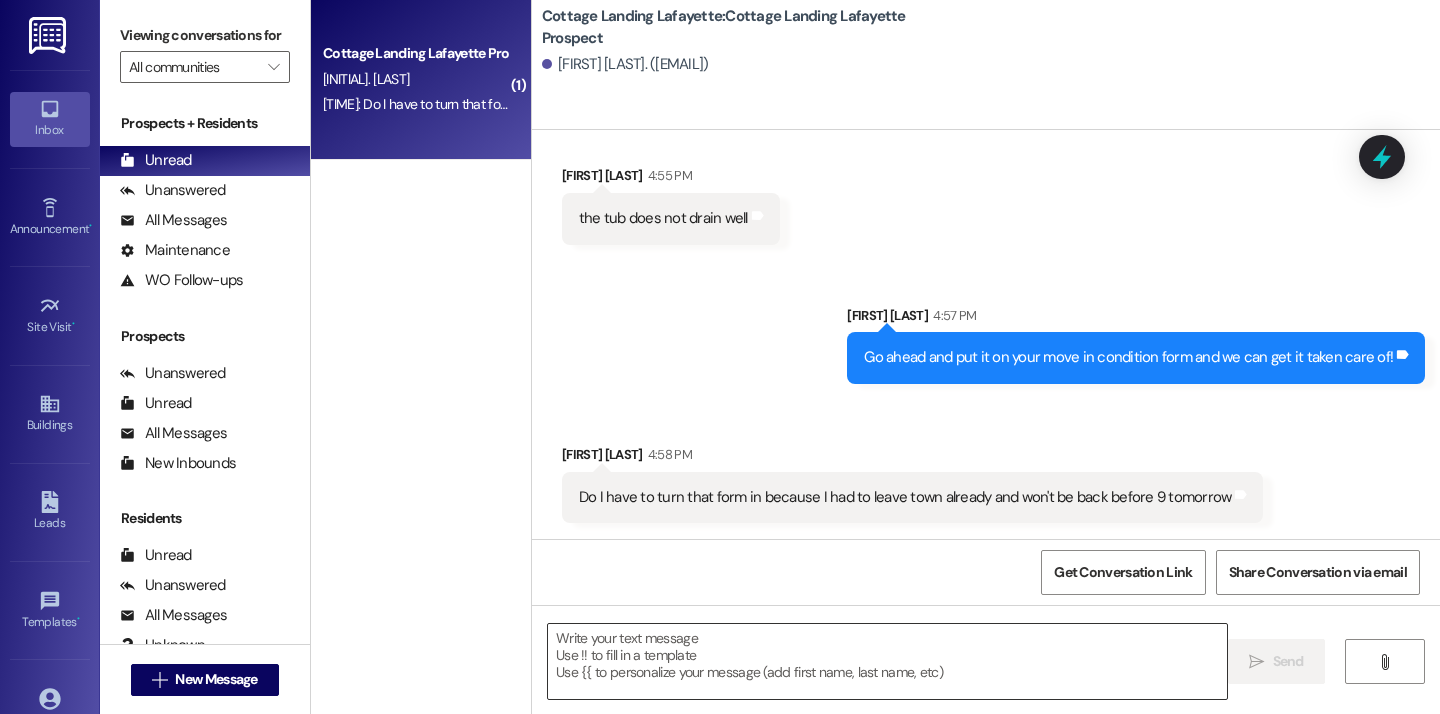scroll, scrollTop: 207, scrollLeft: 0, axis: vertical 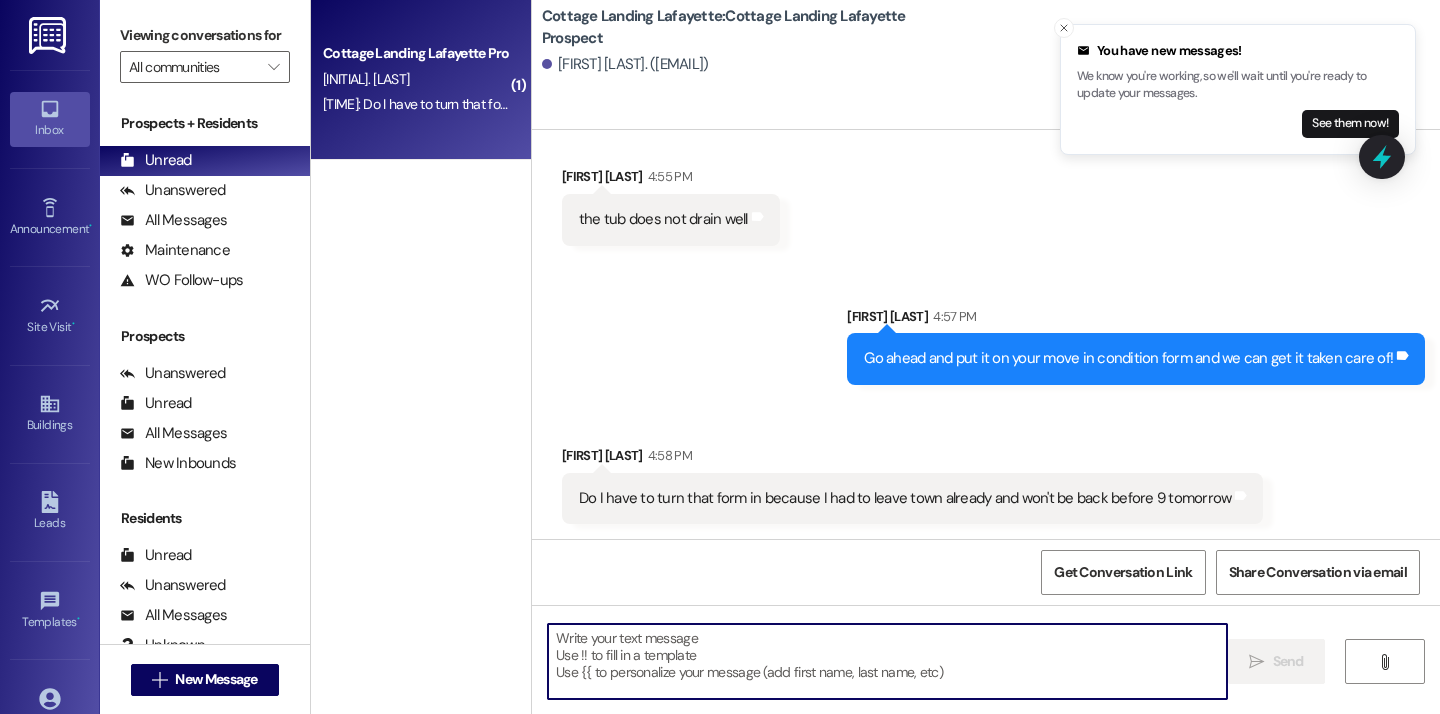 click at bounding box center [887, 661] 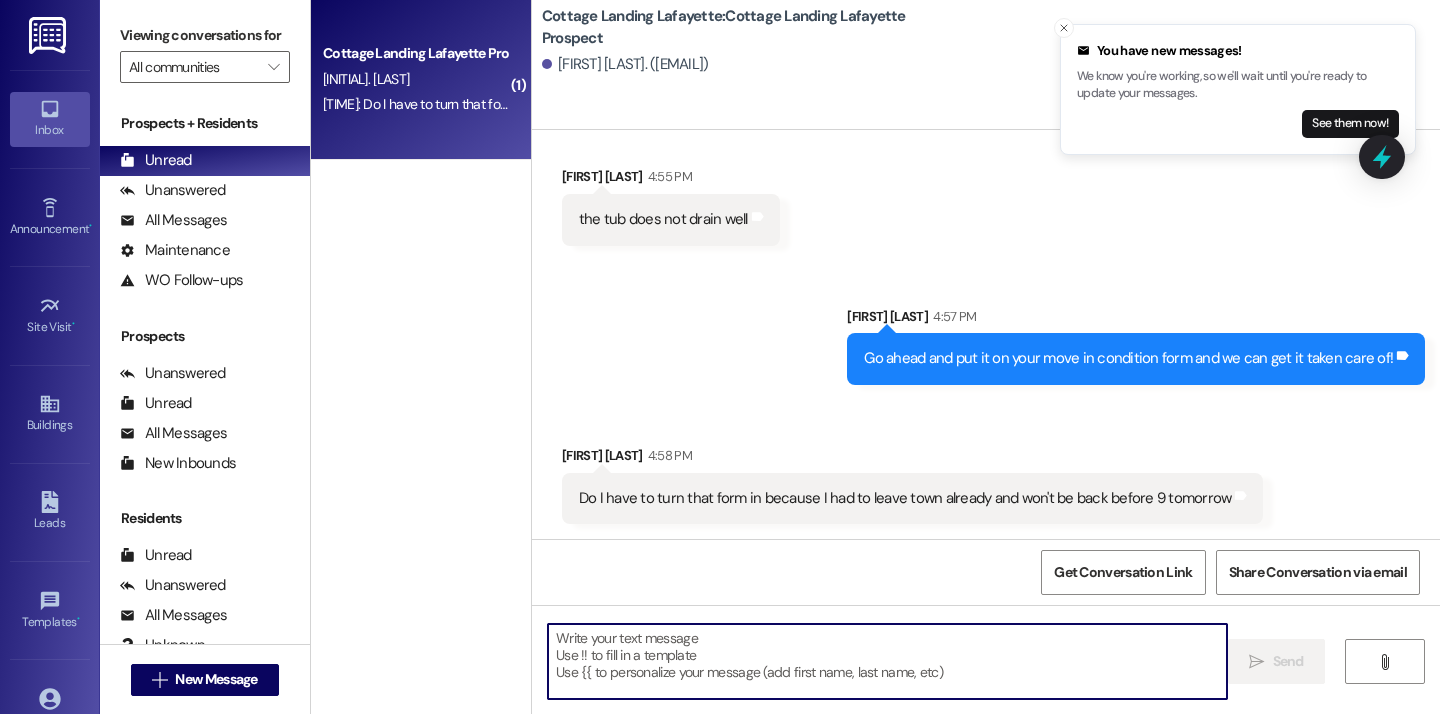 scroll, scrollTop: 347, scrollLeft: 0, axis: vertical 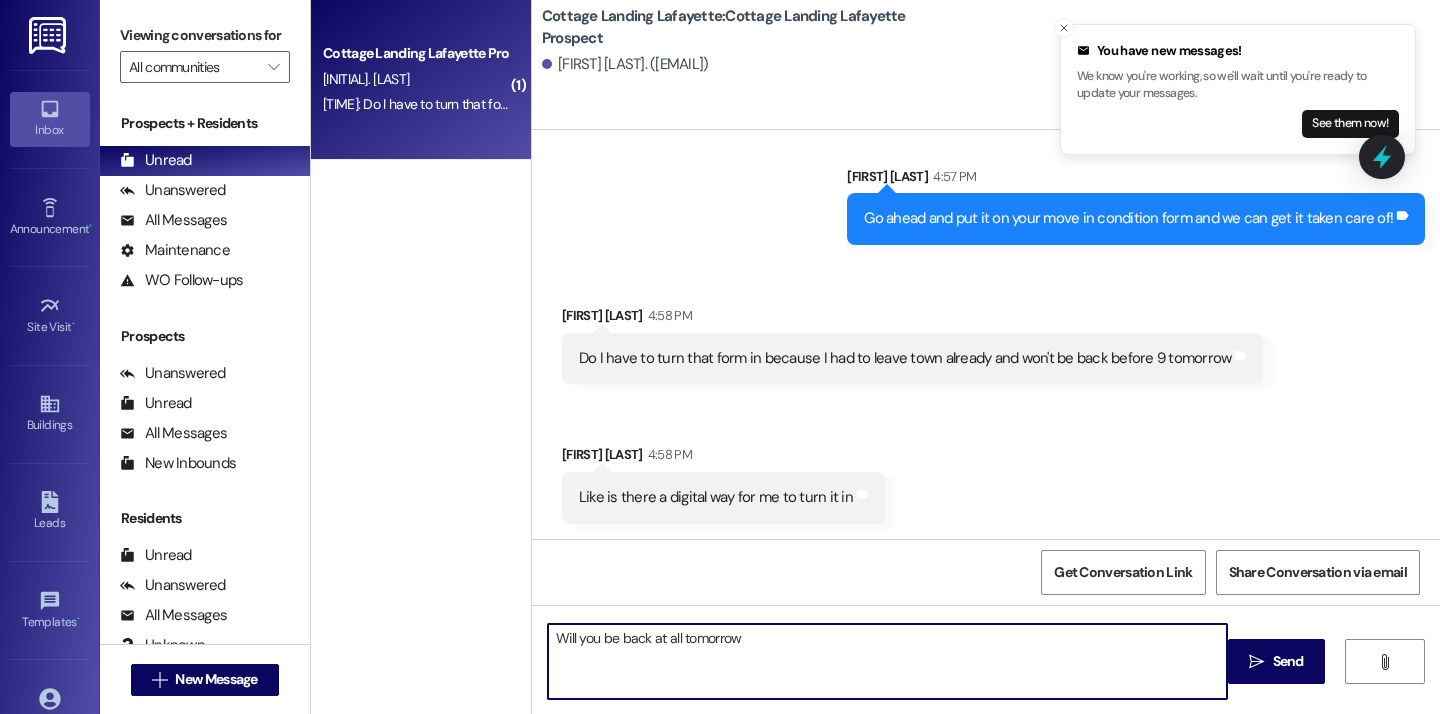 type on "Will you be back at all tomorrow?" 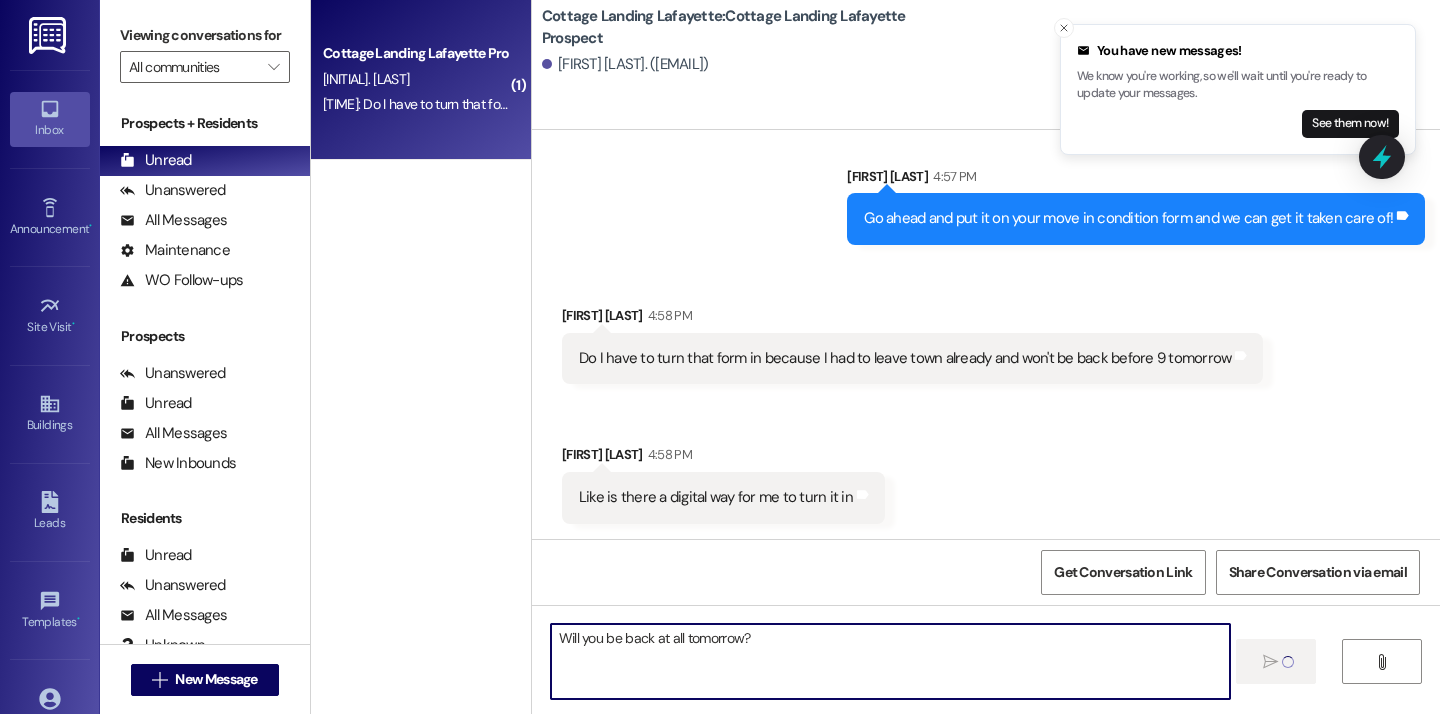 type 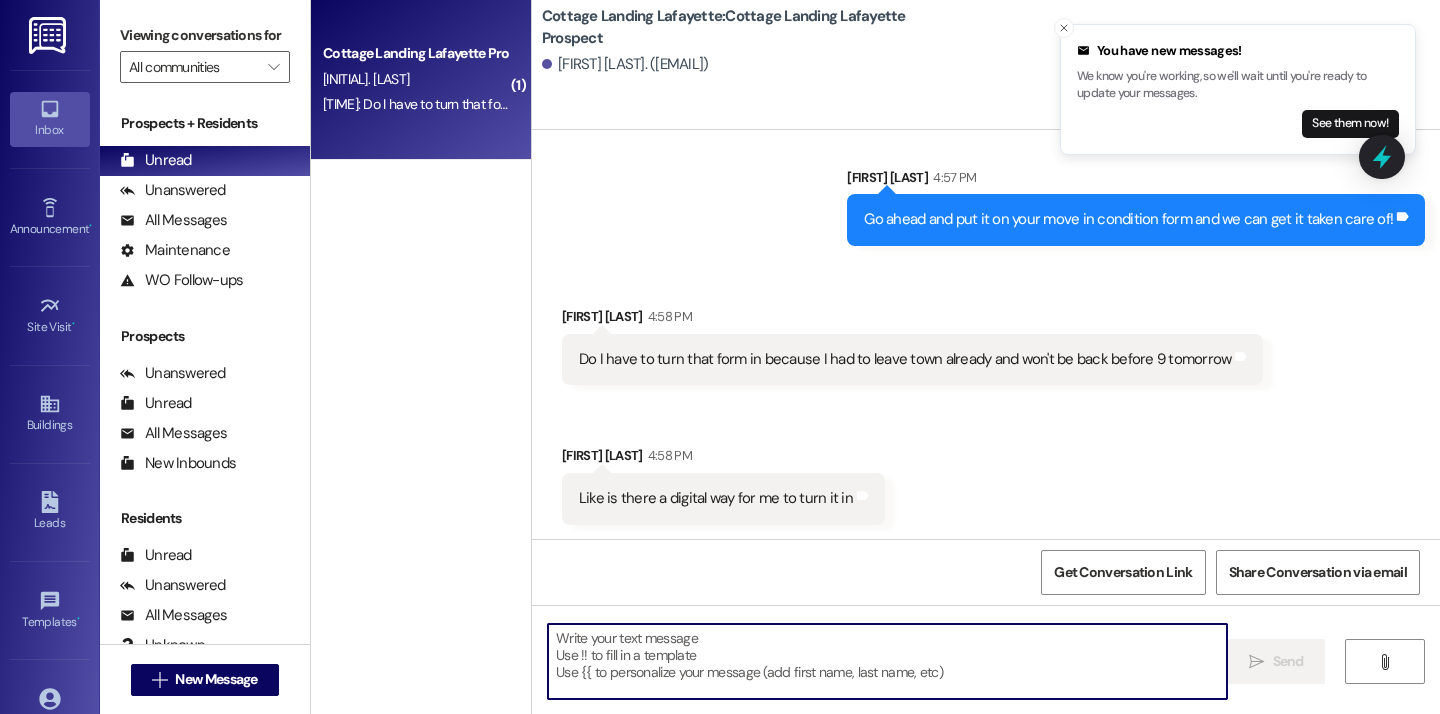 scroll, scrollTop: 487, scrollLeft: 0, axis: vertical 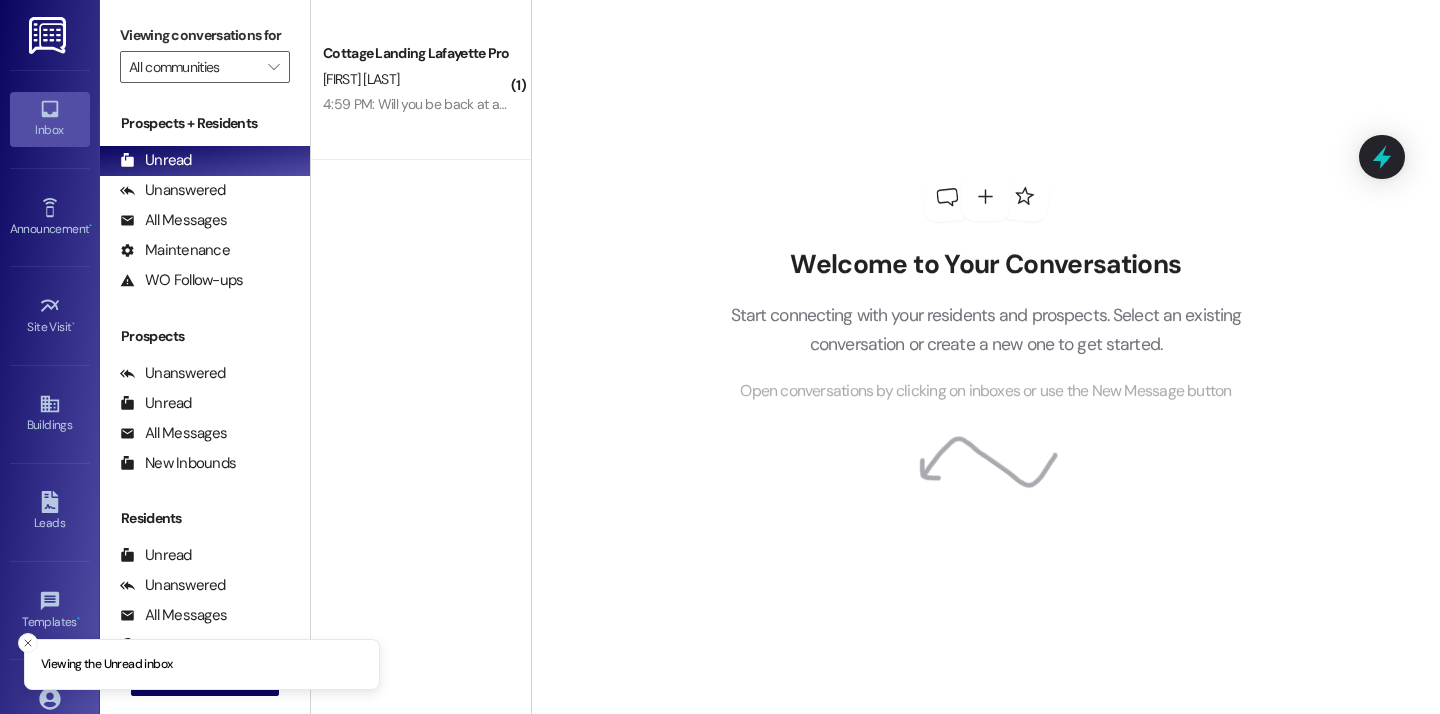 click on "Viewing conversations for" at bounding box center (205, 35) 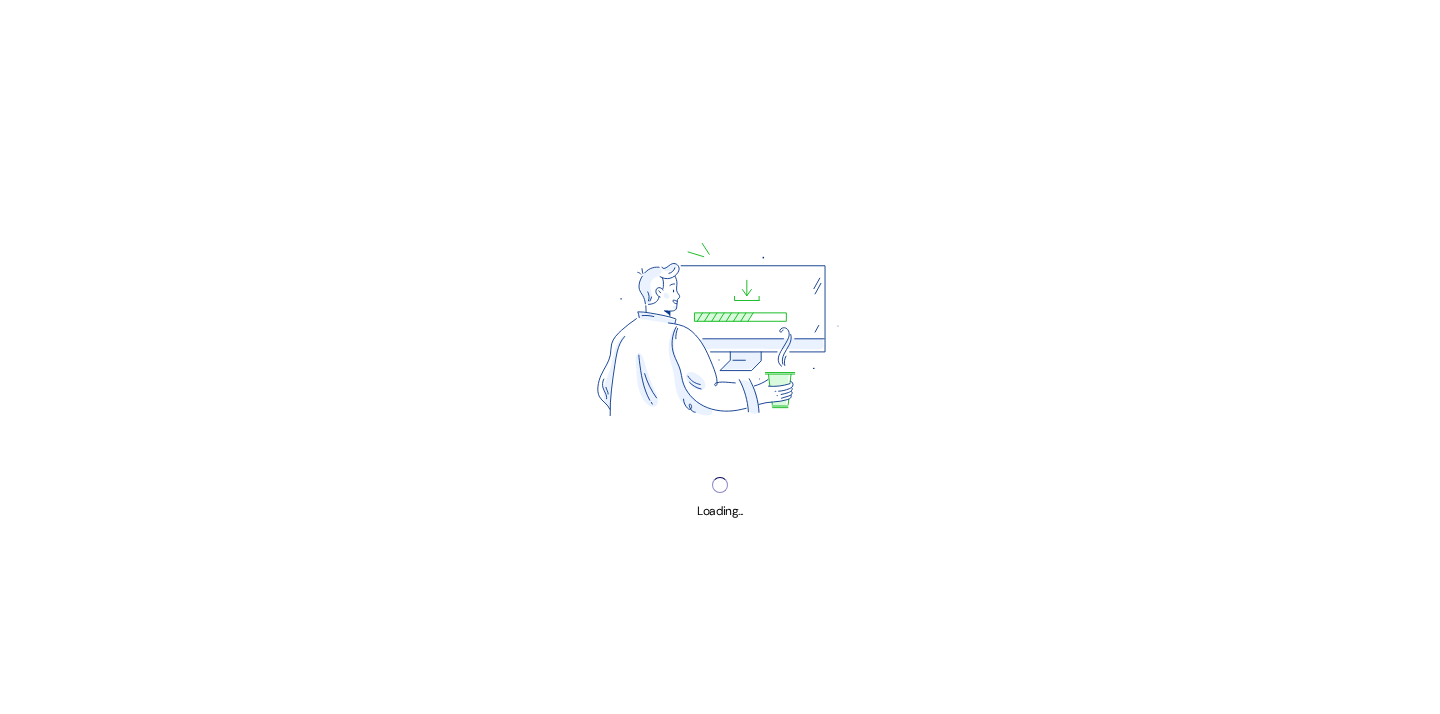 scroll, scrollTop: 0, scrollLeft: 0, axis: both 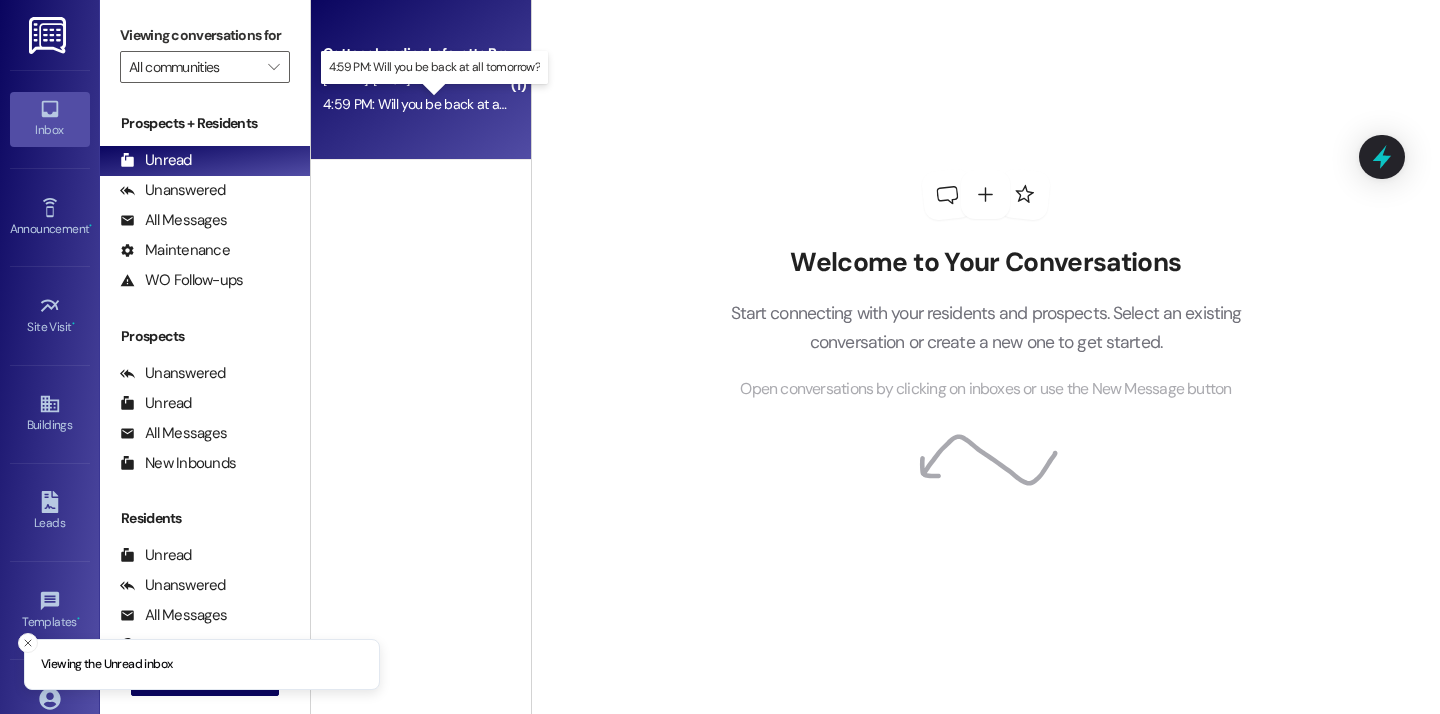 click on "[TIME]: Will you be back at all tomorrow? [TIME]: Will you be back at all tomorrow?" at bounding box center [446, 104] 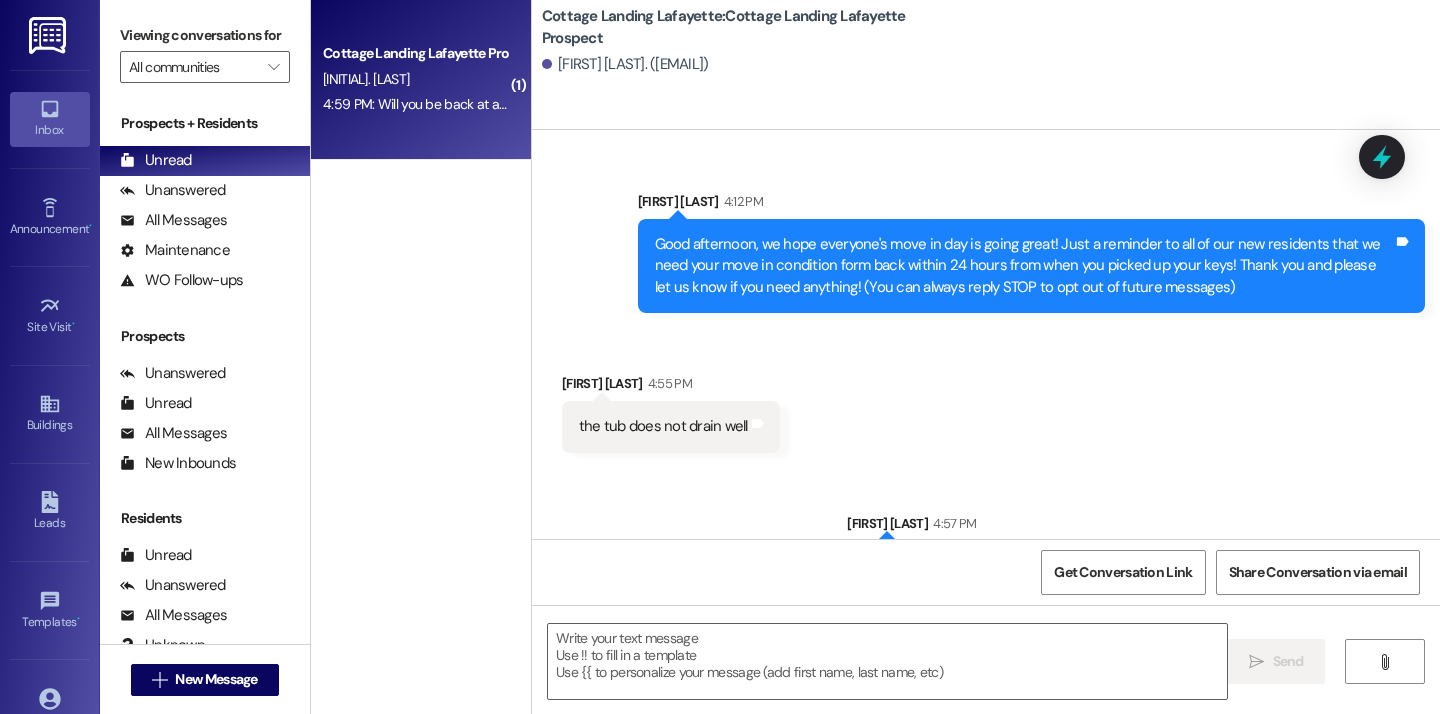 scroll, scrollTop: 459, scrollLeft: 0, axis: vertical 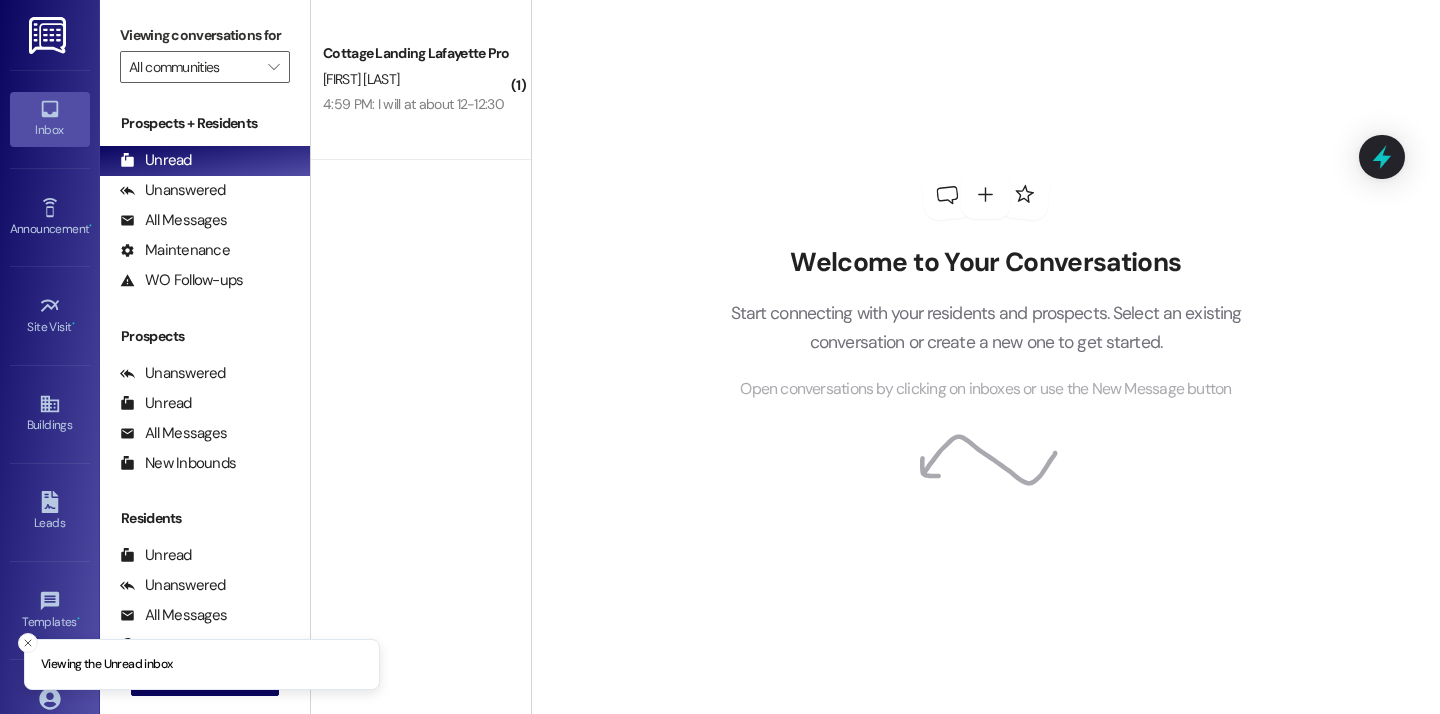 click on "4:59 PM: I will at about 12-12:30 4:59 PM: I will at about 12-12:30" at bounding box center (413, 104) 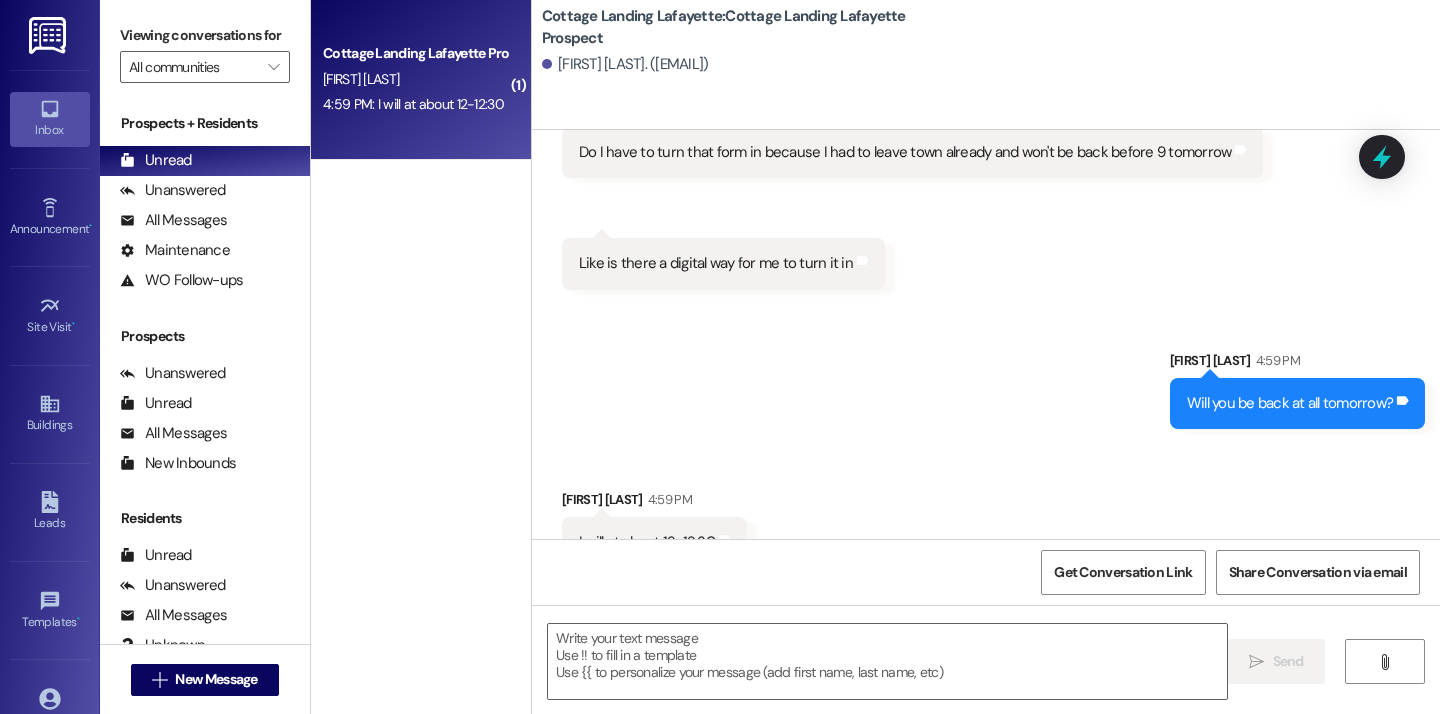 scroll, scrollTop: 598, scrollLeft: 0, axis: vertical 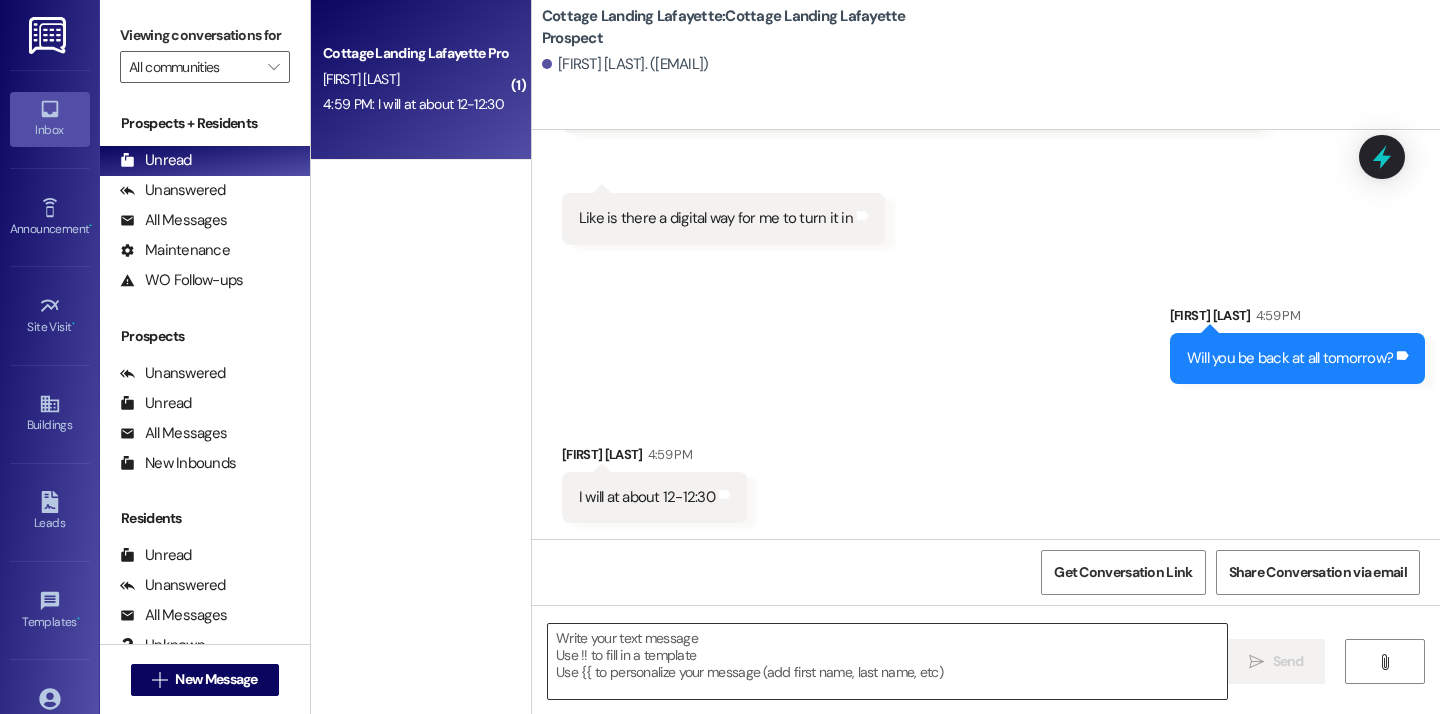 click at bounding box center (887, 661) 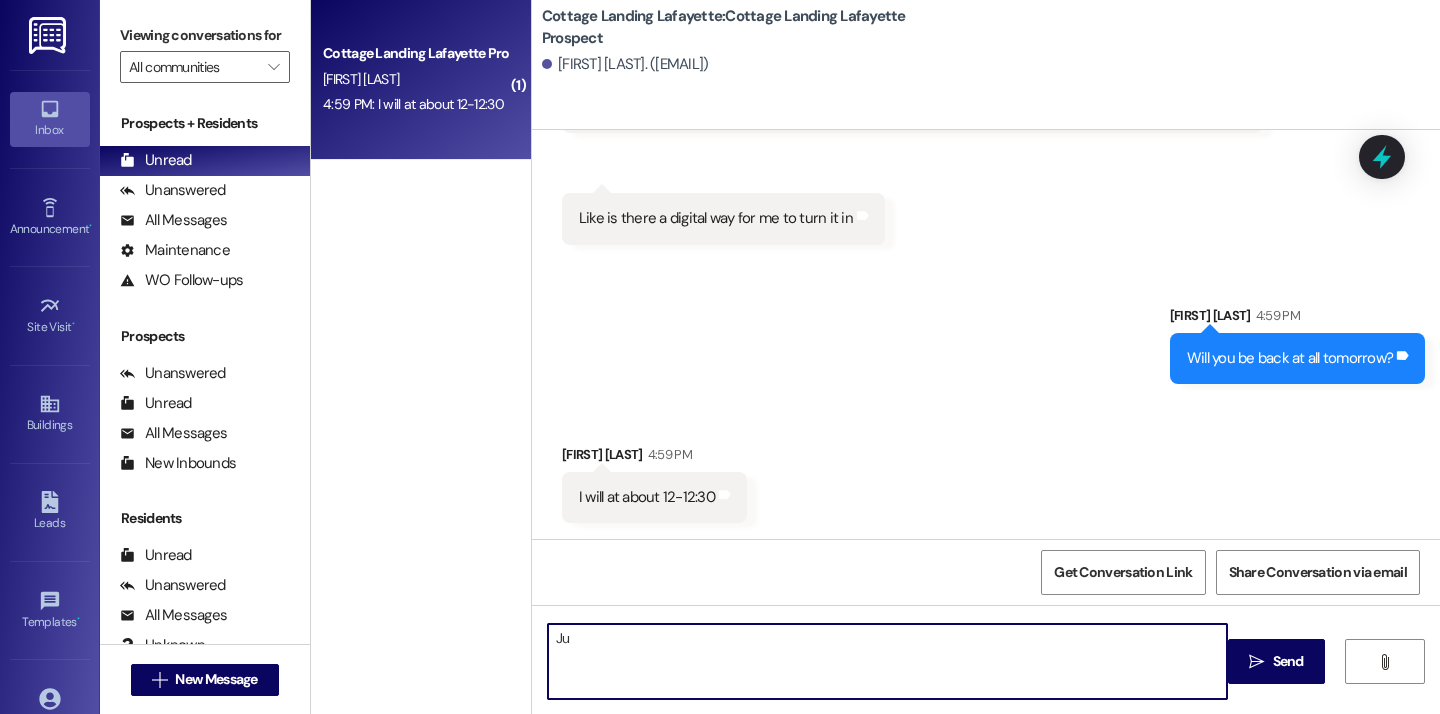 type on "J" 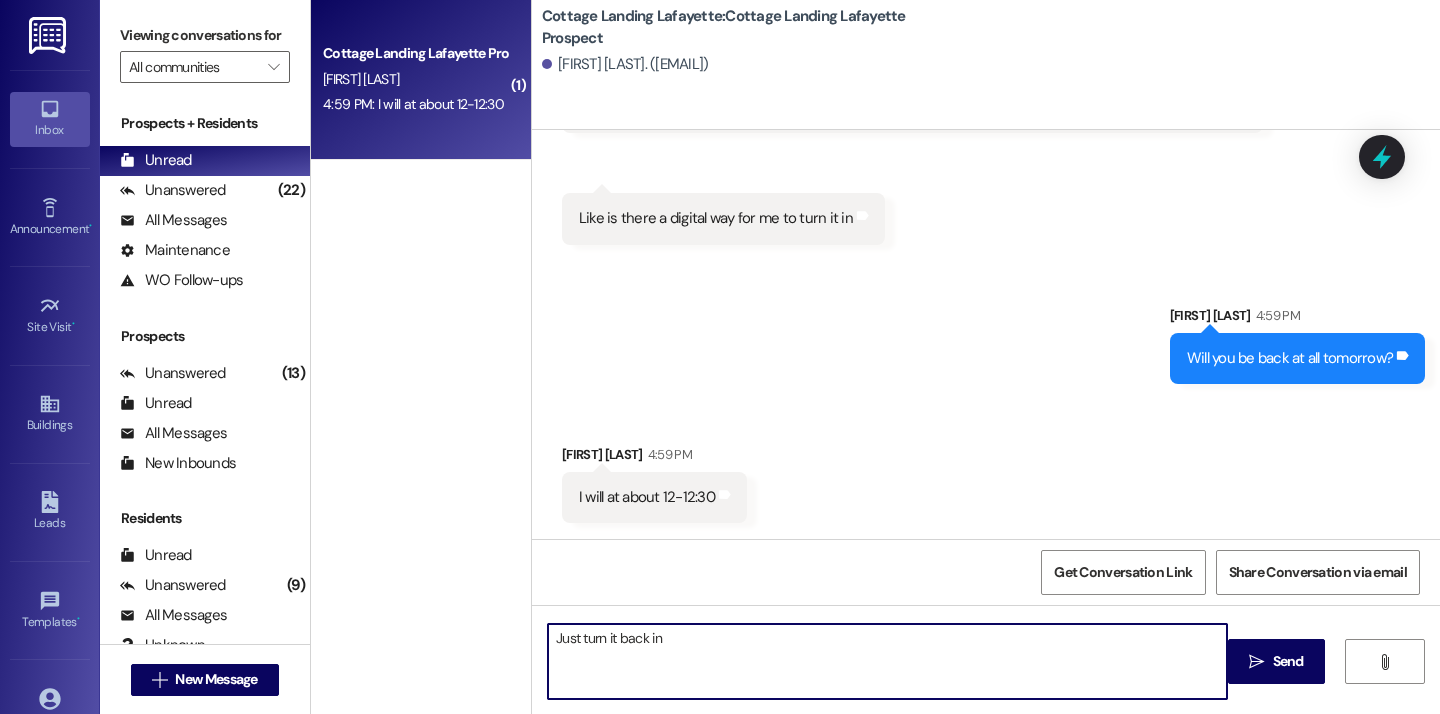type on "Just turn it back in" 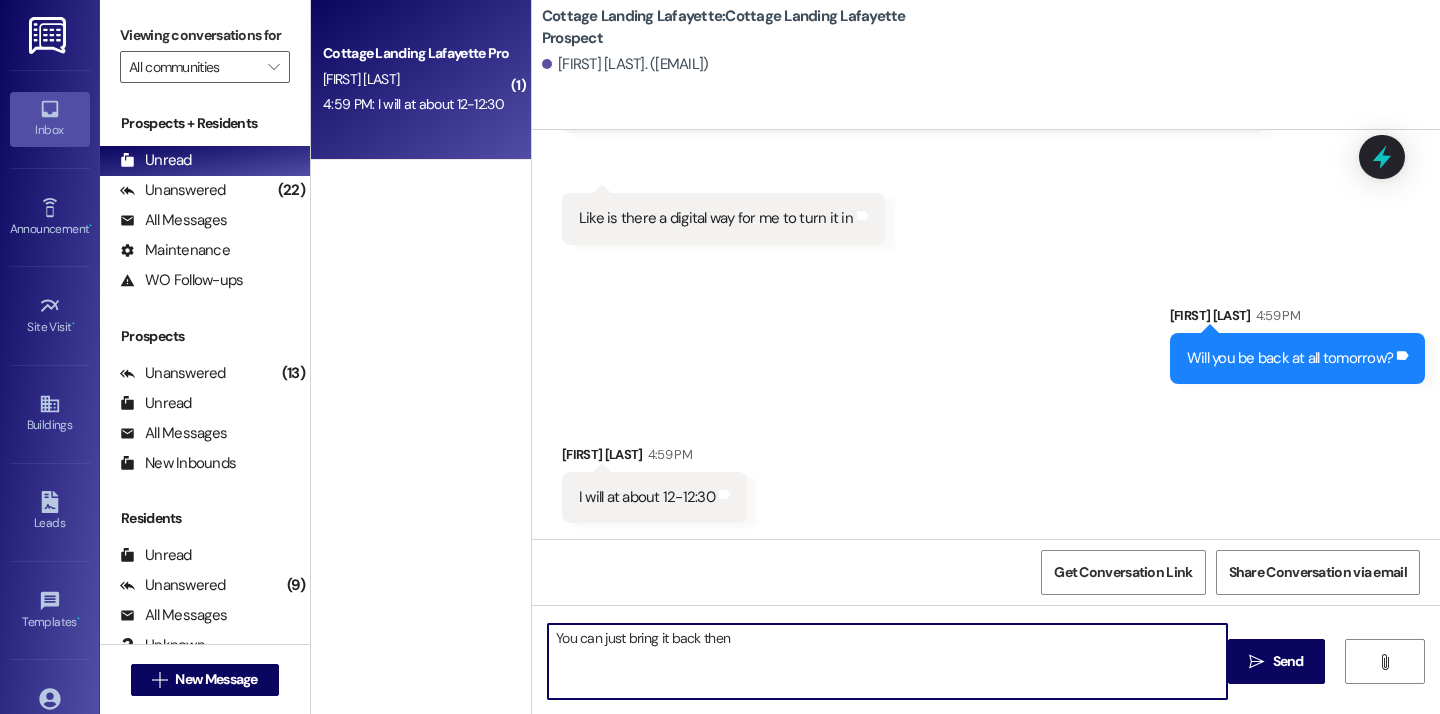 type on "You can just bring it back then!" 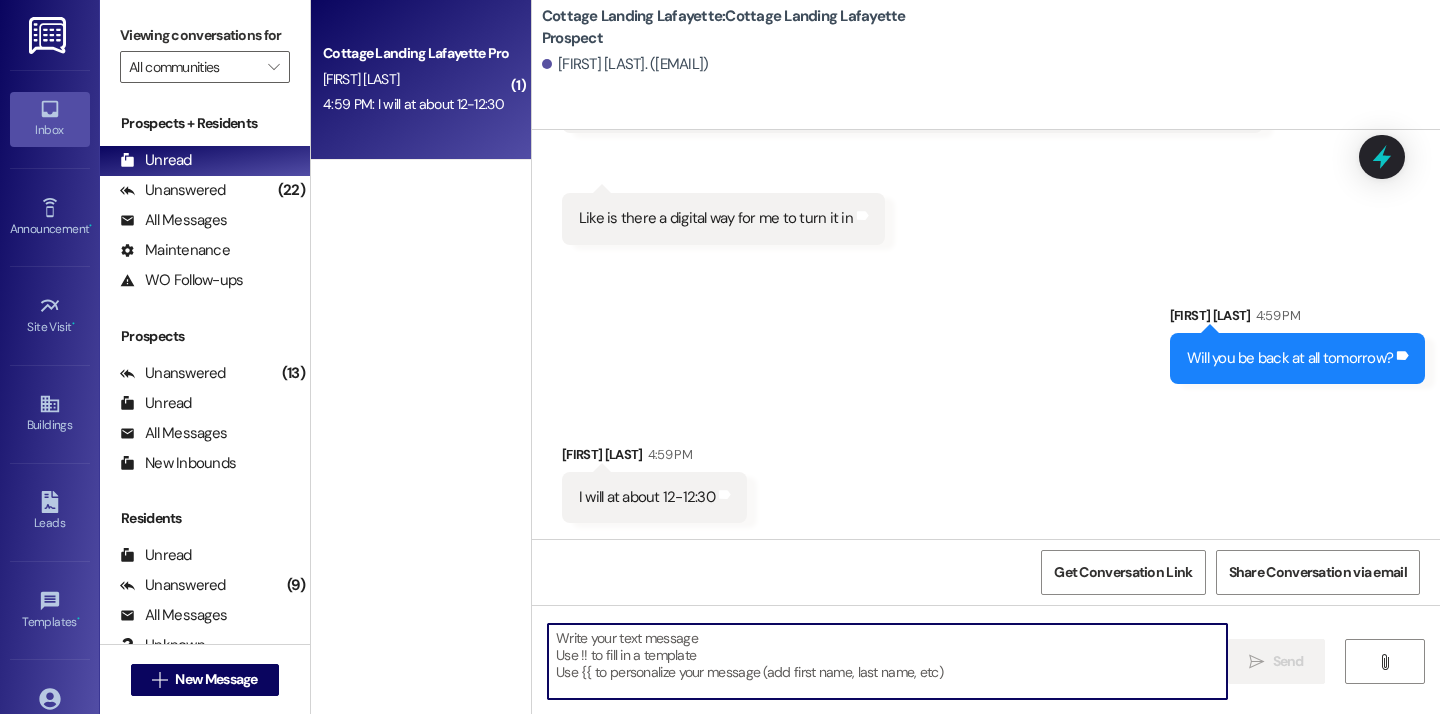 type 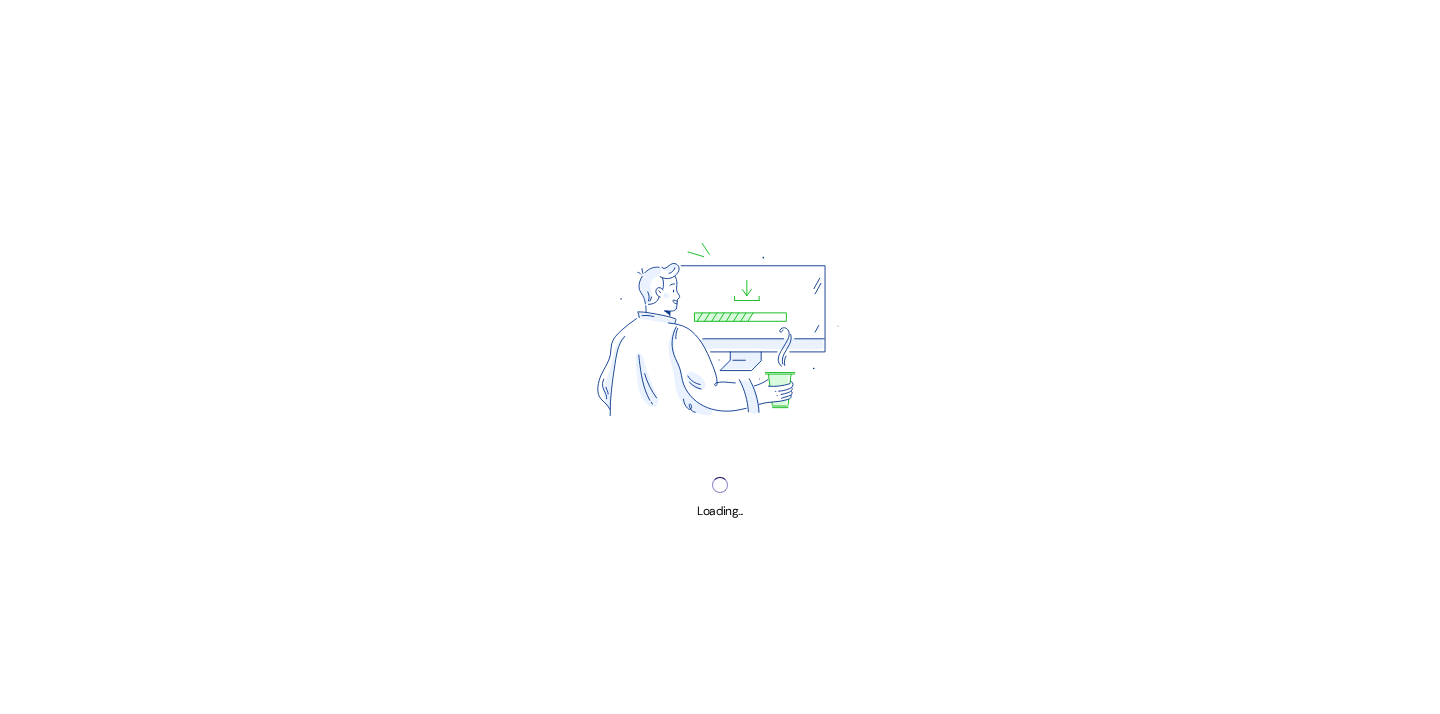scroll, scrollTop: 0, scrollLeft: 0, axis: both 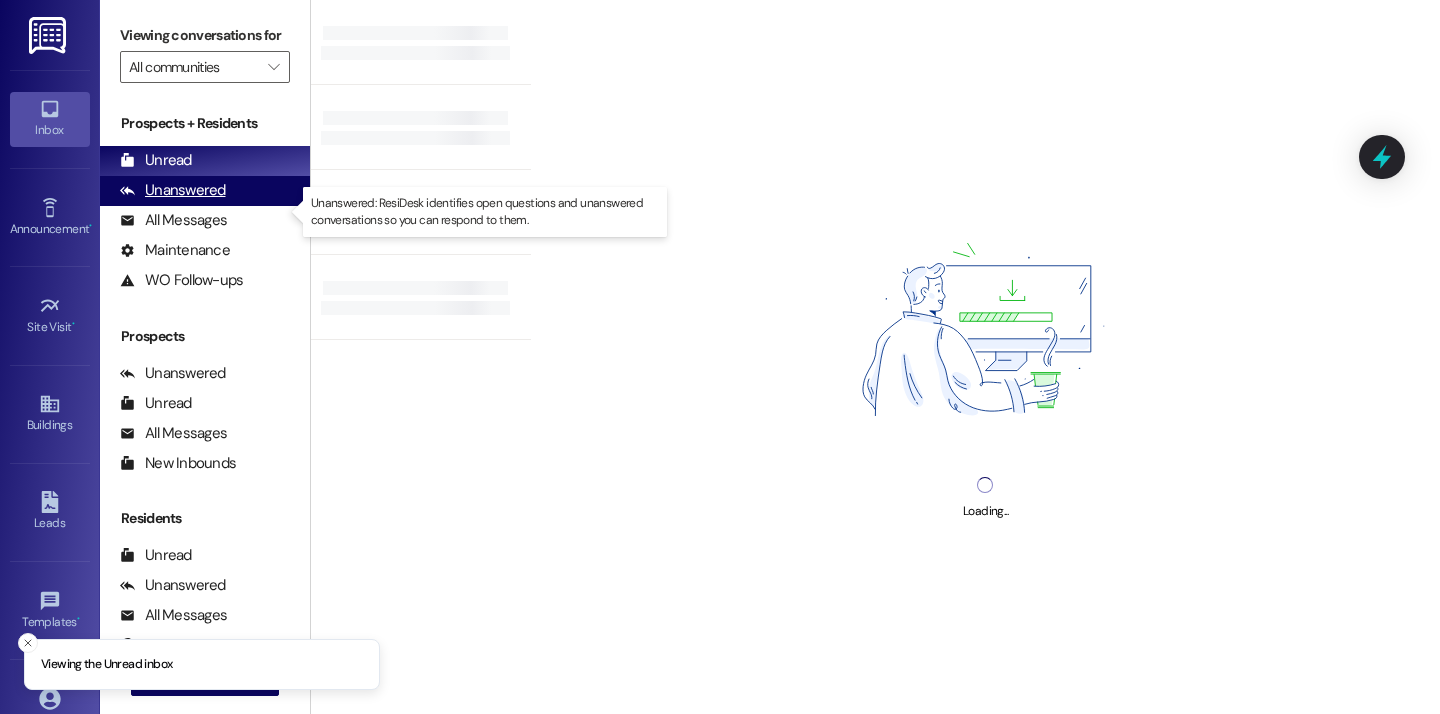 click on "Unanswered" at bounding box center (173, 190) 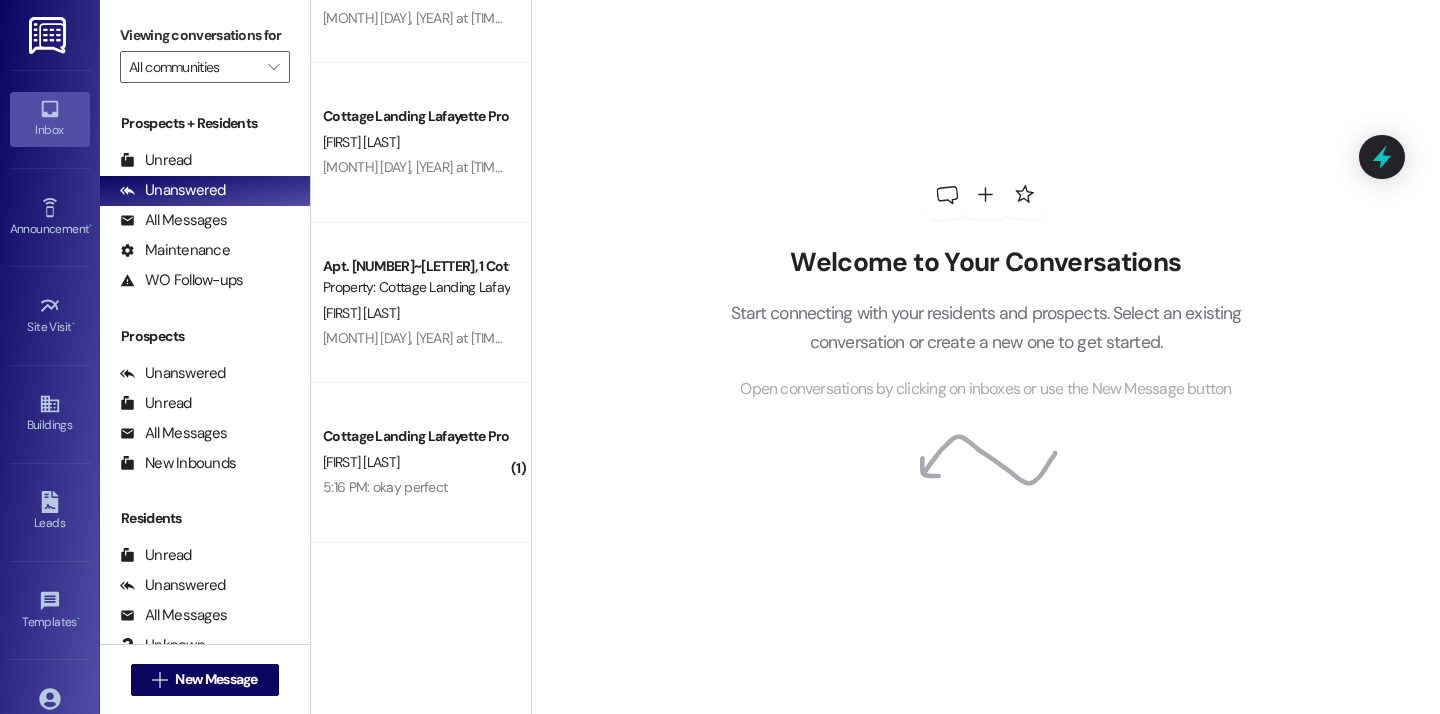 scroll, scrollTop: 2308, scrollLeft: 0, axis: vertical 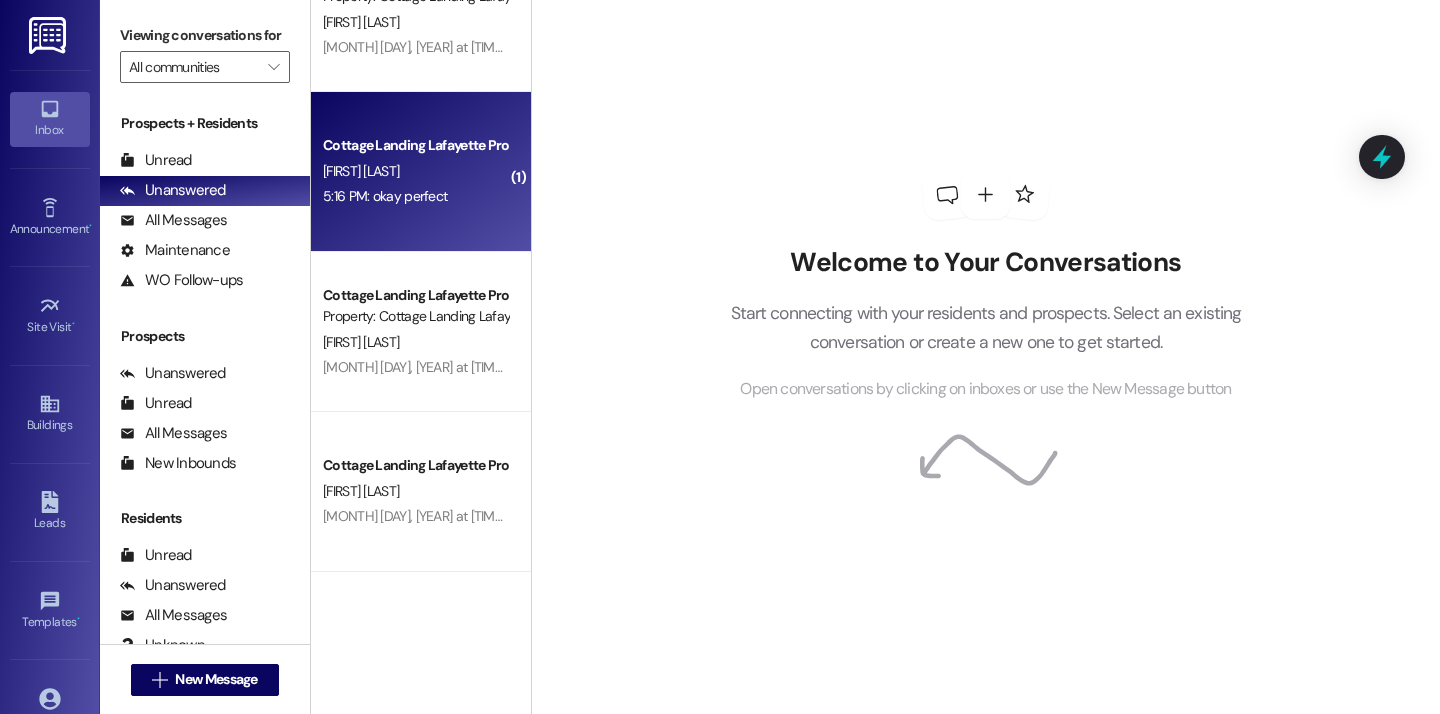 click on "Cottage Landing Lafayette Prospect E. Becnel 5:16 PM: okay perfect  5:16 PM: okay perfect" at bounding box center [421, 172] 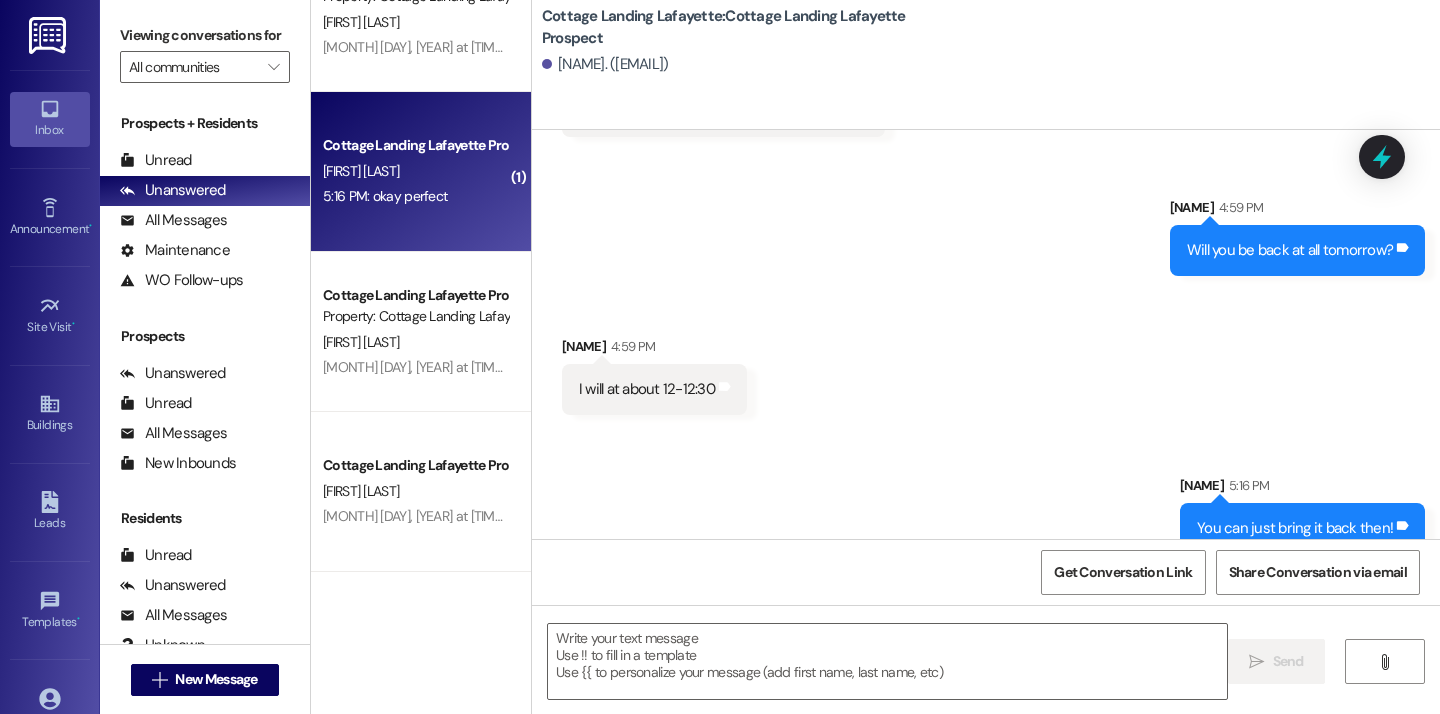scroll, scrollTop: 877, scrollLeft: 0, axis: vertical 